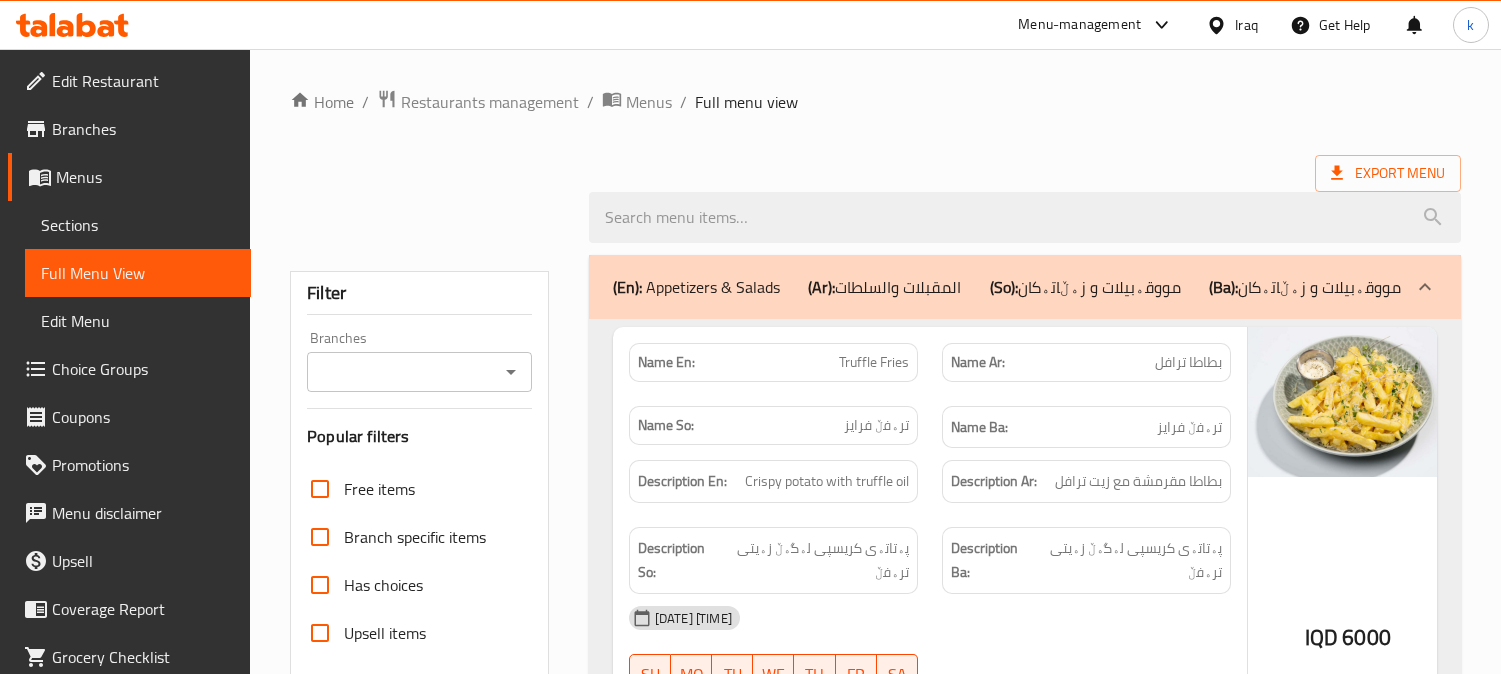 scroll, scrollTop: 0, scrollLeft: 0, axis: both 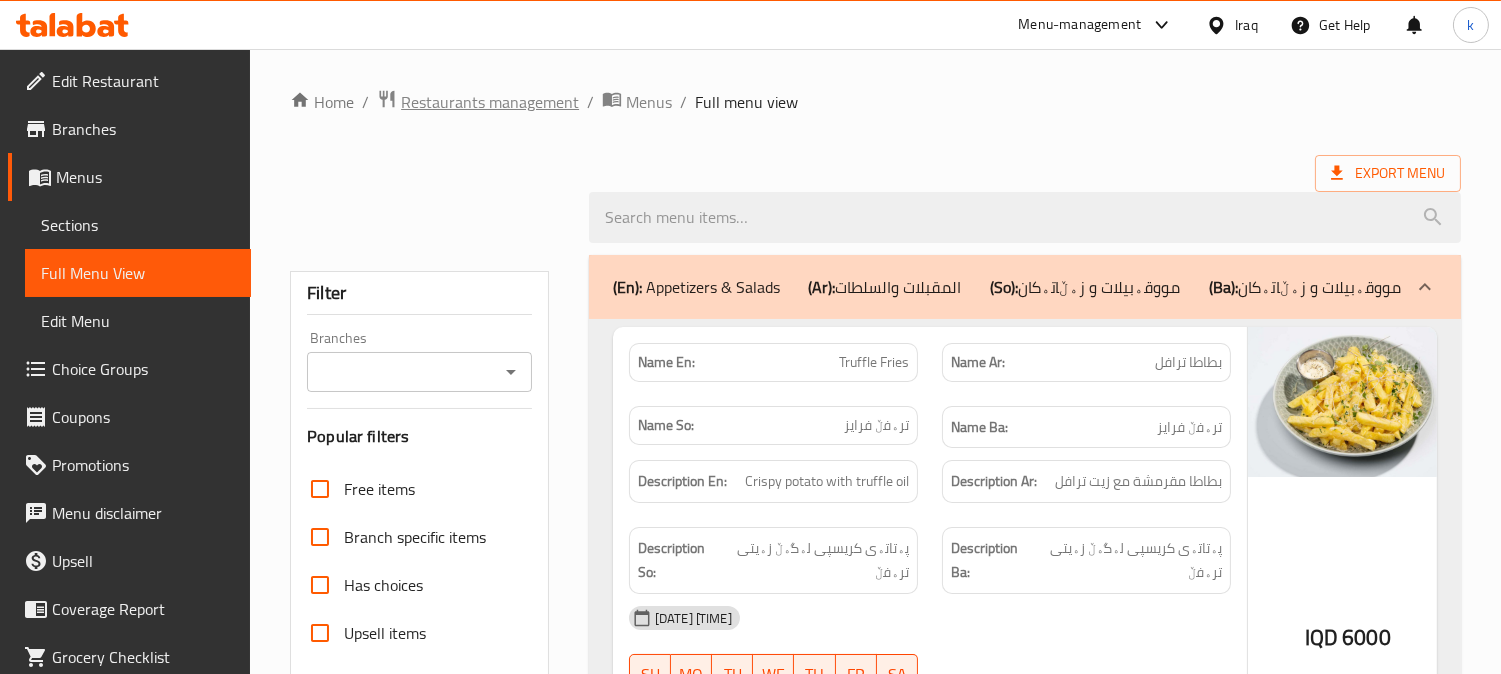 click on "Restaurants management" at bounding box center [490, 102] 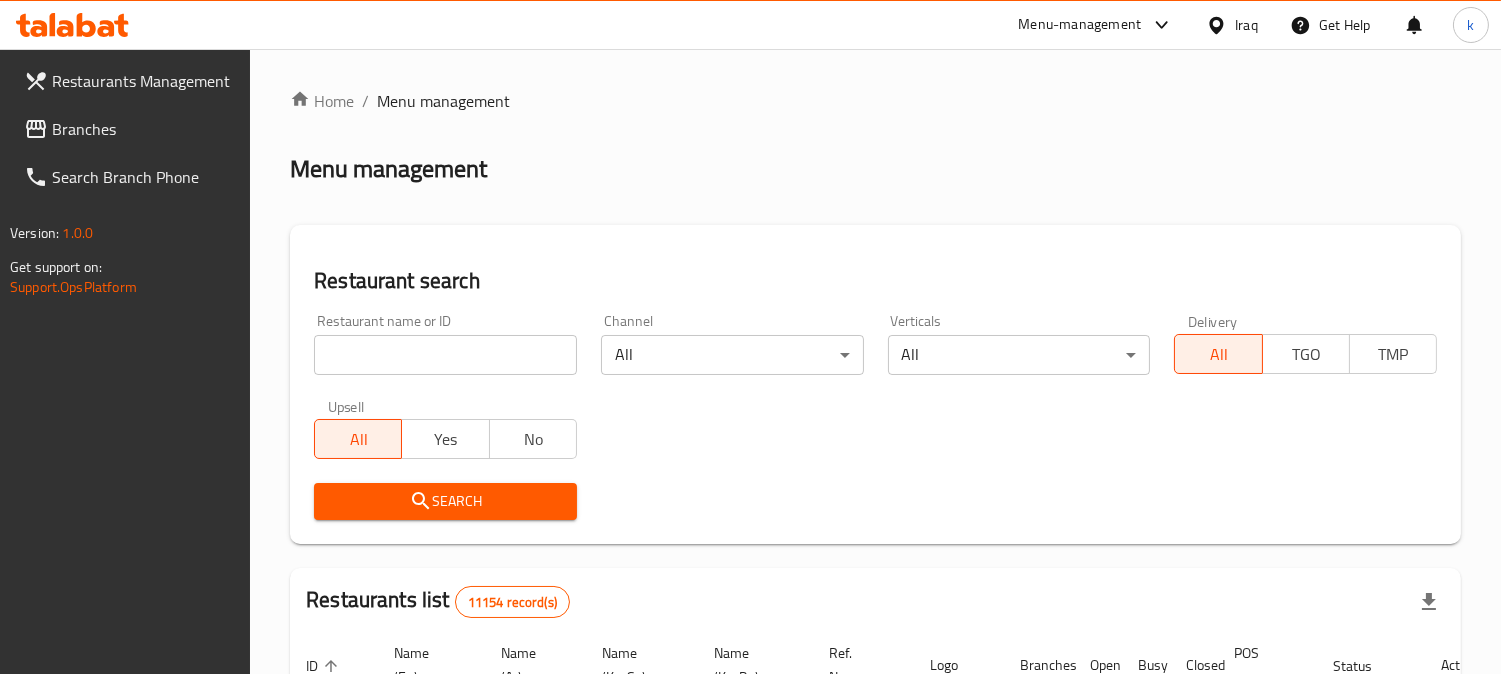 click at bounding box center [445, 355] 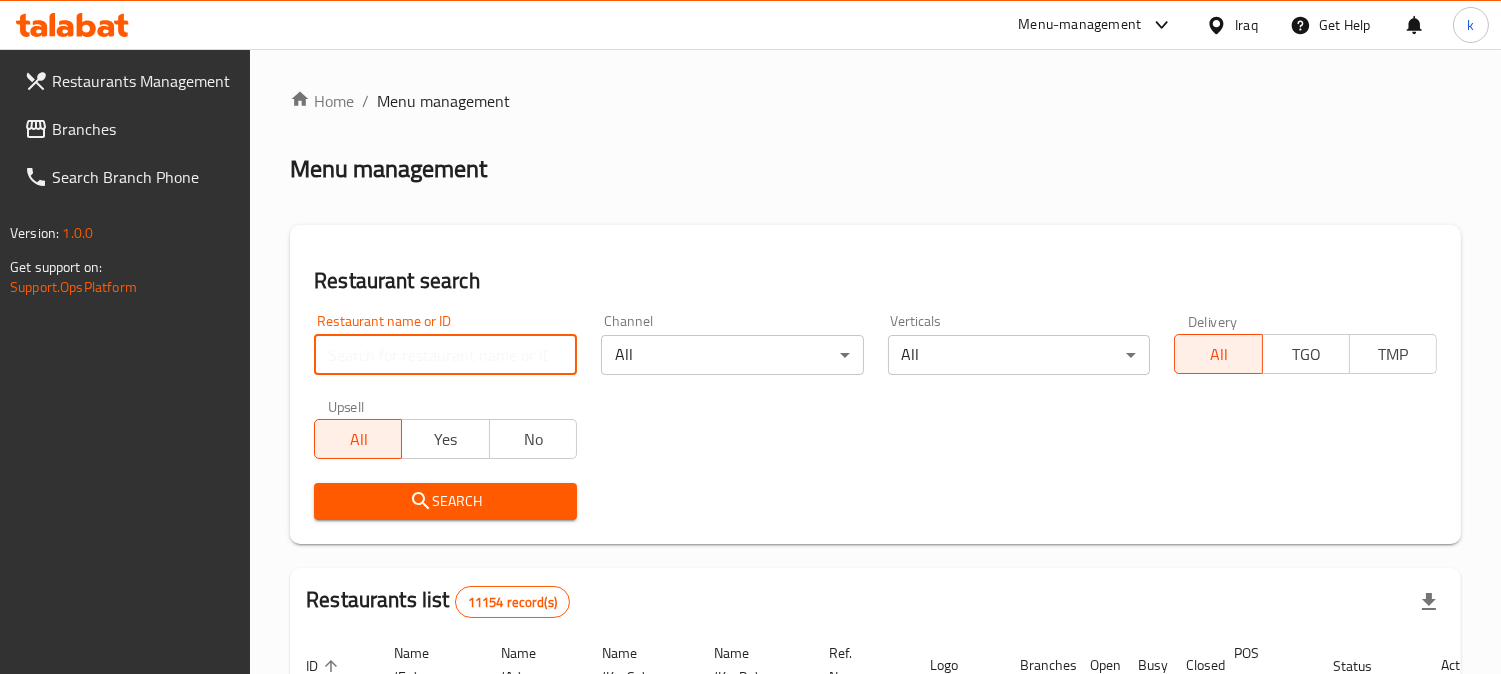 paste on "[FIRST] [LAST] 5" 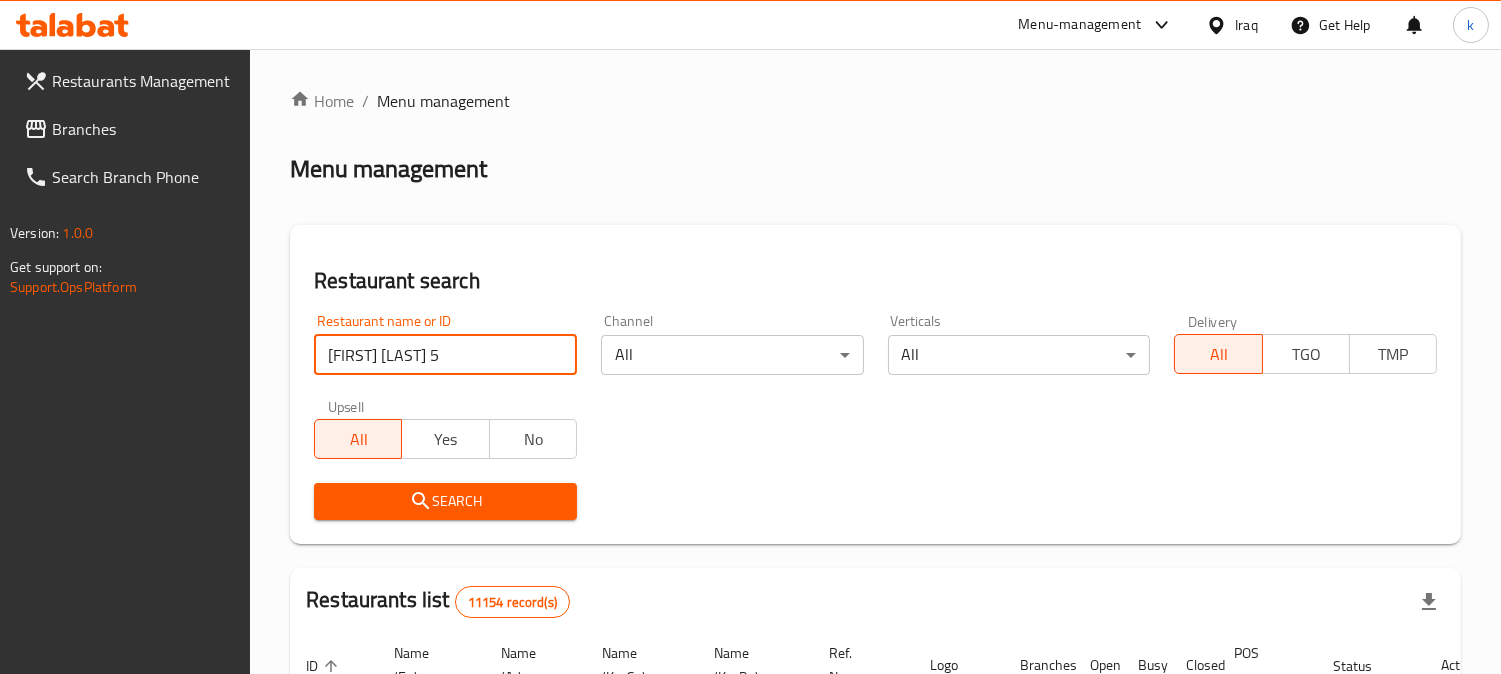 type on "[FIRST] [LAST] 5" 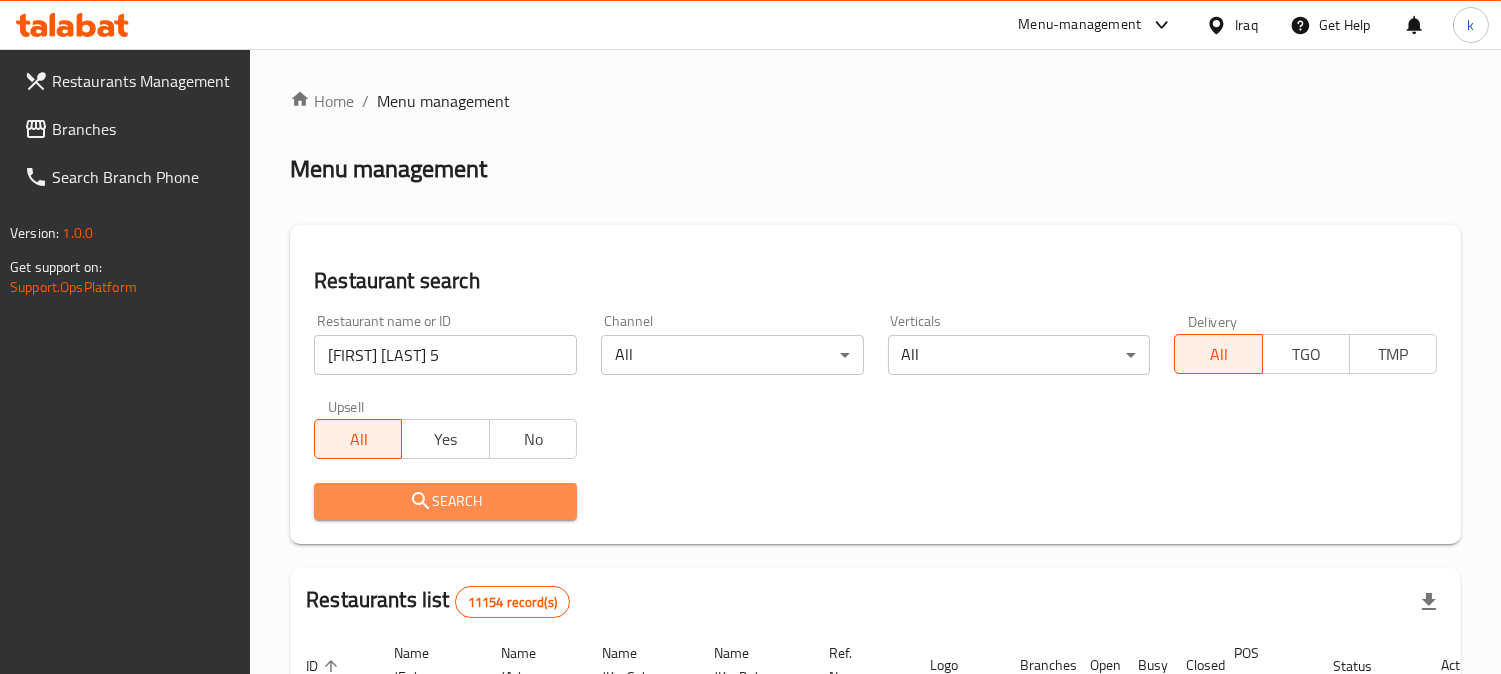 click 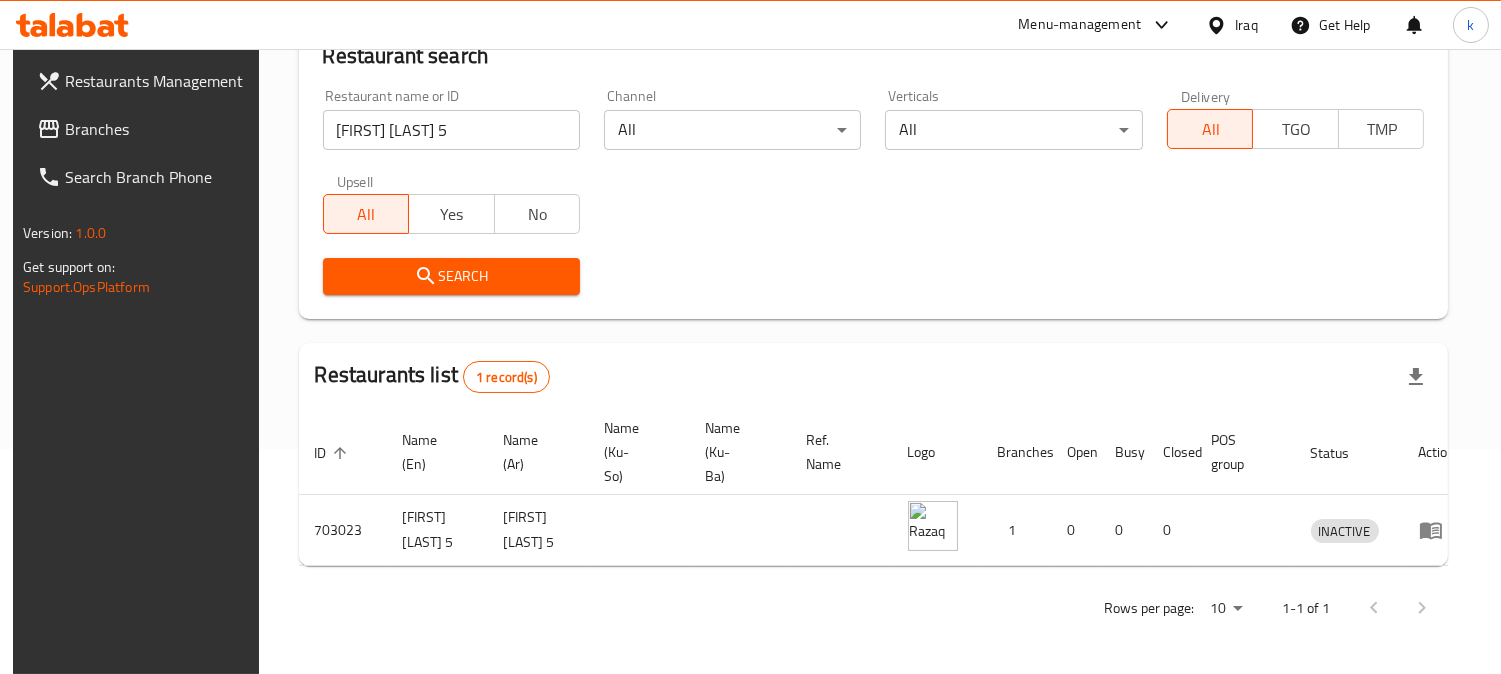 scroll, scrollTop: 258, scrollLeft: 0, axis: vertical 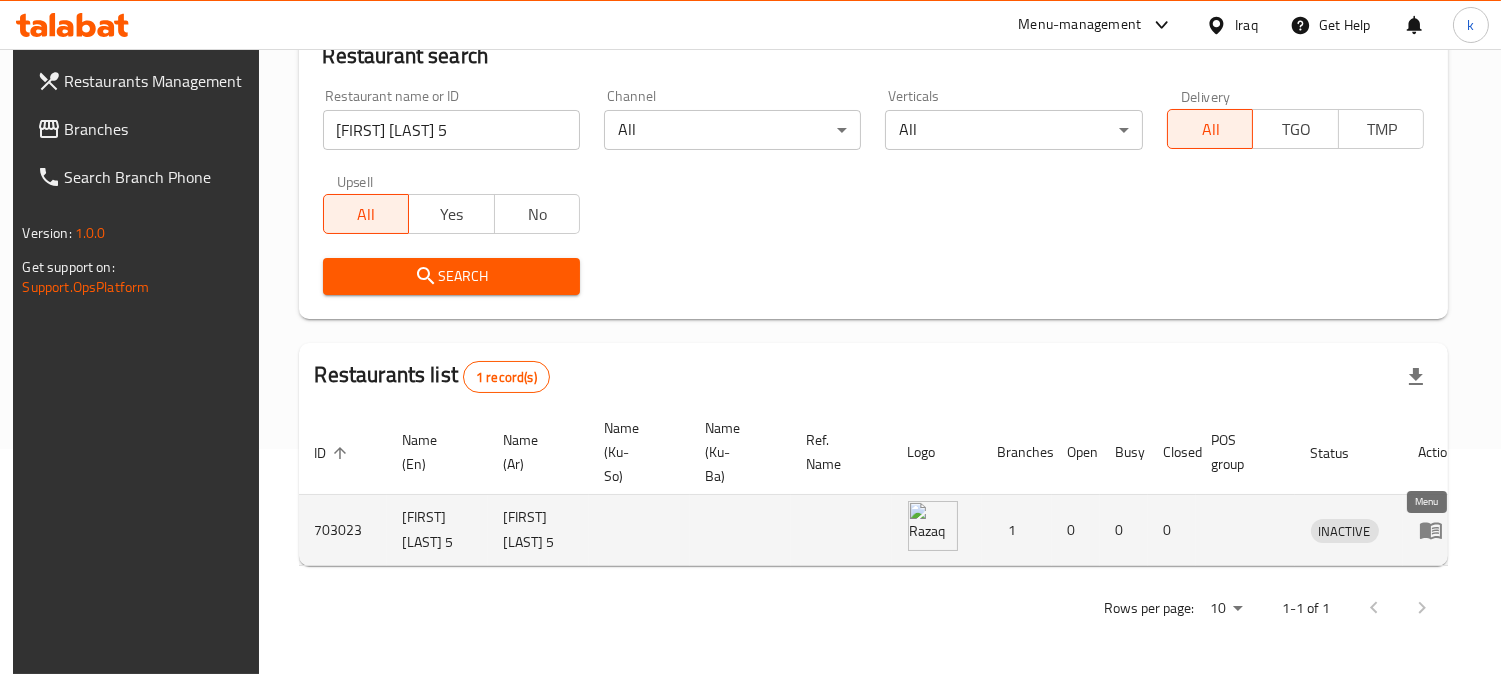 click at bounding box center [1437, 530] 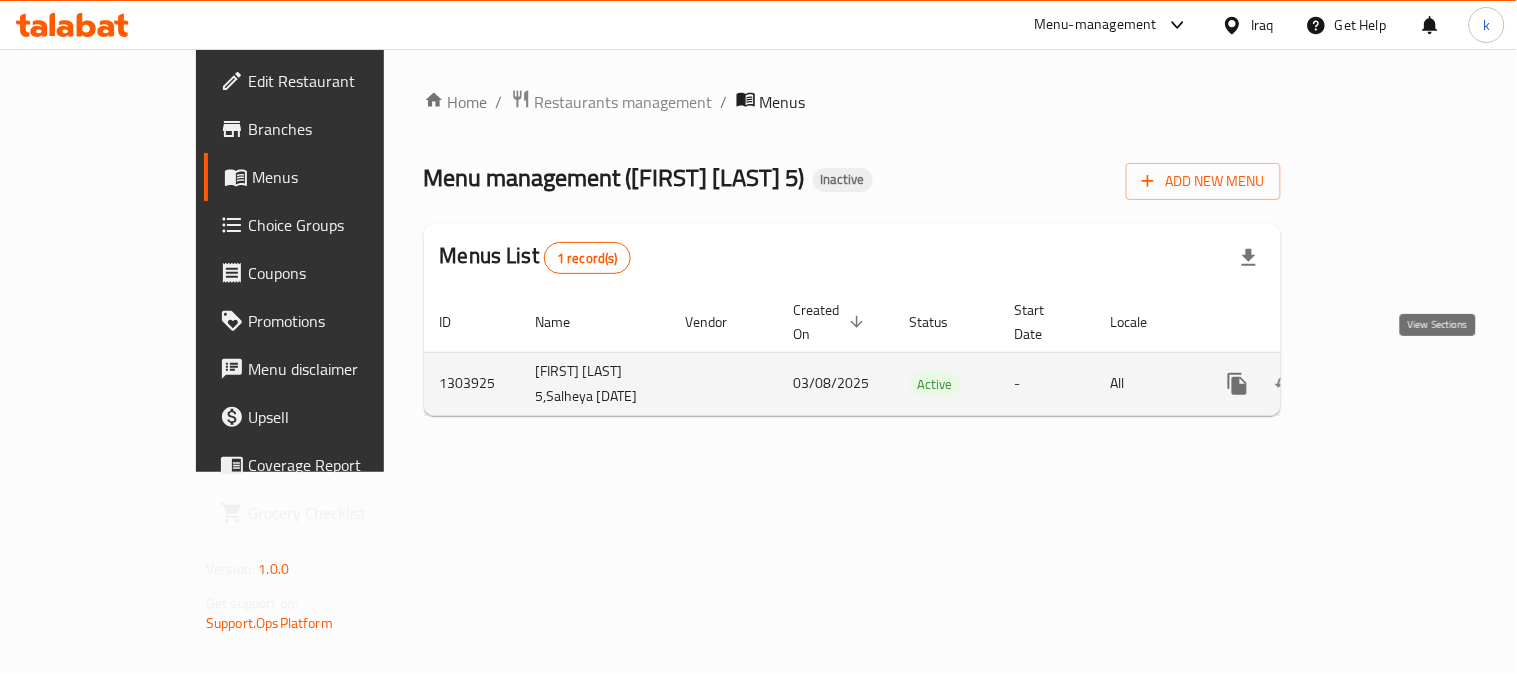 click 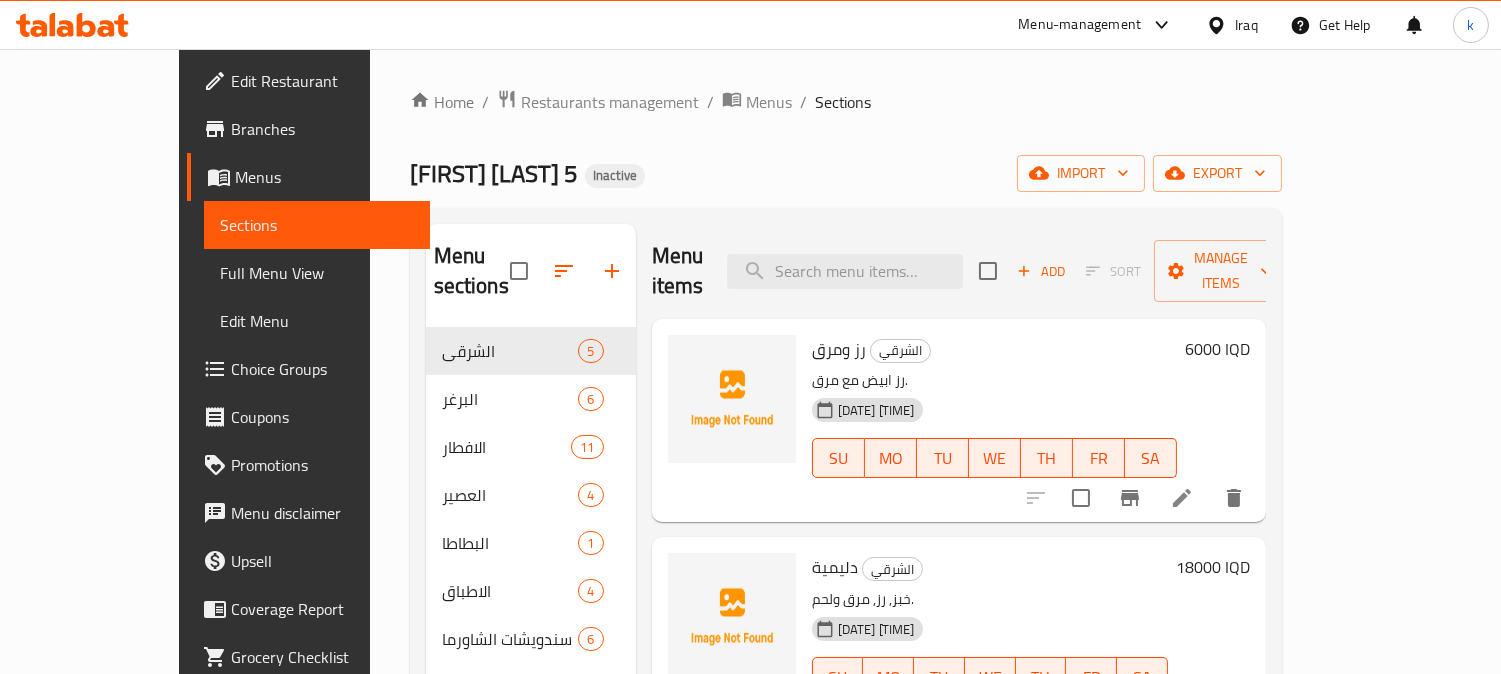 scroll, scrollTop: 185, scrollLeft: 0, axis: vertical 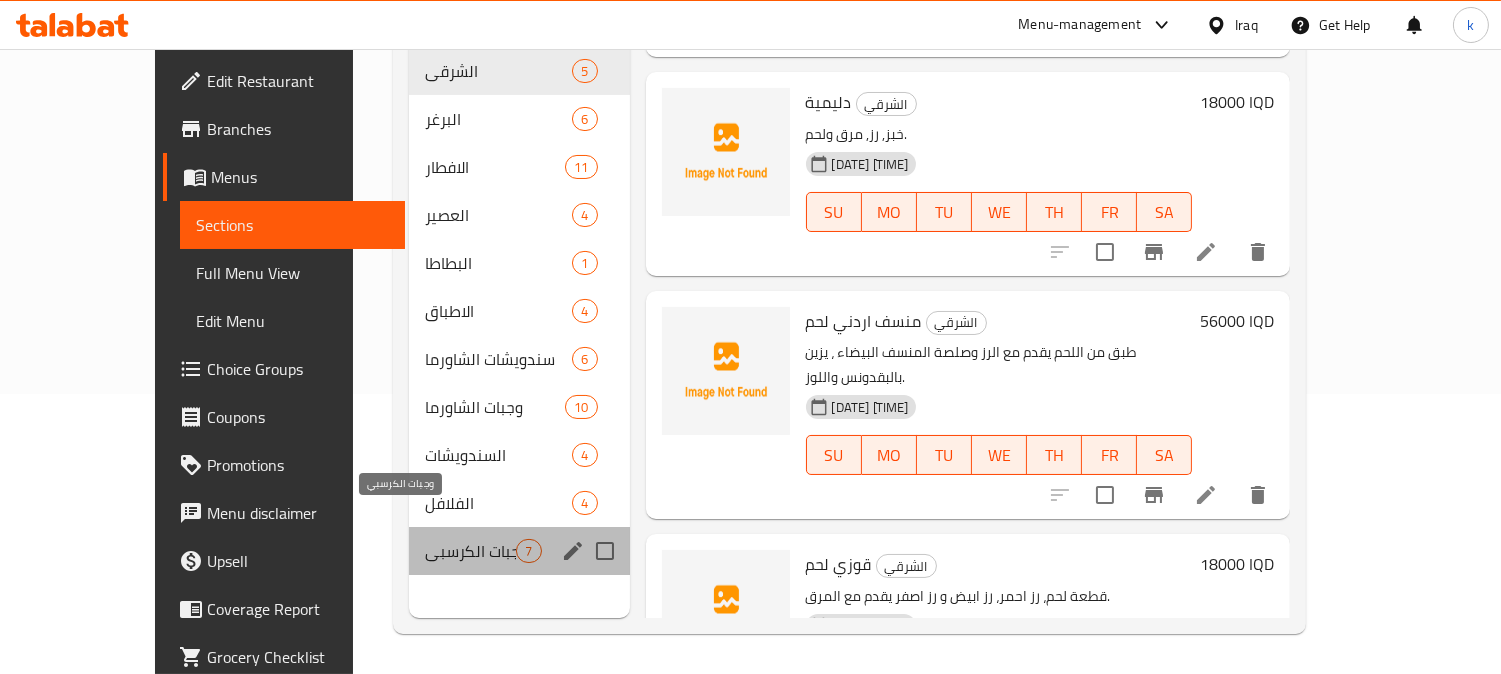 click on "وجبات الكرسبي" at bounding box center (470, 551) 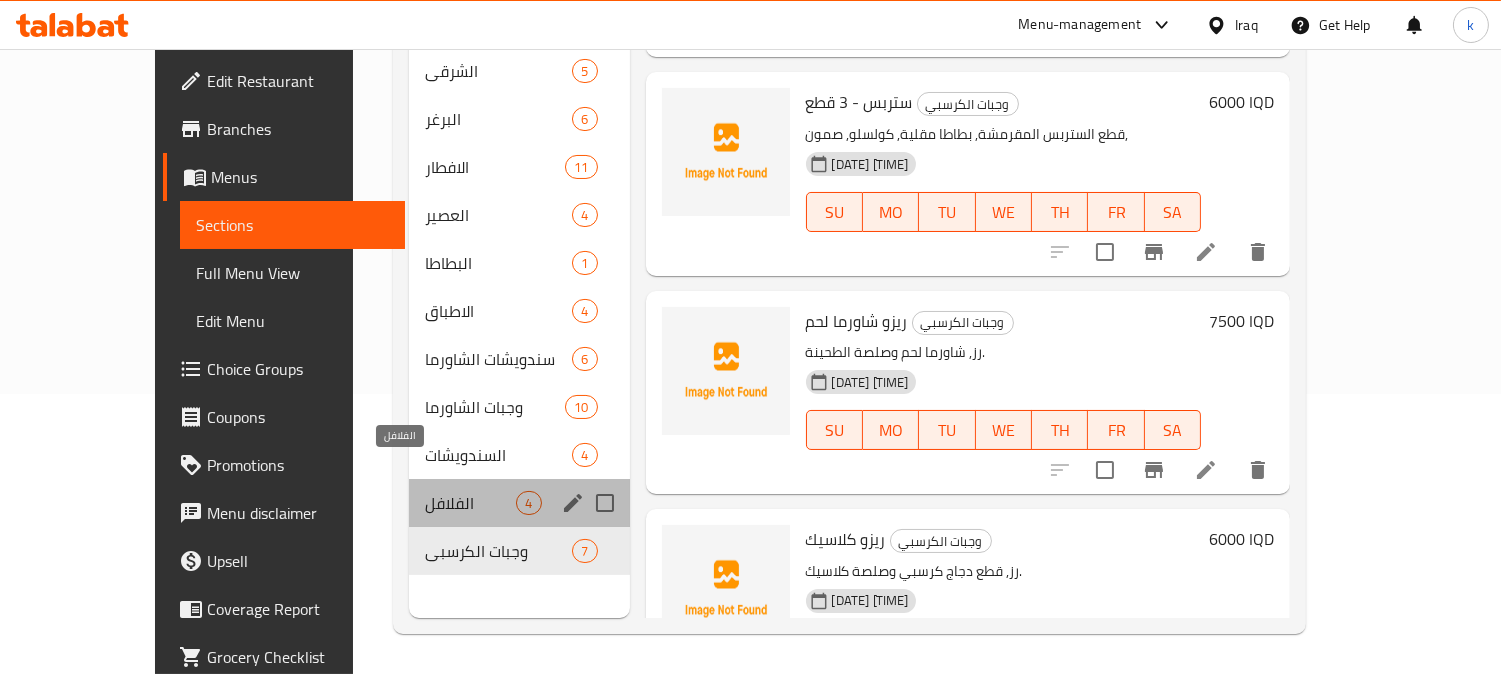 click on "الفلافل" at bounding box center [470, 503] 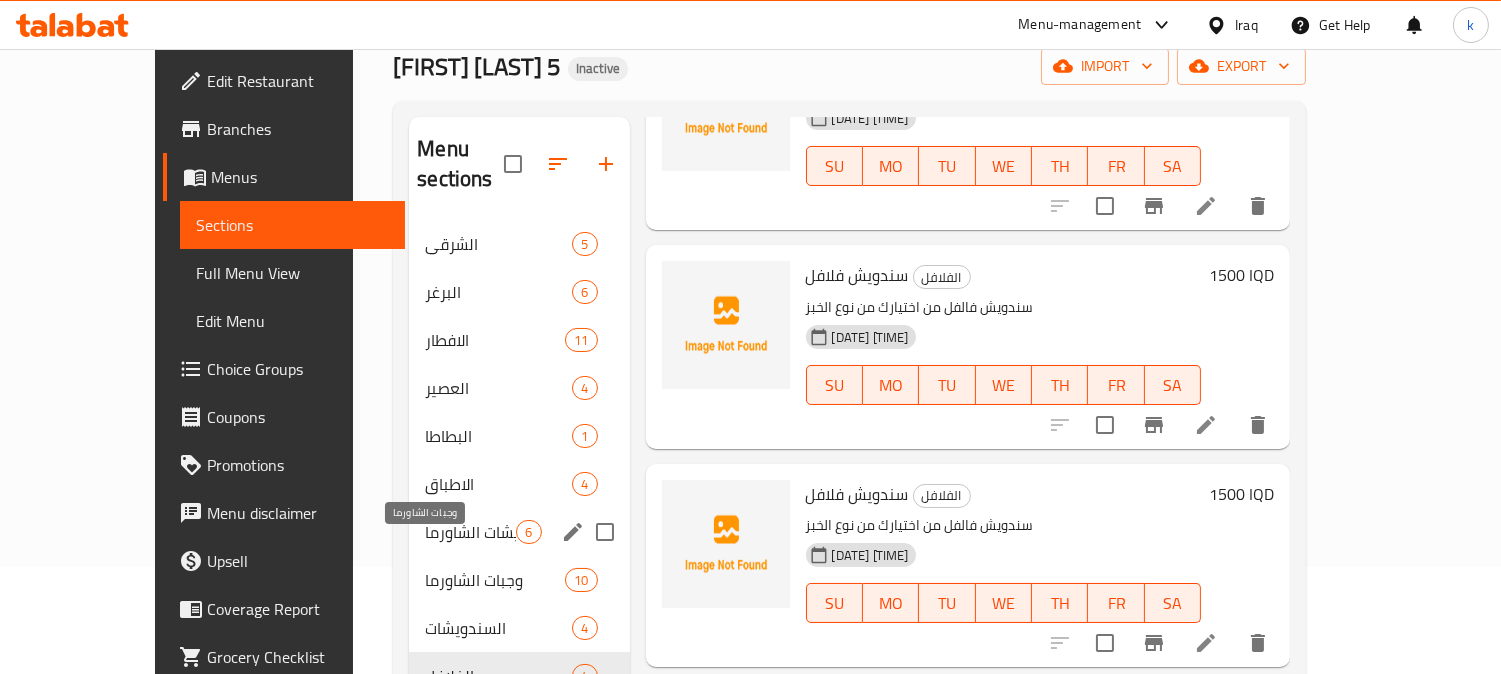 scroll, scrollTop: 0, scrollLeft: 0, axis: both 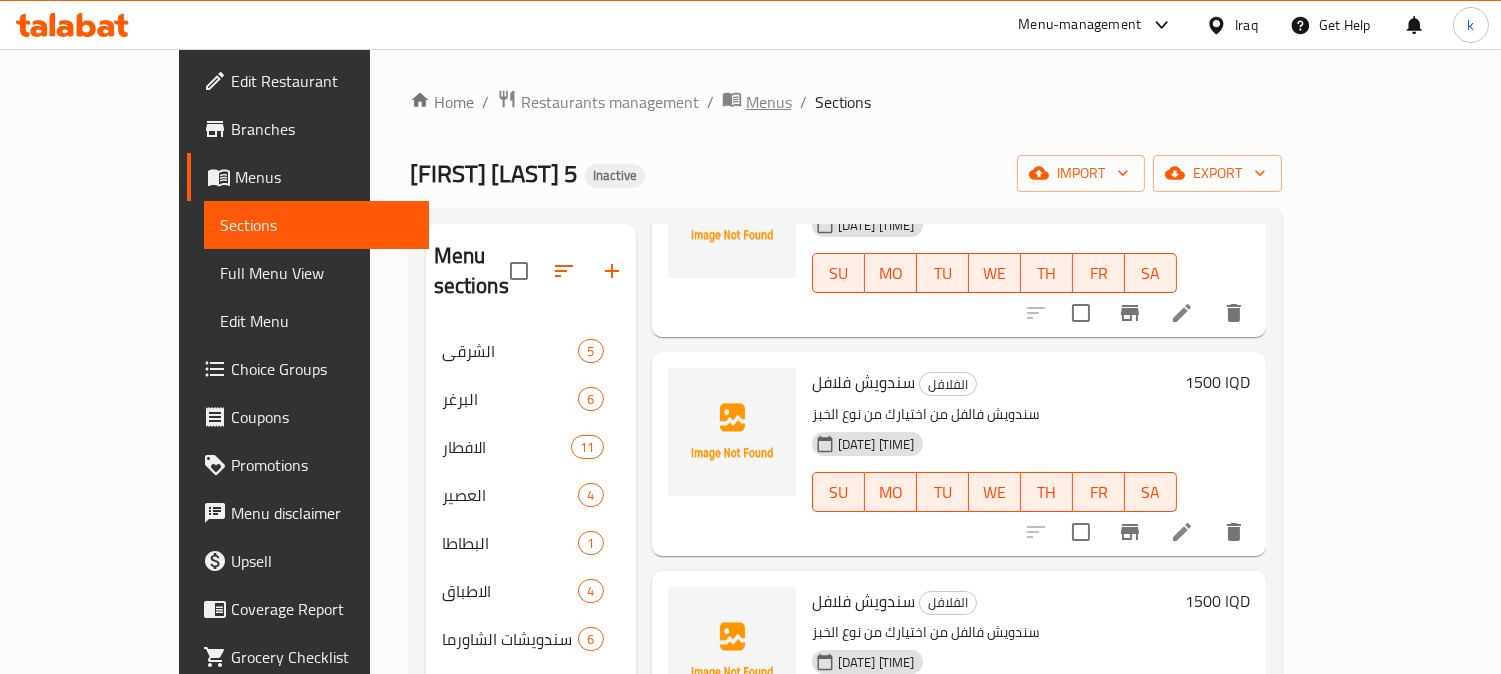 click on "Menus" at bounding box center [769, 102] 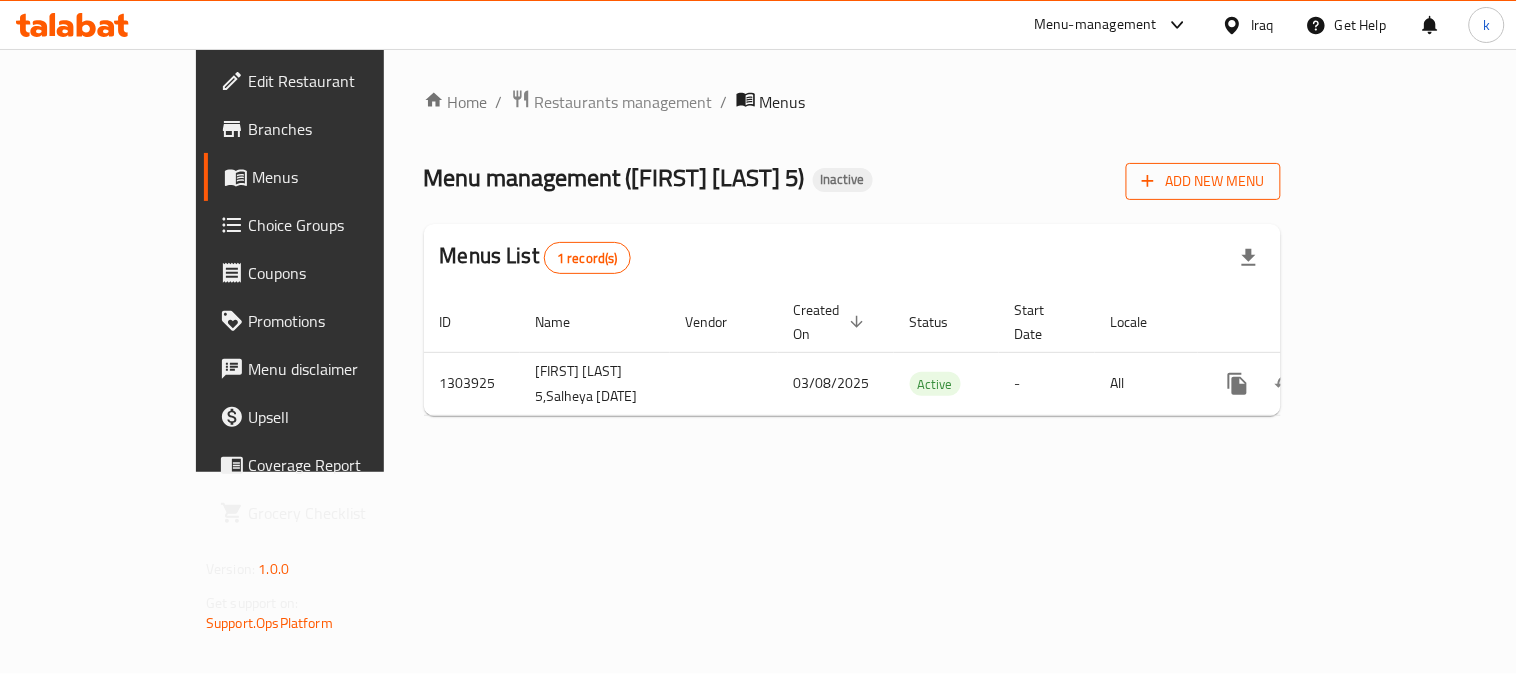 click on "Add New Menu" at bounding box center (1203, 181) 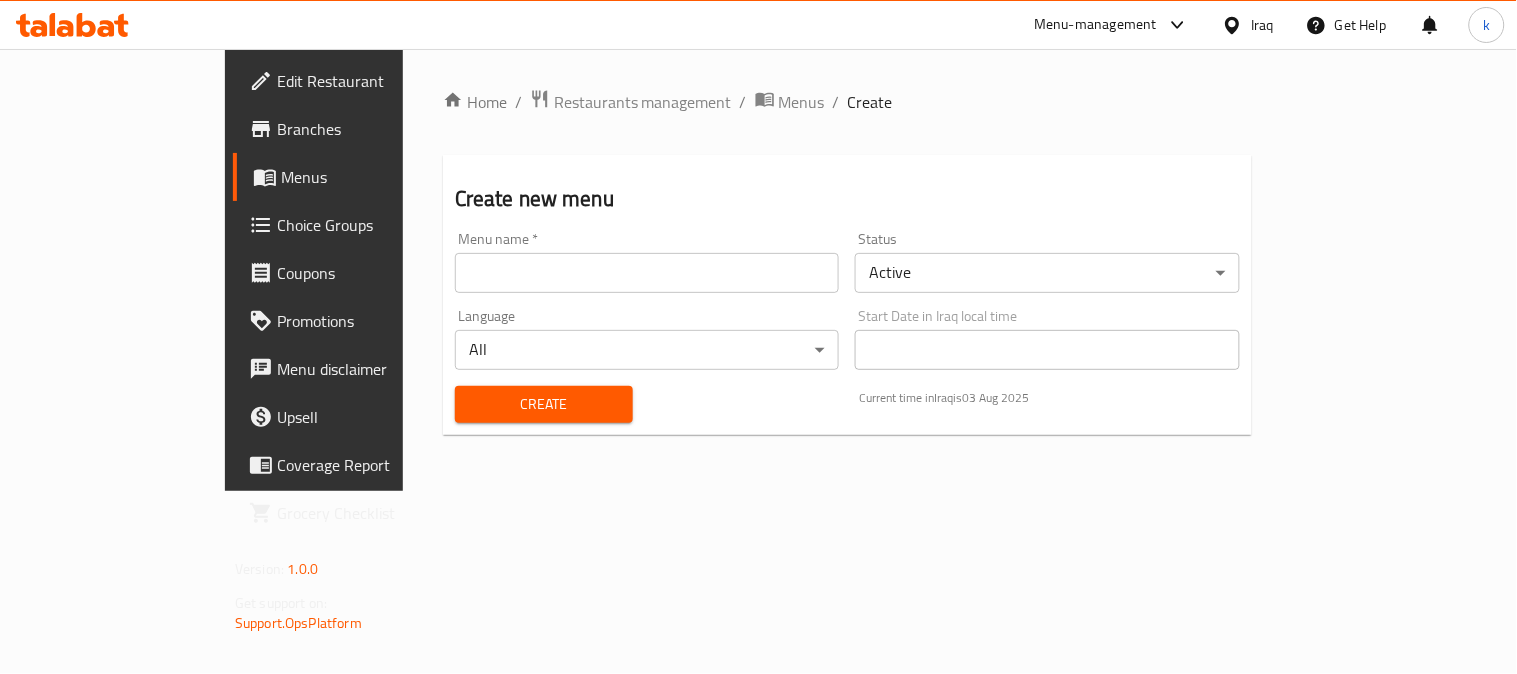 click at bounding box center [647, 273] 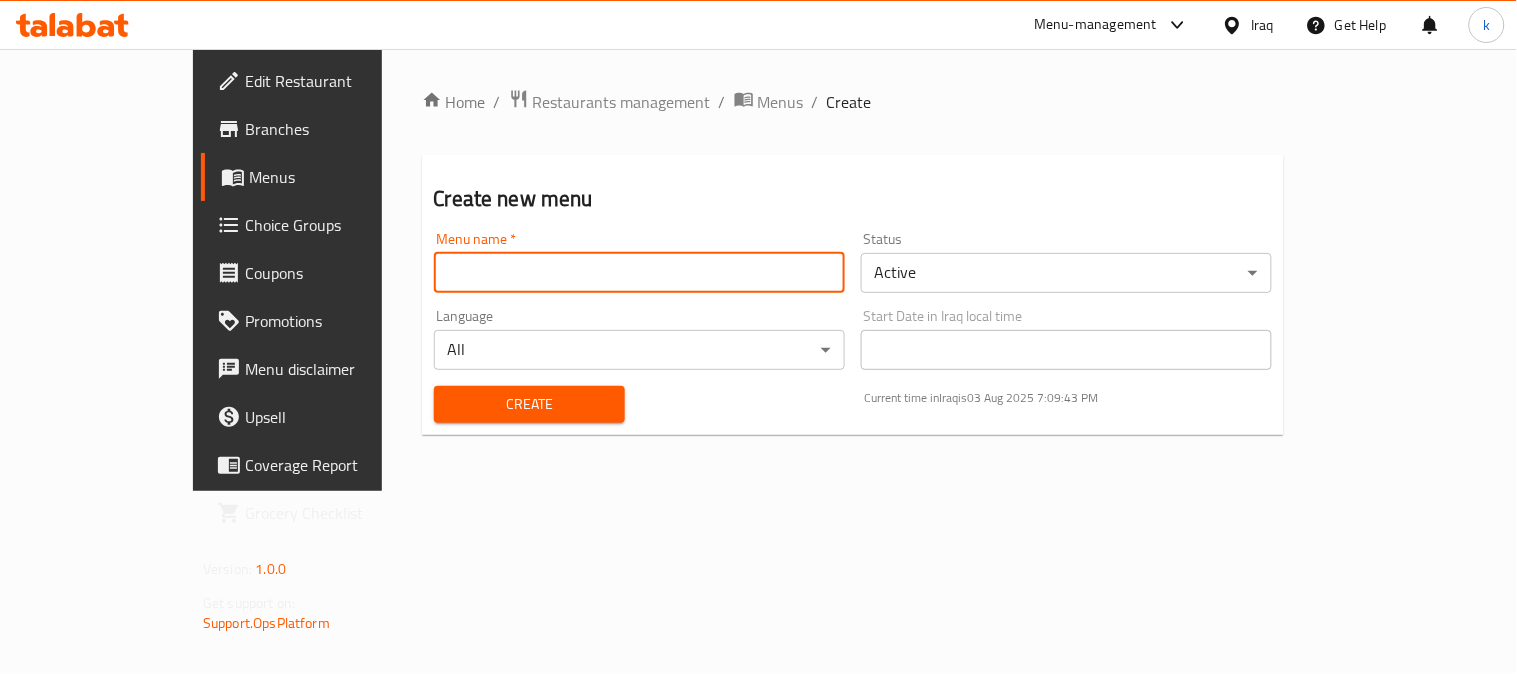 type on "[FIRST]" 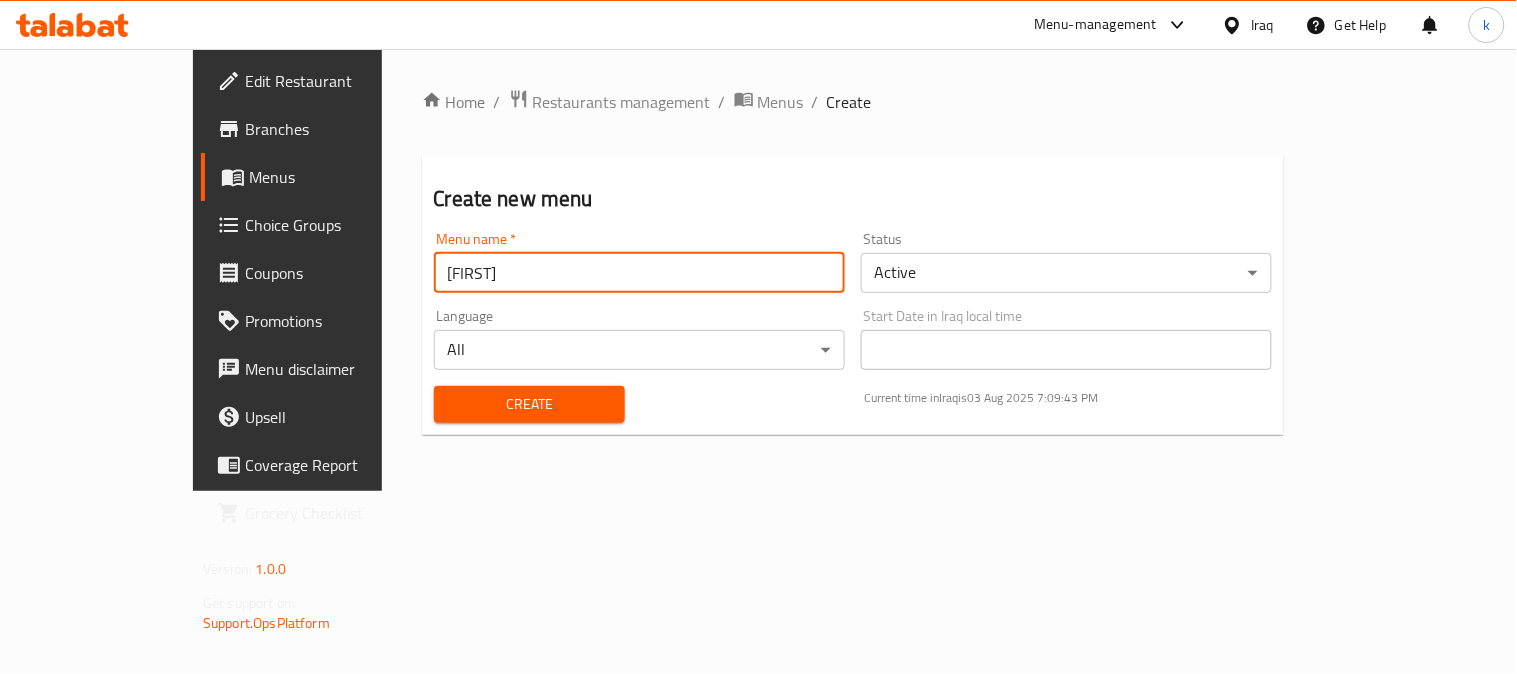 click on "Home / Restaurants management / Menus / Create Create new menu Menu name   * [FIRST] Menu name  * Status Active ​ Language All ​ Start Date in Iraq local time Start Date in Iraq local time Create Current time in  [COUNTRY]  is  03 Aug 2025   [TIME]" at bounding box center (853, 270) 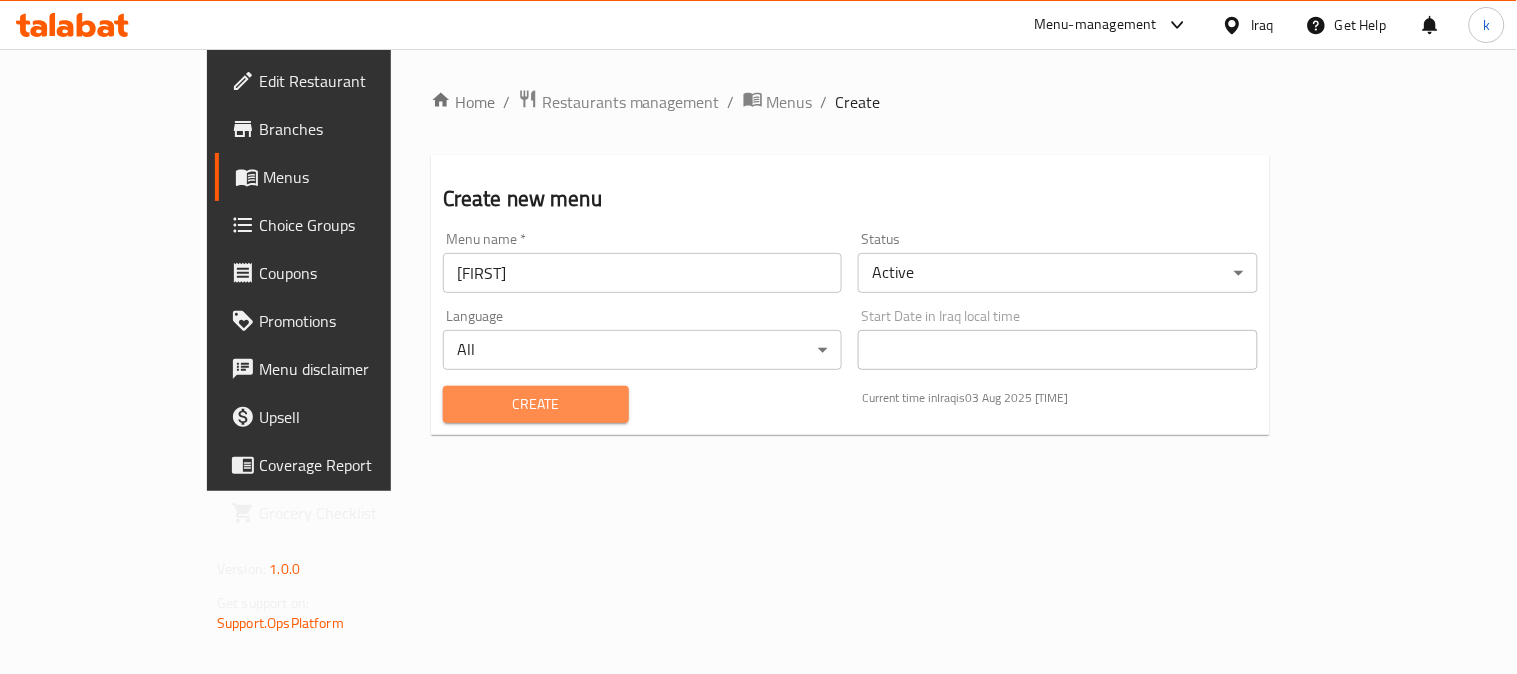 click on "Create" at bounding box center [536, 404] 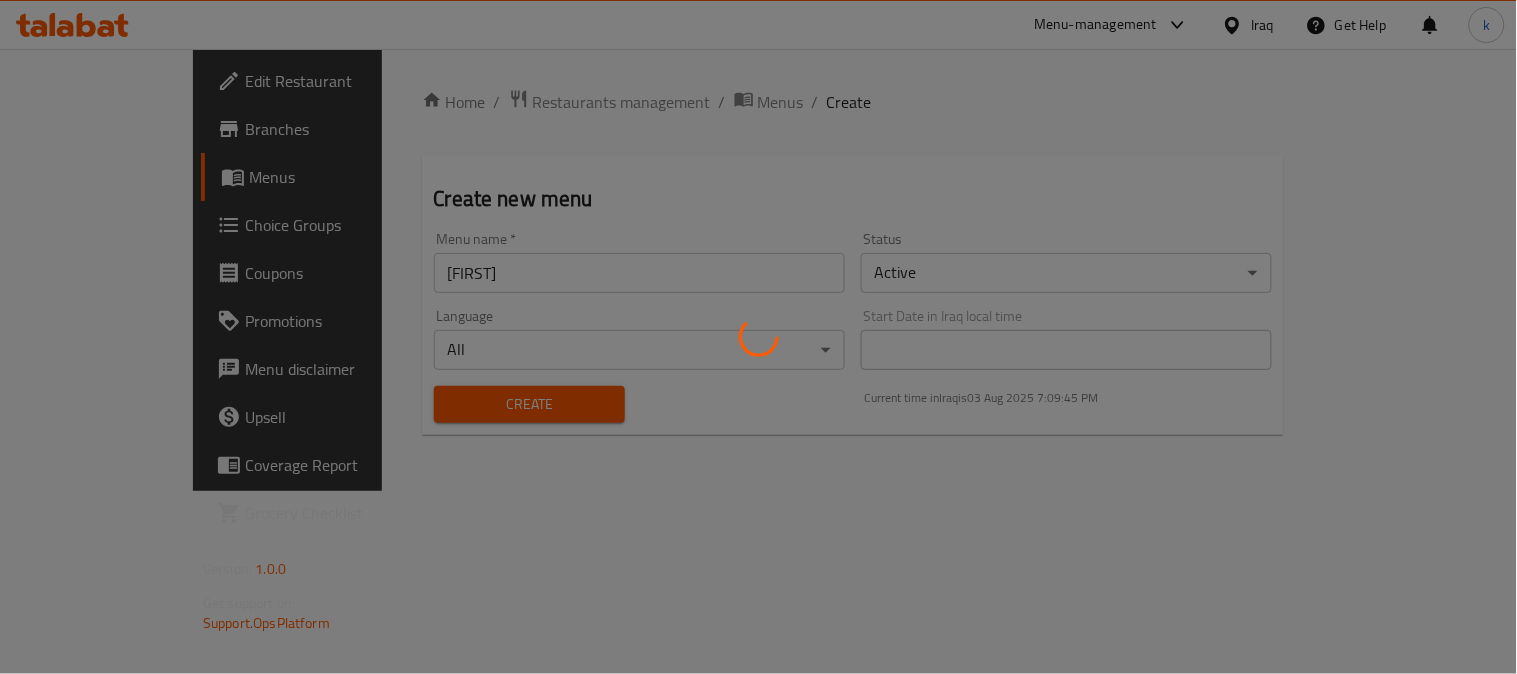 type 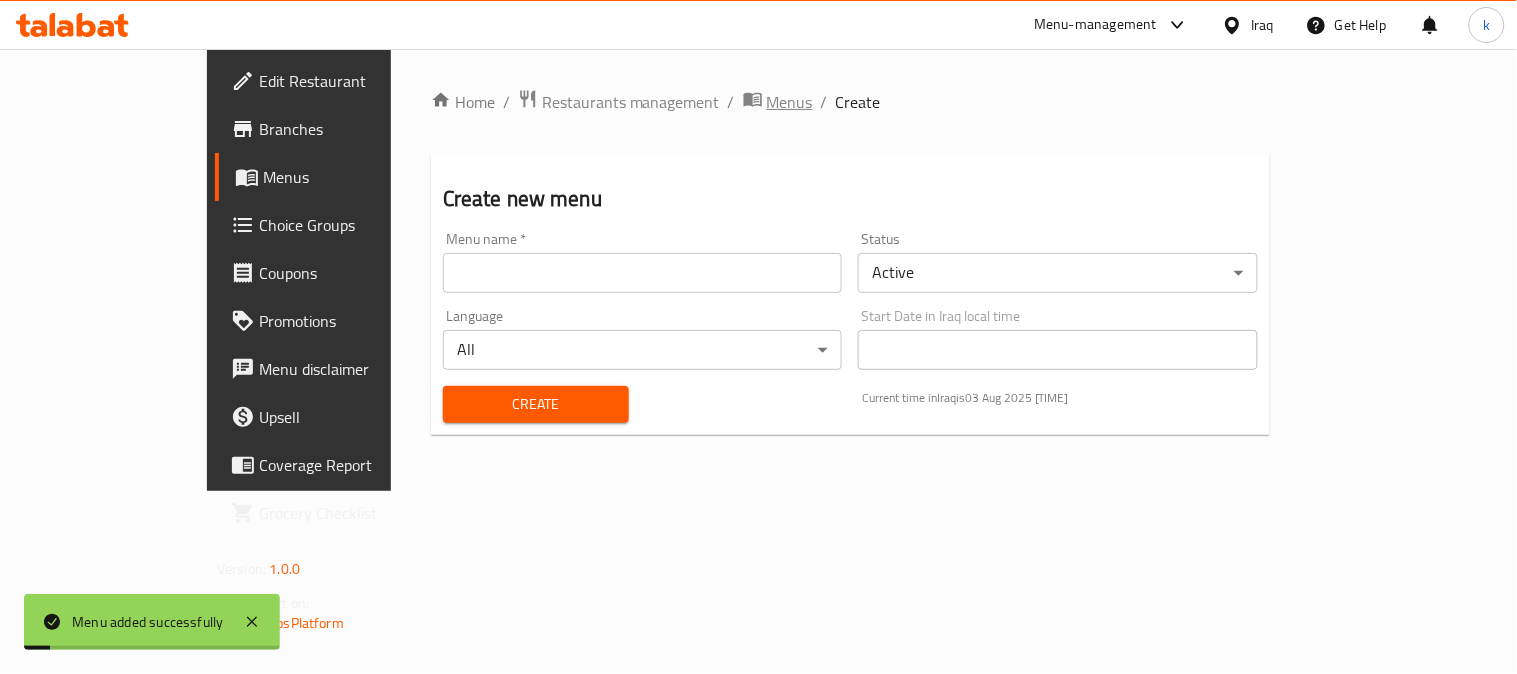 click on "Menus" at bounding box center (790, 102) 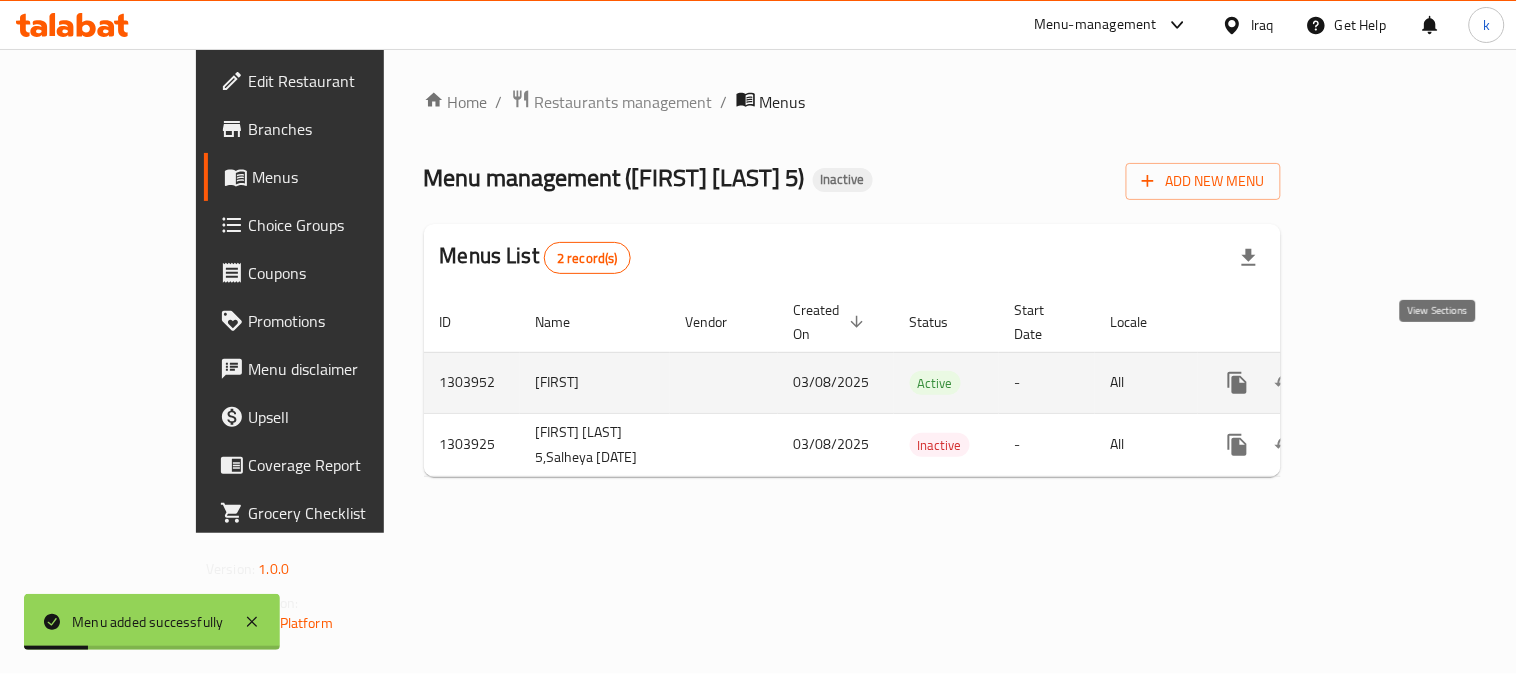 click 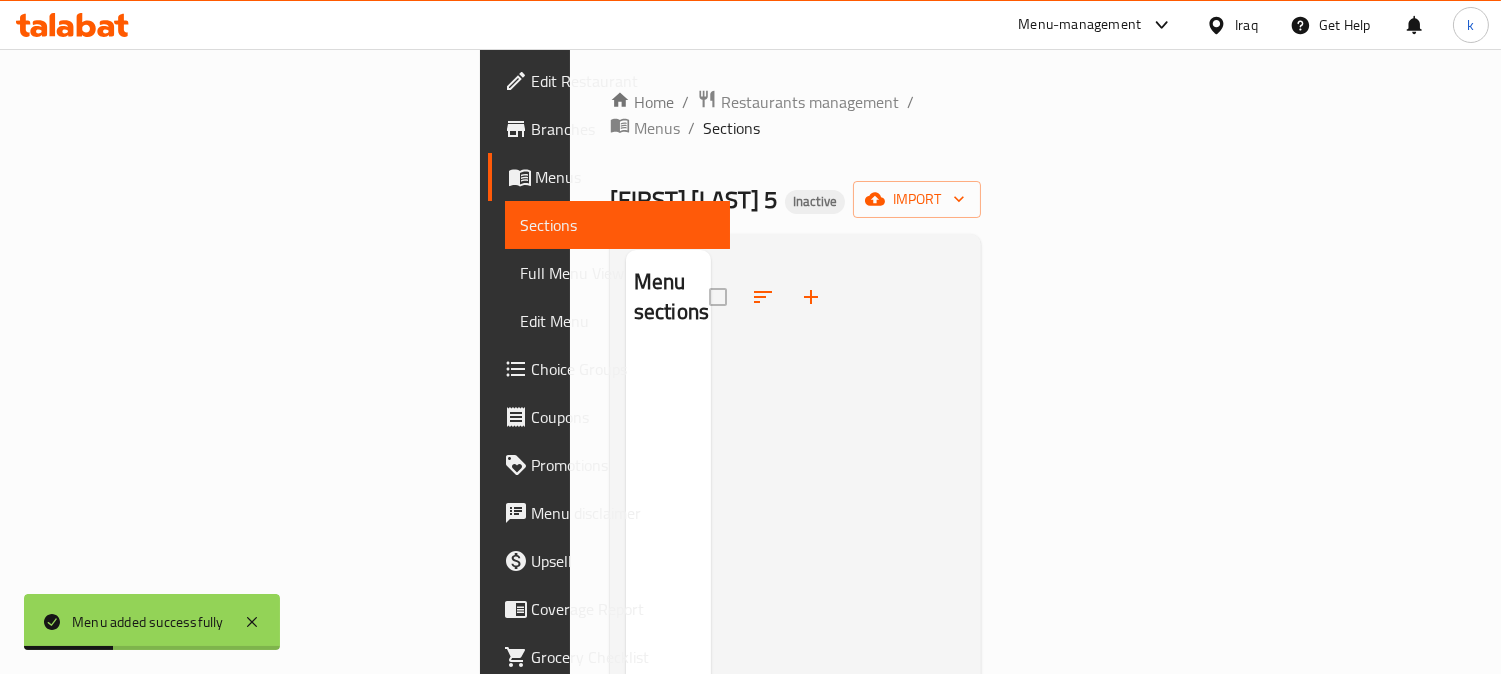 click on "Edit Menu" at bounding box center [618, 321] 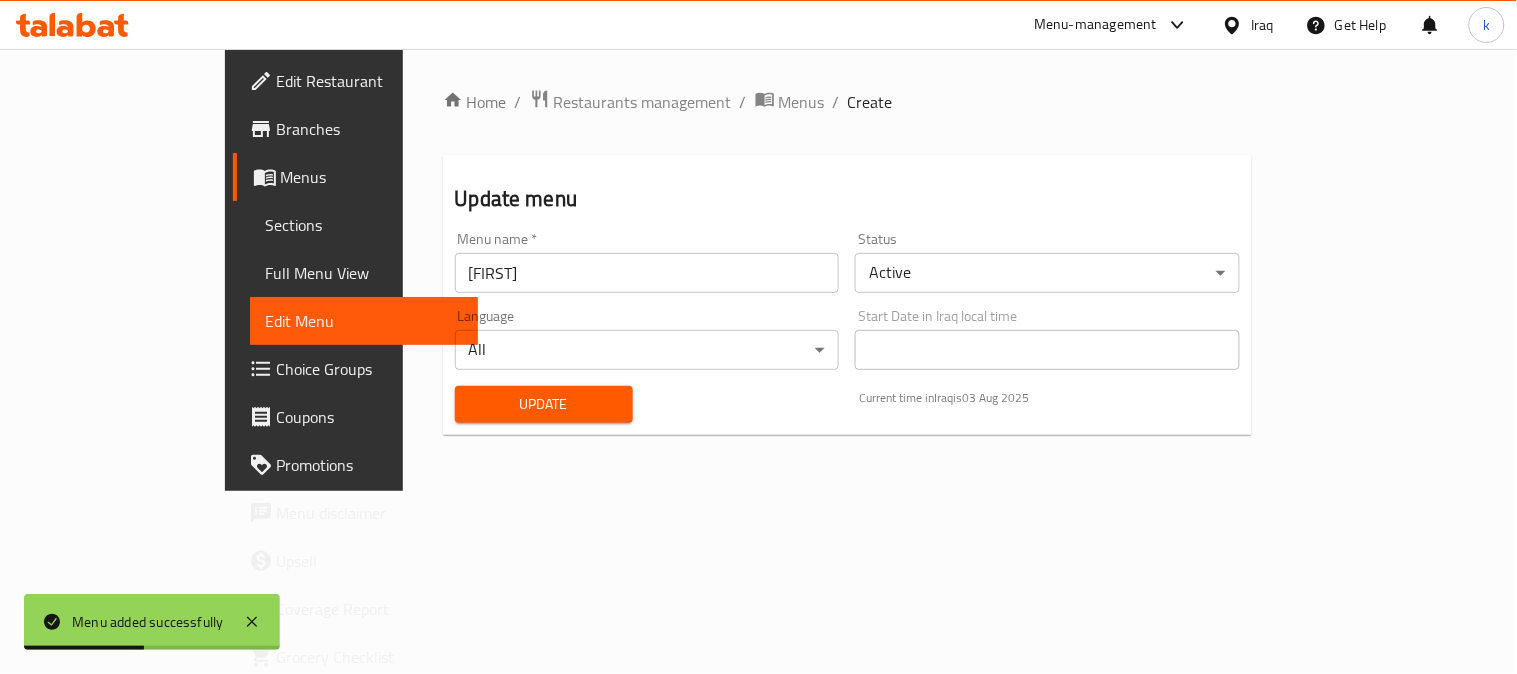 click on "[FIRST]" at bounding box center [647, 273] 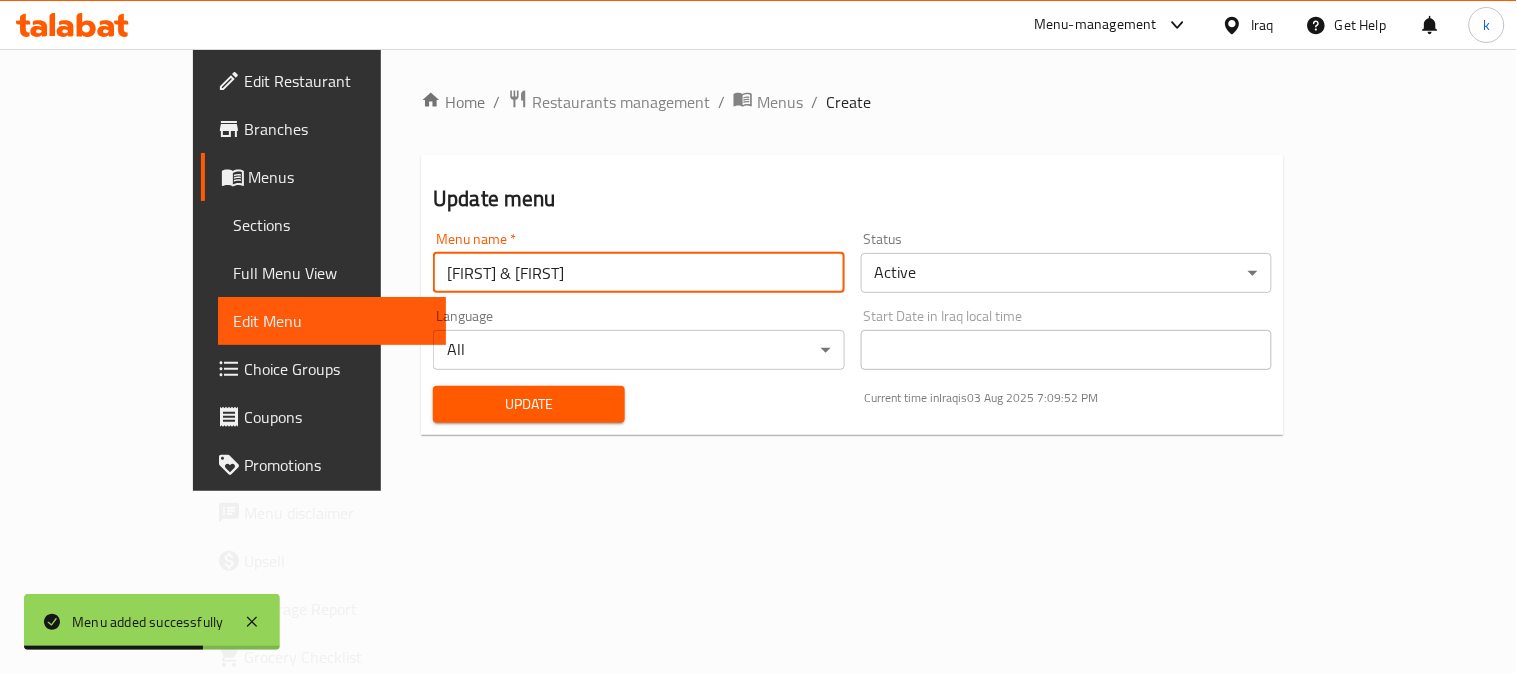 click on "[FIRST] & [FIRST]" at bounding box center (639, 273) 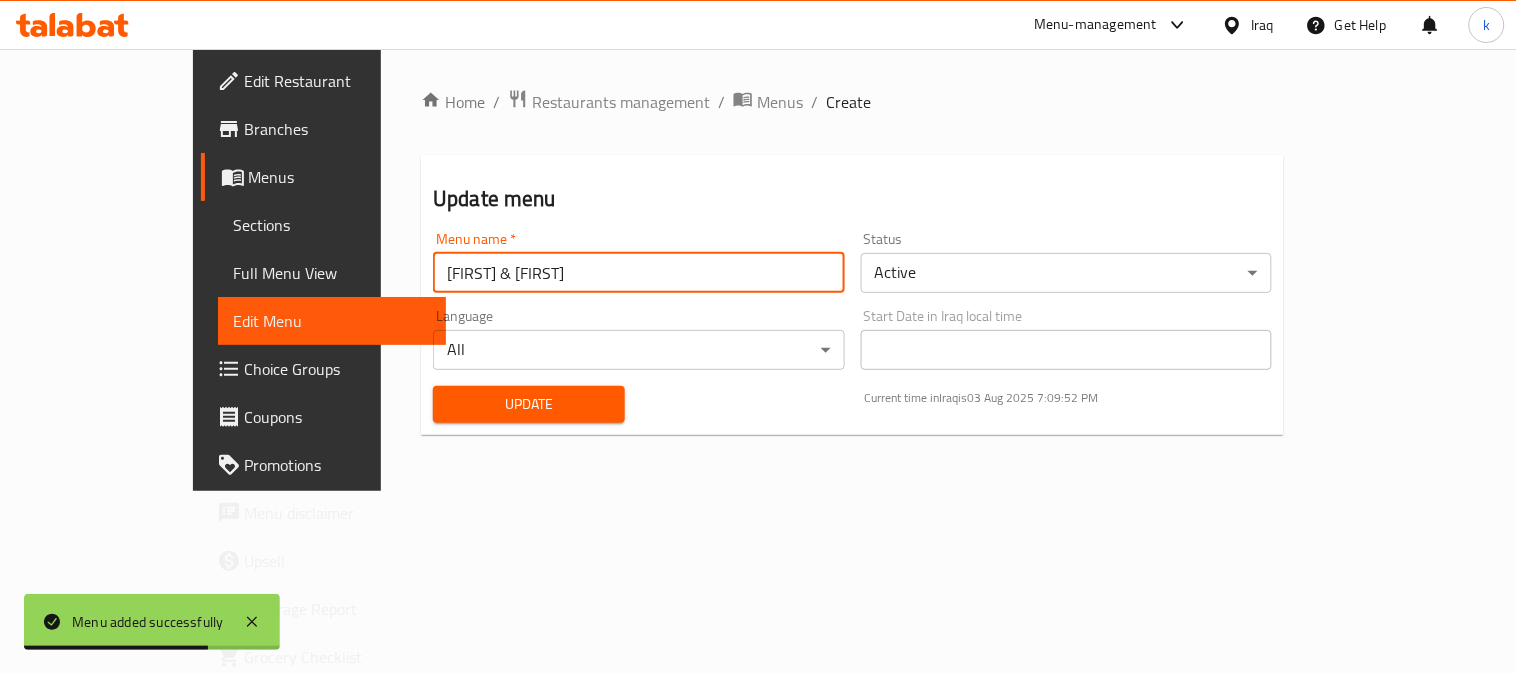 click on "[FIRST] & [FIRST]" at bounding box center (639, 273) 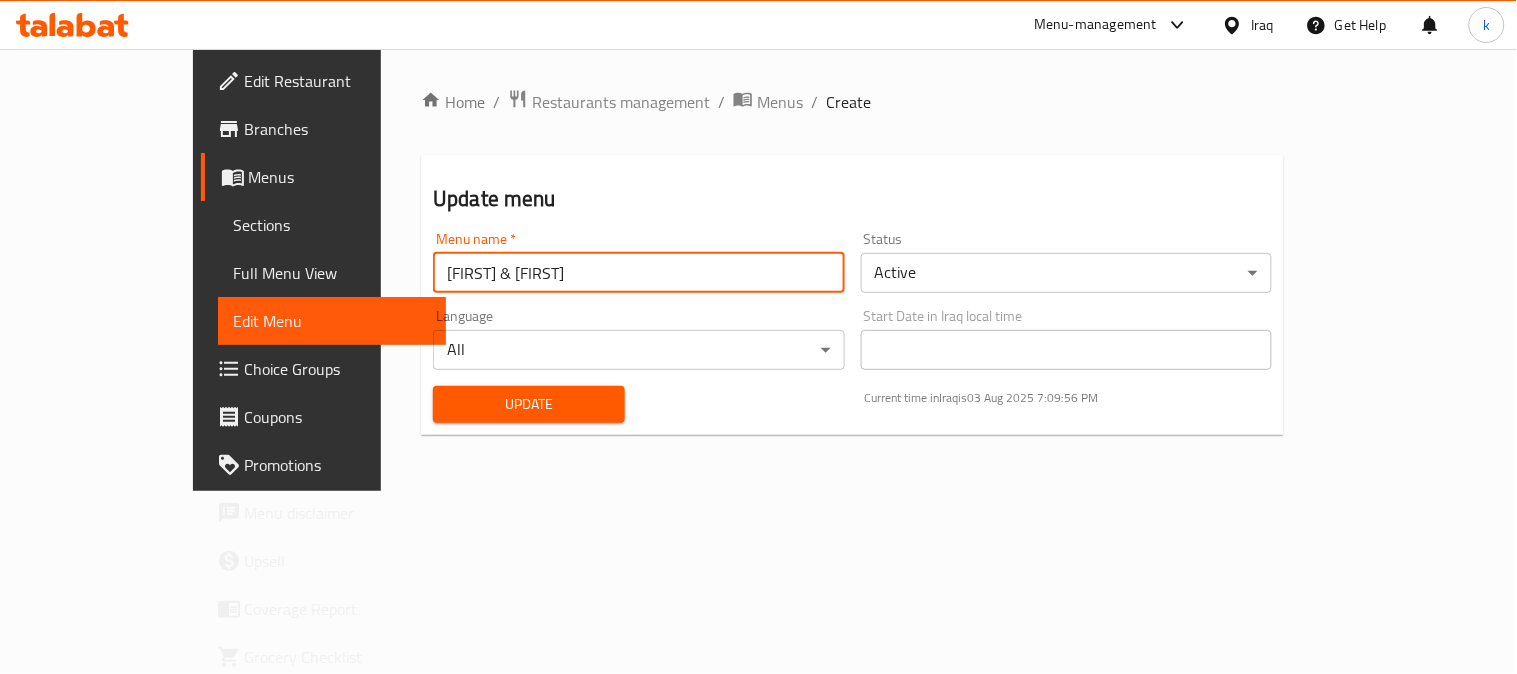 type on "[FIRST] & [FIRST]" 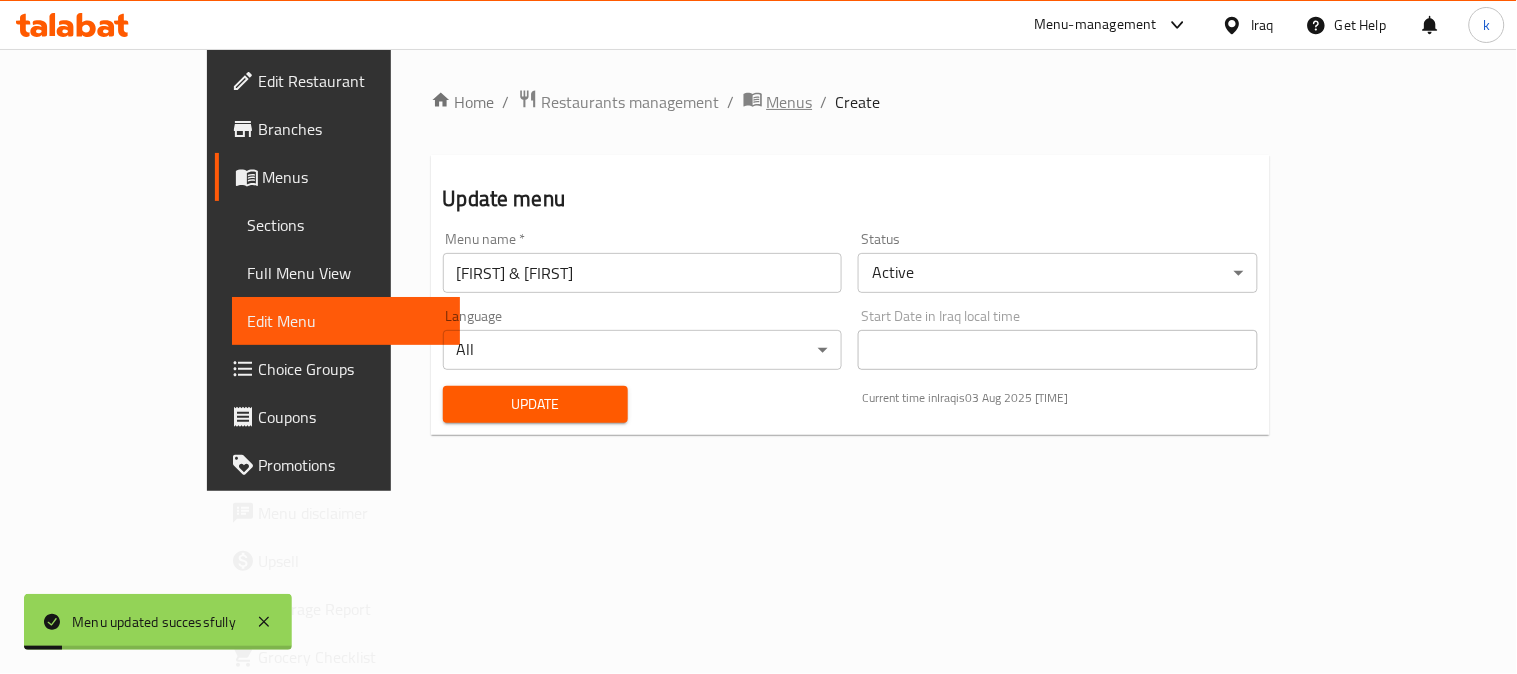 click on "Menus" at bounding box center [790, 102] 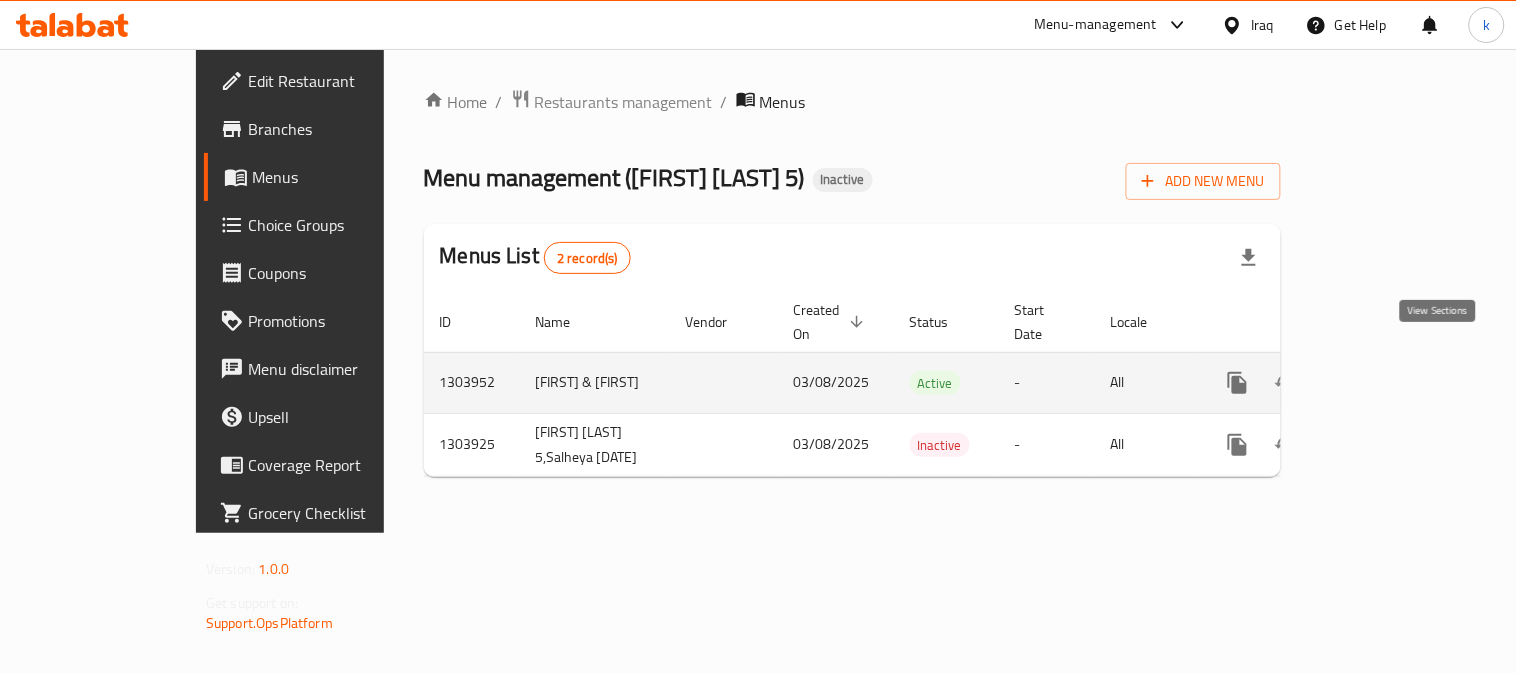 click 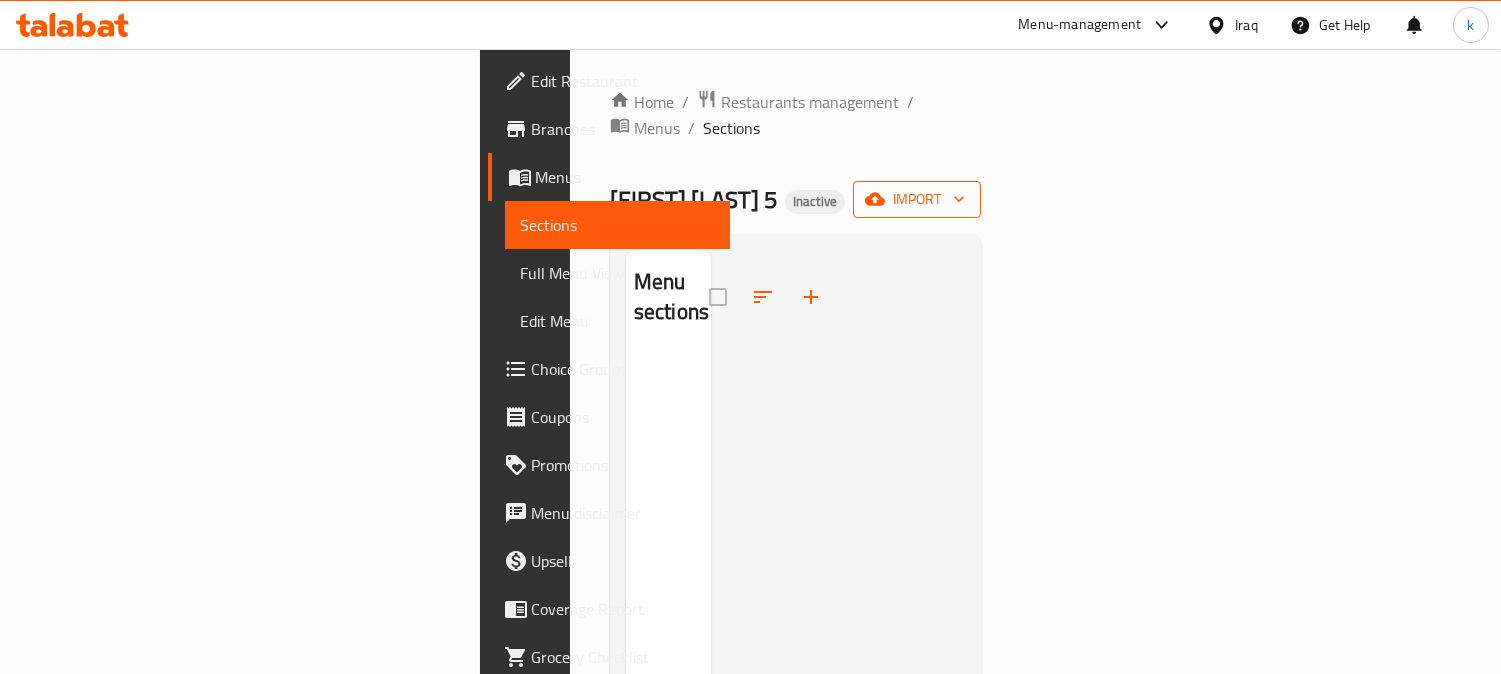 click on "import" at bounding box center [917, 199] 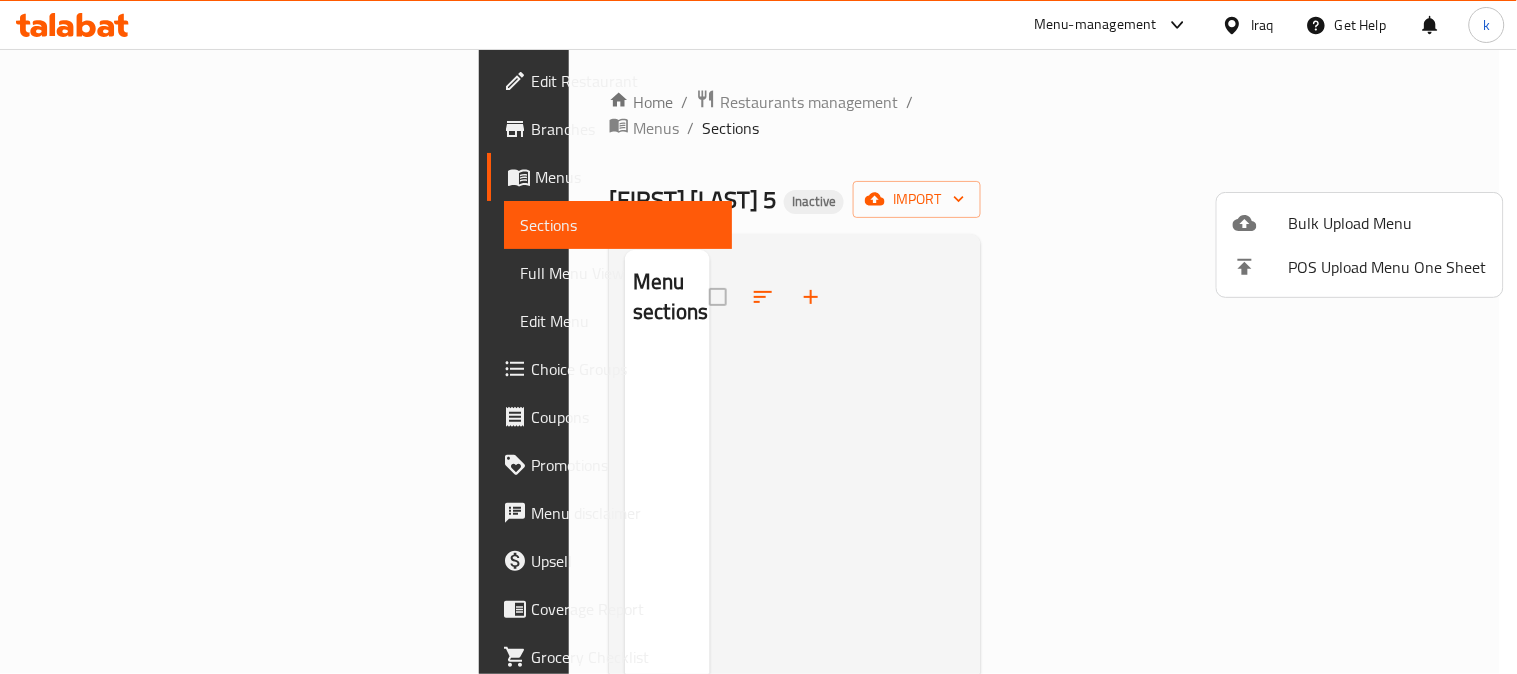 drag, startPoint x: 1214, startPoint y: 212, endPoint x: 1314, endPoint y: 232, distance: 101.98039 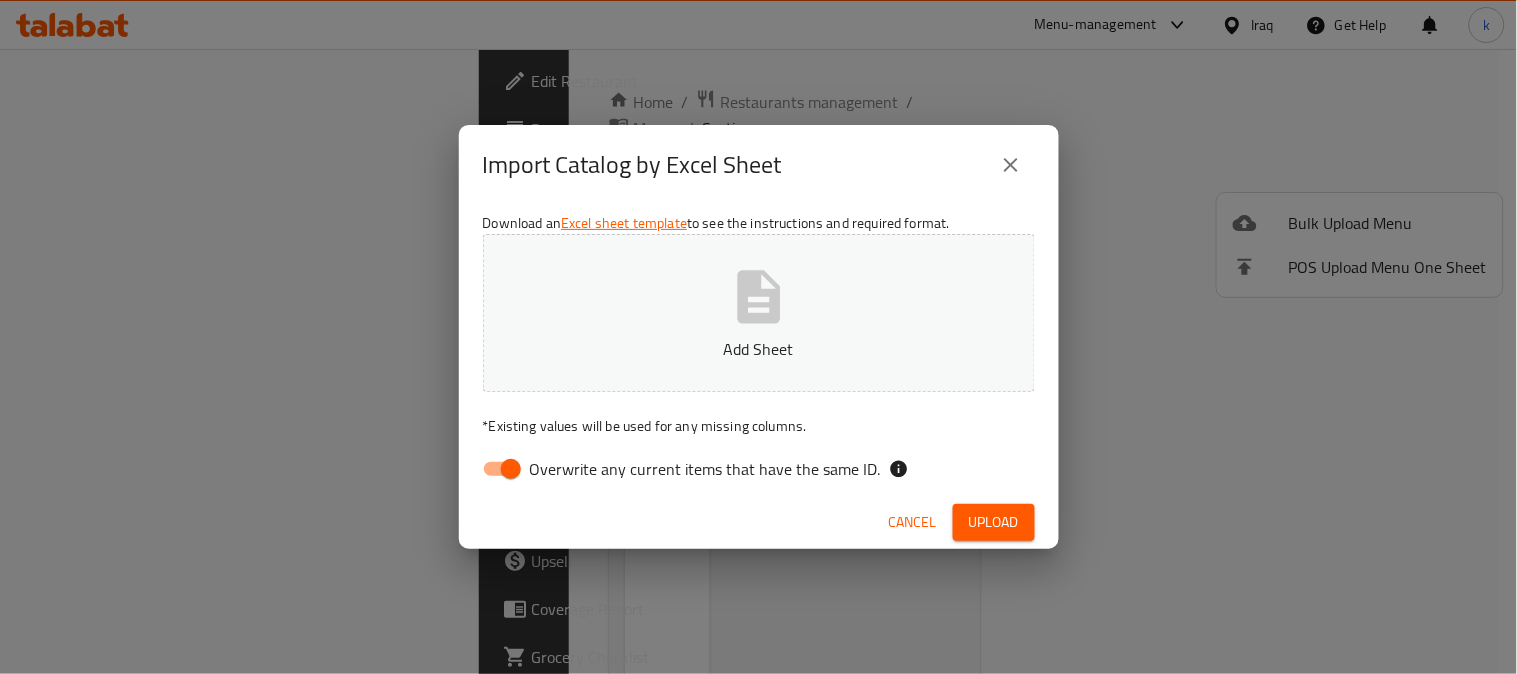 click on "Overwrite any current items that have the same ID." at bounding box center (511, 469) 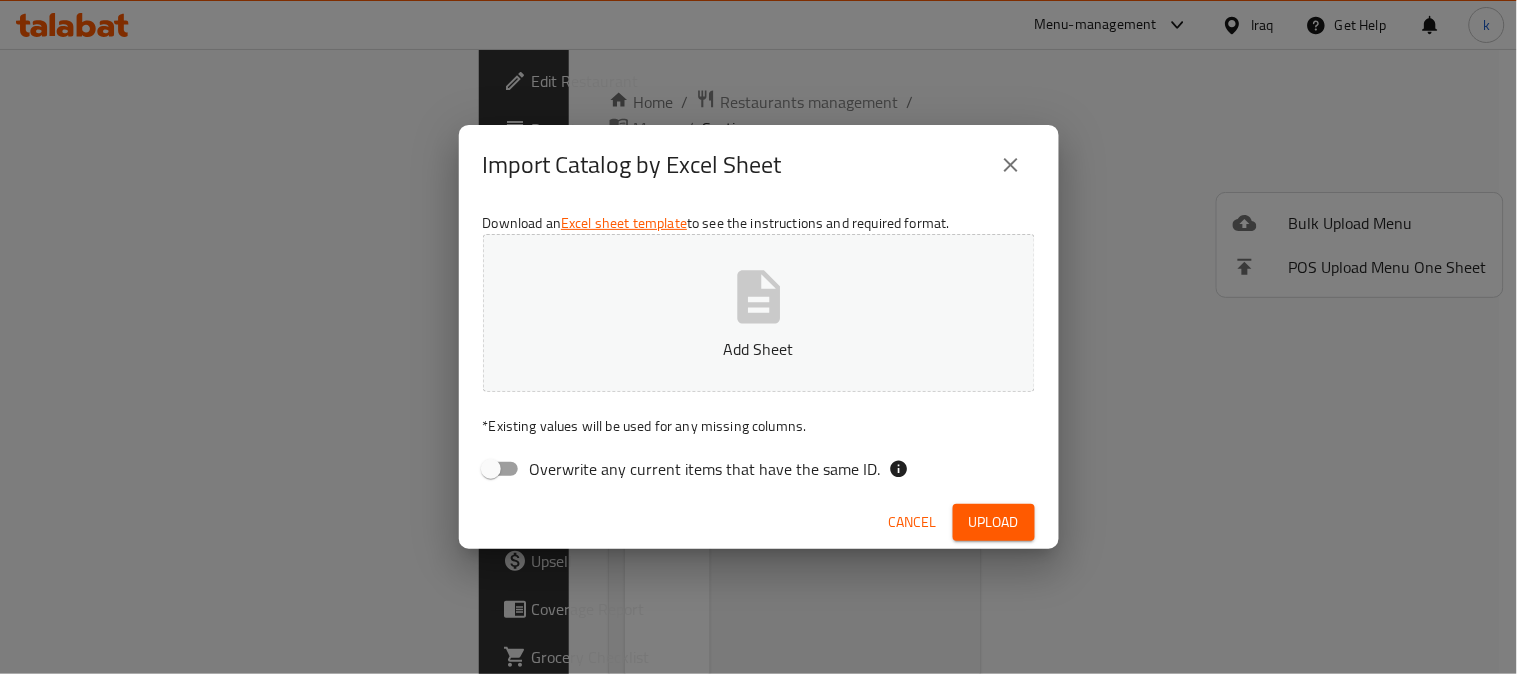 click on "Add Sheet" at bounding box center (759, 313) 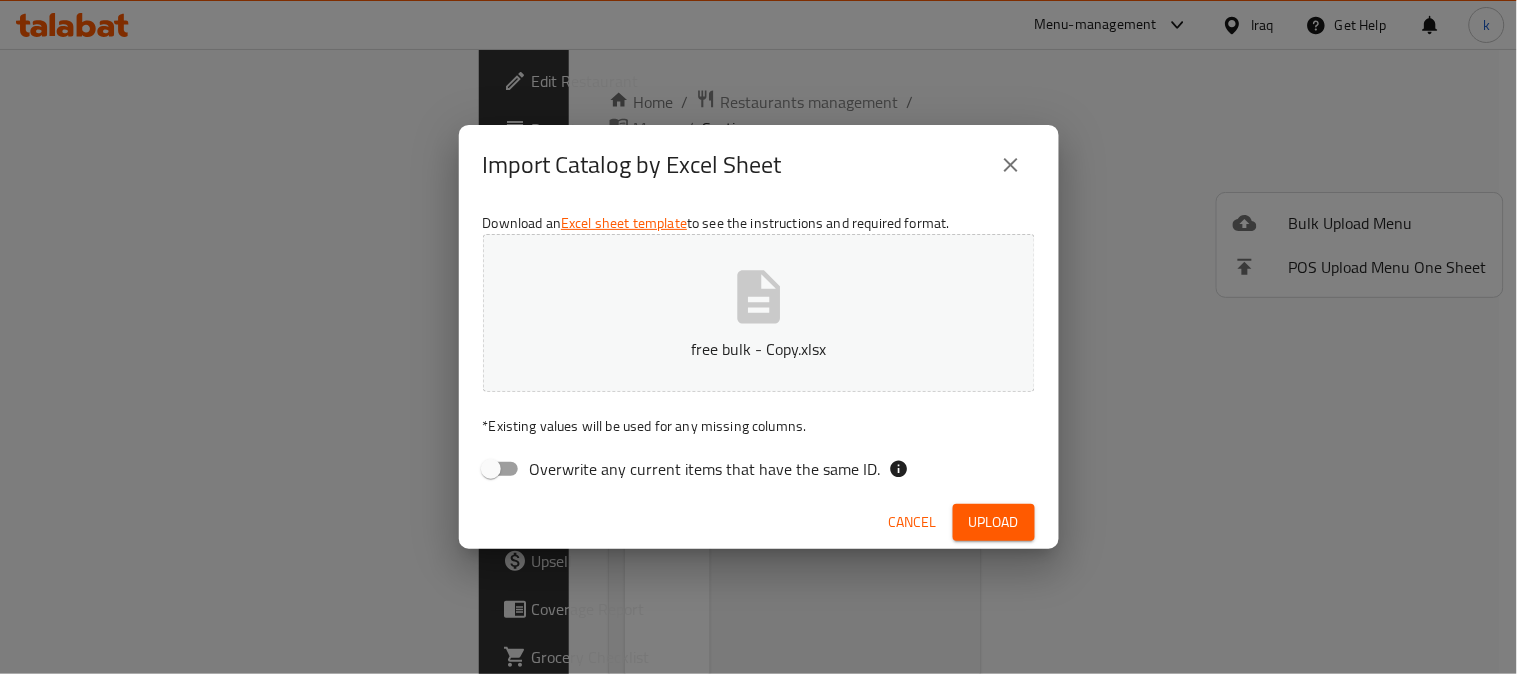 click on "Upload" at bounding box center (994, 522) 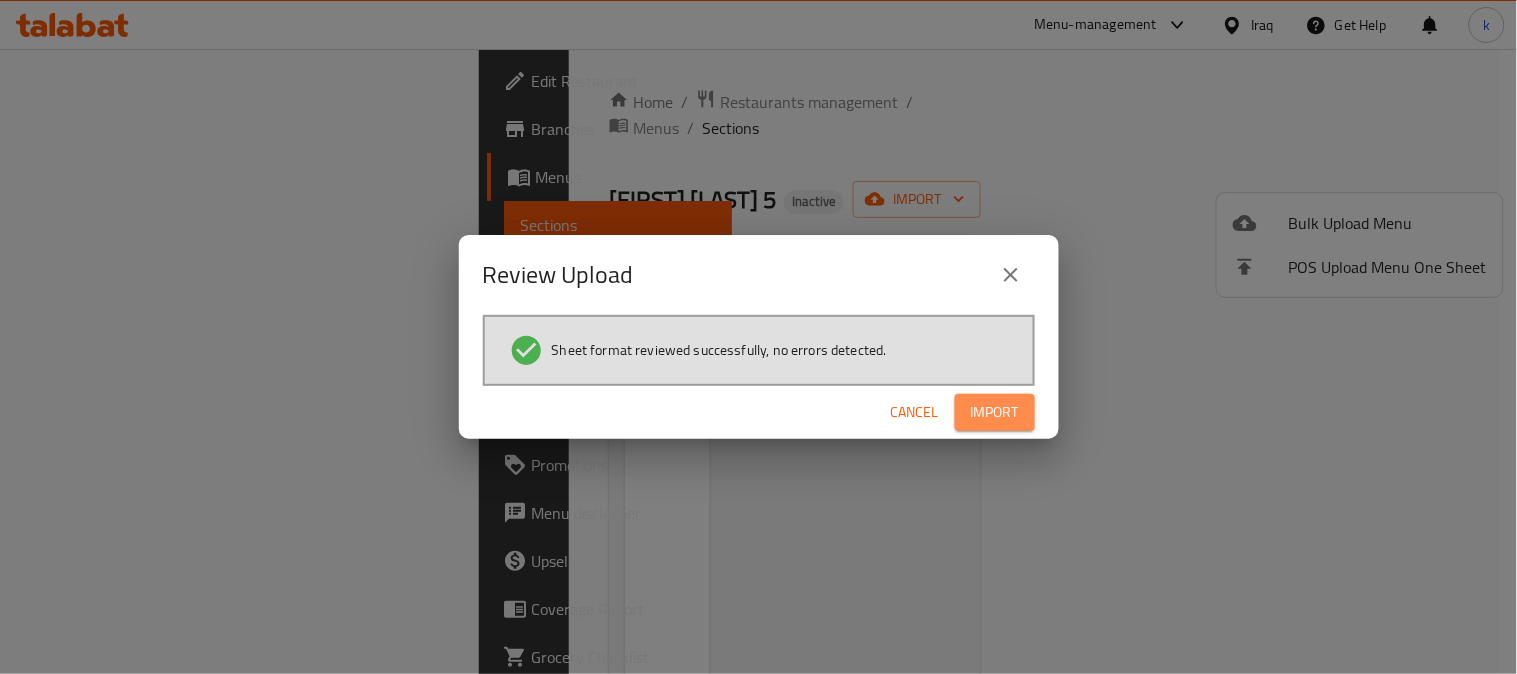 click on "Import" at bounding box center (995, 412) 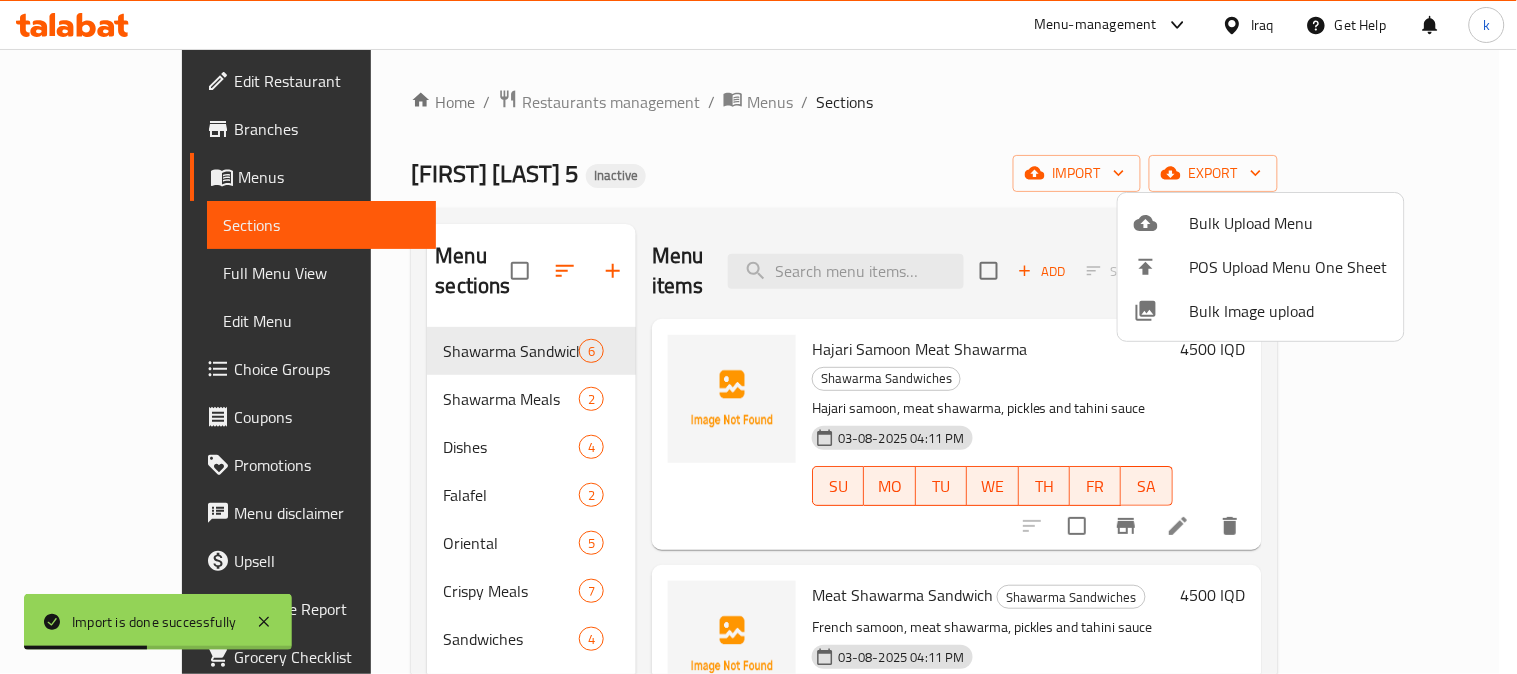 click at bounding box center [758, 337] 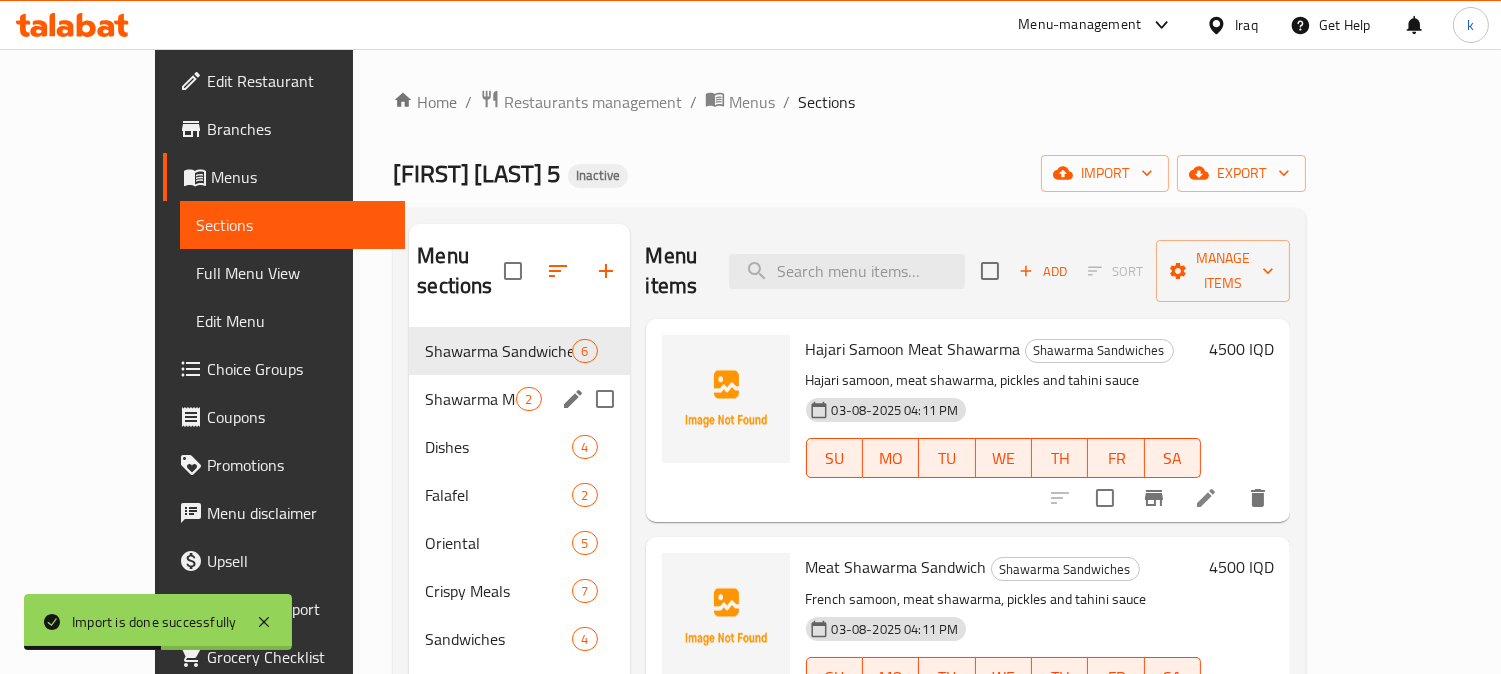 click on "Shawarma Meals" at bounding box center [470, 399] 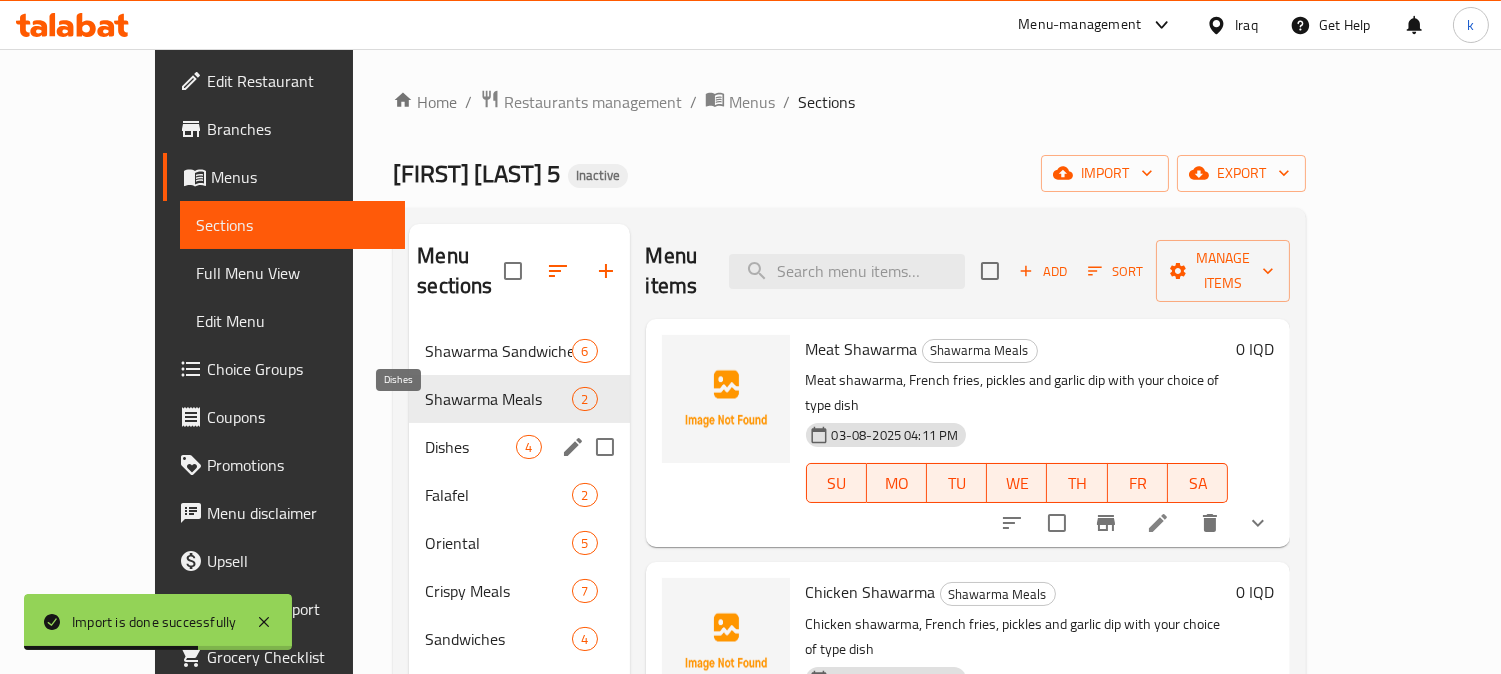 drag, startPoint x: 422, startPoint y: 407, endPoint x: 433, endPoint y: 426, distance: 21.954498 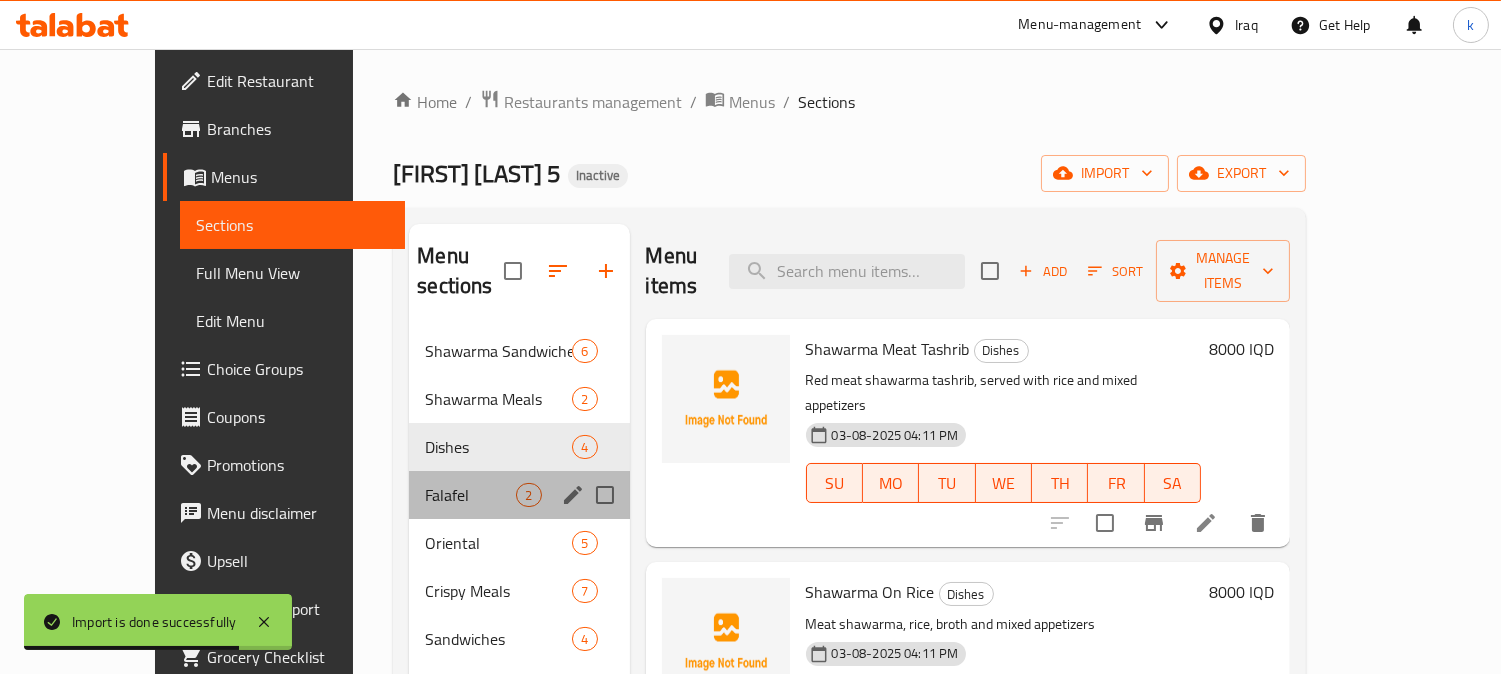 click on "Falafel 2" at bounding box center [519, 495] 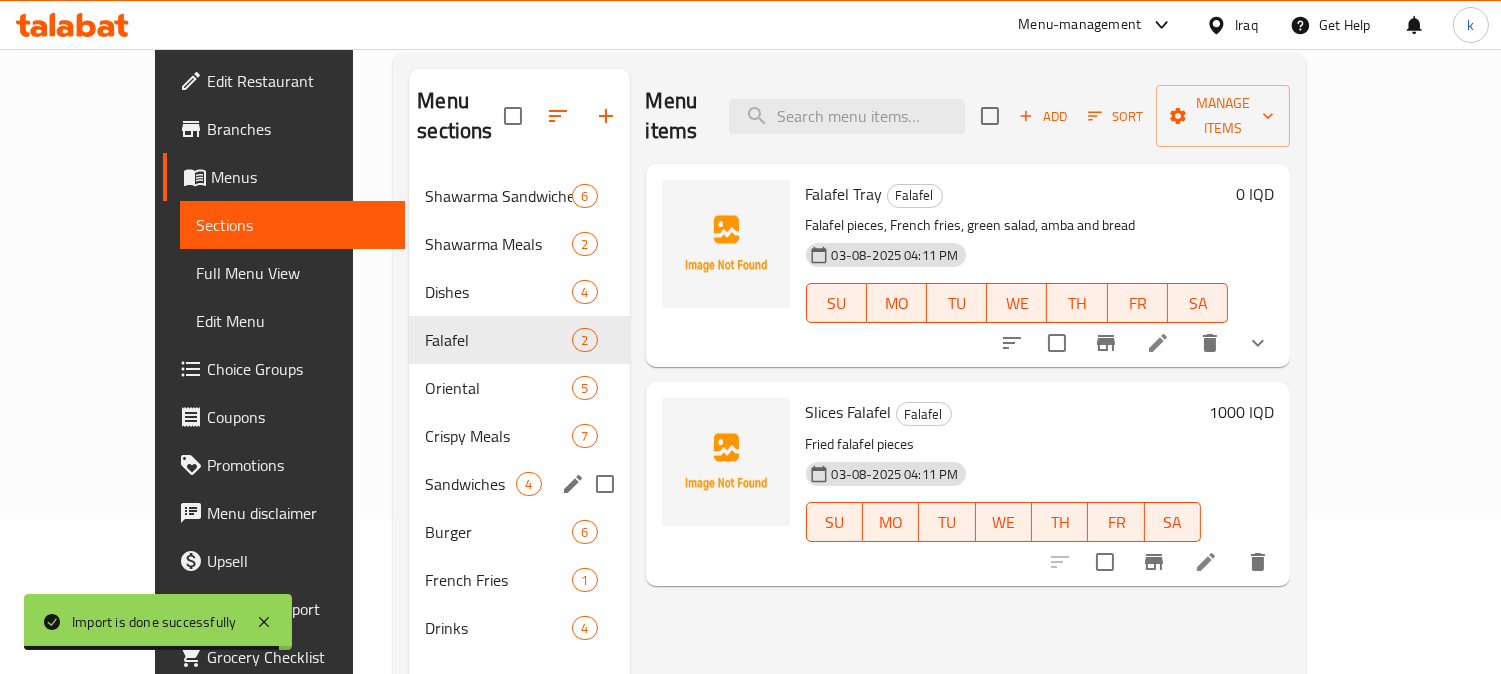 scroll, scrollTop: 185, scrollLeft: 0, axis: vertical 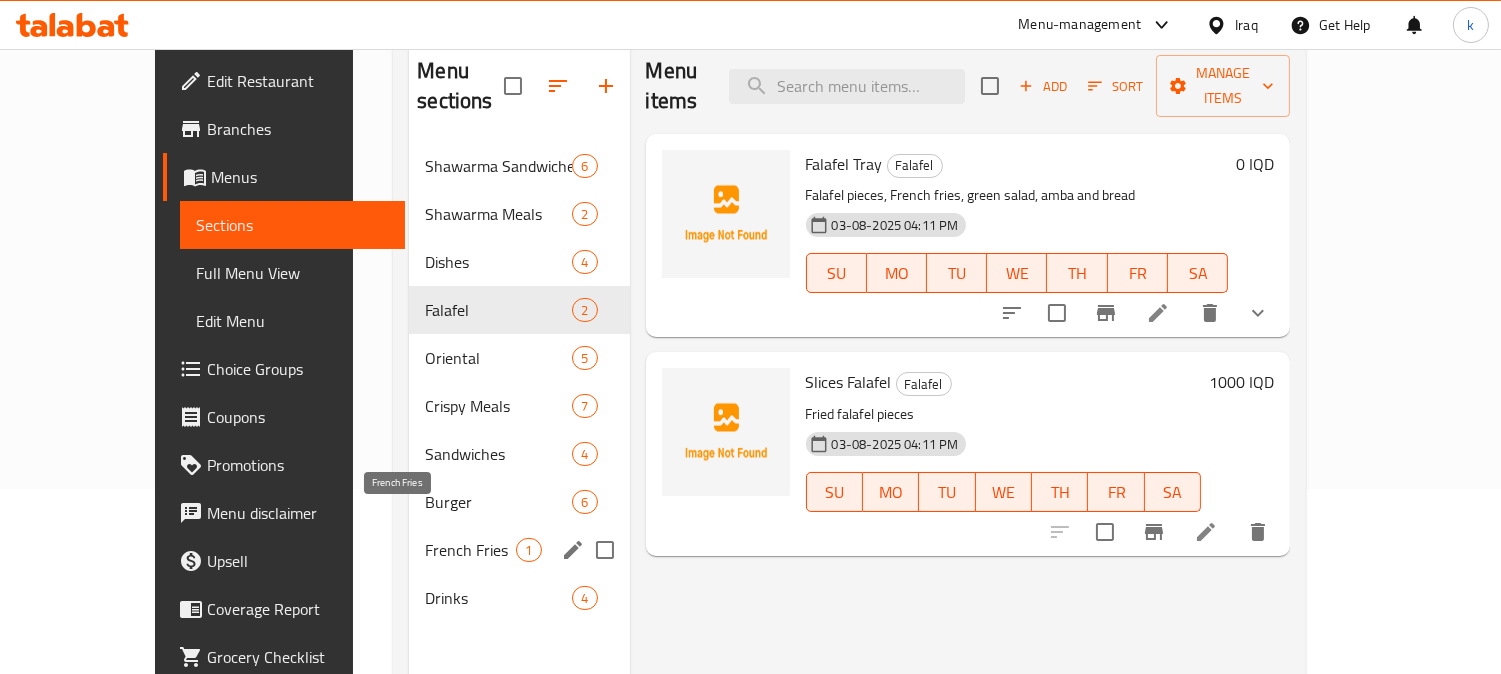 click on "French Fries" at bounding box center (470, 550) 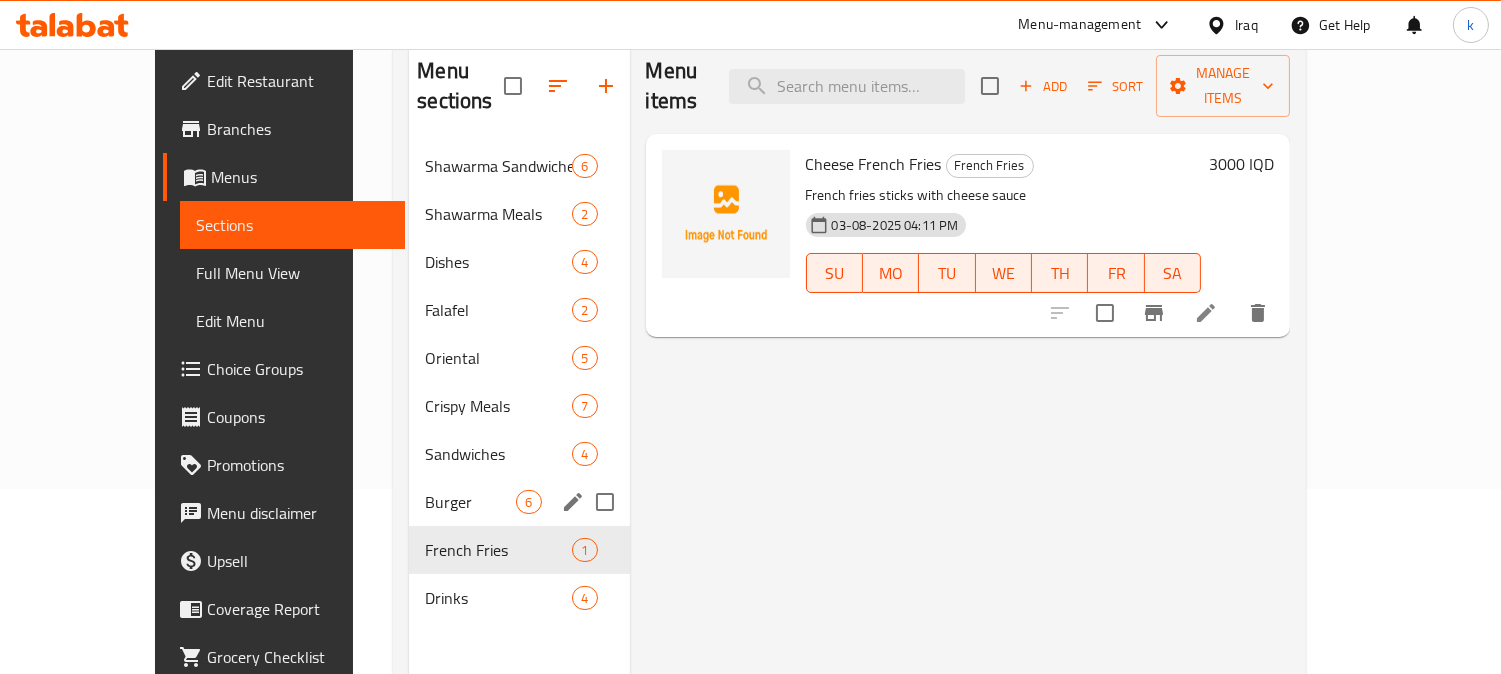 drag, startPoint x: 408, startPoint y: 447, endPoint x: 398, endPoint y: 385, distance: 62.801273 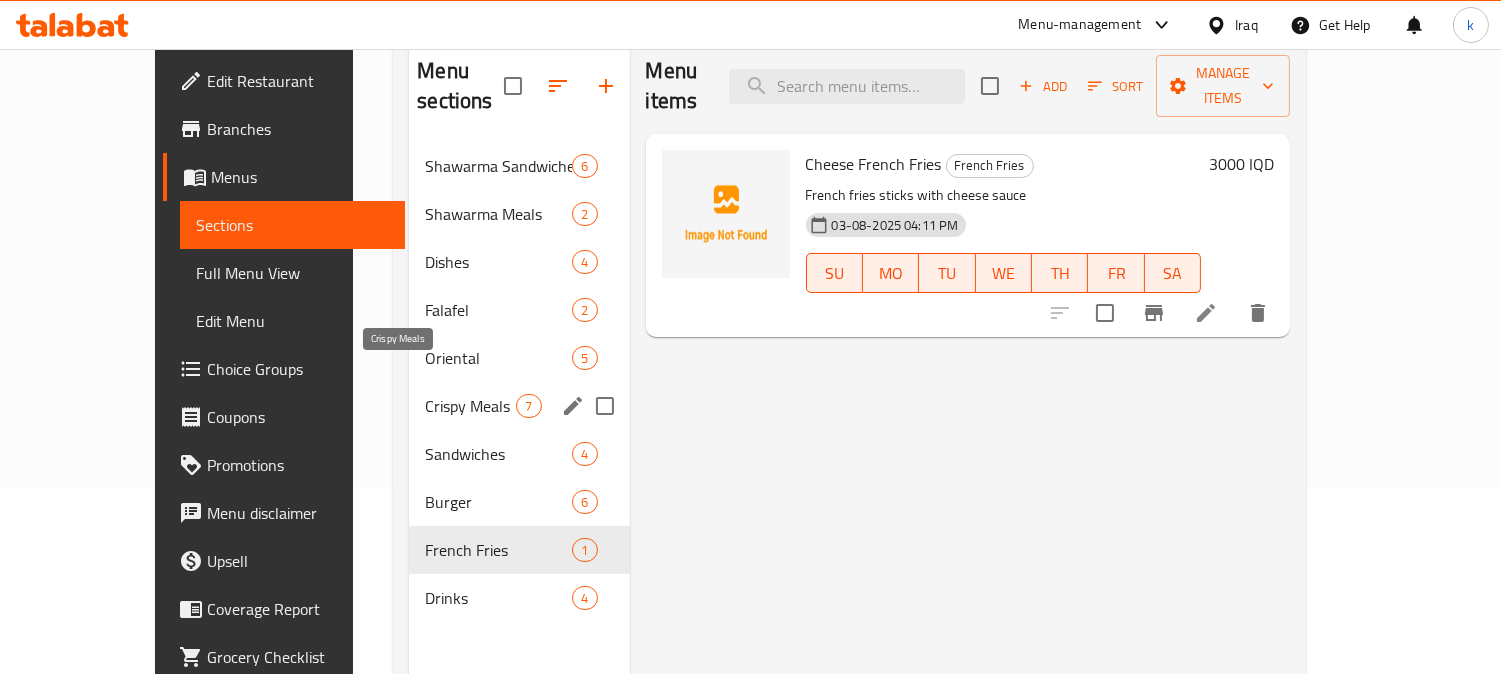 click on "Crispy Meals" at bounding box center (470, 406) 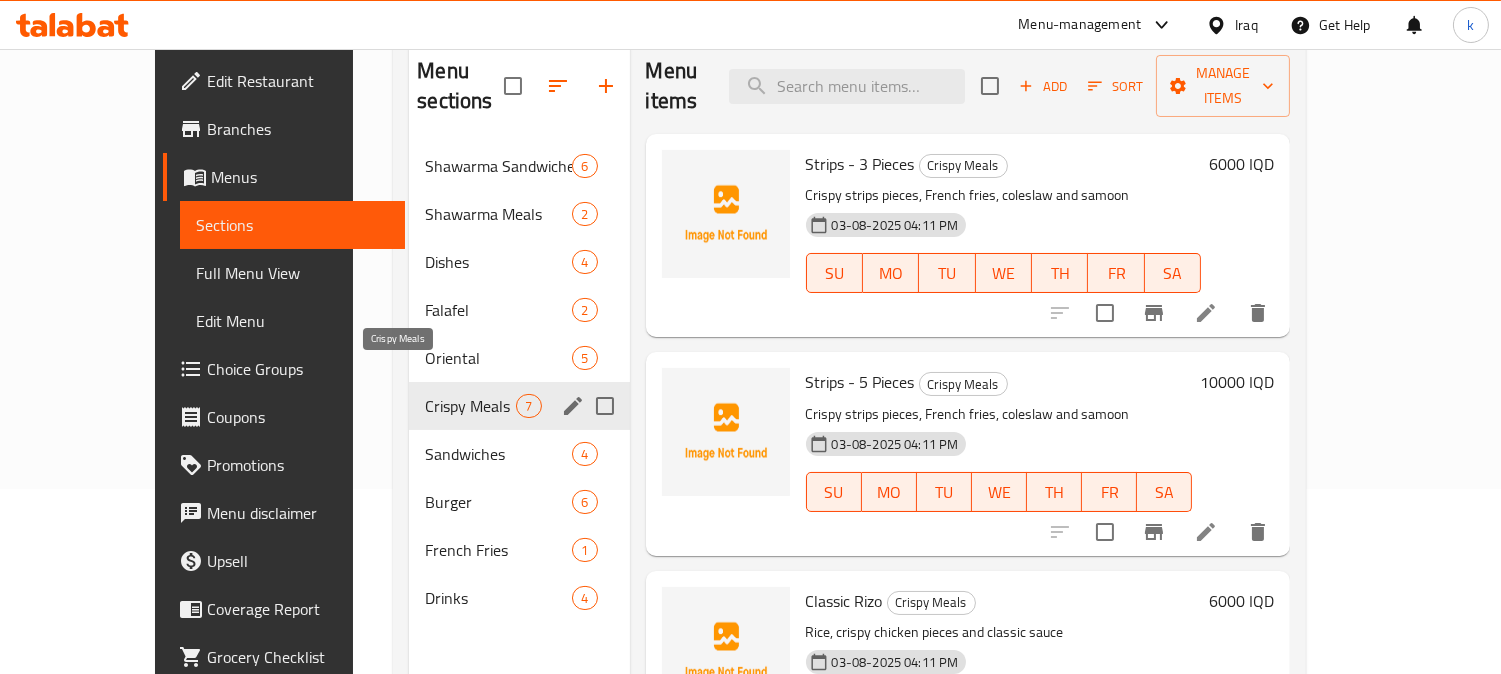 click on "Oriental  5" at bounding box center [519, 358] 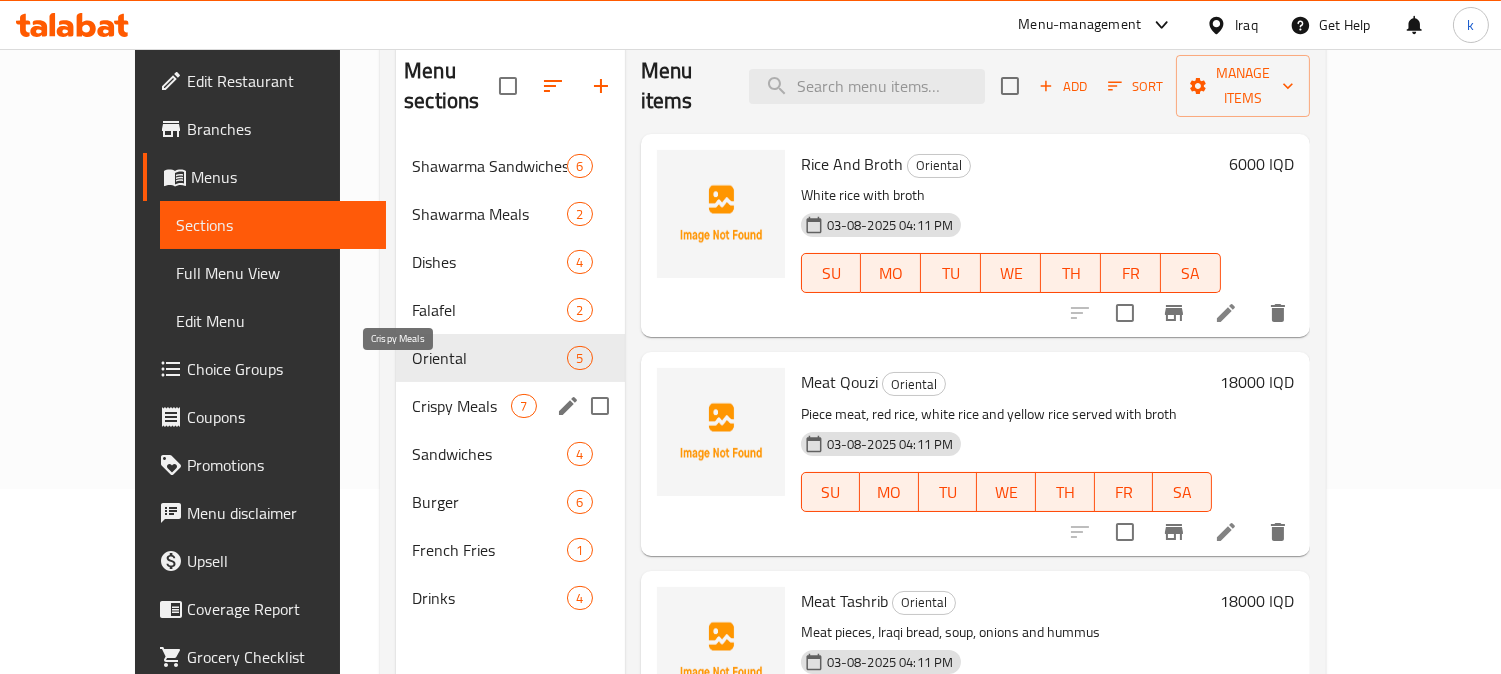 click on "Crispy Meals" at bounding box center (461, 406) 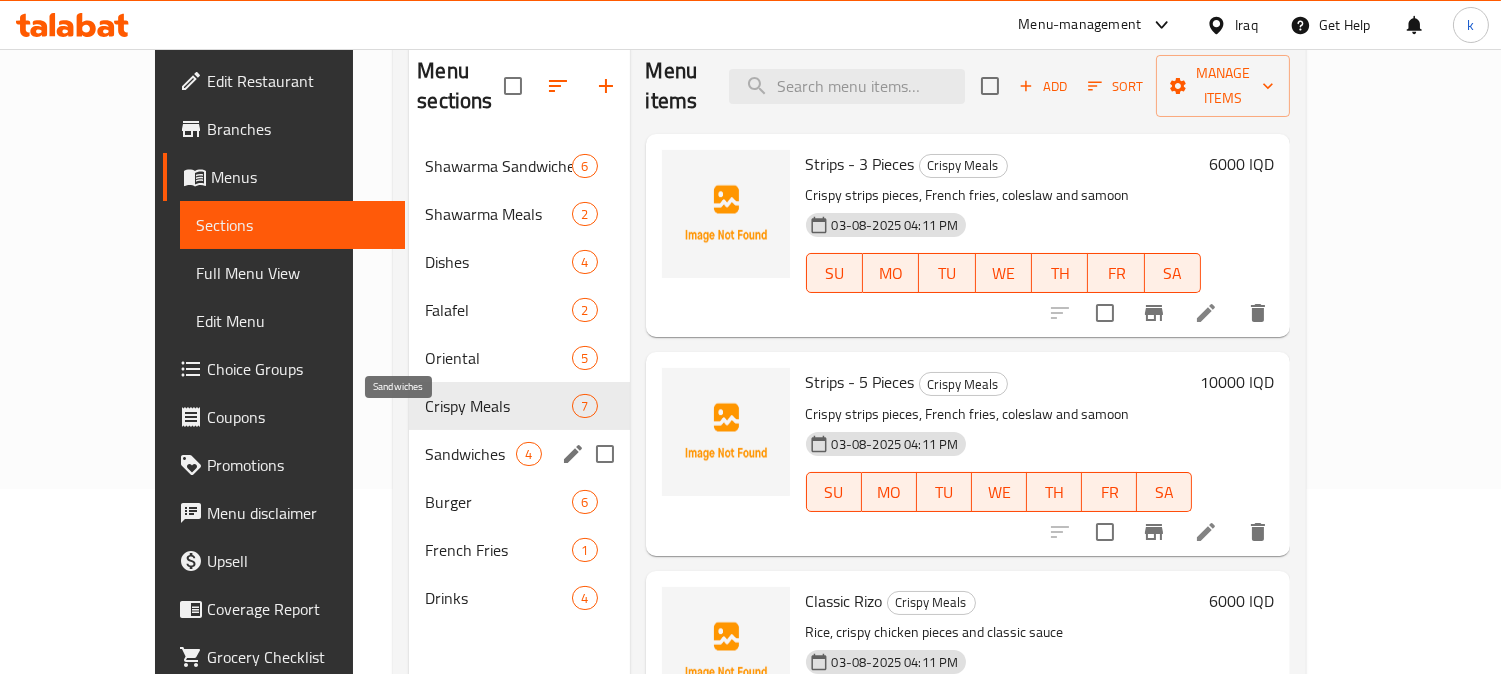 drag, startPoint x: 403, startPoint y: 428, endPoint x: 407, endPoint y: 441, distance: 13.601471 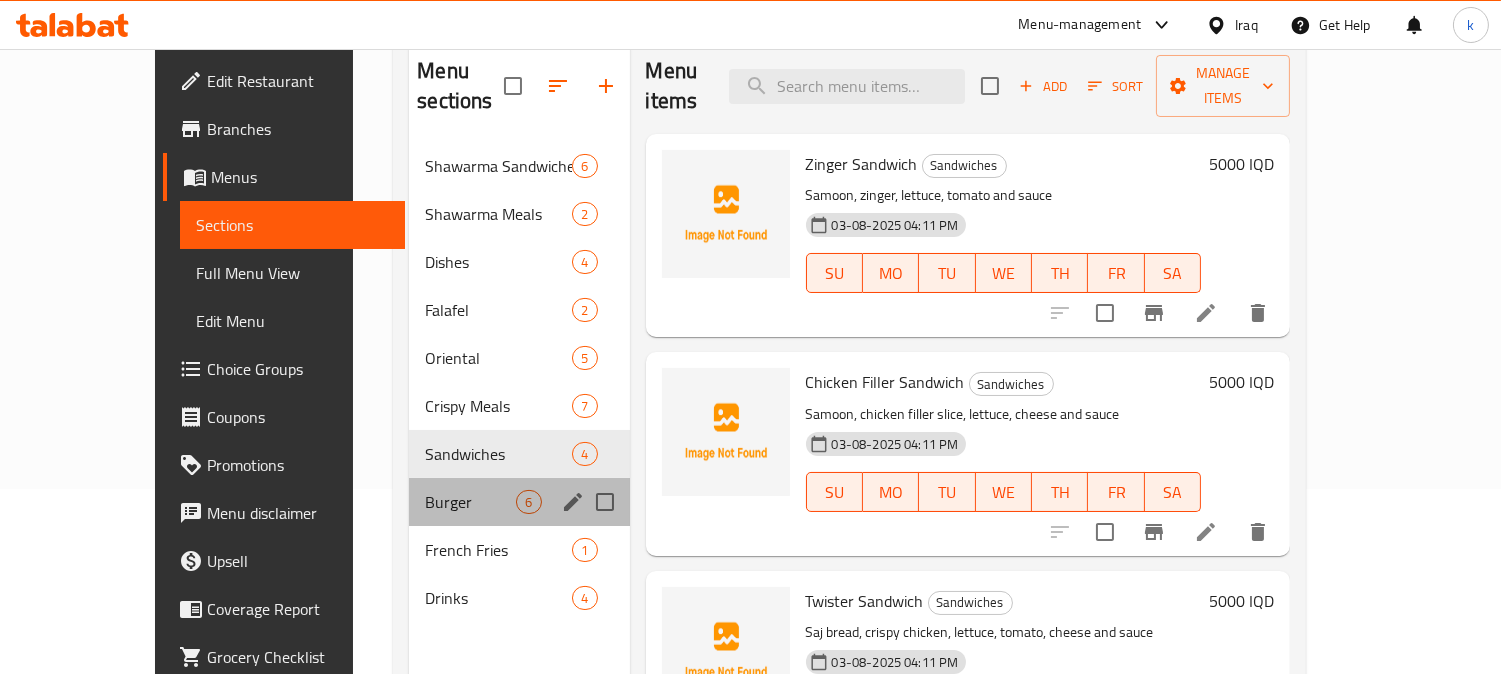 click on "Burger 6" at bounding box center (519, 502) 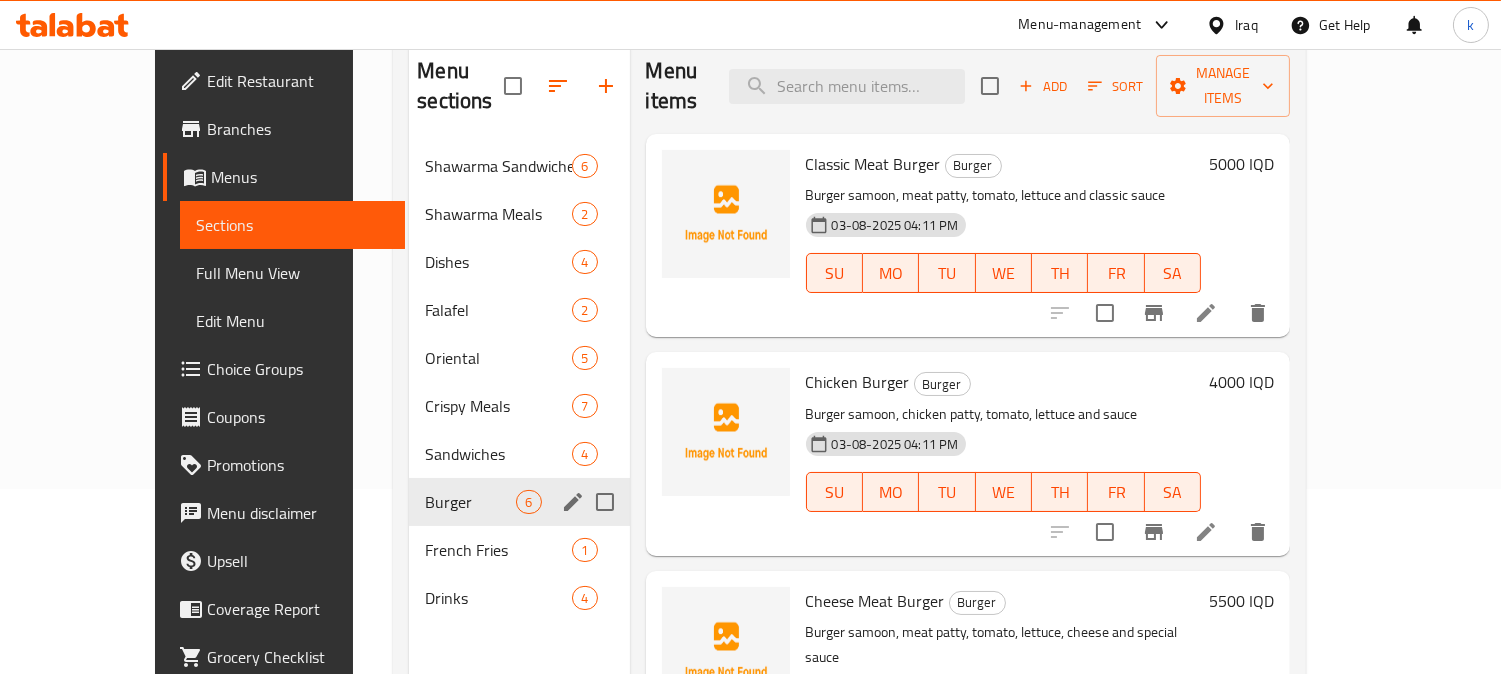scroll, scrollTop: 0, scrollLeft: 0, axis: both 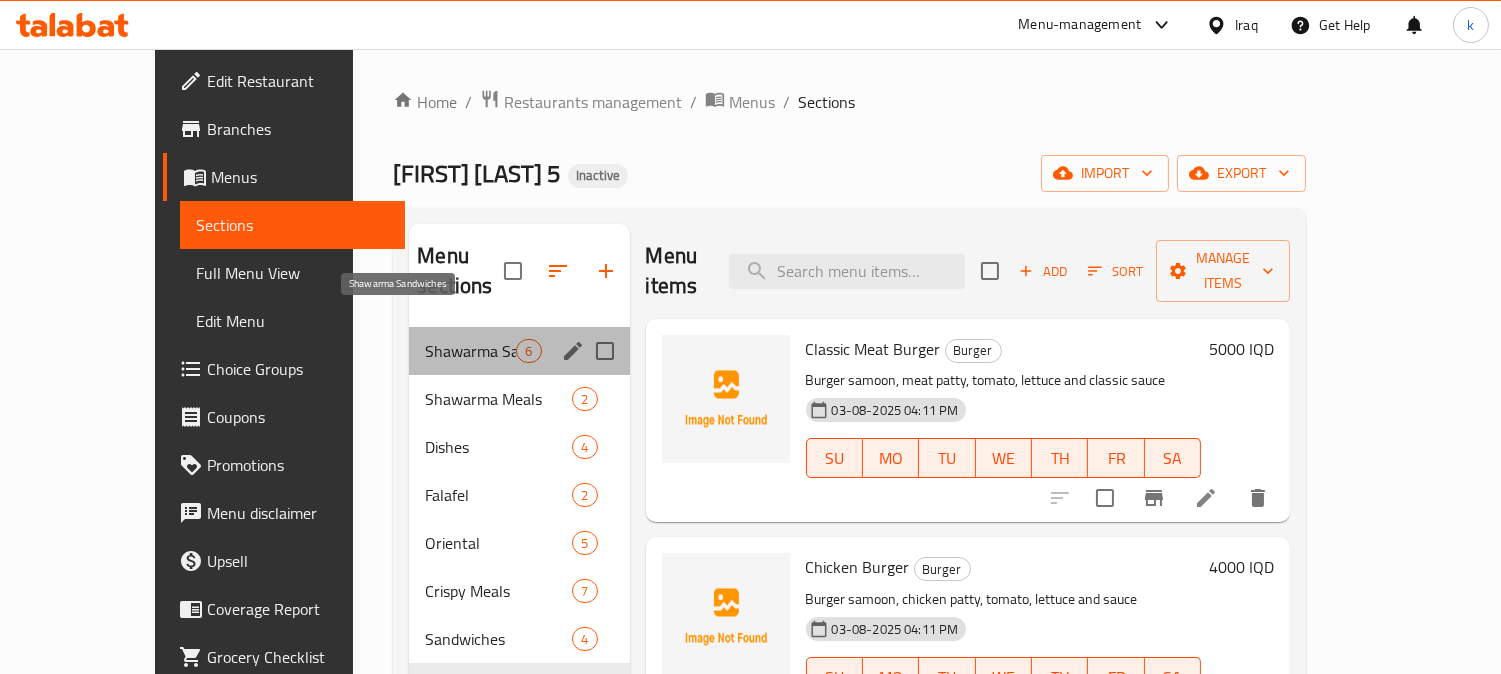 click on "Shawarma Sandwiches" at bounding box center (470, 351) 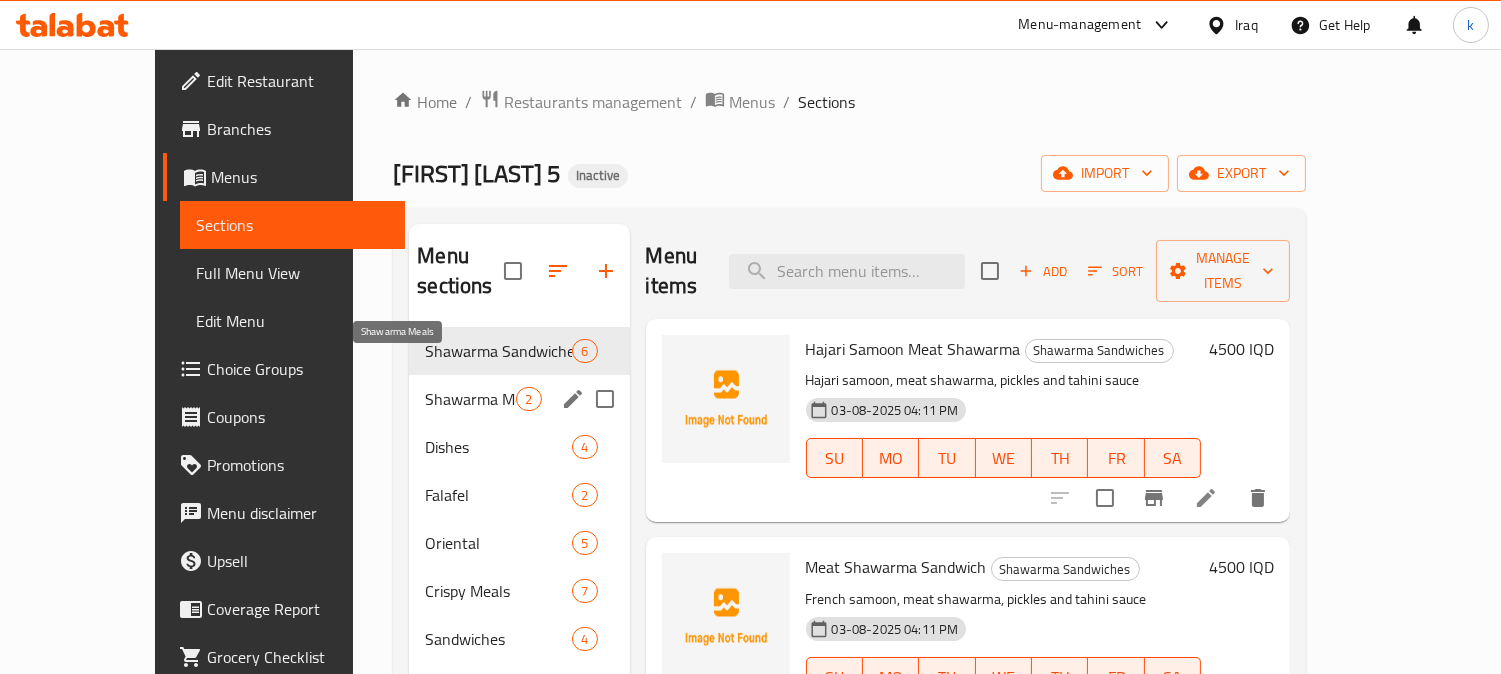 drag, startPoint x: 402, startPoint y: 374, endPoint x: 410, endPoint y: 403, distance: 30.083218 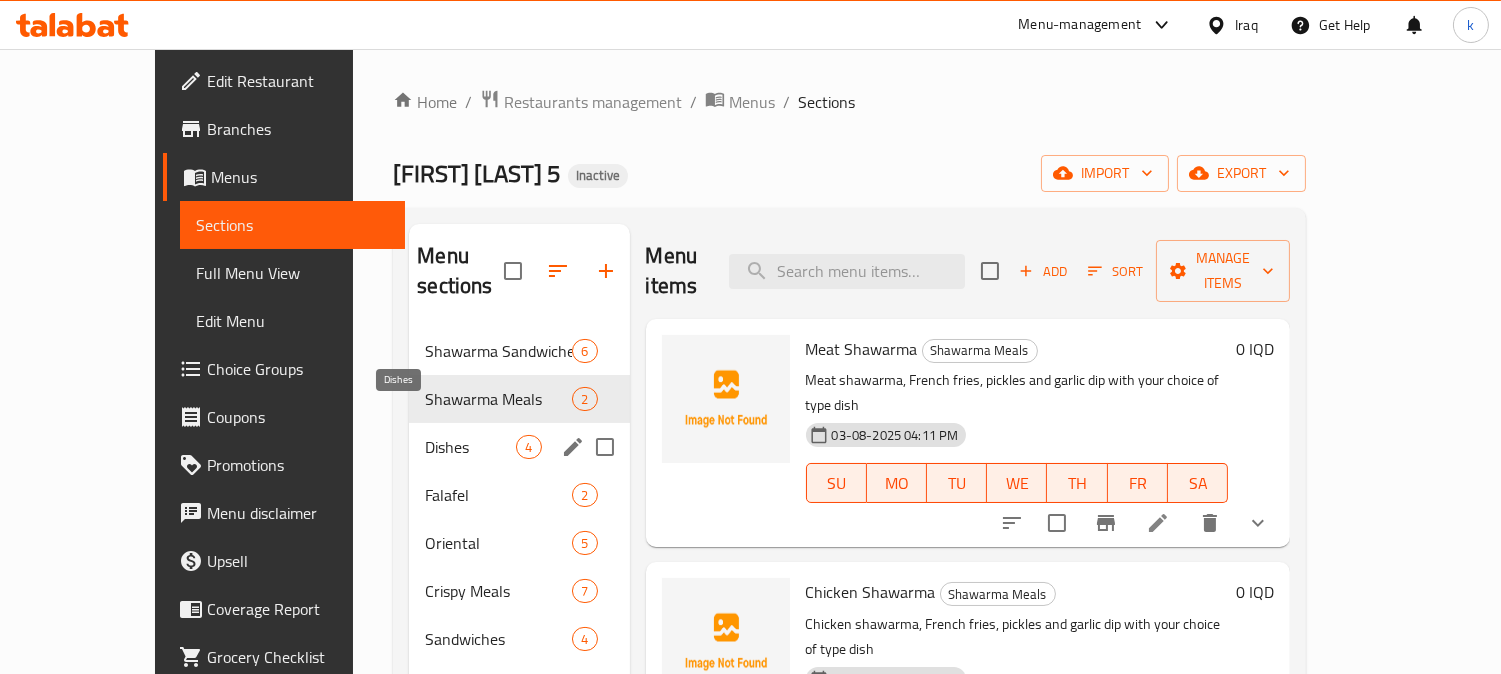 click on "Dishes" at bounding box center [470, 447] 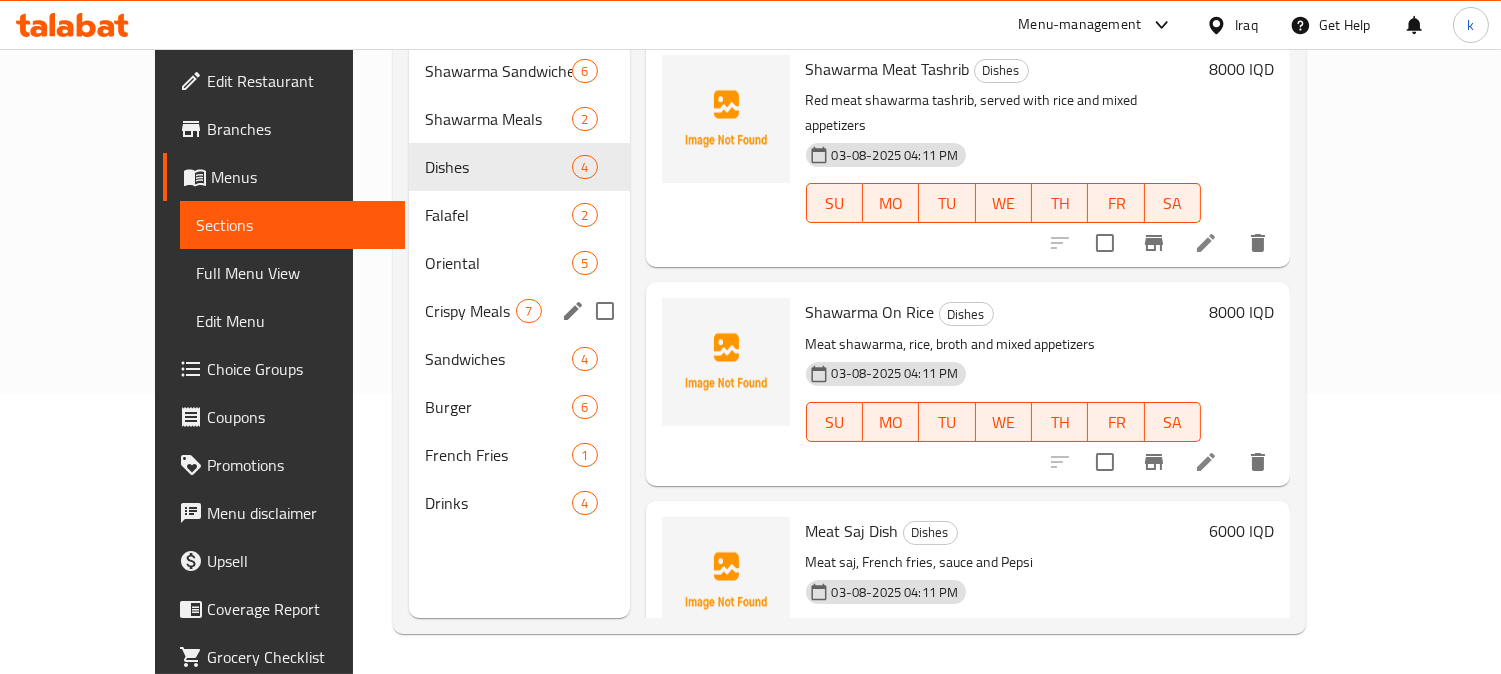 scroll, scrollTop: 0, scrollLeft: 0, axis: both 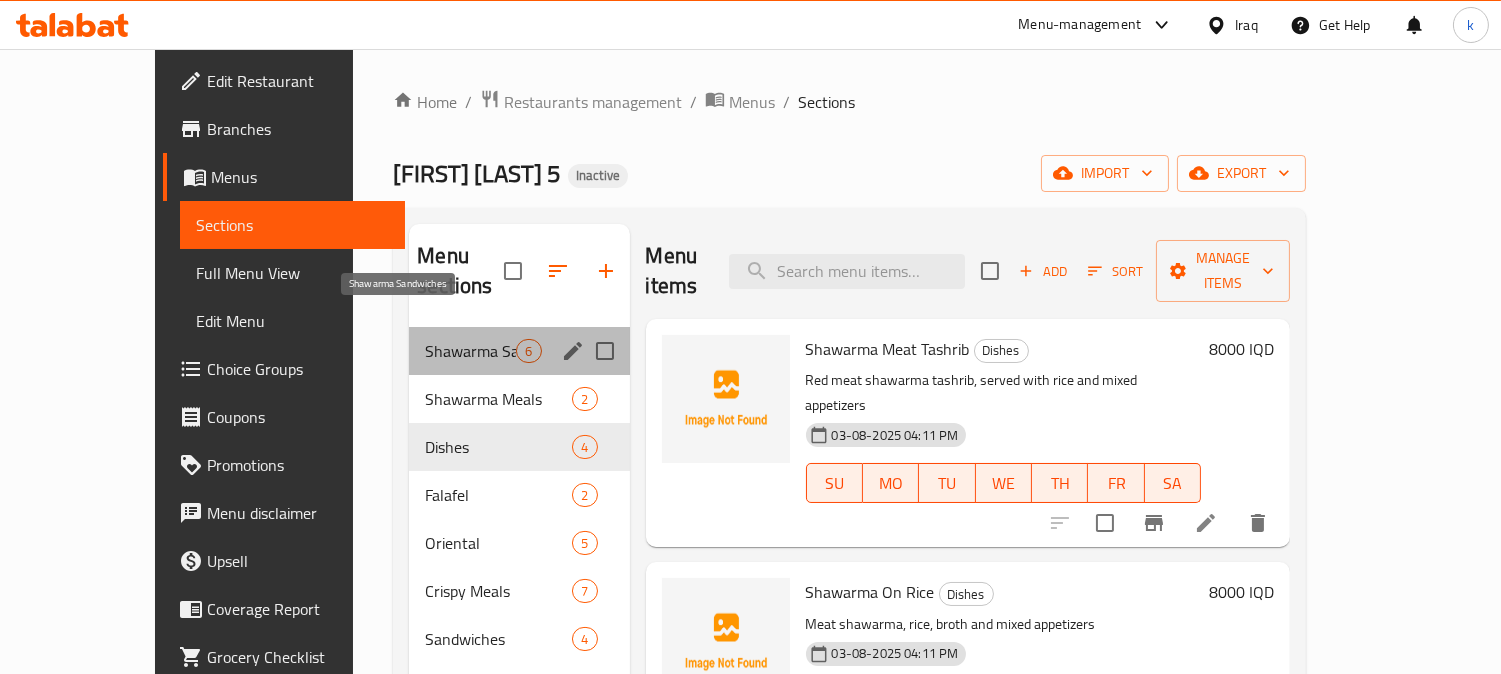 click on "Shawarma Sandwiches" at bounding box center (470, 351) 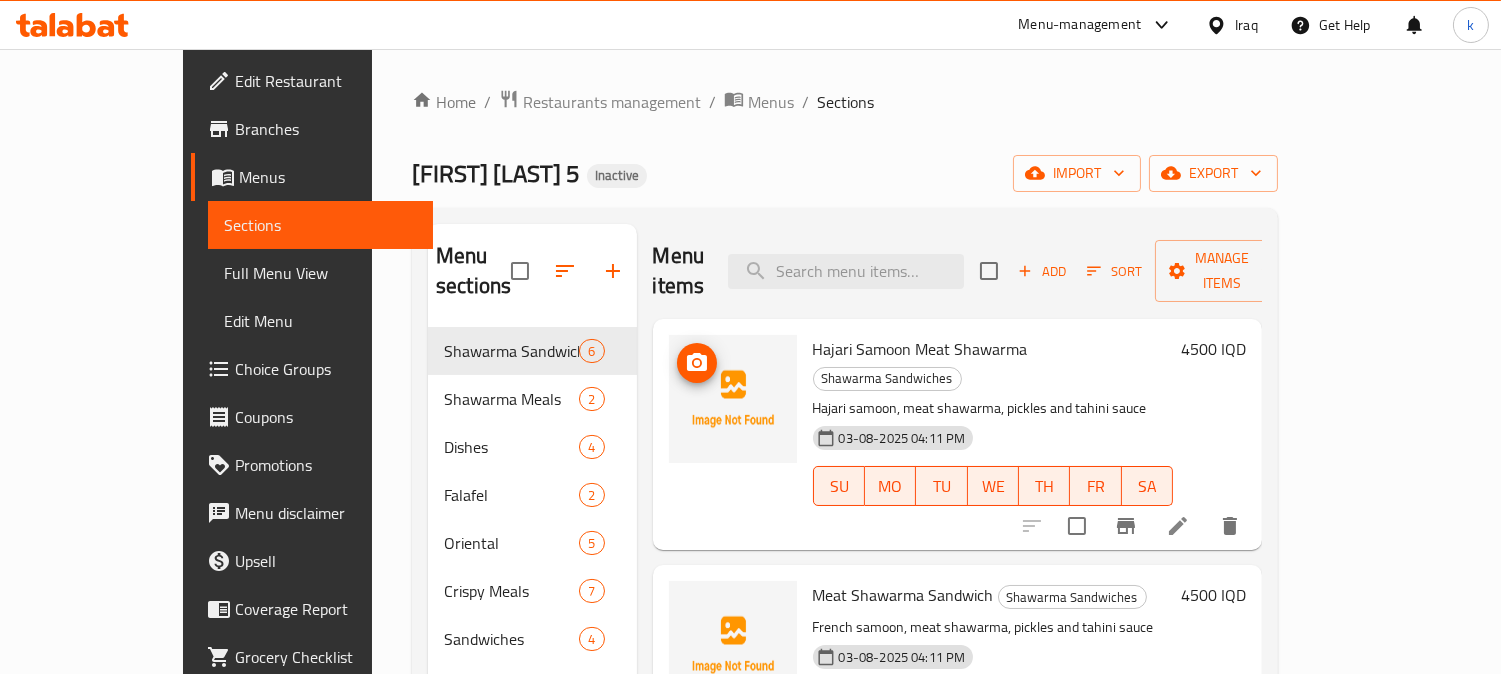 click at bounding box center (697, 363) 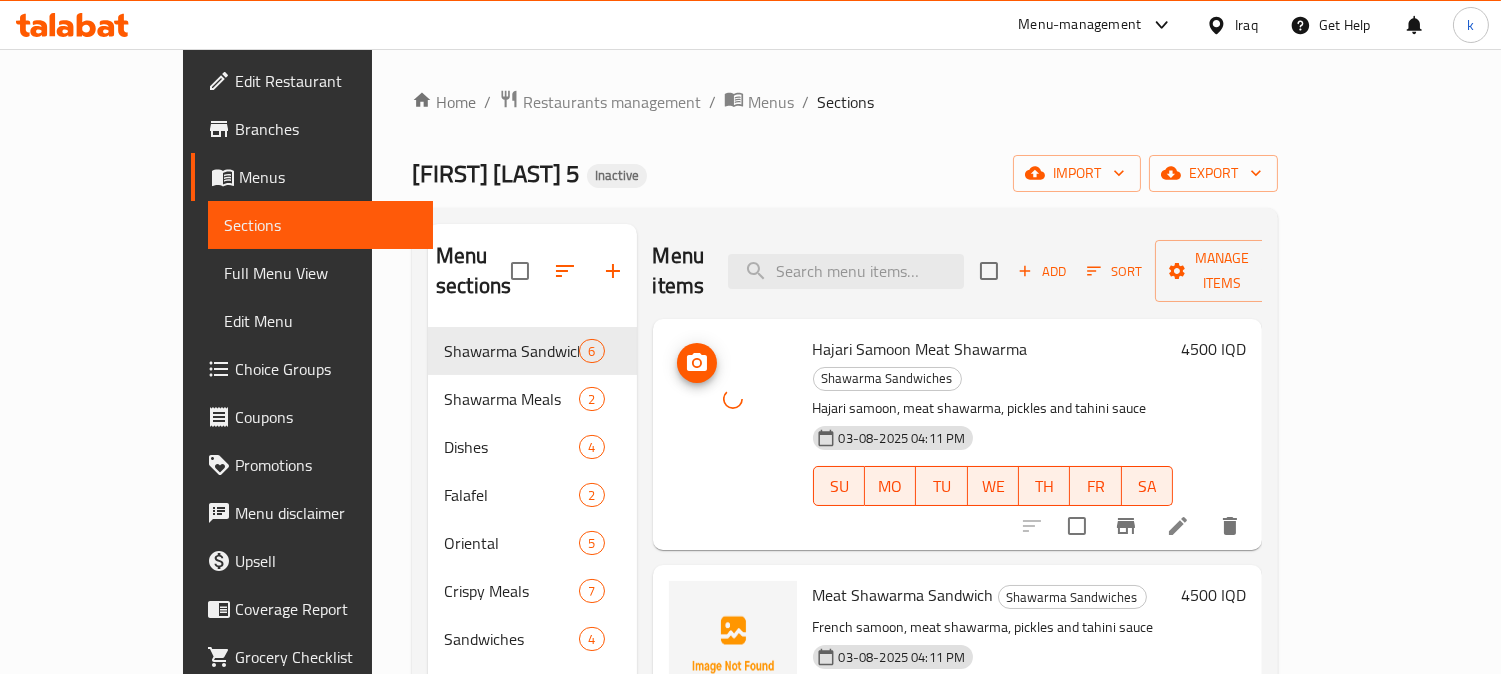type 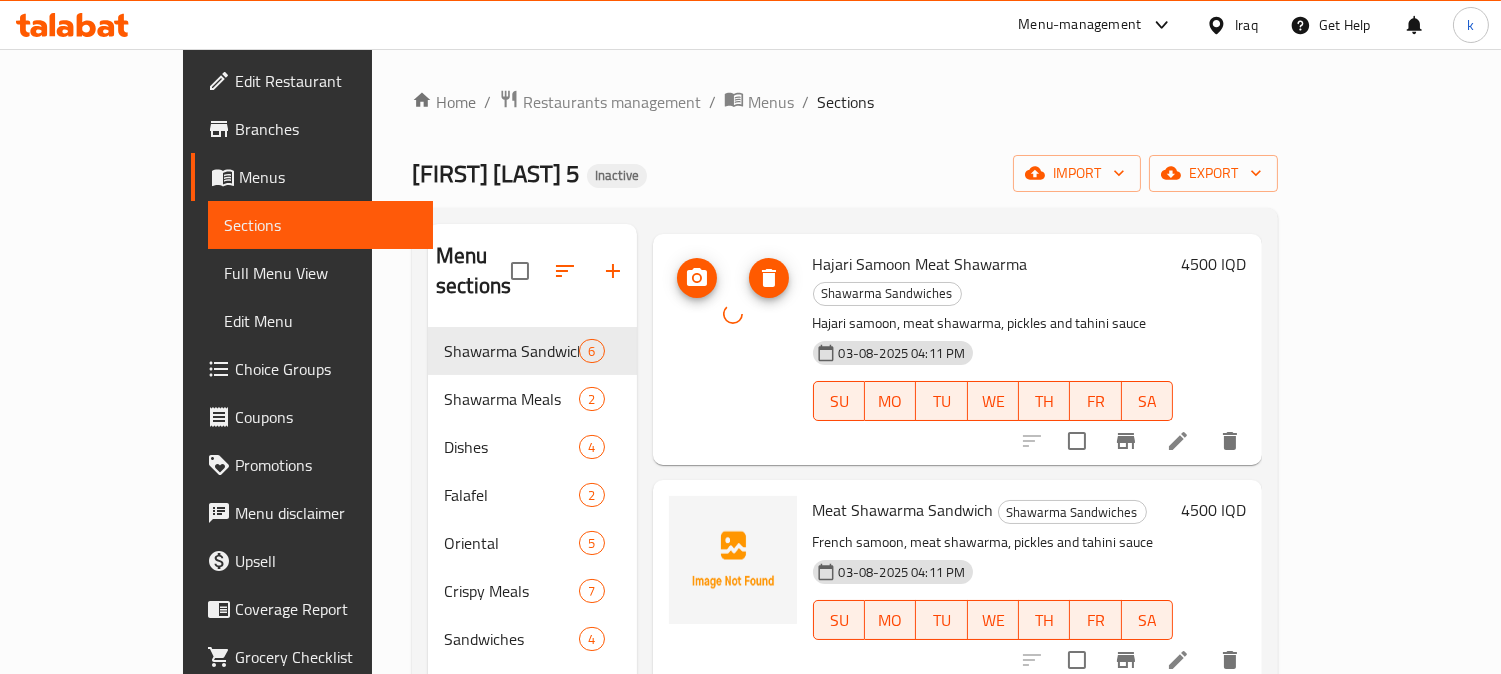 scroll, scrollTop: 185, scrollLeft: 0, axis: vertical 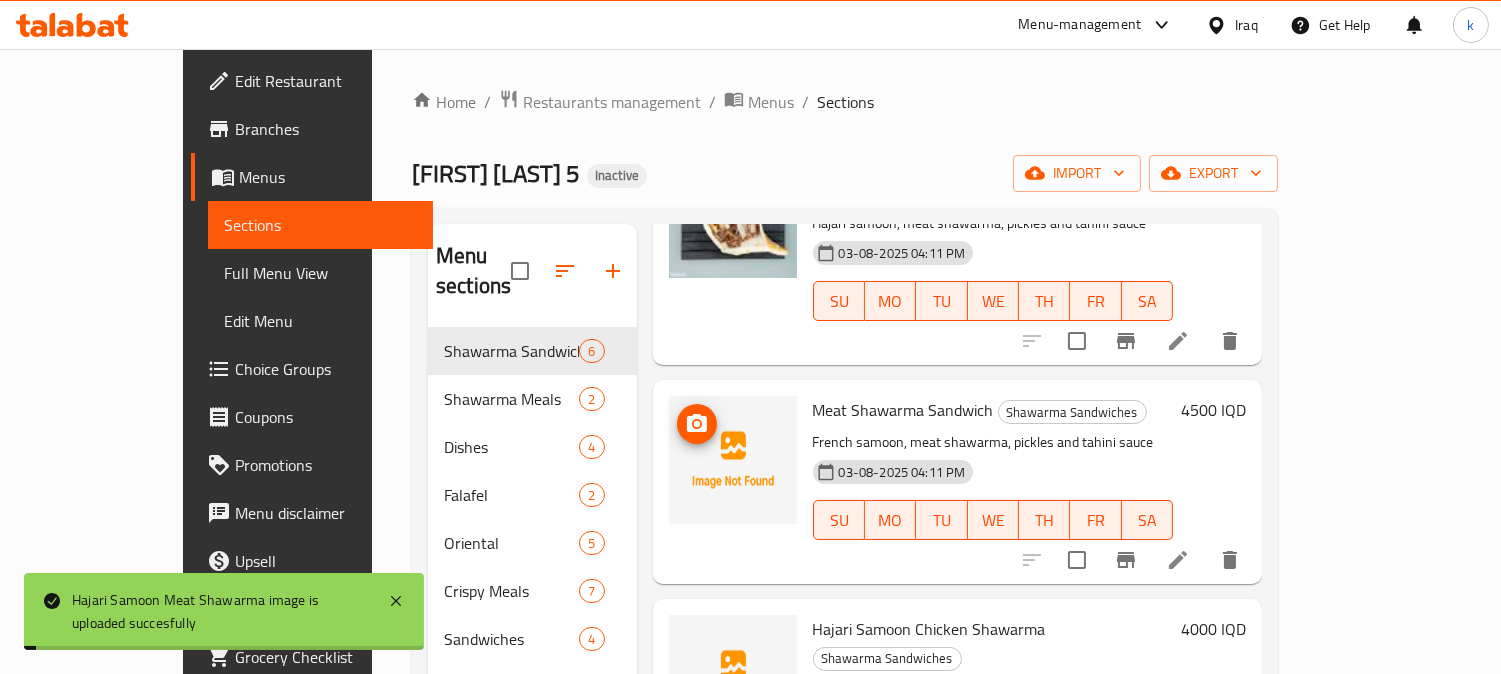 click at bounding box center [697, 424] 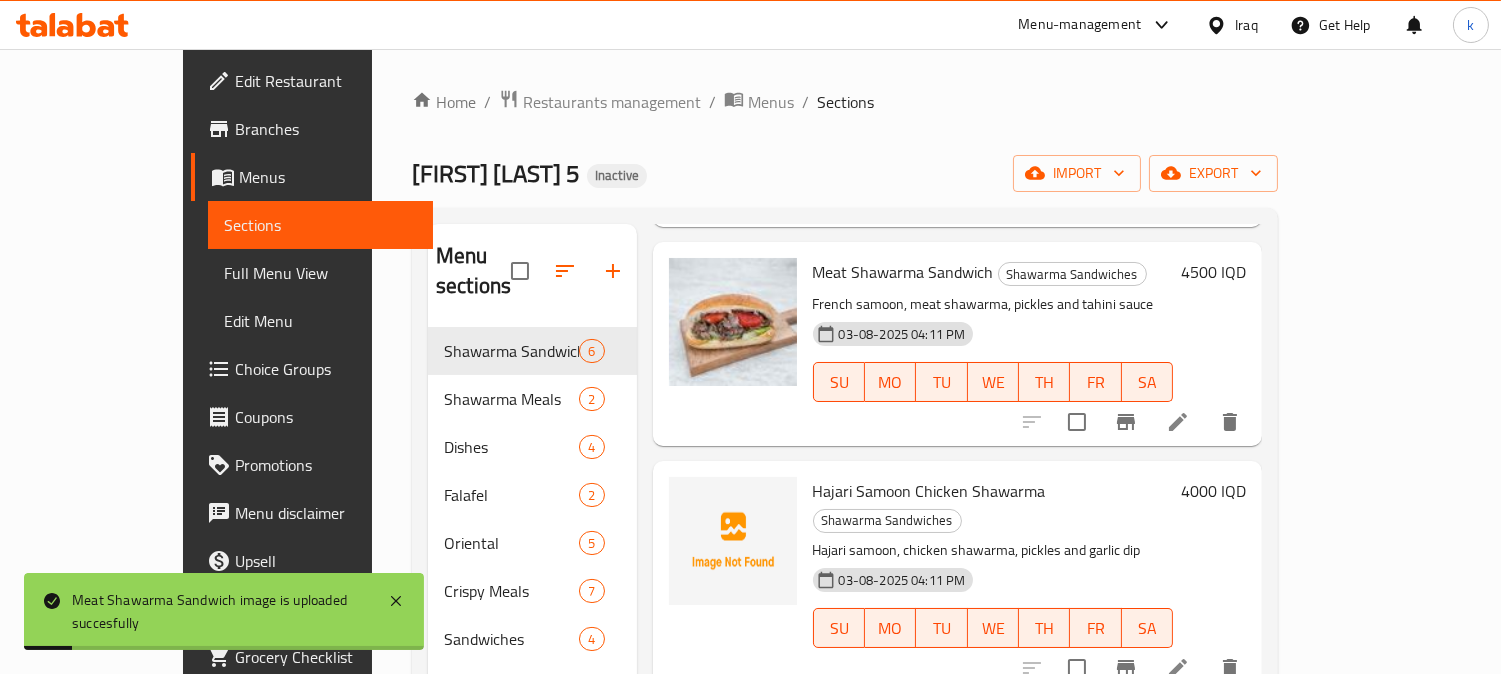scroll, scrollTop: 370, scrollLeft: 0, axis: vertical 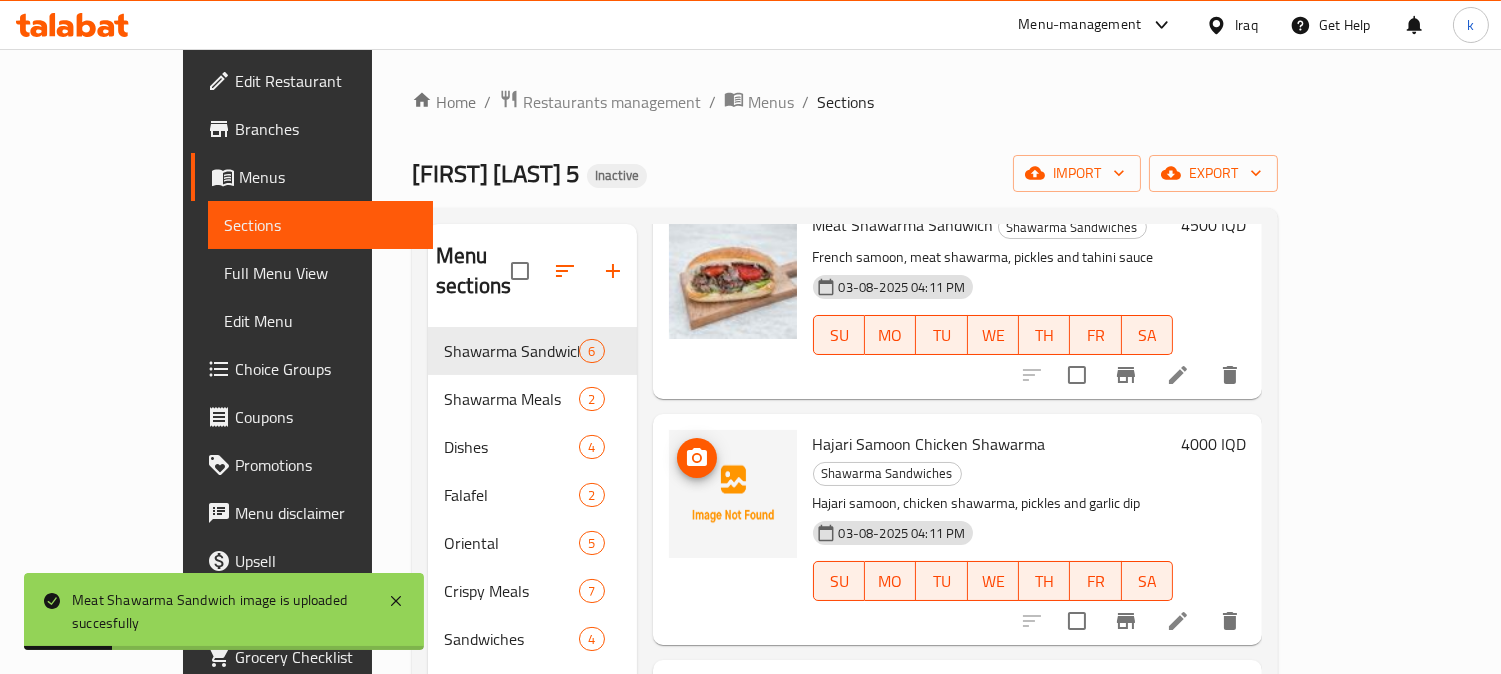 click 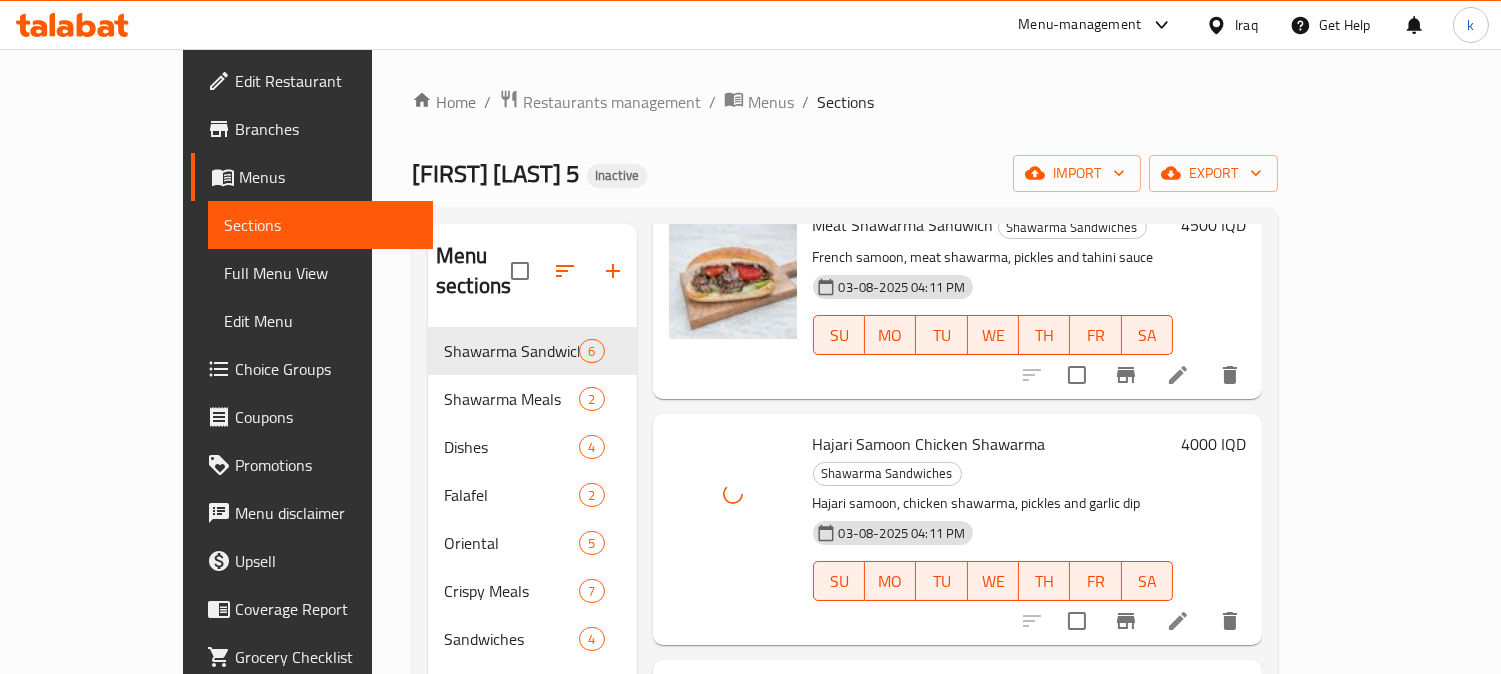 type 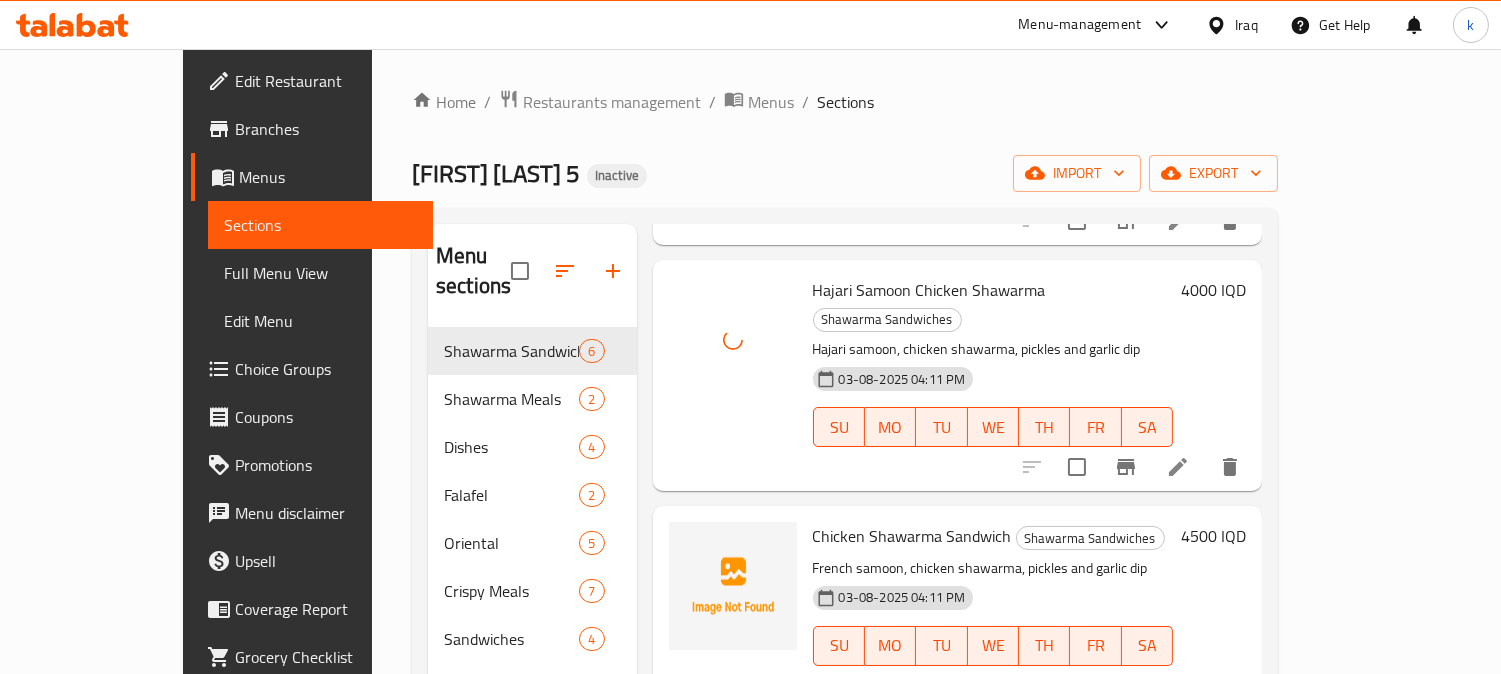 scroll, scrollTop: 555, scrollLeft: 0, axis: vertical 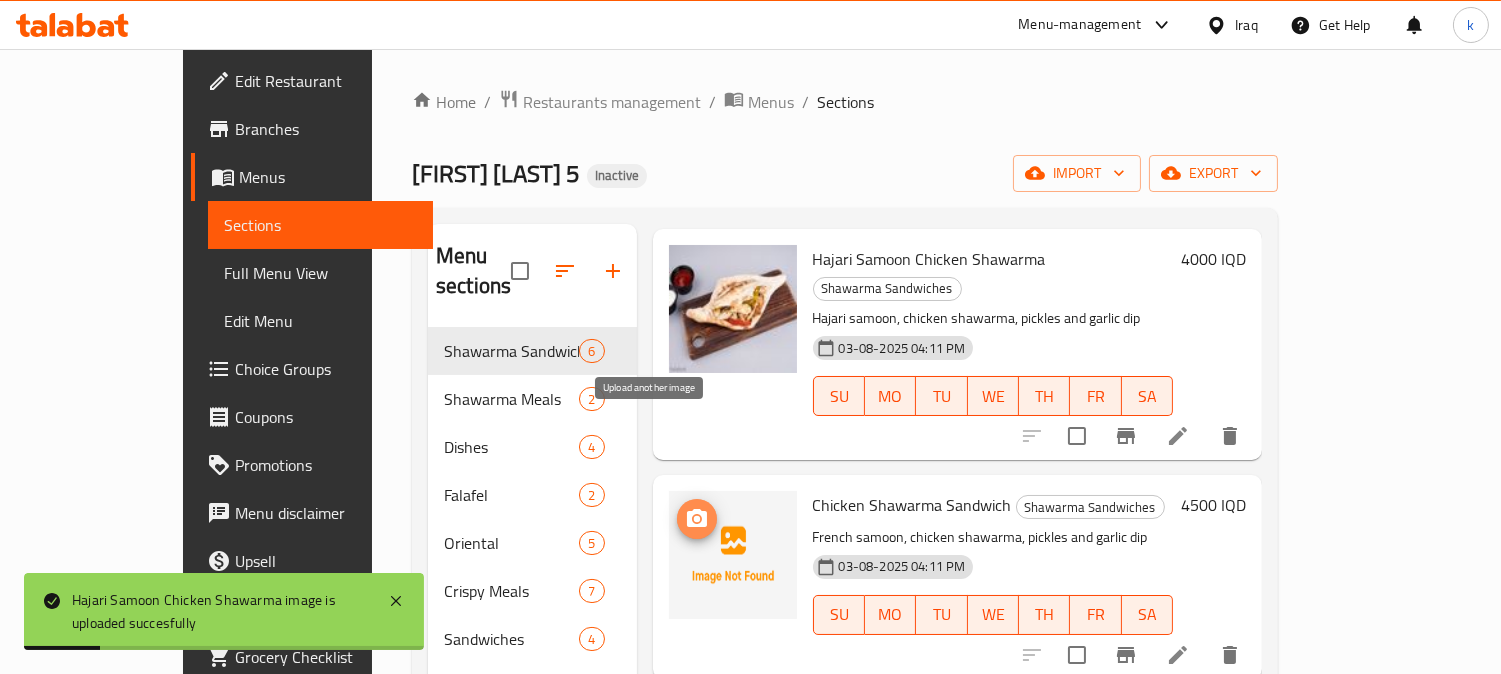 click 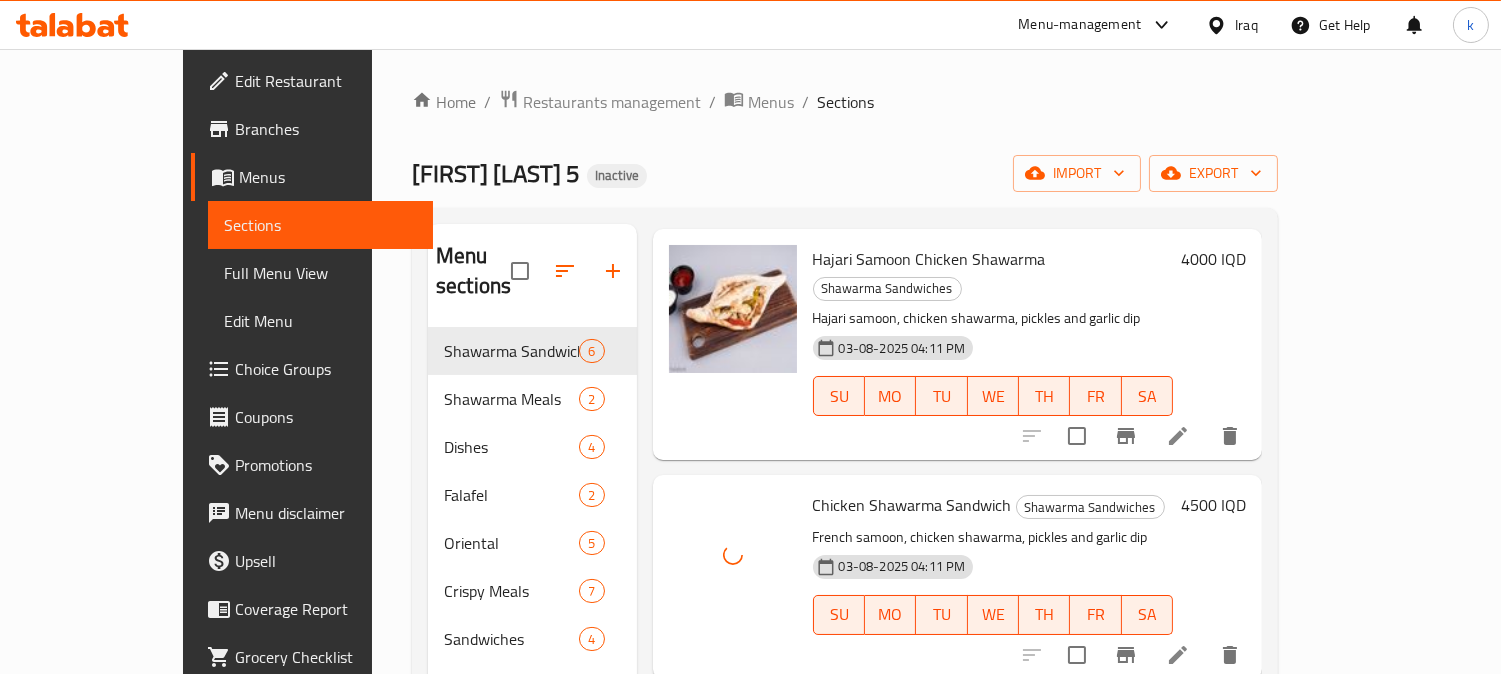 scroll, scrollTop: 685, scrollLeft: 0, axis: vertical 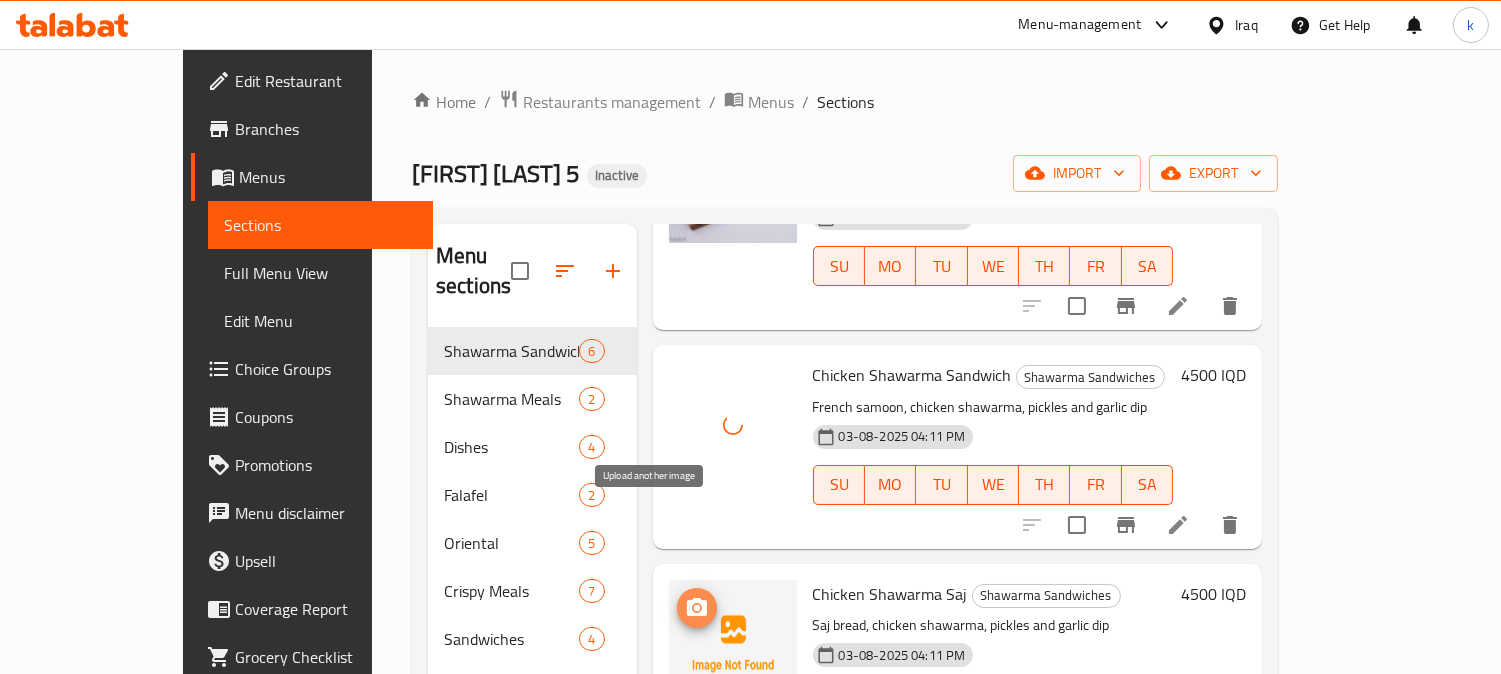 click at bounding box center (697, 608) 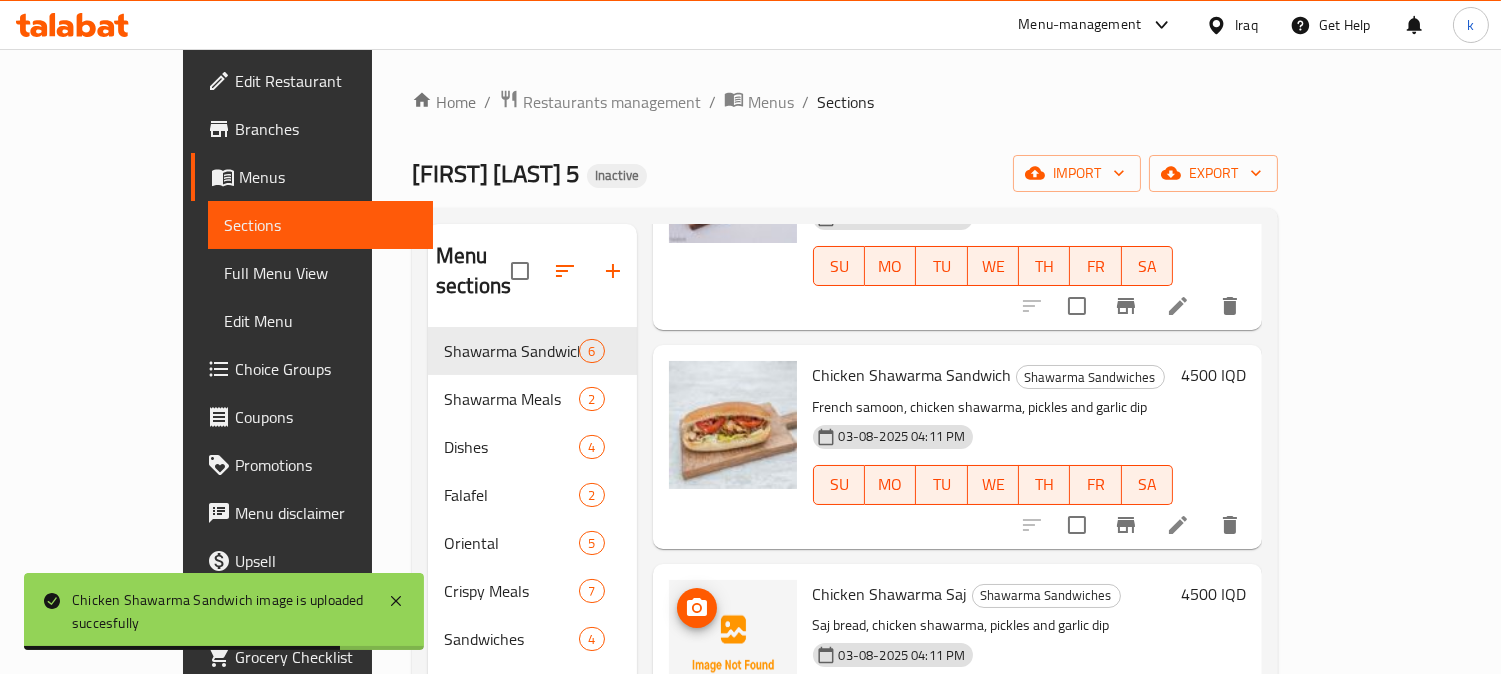 type 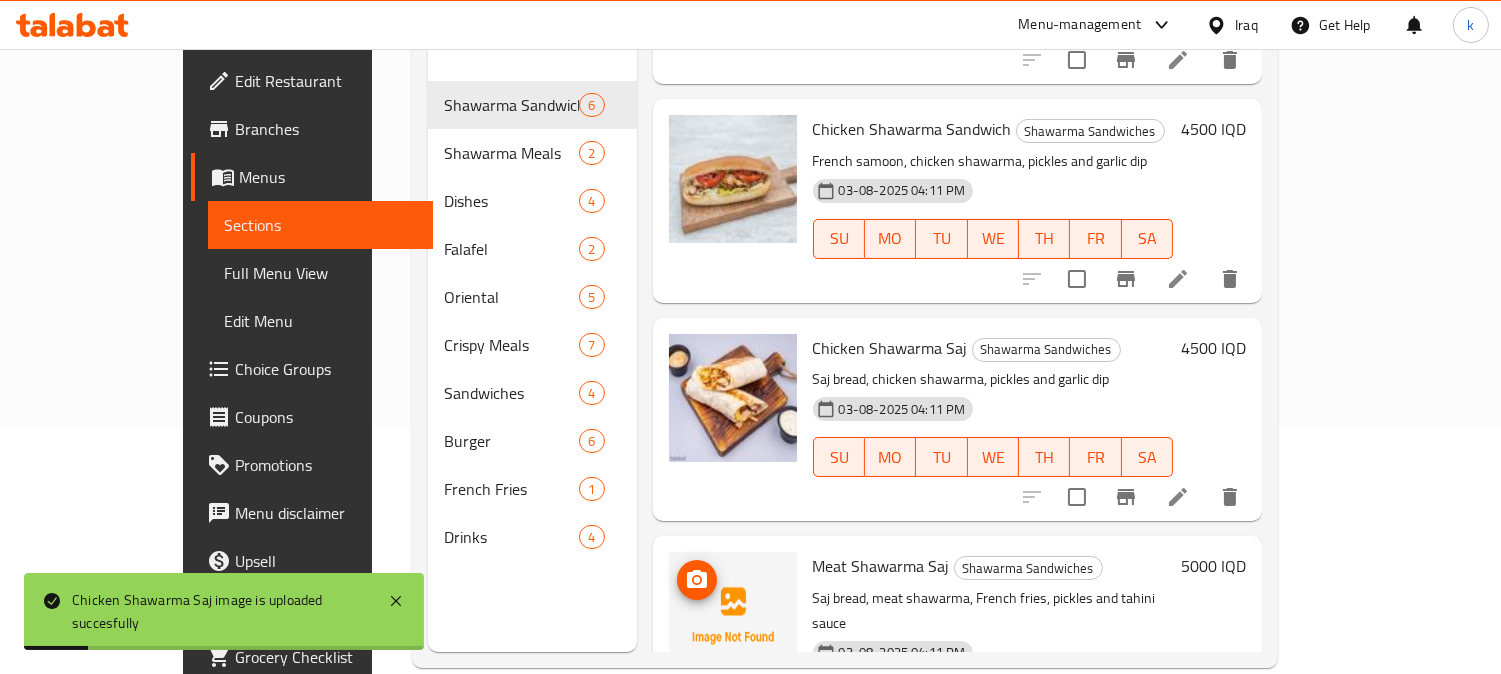 scroll, scrollTop: 280, scrollLeft: 0, axis: vertical 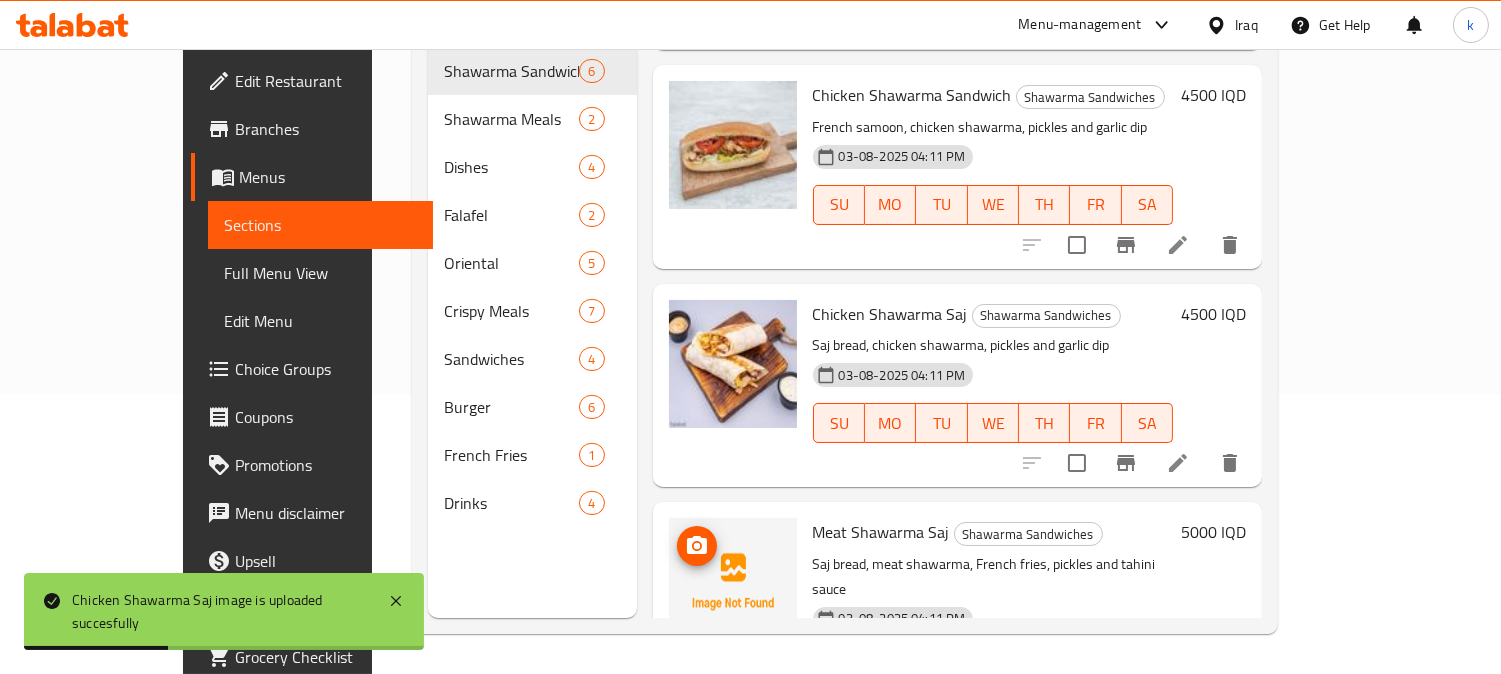 click 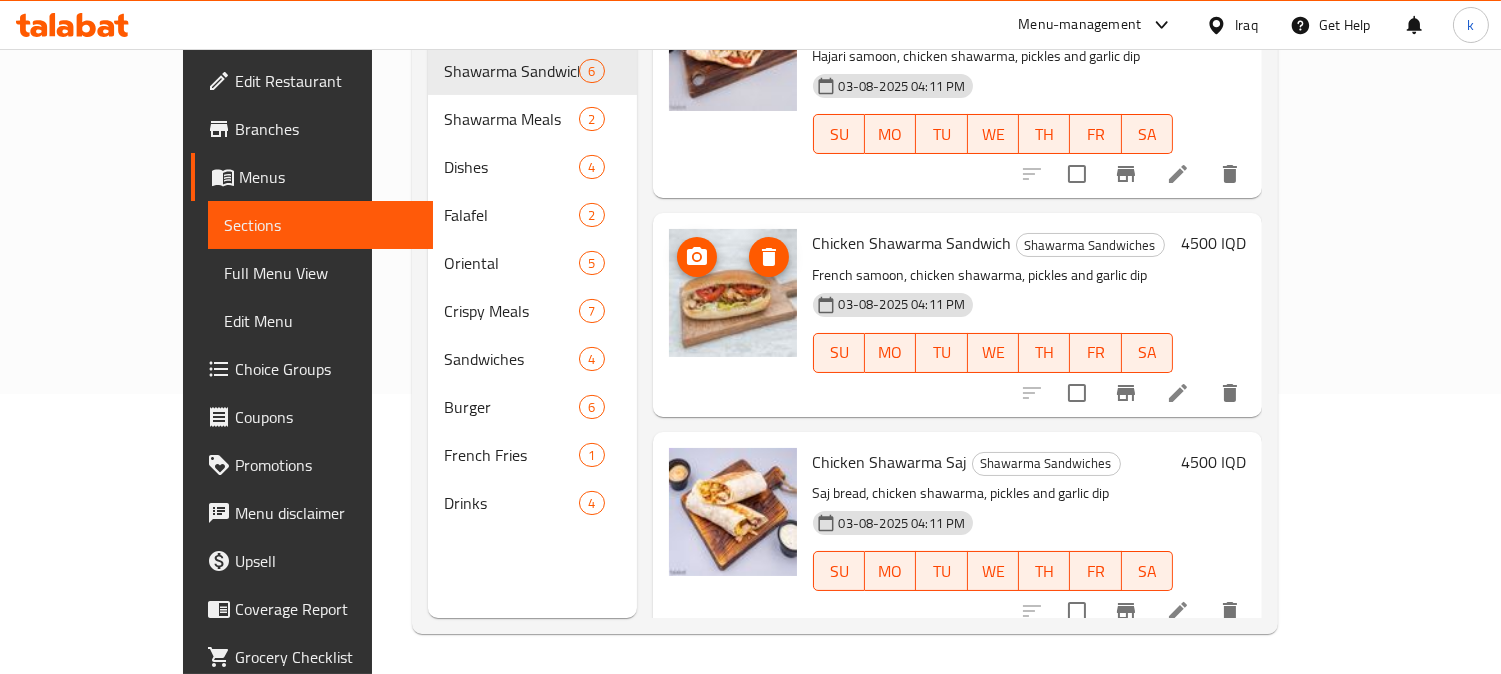 scroll, scrollTop: 315, scrollLeft: 0, axis: vertical 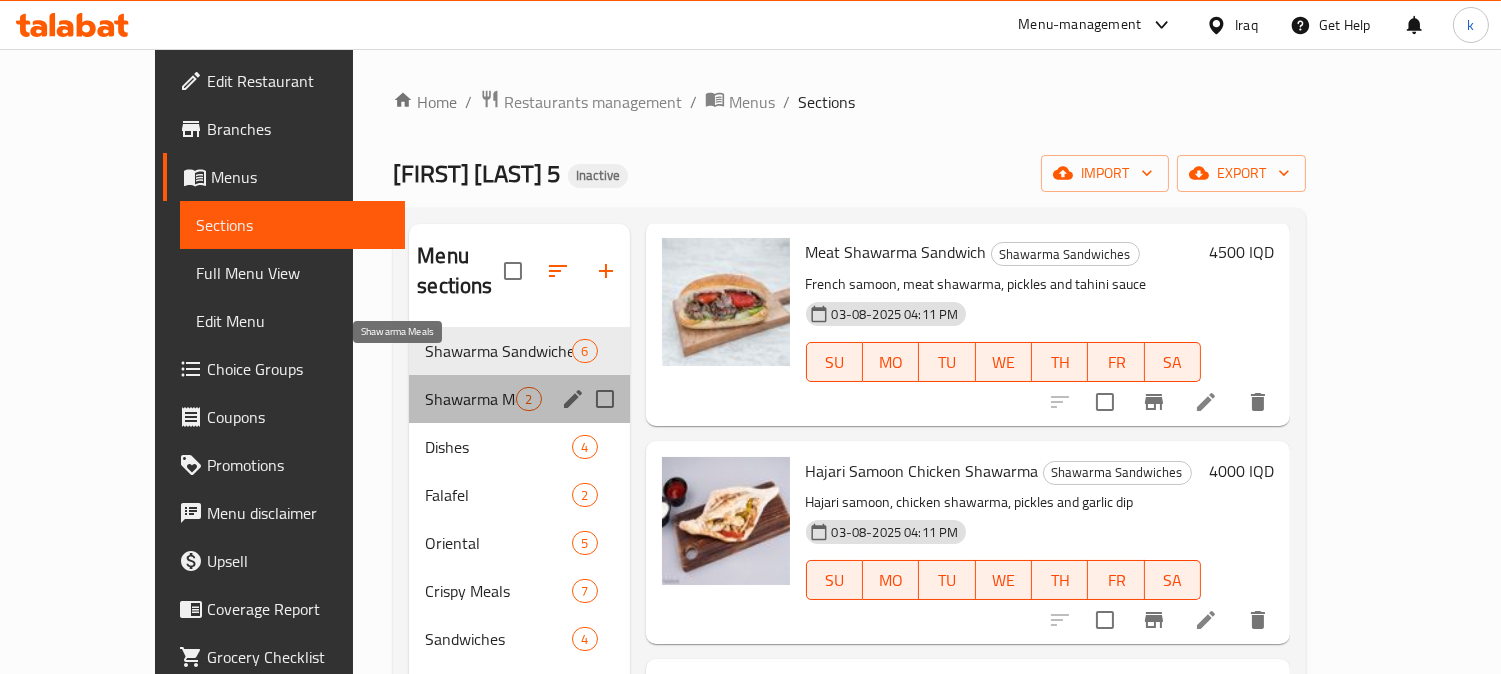 drag, startPoint x: 390, startPoint y: 364, endPoint x: 535, endPoint y: 352, distance: 145.4957 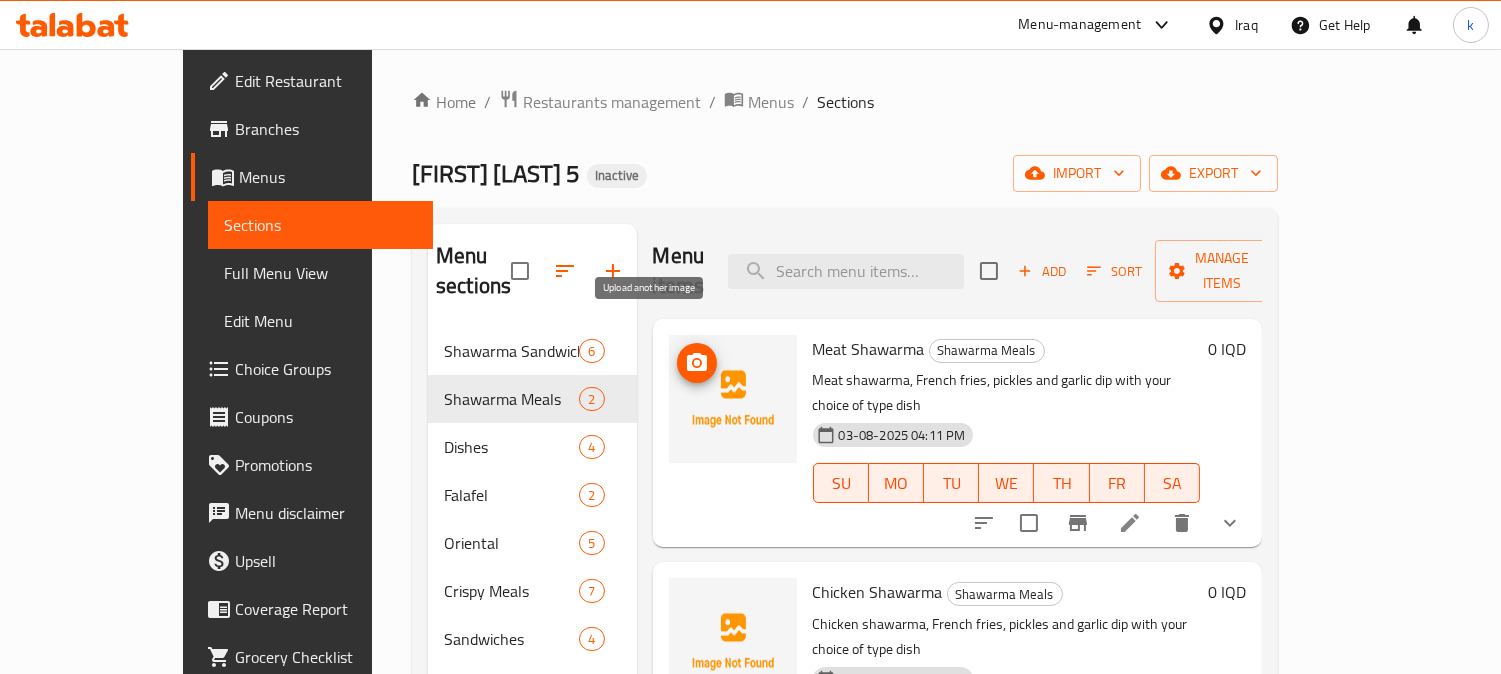 click at bounding box center (697, 363) 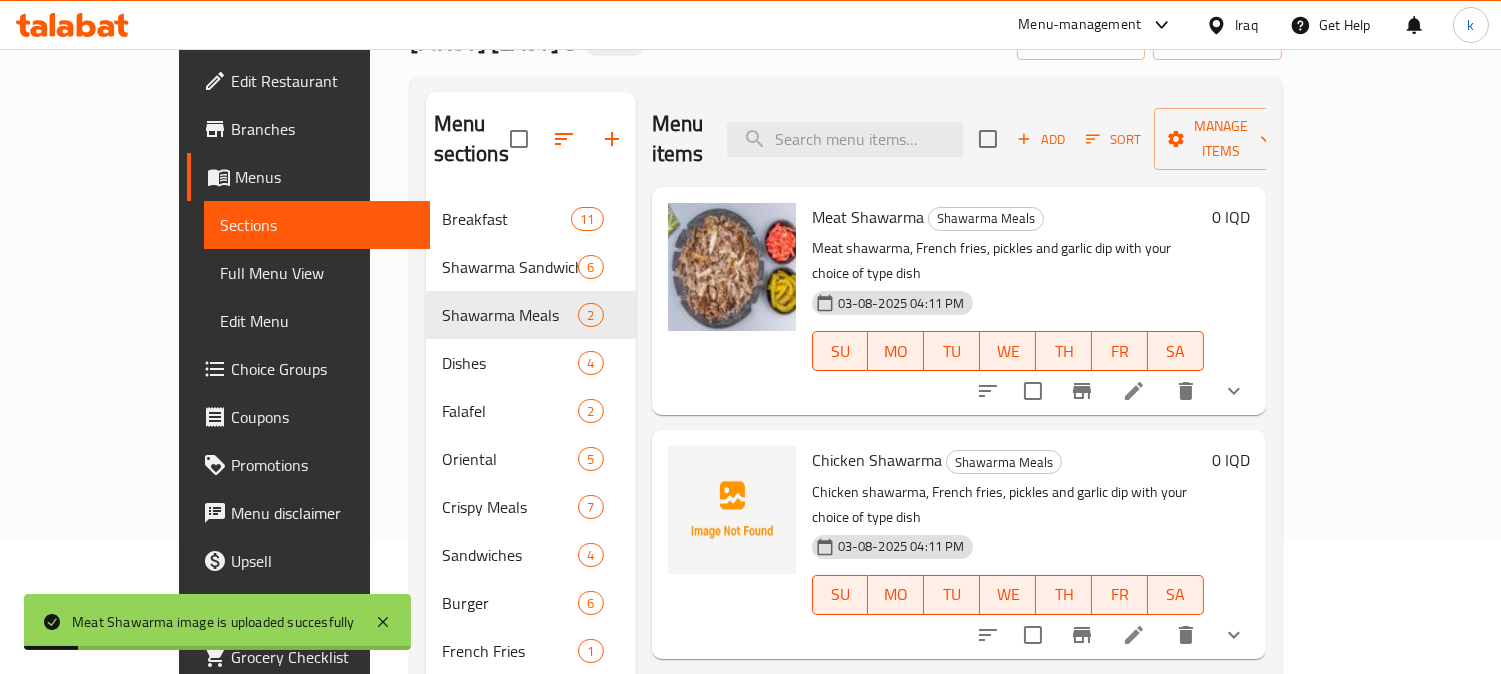 scroll, scrollTop: 185, scrollLeft: 0, axis: vertical 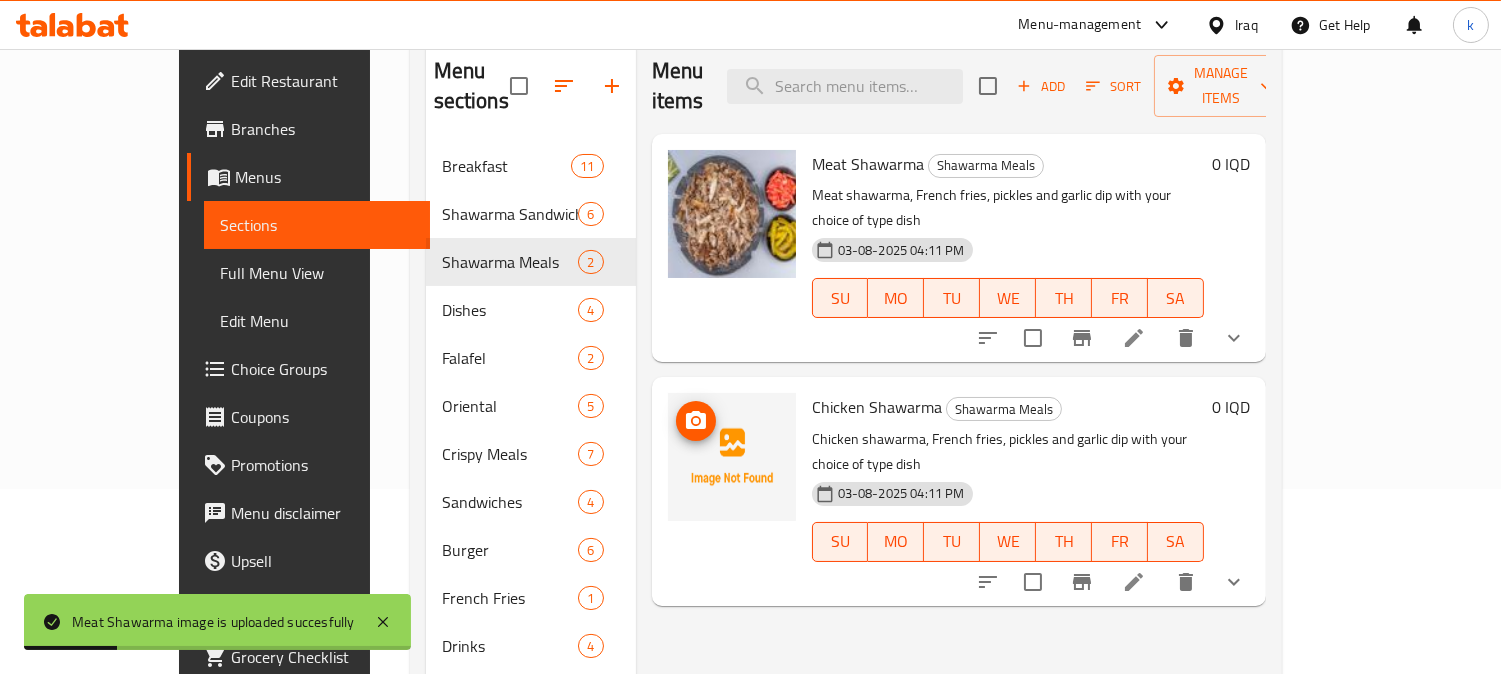 click 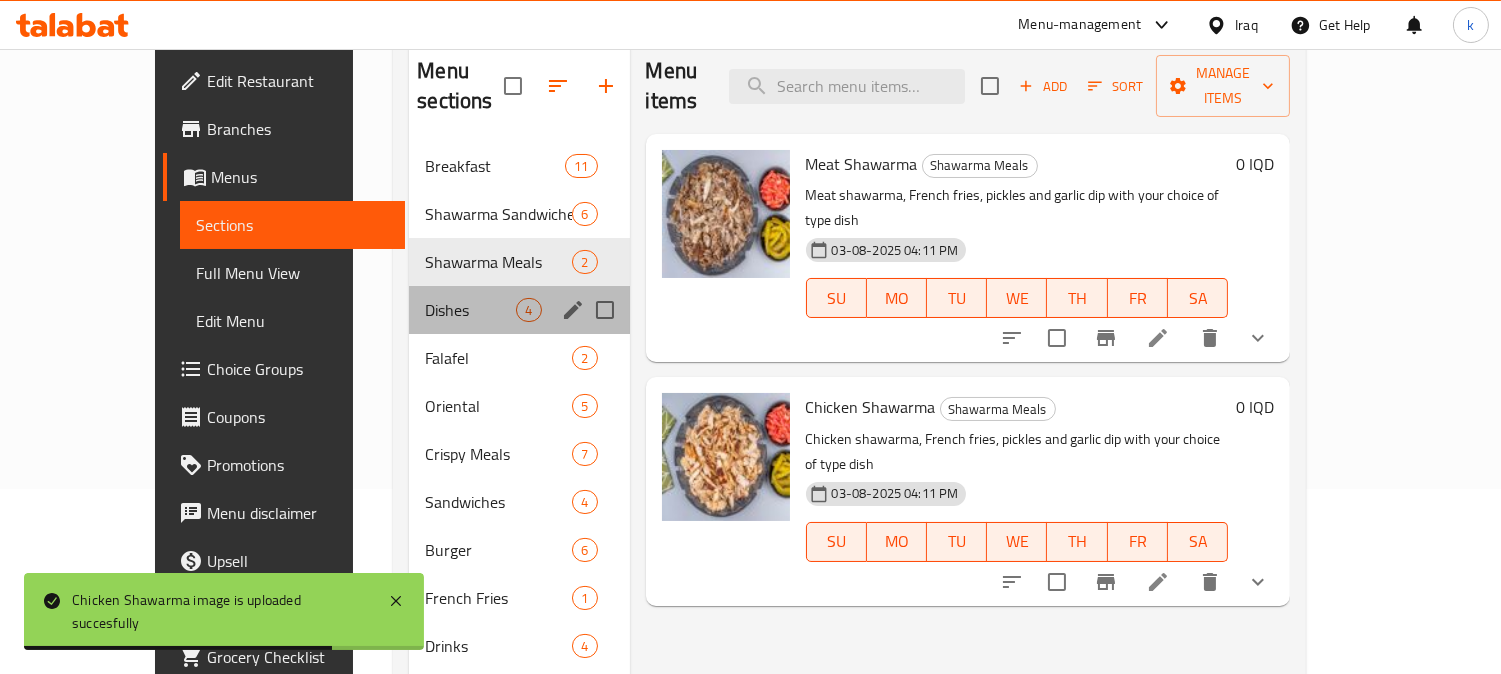 click on "Dishes 4" at bounding box center [519, 310] 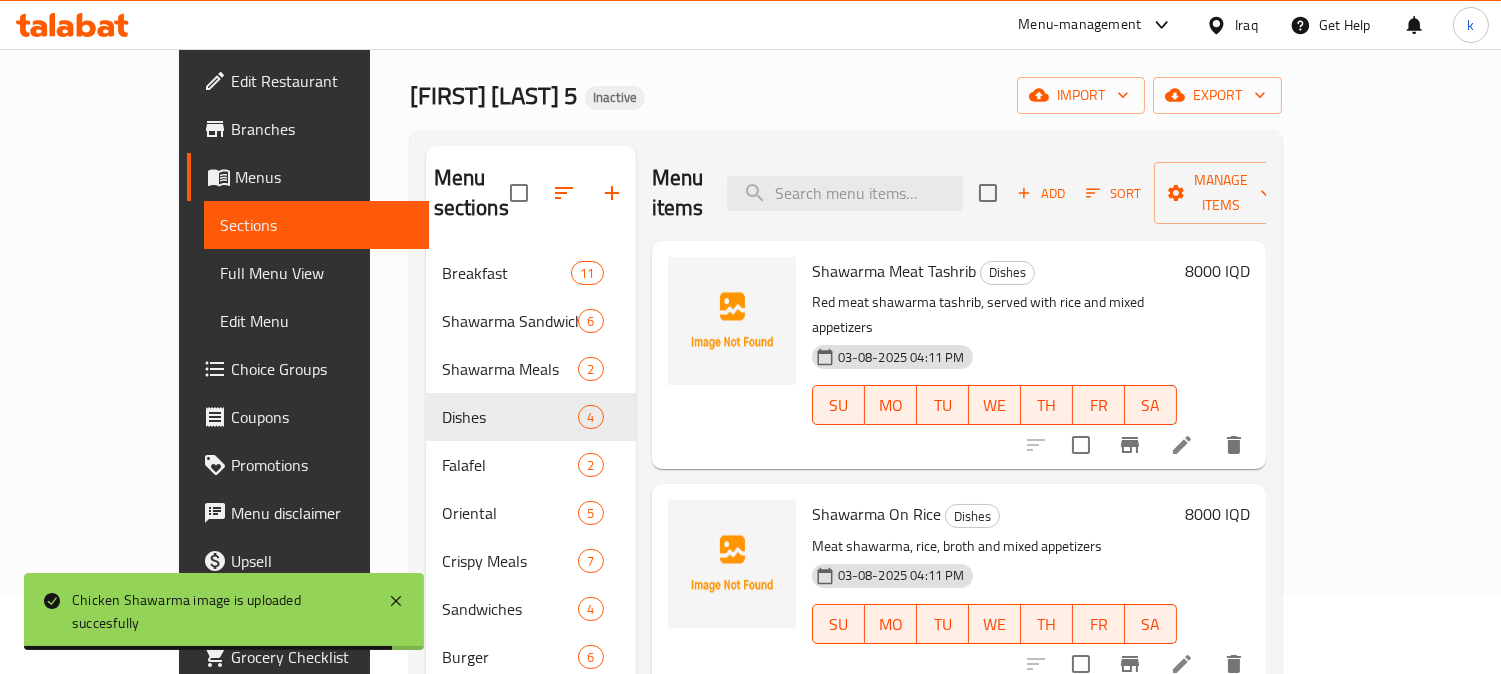 scroll, scrollTop: 0, scrollLeft: 0, axis: both 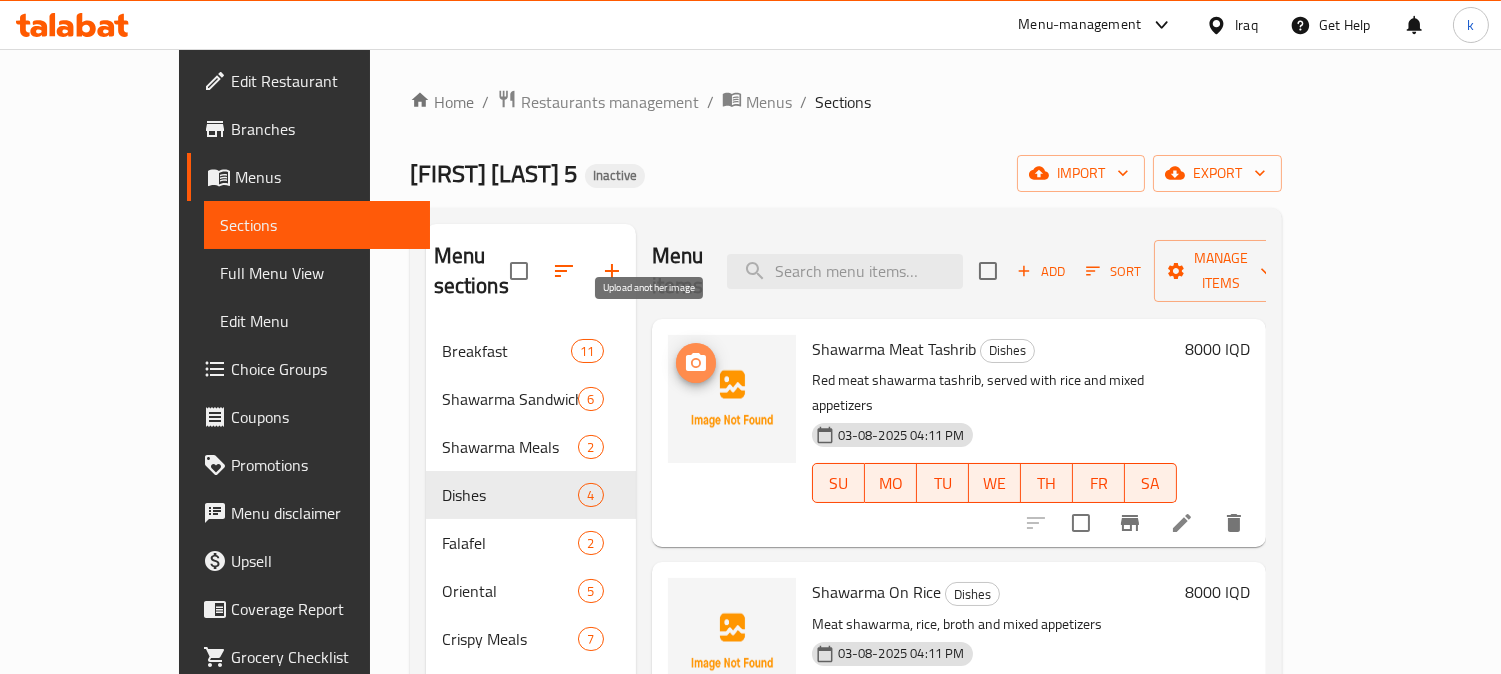 click 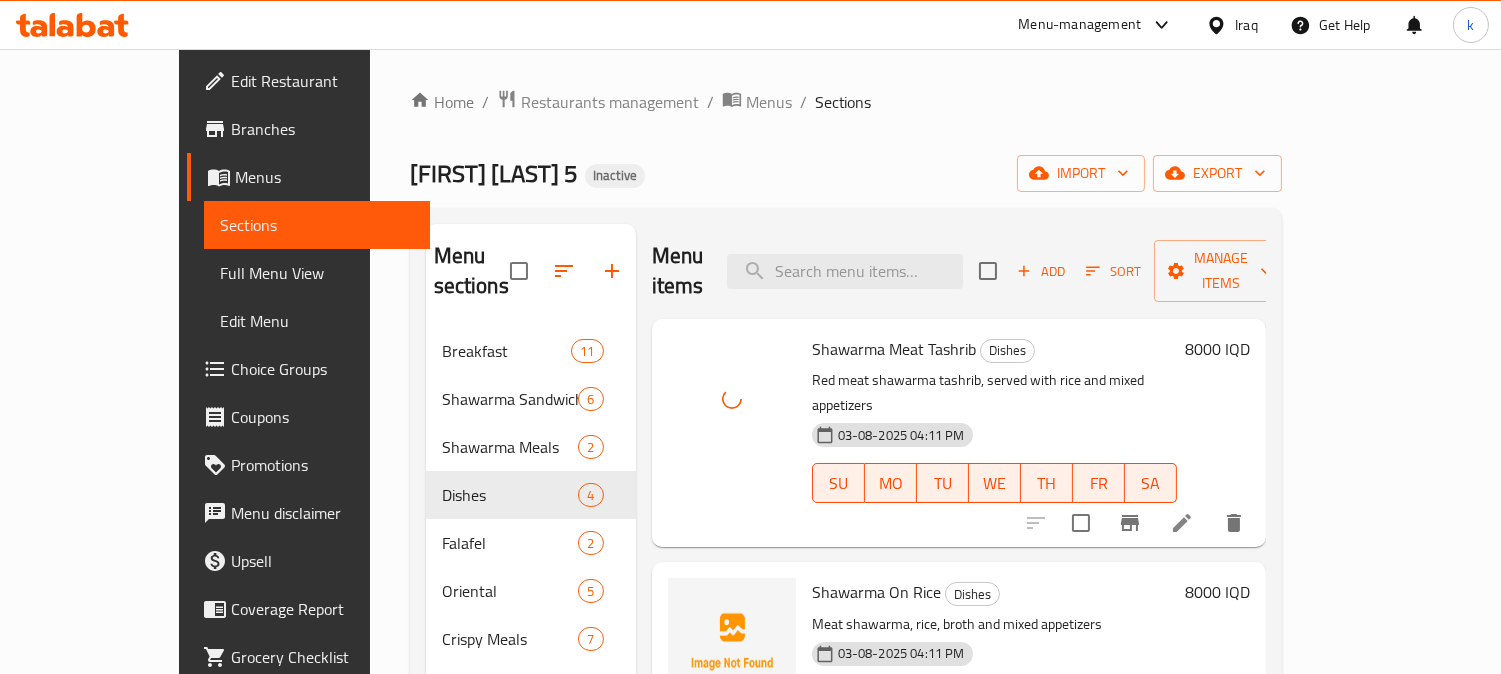 type 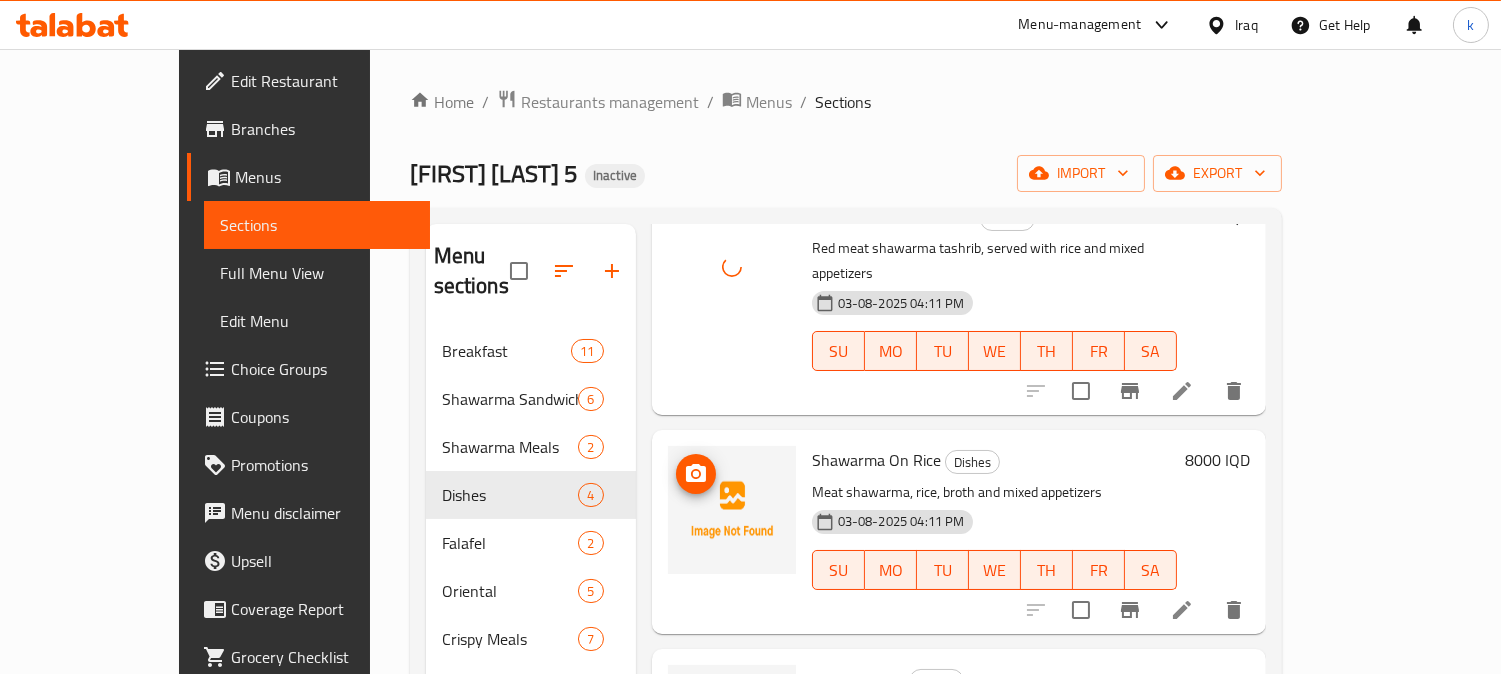 scroll, scrollTop: 185, scrollLeft: 0, axis: vertical 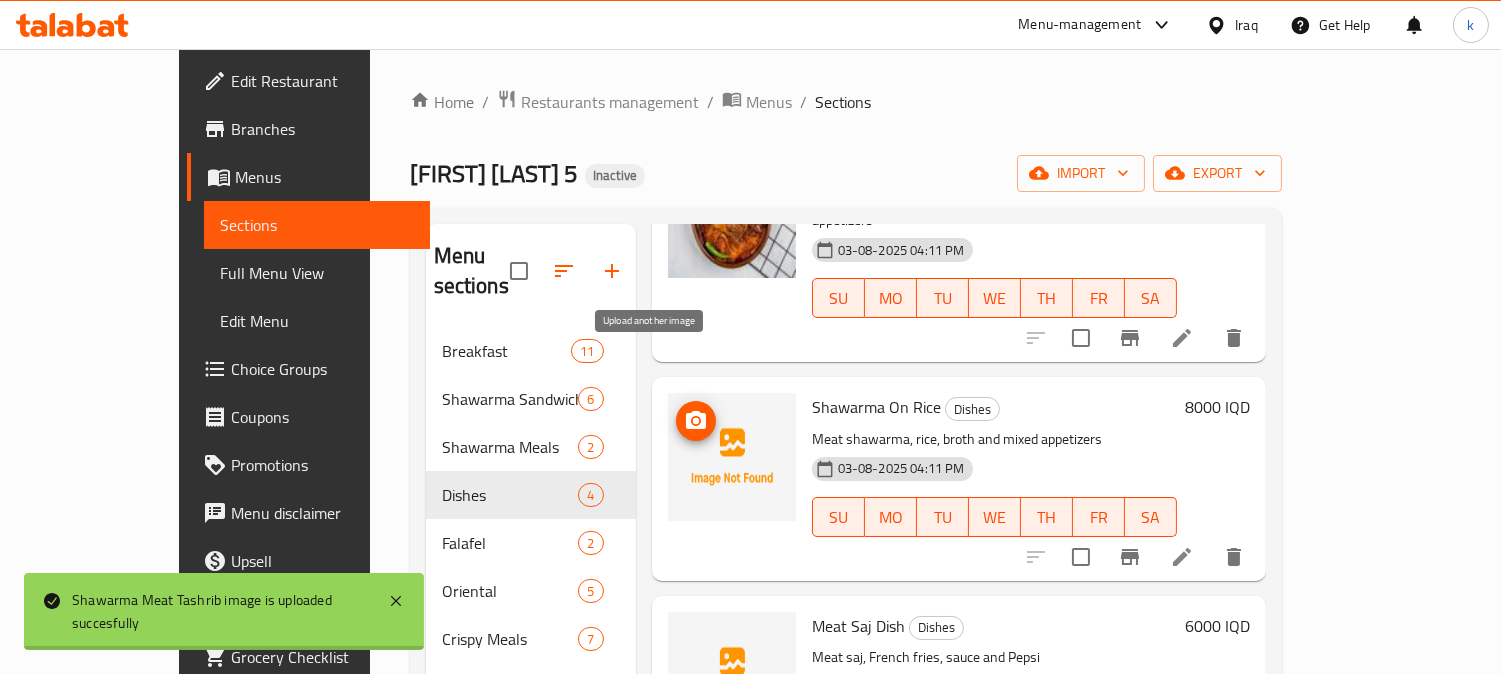 click 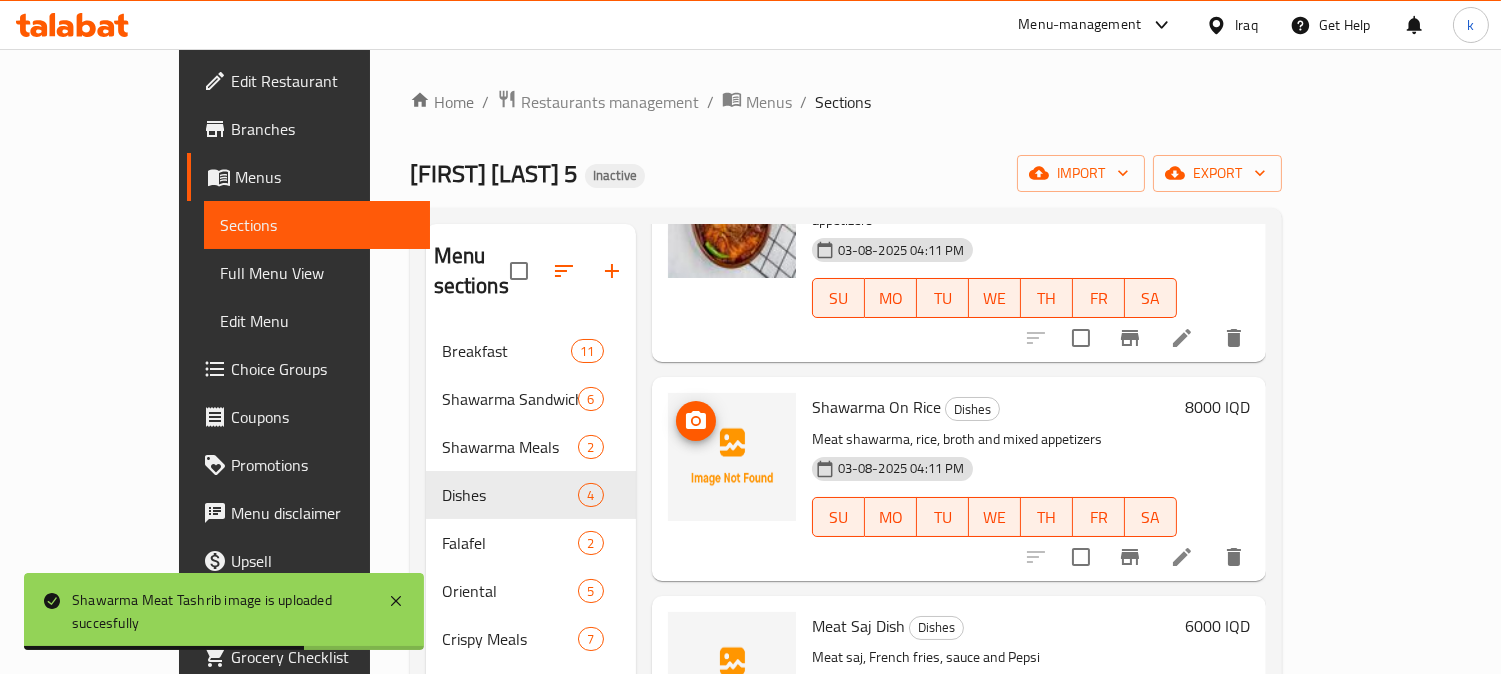 type 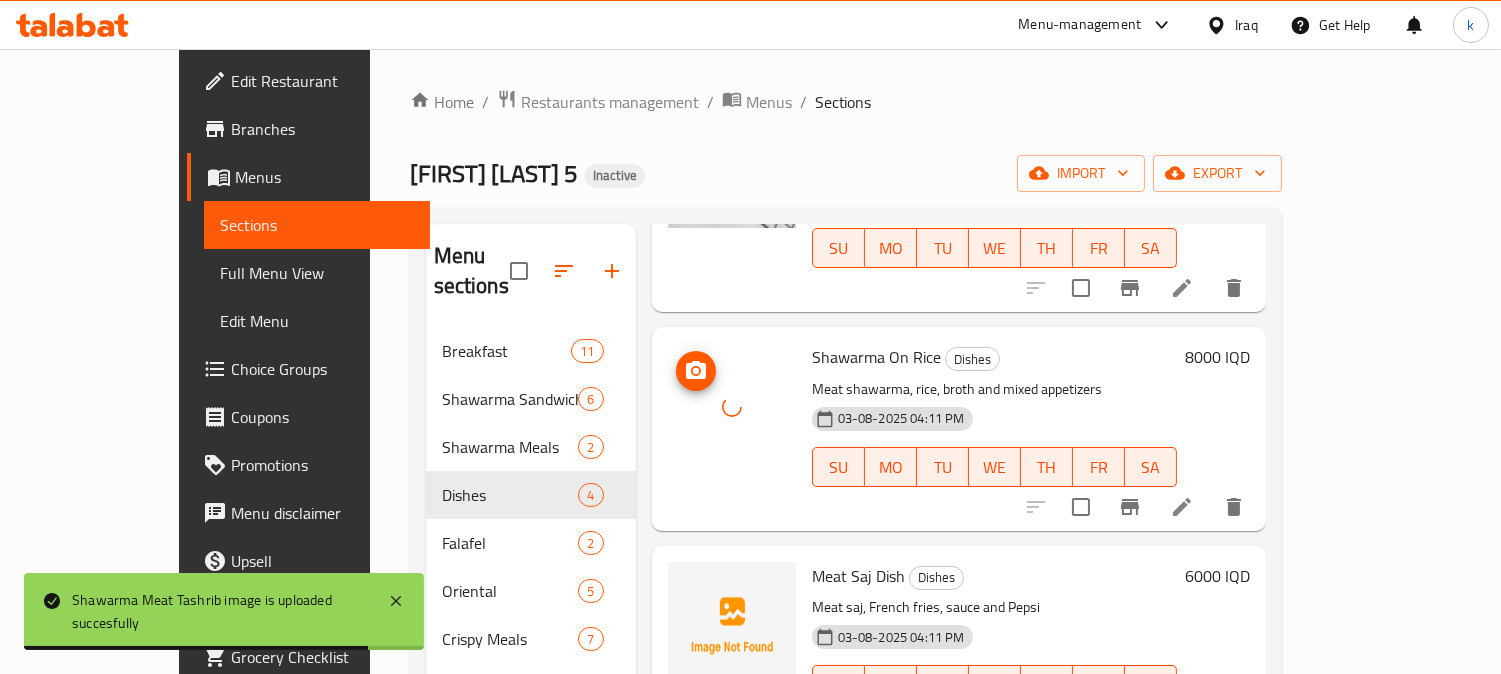 scroll, scrollTop: 248, scrollLeft: 0, axis: vertical 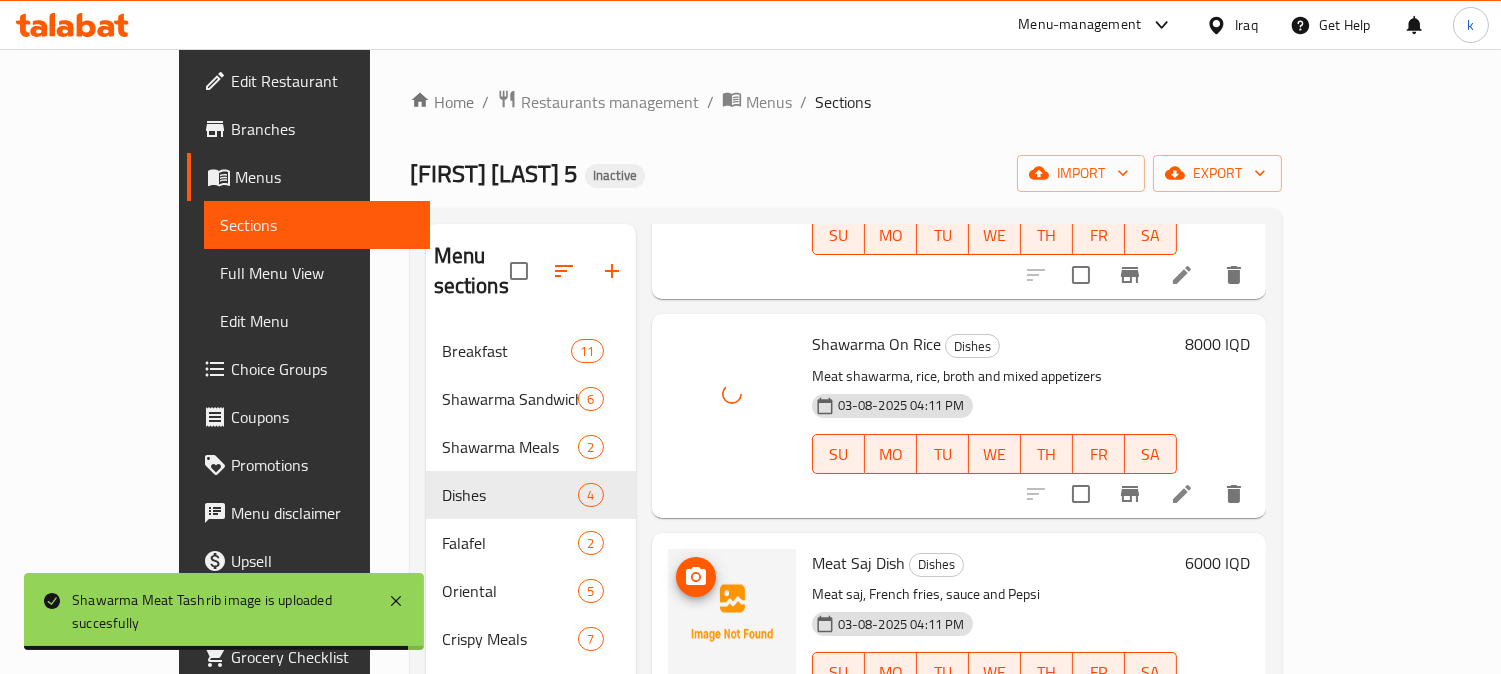 click 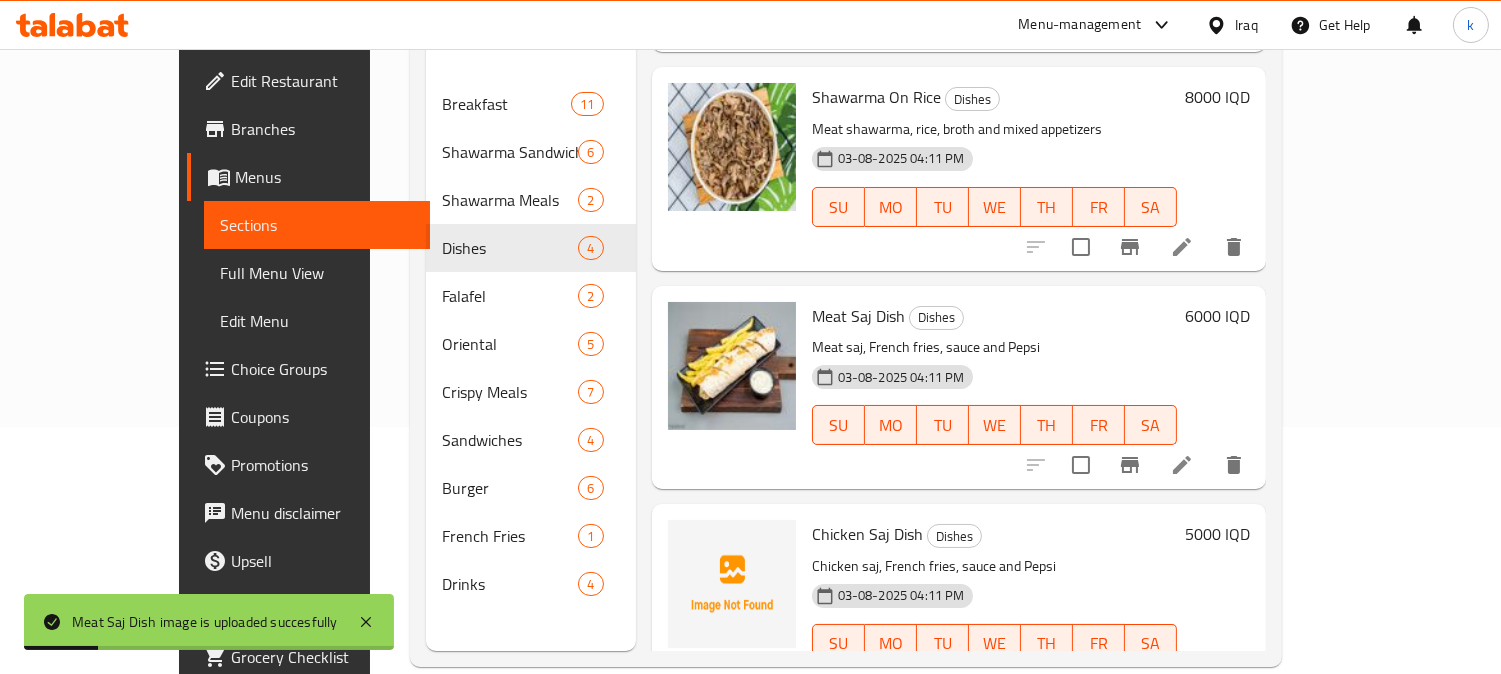 scroll, scrollTop: 280, scrollLeft: 0, axis: vertical 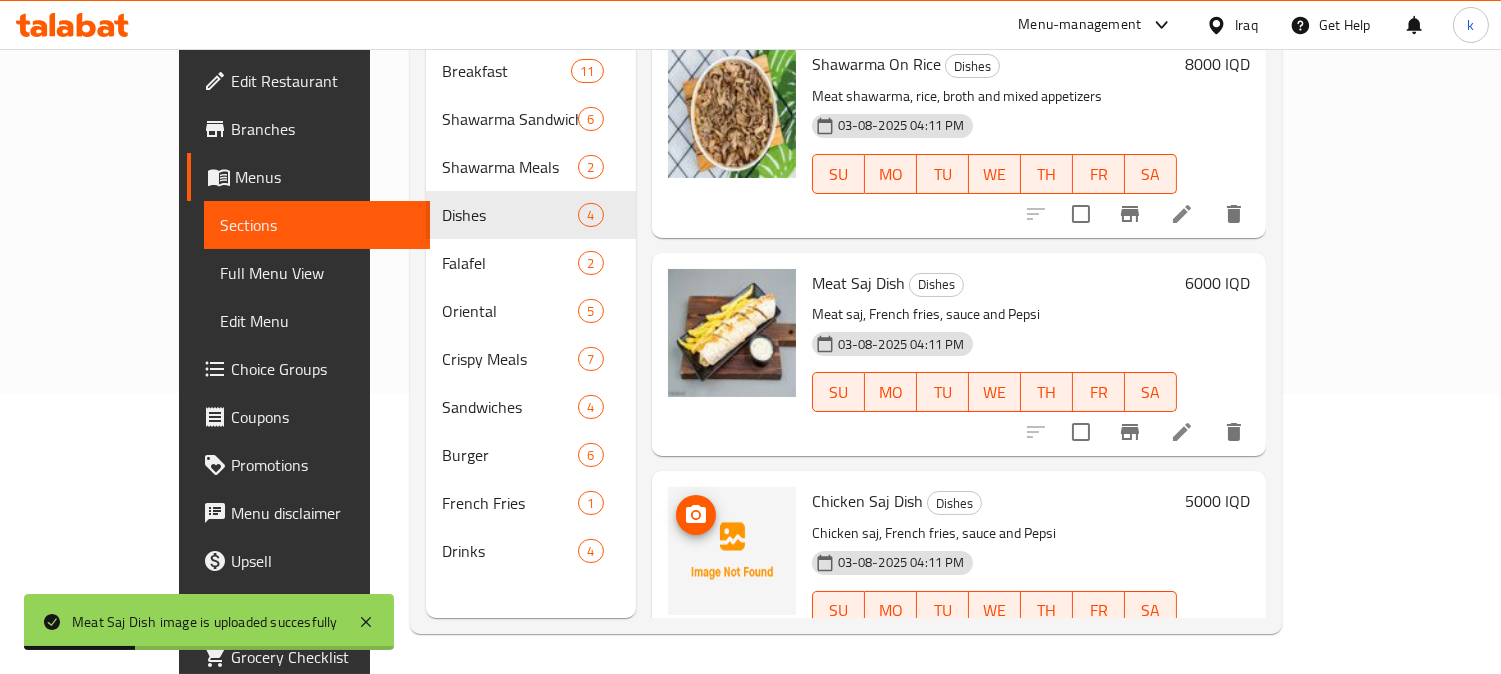 click 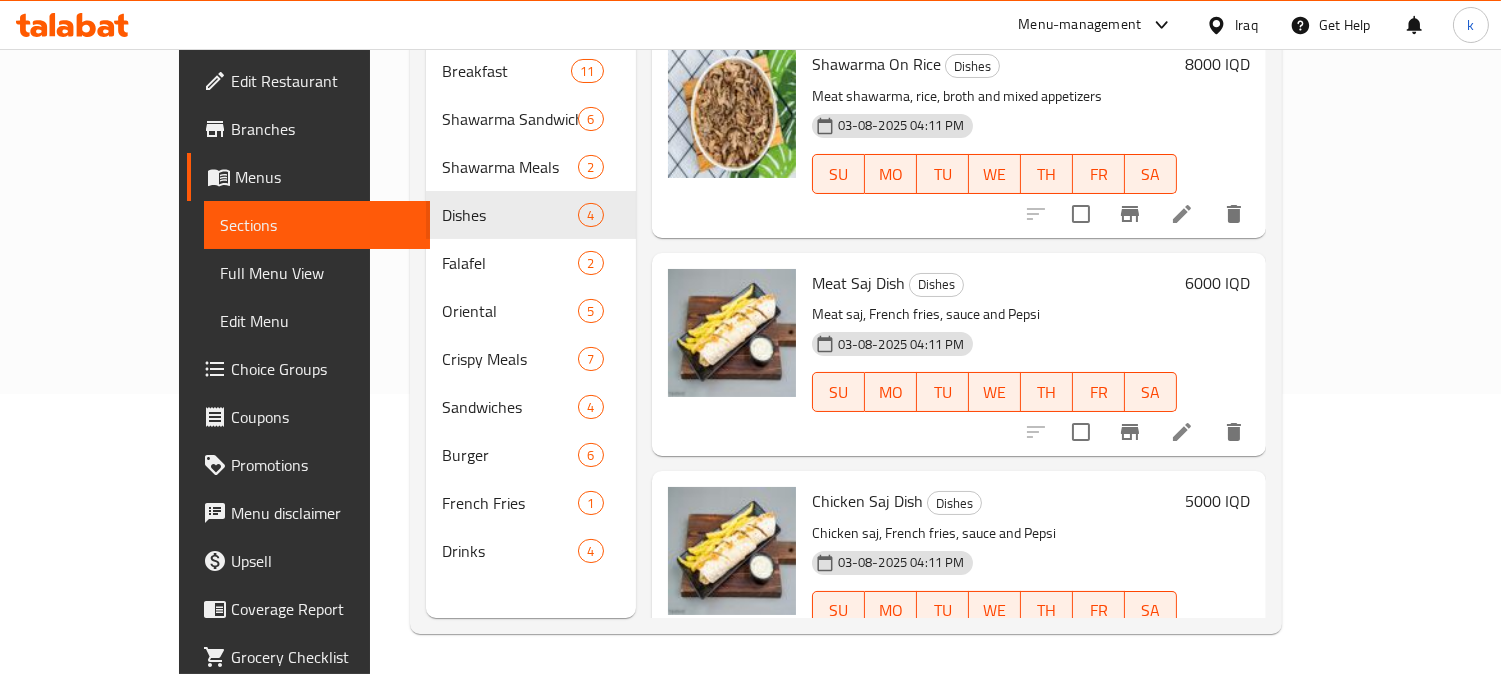 scroll, scrollTop: 0, scrollLeft: 0, axis: both 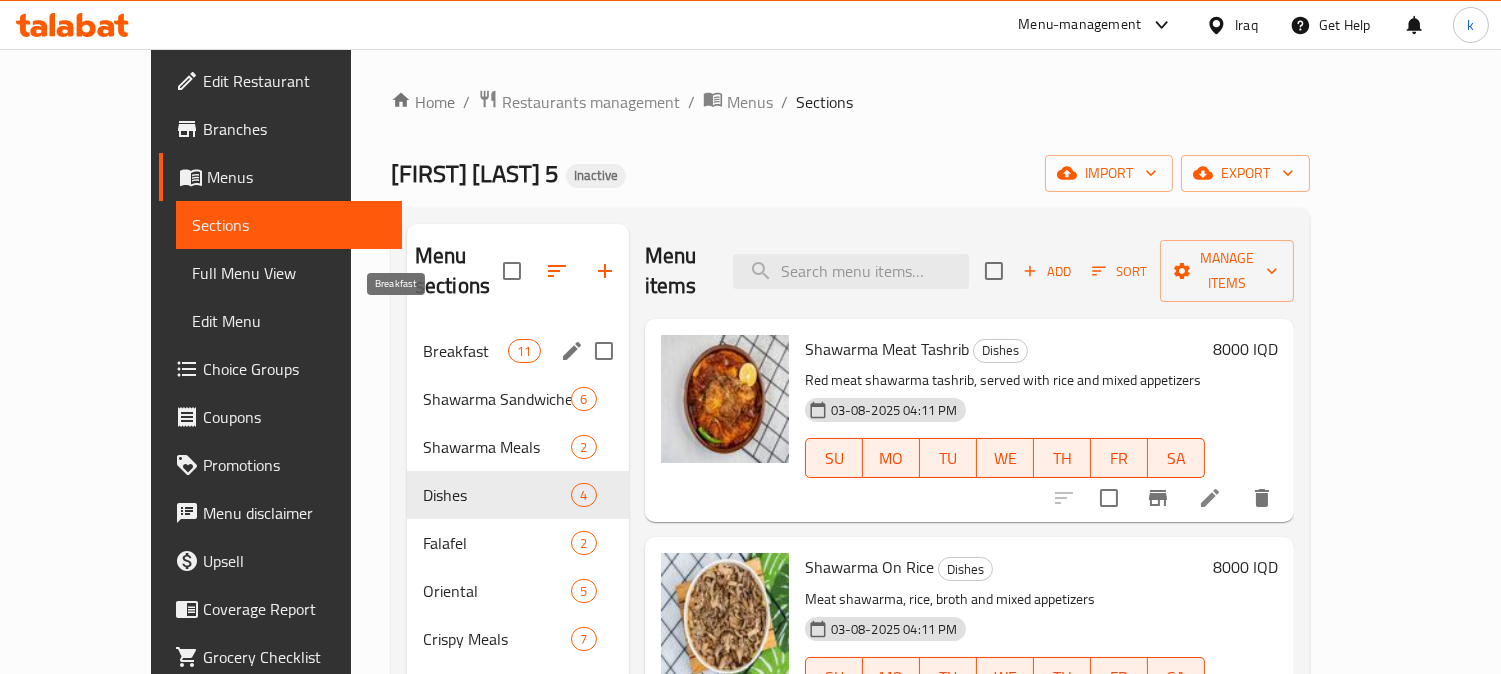click on "Breakfast" at bounding box center [465, 351] 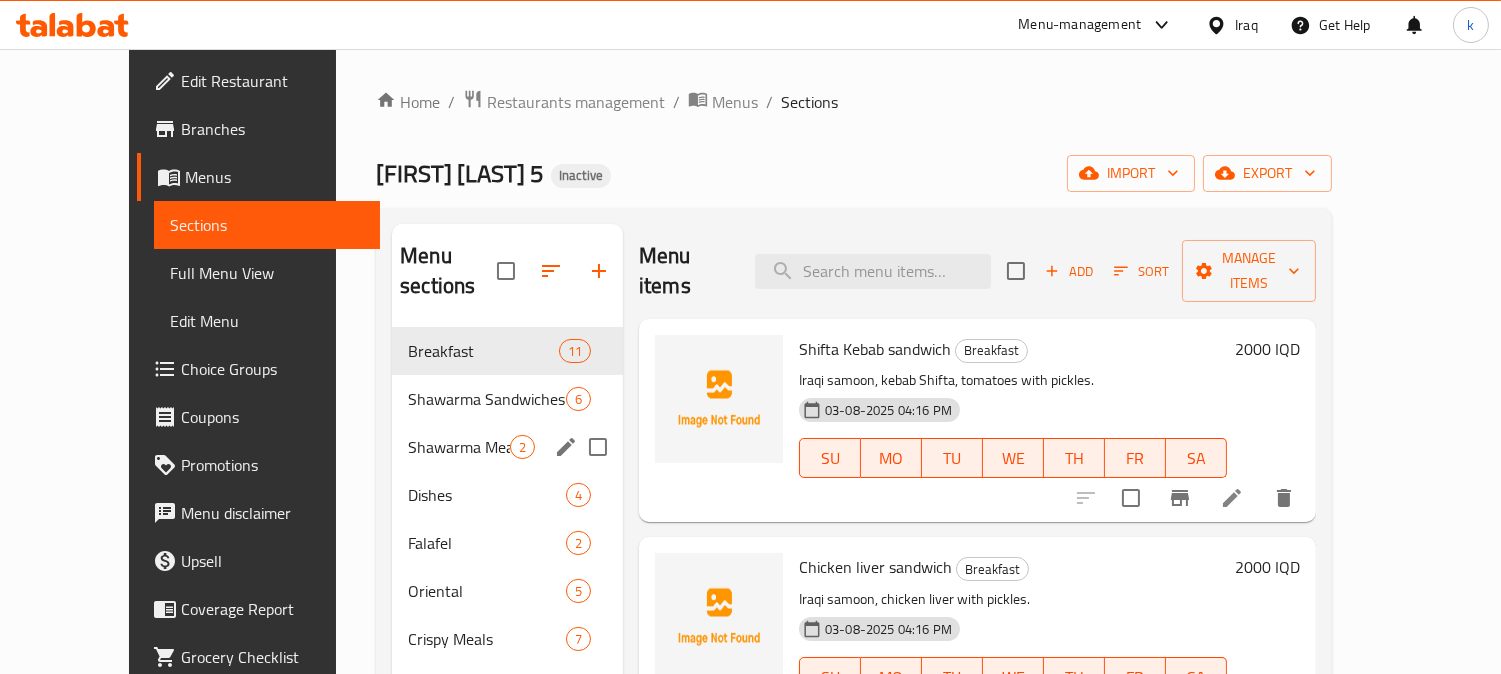 scroll, scrollTop: 185, scrollLeft: 0, axis: vertical 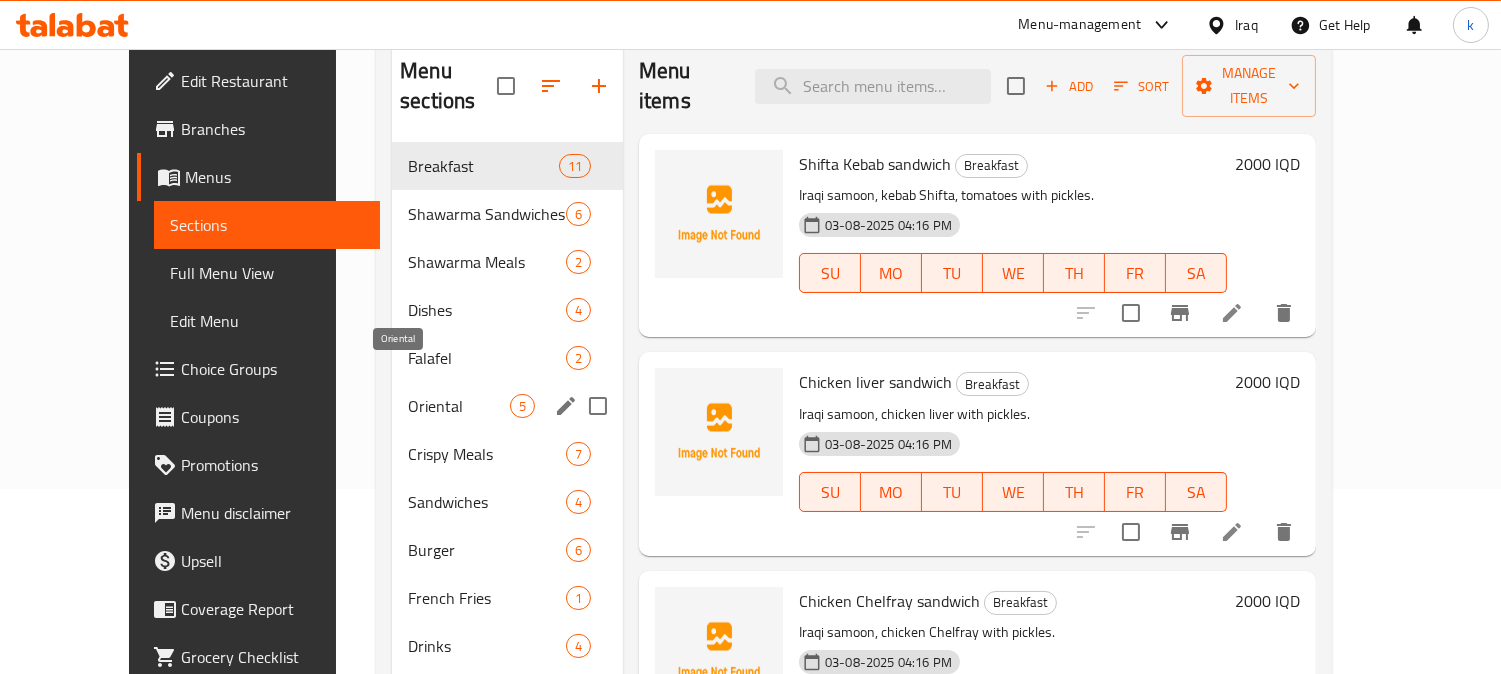 click on "Falafel" at bounding box center [487, 358] 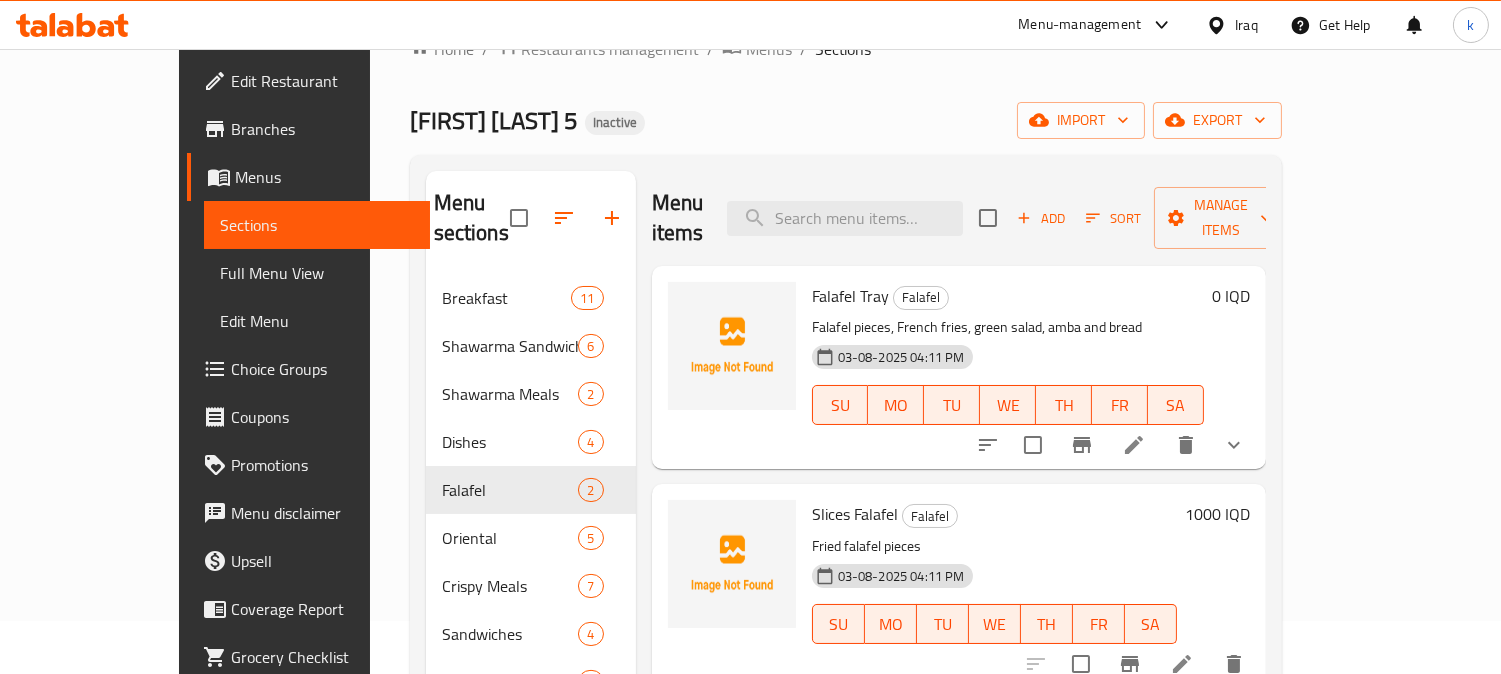 scroll, scrollTop: 0, scrollLeft: 0, axis: both 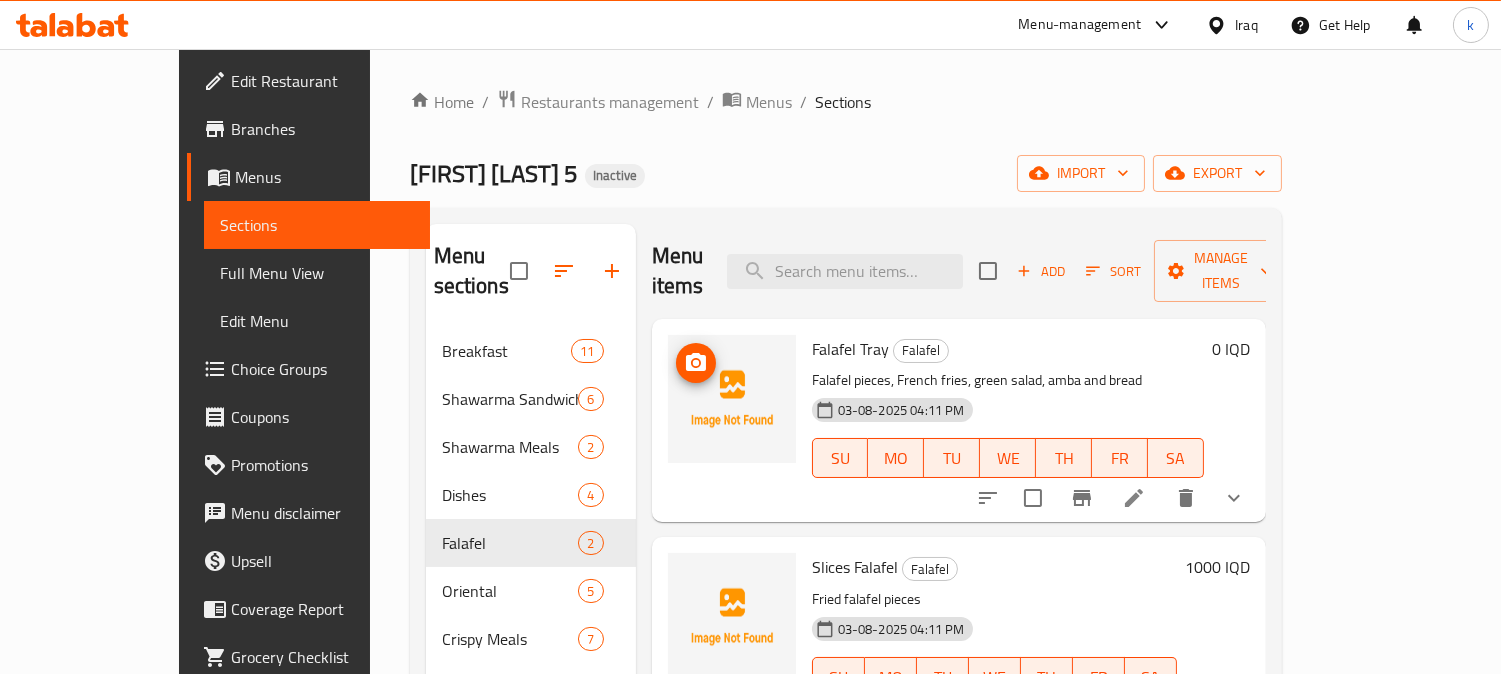 click at bounding box center (732, 399) 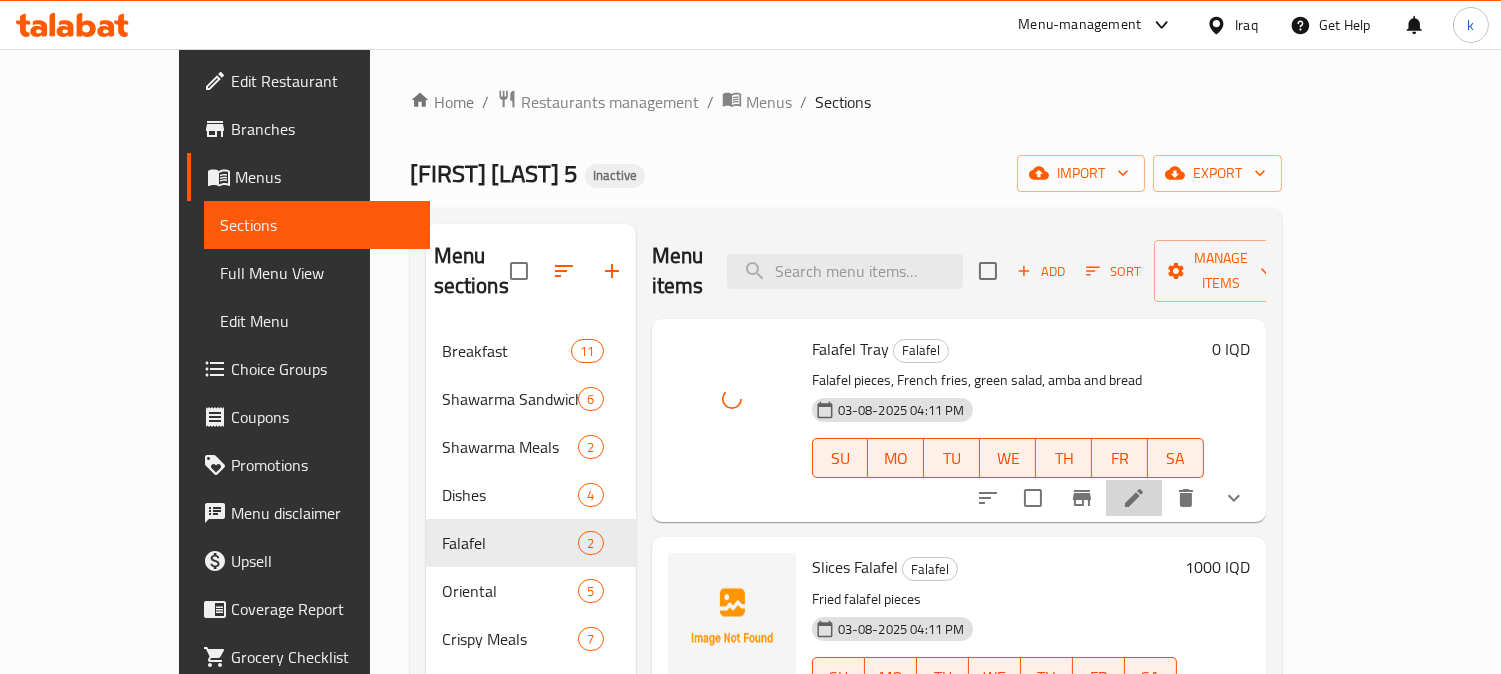 click at bounding box center [1134, 498] 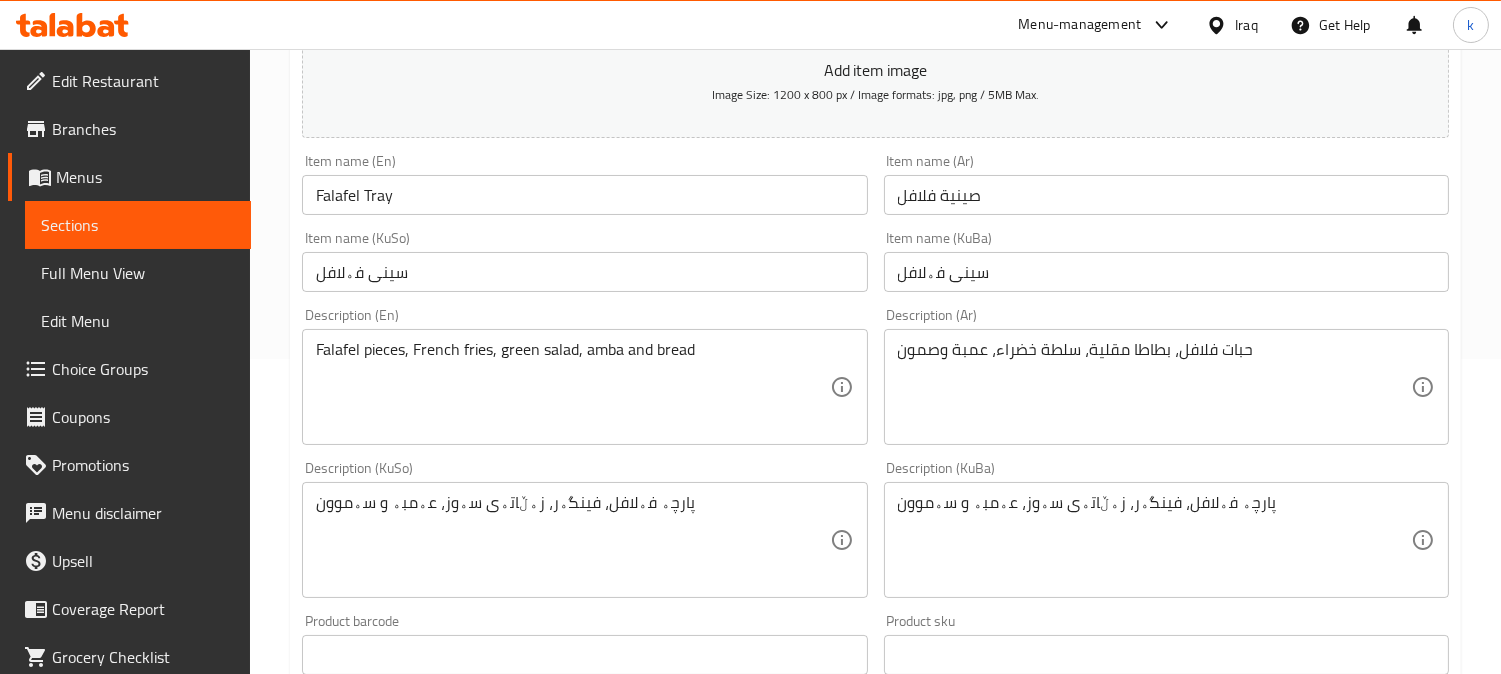 scroll, scrollTop: 370, scrollLeft: 0, axis: vertical 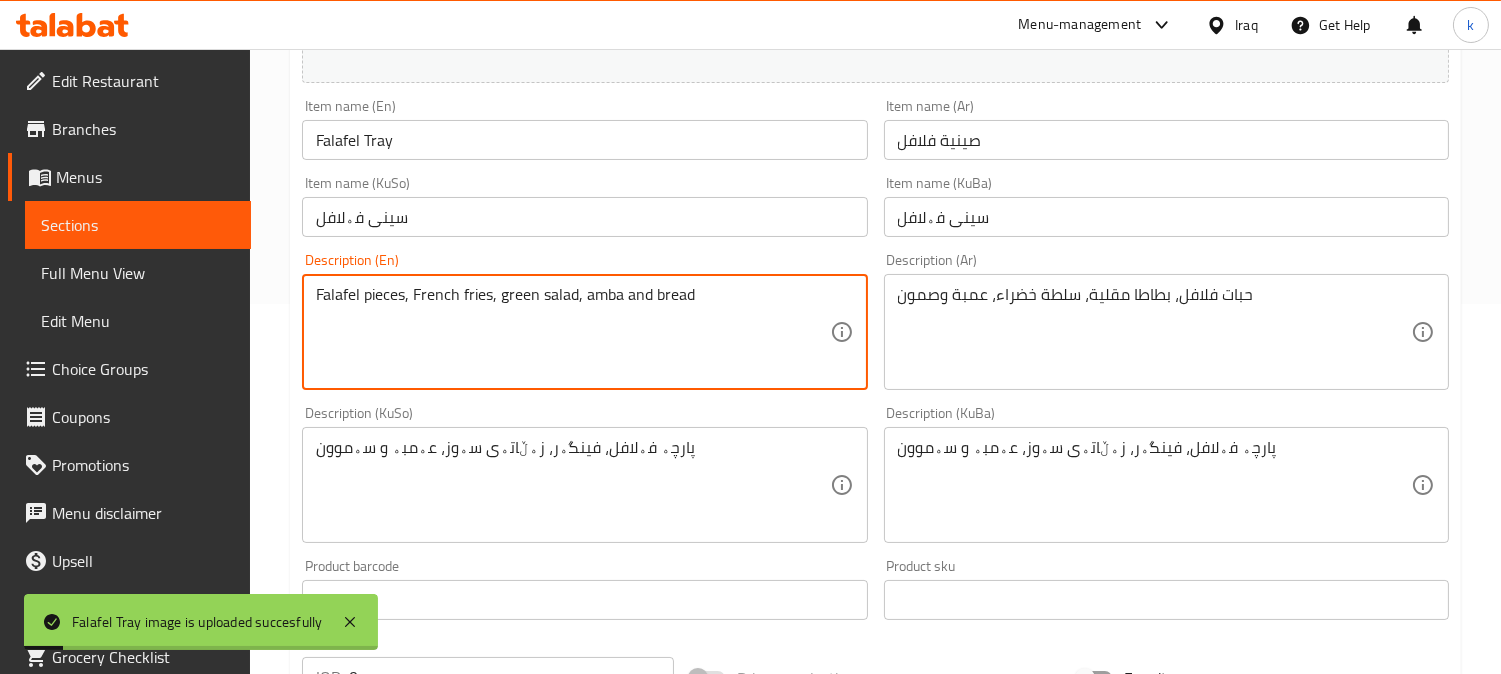 click on "Falafel pieces, French fries, green salad, amba and bread" at bounding box center (572, 332) 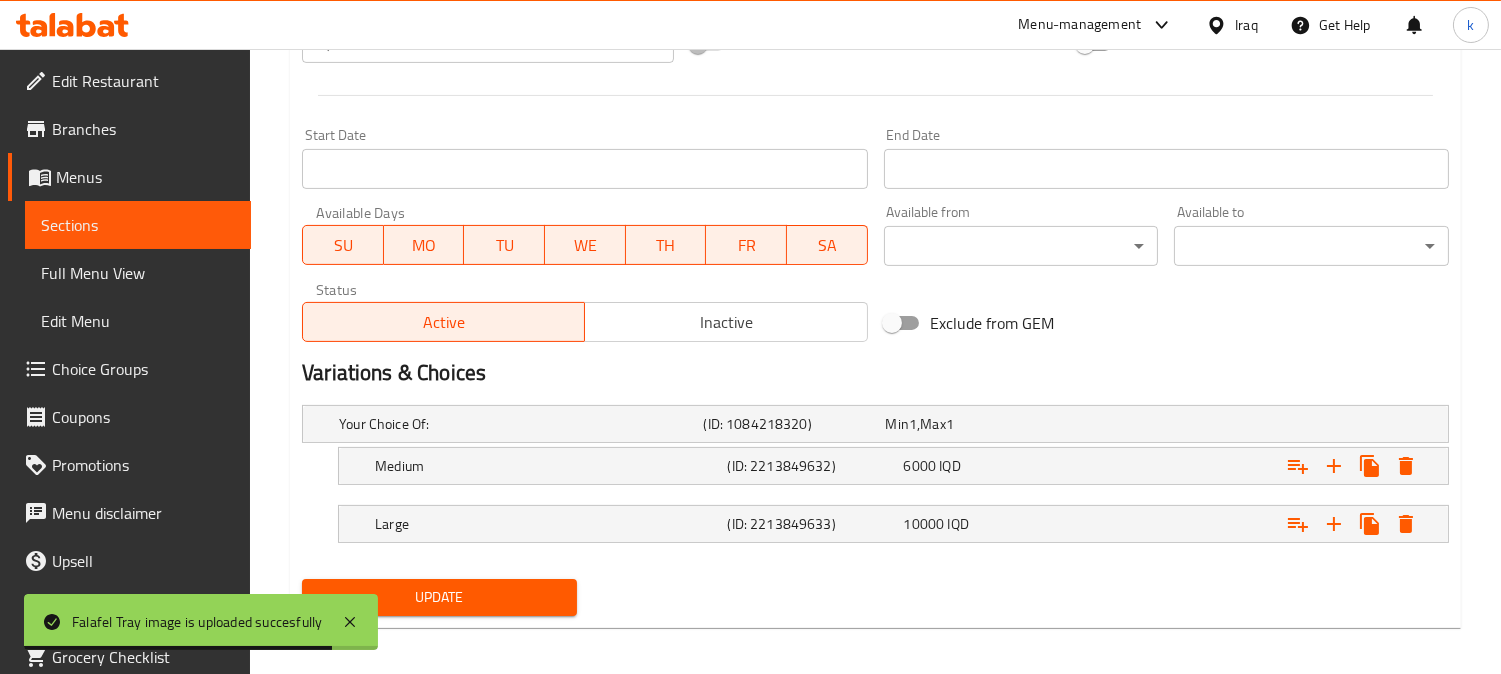 scroll, scrollTop: 1013, scrollLeft: 0, axis: vertical 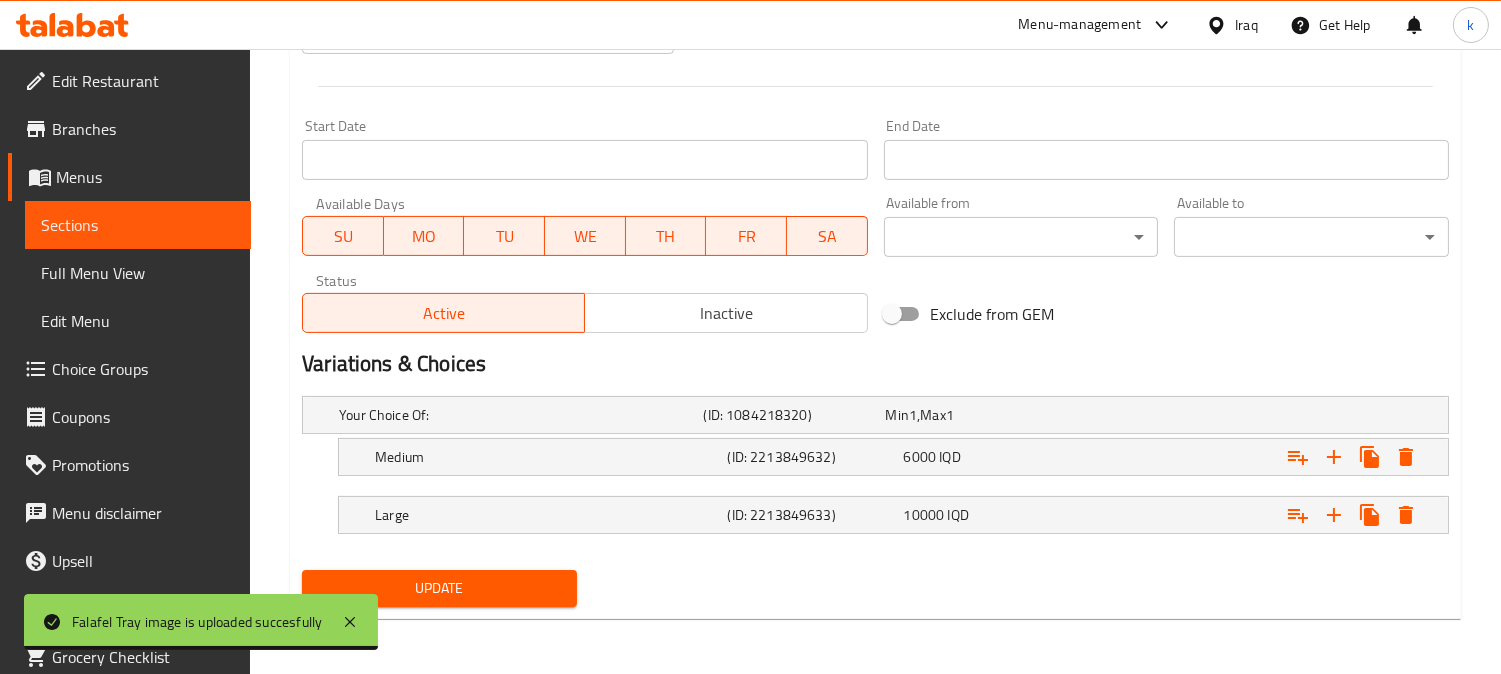 type on "Falafel pieces, French fries, green salad, amba and samoon" 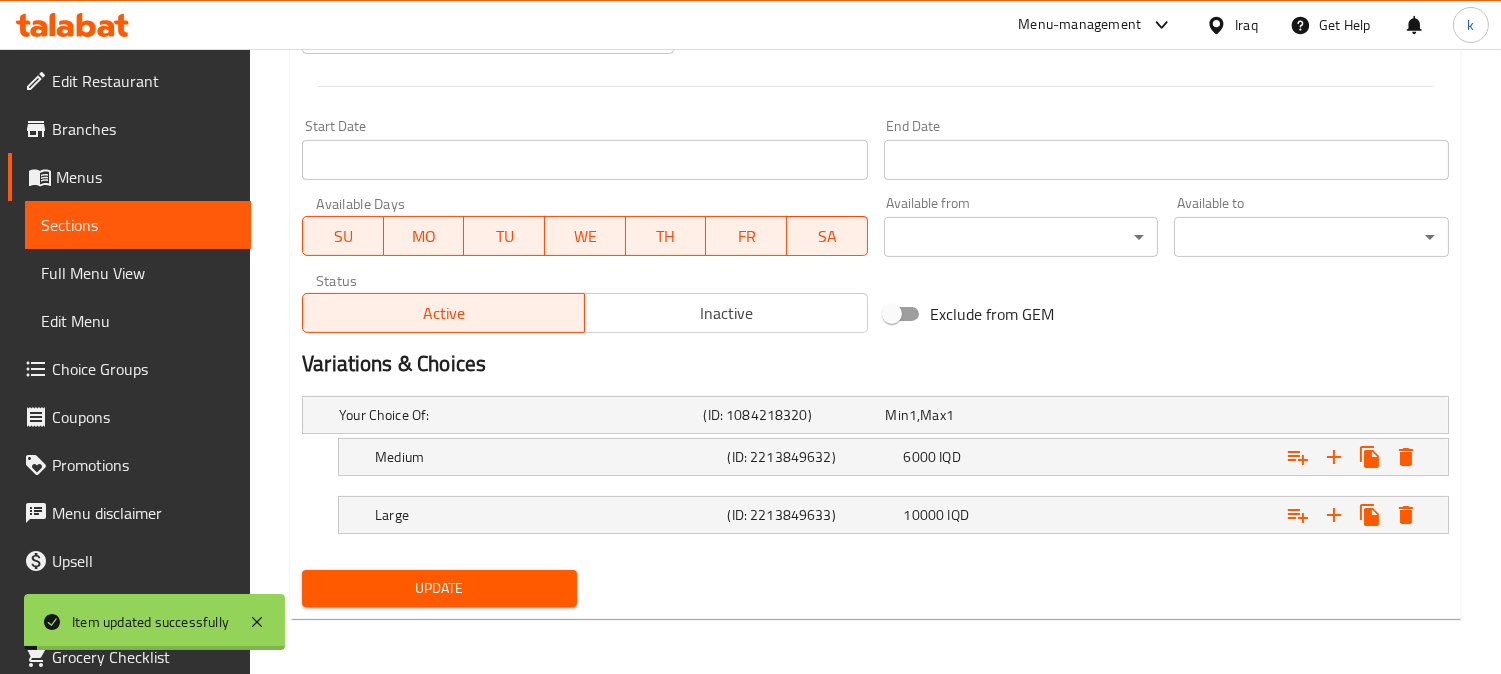 scroll, scrollTop: 0, scrollLeft: 0, axis: both 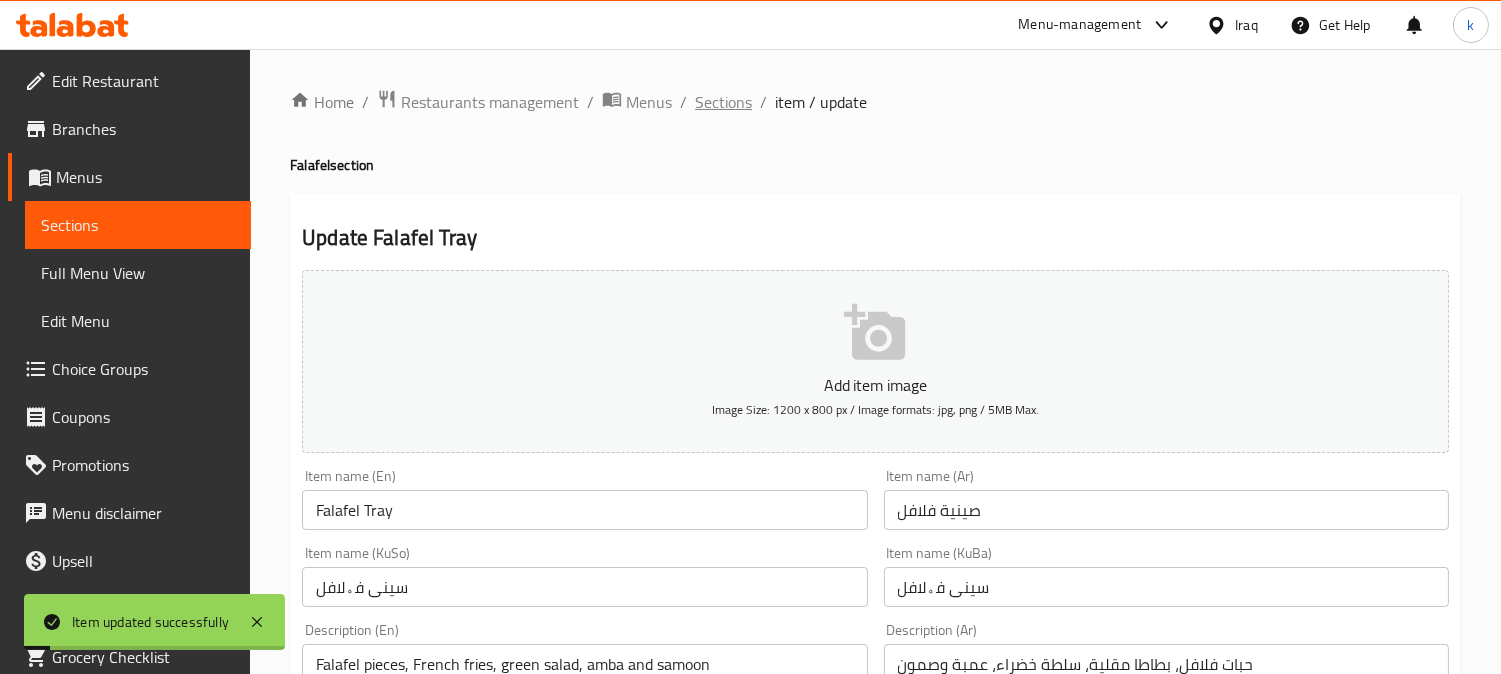 click on "Sections" at bounding box center (723, 102) 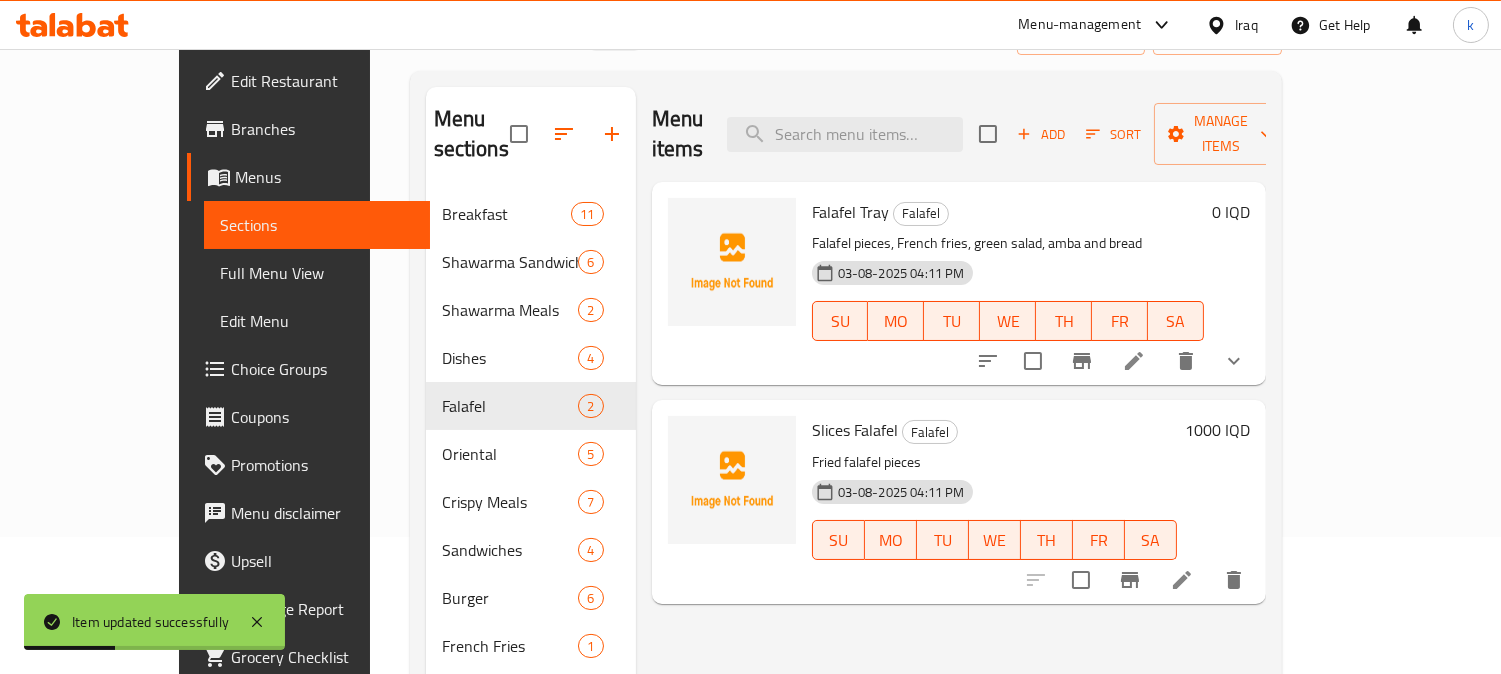 scroll, scrollTop: 185, scrollLeft: 0, axis: vertical 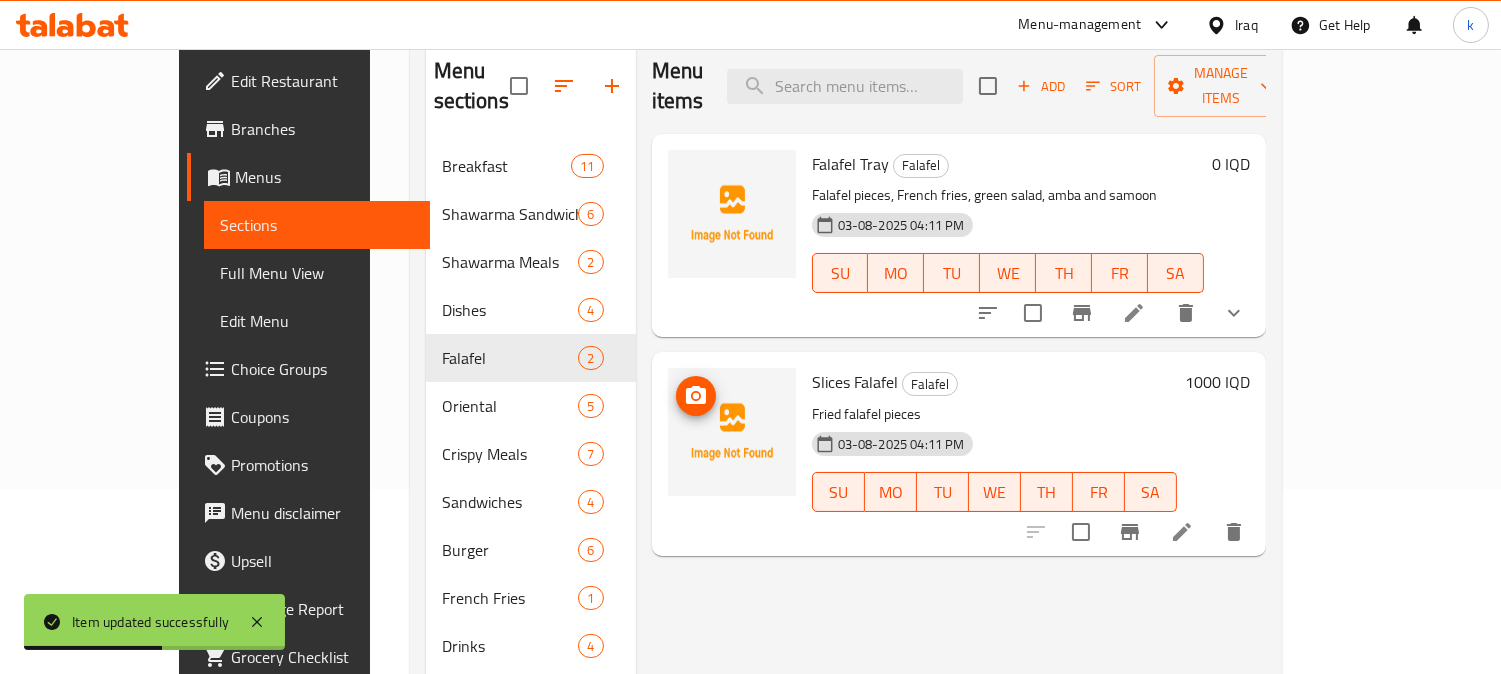 click 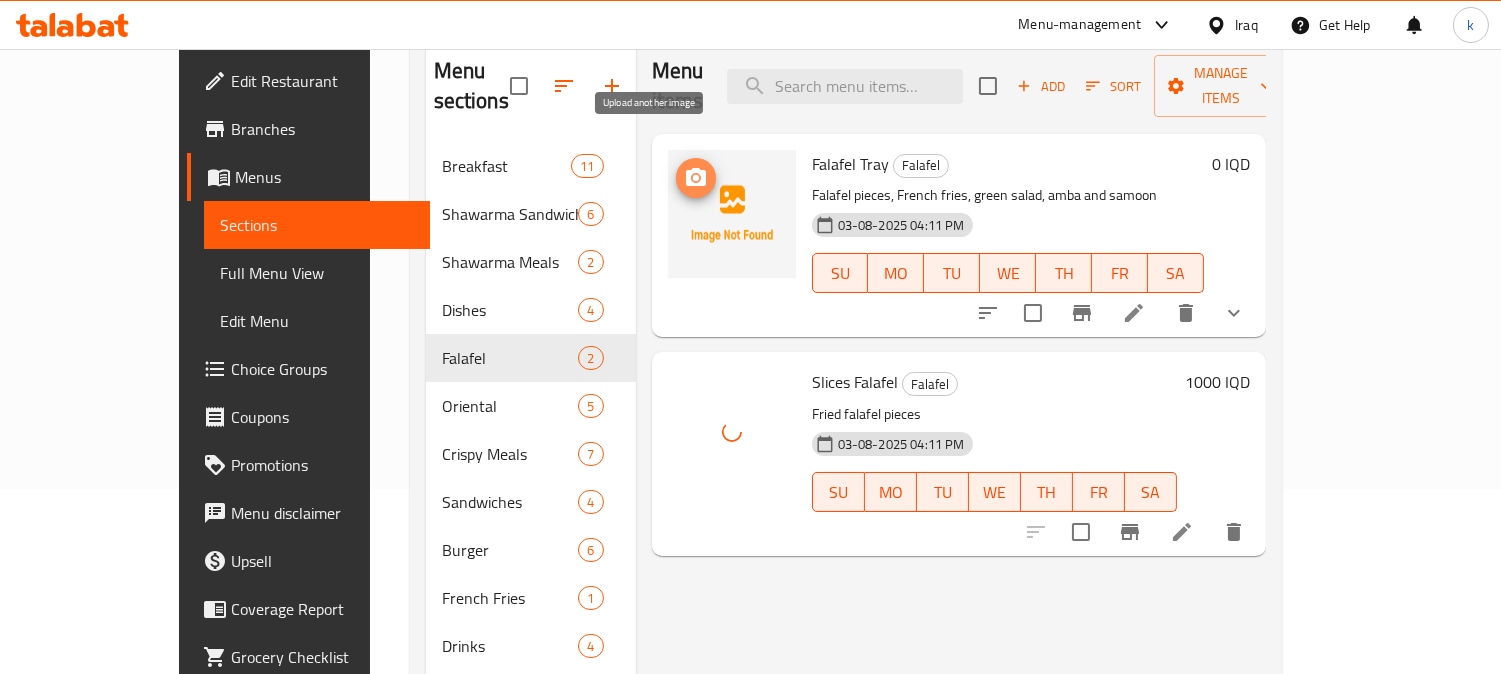 click 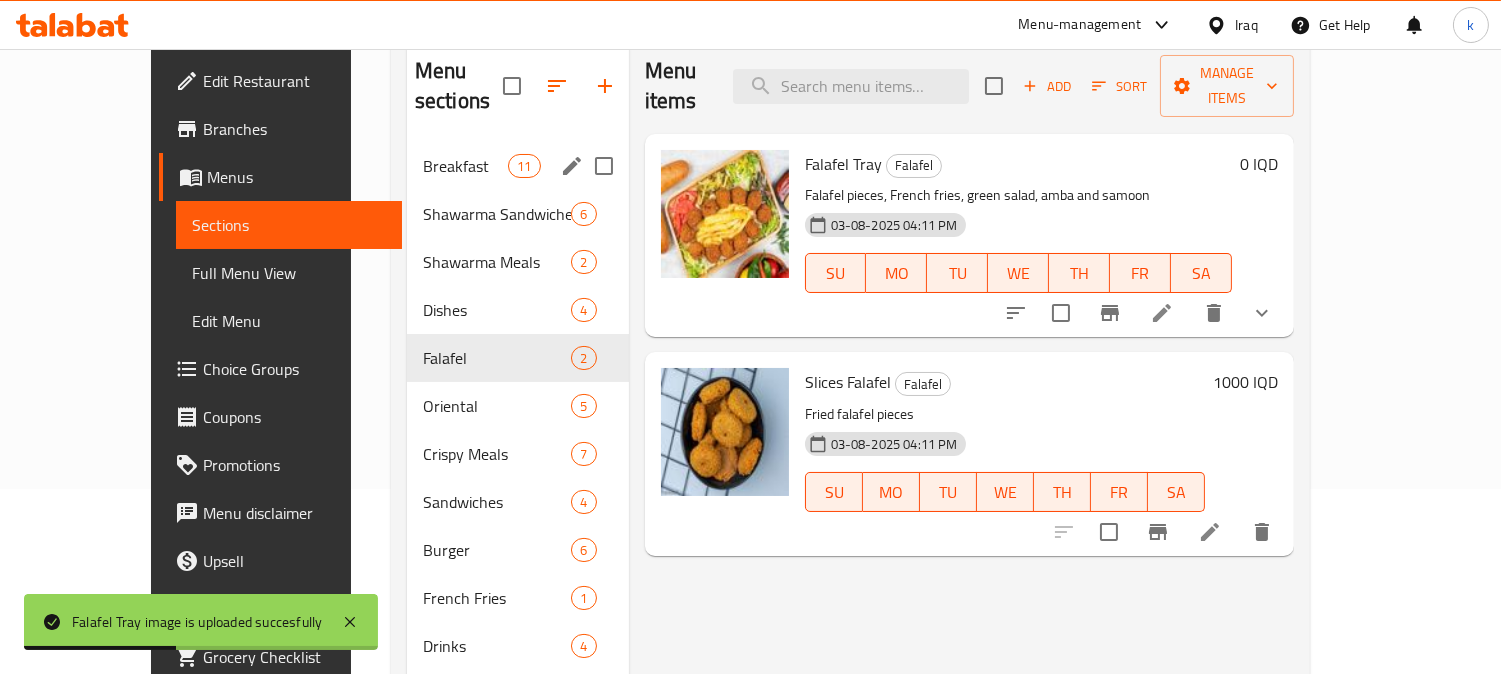 click on "Breakfast" at bounding box center (465, 166) 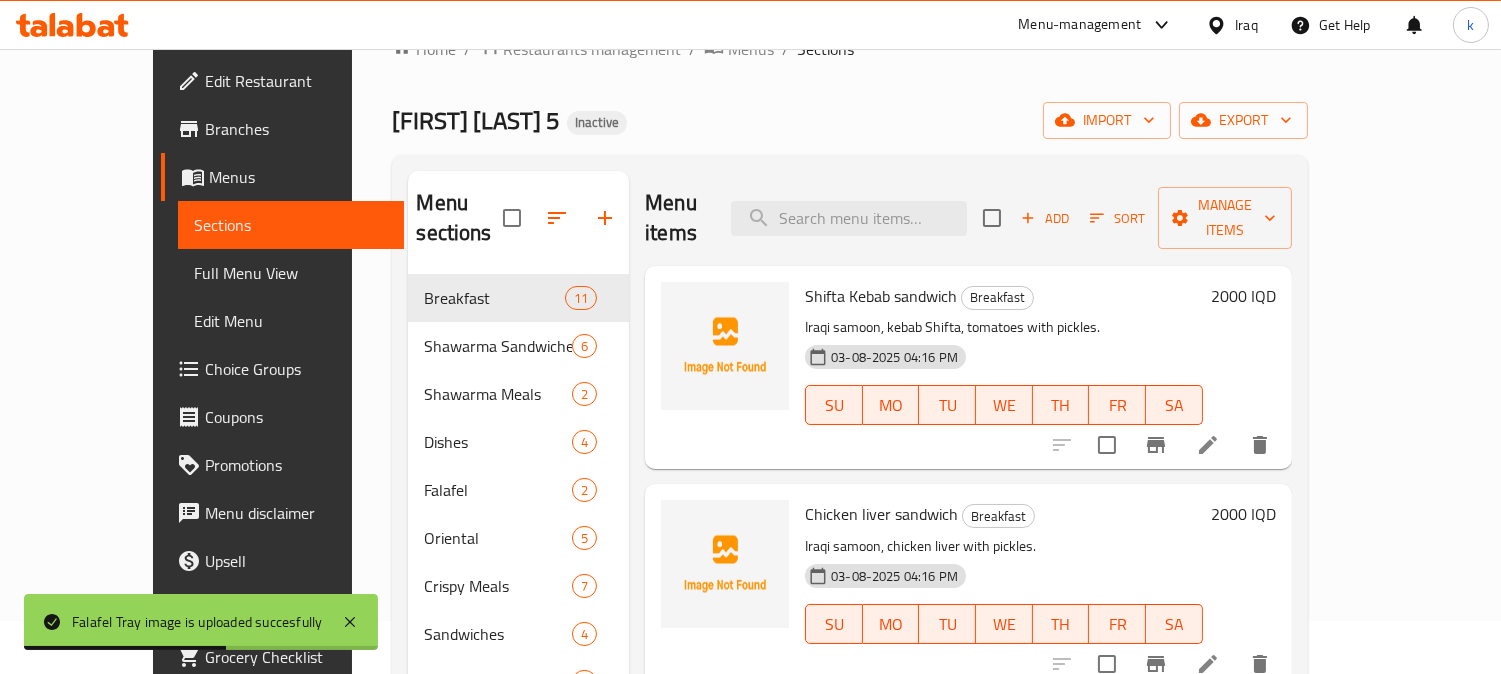 scroll, scrollTop: 0, scrollLeft: 0, axis: both 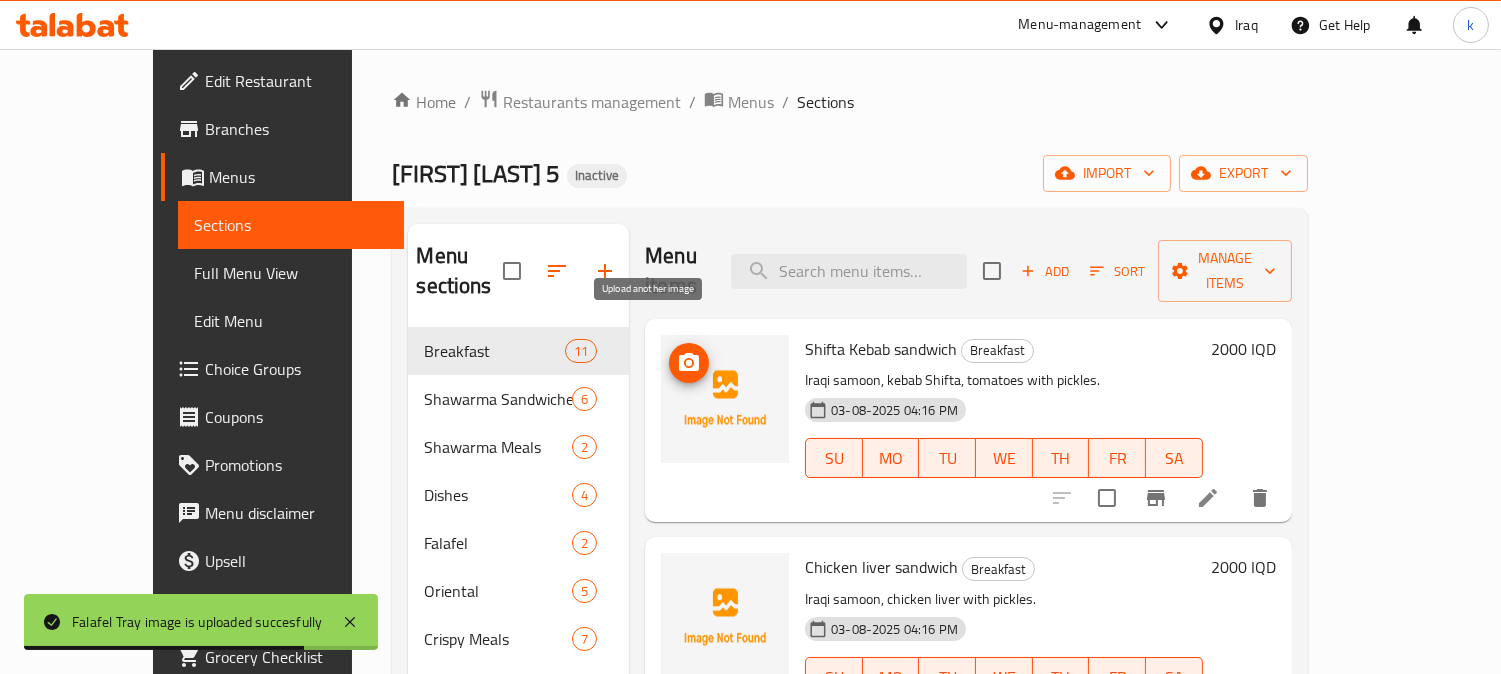 click 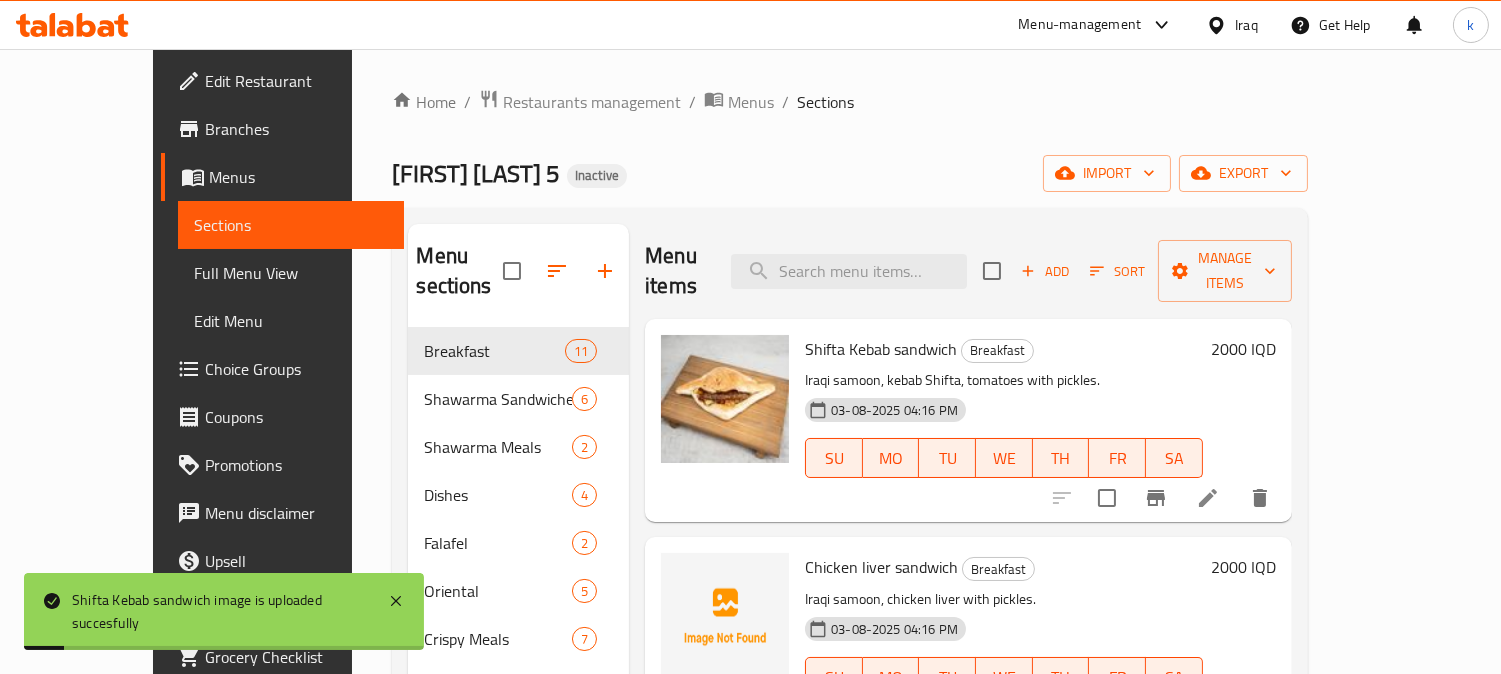 scroll, scrollTop: 185, scrollLeft: 0, axis: vertical 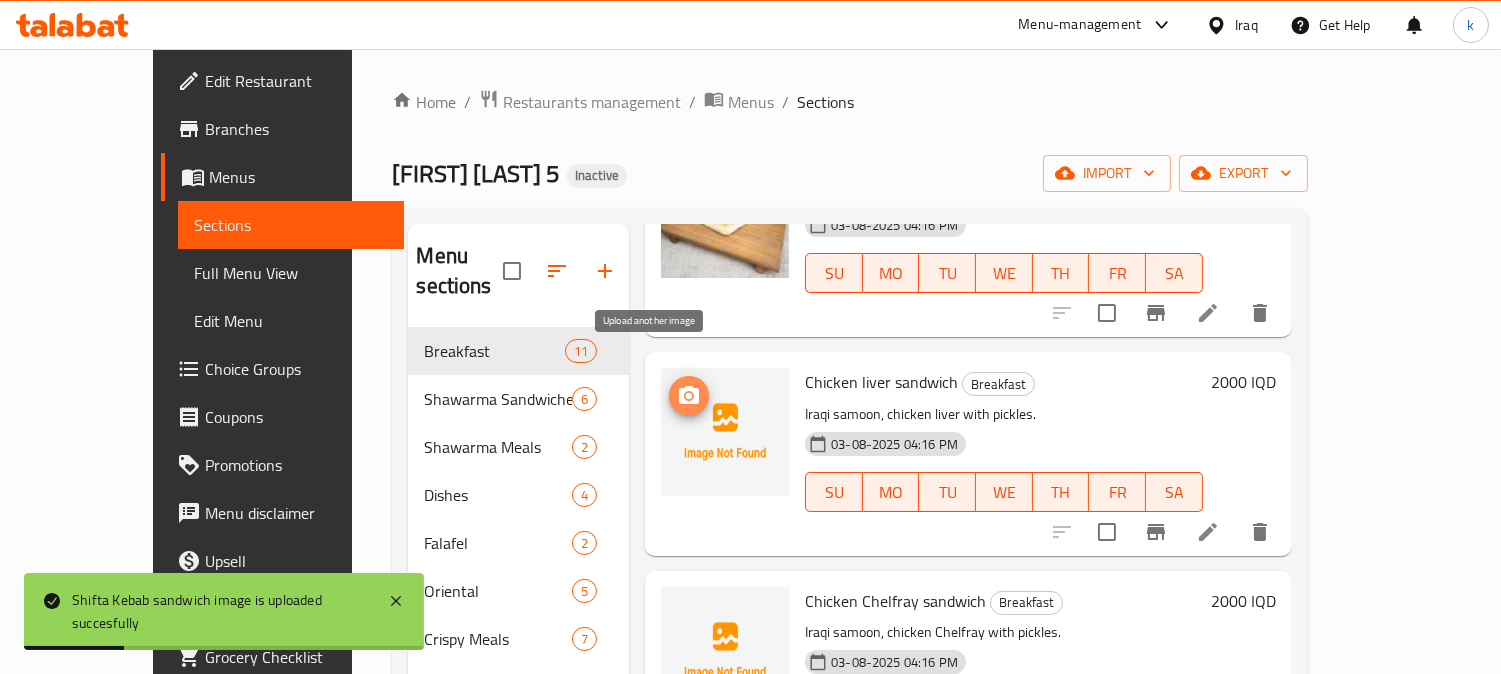 click 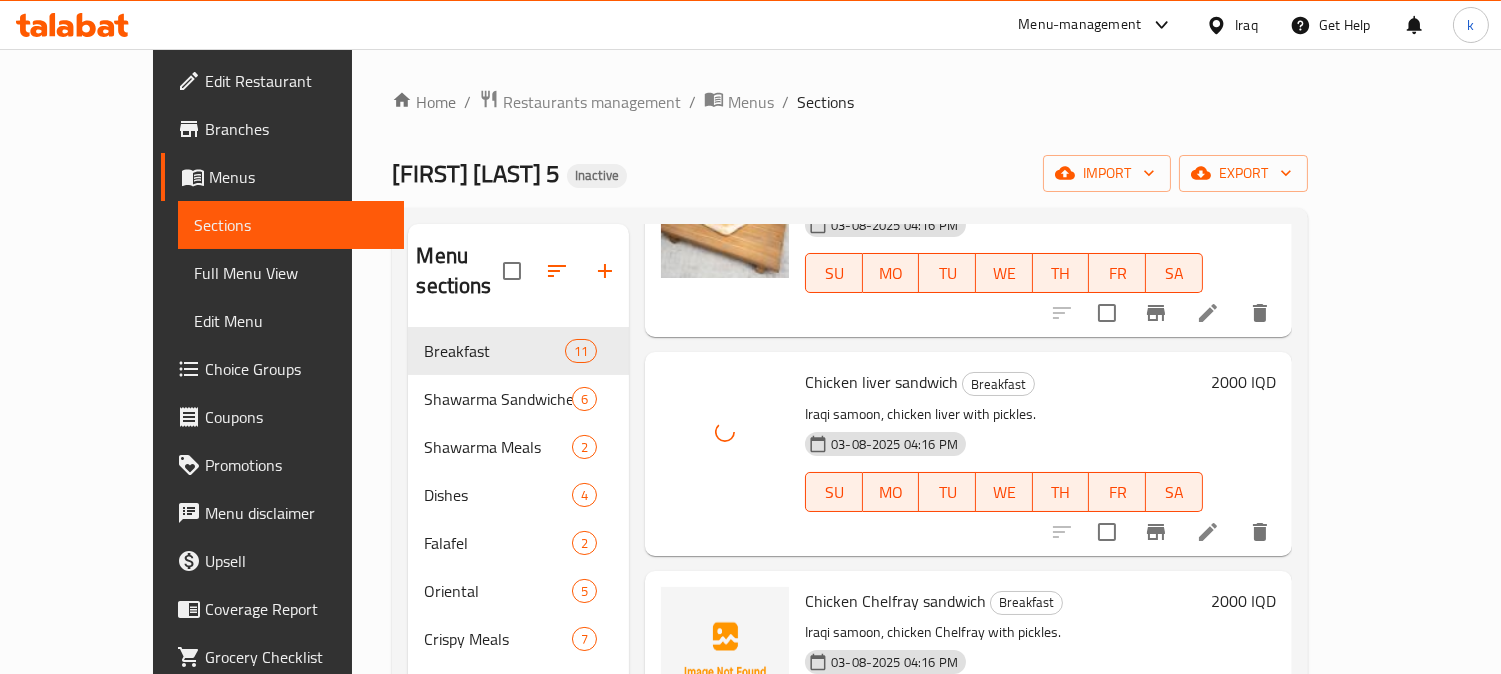 type 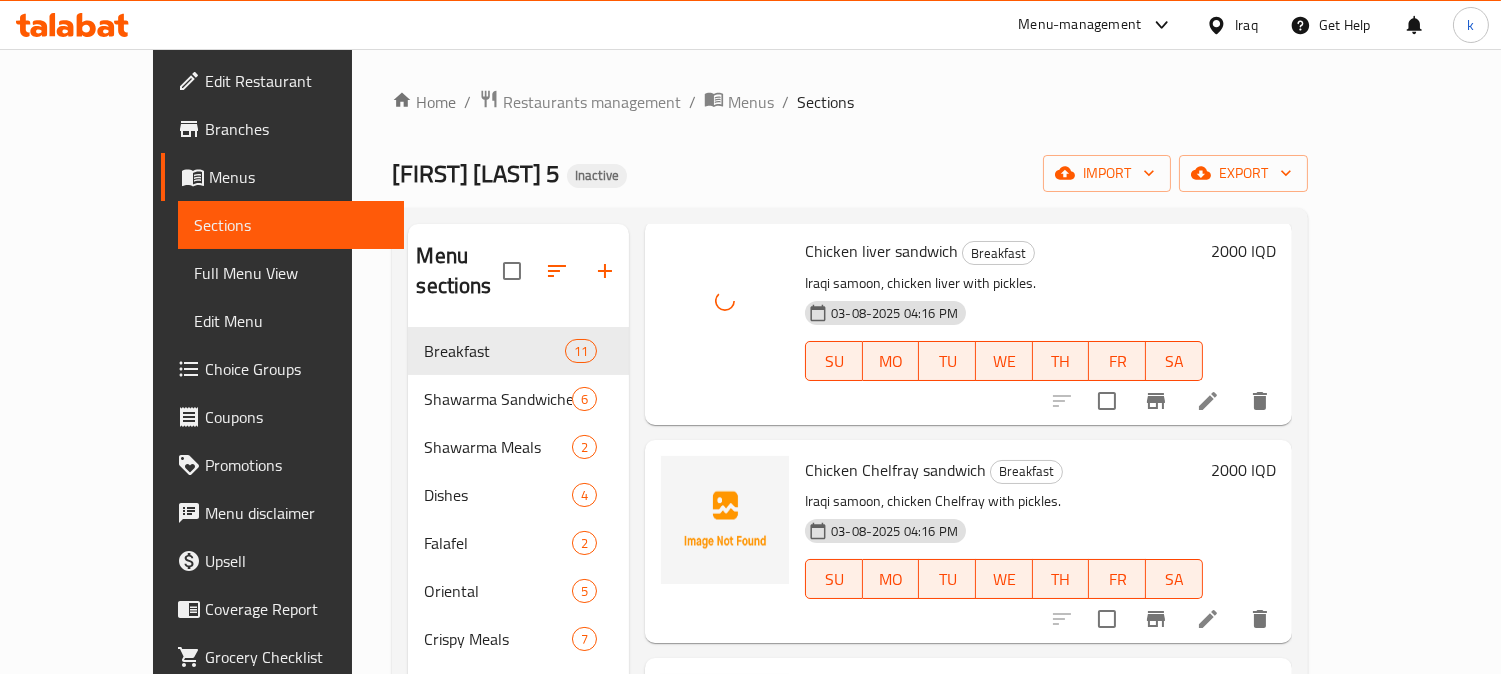 scroll, scrollTop: 370, scrollLeft: 0, axis: vertical 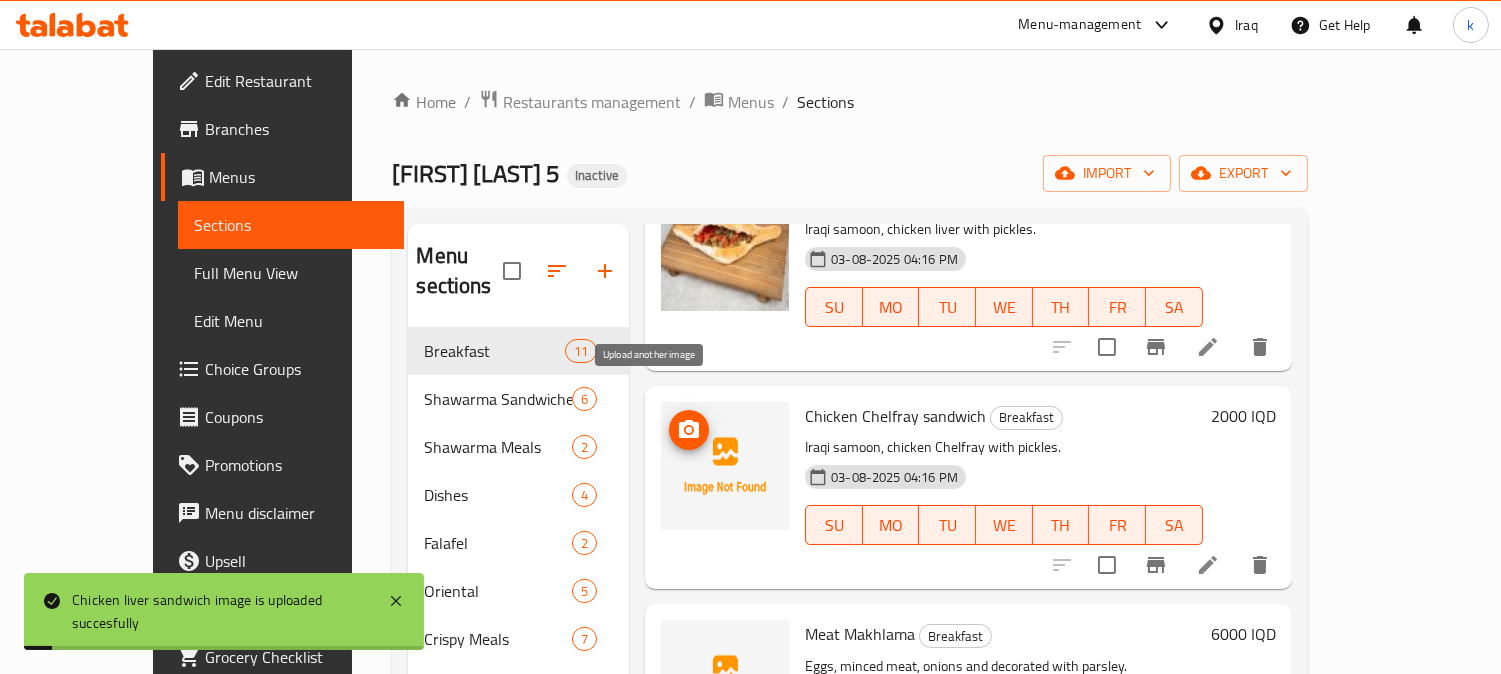 click 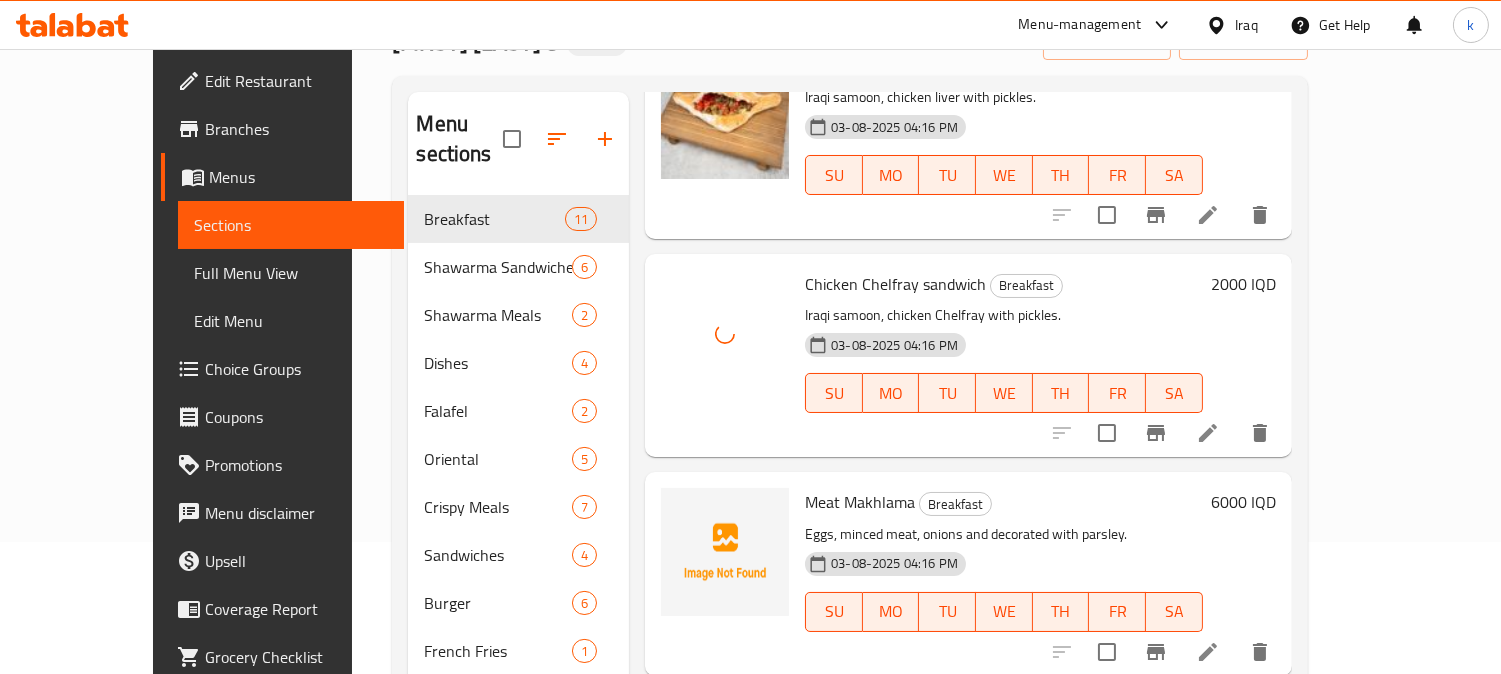 scroll, scrollTop: 185, scrollLeft: 0, axis: vertical 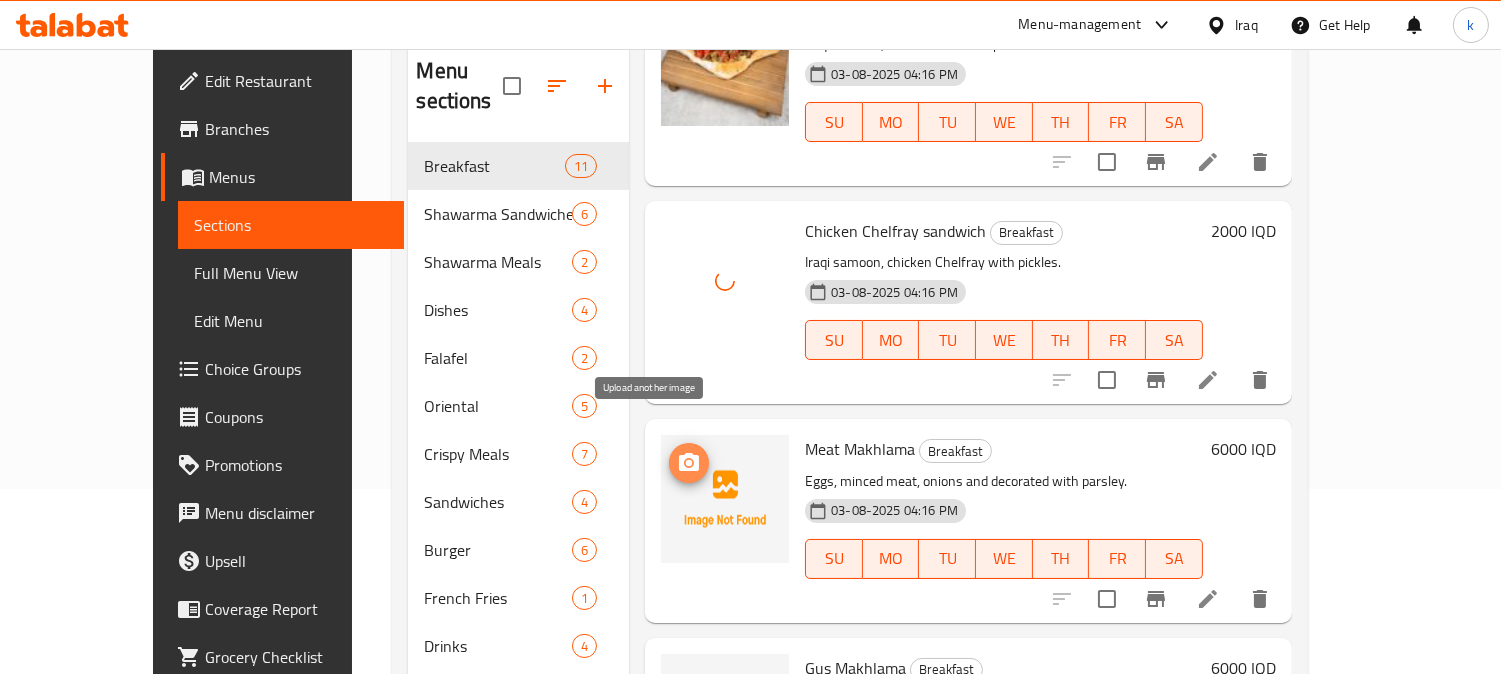 click at bounding box center [689, 463] 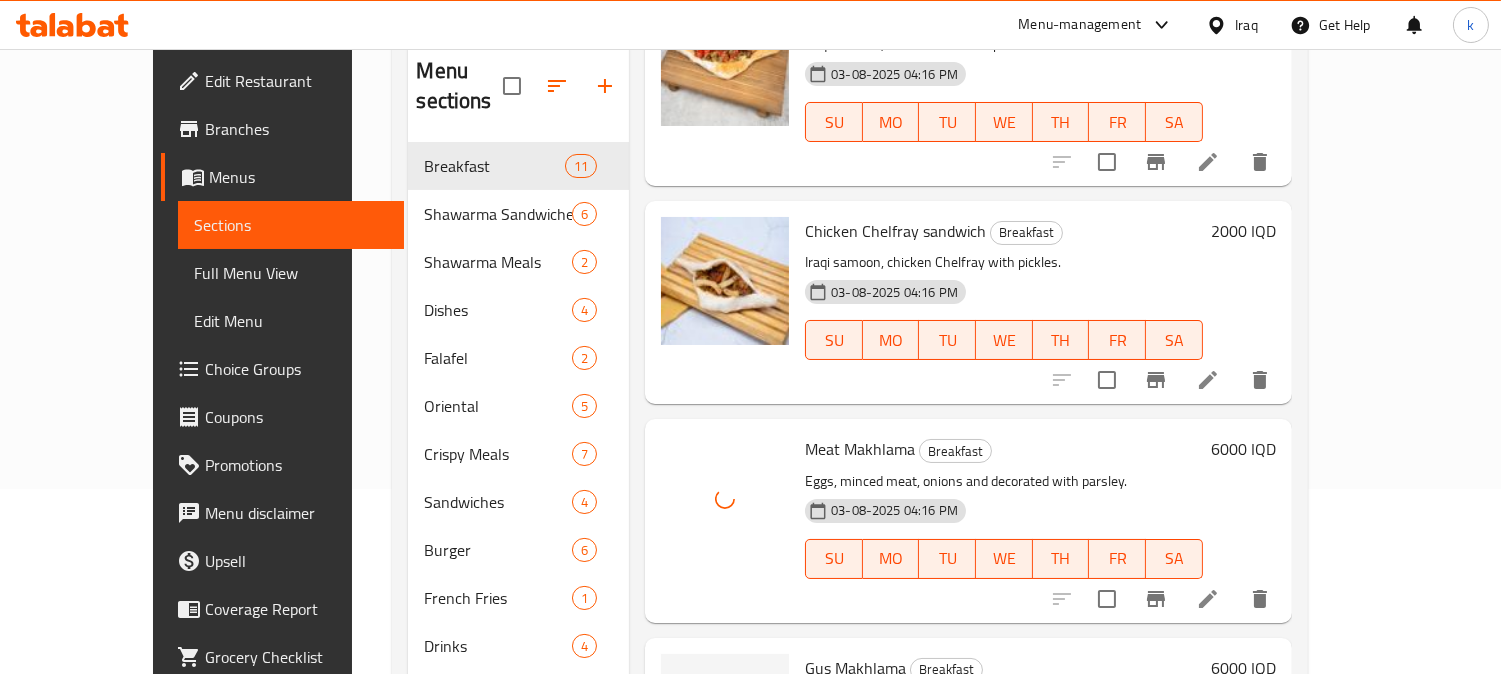 scroll, scrollTop: 555, scrollLeft: 0, axis: vertical 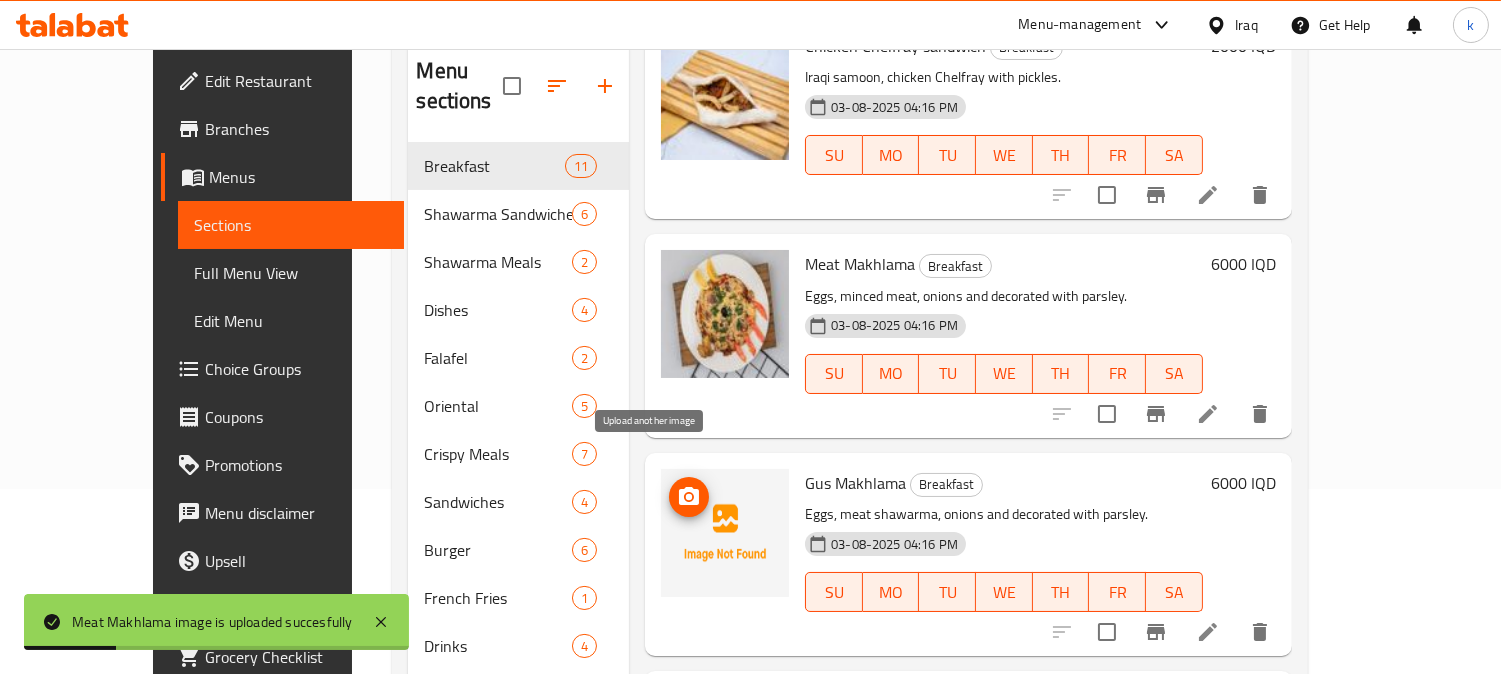 click 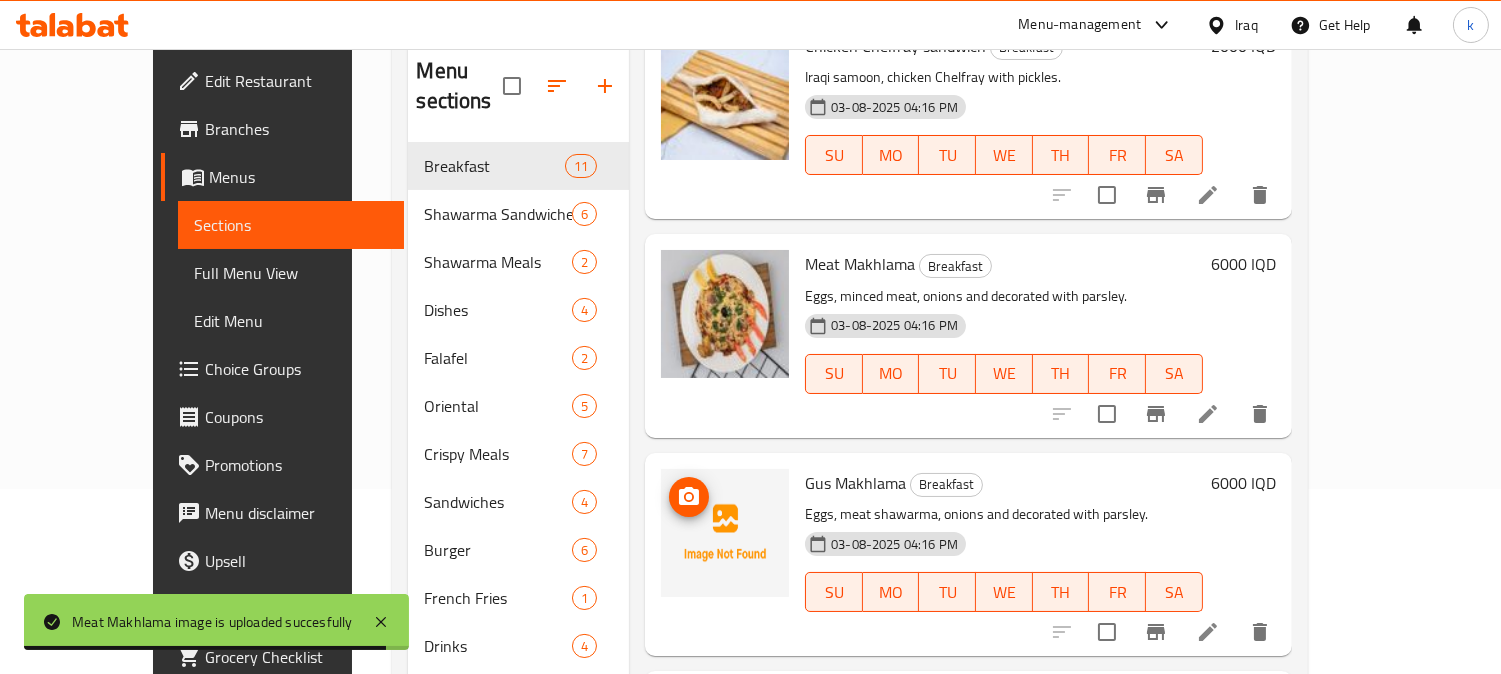 type 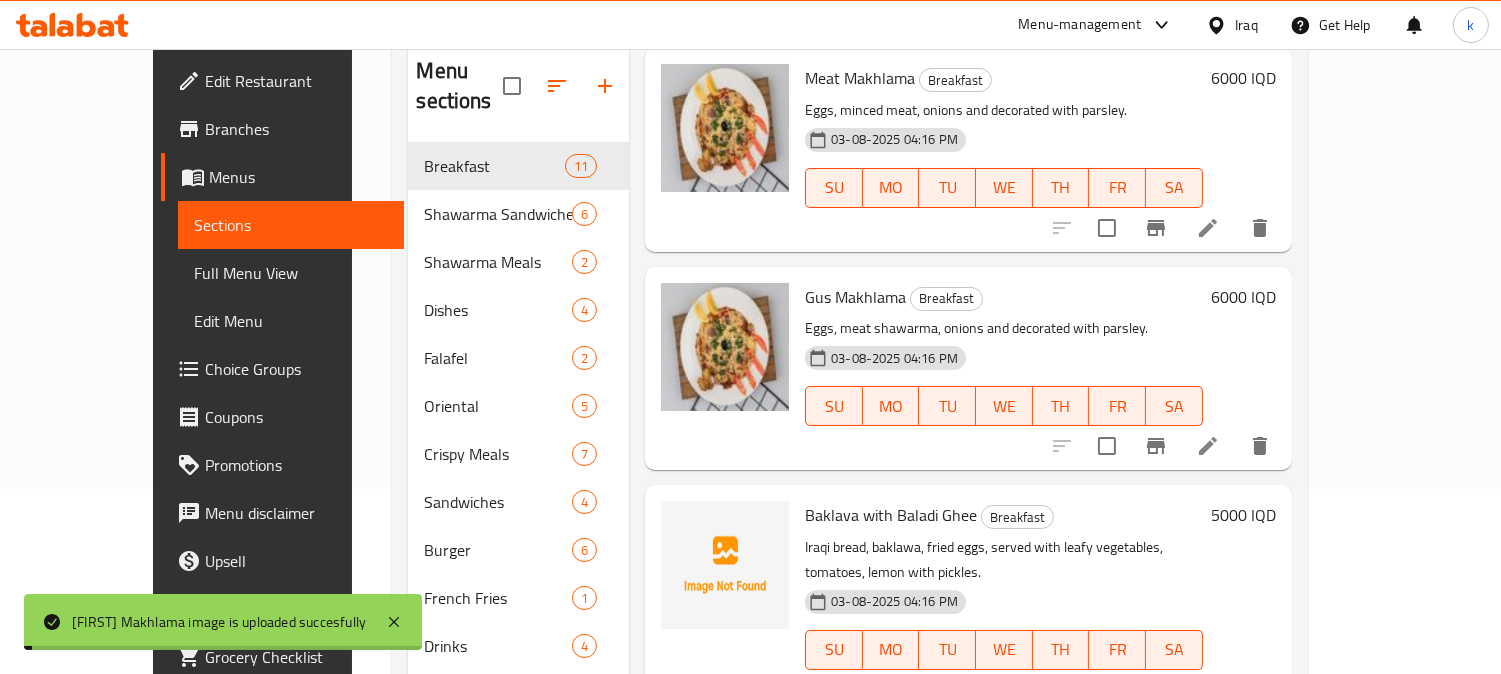scroll, scrollTop: 925, scrollLeft: 0, axis: vertical 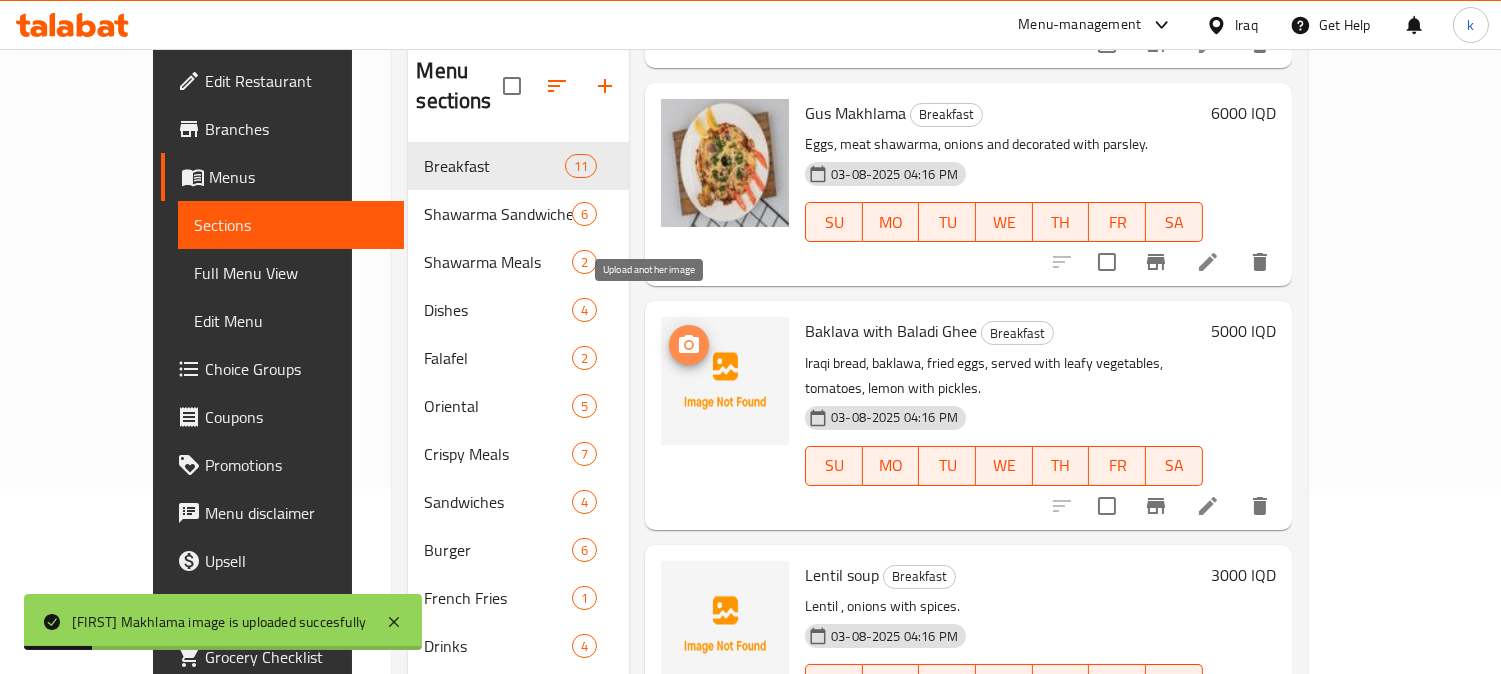 click 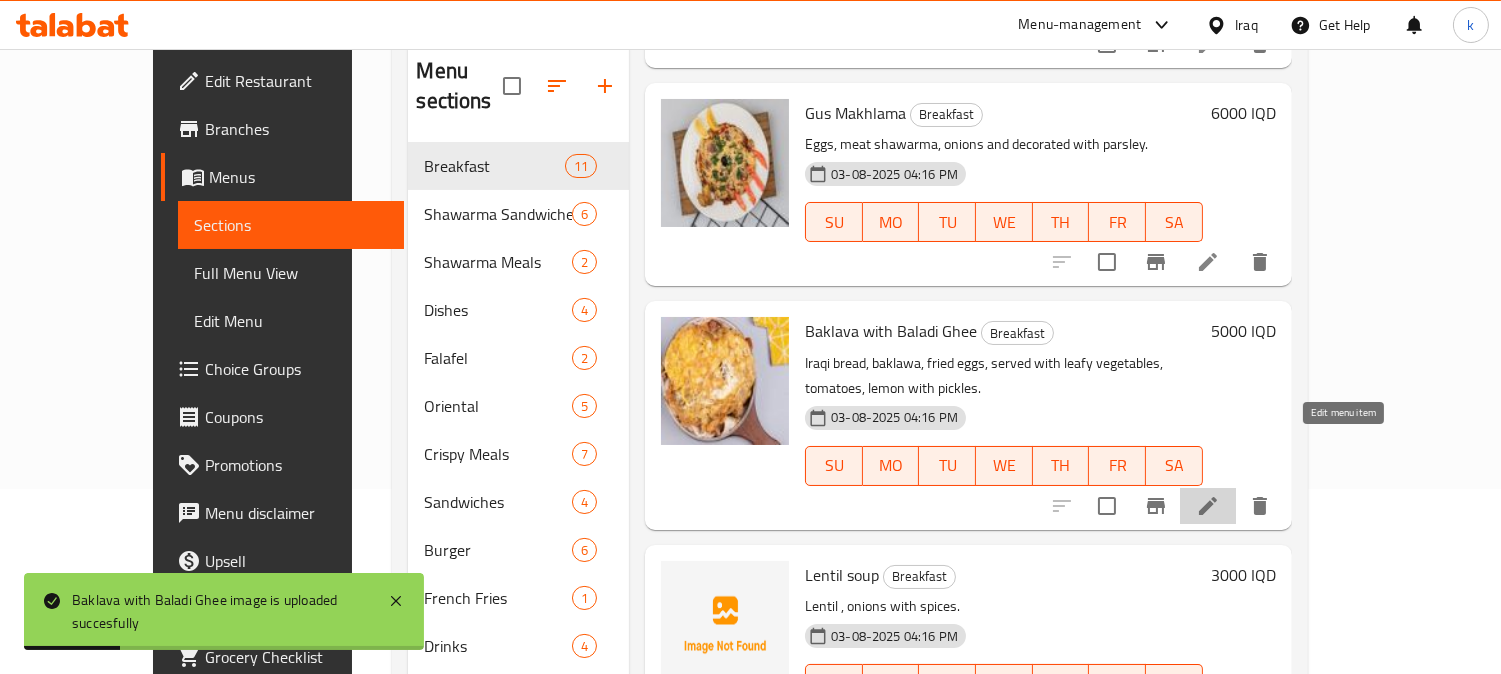 click 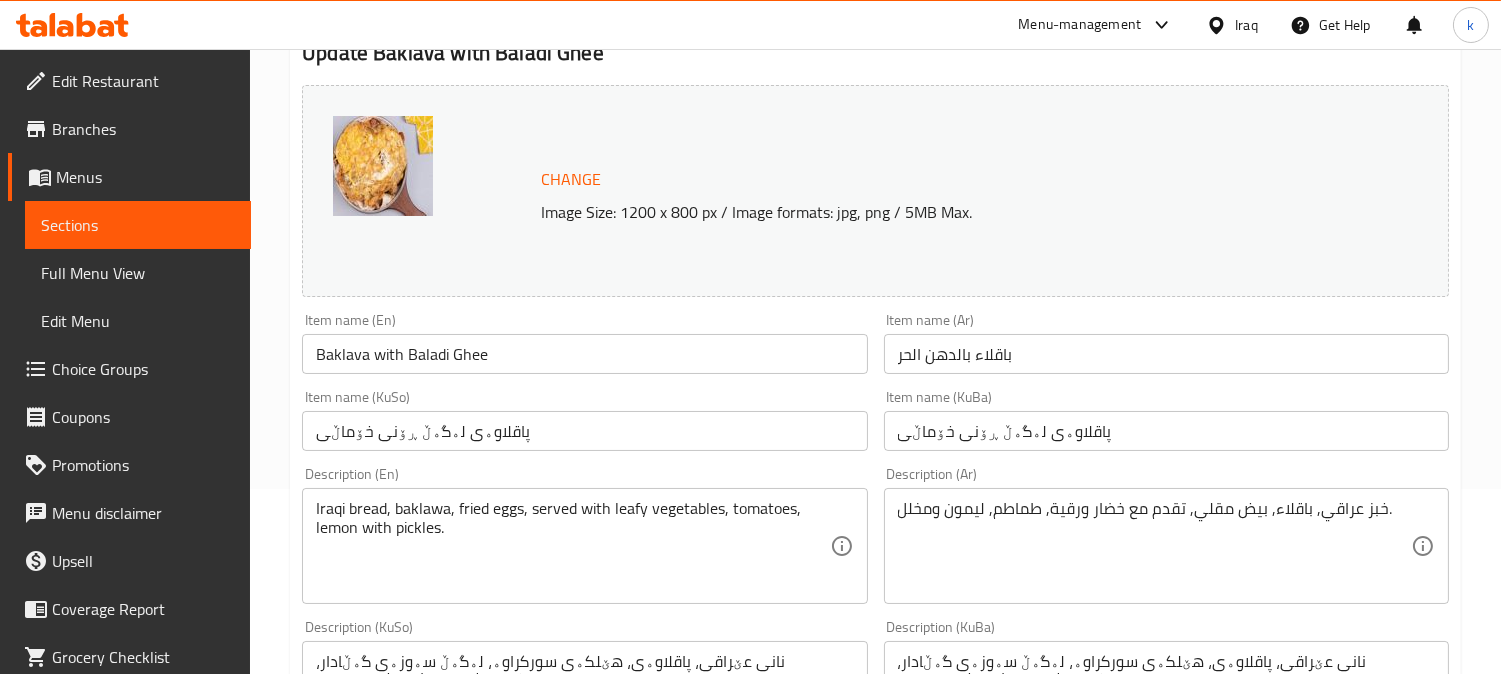 scroll, scrollTop: 0, scrollLeft: 0, axis: both 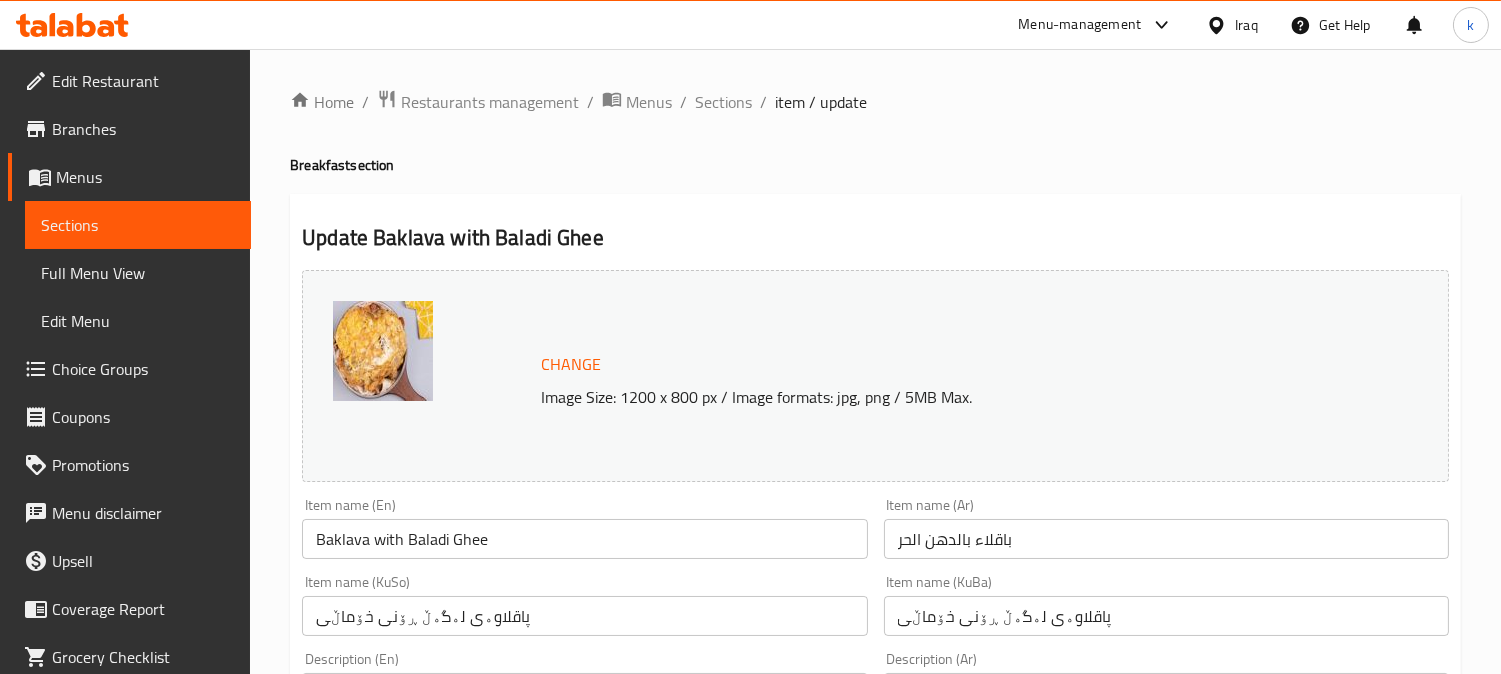 click on "Home / Restaurants management / Menus / Sections / item / update Breakfast  section Update Baklava with Baladi Ghee  Change Image Size: 1200 x 800 px / Image formats: jpg, png / 5MB Max. Item name (En) Baklava with Baladi Ghee Item name (En) Item name (Ar) باقلاء بالدهن الحر Item name (Ar) Item name (KuSo) پاقلاوەی لەگەڵ ڕۆنی خۆماڵی Item name (KuSo) Item name (KuBa) پاقلاوەی لەگەڵ ڕۆنی خۆماڵی Item name (KuBa) Description (En) Iraqi bread, baklawa, fried eggs, served with leafy vegetables, tomatoes, lemon with pickles. Description (En) Description (Ar) خبز عراقي, باقلاء, بيض مقلي, تقدم مع خضار ورقية, طماطم, ليمون ومخلل. Description (Ar) Description (KuSo) نانی عێراقی، پاقلاوەی، هێلکەی سورکراوە، لەگەڵ سەوزەی گەڵادار، تەماتە، لیمۆ لەگەڵ ترشیات پێشکەش دەکرێت. Description (KuSo) Description (KuBa) Description (KuBa)" at bounding box center (875, 860) 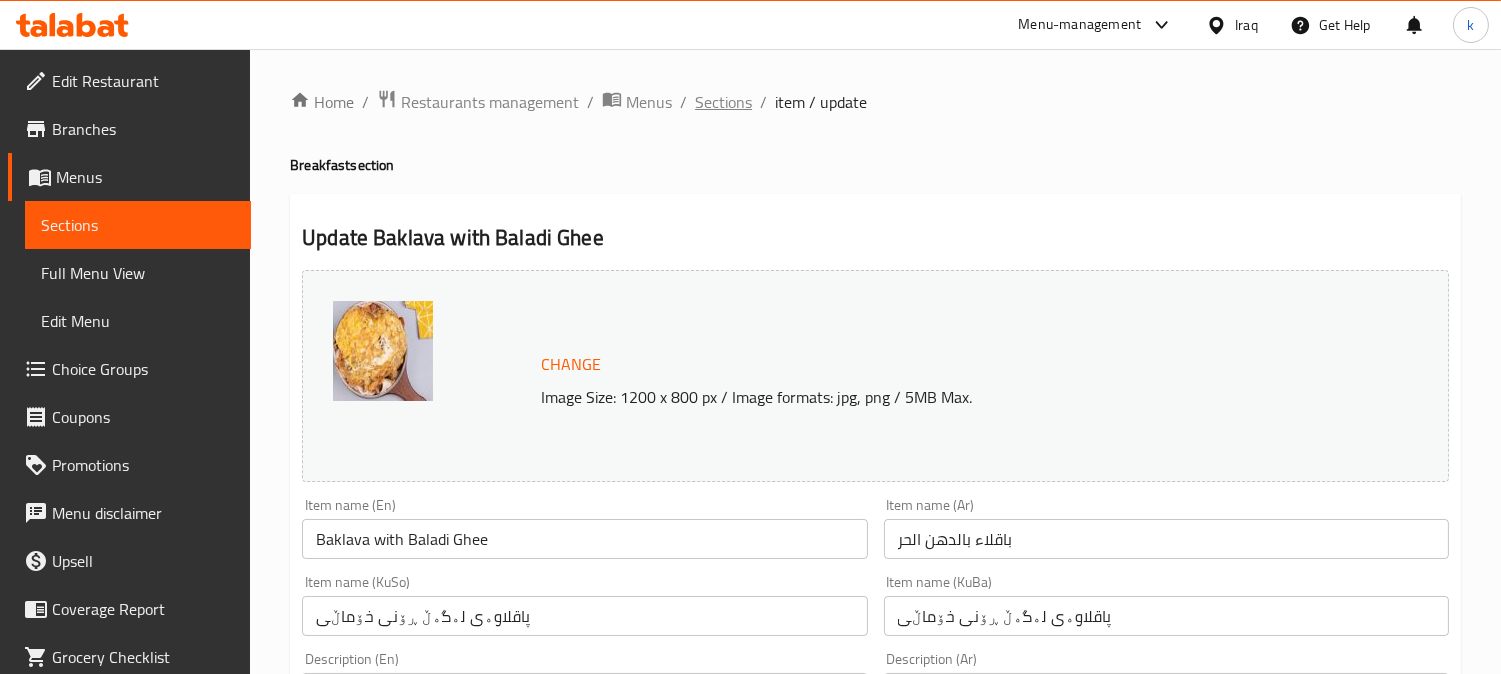 click on "Sections" at bounding box center [723, 102] 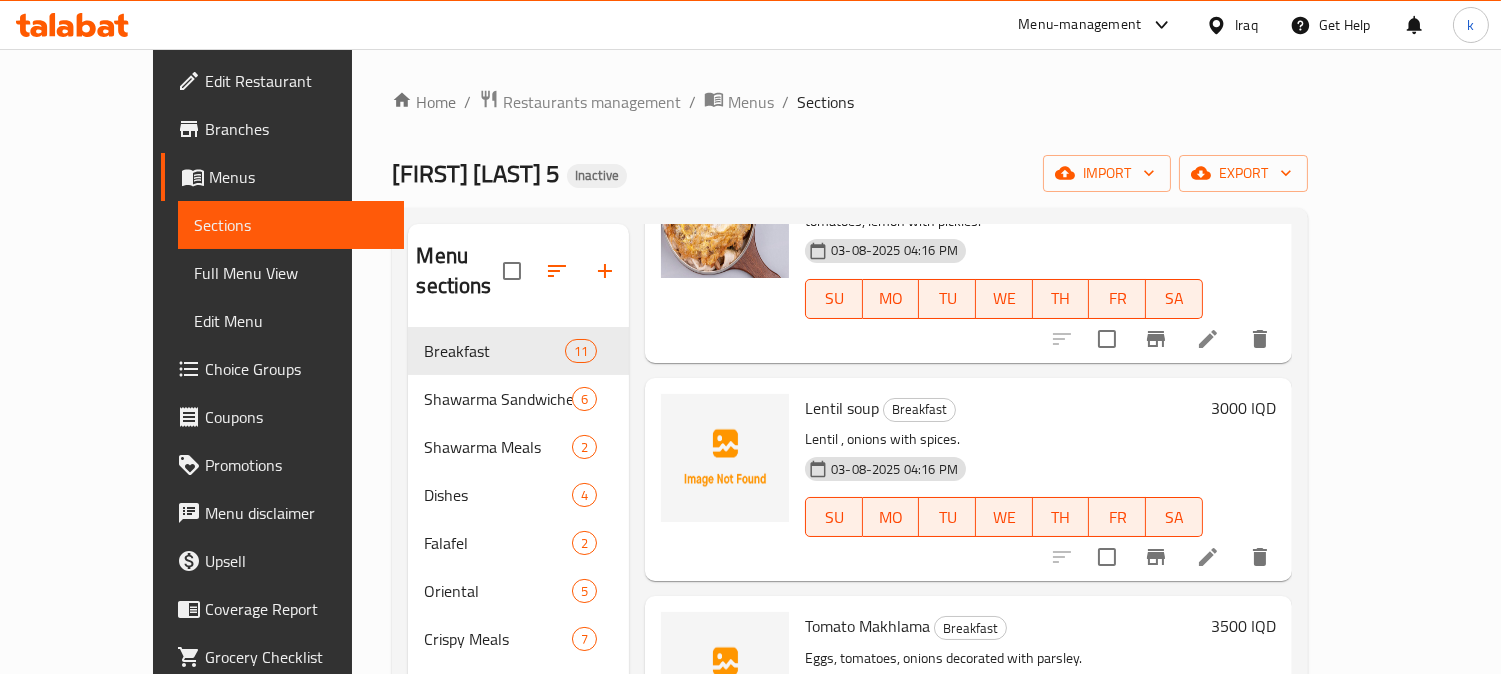 scroll, scrollTop: 1296, scrollLeft: 0, axis: vertical 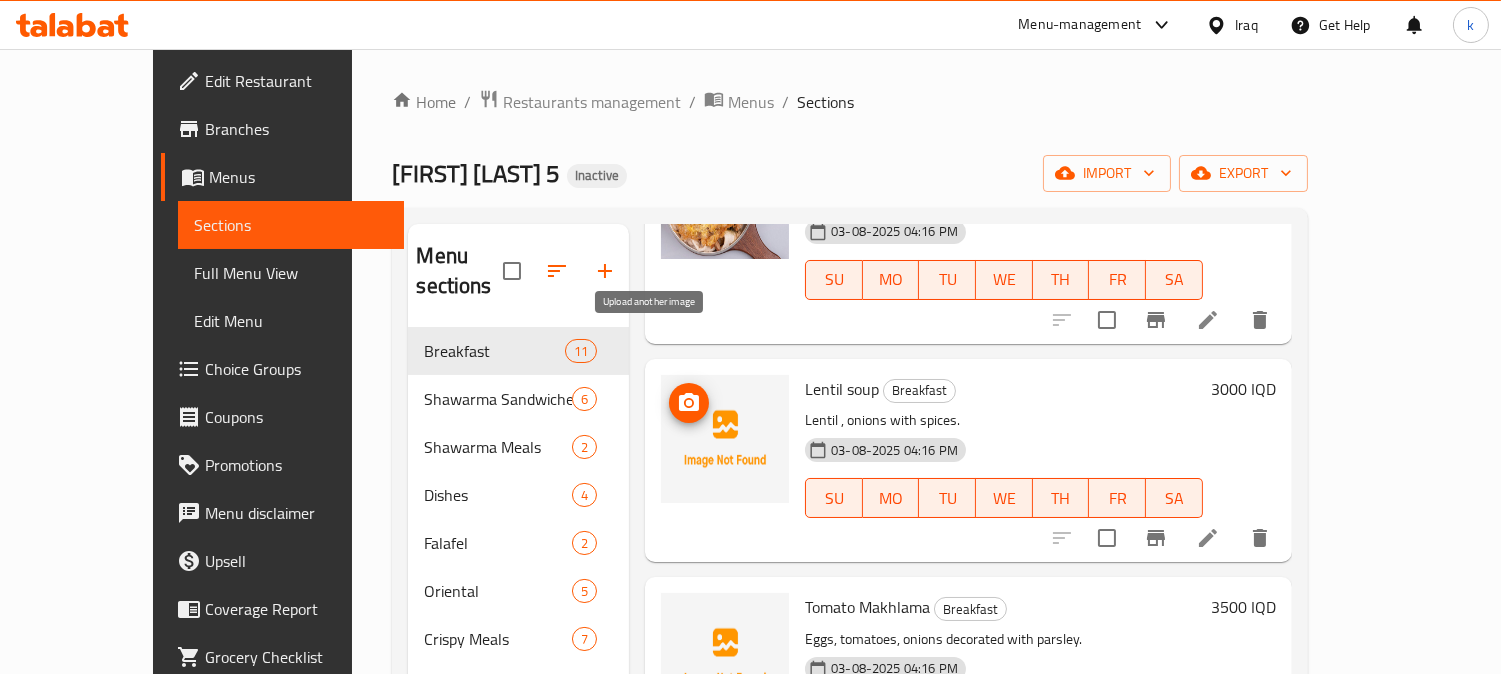 click at bounding box center (689, 403) 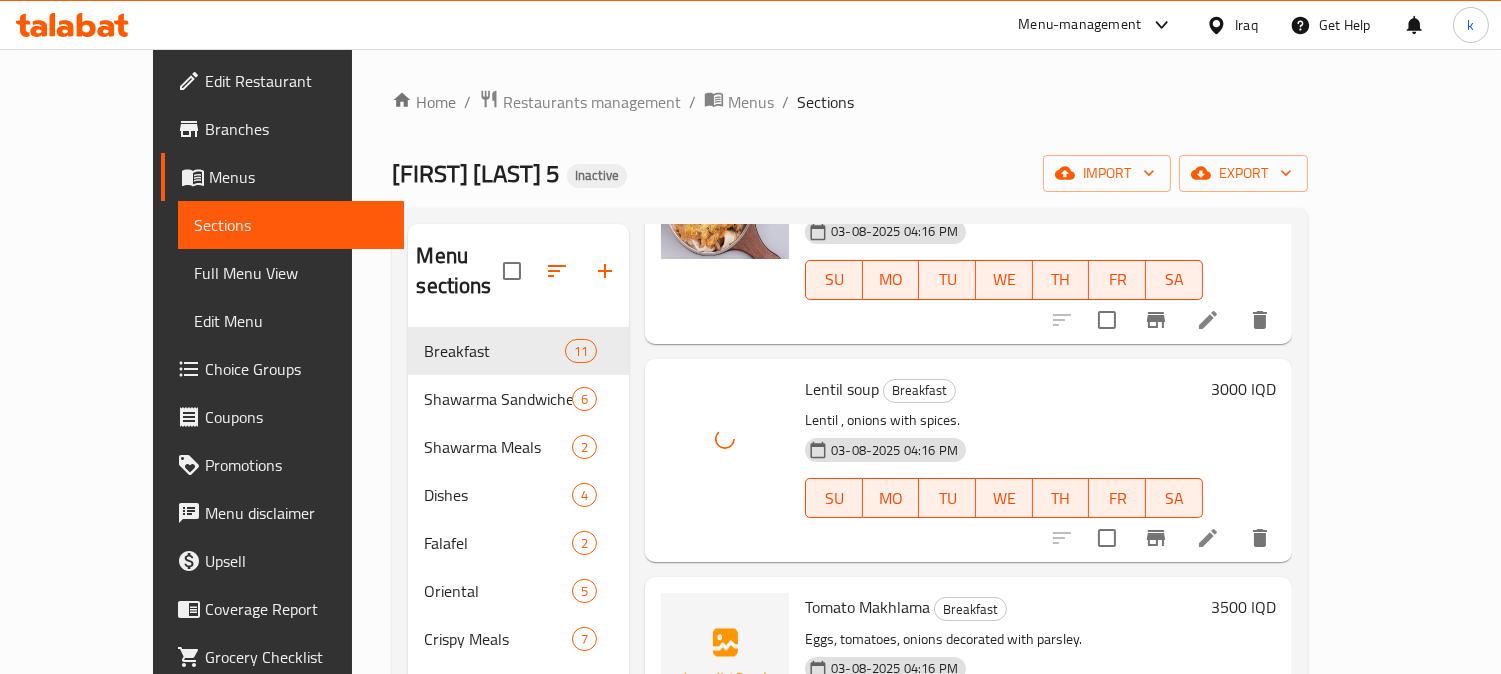 type 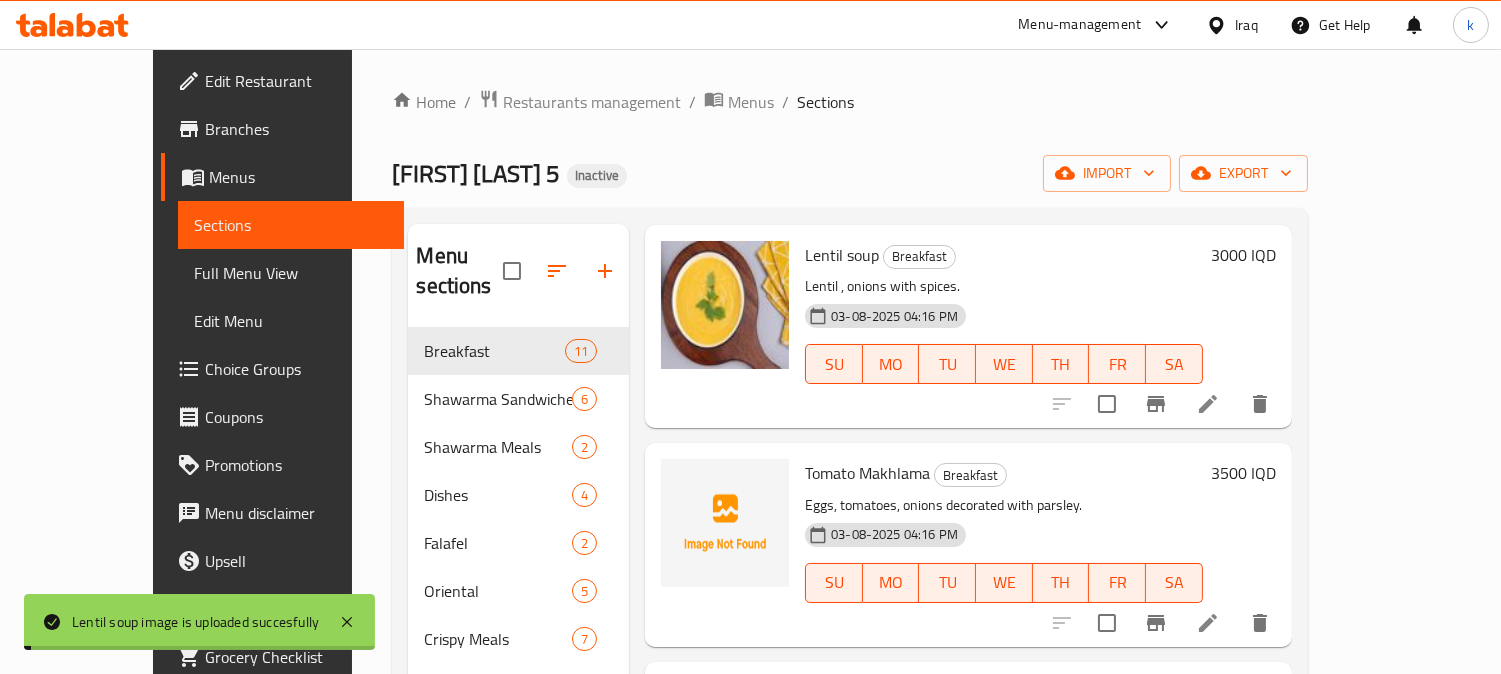 scroll, scrollTop: 1481, scrollLeft: 0, axis: vertical 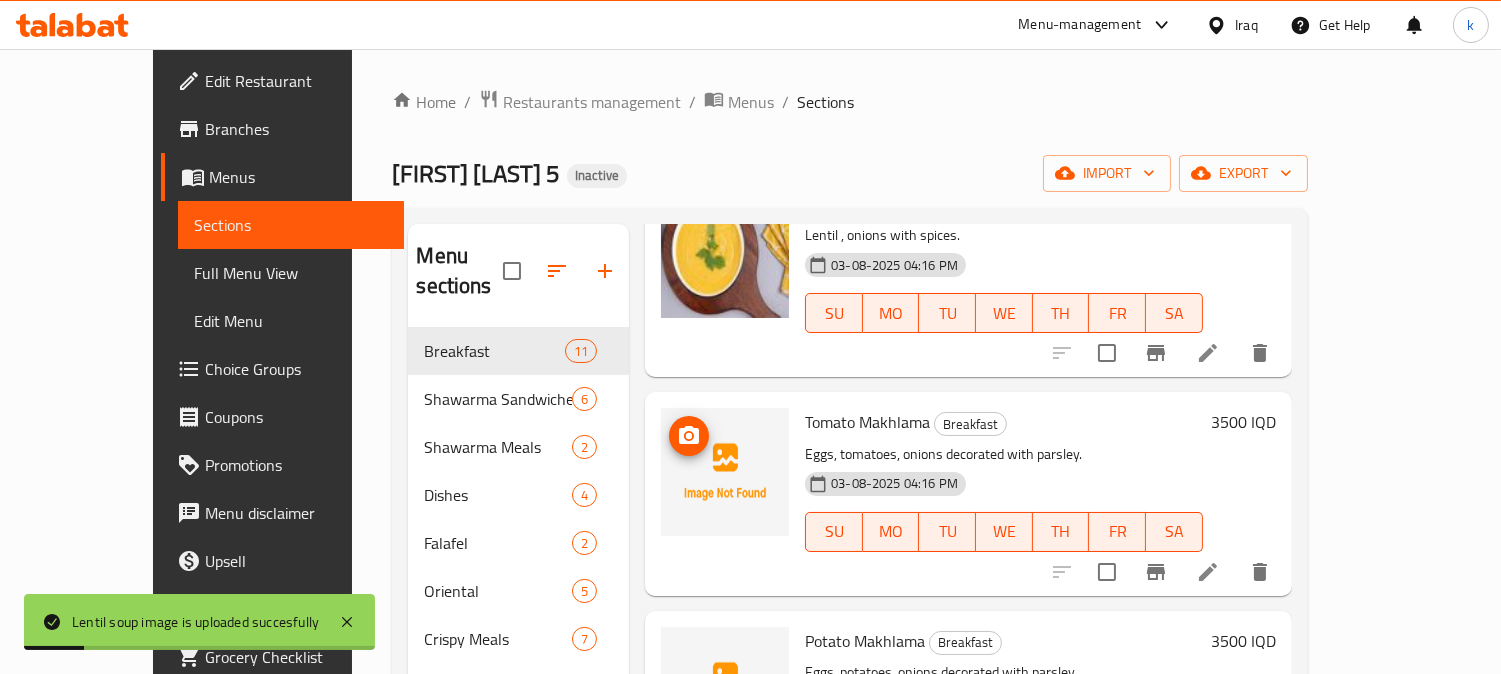click at bounding box center (725, 472) 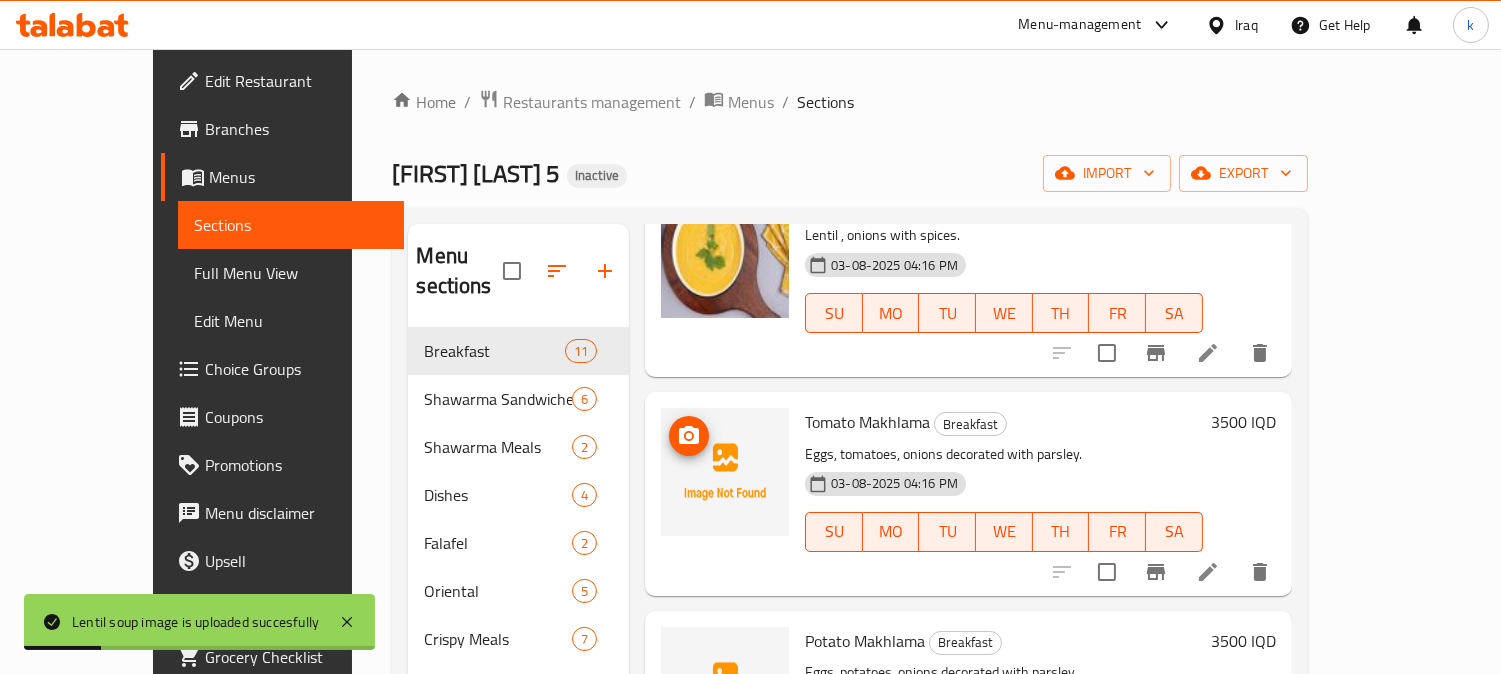 click 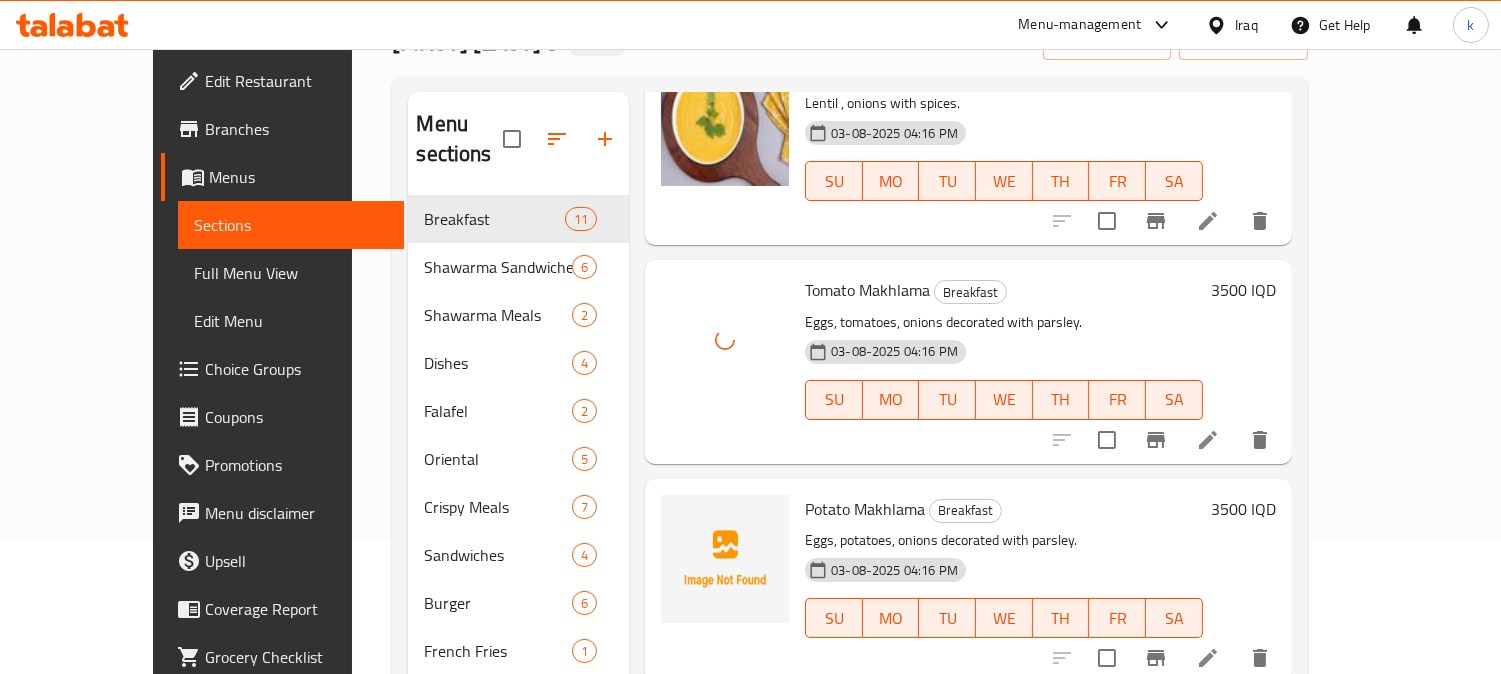 scroll, scrollTop: 185, scrollLeft: 0, axis: vertical 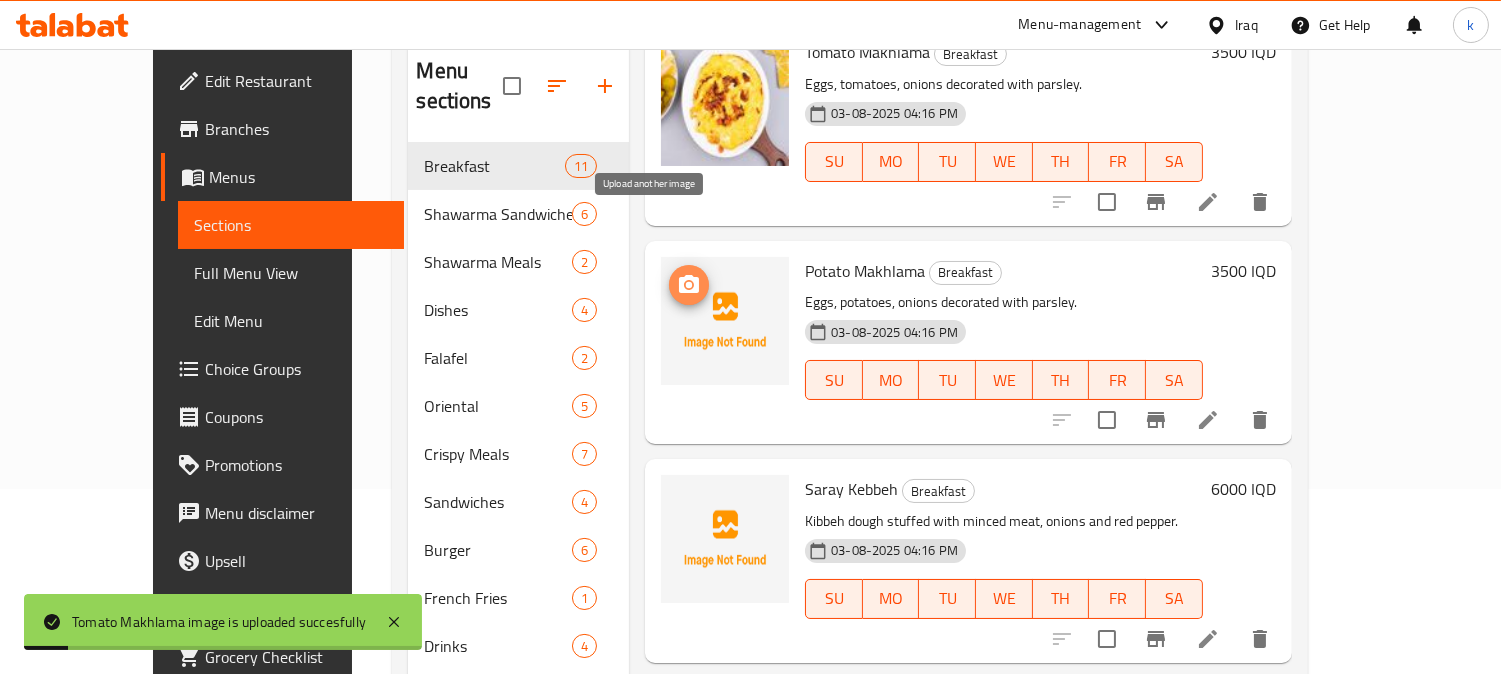 click 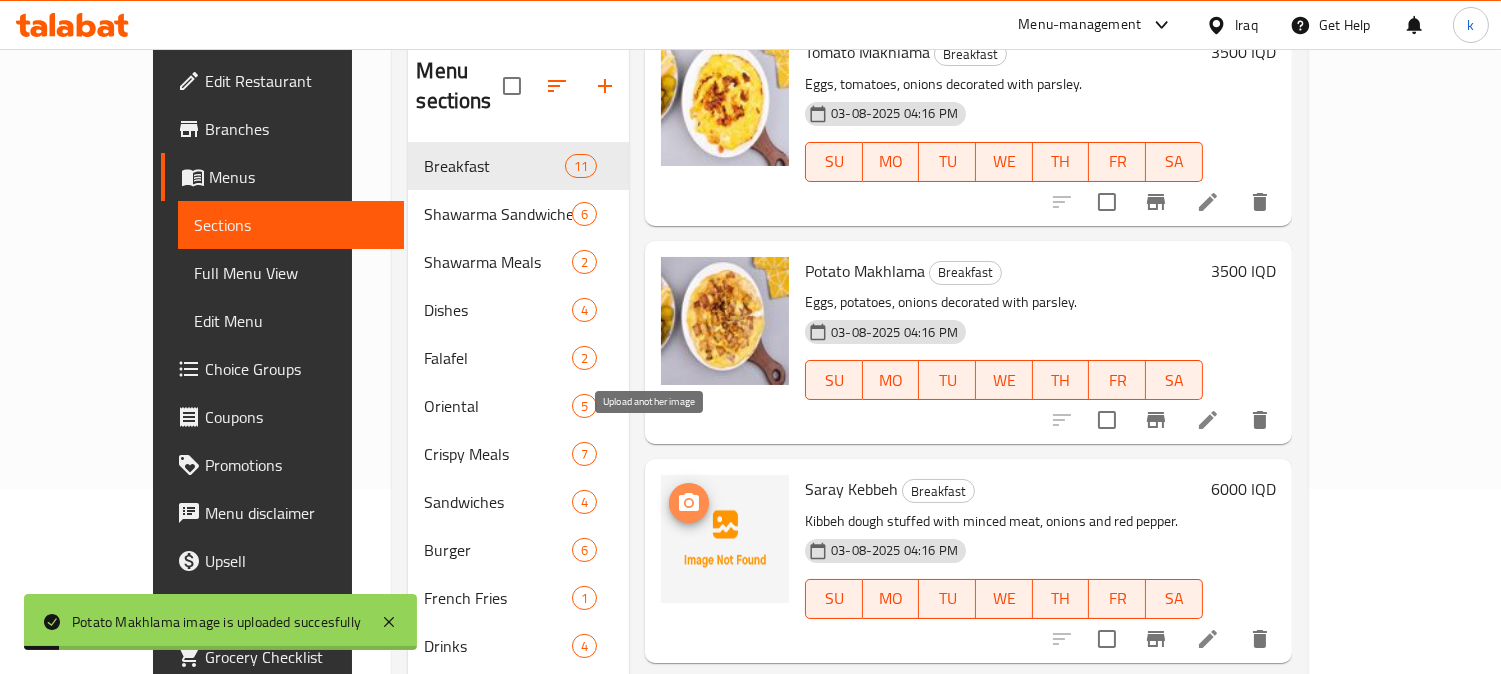 click 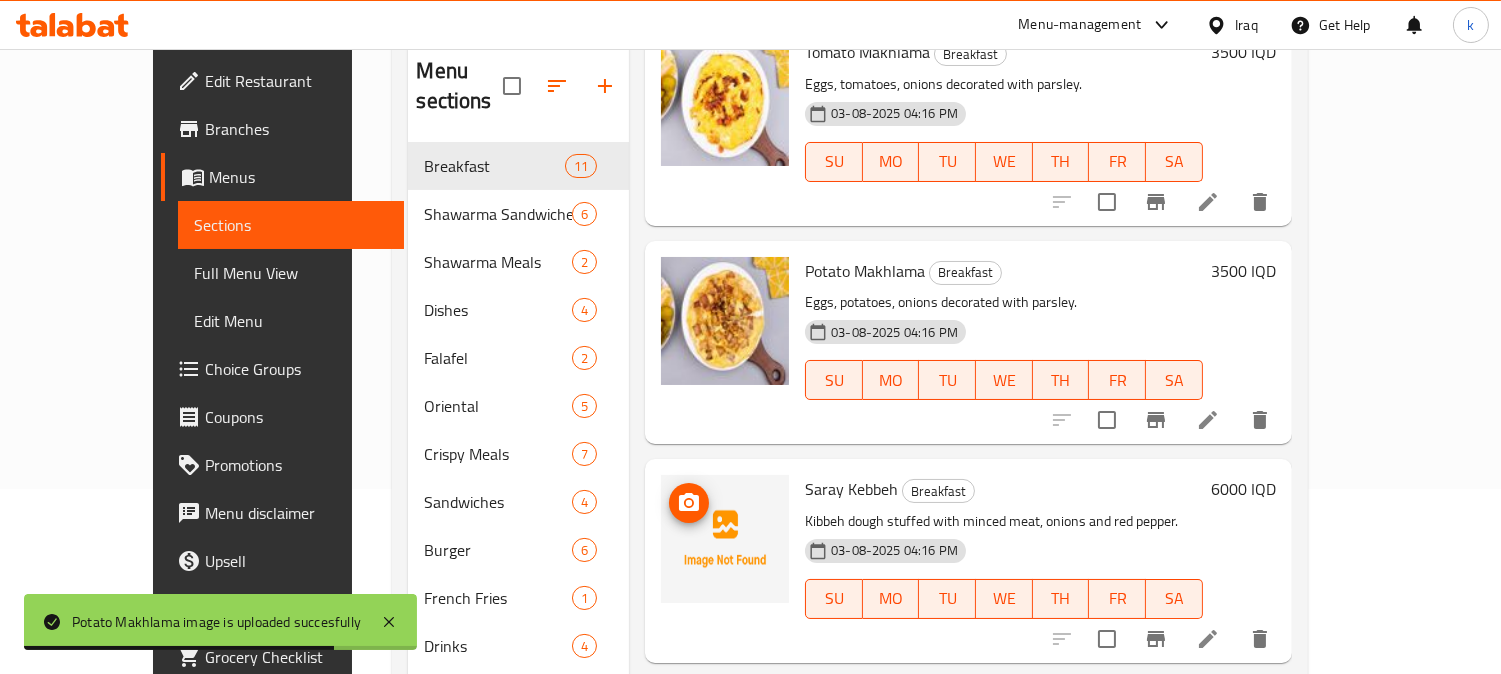 type 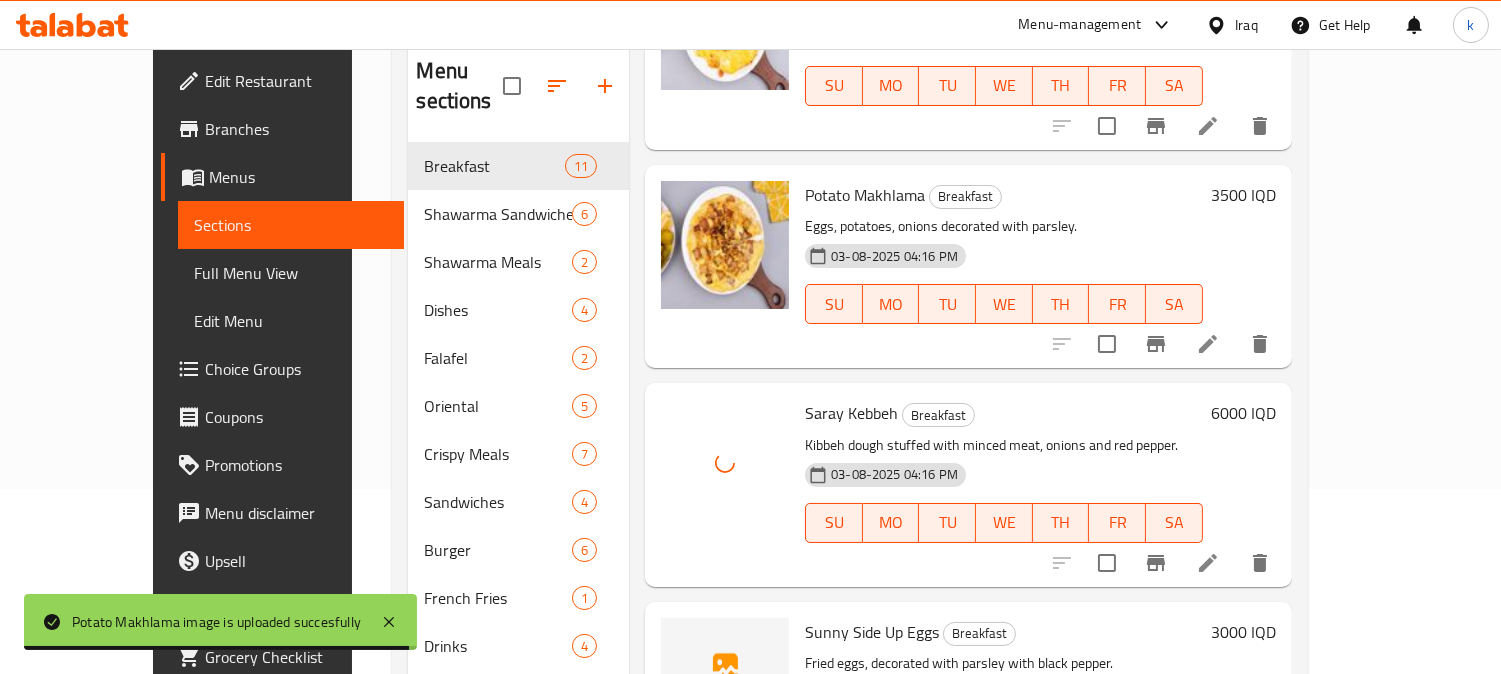 scroll, scrollTop: 1777, scrollLeft: 0, axis: vertical 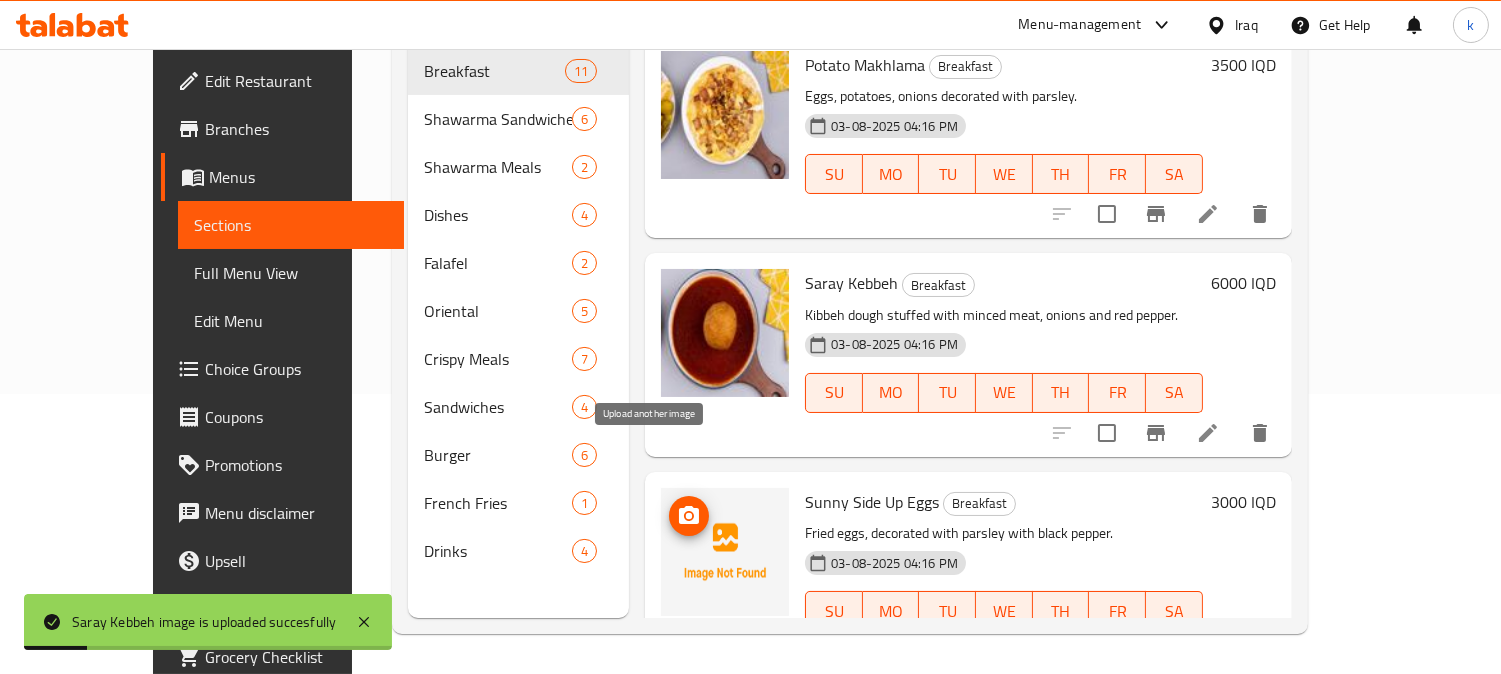 click 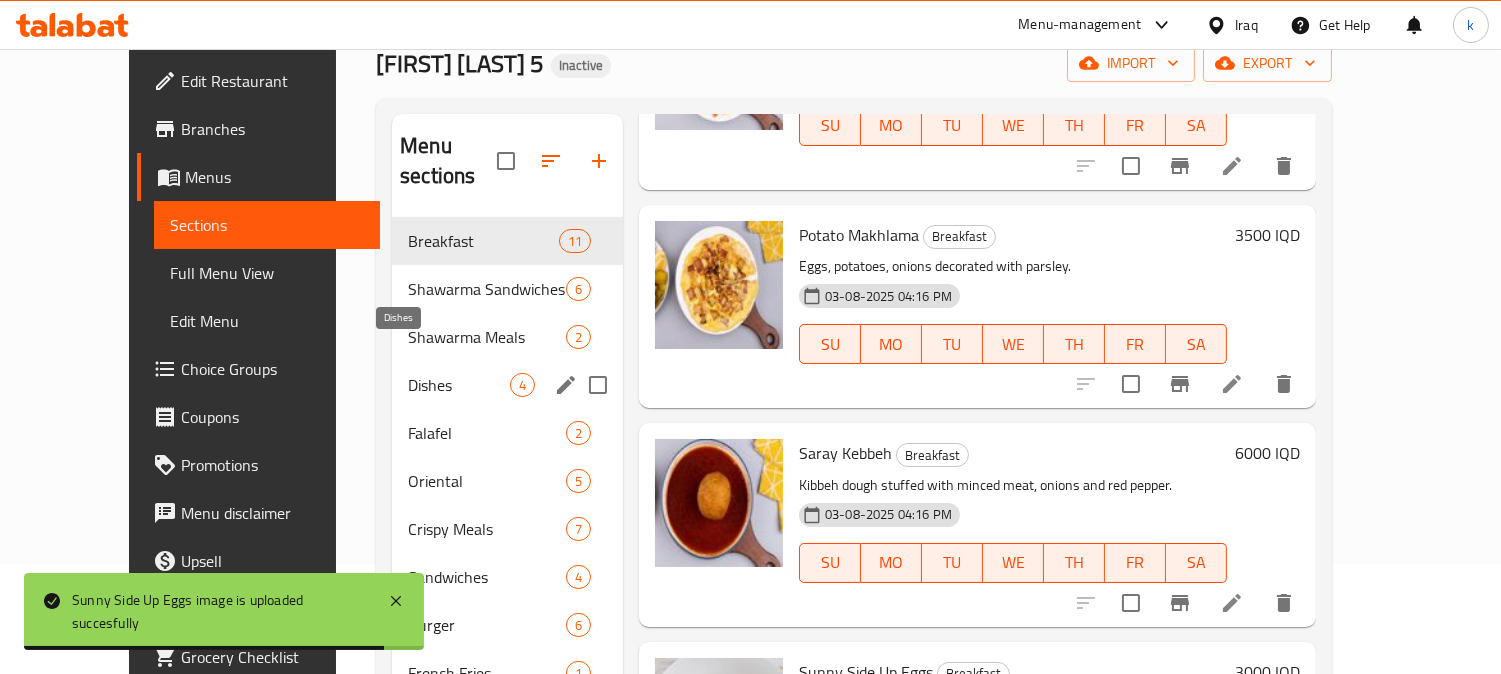 scroll, scrollTop: 0, scrollLeft: 0, axis: both 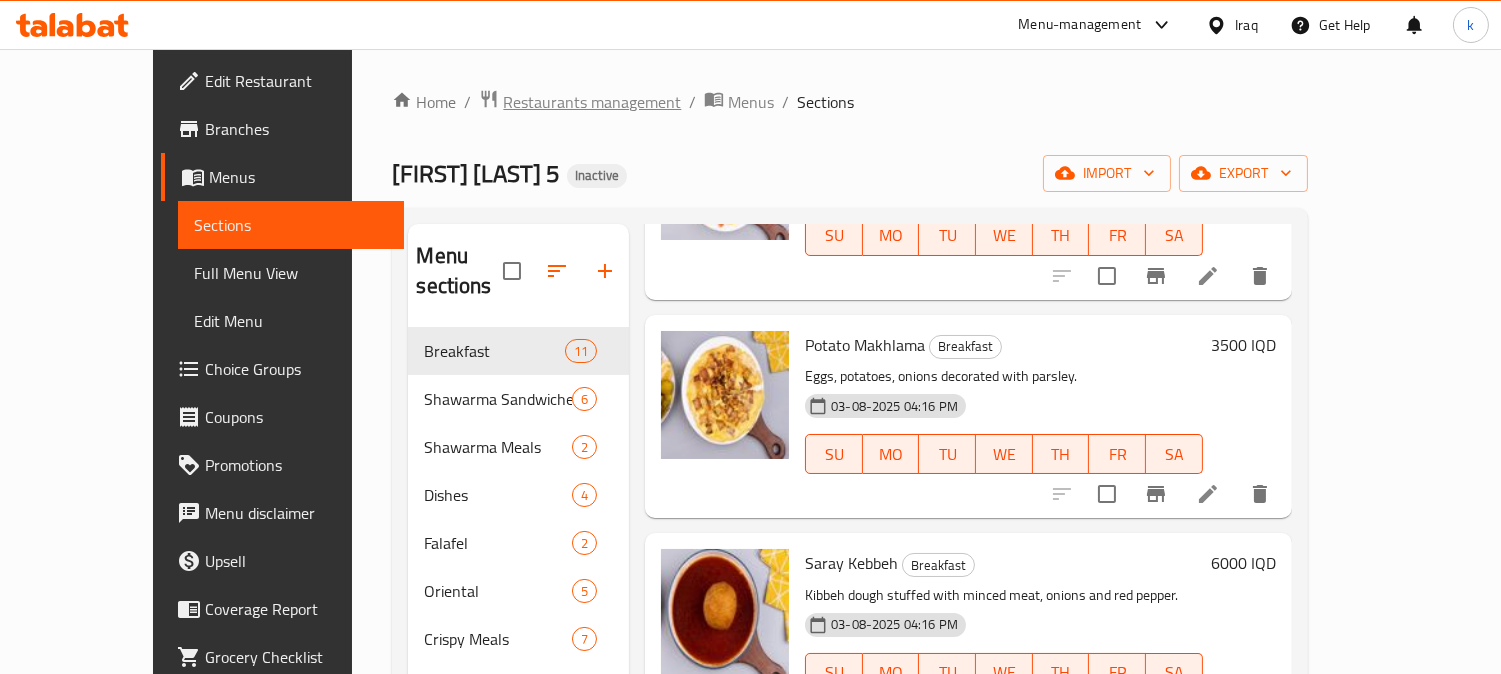 click on "Restaurants management" at bounding box center [592, 102] 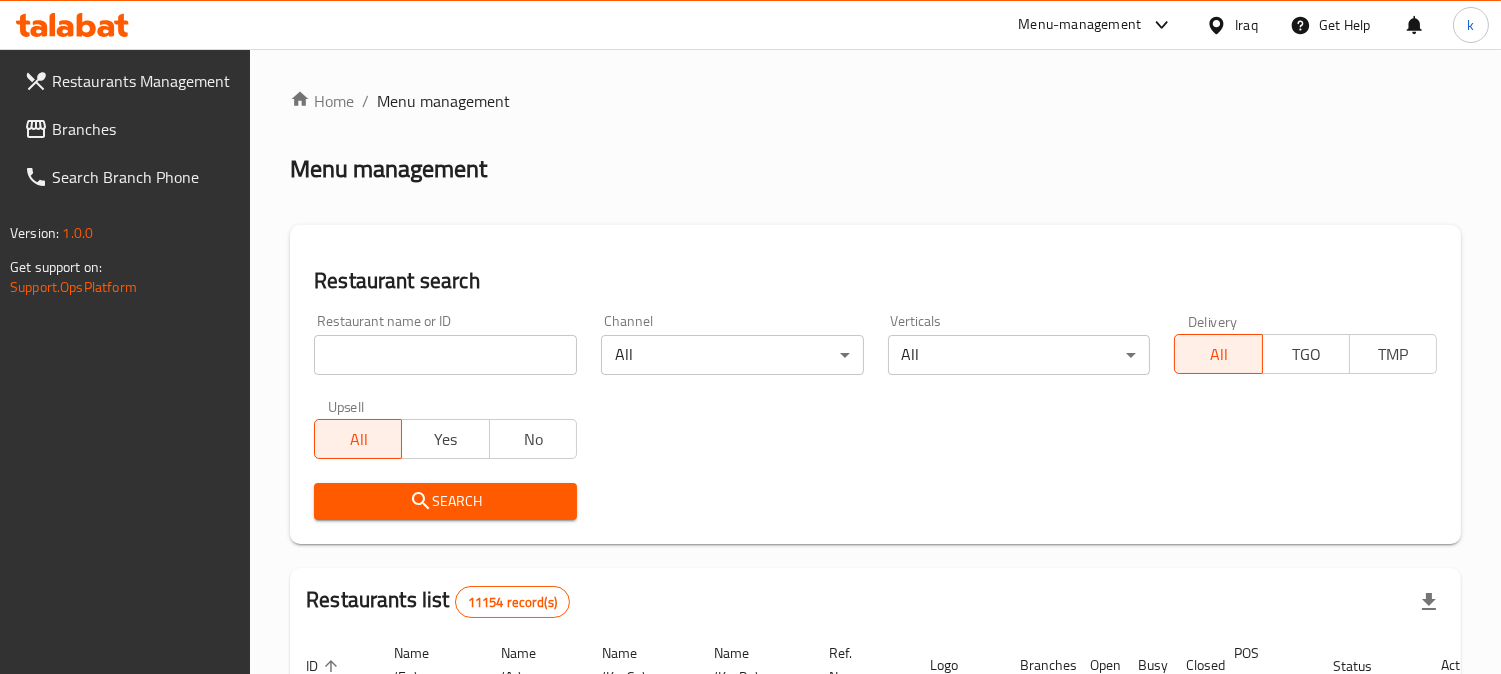 drag, startPoint x: 402, startPoint y: 330, endPoint x: 398, endPoint y: 348, distance: 18.439089 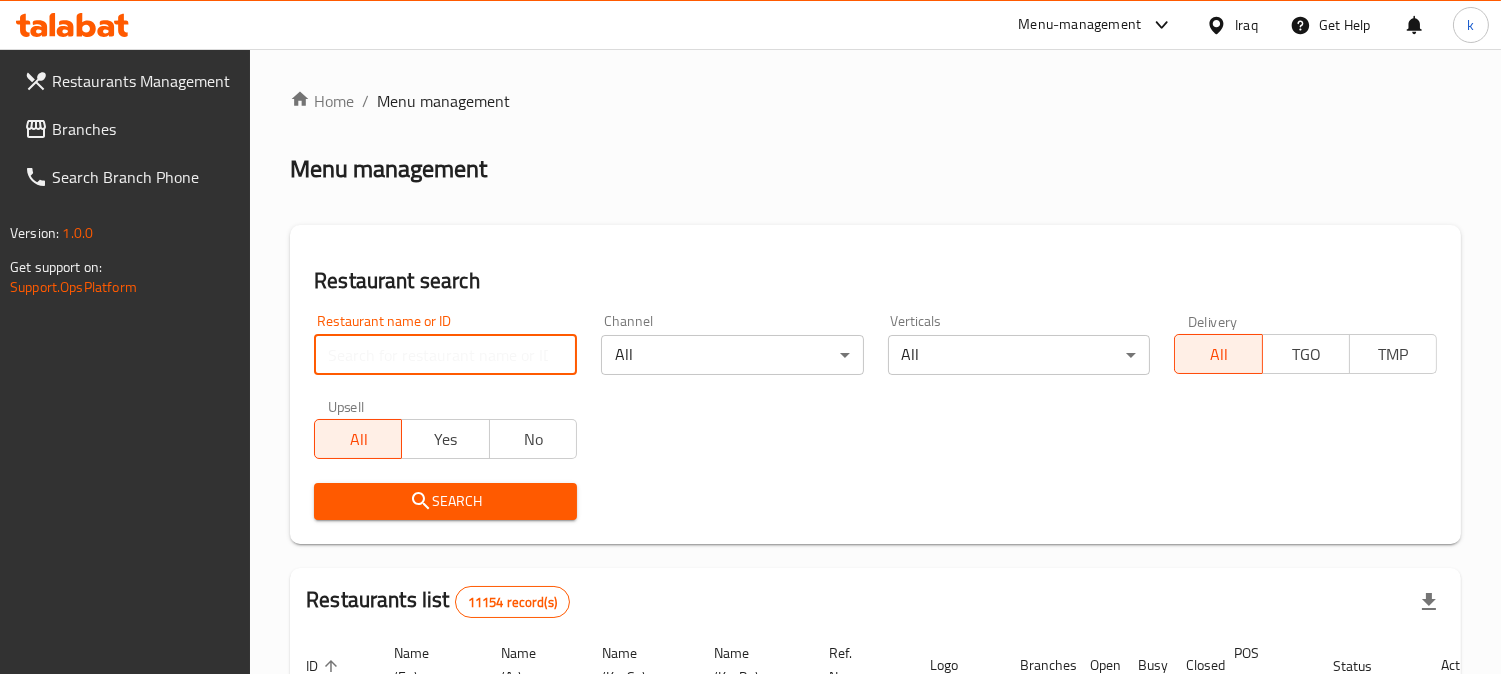 paste on "Icepop Pizza" 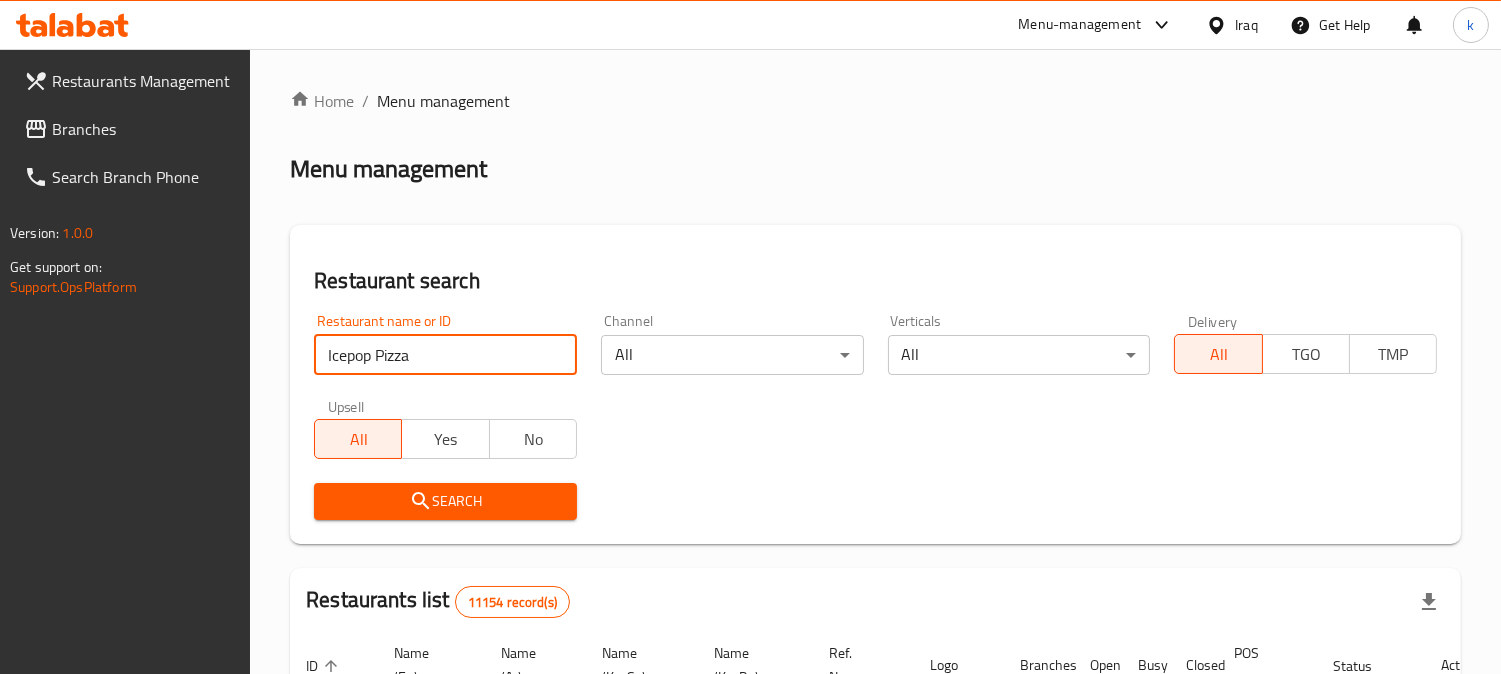 type on "Icepop Pizza" 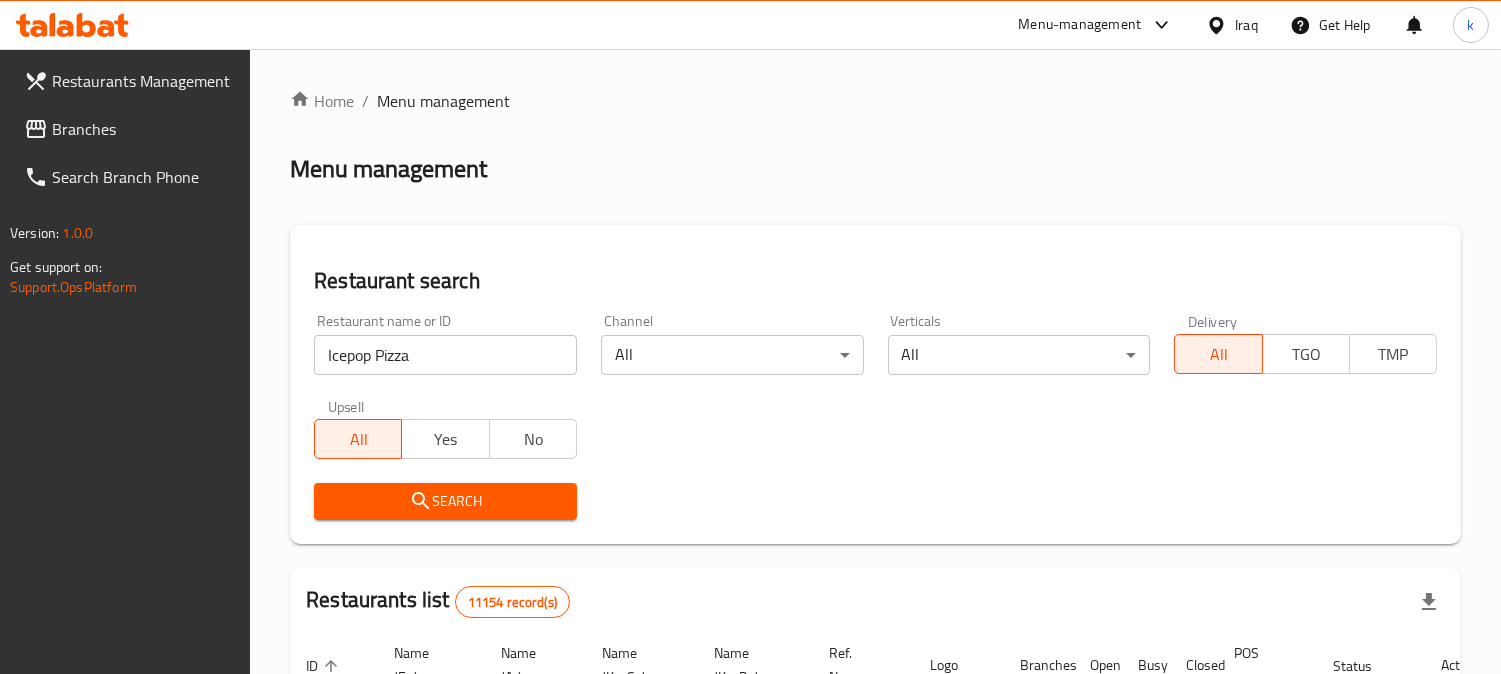 click on "Search" at bounding box center [445, 501] 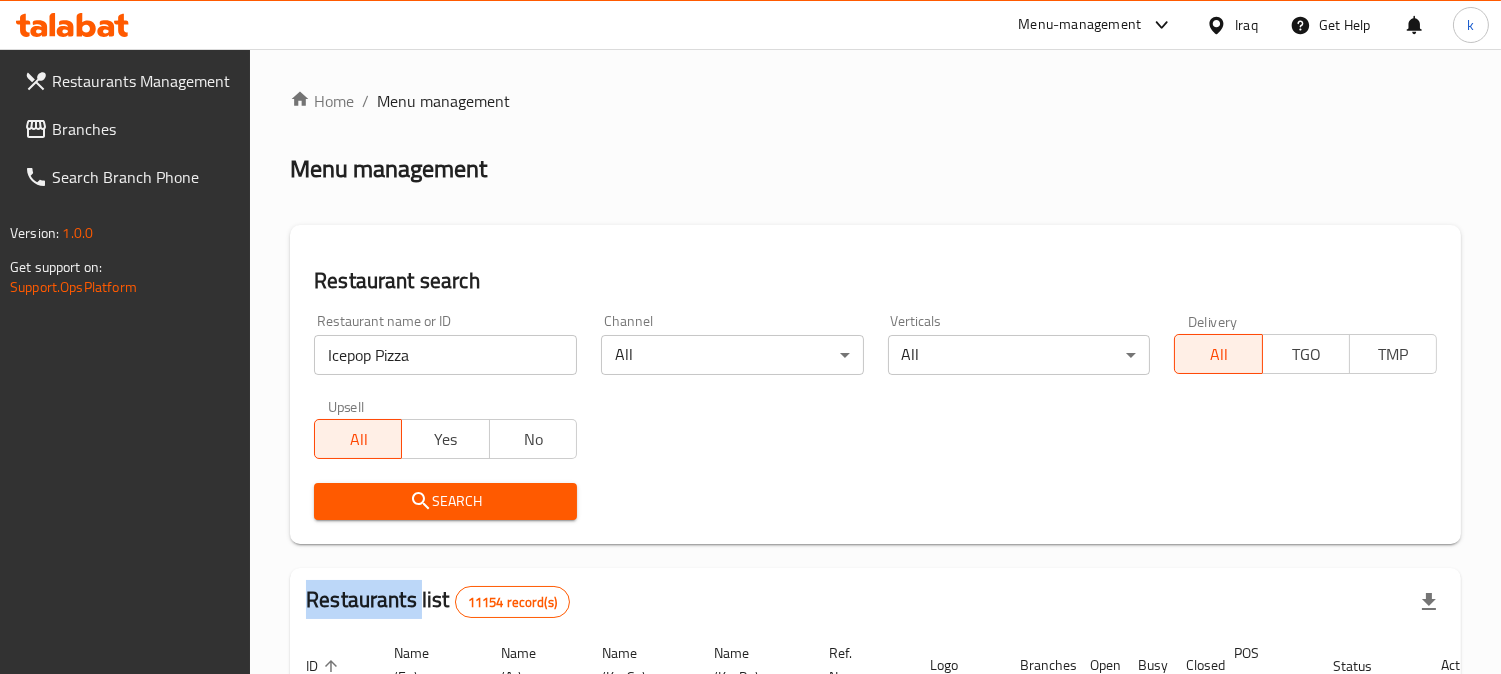 click at bounding box center [750, 337] 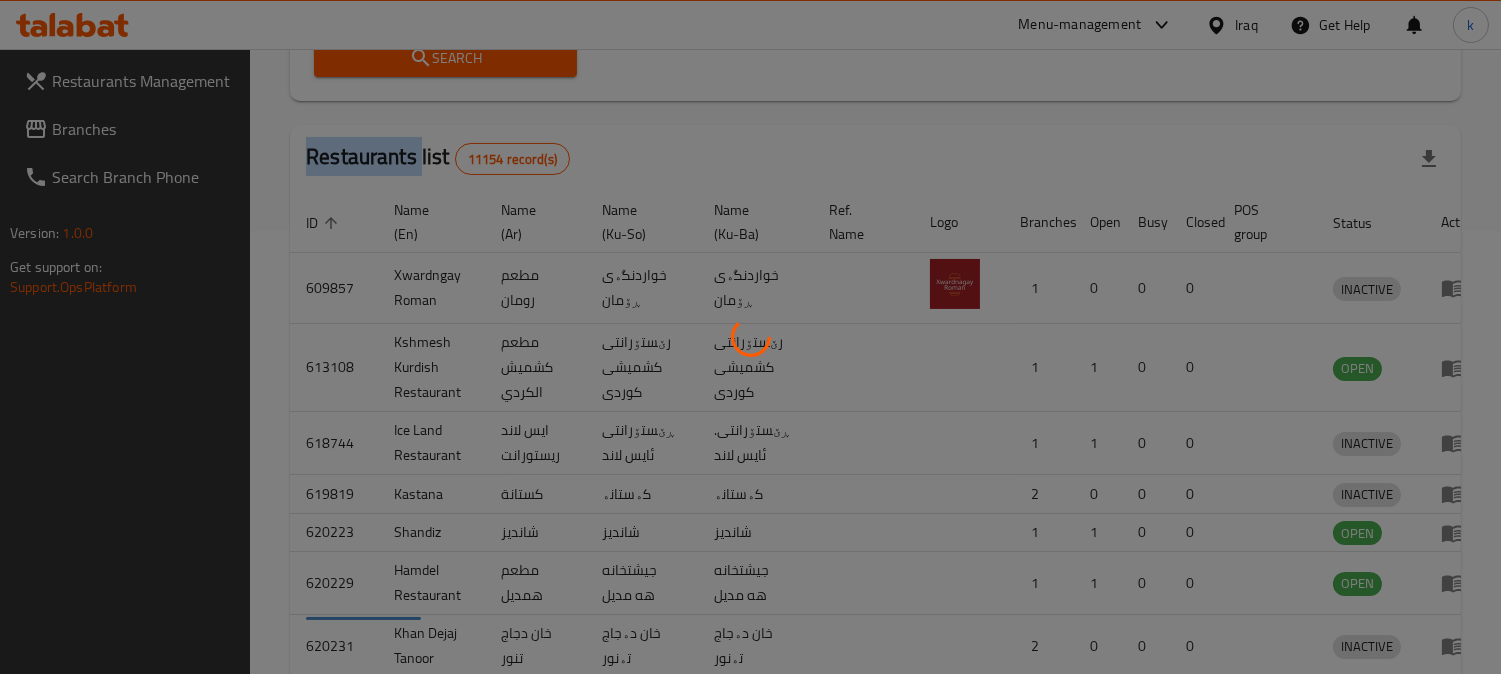 scroll, scrollTop: 225, scrollLeft: 0, axis: vertical 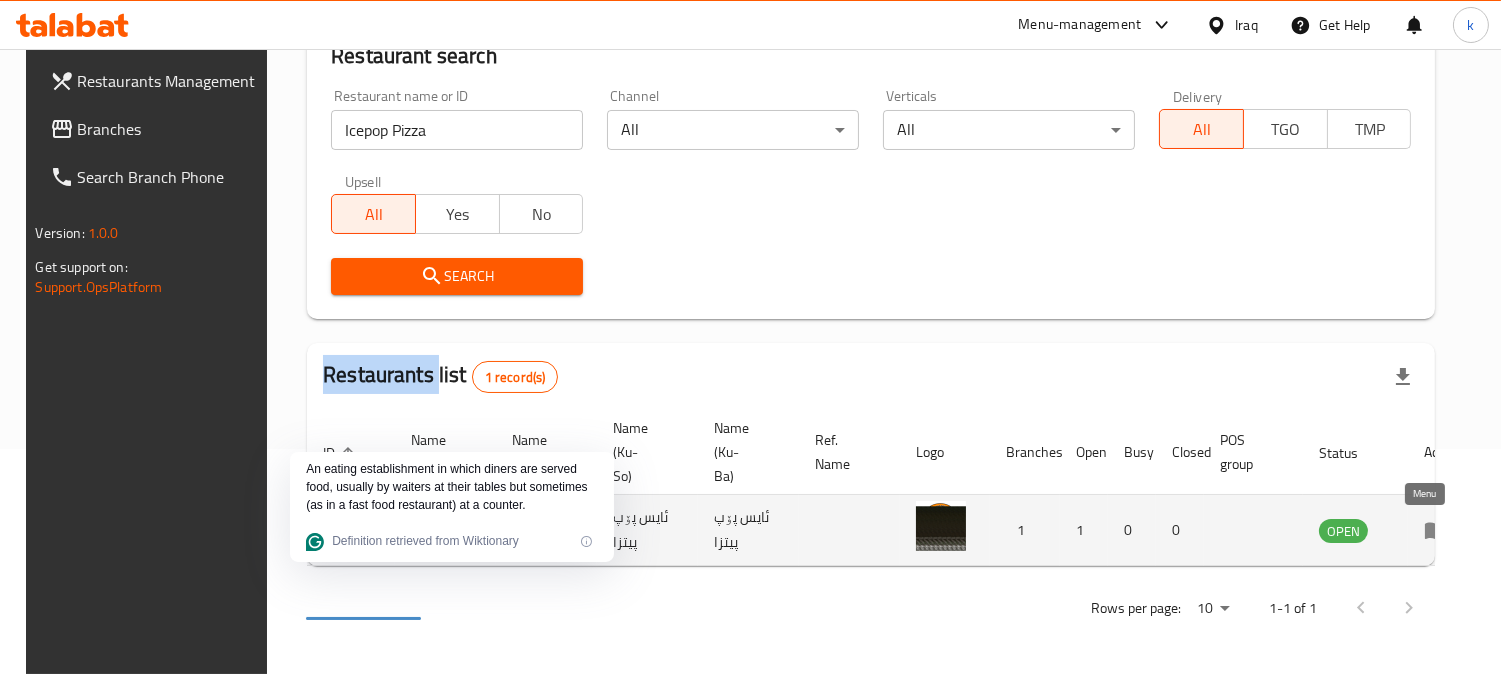 click 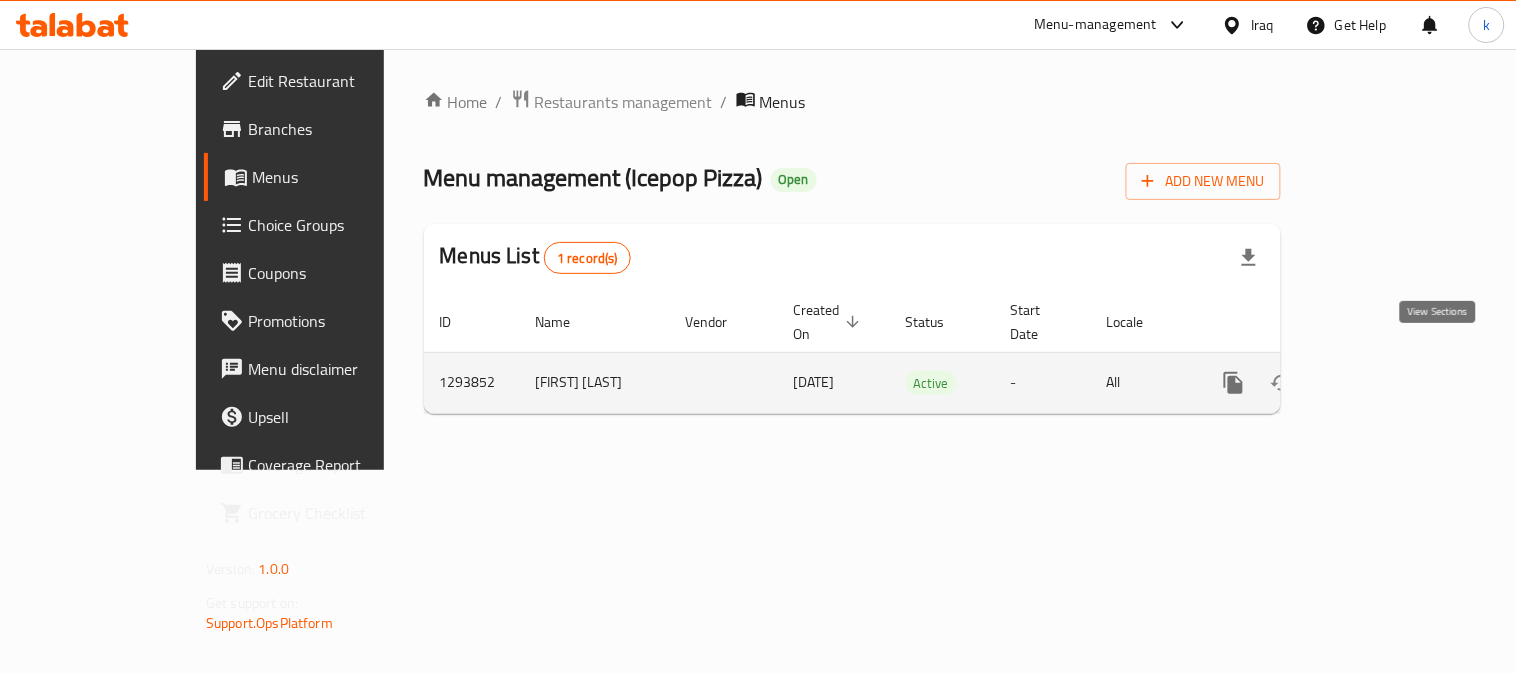 click at bounding box center (1378, 383) 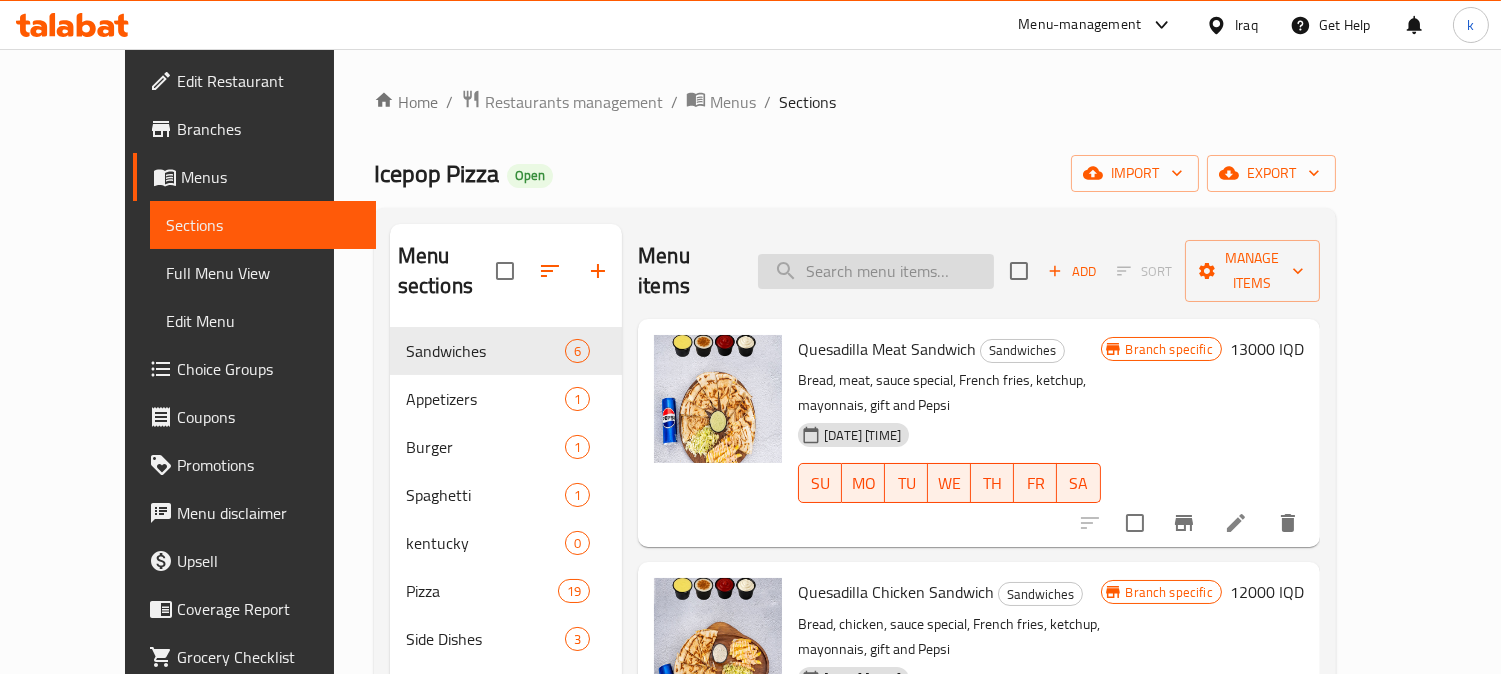 click at bounding box center (876, 271) 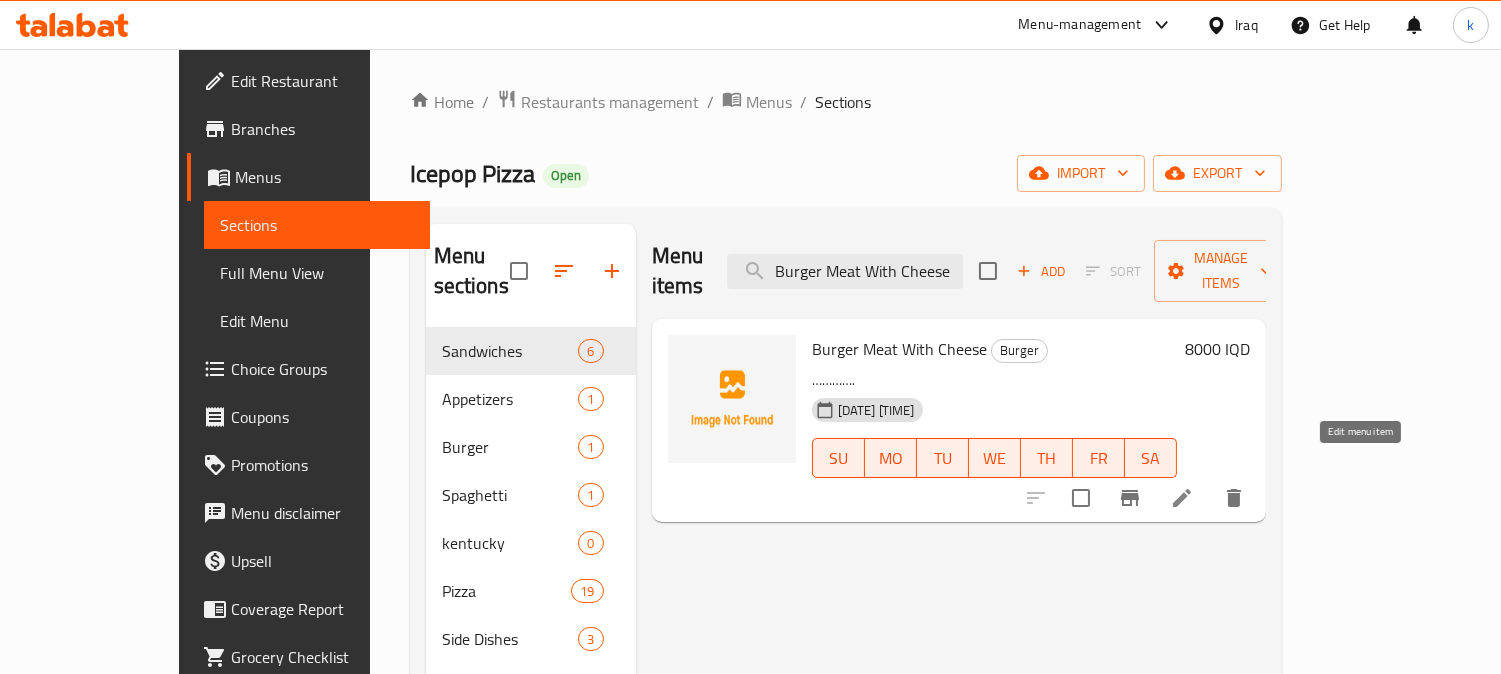 type on "Burger Meat With Cheese" 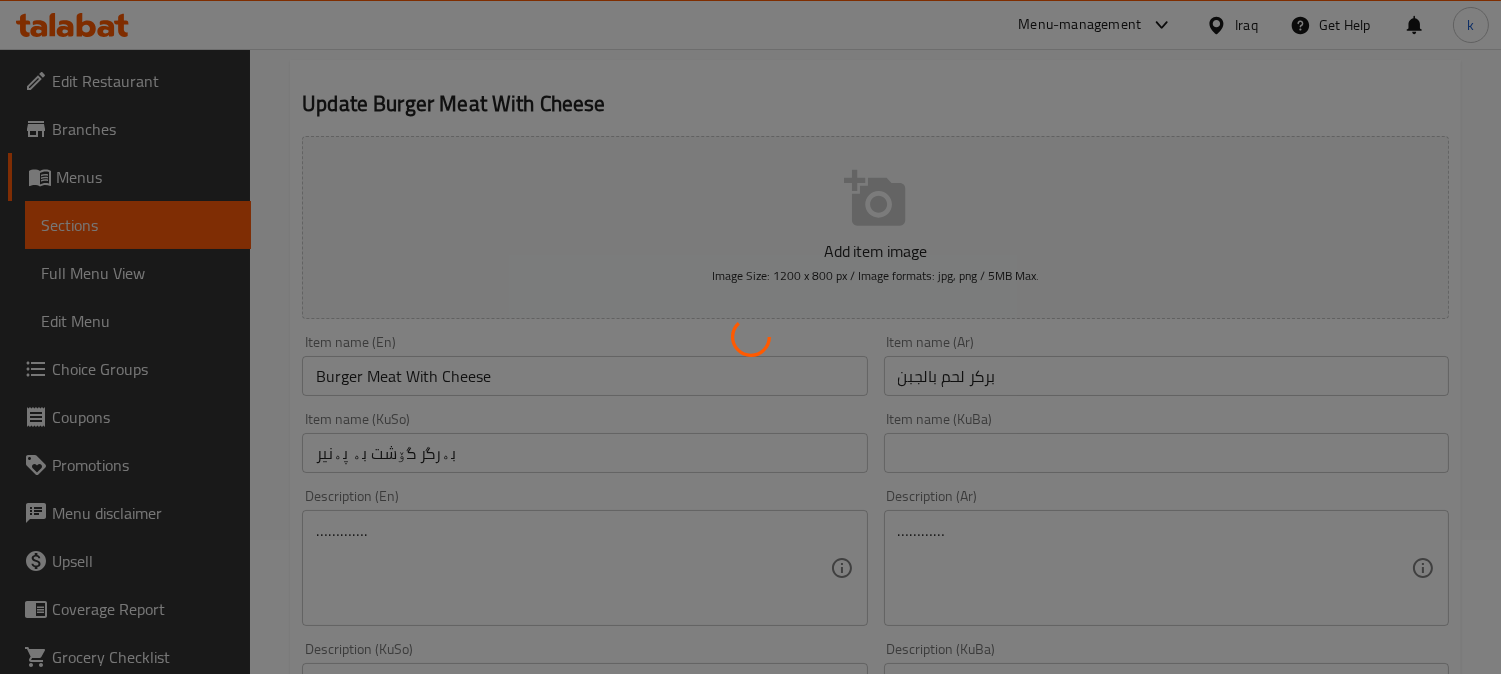 scroll, scrollTop: 185, scrollLeft: 0, axis: vertical 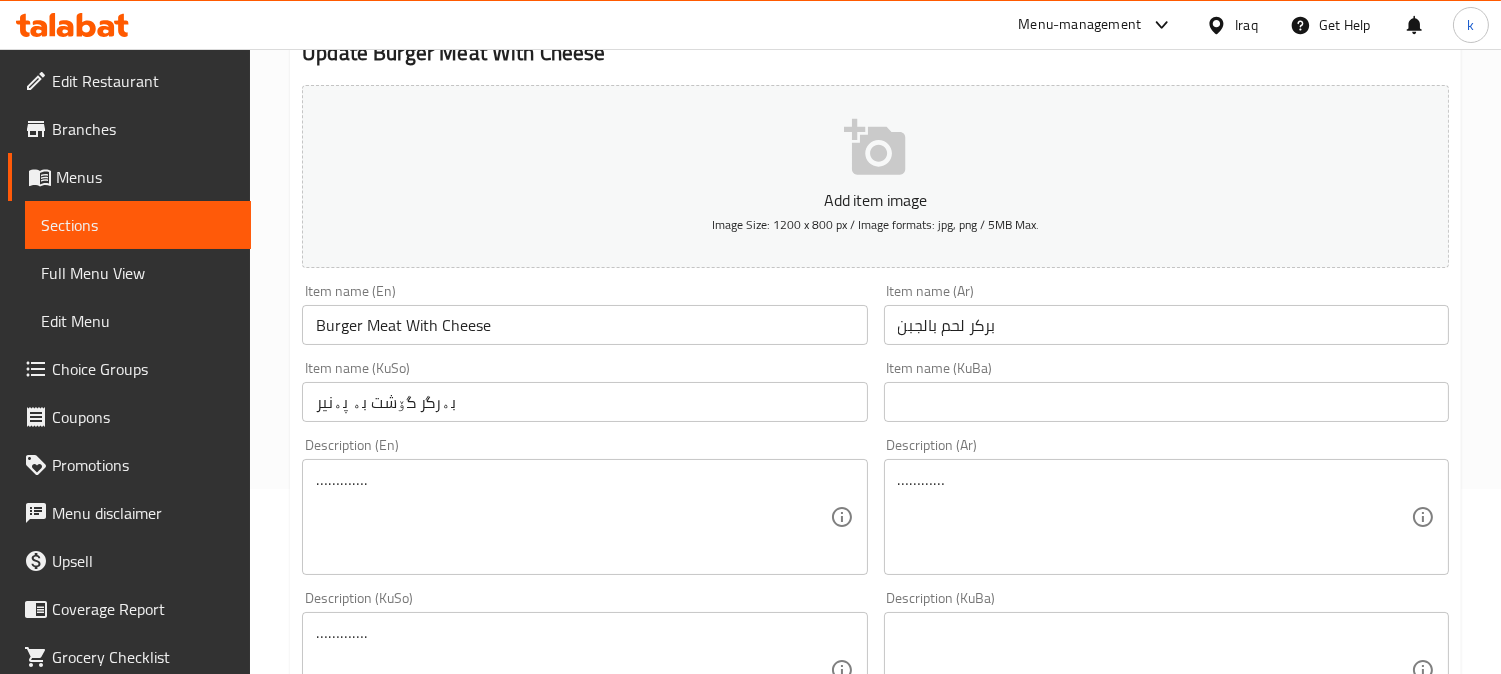 click on "Burger Meat With Cheese" at bounding box center (584, 325) 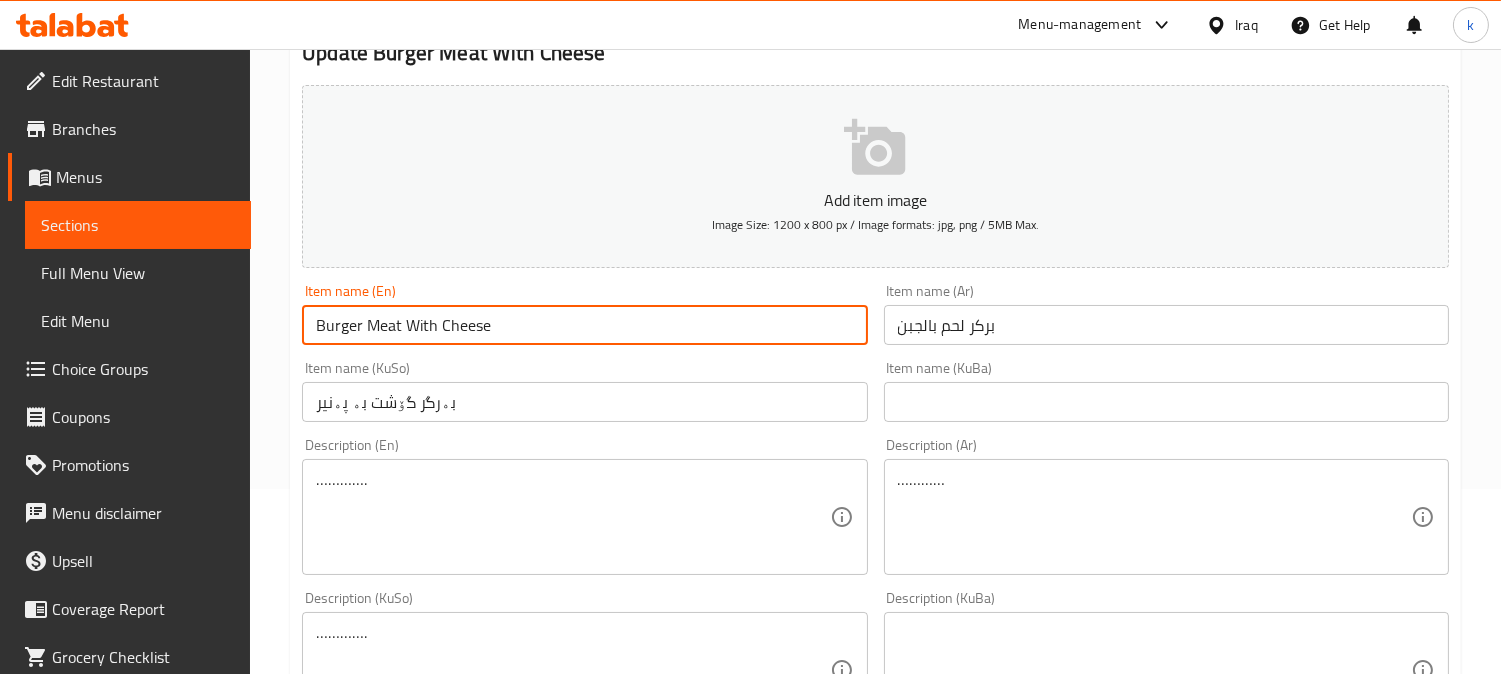 click on "Burger Meat With Cheese" at bounding box center [584, 325] 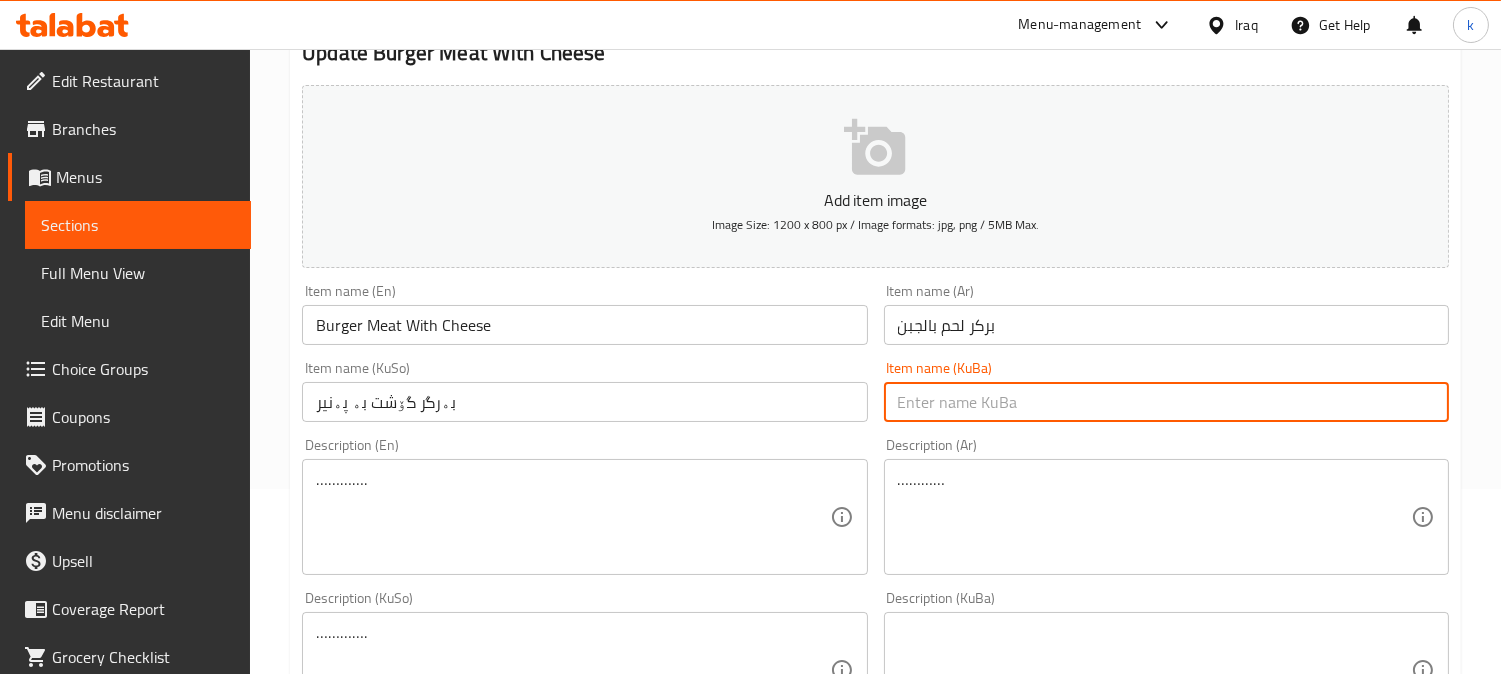 click at bounding box center [1166, 402] 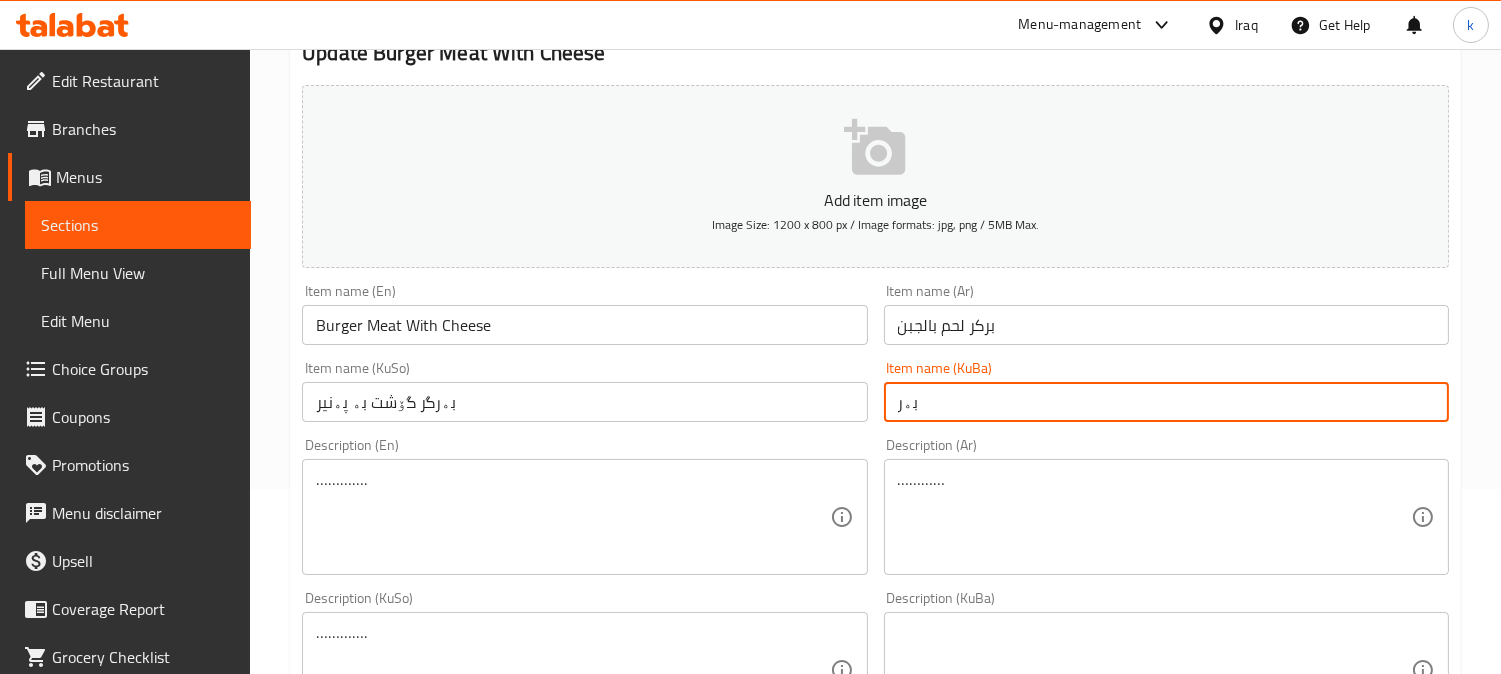 type on "بەرگری گۆشت بە پەنیر" 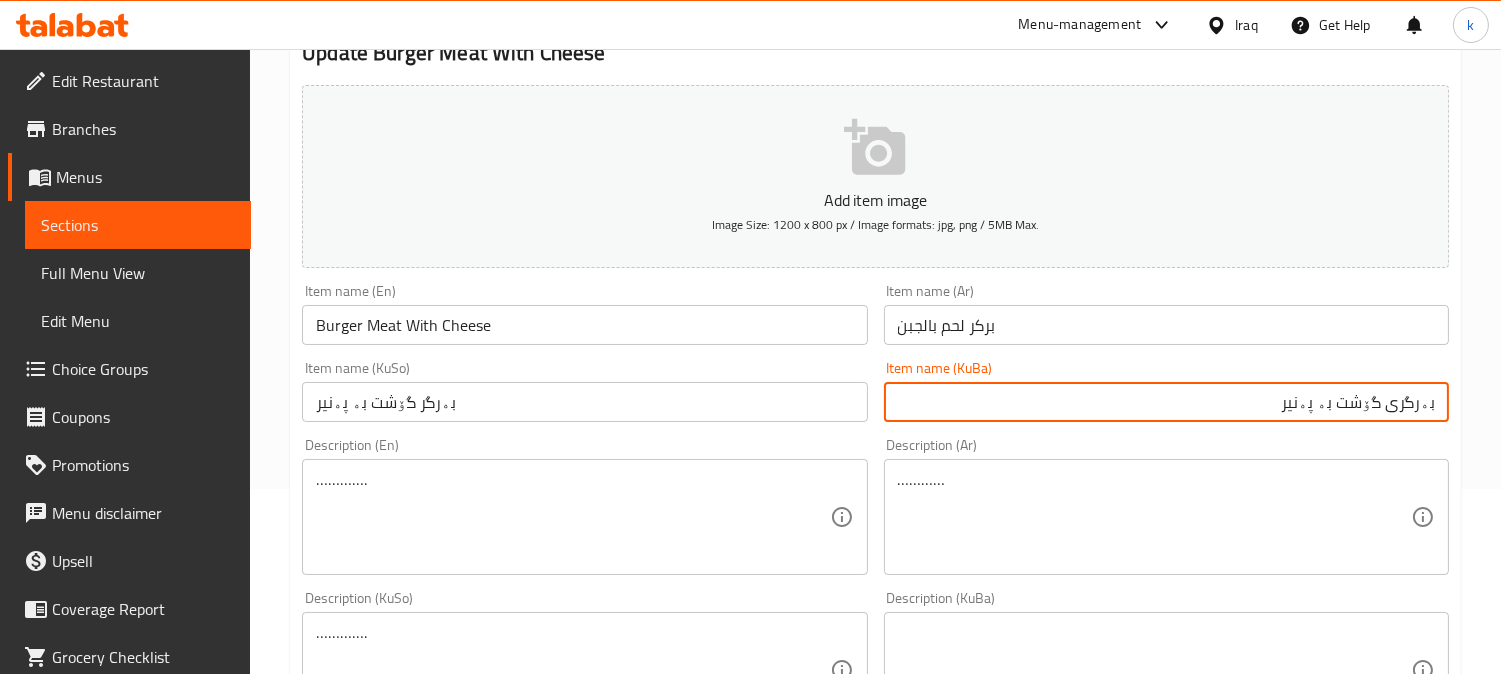click on "بەرگری گۆشت بە پەنیر" at bounding box center [1166, 402] 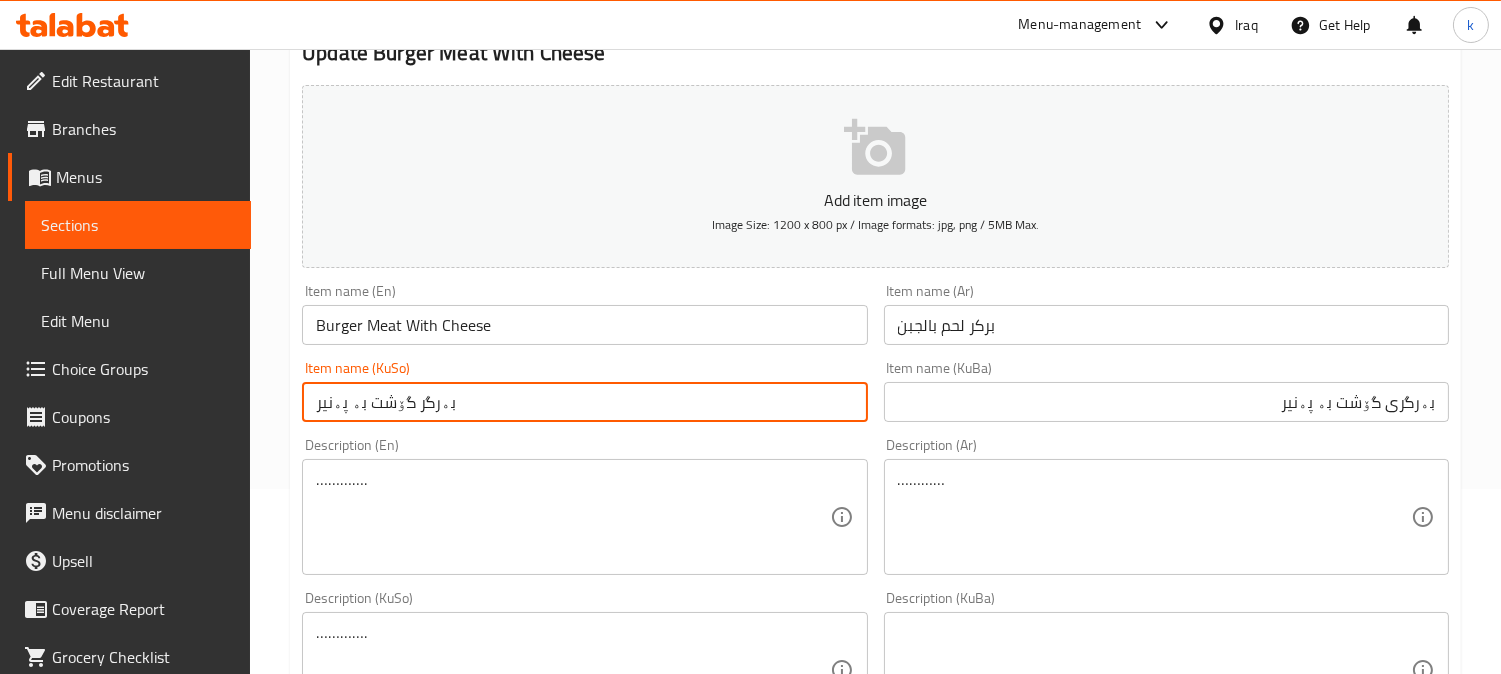 click on "بەرگر گۆشت بە پەنیر" at bounding box center [584, 402] 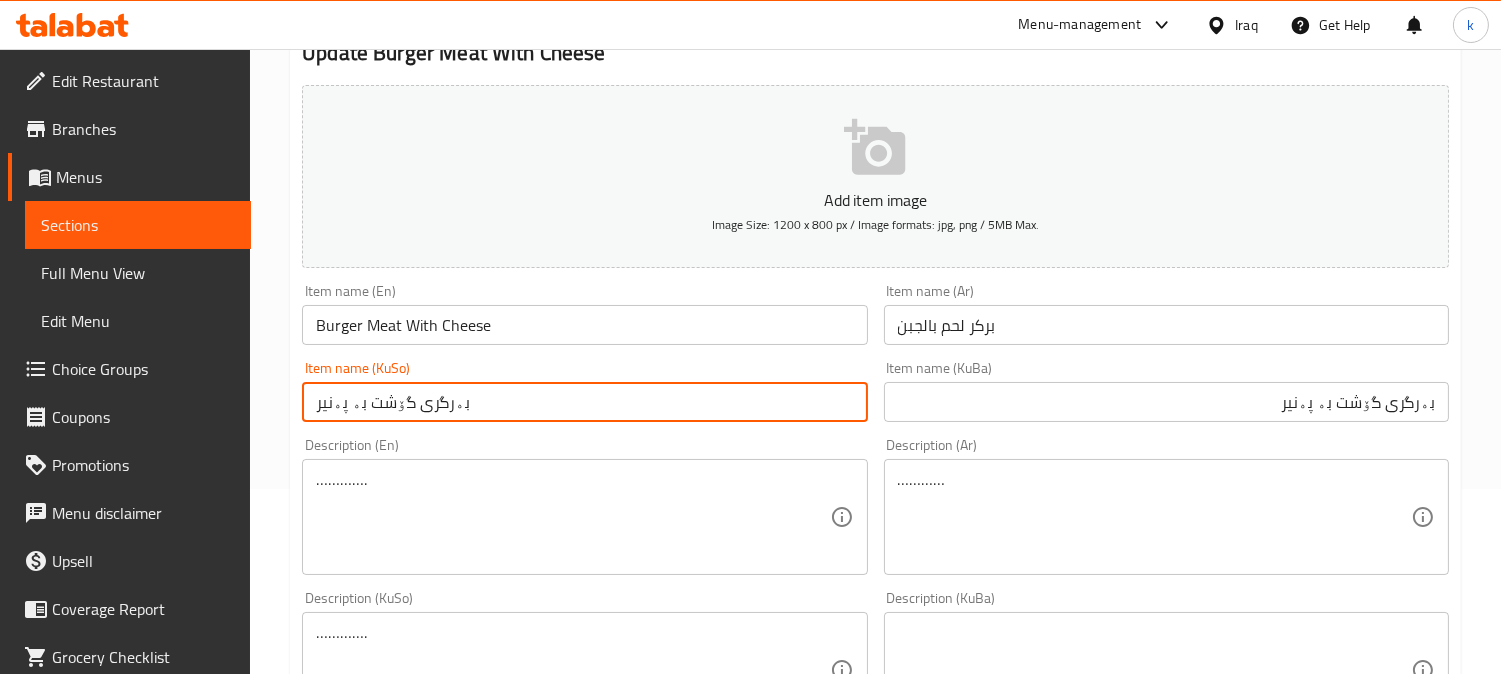 type on "بەرگری گۆشت بە پەنیر" 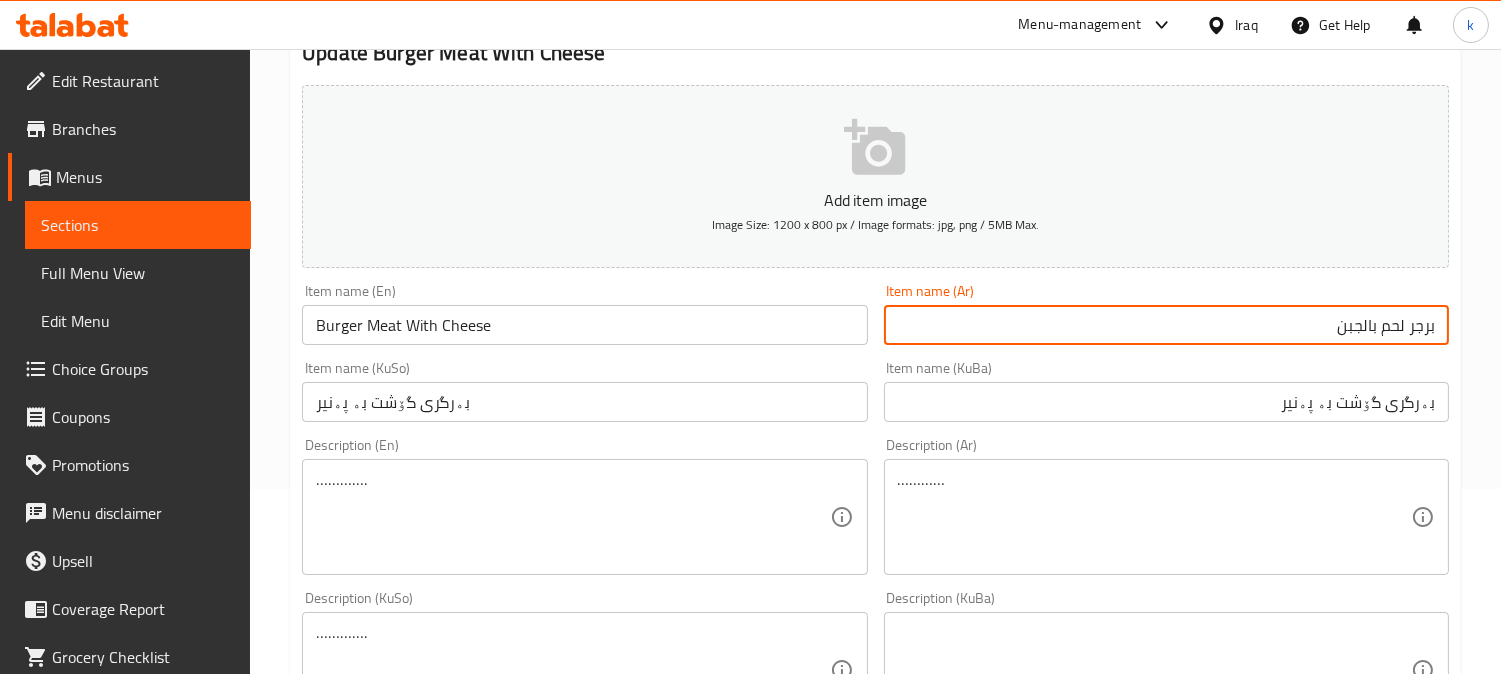 type on "برجر لحم بالجبن" 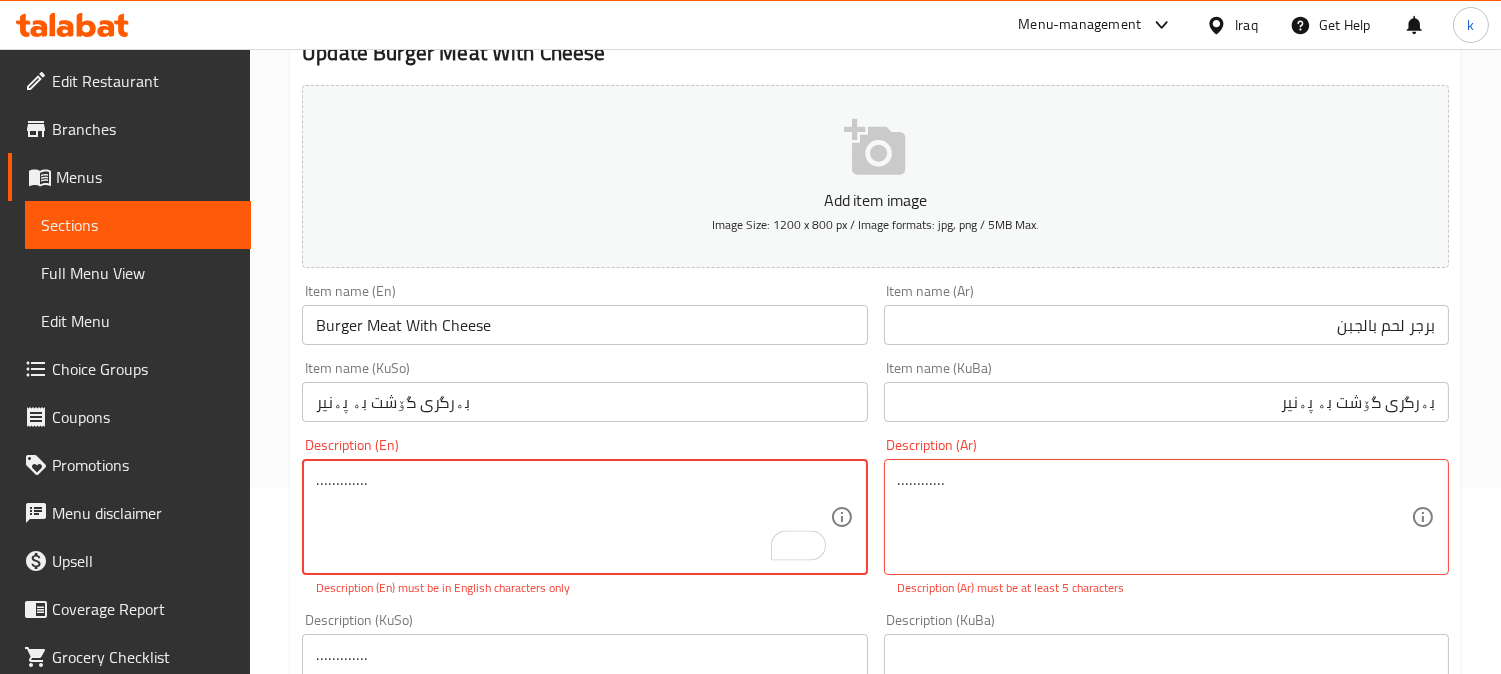 click on "…………." at bounding box center (572, 517) 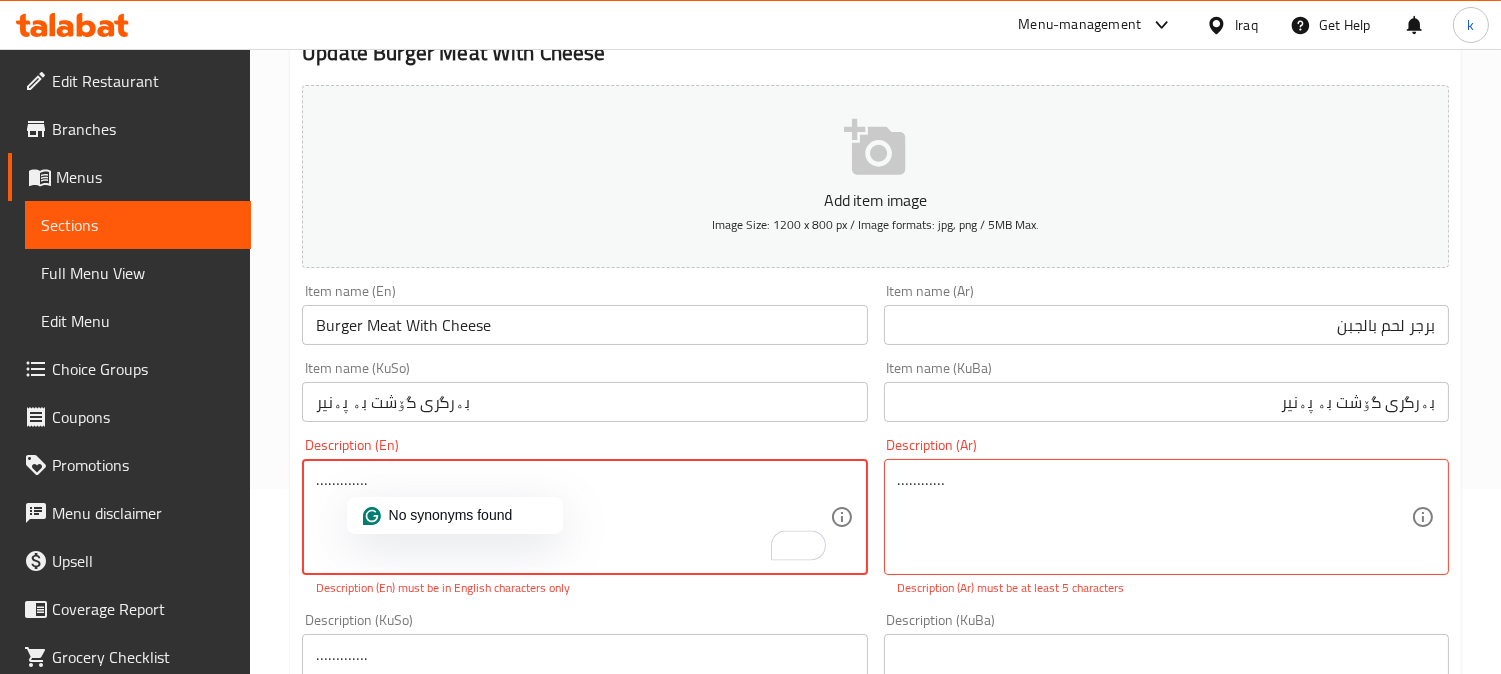click on "No synonyms found" 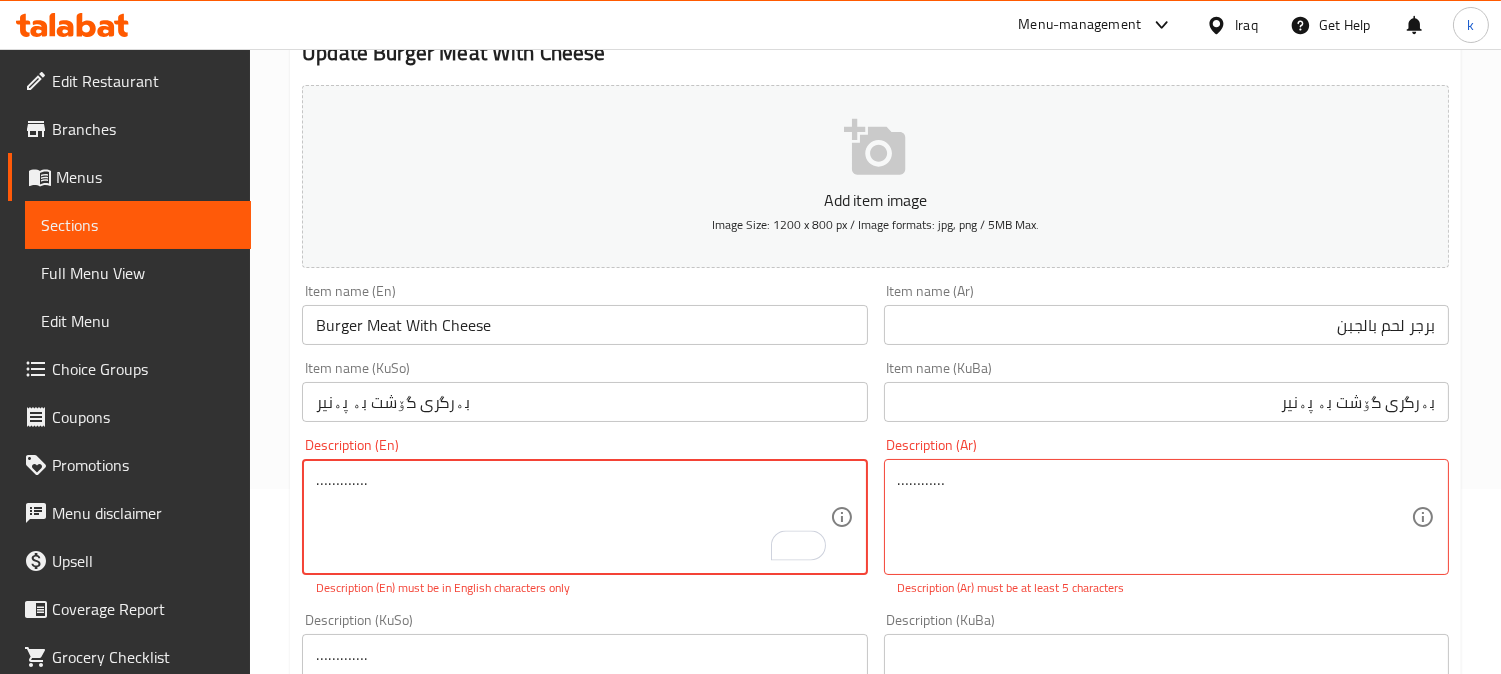 click on "…………." at bounding box center (572, 517) 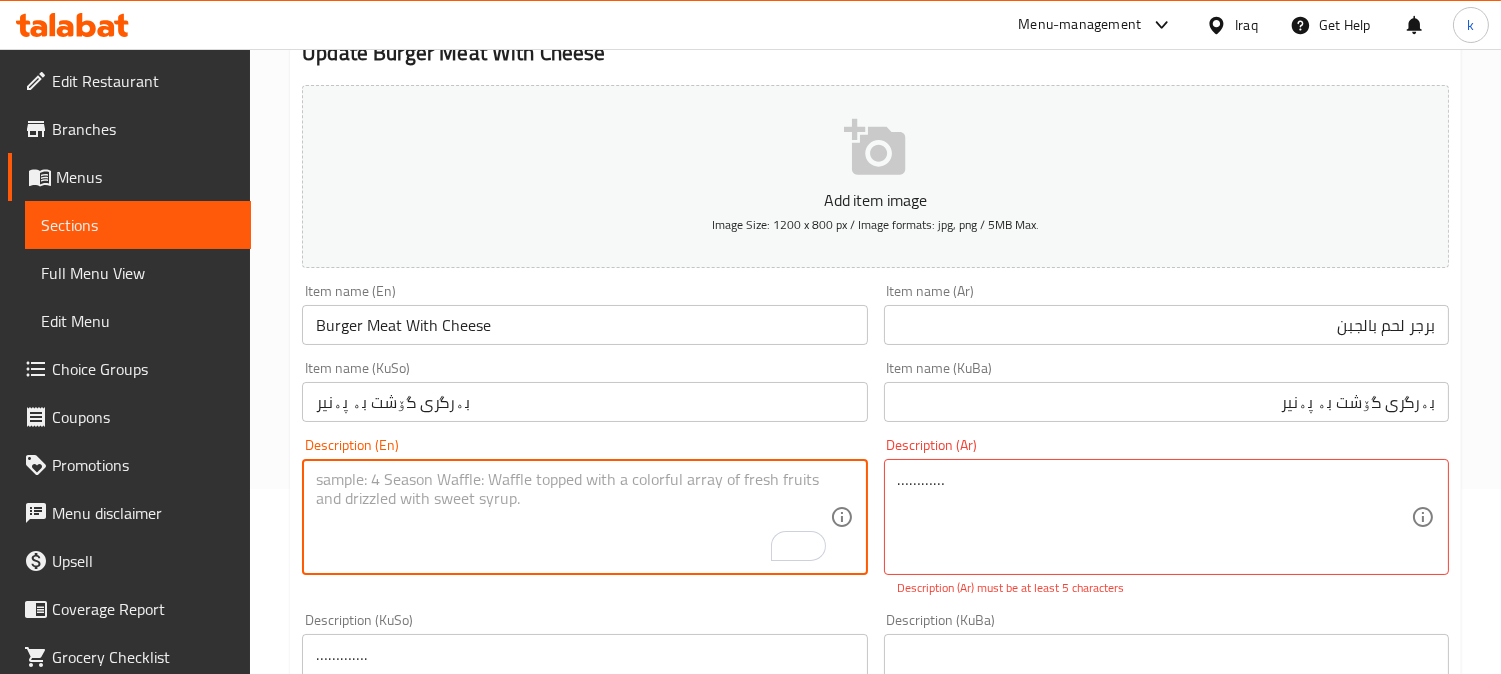 type 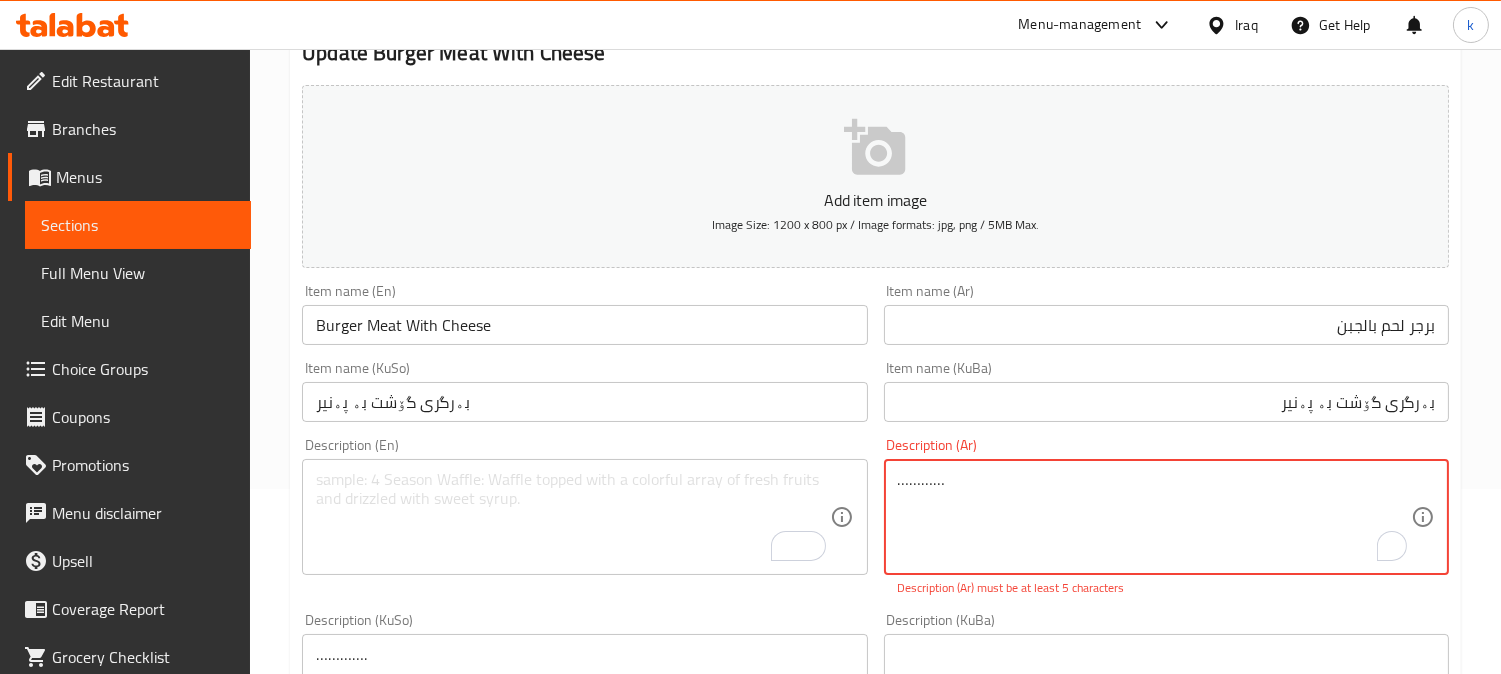 drag, startPoint x: 878, startPoint y: 490, endPoint x: 856, endPoint y: 490, distance: 22 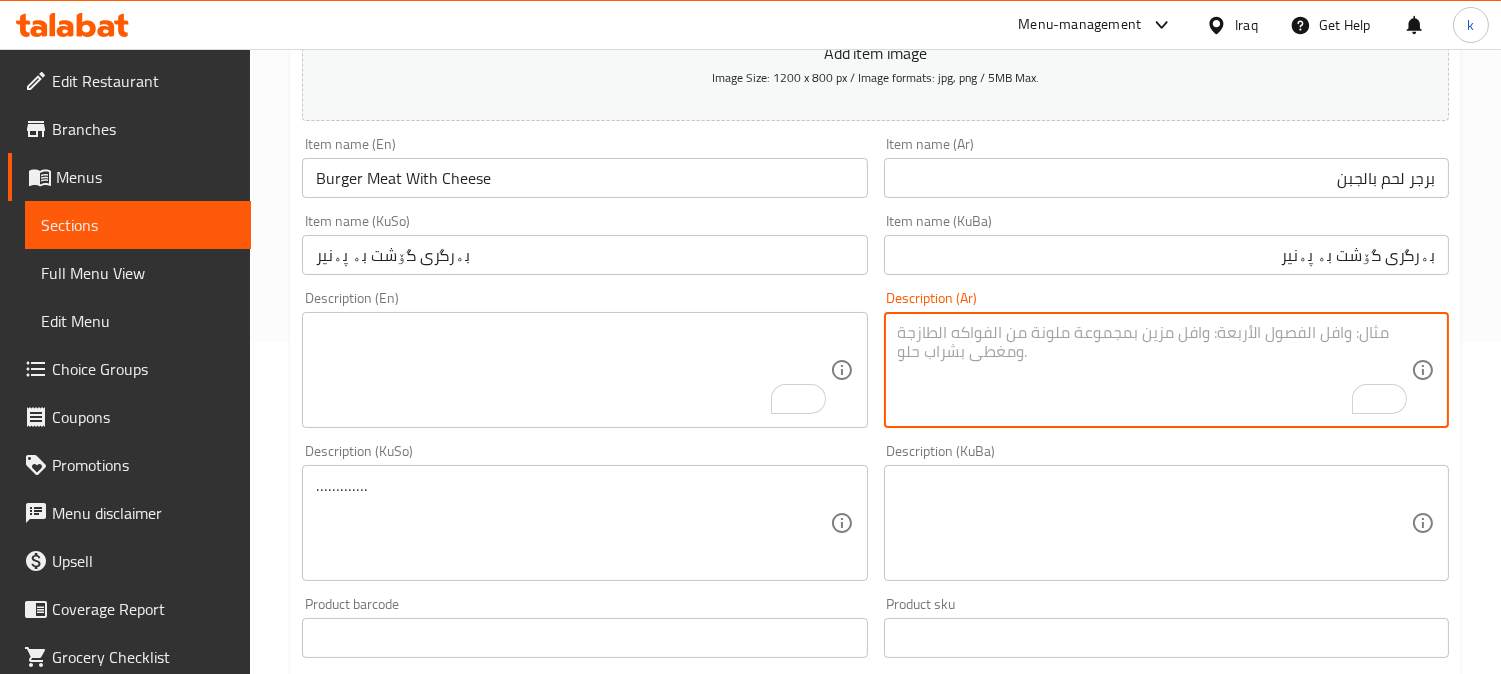 scroll, scrollTop: 370, scrollLeft: 0, axis: vertical 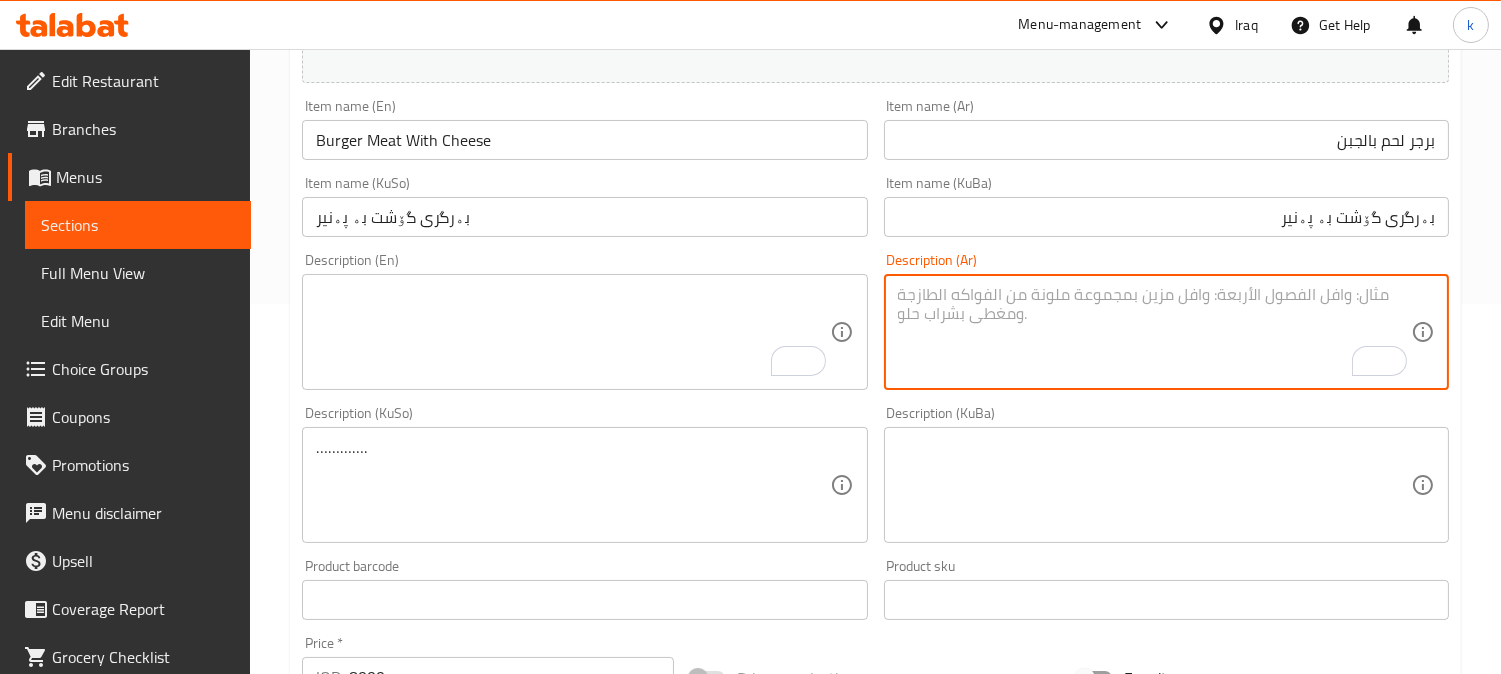 type 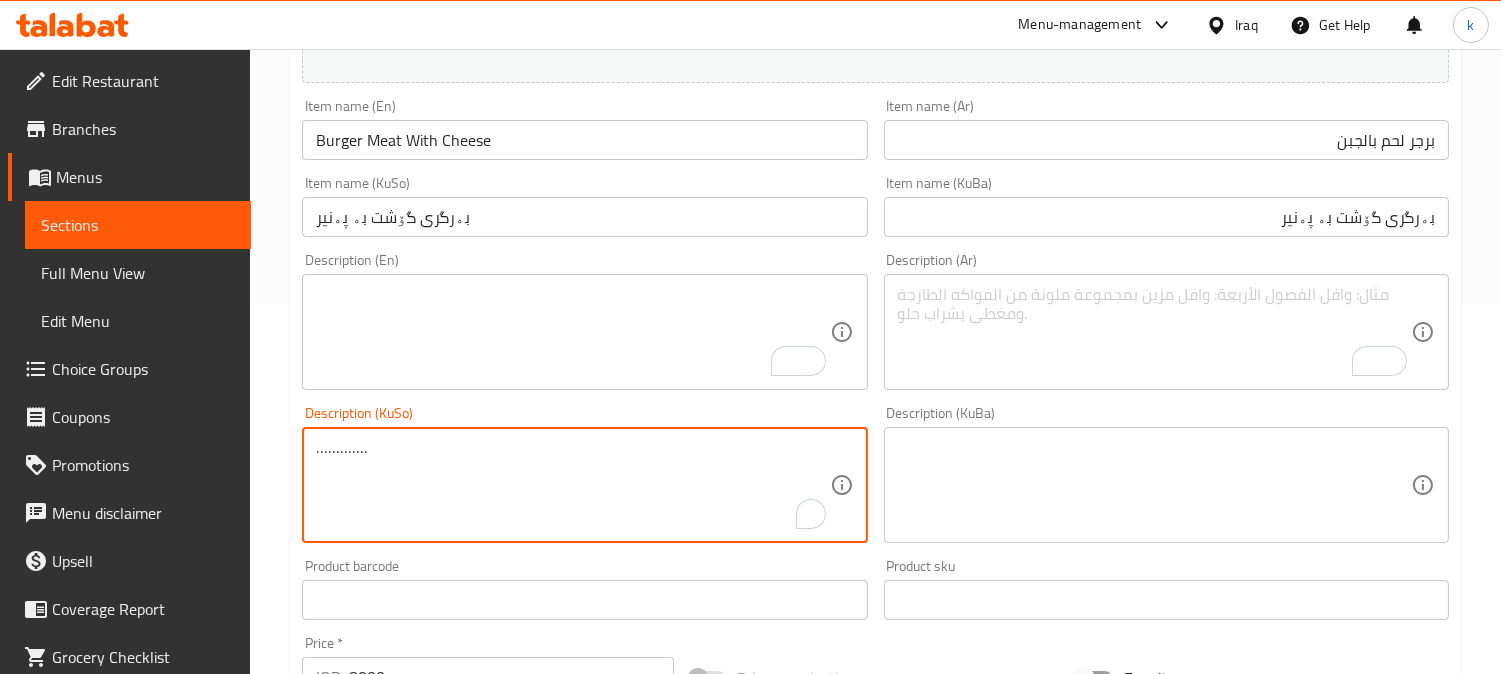 drag, startPoint x: 533, startPoint y: 473, endPoint x: 243, endPoint y: 456, distance: 290.49786 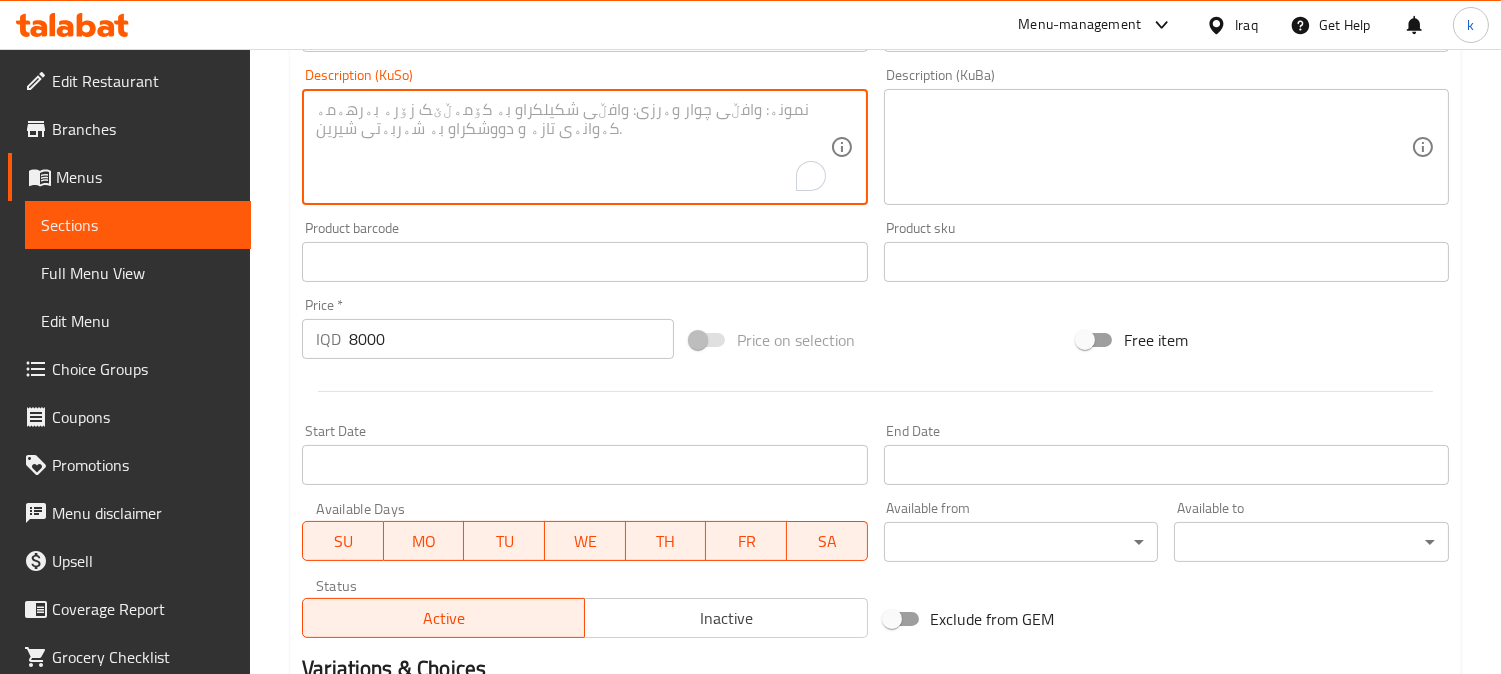 scroll, scrollTop: 965, scrollLeft: 0, axis: vertical 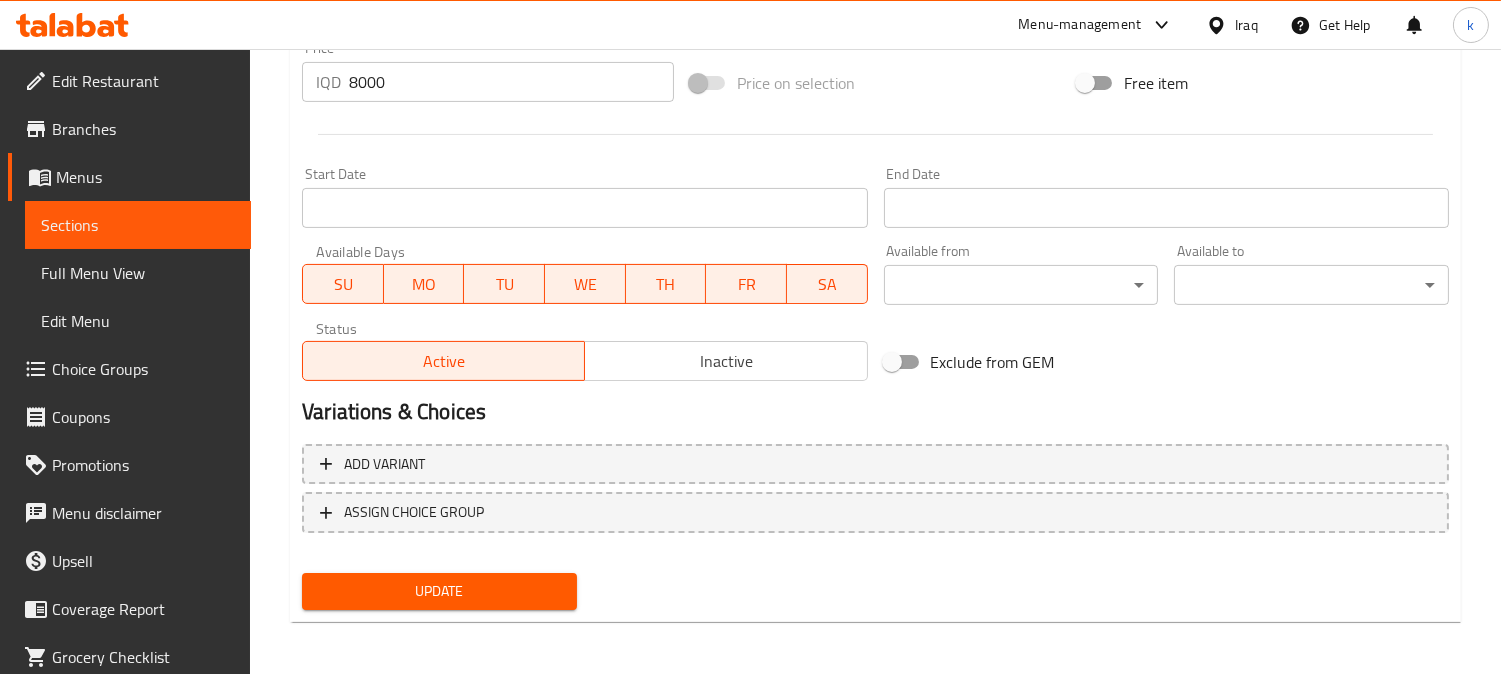 type 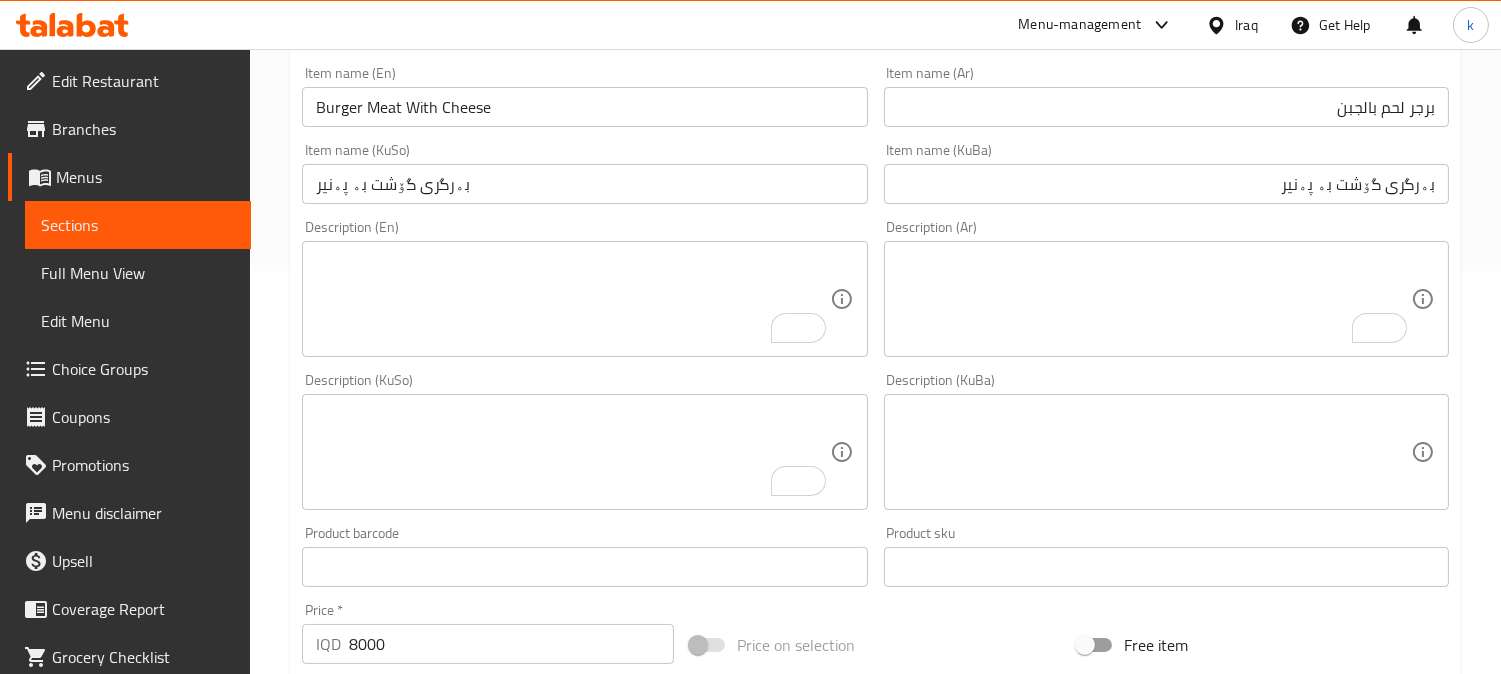 scroll, scrollTop: 224, scrollLeft: 0, axis: vertical 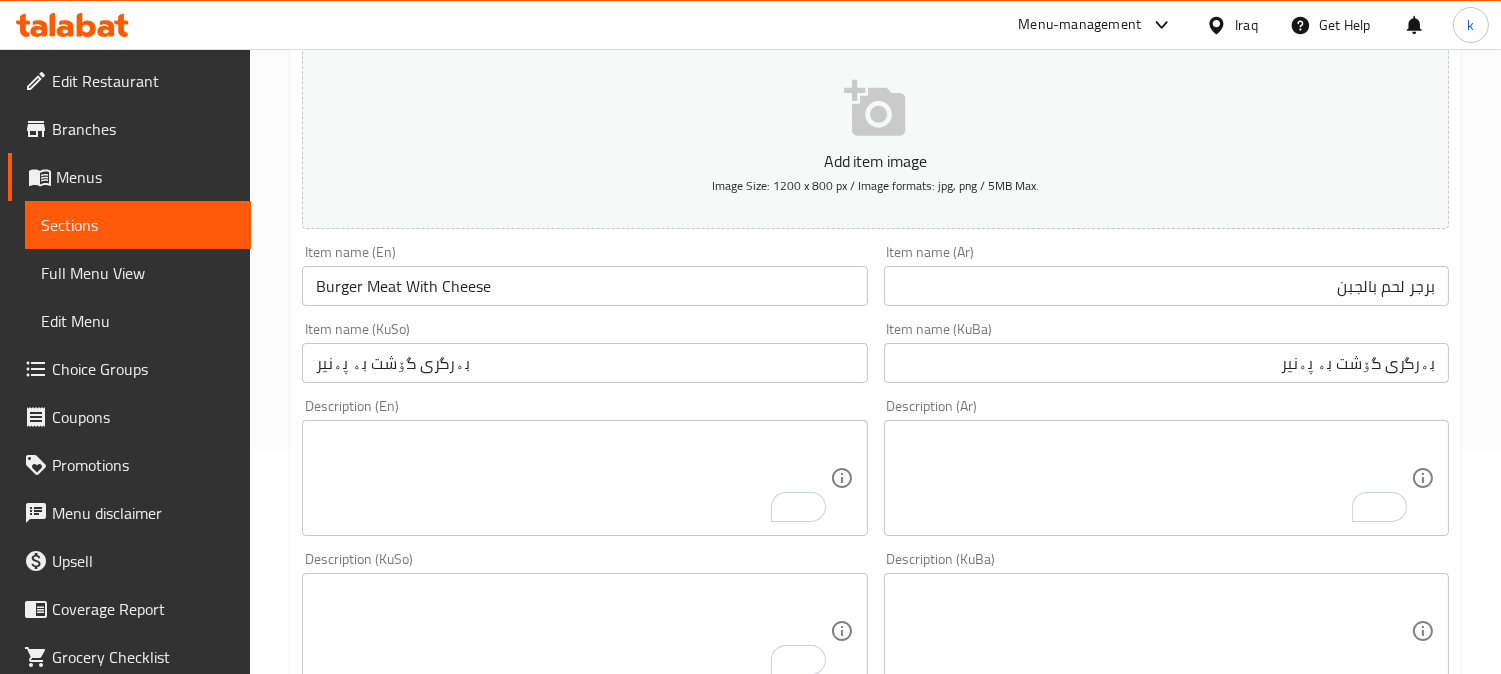 click on "Burger Meat With Cheese" at bounding box center [584, 286] 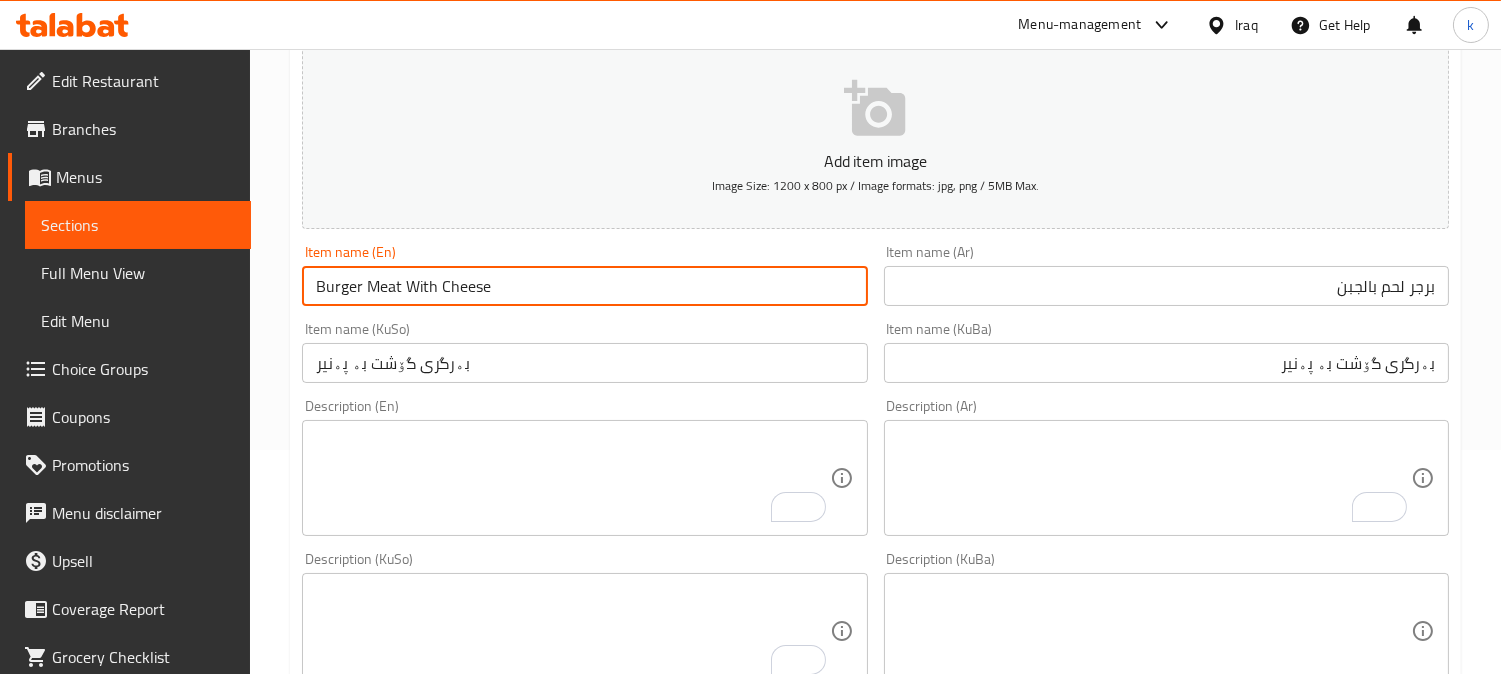 click on "Burger Meat With Cheese" at bounding box center [584, 286] 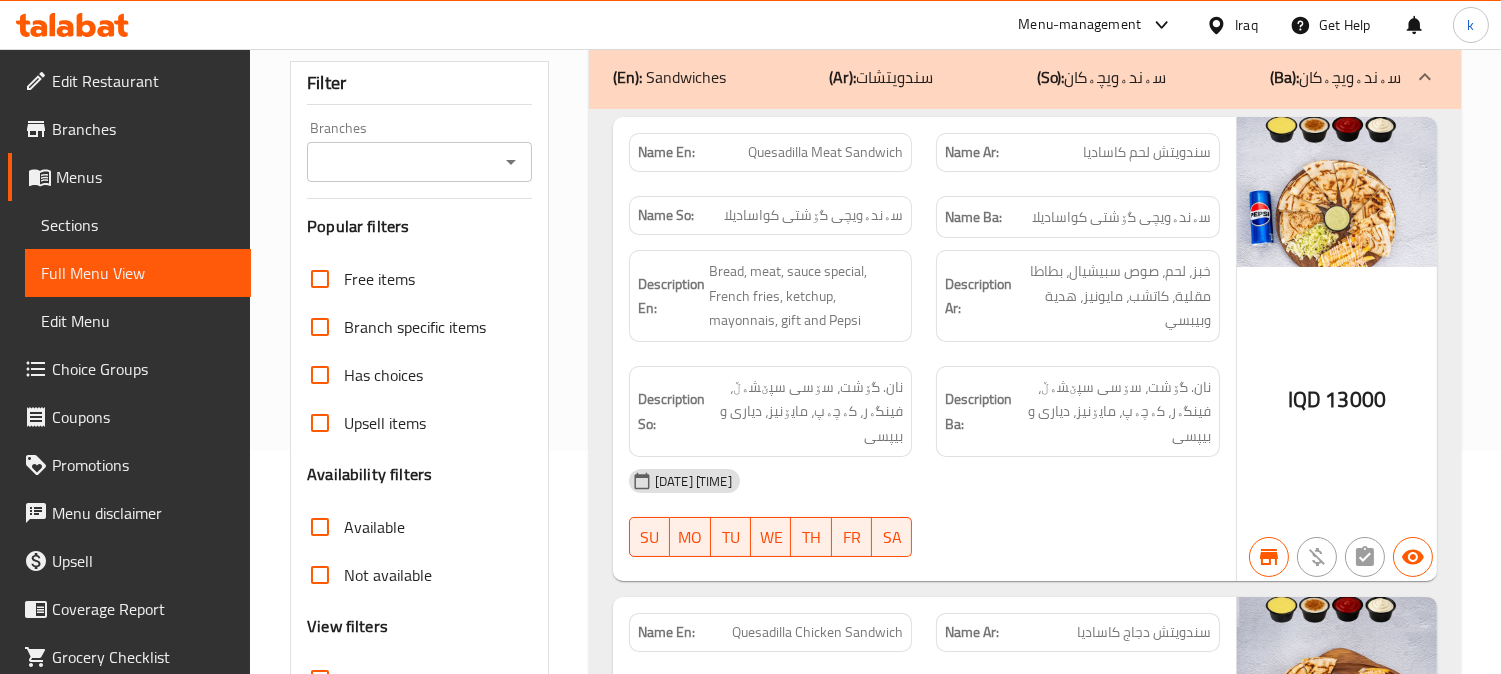 click on "Branches" at bounding box center [403, 162] 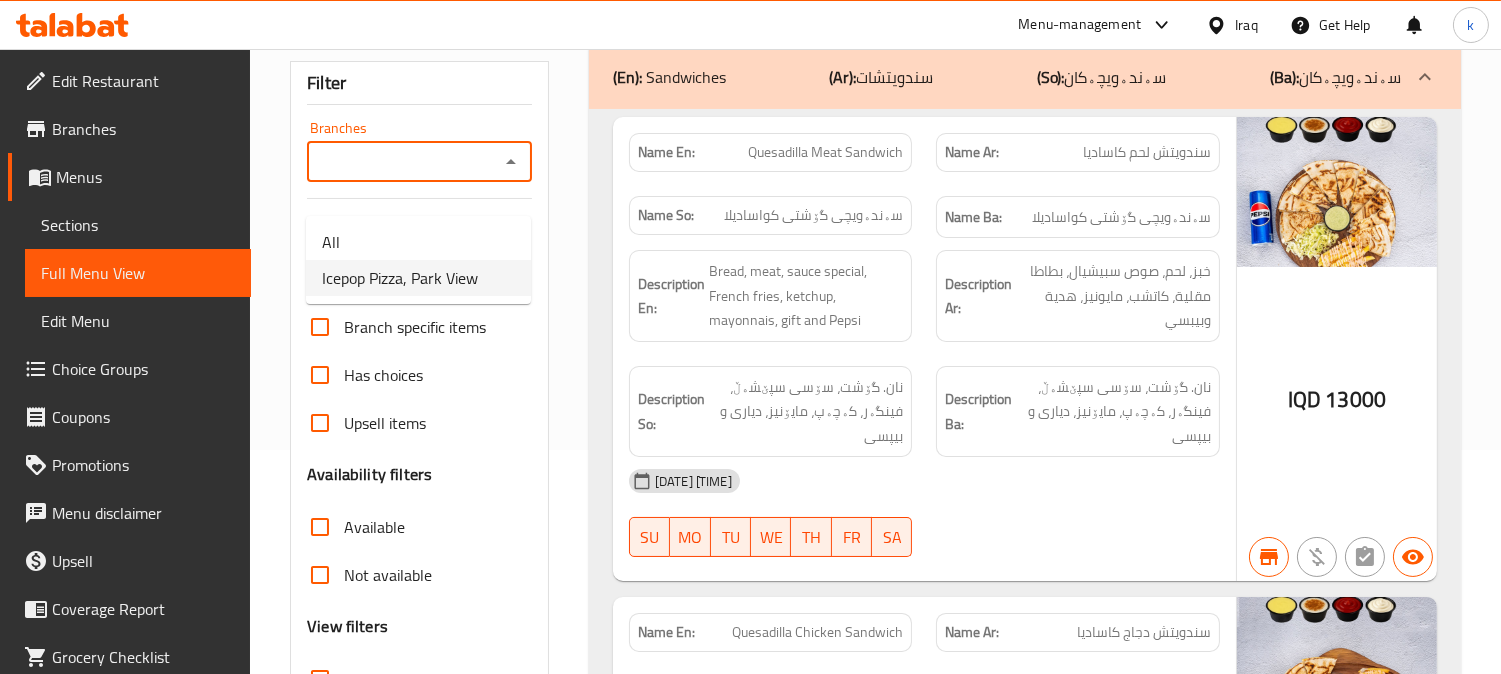 click on "Icepop Pizza, Park View" at bounding box center [400, 278] 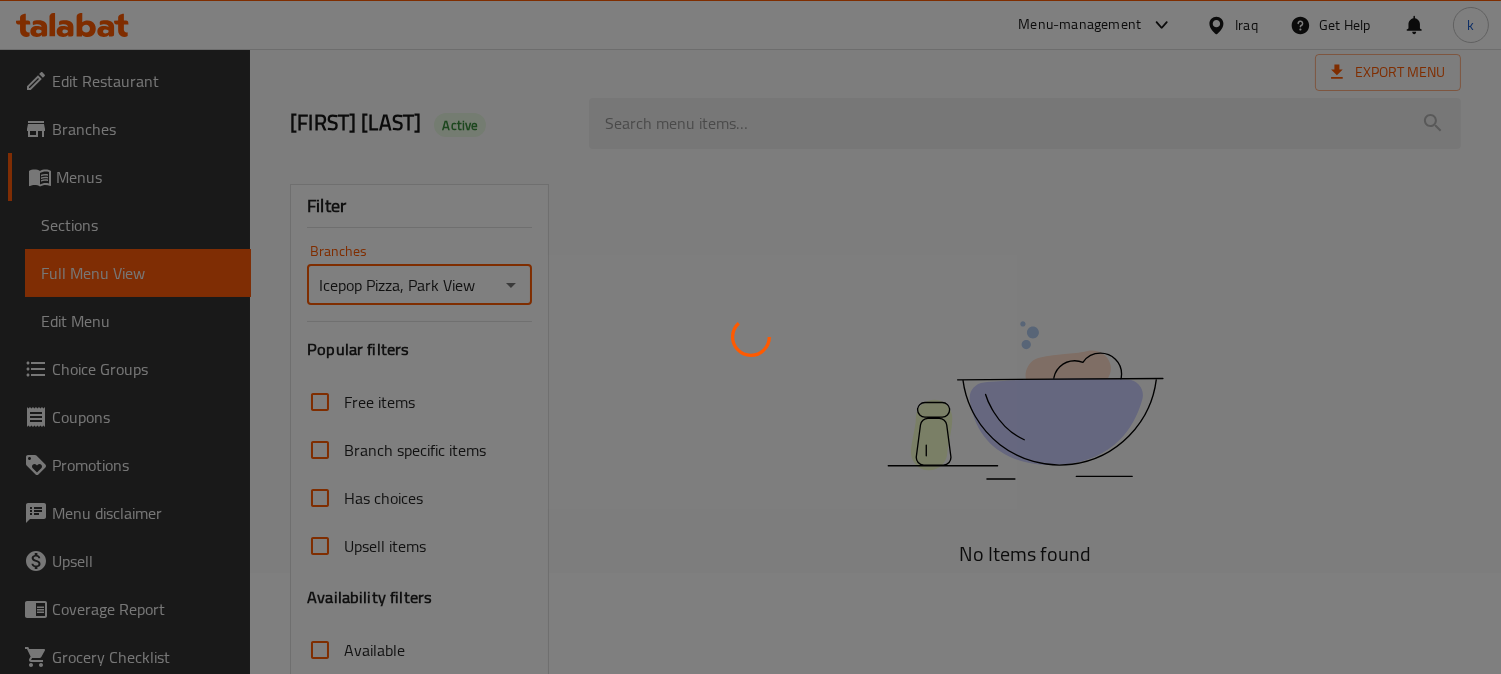 scroll, scrollTop: 0, scrollLeft: 0, axis: both 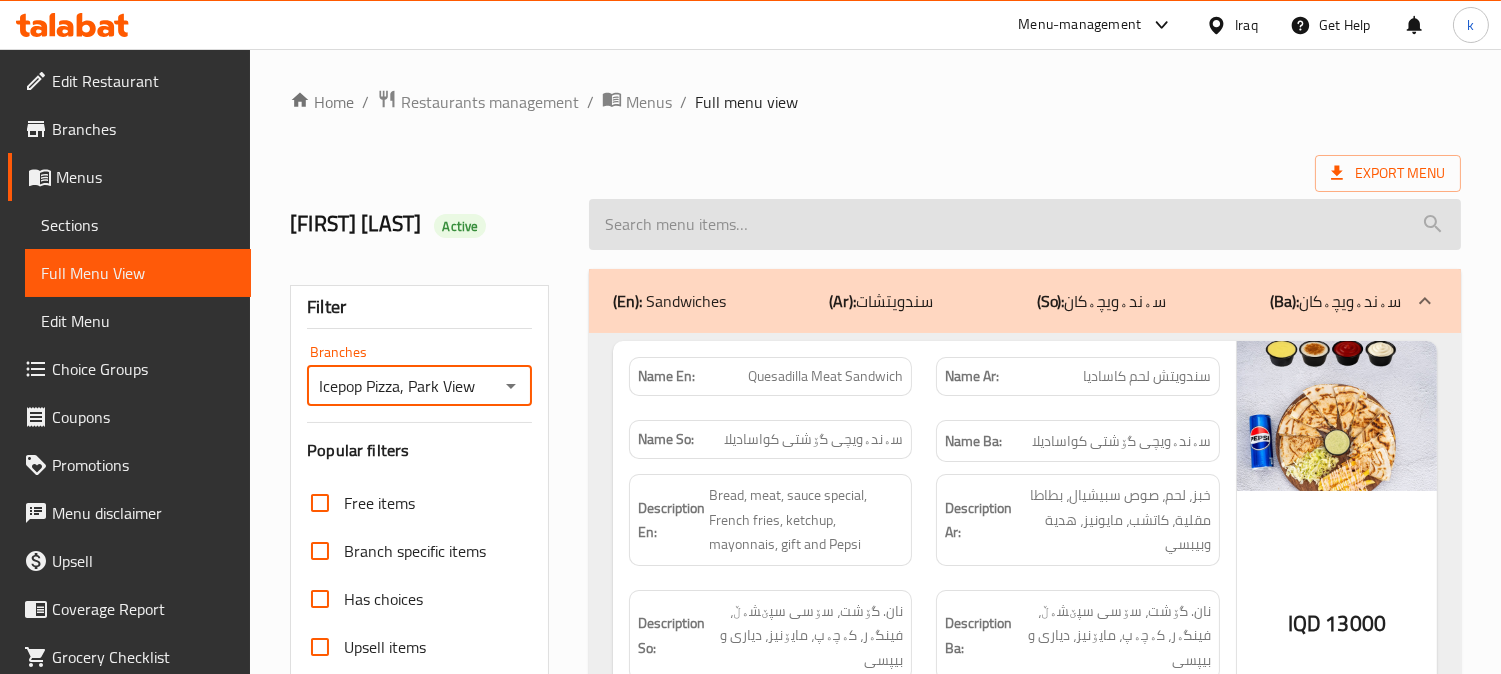 click at bounding box center (1025, 224) 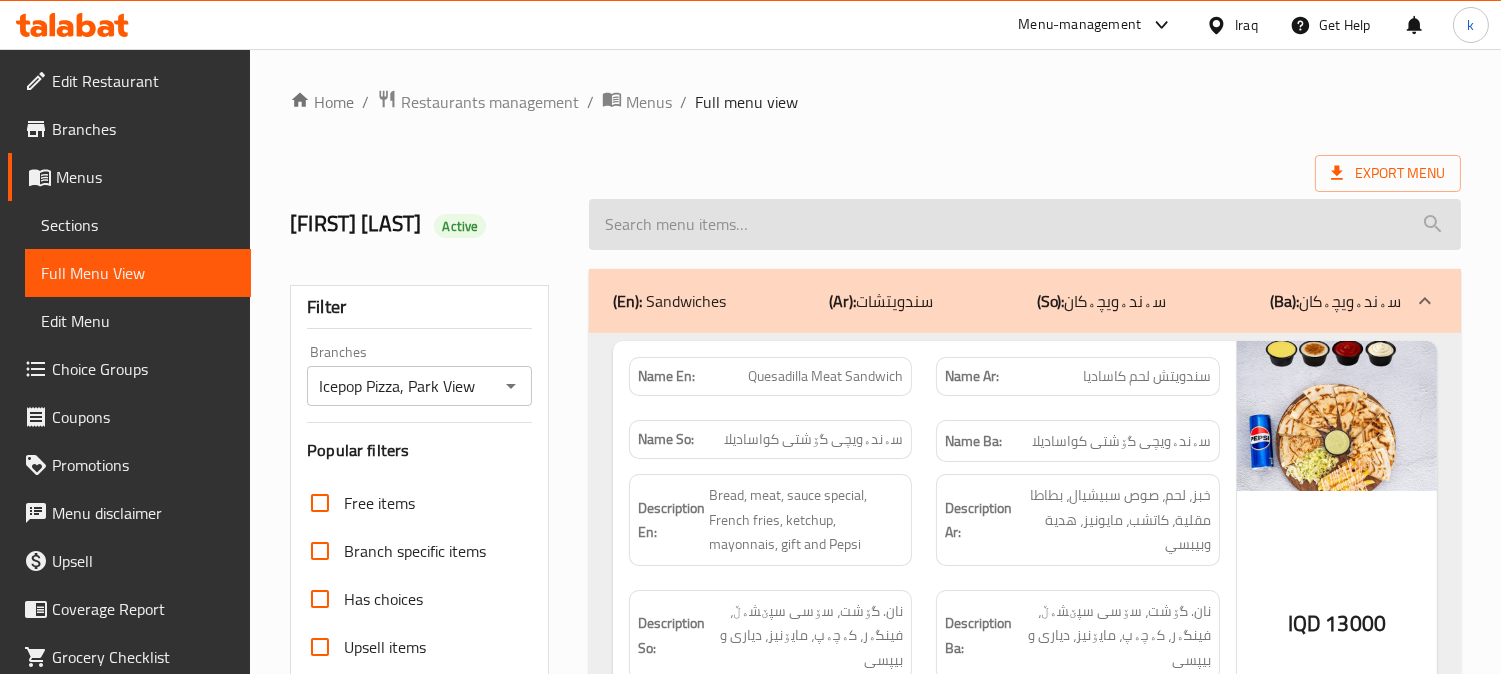 paste on "Burger Meat With Cheese" 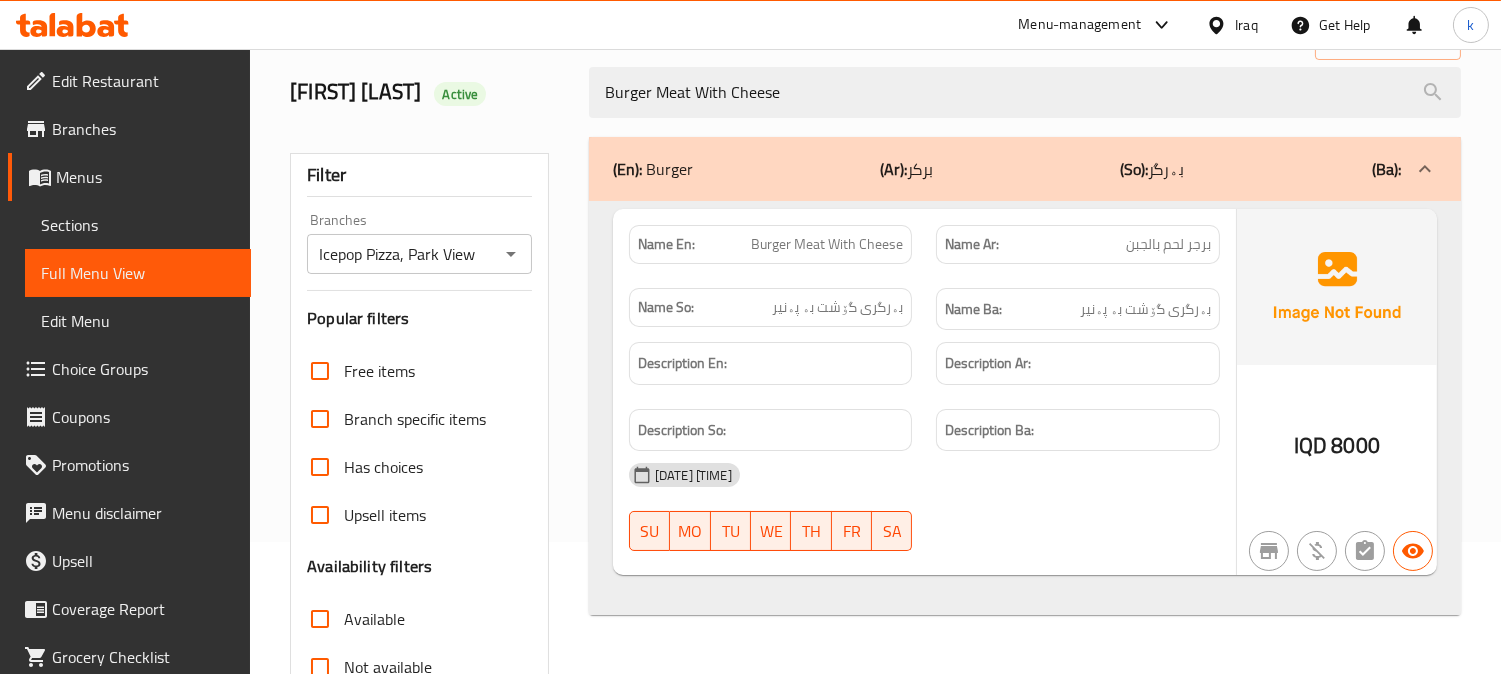 scroll, scrollTop: 185, scrollLeft: 0, axis: vertical 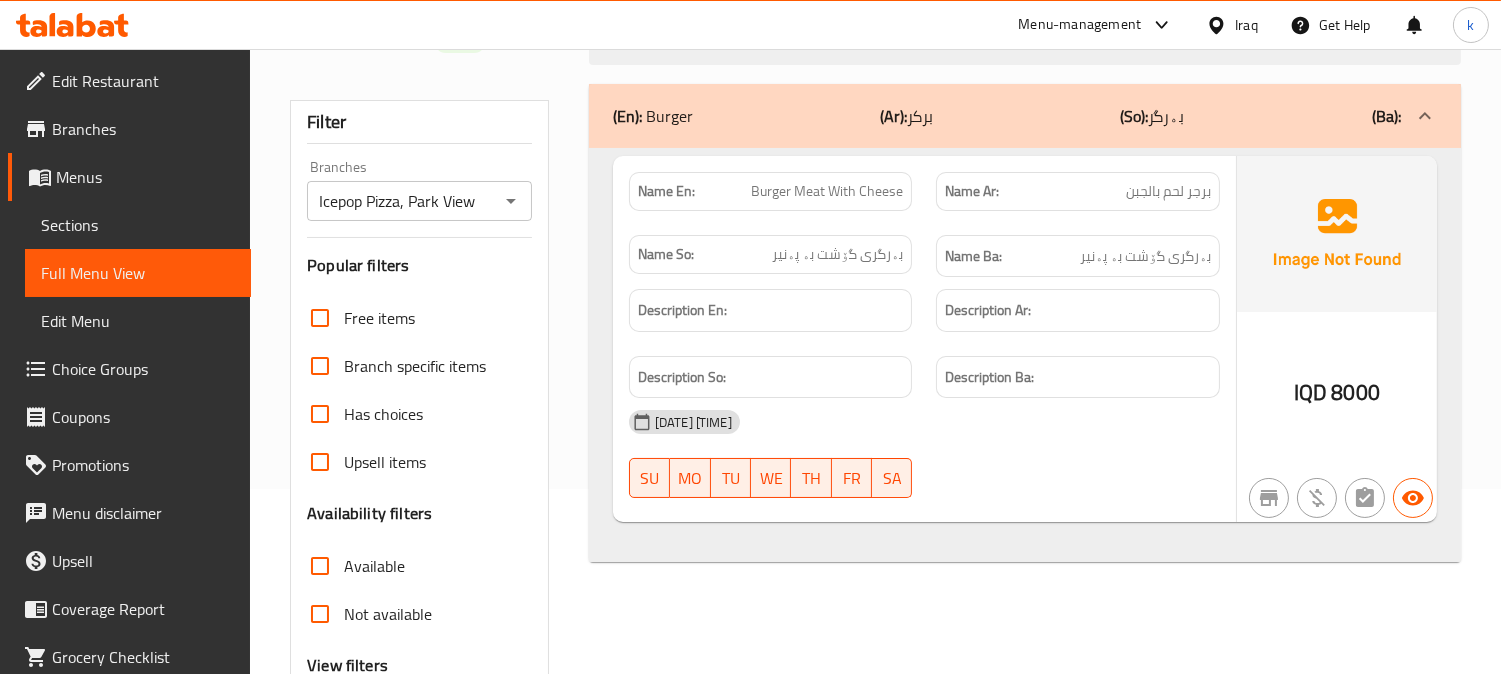 type on "Burger Meat With Cheese" 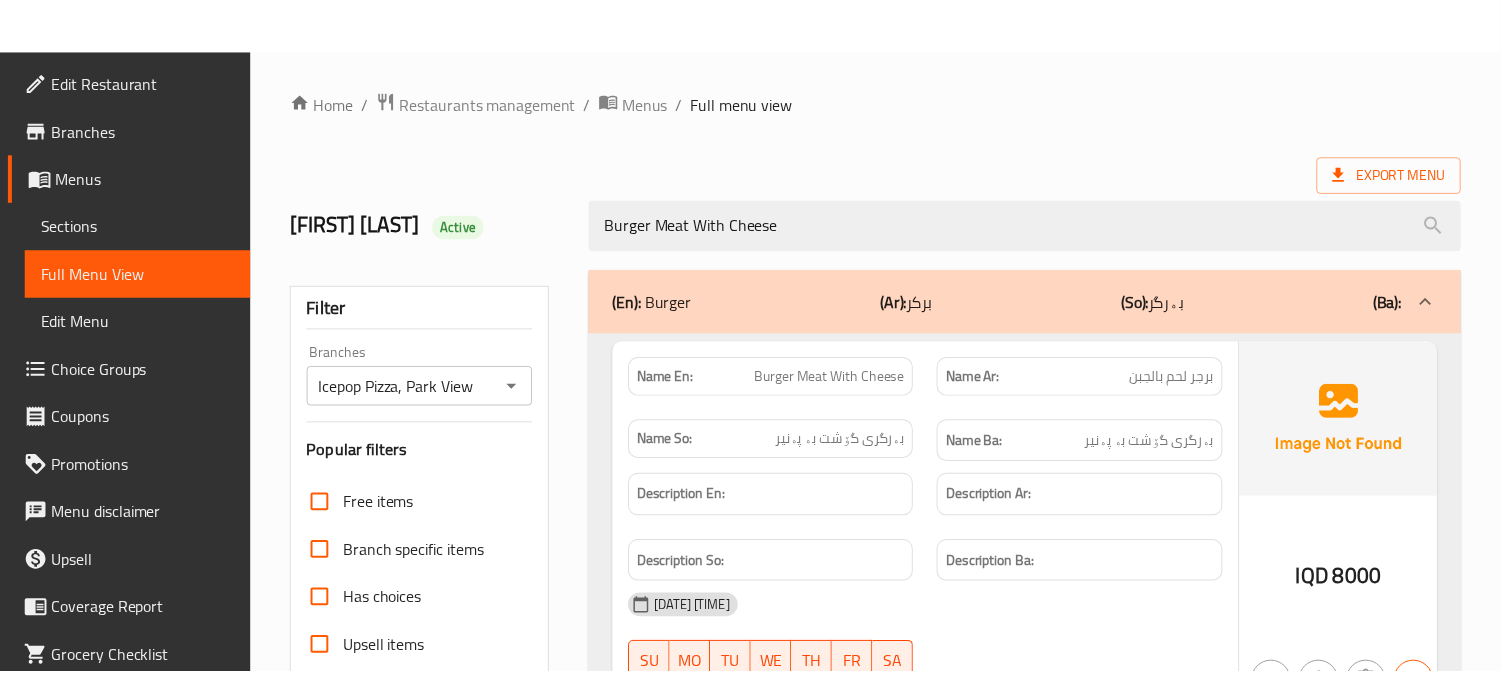 scroll, scrollTop: 390, scrollLeft: 0, axis: vertical 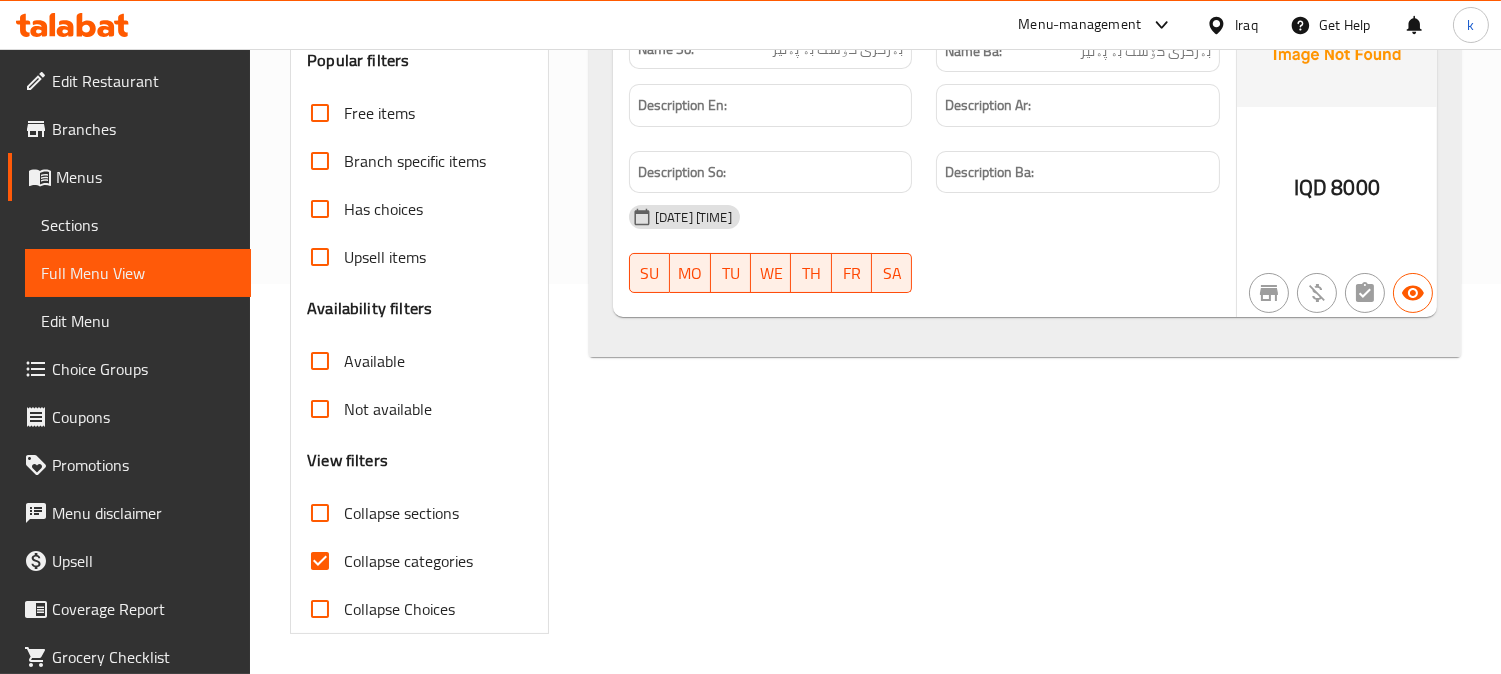 click on "Sections" at bounding box center [138, 225] 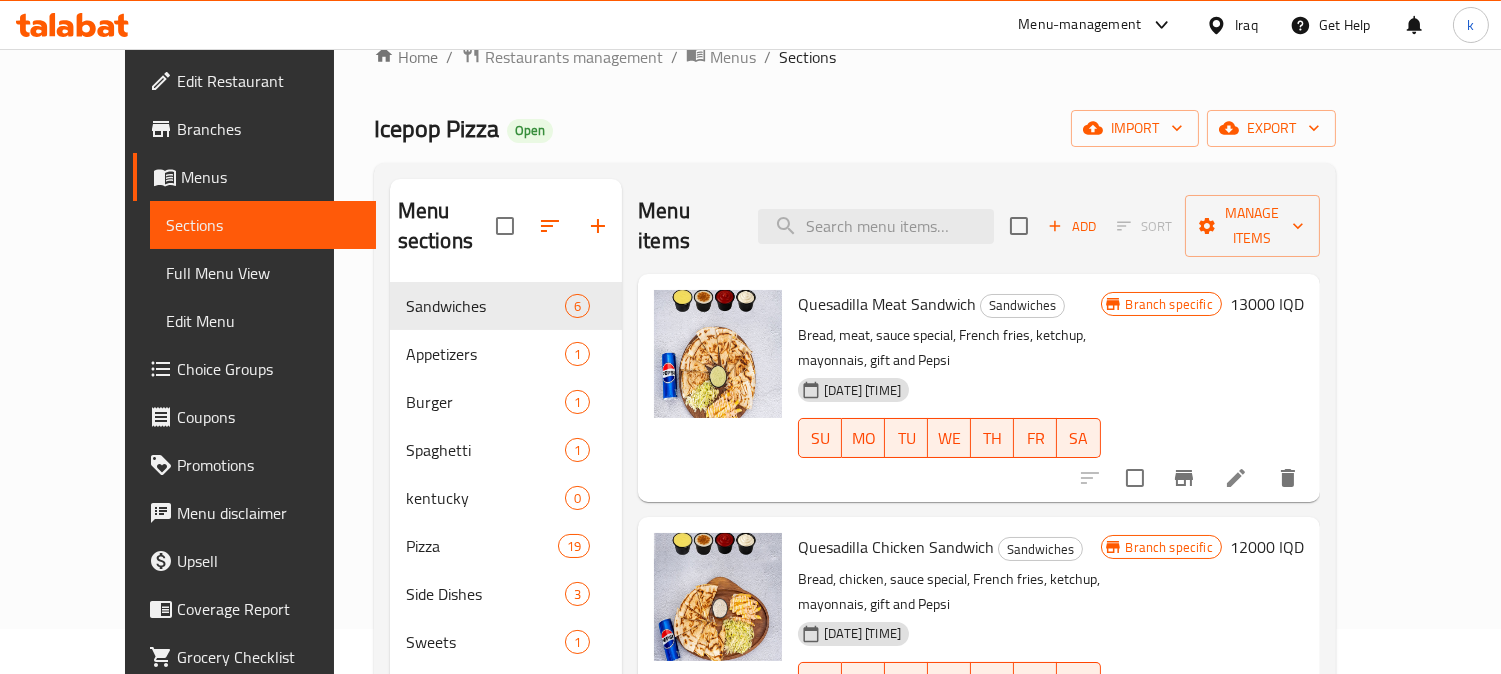 scroll, scrollTop: 0, scrollLeft: 0, axis: both 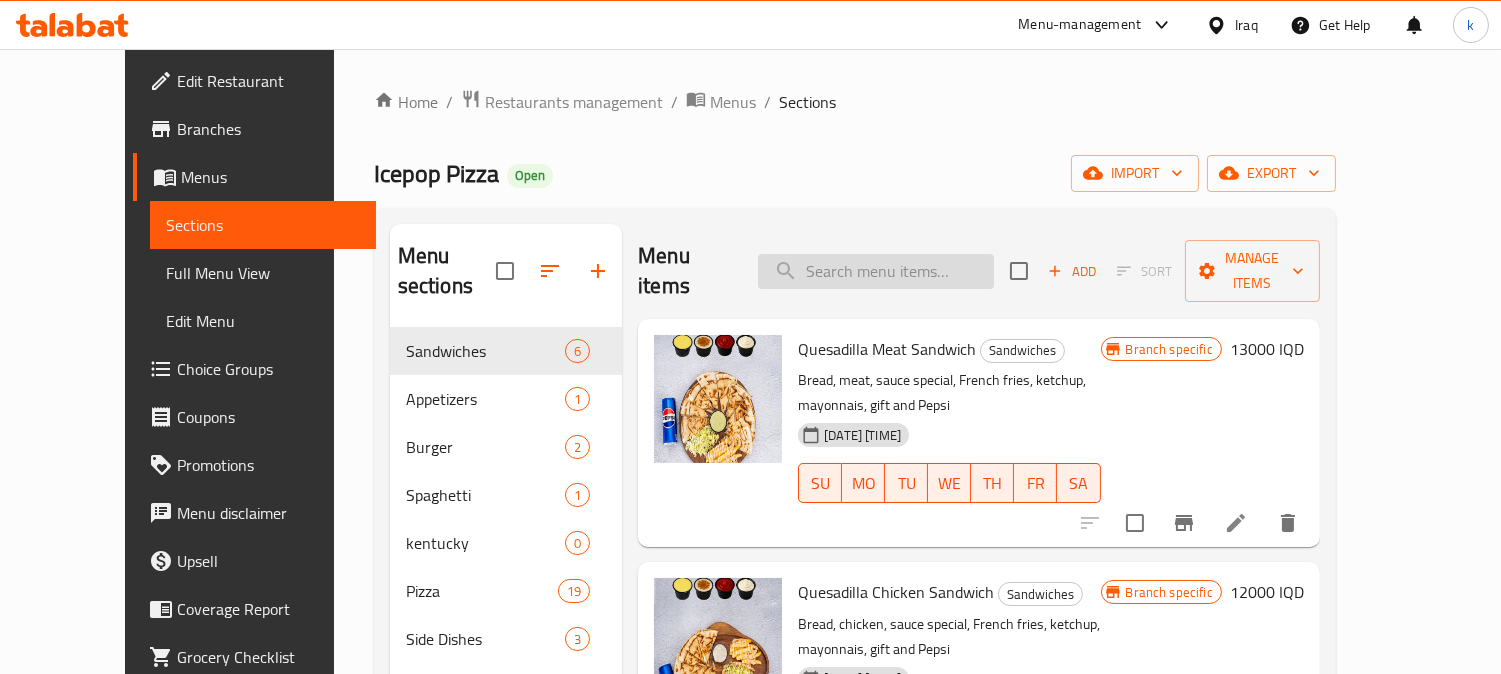 click at bounding box center [876, 271] 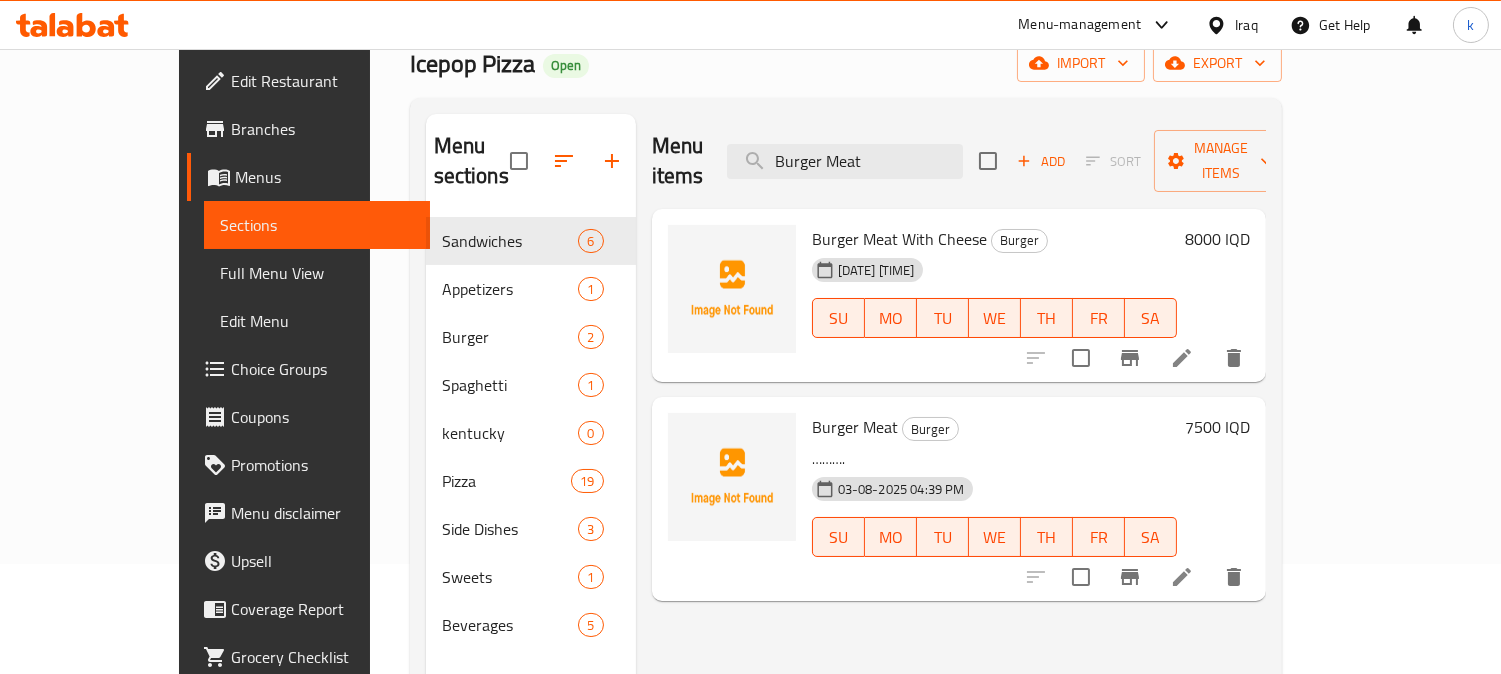 scroll, scrollTop: 185, scrollLeft: 0, axis: vertical 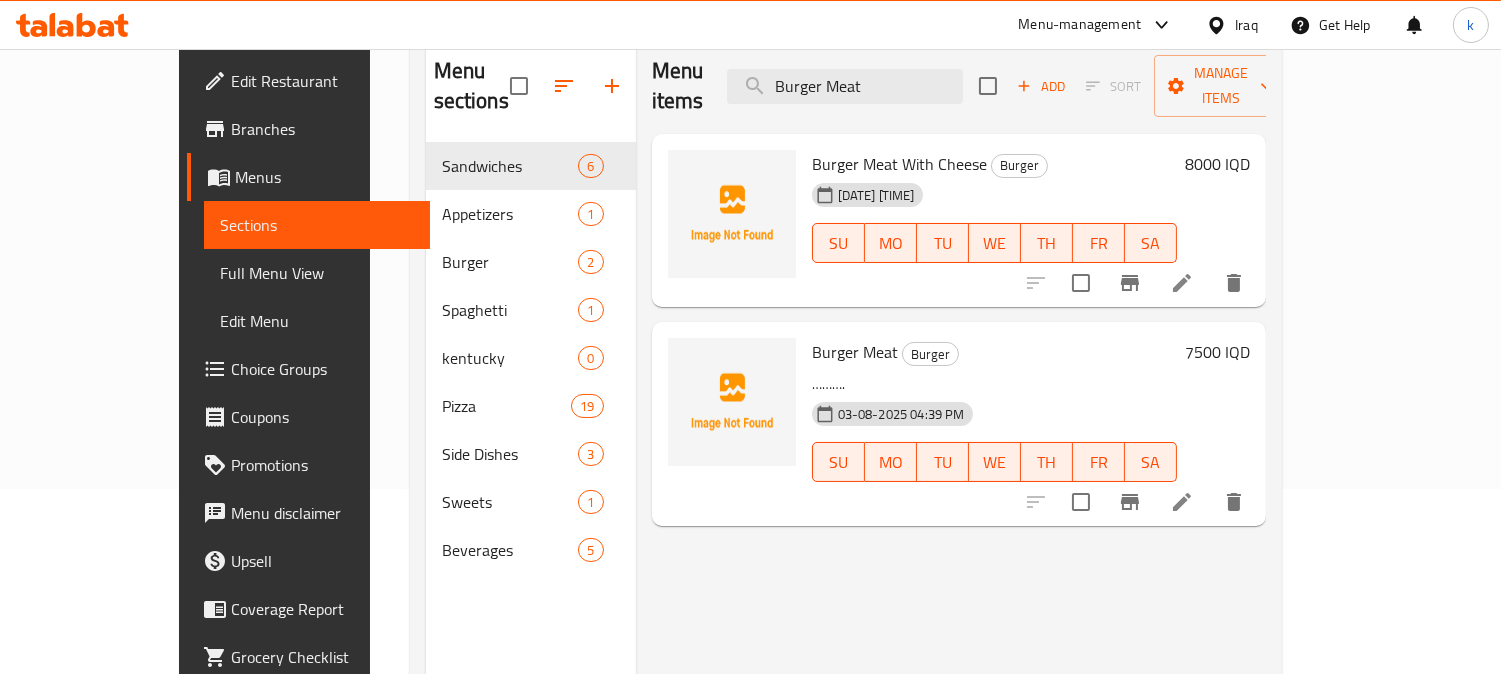 type on "Burger Meat" 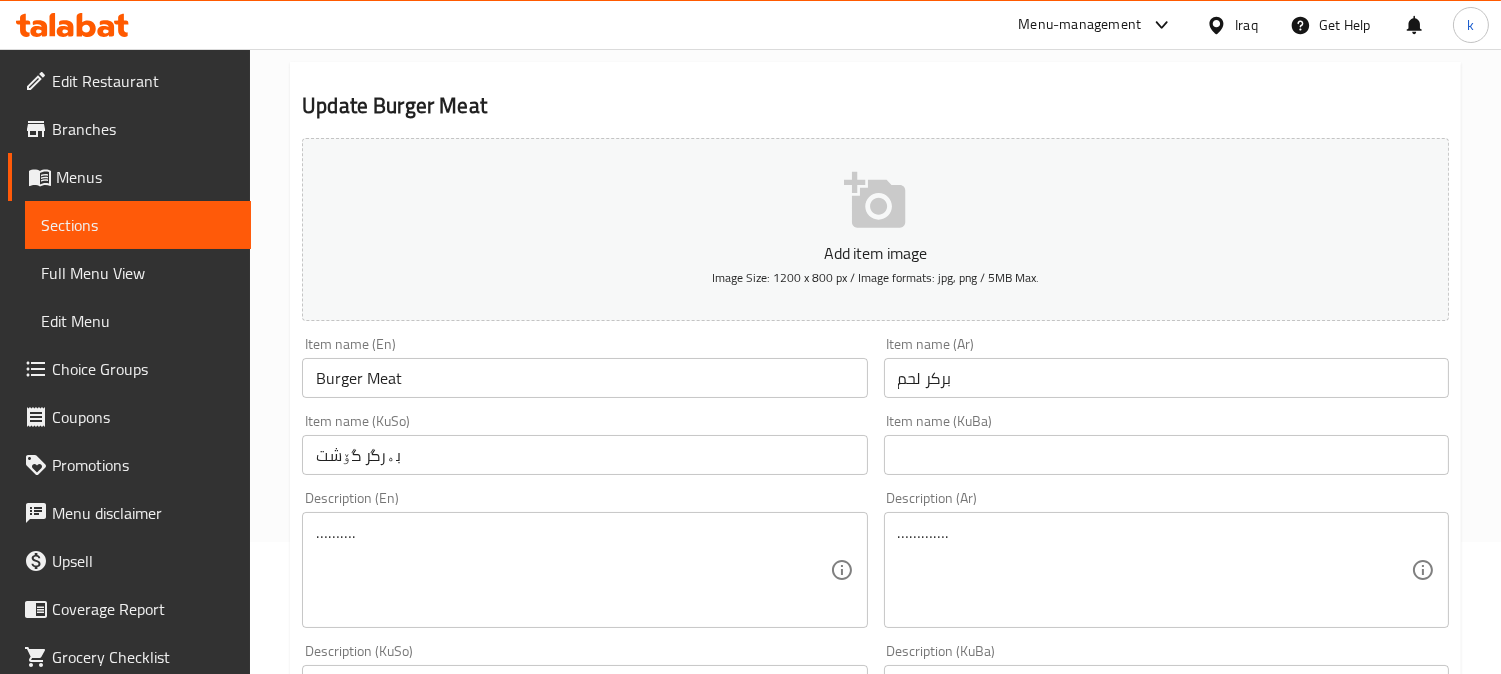 scroll, scrollTop: 370, scrollLeft: 0, axis: vertical 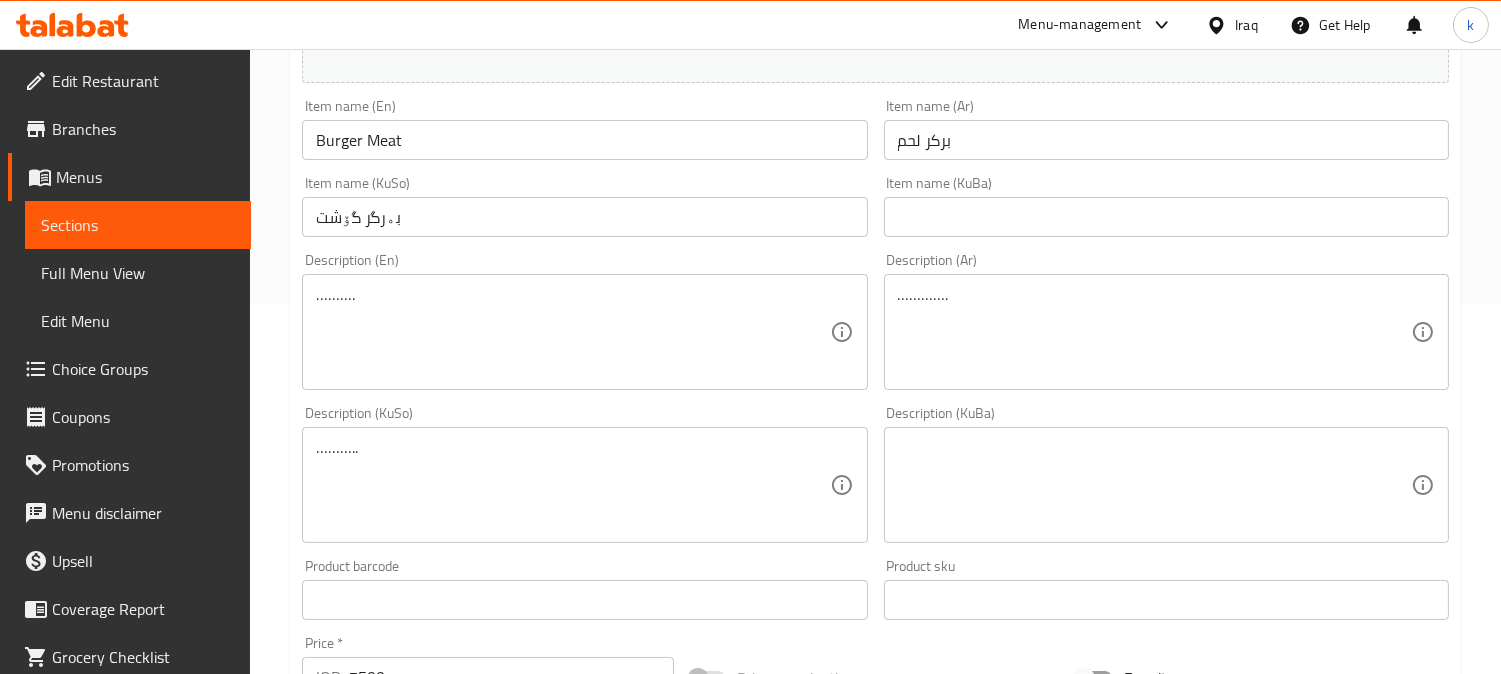 click on "بەرگر گۆشت" at bounding box center (584, 217) 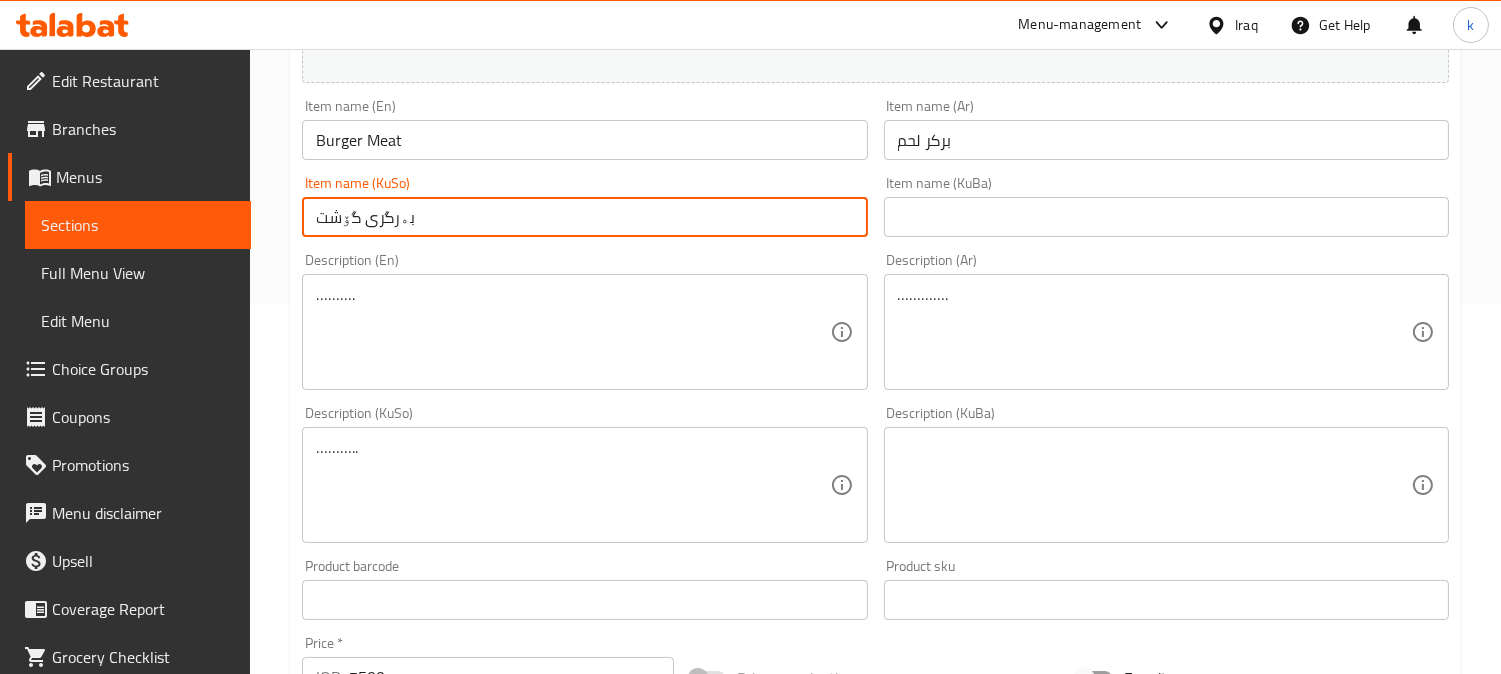 click on "بەرگری گۆشت" at bounding box center (584, 217) 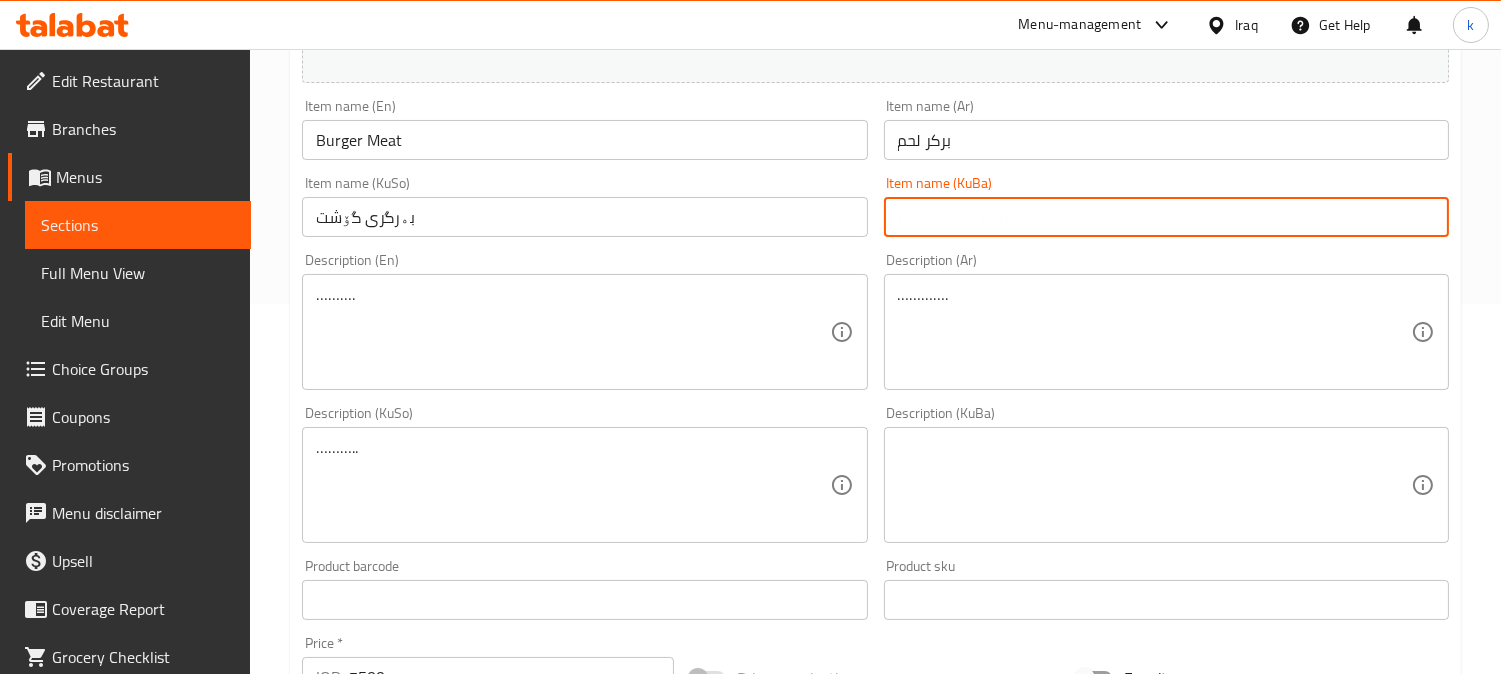 paste on "بەرگری گۆشت" 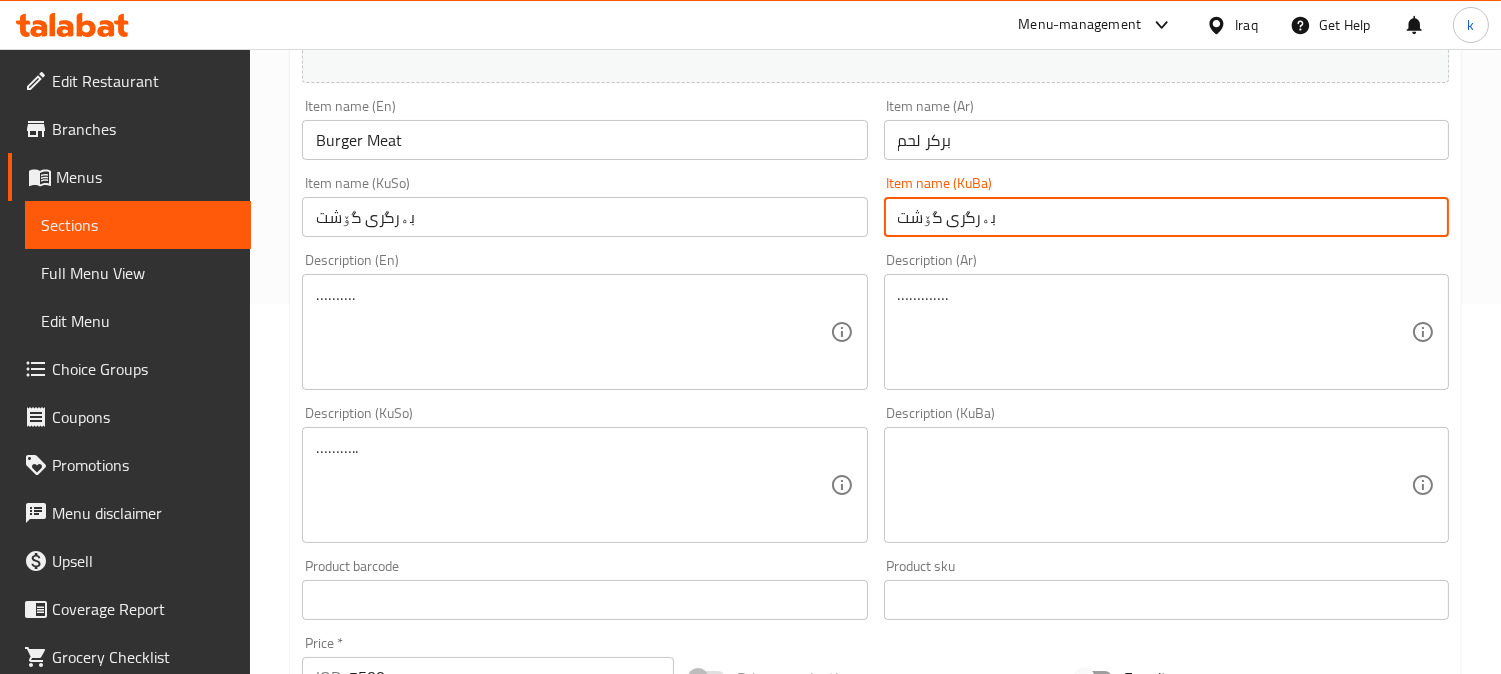 type on "بەرگری گۆشت" 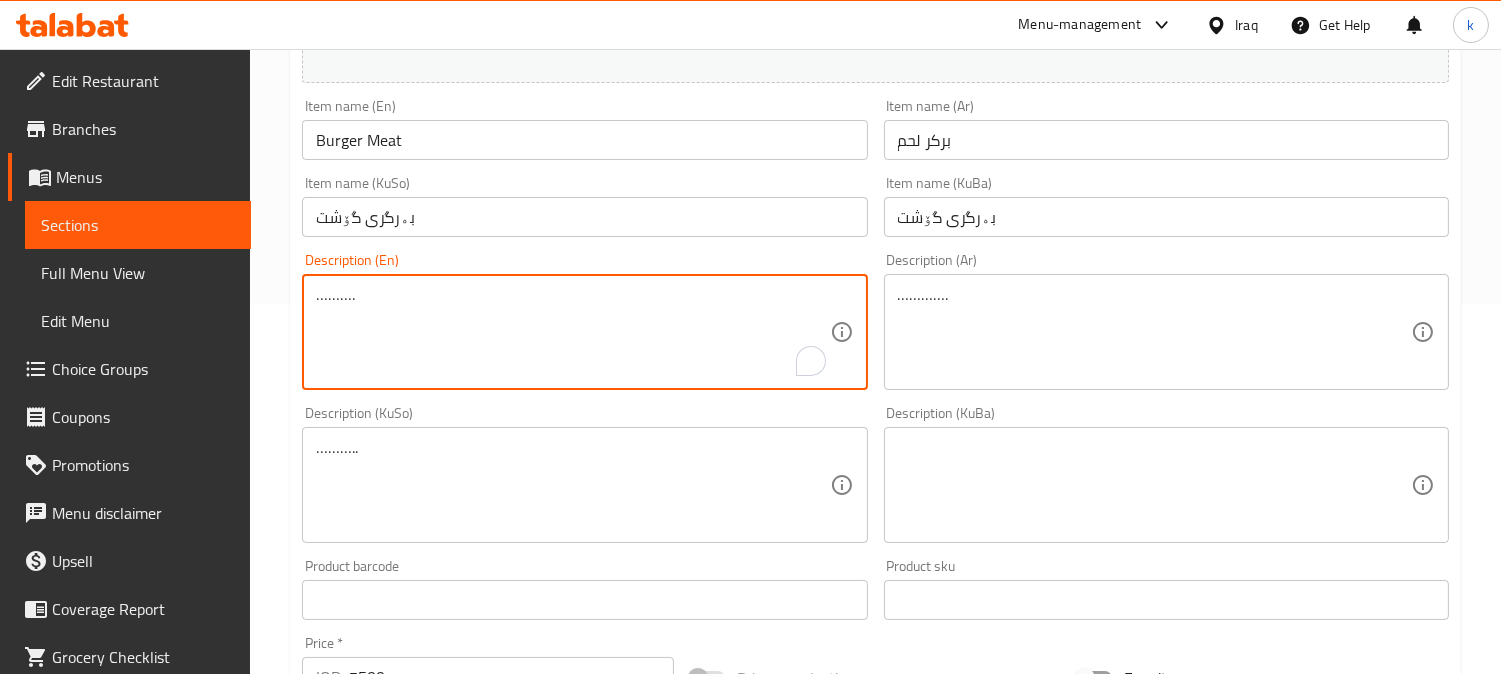 drag, startPoint x: 421, startPoint y: 305, endPoint x: 250, endPoint y: 302, distance: 171.0263 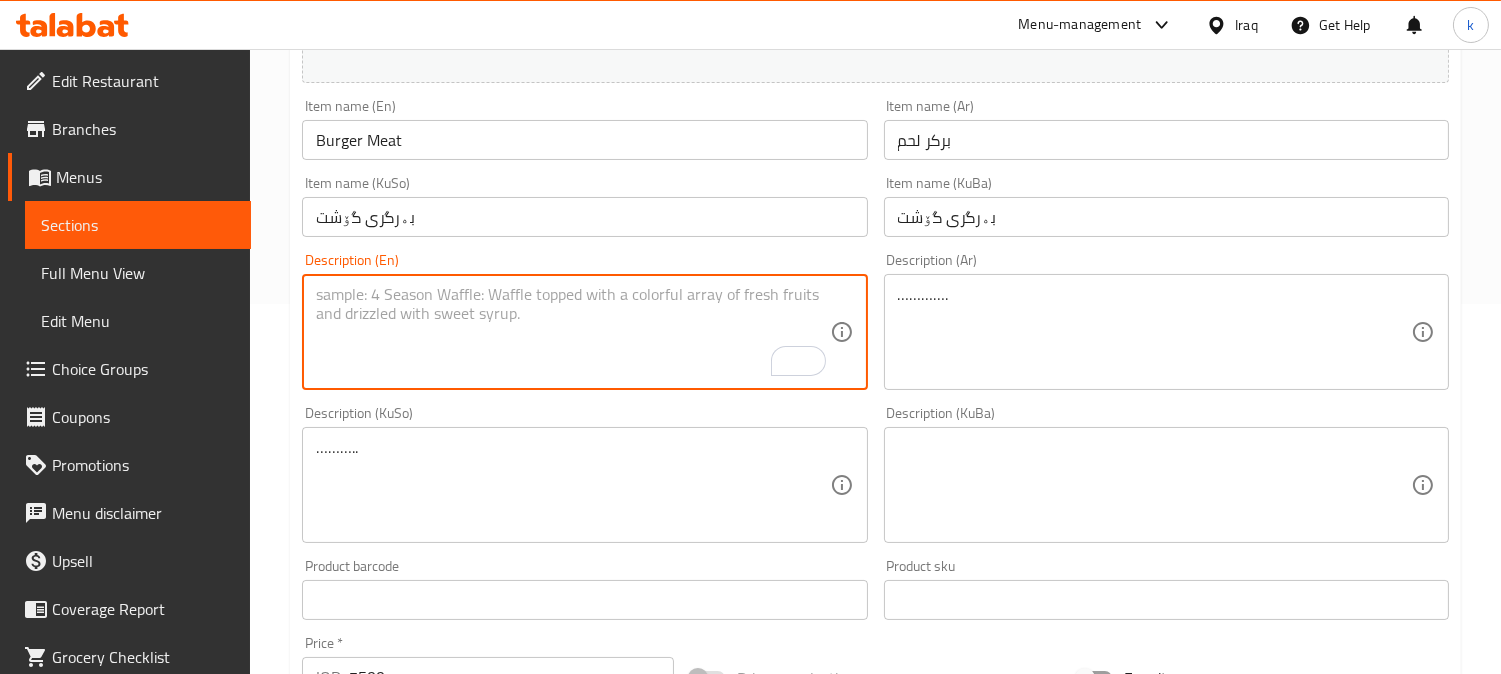 type 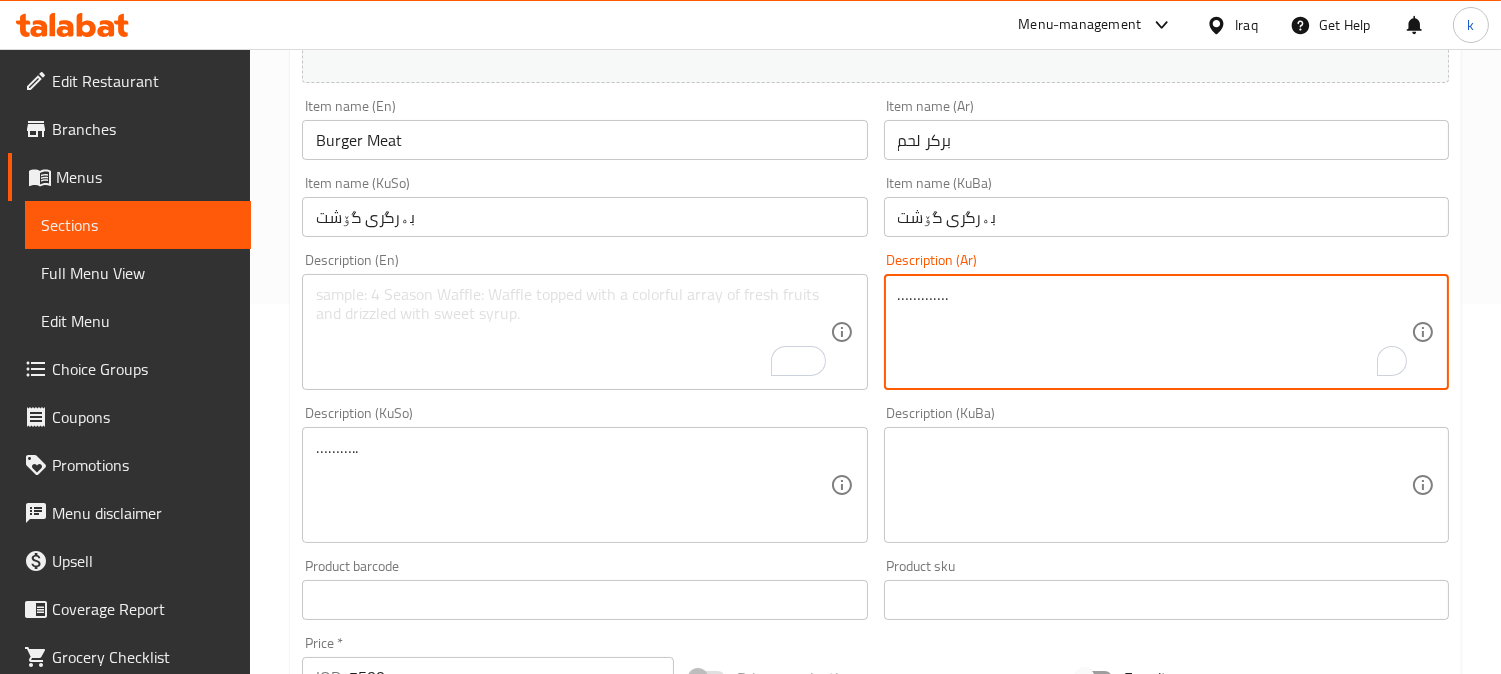 drag, startPoint x: 1051, startPoint y: 305, endPoint x: 630, endPoint y: 305, distance: 421 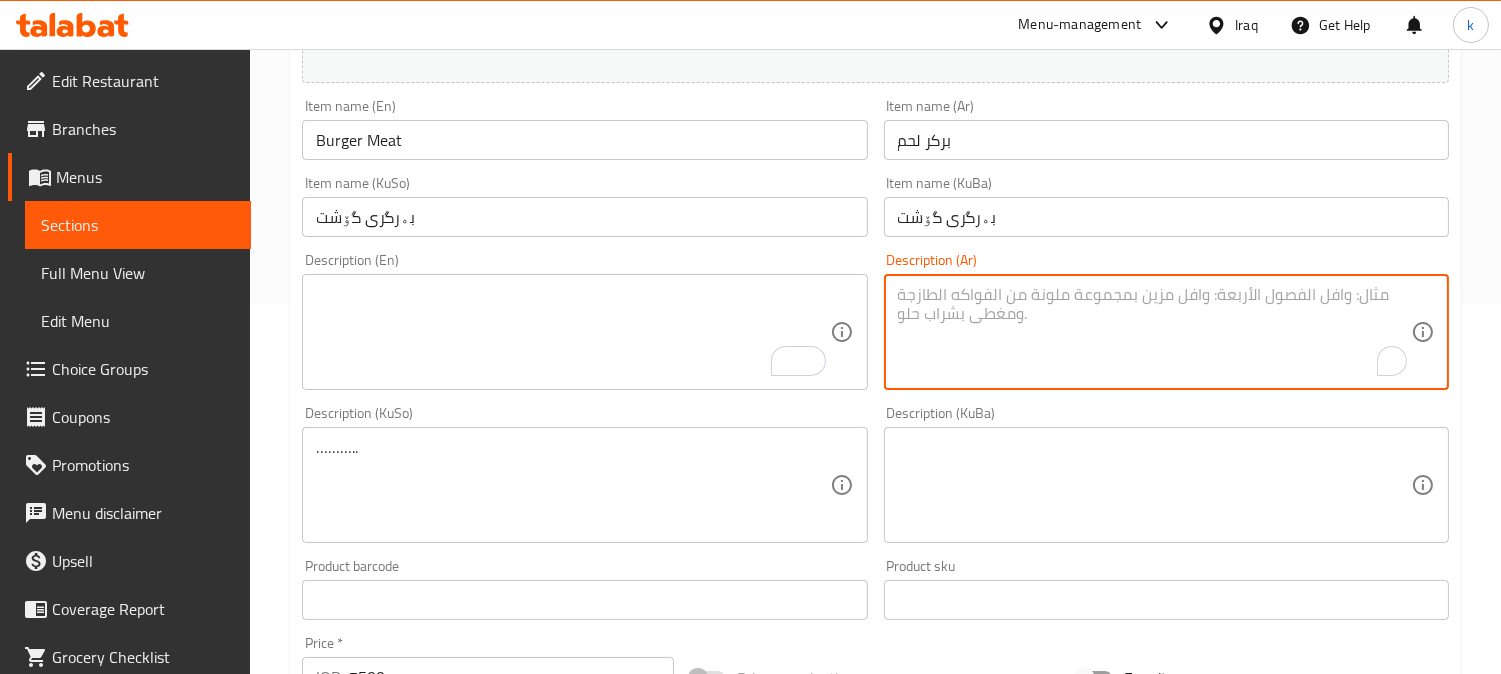 type 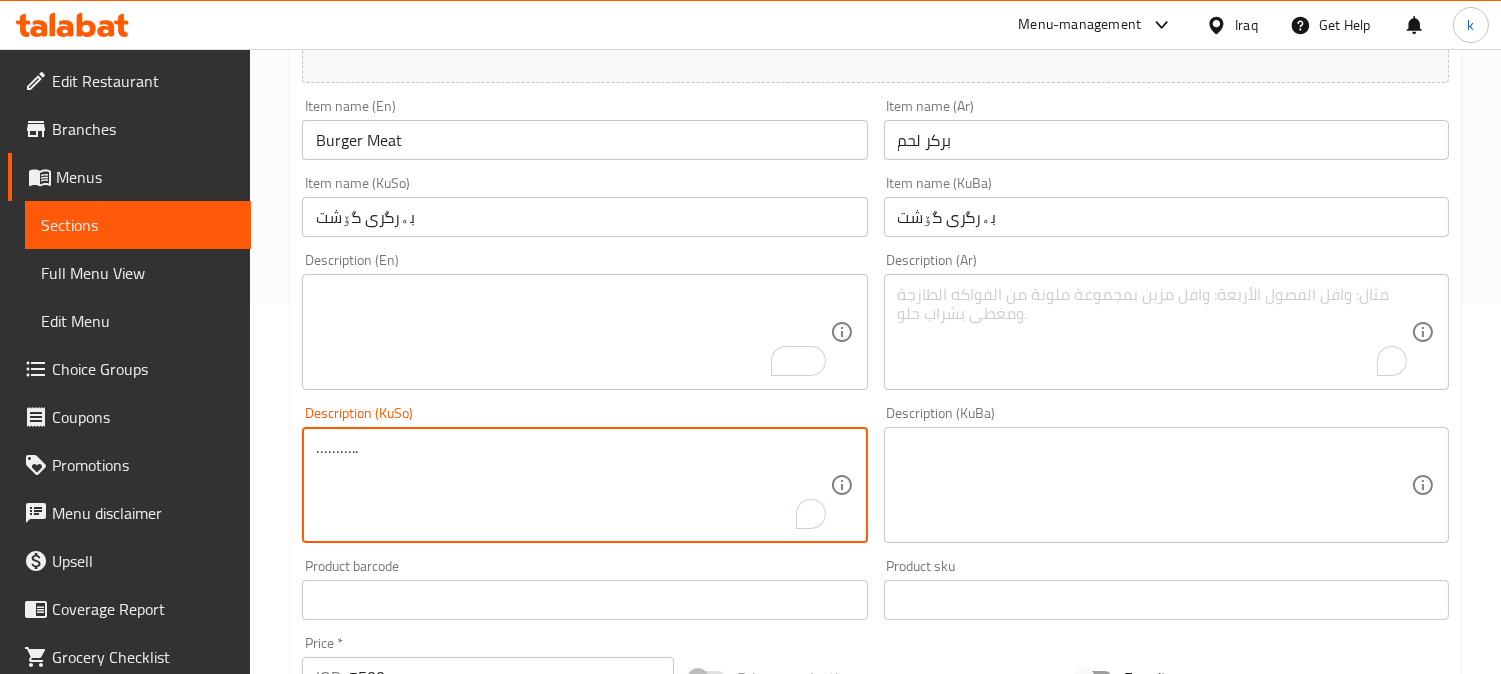 drag, startPoint x: 481, startPoint y: 450, endPoint x: 156, endPoint y: 447, distance: 325.01385 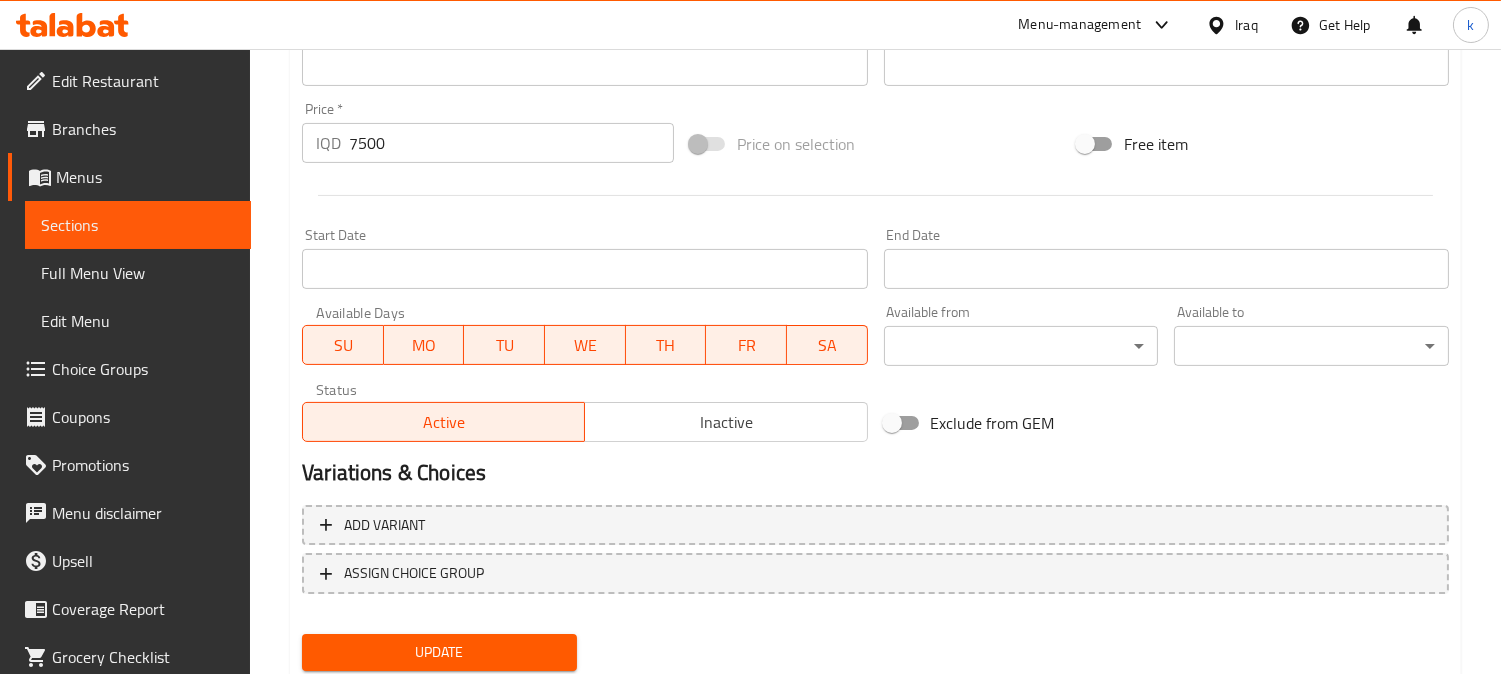 scroll, scrollTop: 965, scrollLeft: 0, axis: vertical 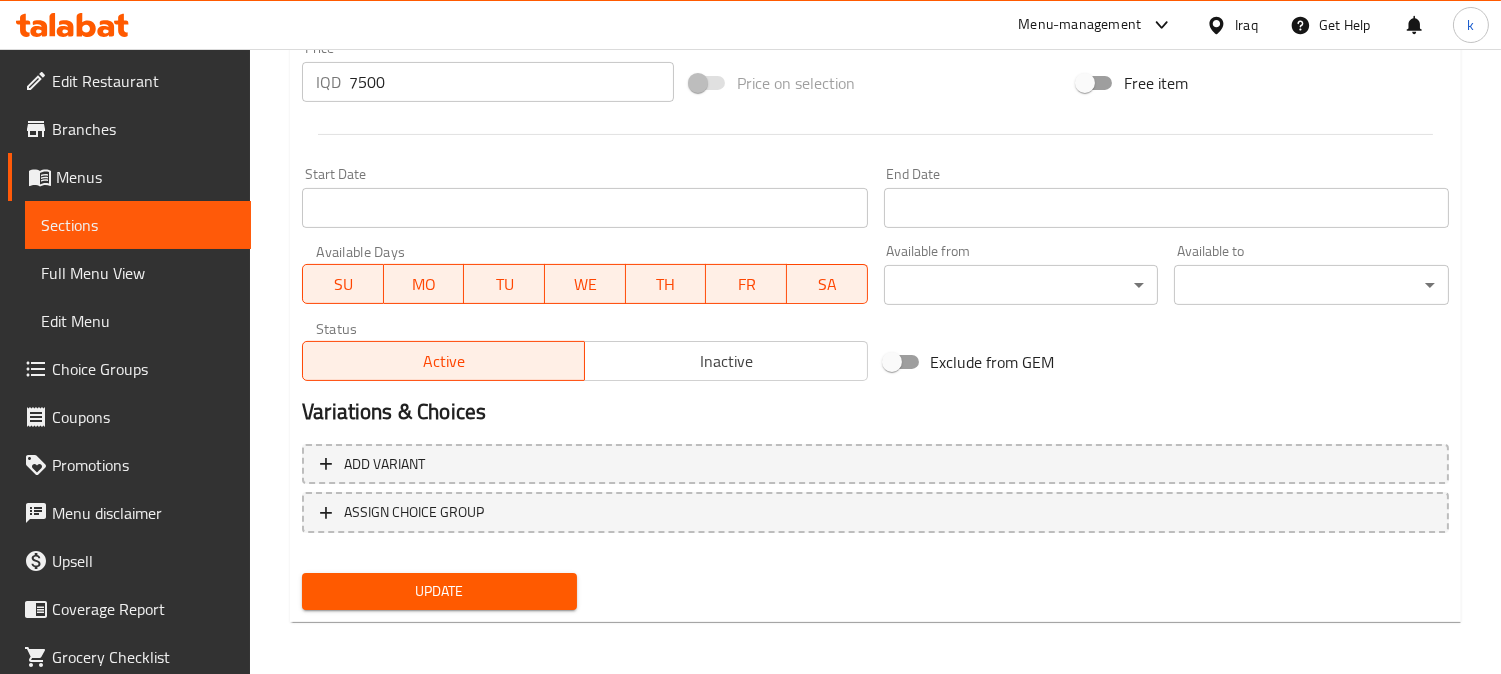 type 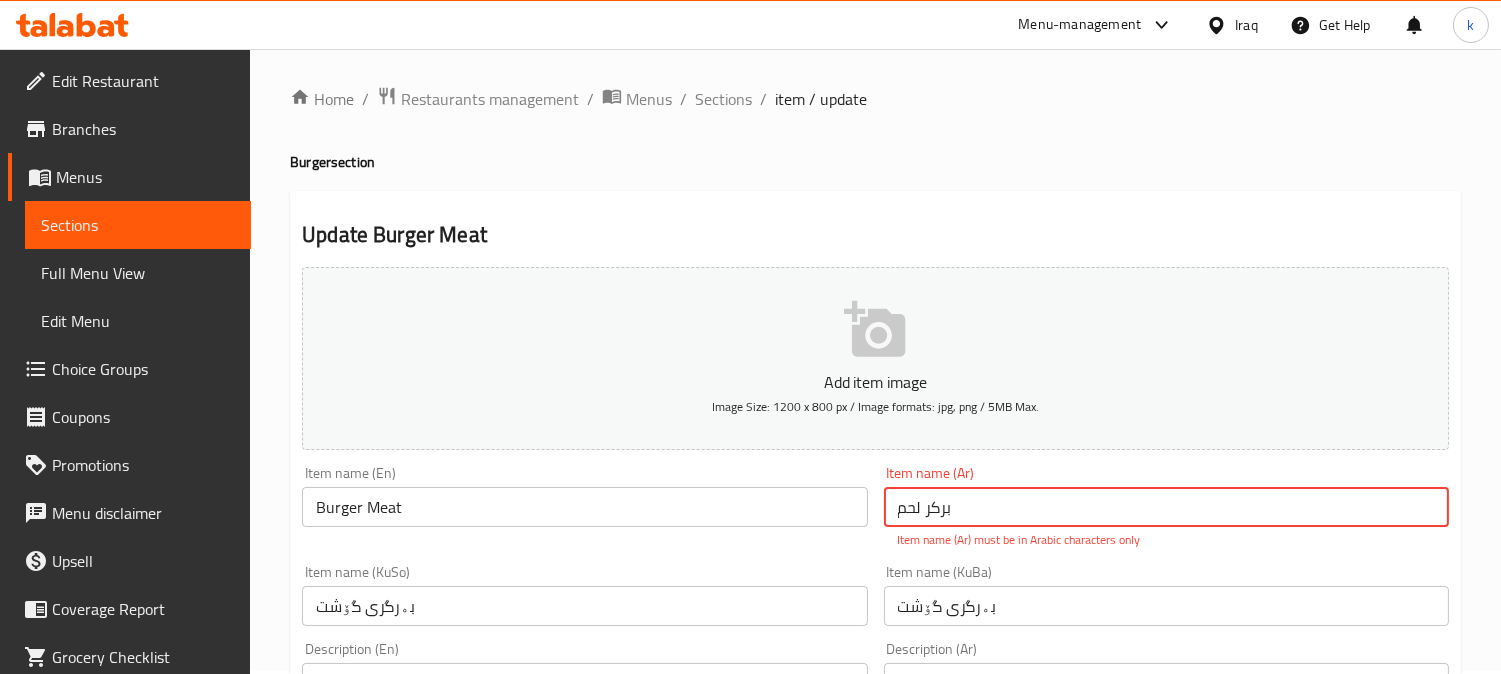 scroll, scrollTop: 0, scrollLeft: 0, axis: both 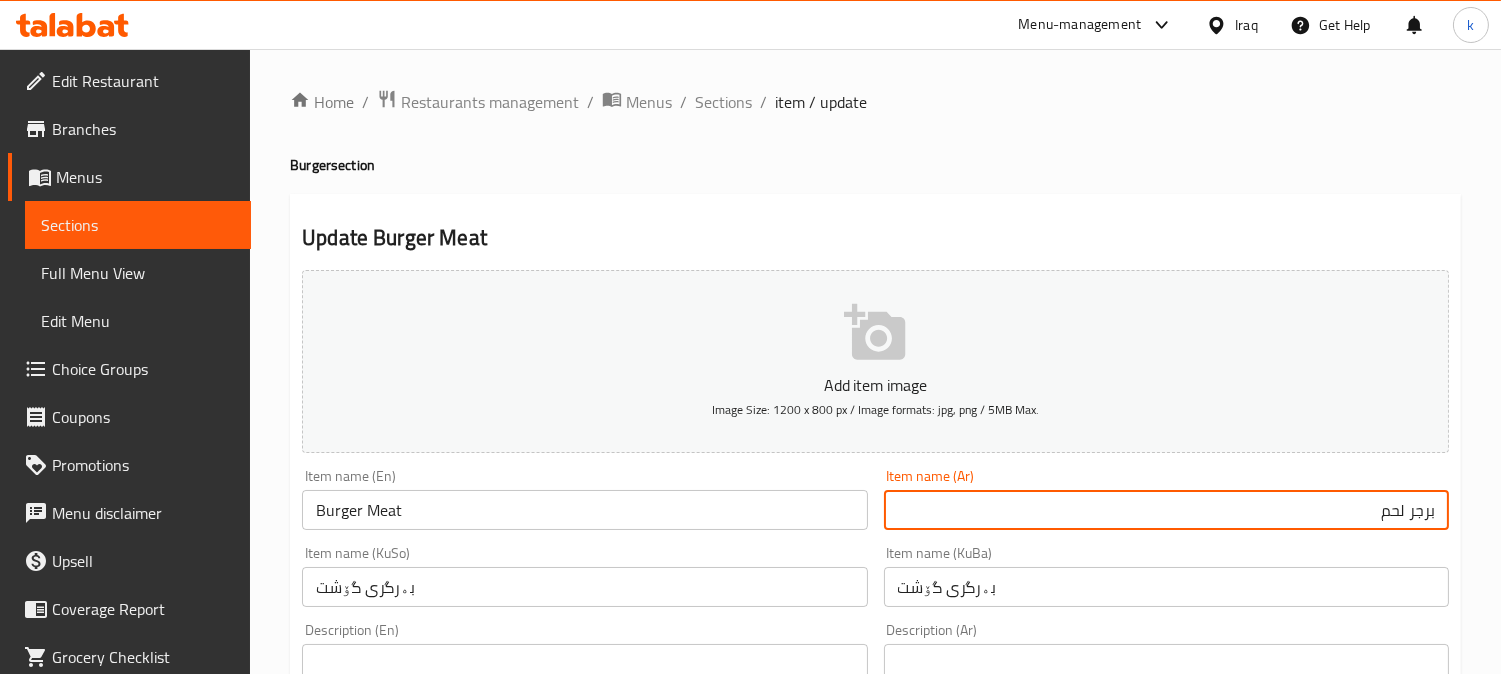 type on "برجر لحم" 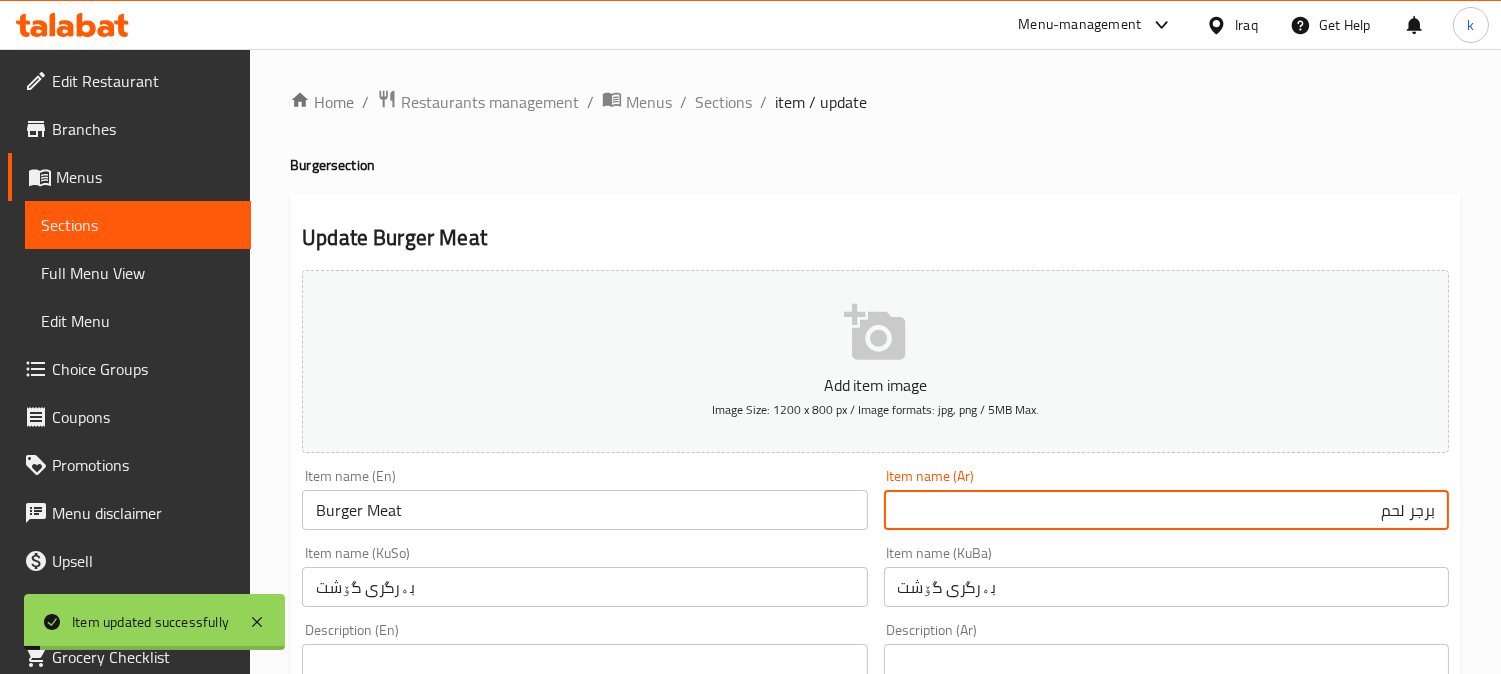 click on "Burger Meat" at bounding box center [584, 510] 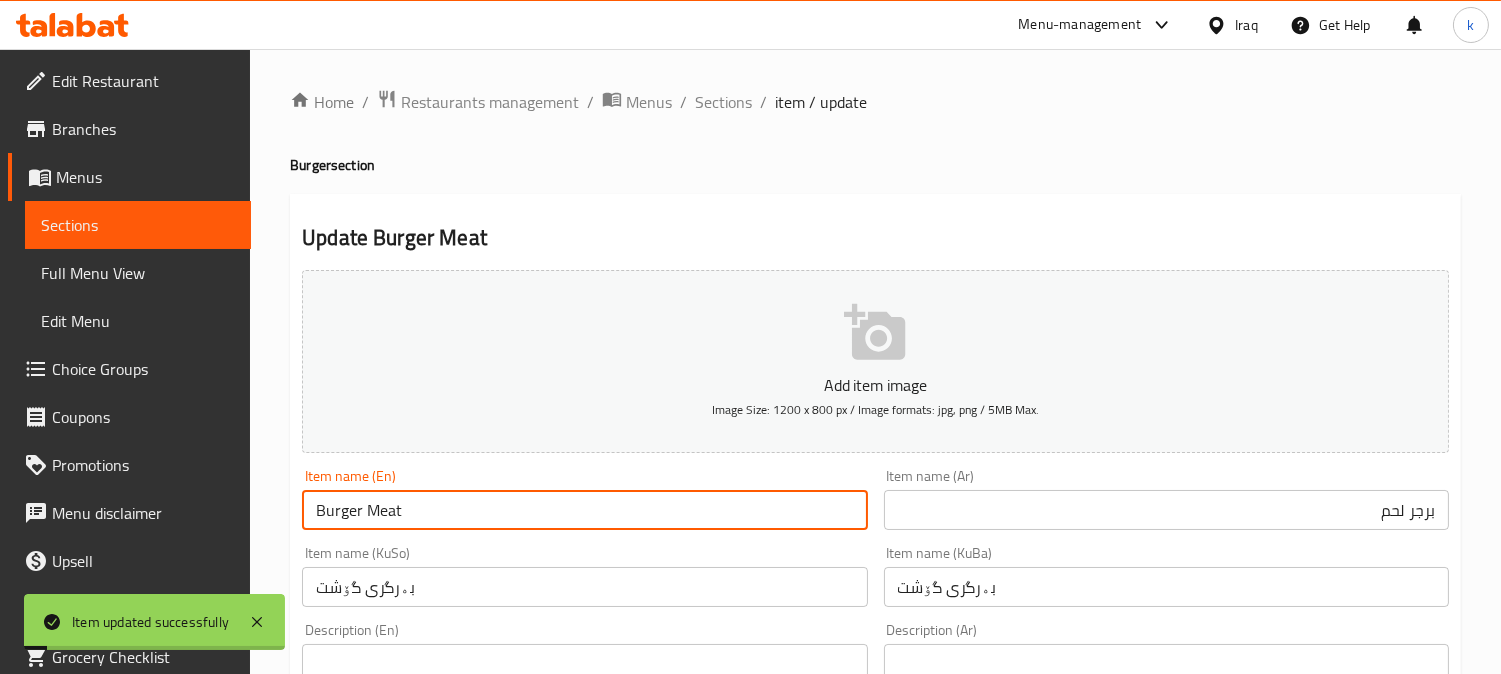 click on "Burger Meat" at bounding box center [584, 510] 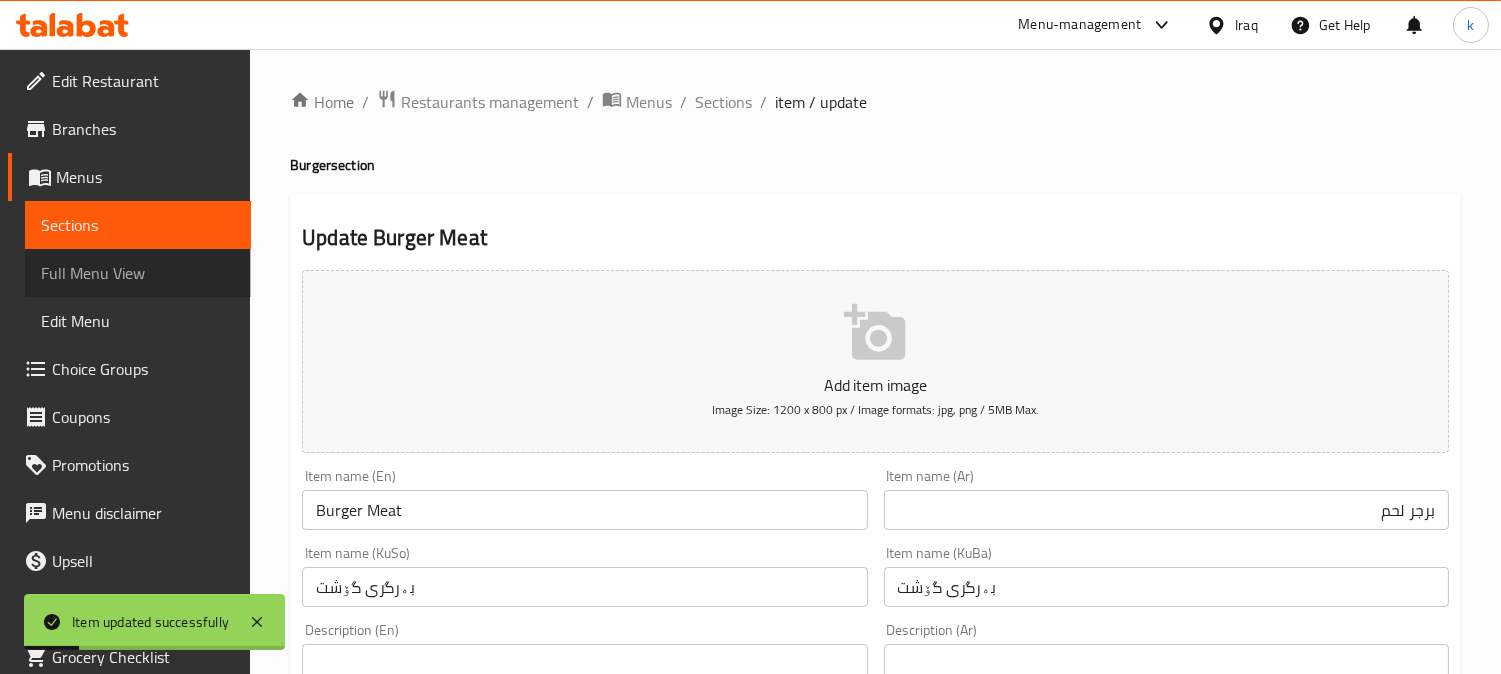 click on "Full Menu View" at bounding box center (138, 273) 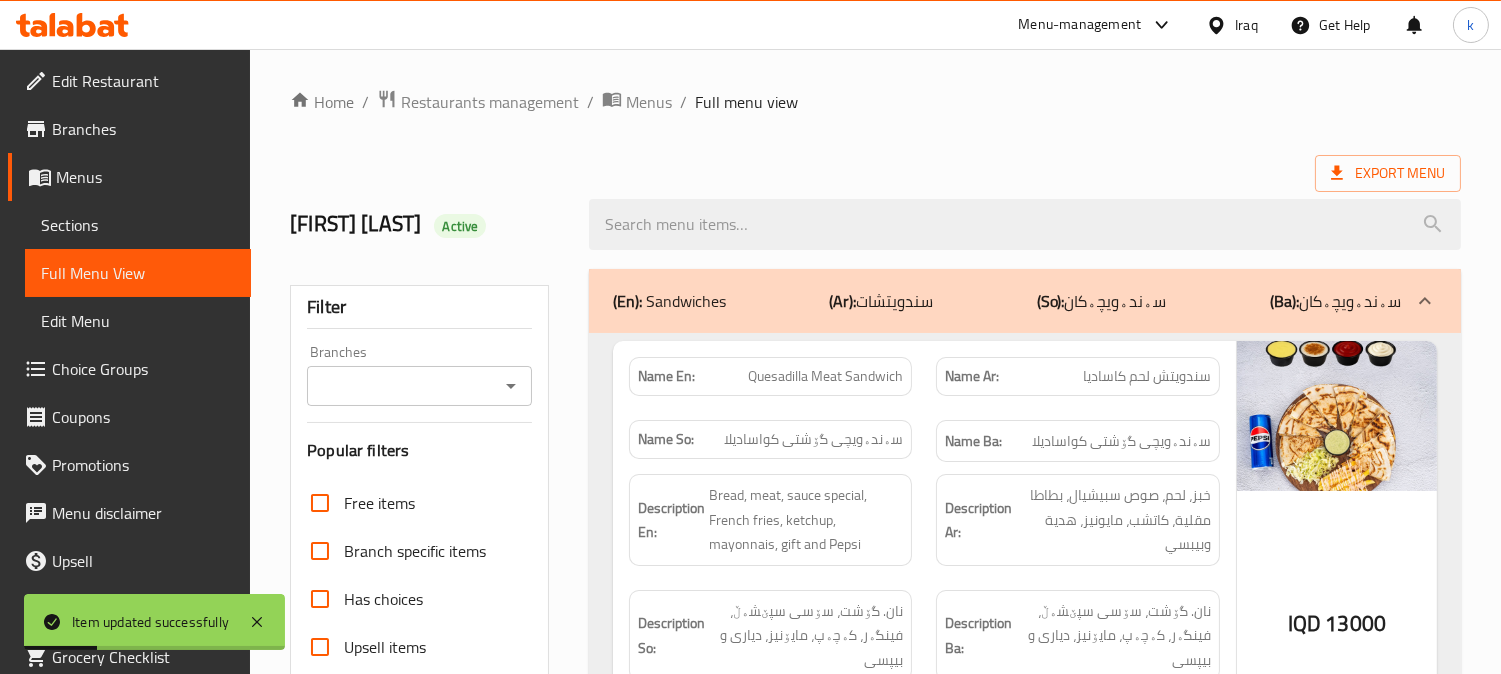 click on "Branches" at bounding box center (419, 386) 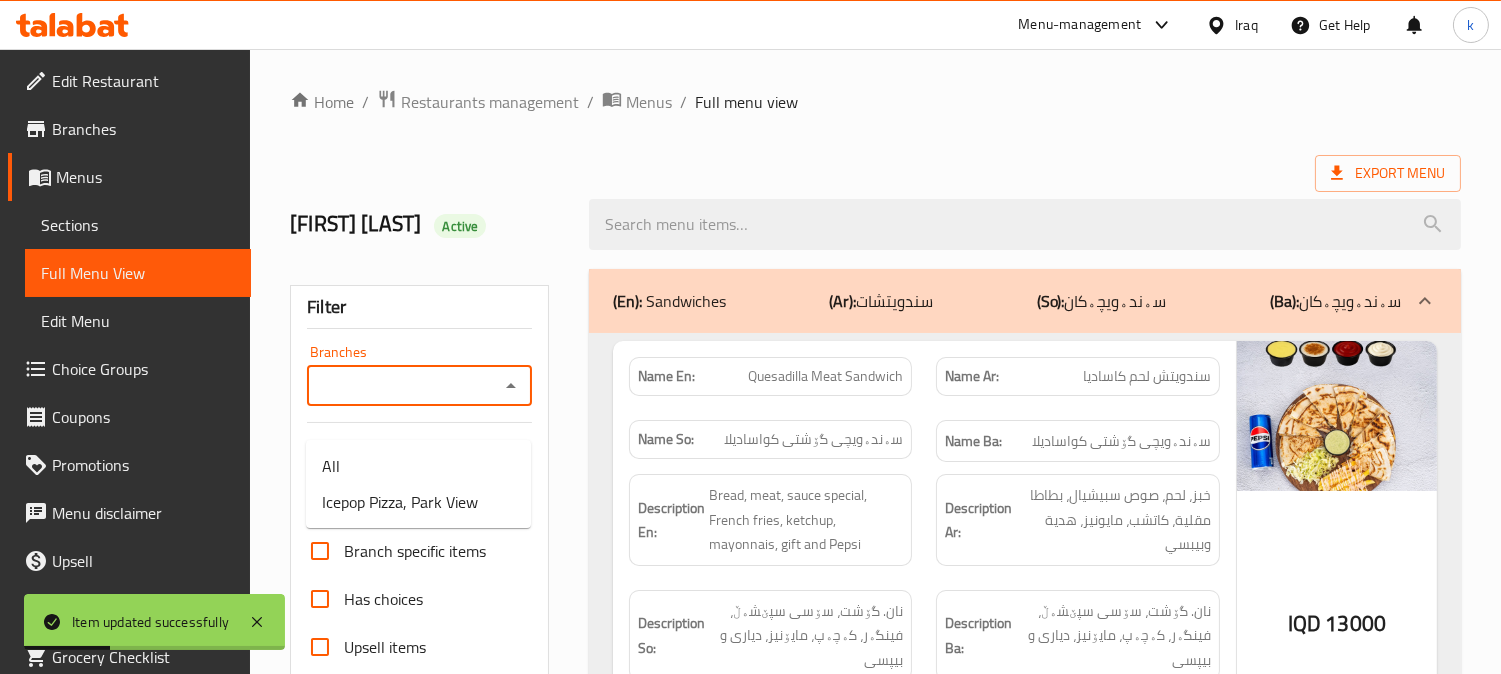 drag, startPoint x: 423, startPoint y: 406, endPoint x: 457, endPoint y: 431, distance: 42.201897 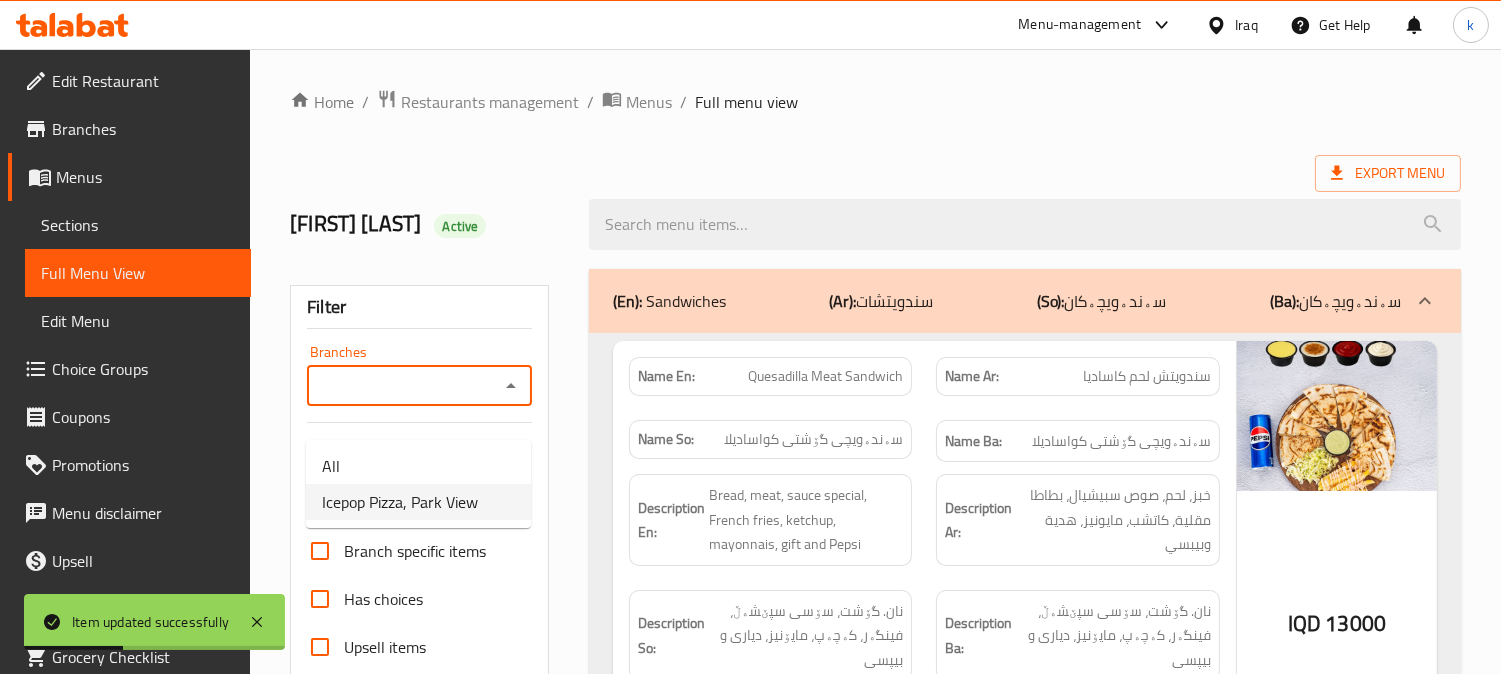 click on "Icepop Pizza, Park View" at bounding box center (400, 502) 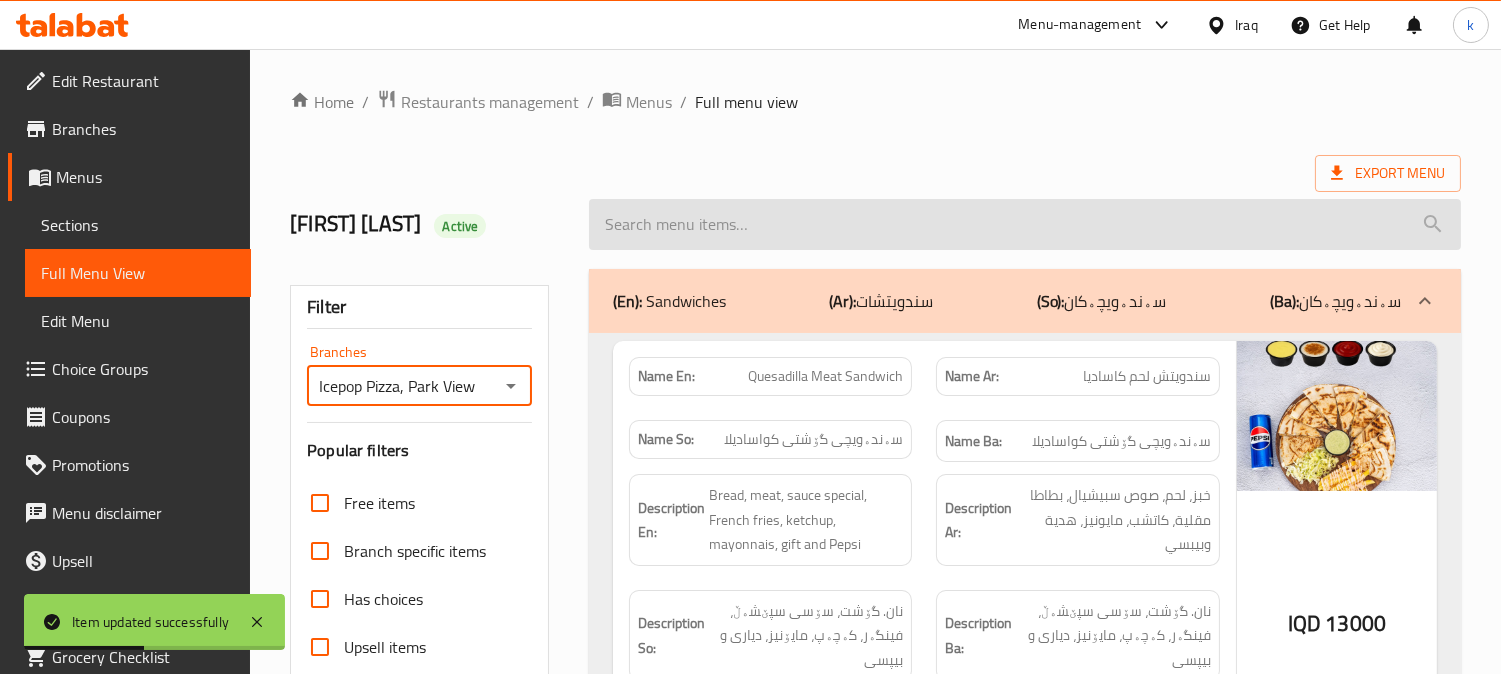click at bounding box center [1025, 224] 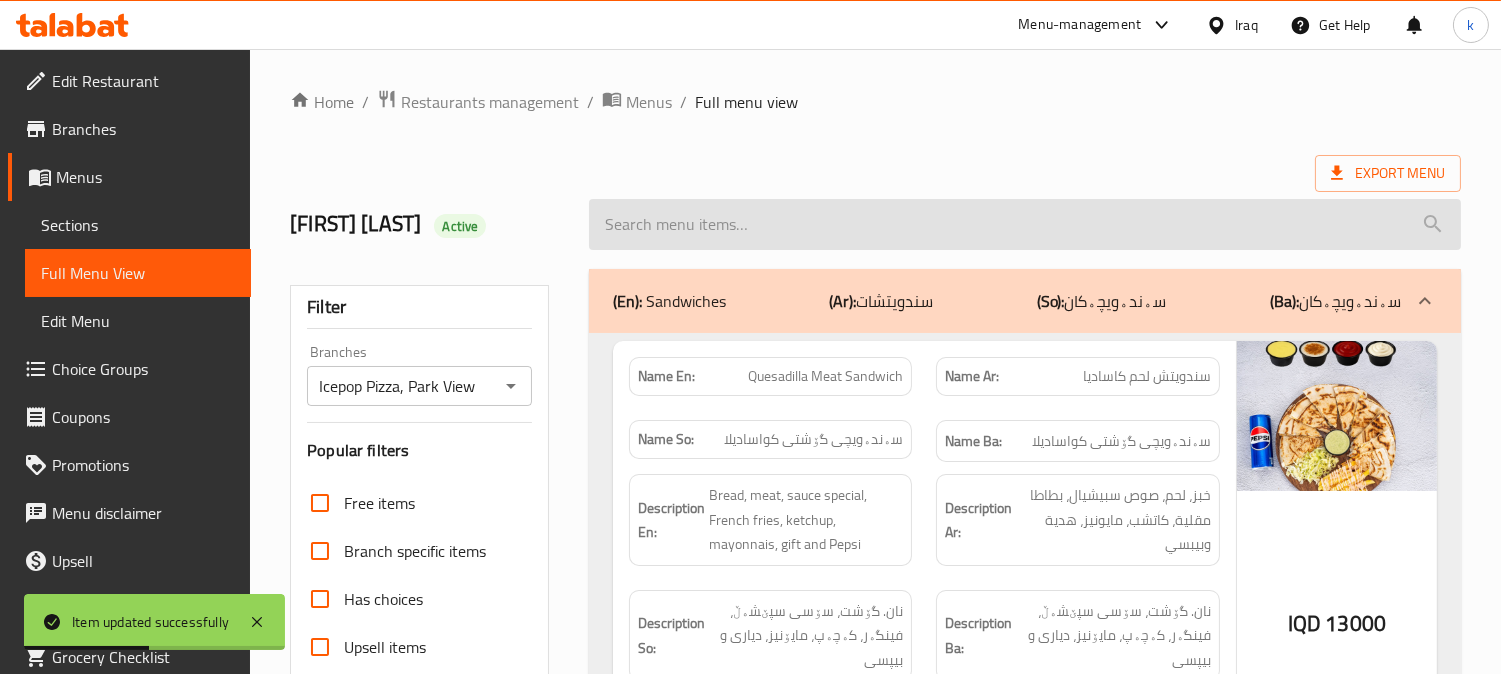 paste on "Burger Meat" 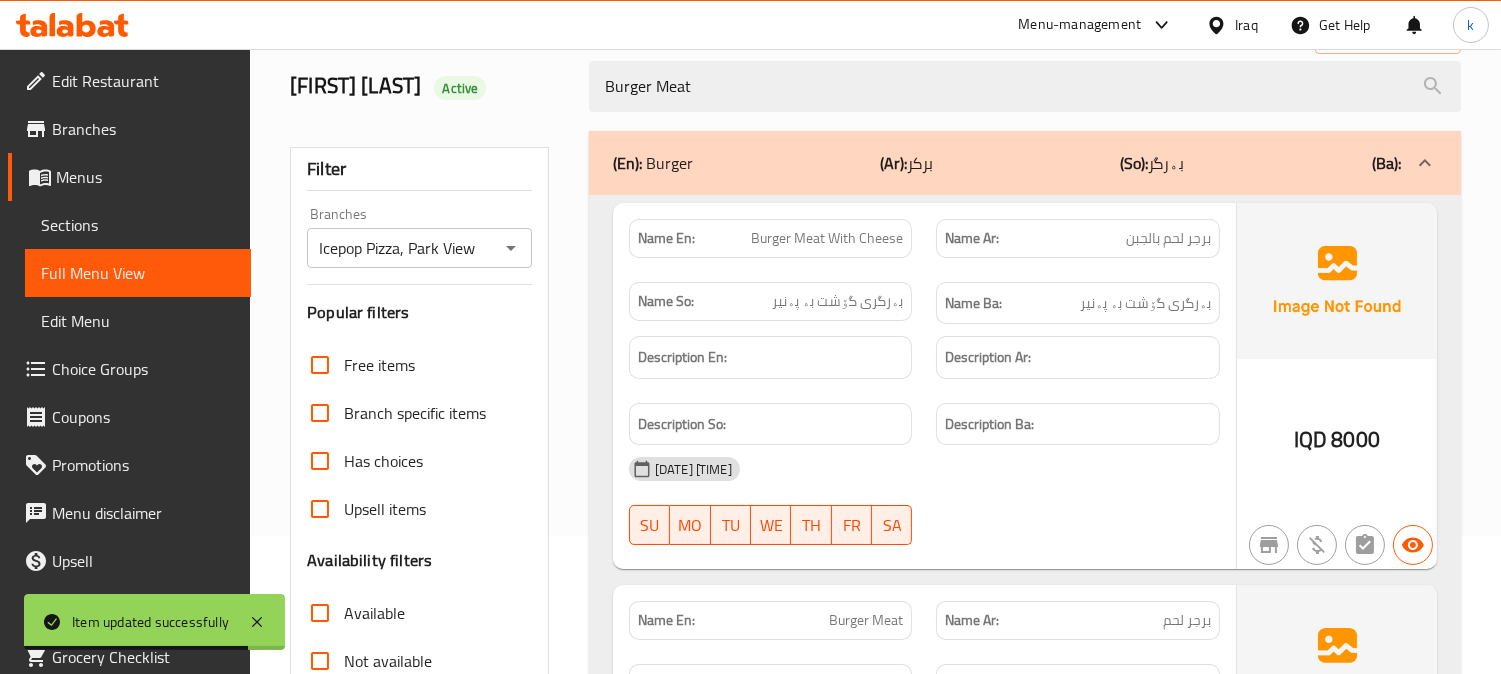 scroll, scrollTop: 185, scrollLeft: 0, axis: vertical 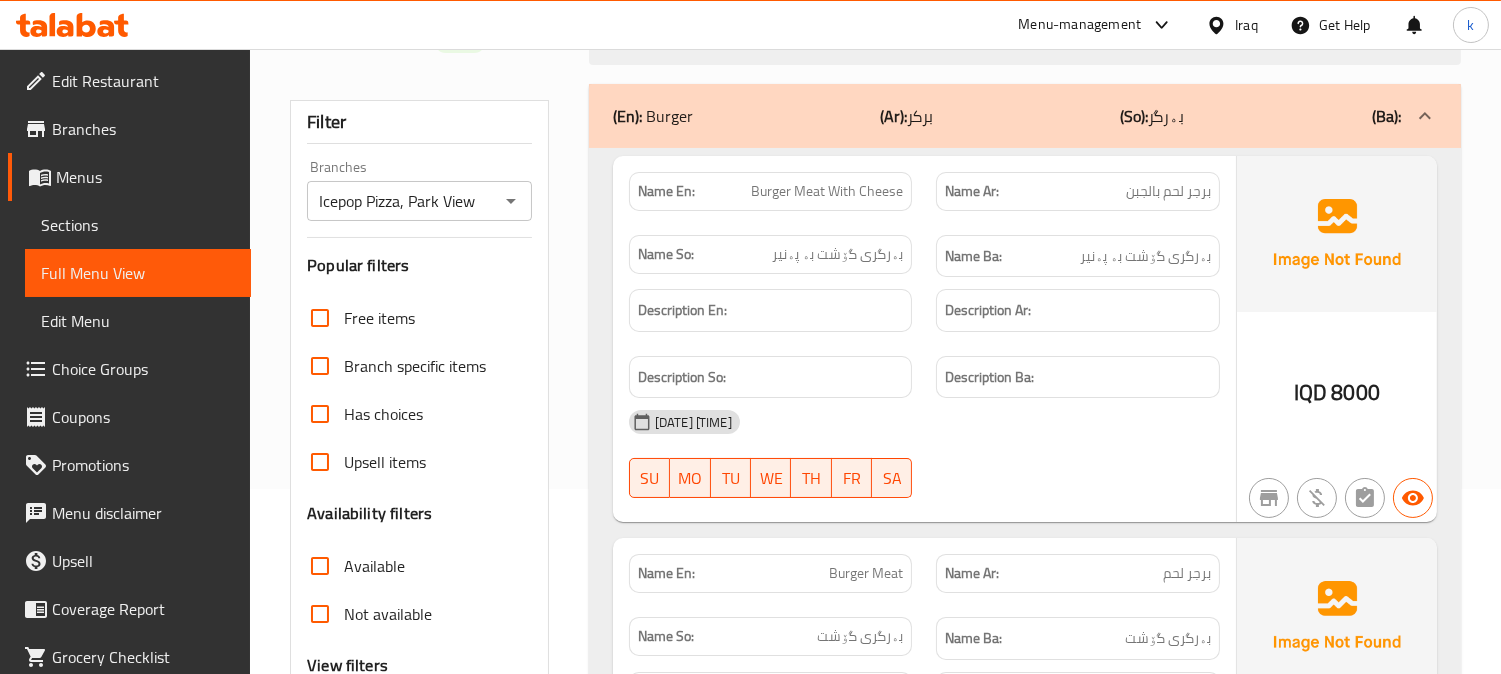 type on "Burger Meat" 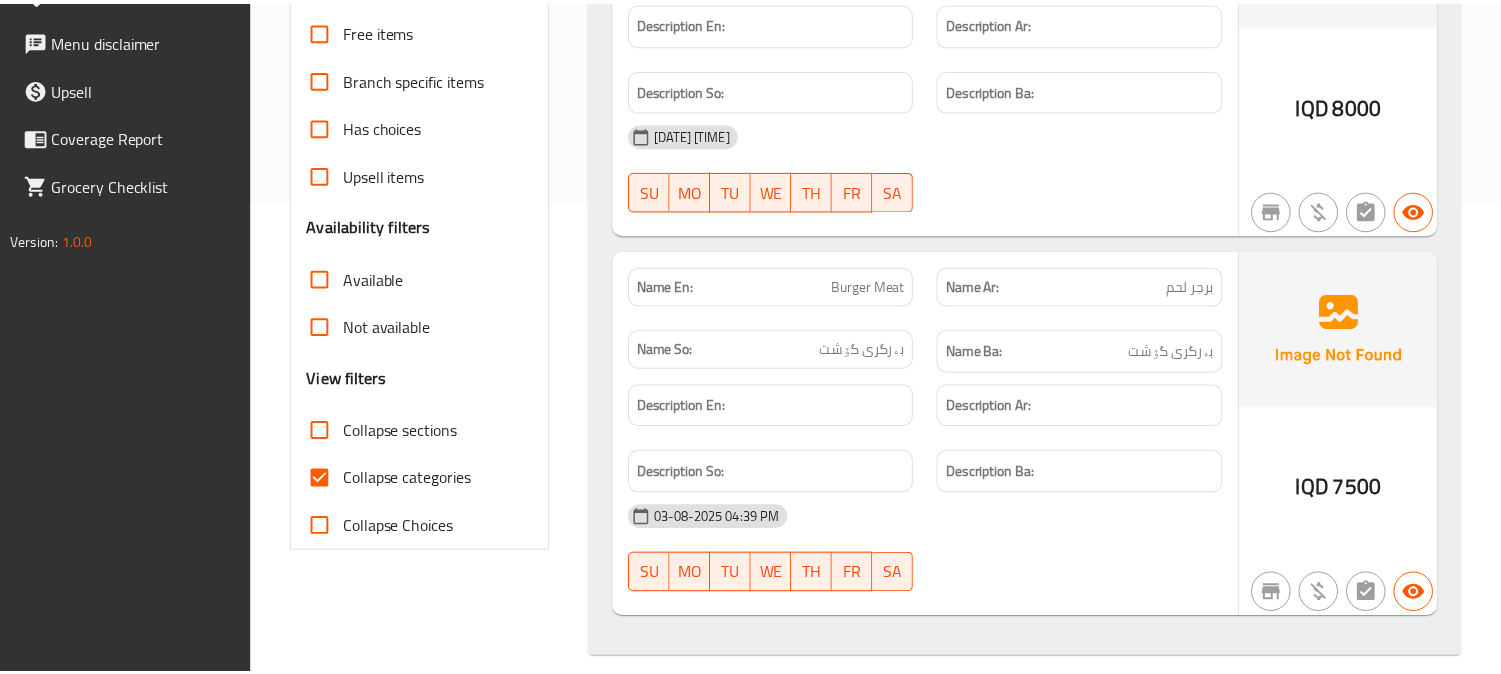 scroll, scrollTop: 496, scrollLeft: 0, axis: vertical 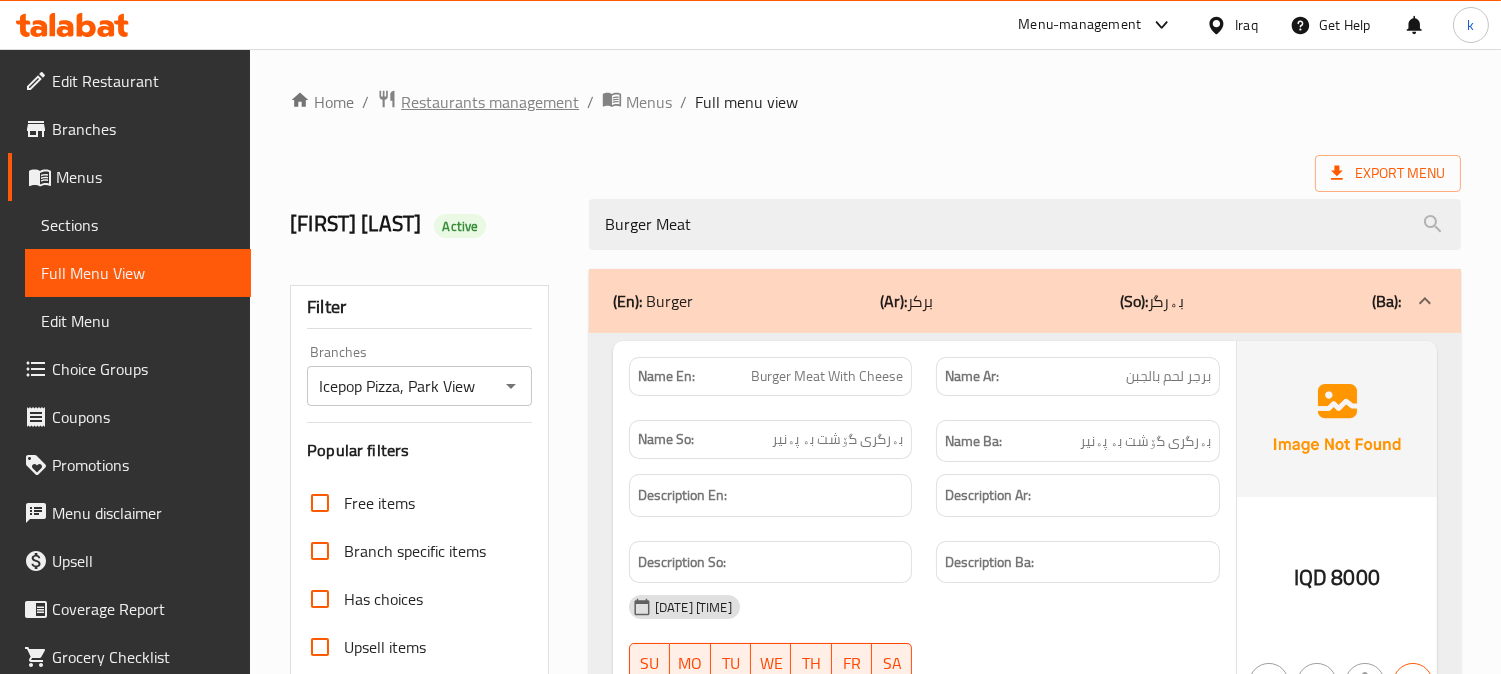 drag, startPoint x: 498, startPoint y: 100, endPoint x: 452, endPoint y: 7, distance: 103.75452 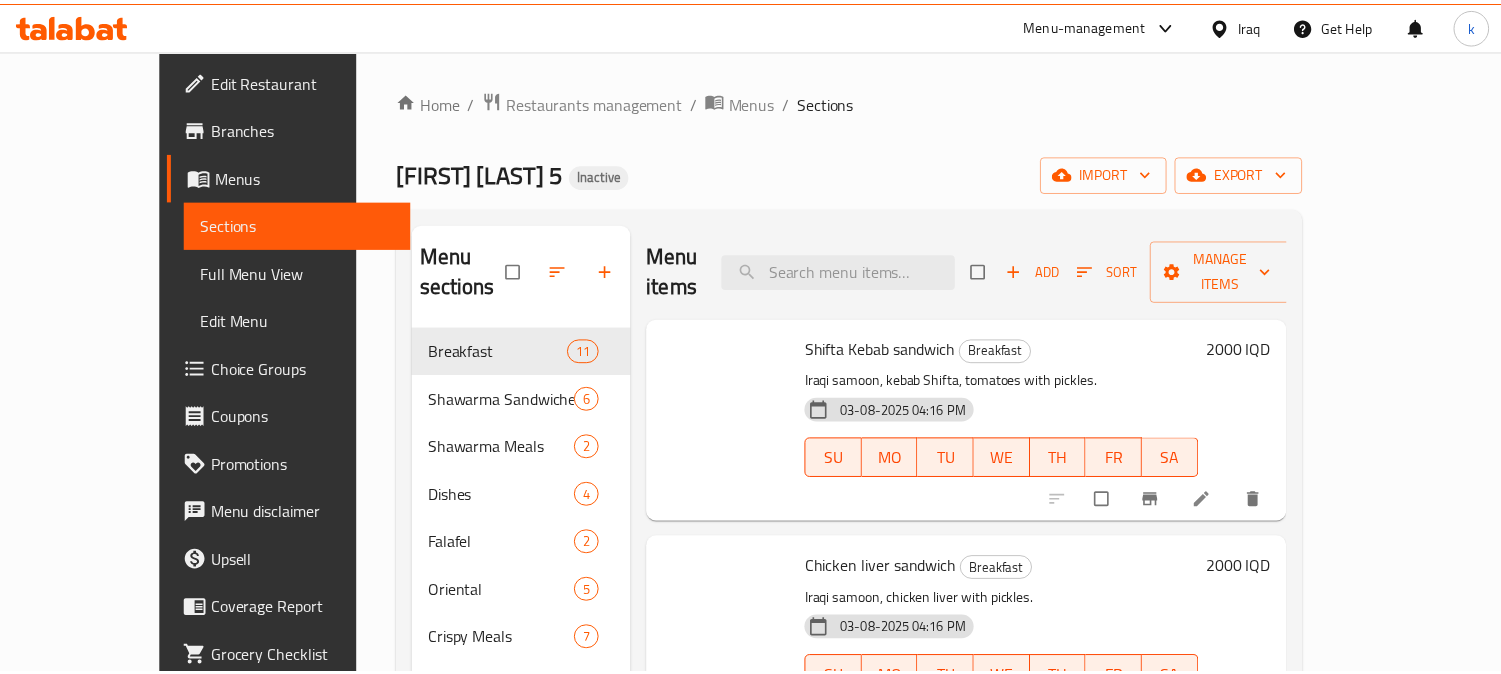 scroll, scrollTop: 0, scrollLeft: 0, axis: both 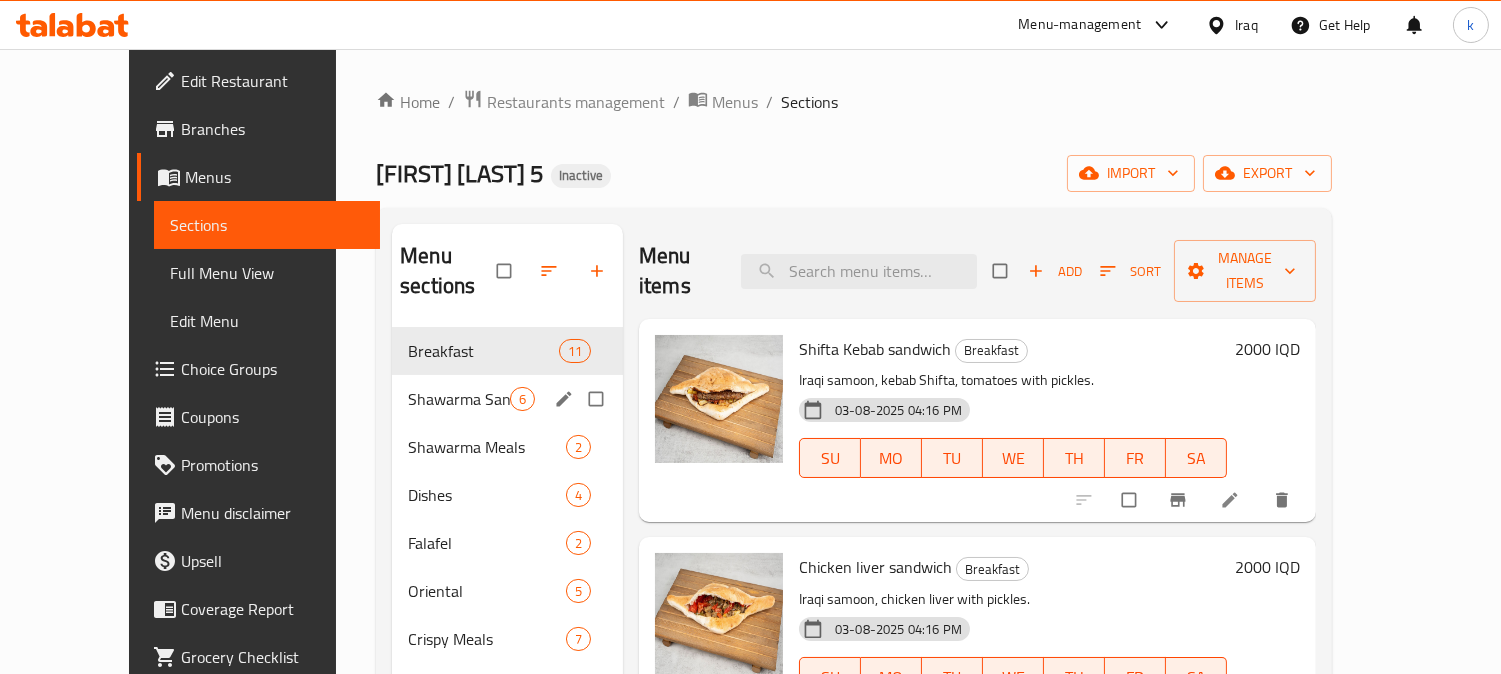 click on "Shawarma Sandwiches" at bounding box center [459, 399] 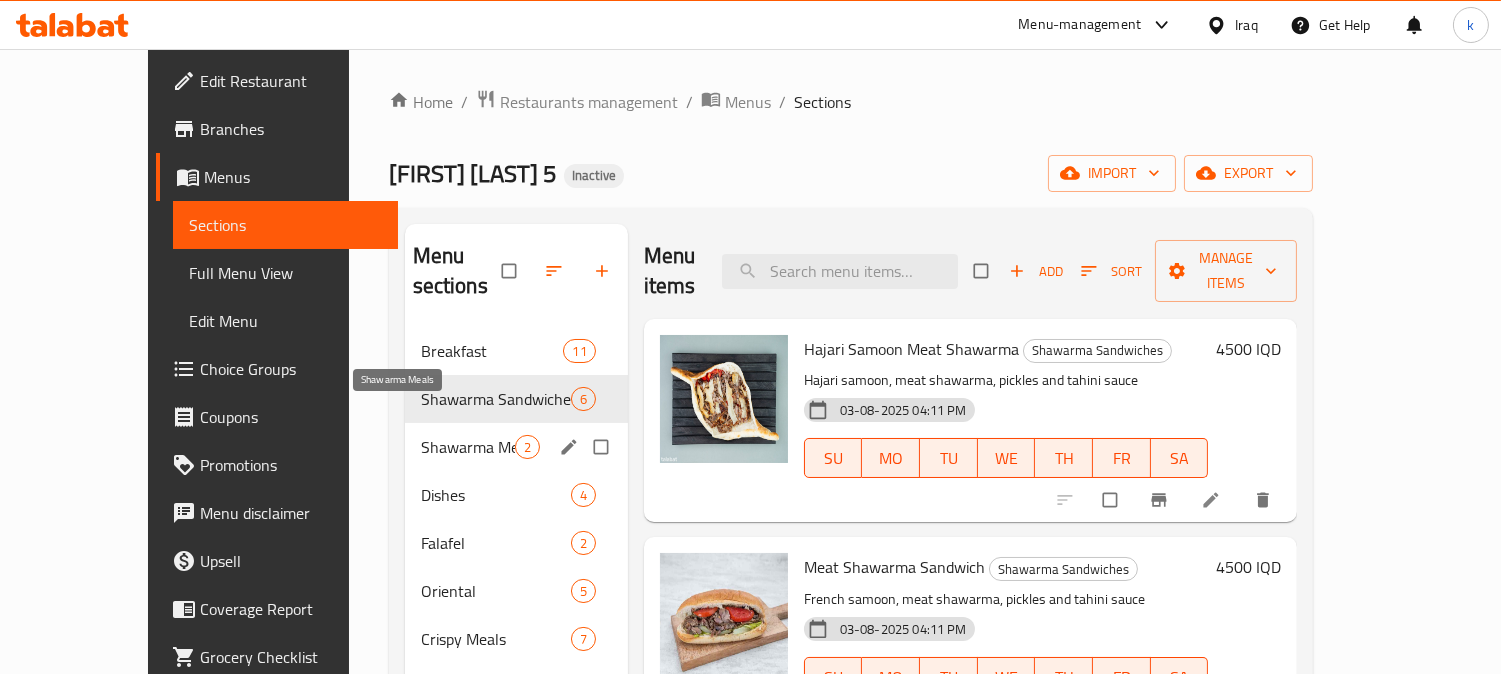 click on "Shawarma Meals" at bounding box center [468, 447] 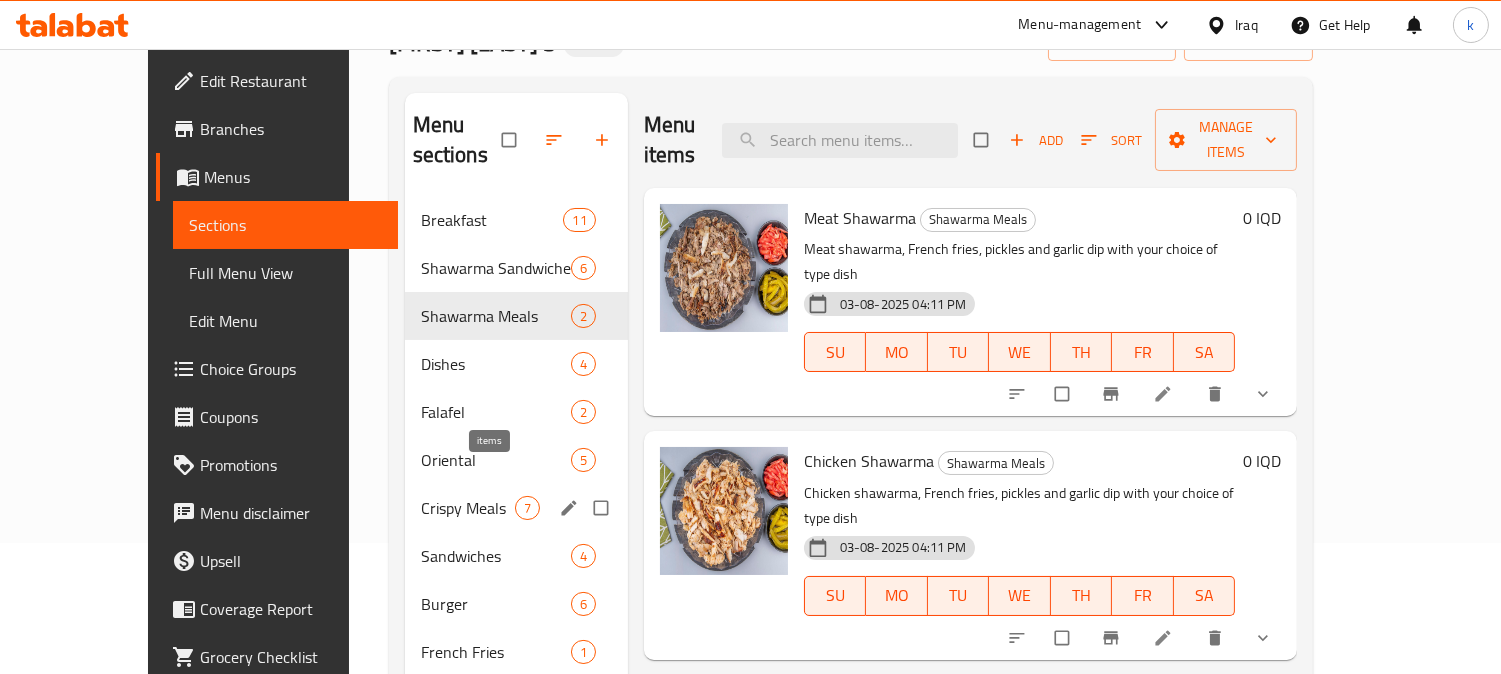 scroll, scrollTop: 185, scrollLeft: 0, axis: vertical 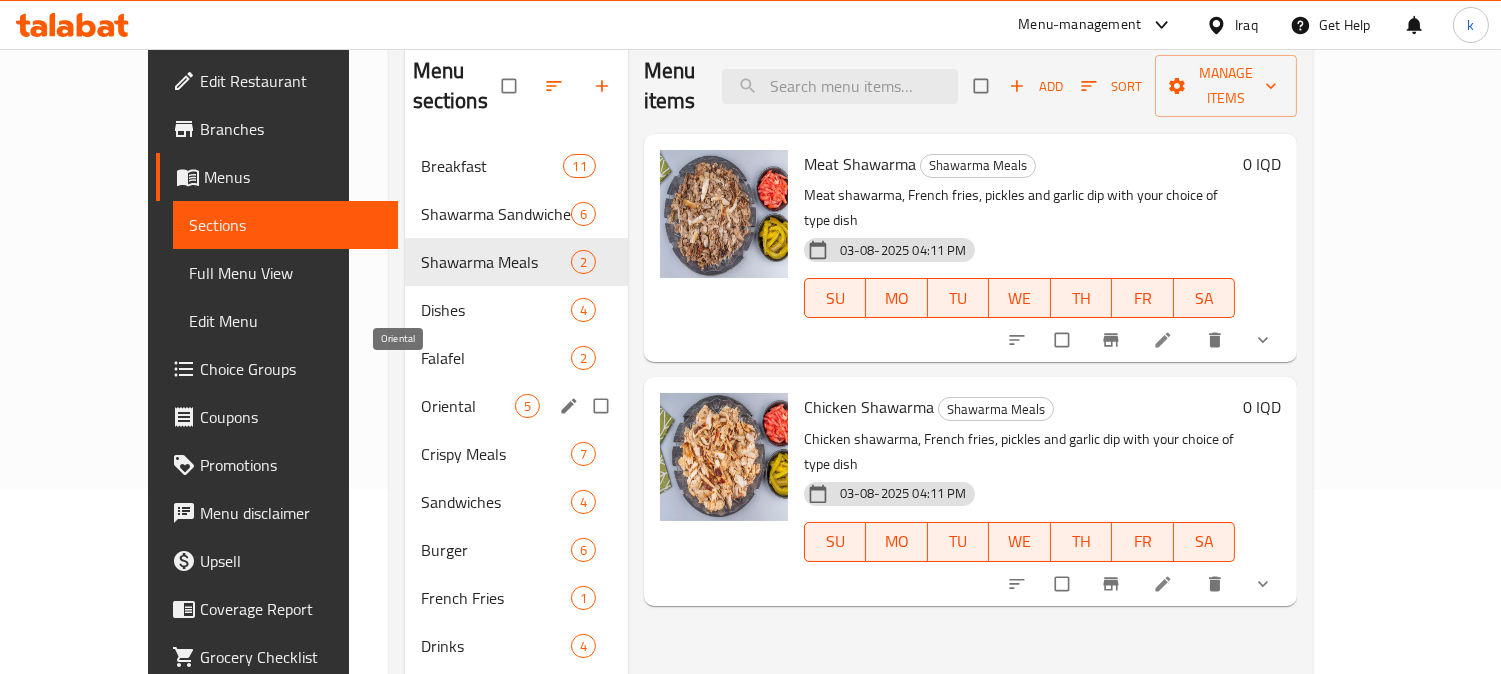 click on "Oriental" at bounding box center [468, 406] 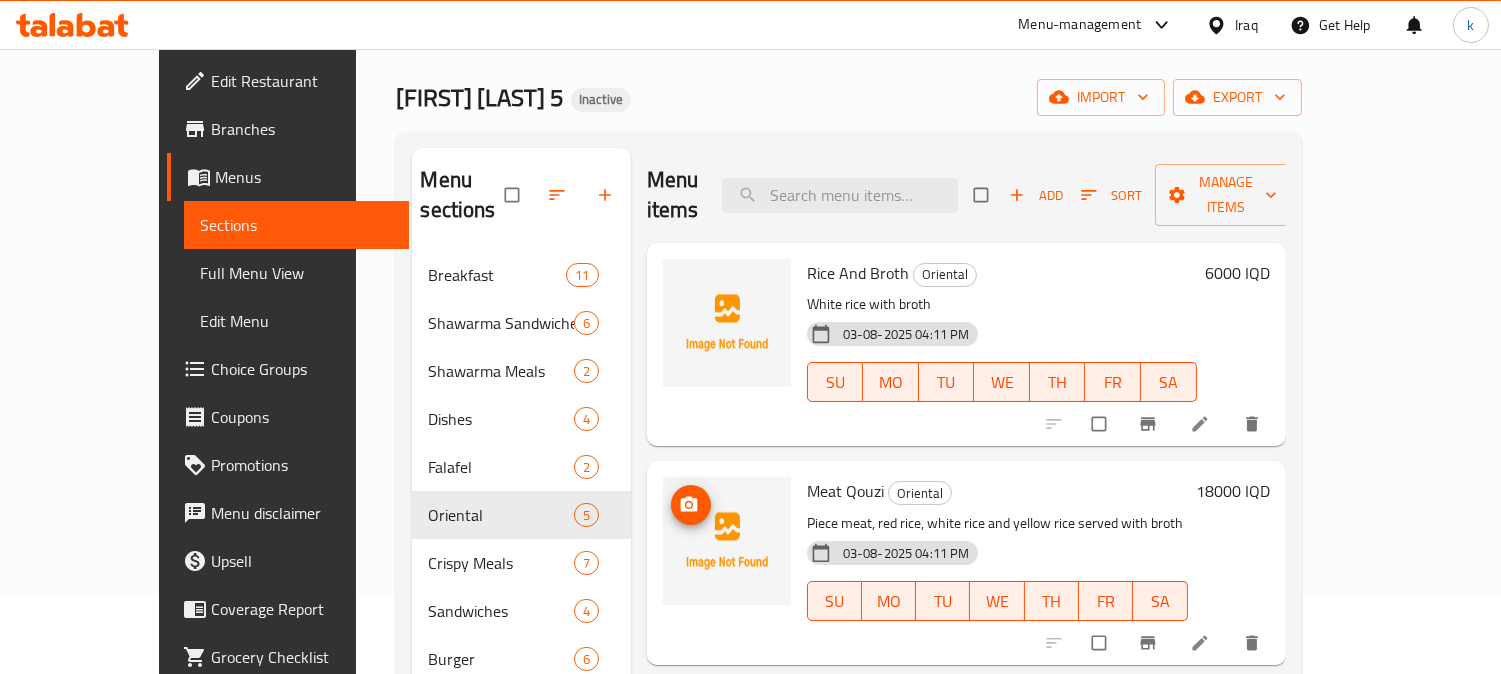 scroll, scrollTop: 0, scrollLeft: 0, axis: both 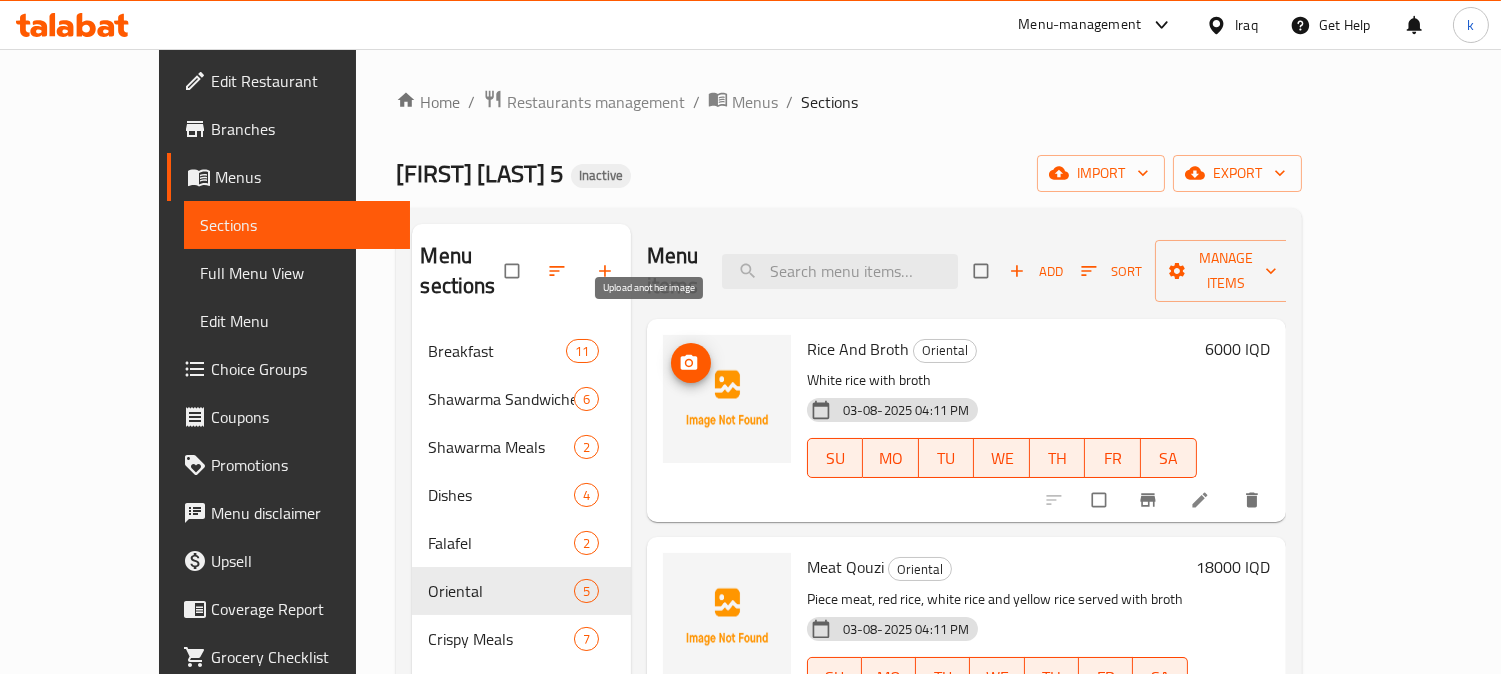 click at bounding box center [691, 363] 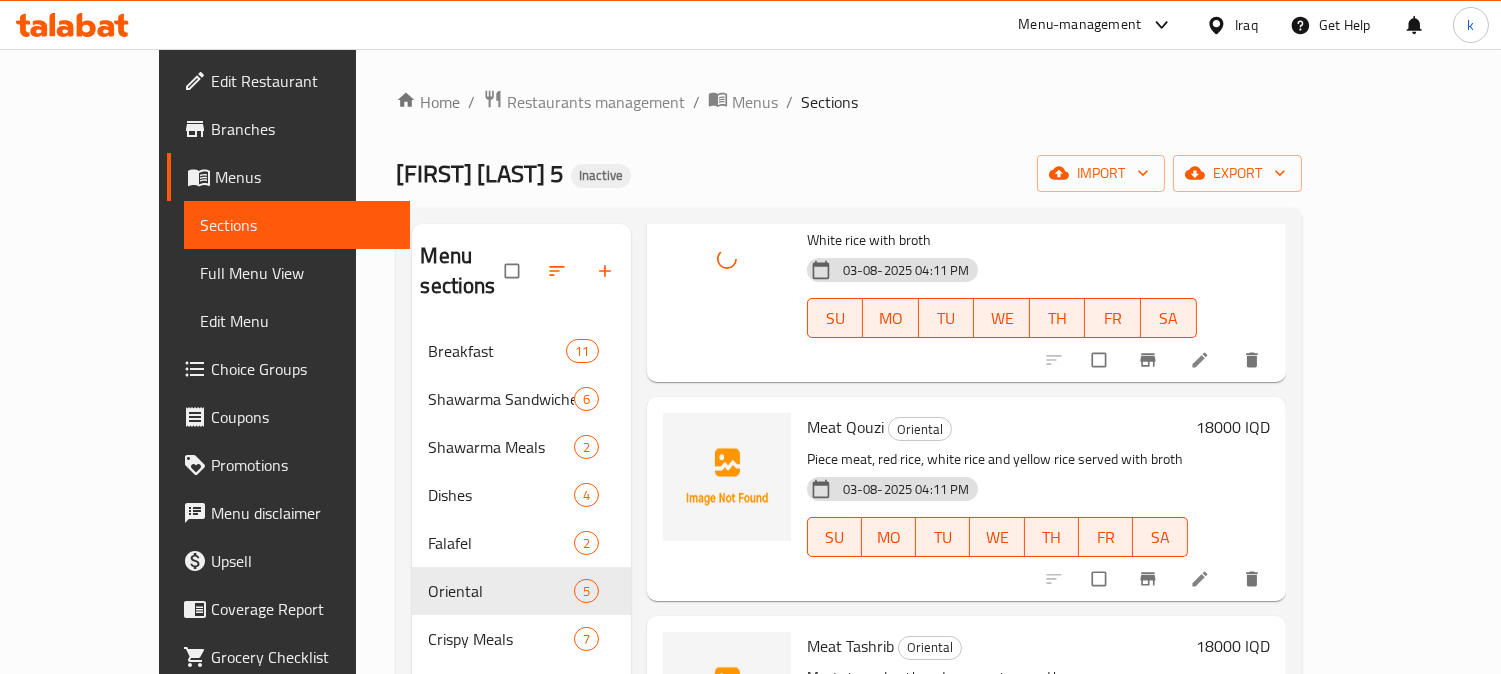 scroll, scrollTop: 185, scrollLeft: 0, axis: vertical 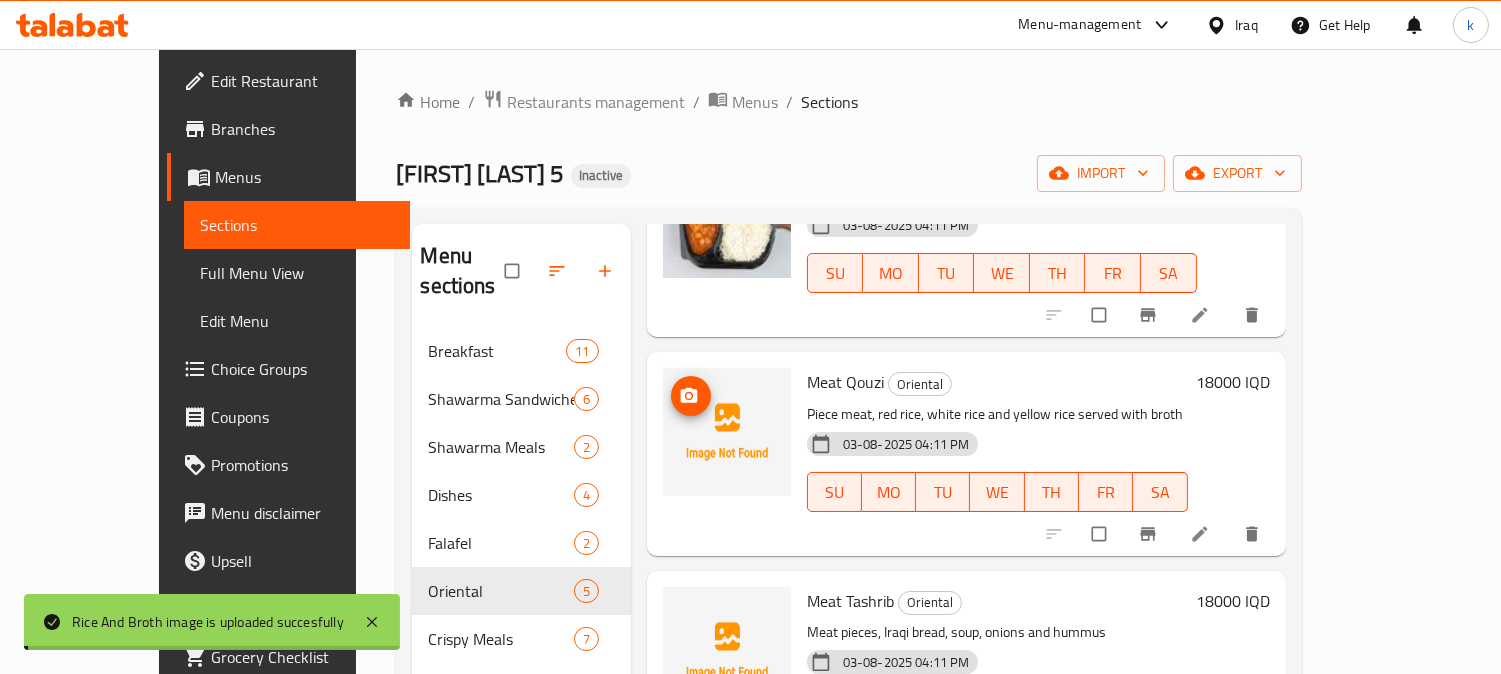 click at bounding box center [691, 396] 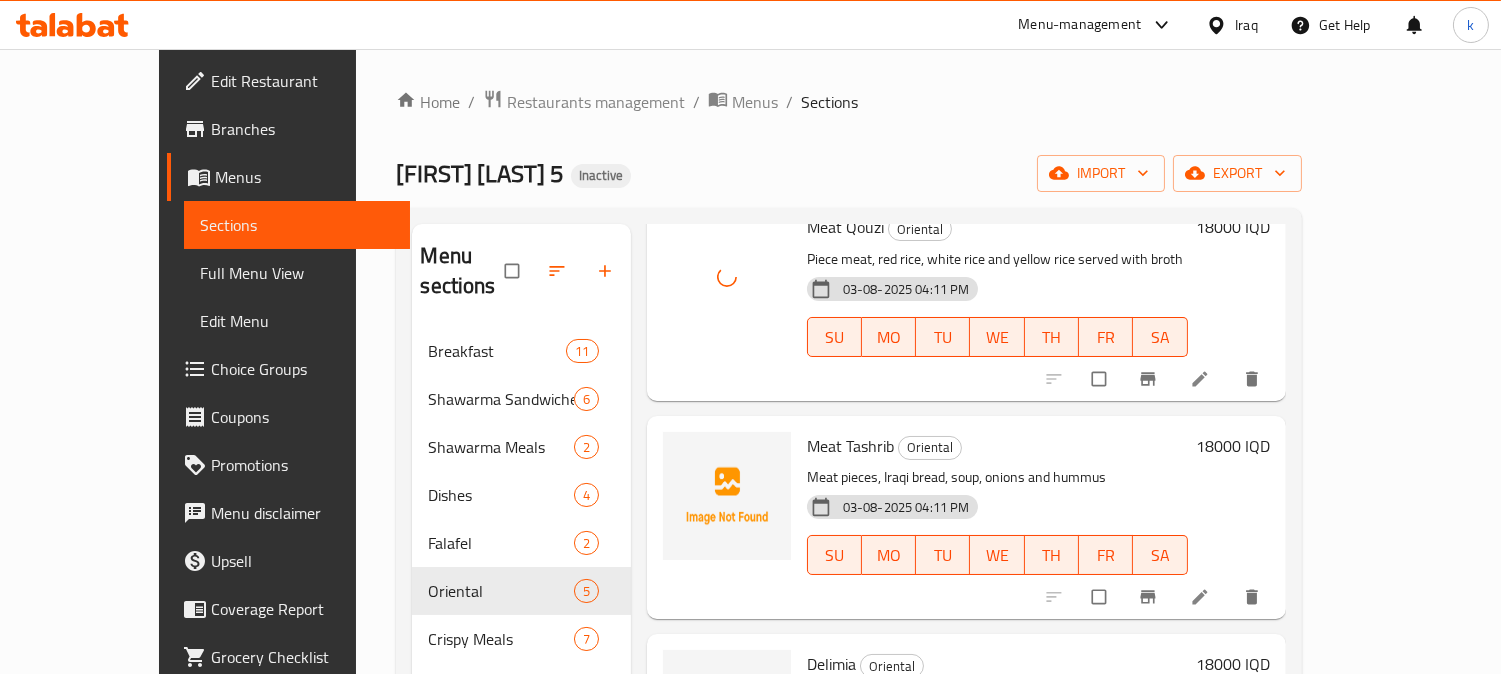 scroll, scrollTop: 370, scrollLeft: 0, axis: vertical 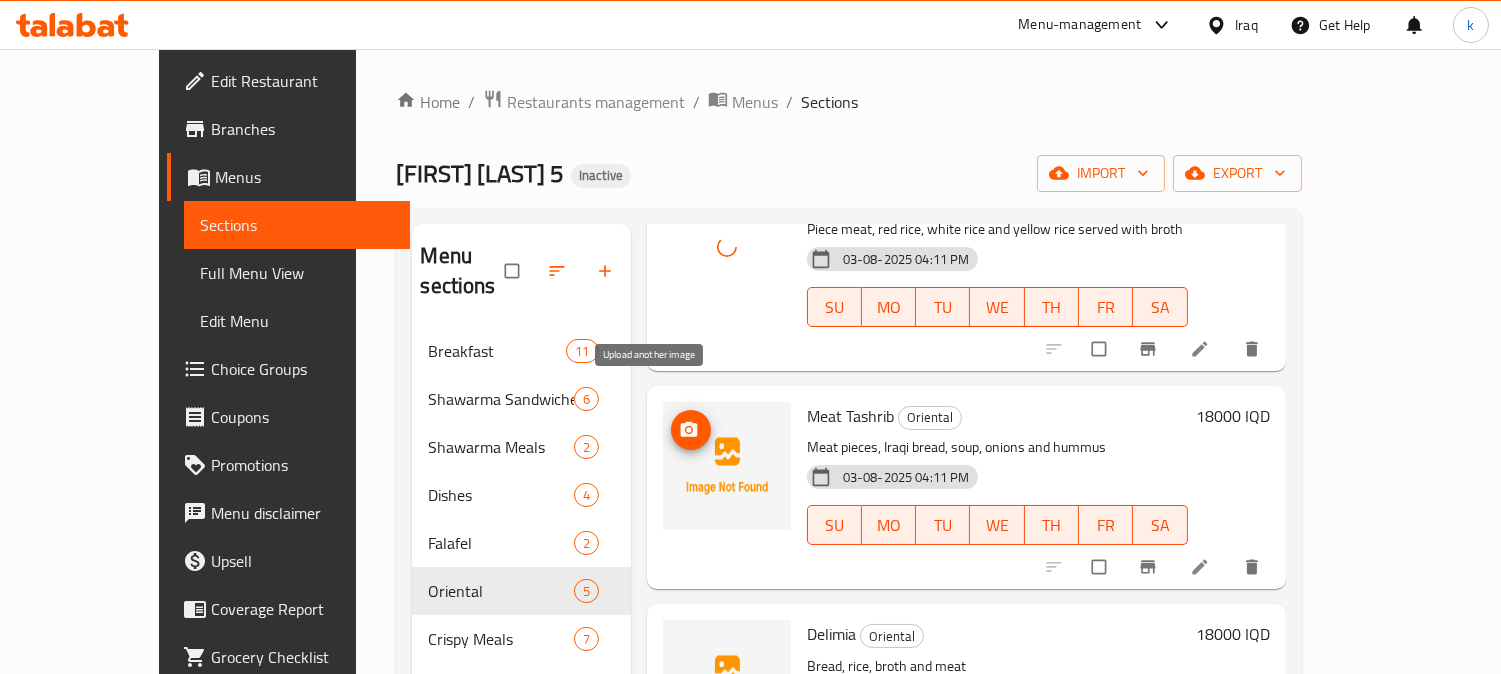 click 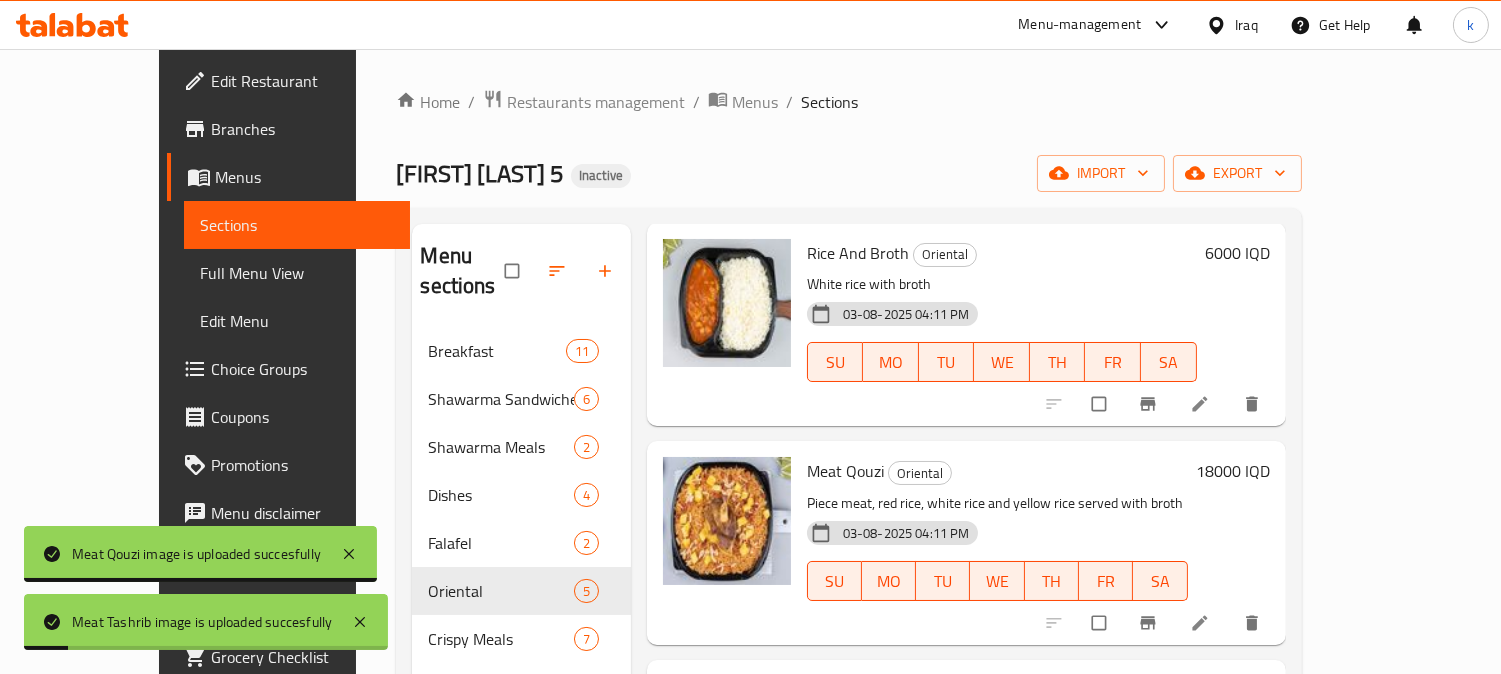 scroll, scrollTop: 466, scrollLeft: 0, axis: vertical 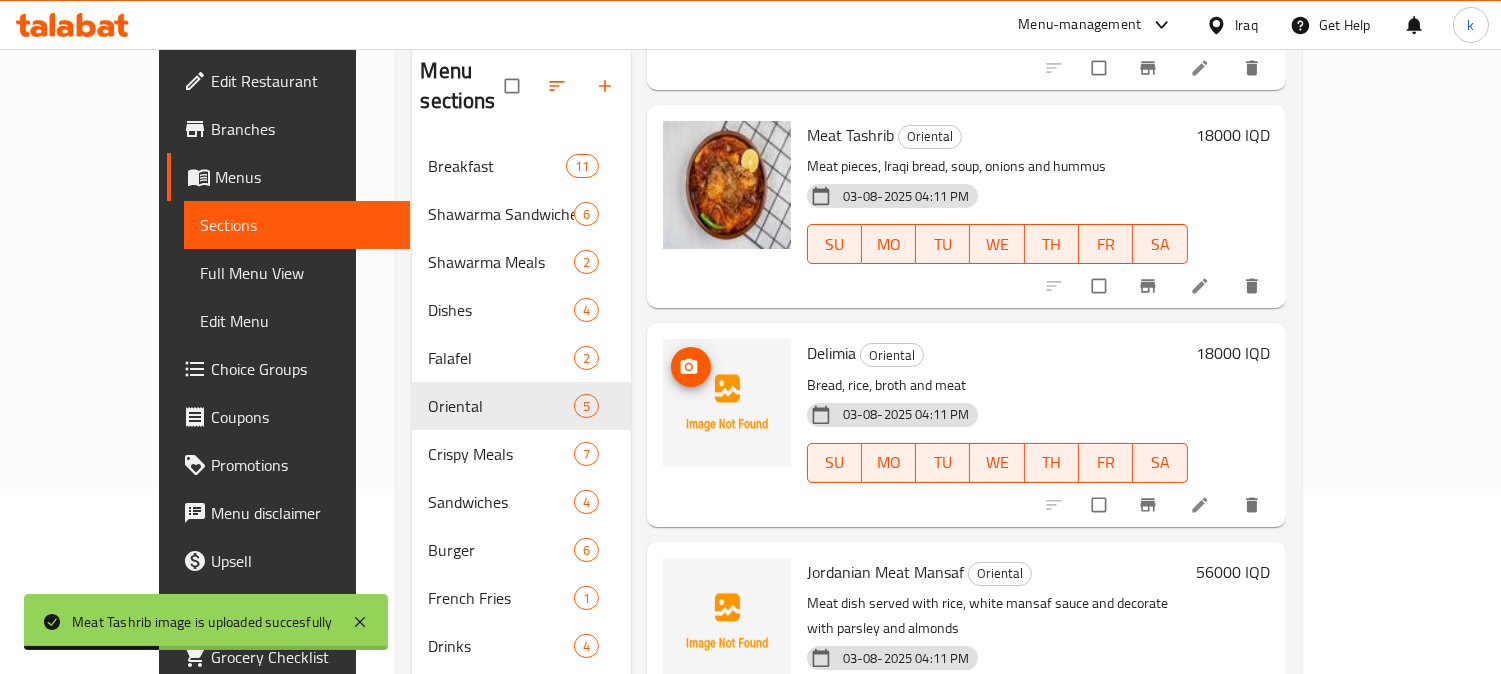 click 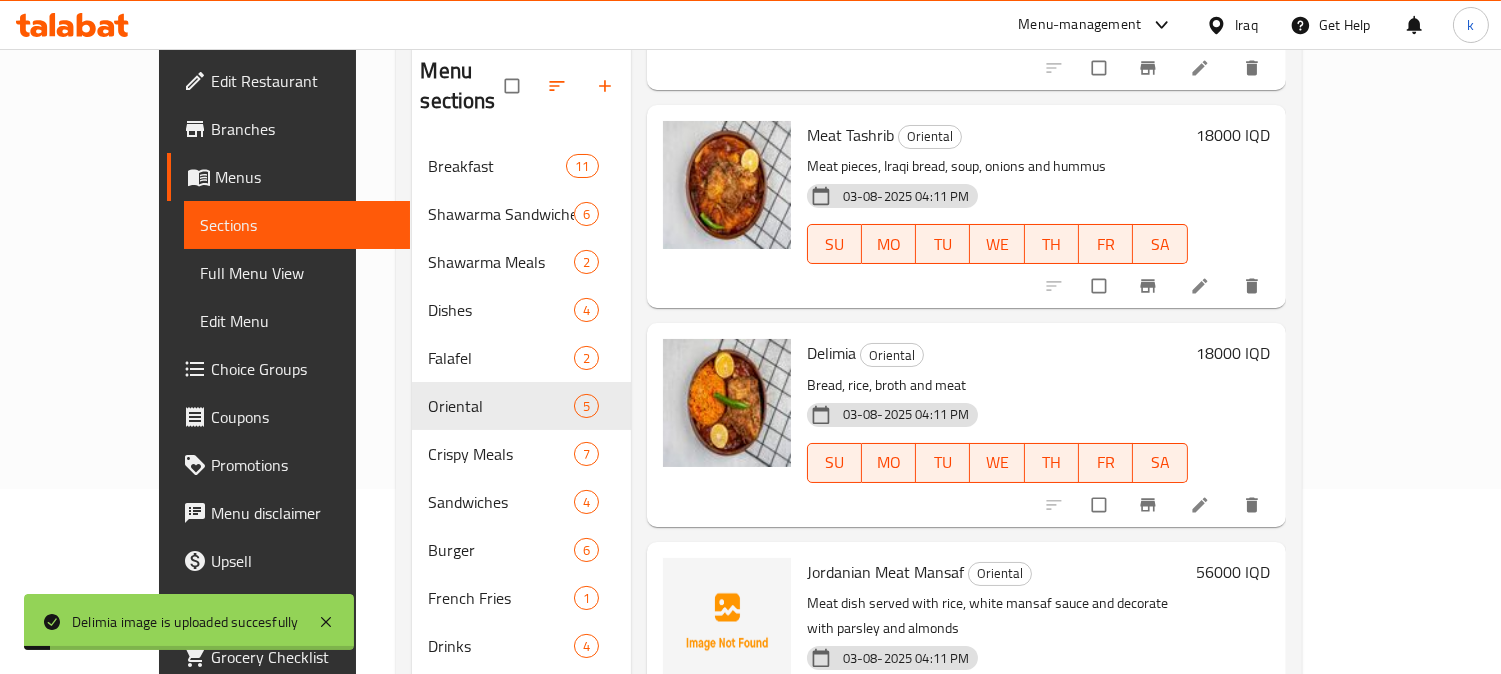 scroll, scrollTop: 280, scrollLeft: 0, axis: vertical 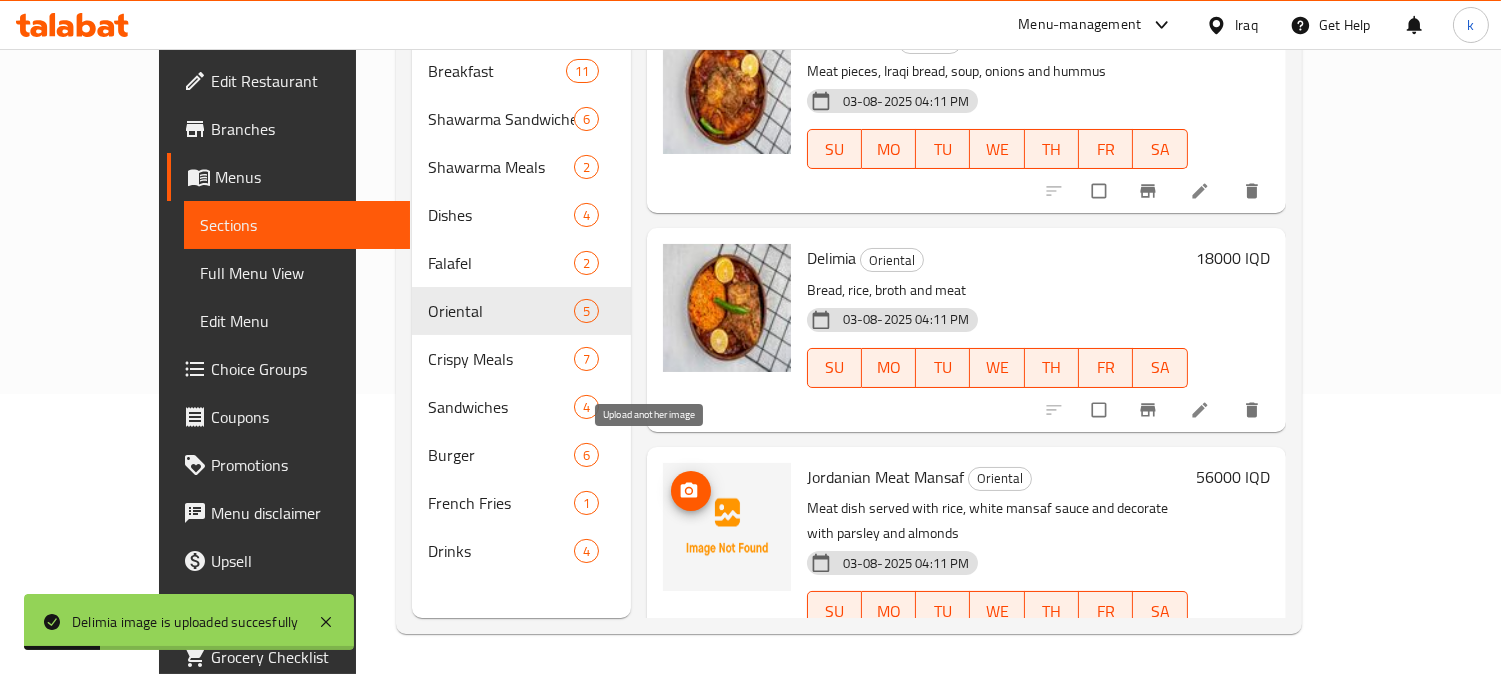 click at bounding box center [691, 491] 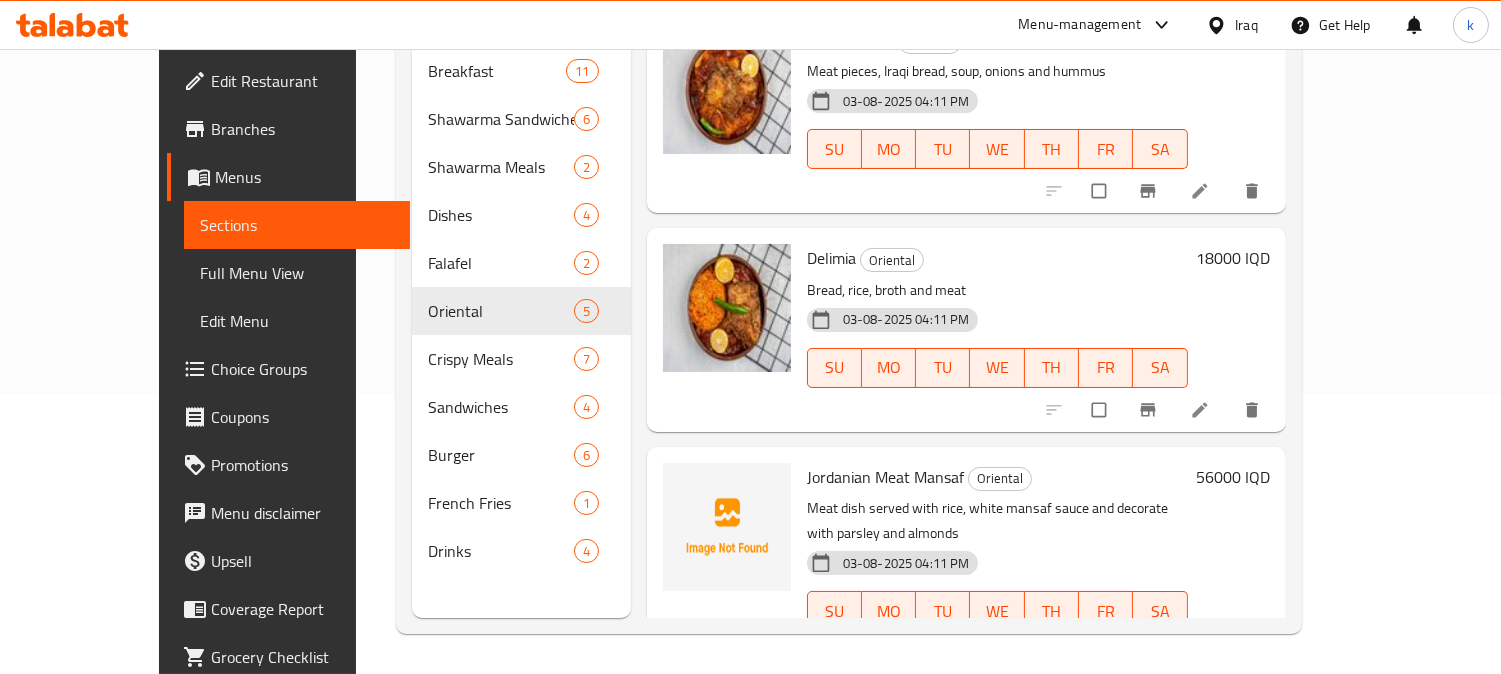 click on "Jordanian Meat Mansaf" at bounding box center [885, 477] 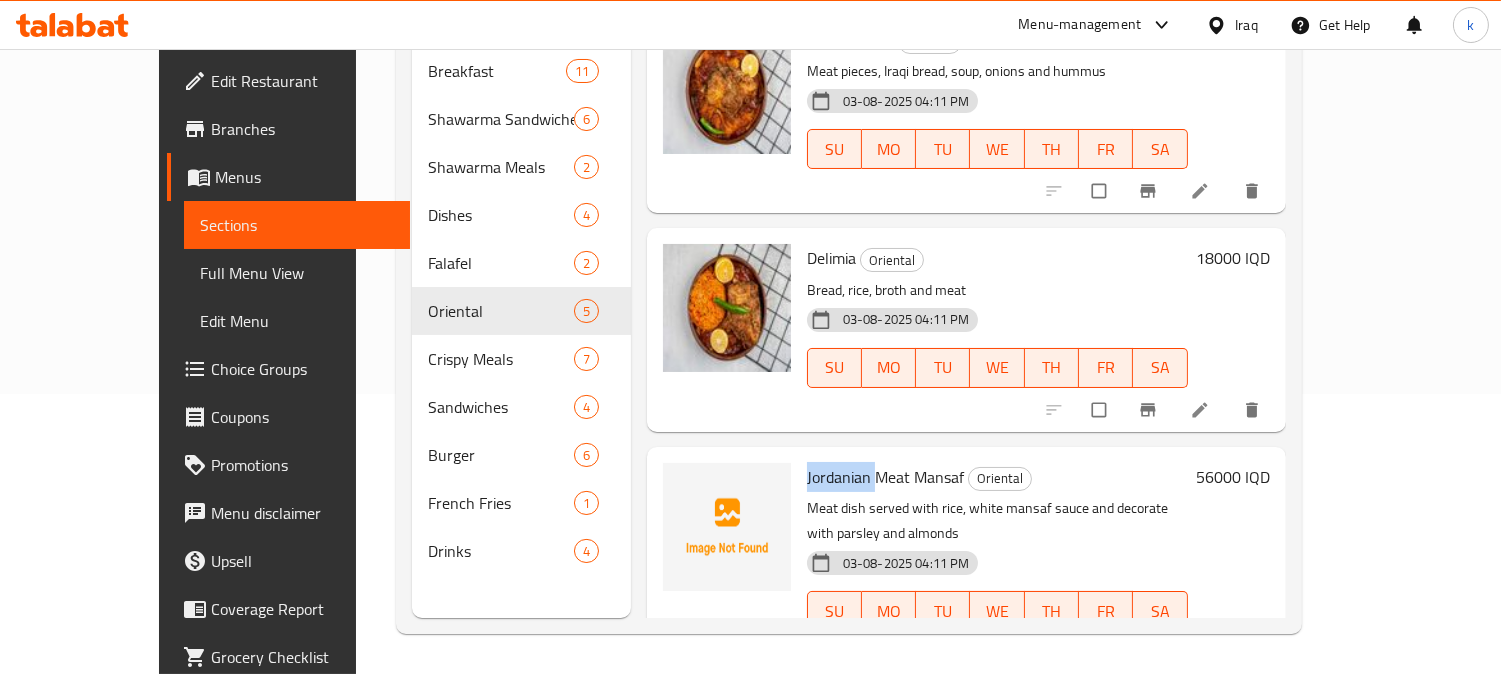 click on "Jordanian Meat Mansaf" at bounding box center (885, 477) 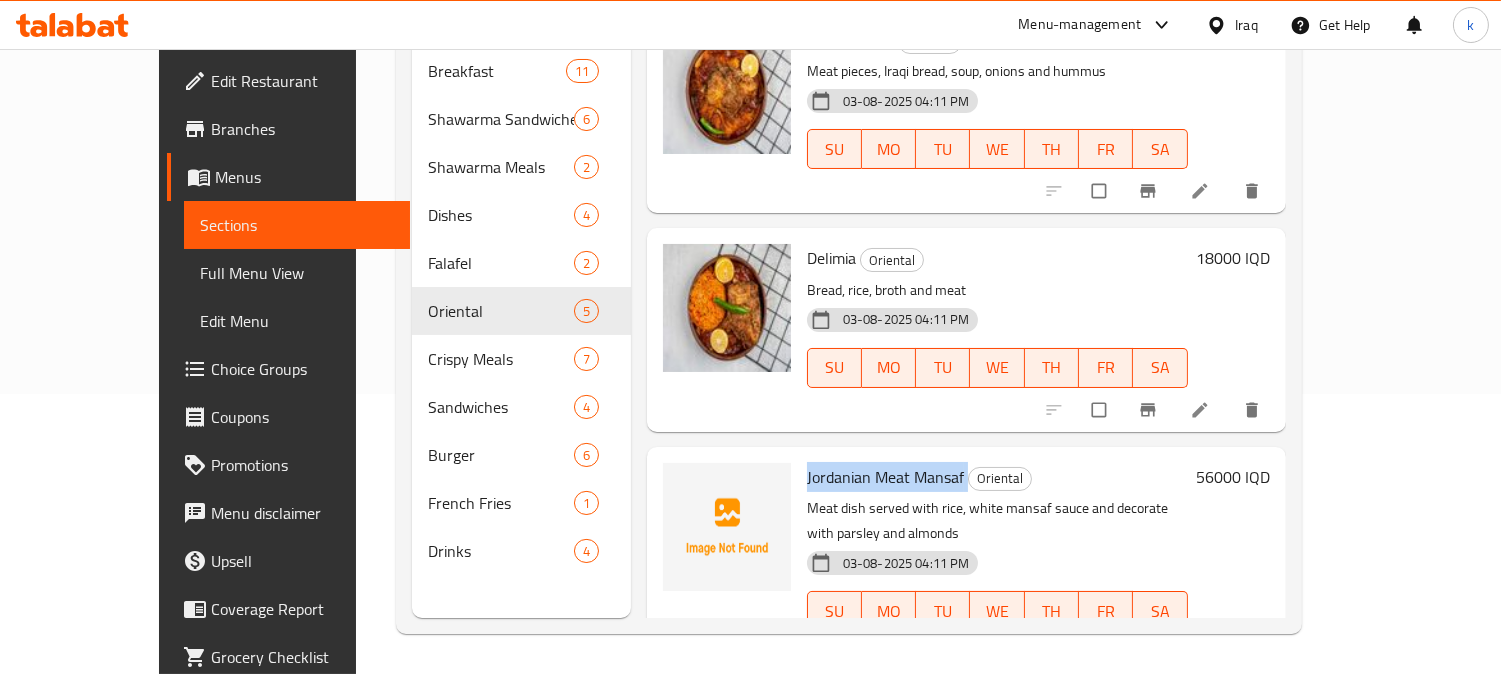 click on "Jordanian Meat Mansaf" at bounding box center (885, 477) 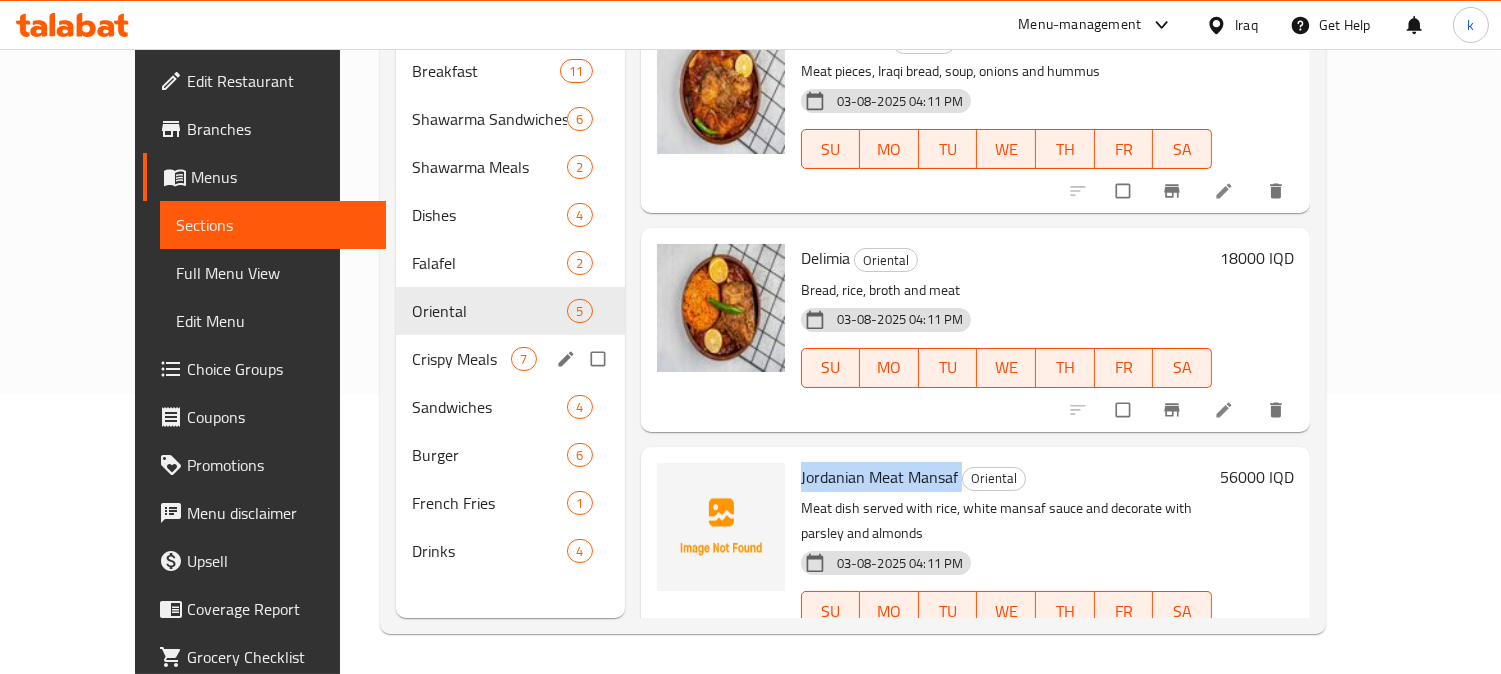 click on "Crispy Meals 7" at bounding box center [510, 359] 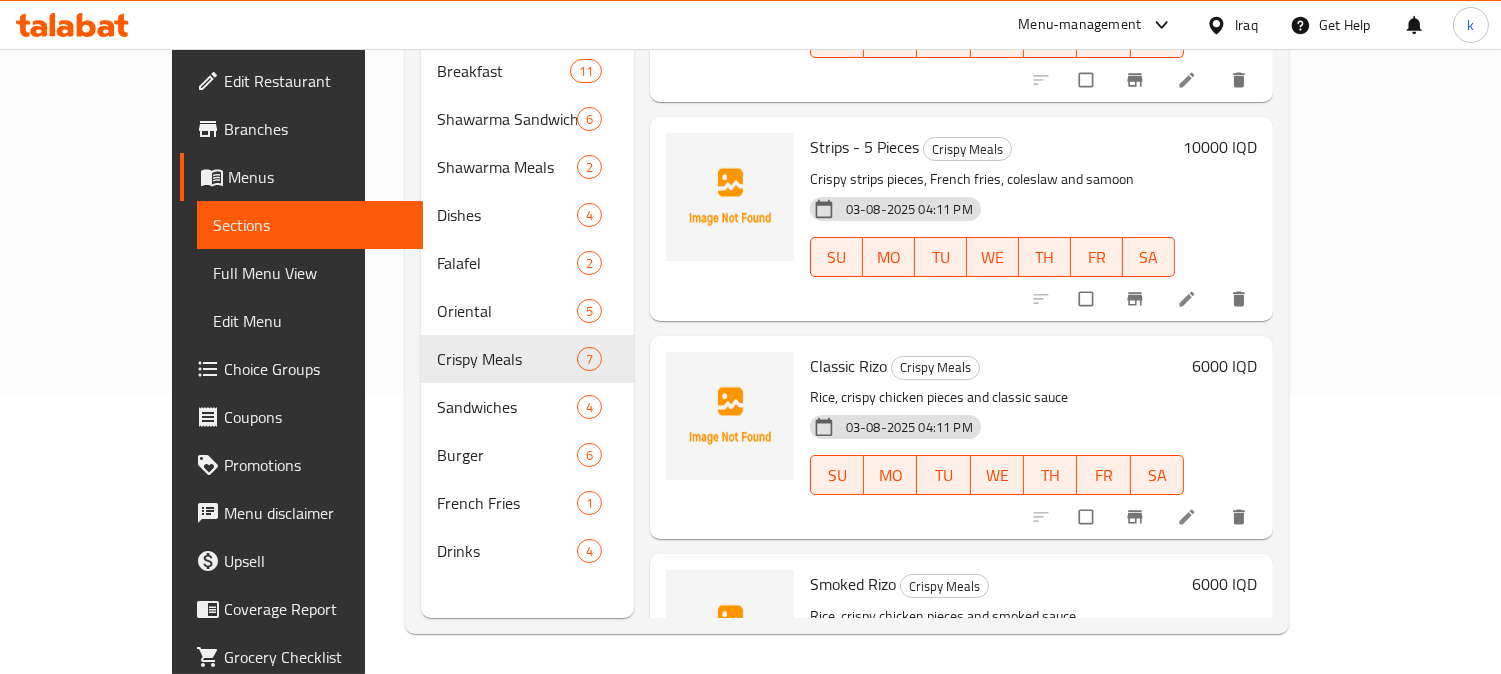 scroll, scrollTop: 0, scrollLeft: 0, axis: both 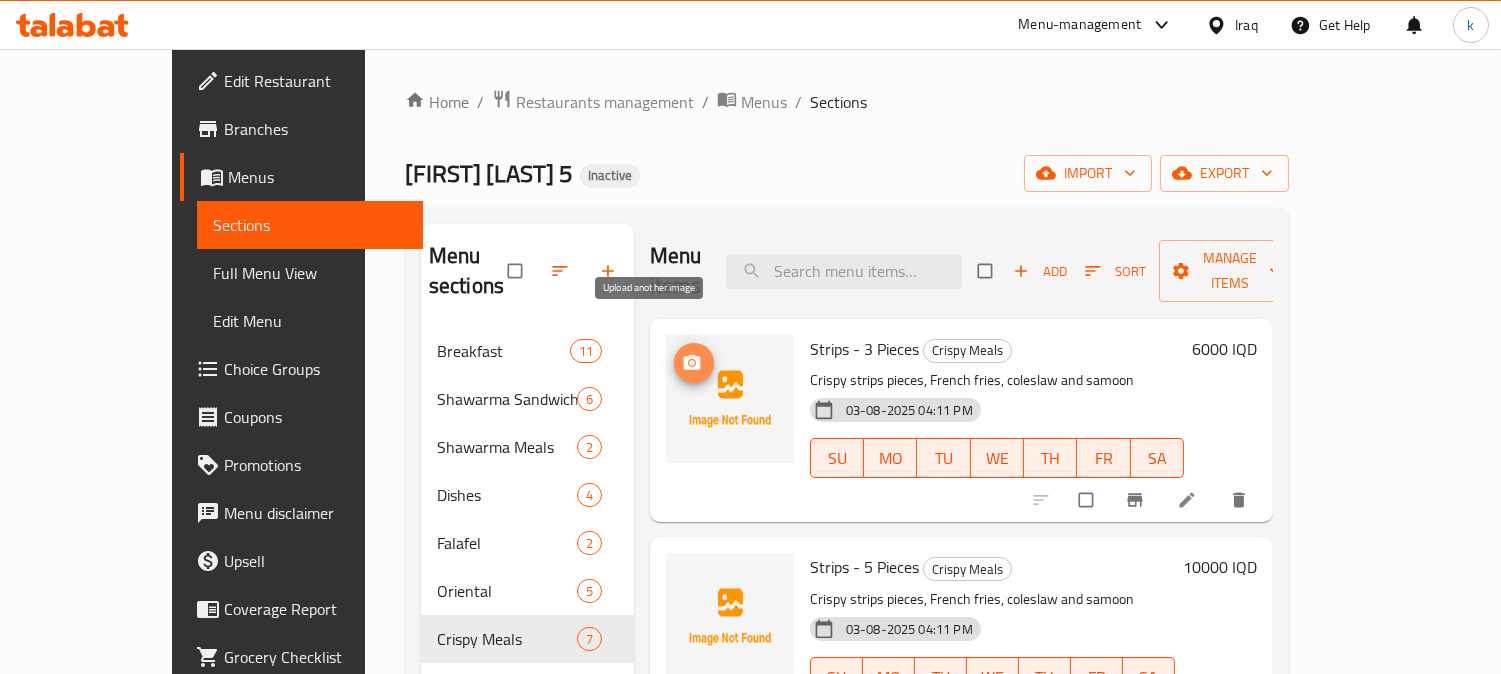 click 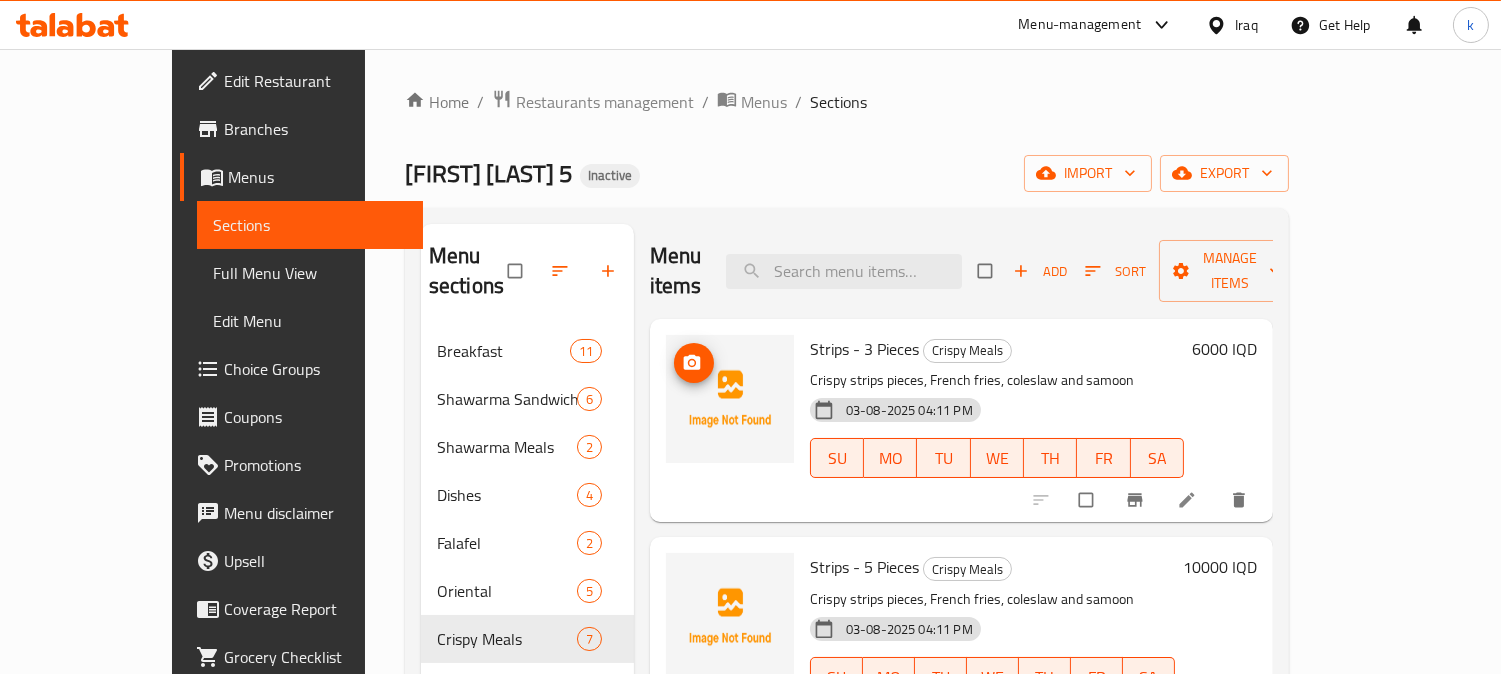 type 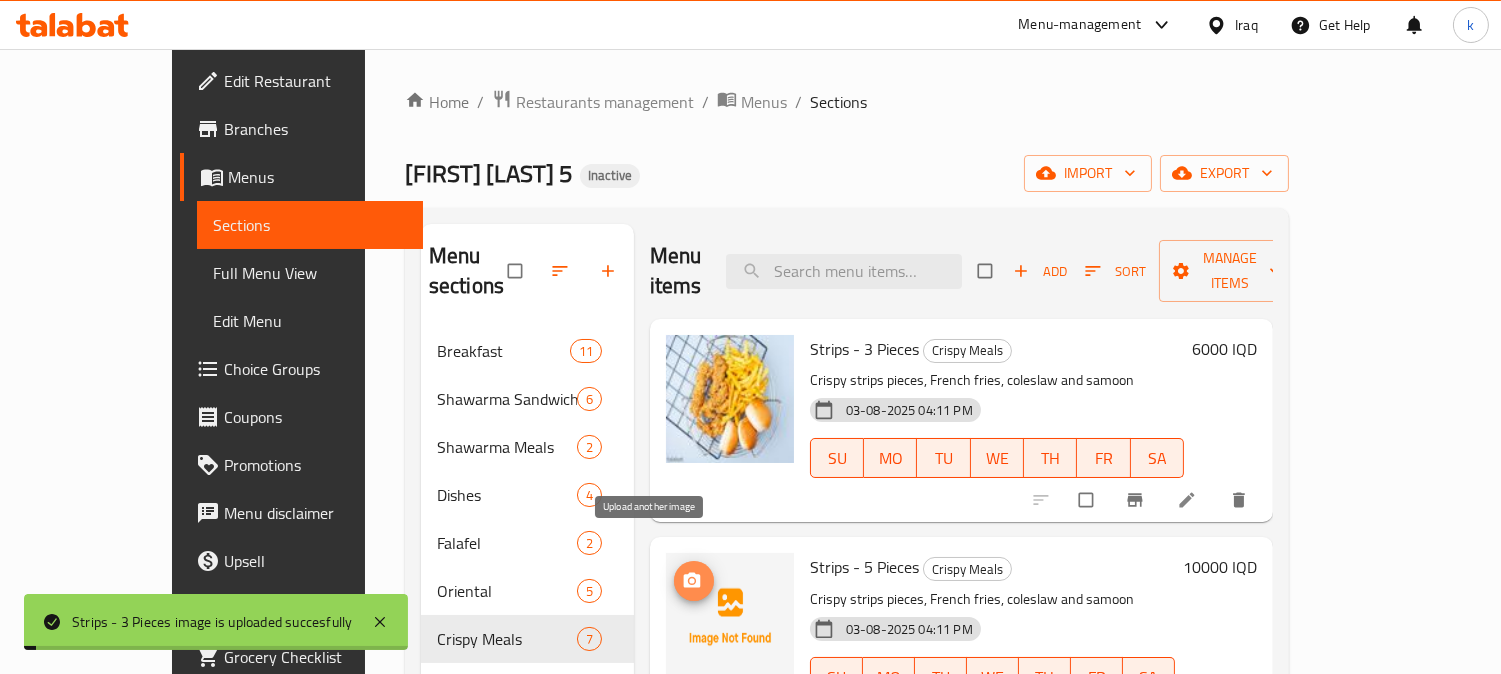 click 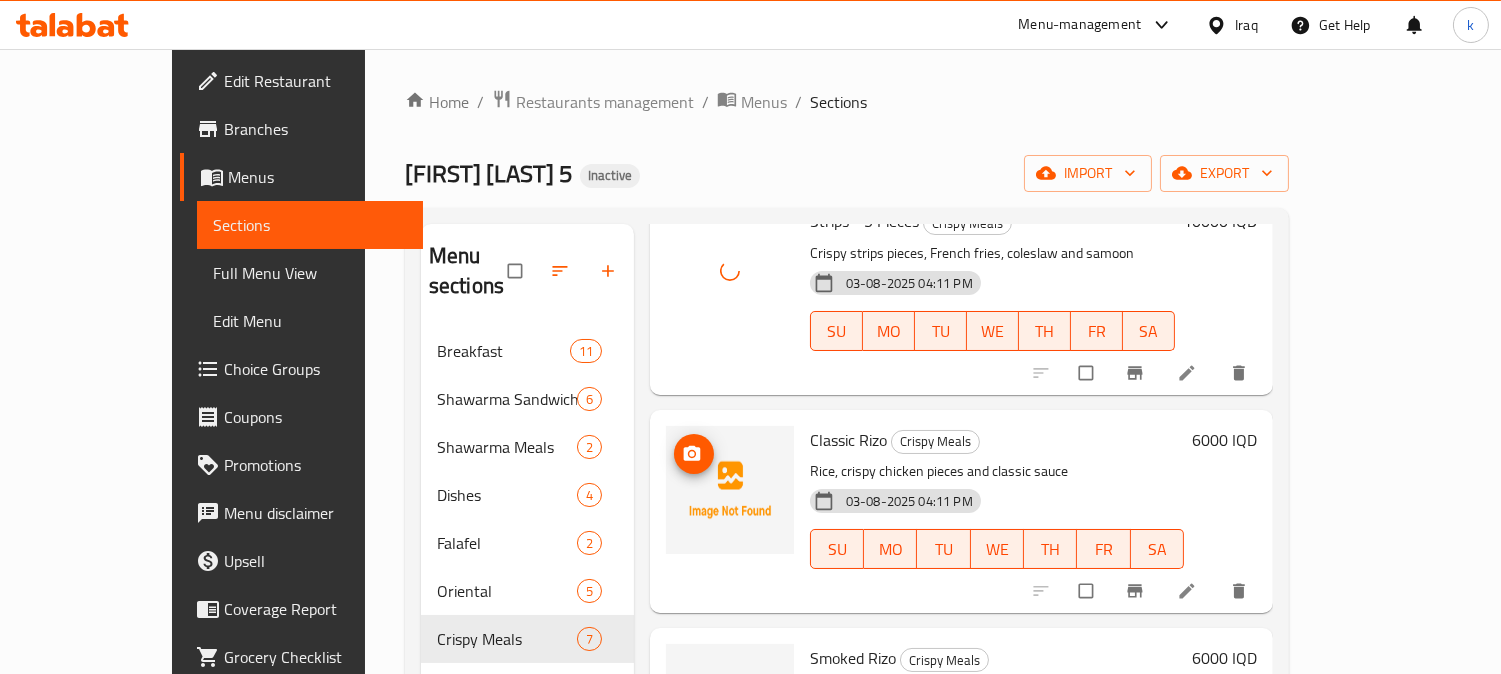 scroll, scrollTop: 370, scrollLeft: 0, axis: vertical 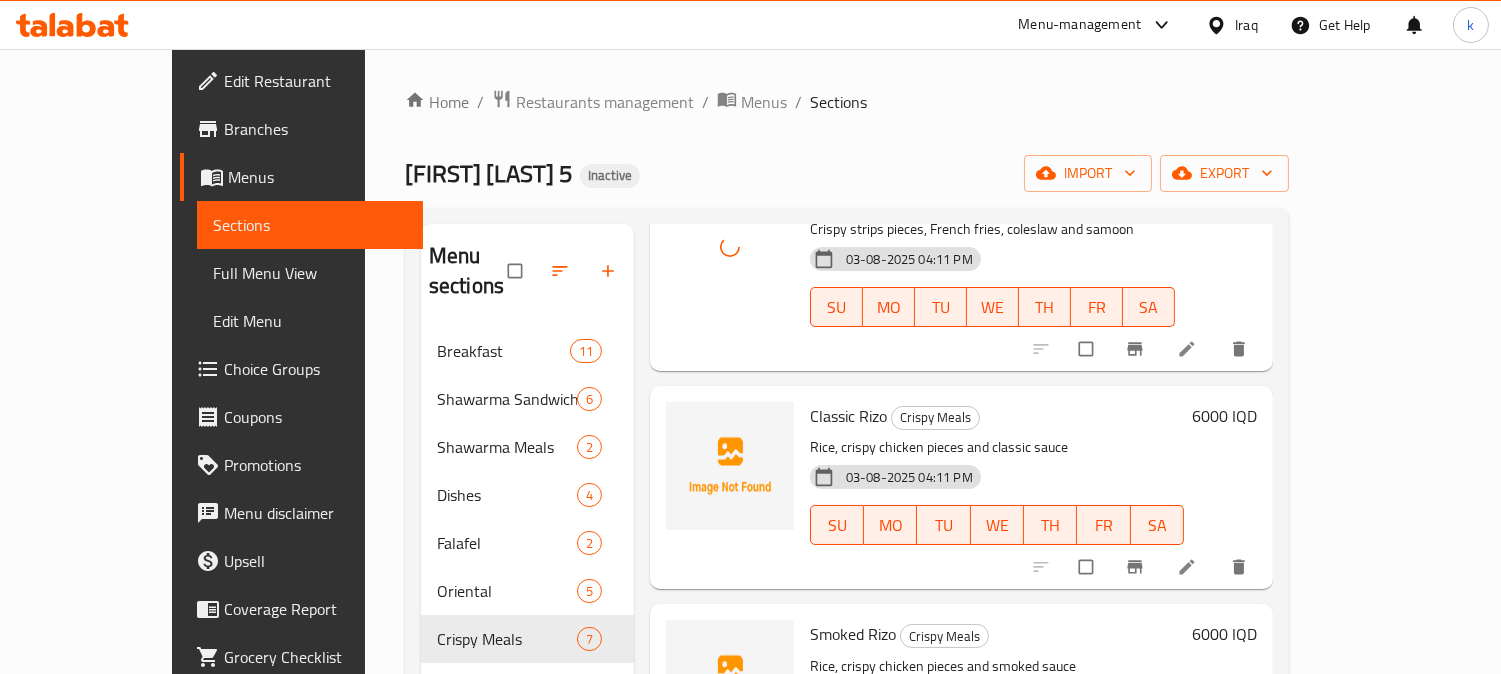 click on "Menu items Add Sort Manage items Strips - 3 Pieces   Crispy Meals Crispy strips pieces, French fries, coleslaw and samoon 03-08-2025 04:11 PM SU MO TU WE TH FR SA 6000   IQD Strips - 5 Pieces   Crispy Meals Crispy strips pieces, French fries, coleslaw and samoon 03-08-2025 04:11 PM SU MO TU WE TH FR SA 10000   IQD Classic Rizo   Crispy Meals Rice, crispy chicken pieces and classic sauce 03-08-2025 04:11 PM SU MO TU WE TH FR SA 6000   IQD Smoked Rizo   Crispy Meals Rice, crispy chicken pieces and smoked sauce 03-08-2025 04:11 PM SU MO TU WE TH FR SA 6000   IQD Spicy Rizo   Crispy Meals Rice, crispy chicken pieces and spicy sauce 03-08-2025 04:11 PM SU MO TU WE TH FR SA 6000   IQD Chicken Shawarma Rizo   Crispy Meals Rice, chicken shawarma and sauce 03-08-2025 04:11 PM SU MO TU WE TH FR SA 6000   IQD Meat Shawarma Rizo   Crispy Meals Rice, meat shawarma and tahini sauce 03-08-2025 04:11 PM SU MO TU WE TH FR SA 7500   IQD" at bounding box center [953, 561] 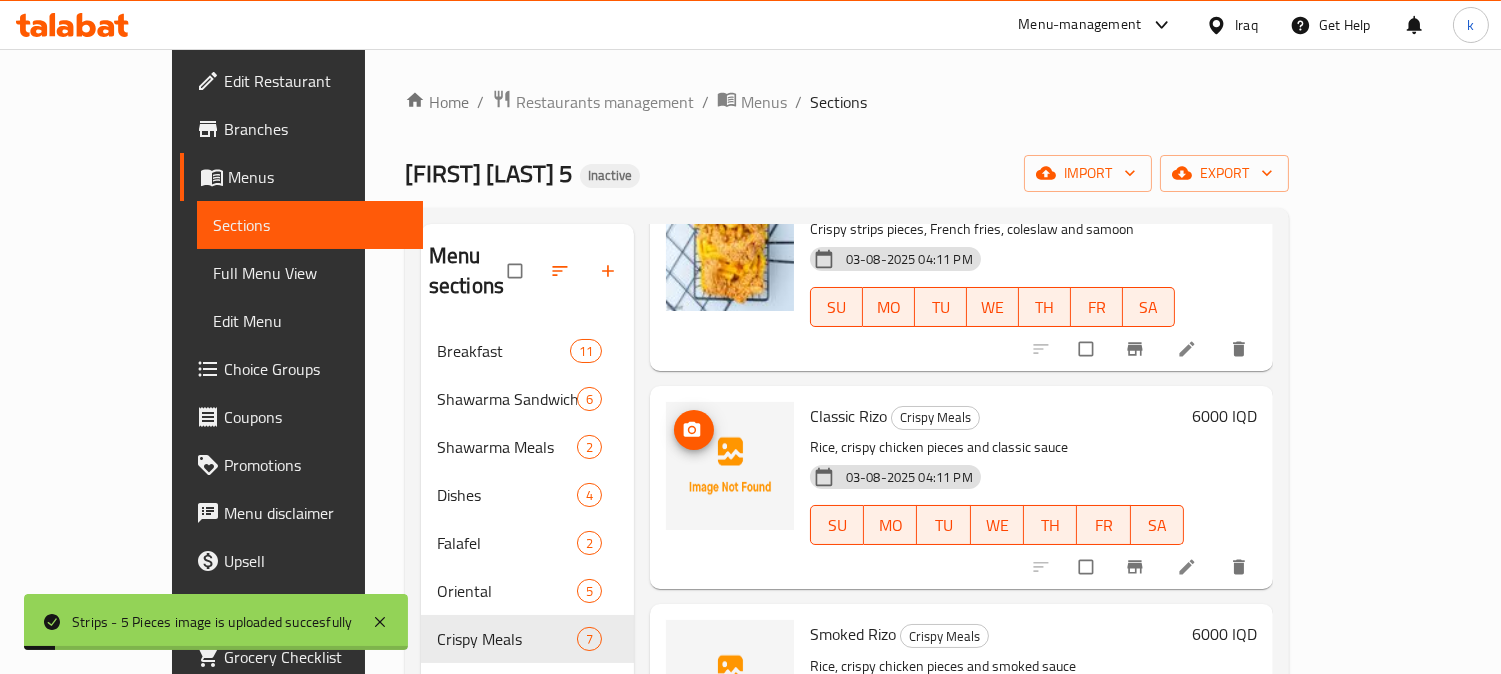 click at bounding box center (694, 430) 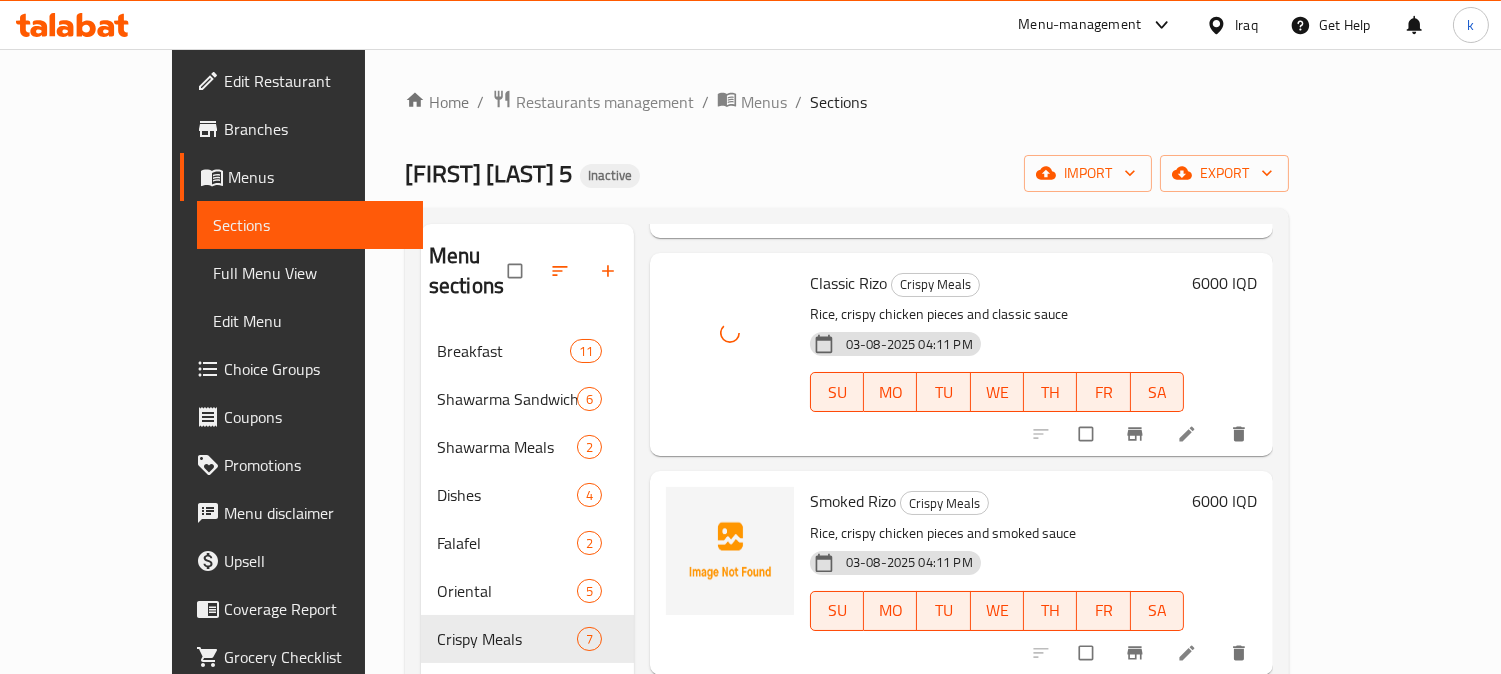 scroll, scrollTop: 555, scrollLeft: 0, axis: vertical 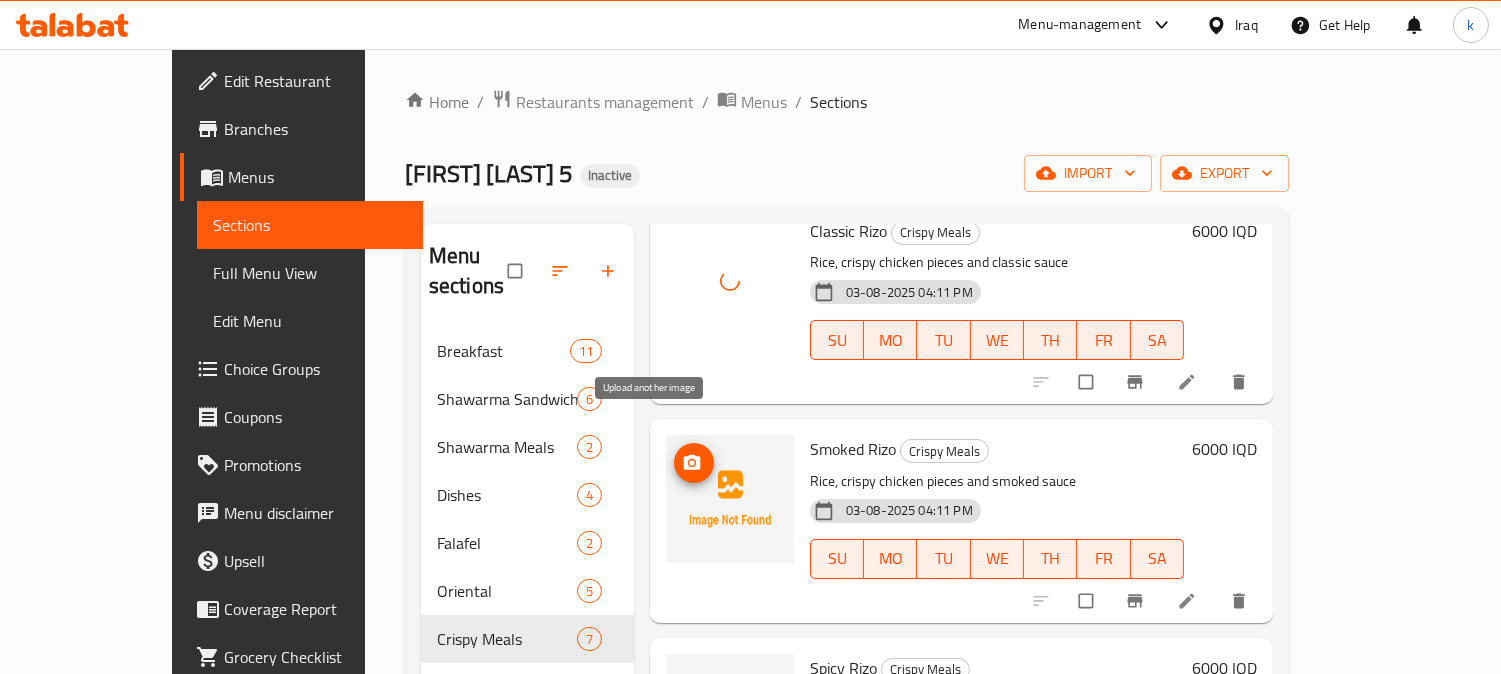 click at bounding box center [694, 463] 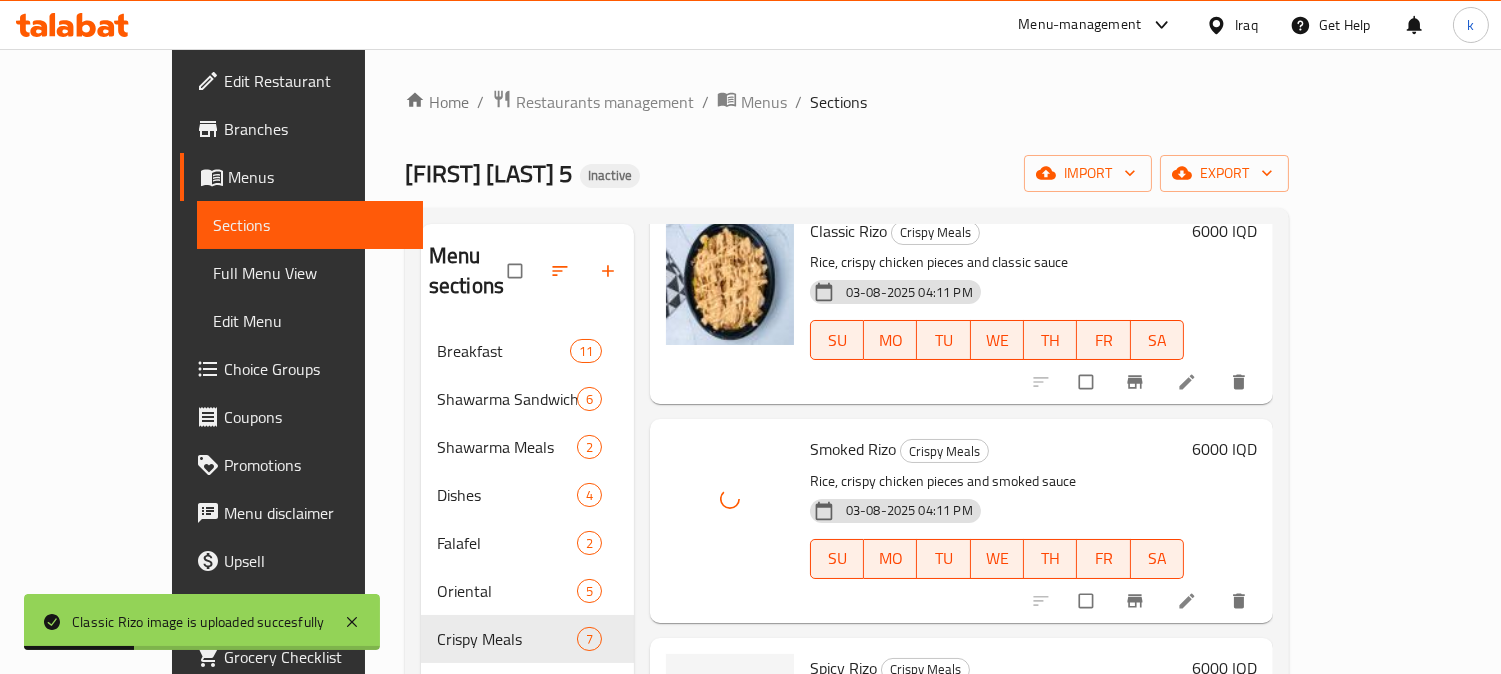 type 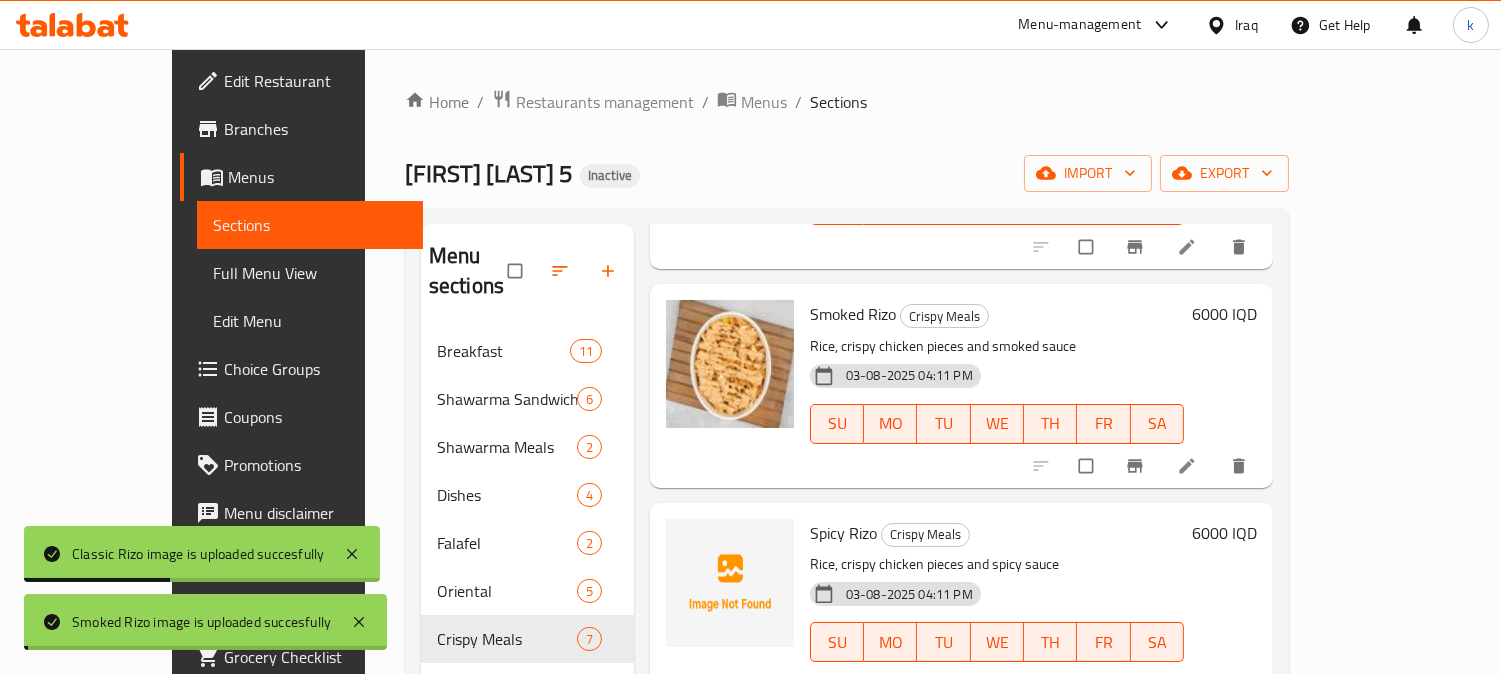 scroll, scrollTop: 741, scrollLeft: 0, axis: vertical 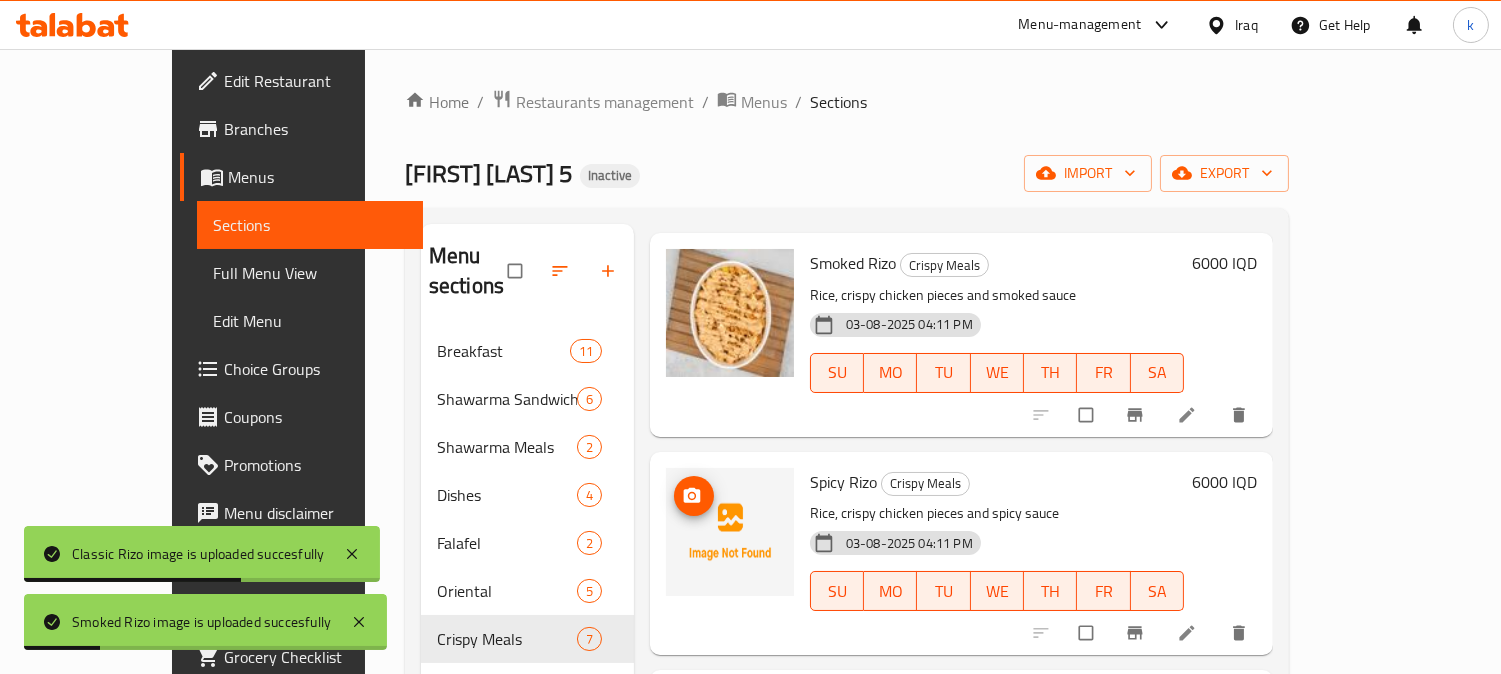 click at bounding box center [730, 532] 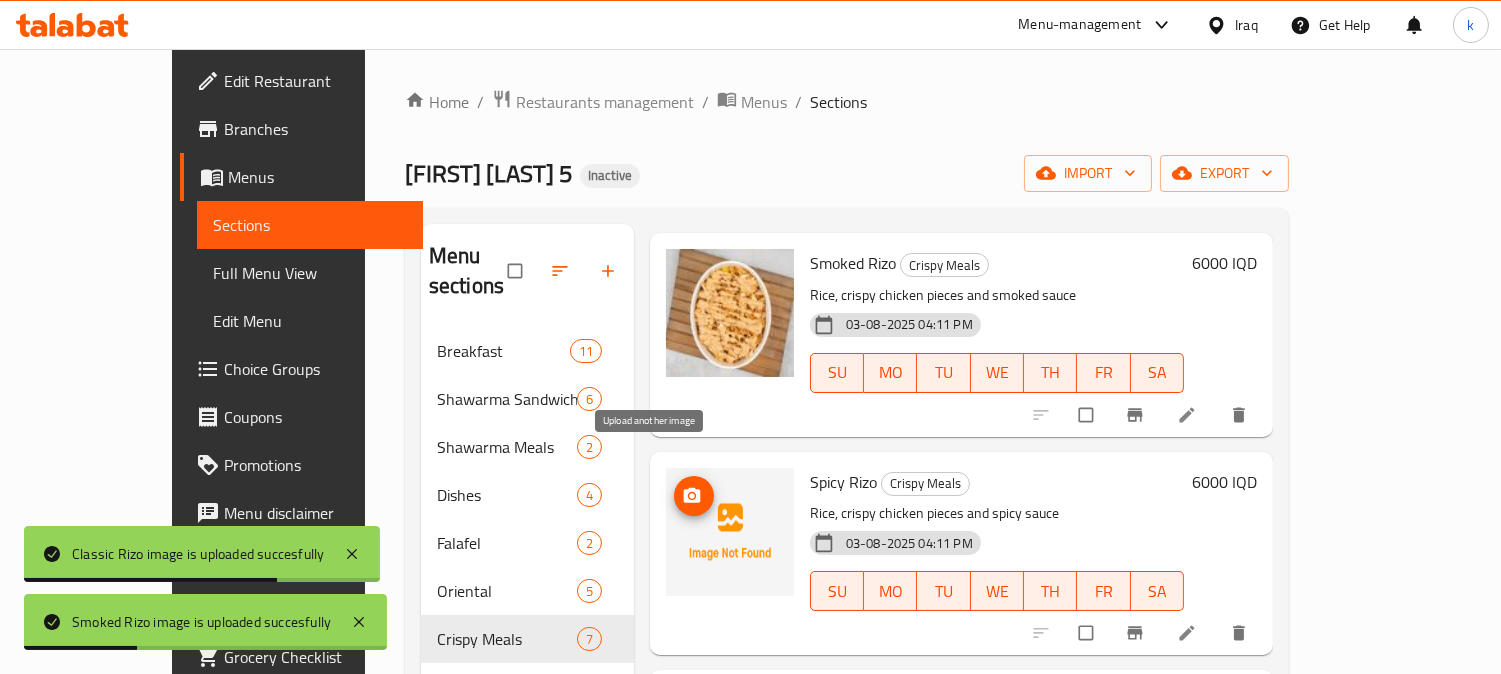 click 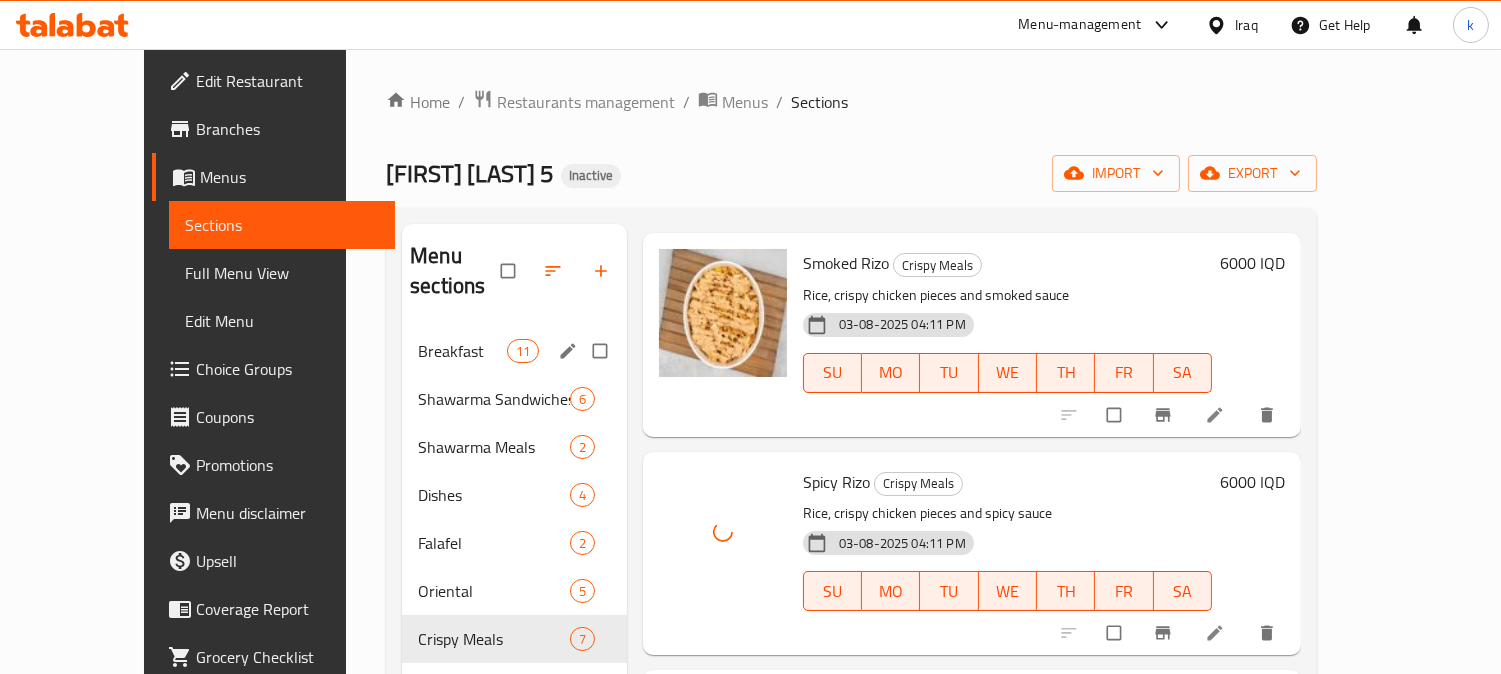 type 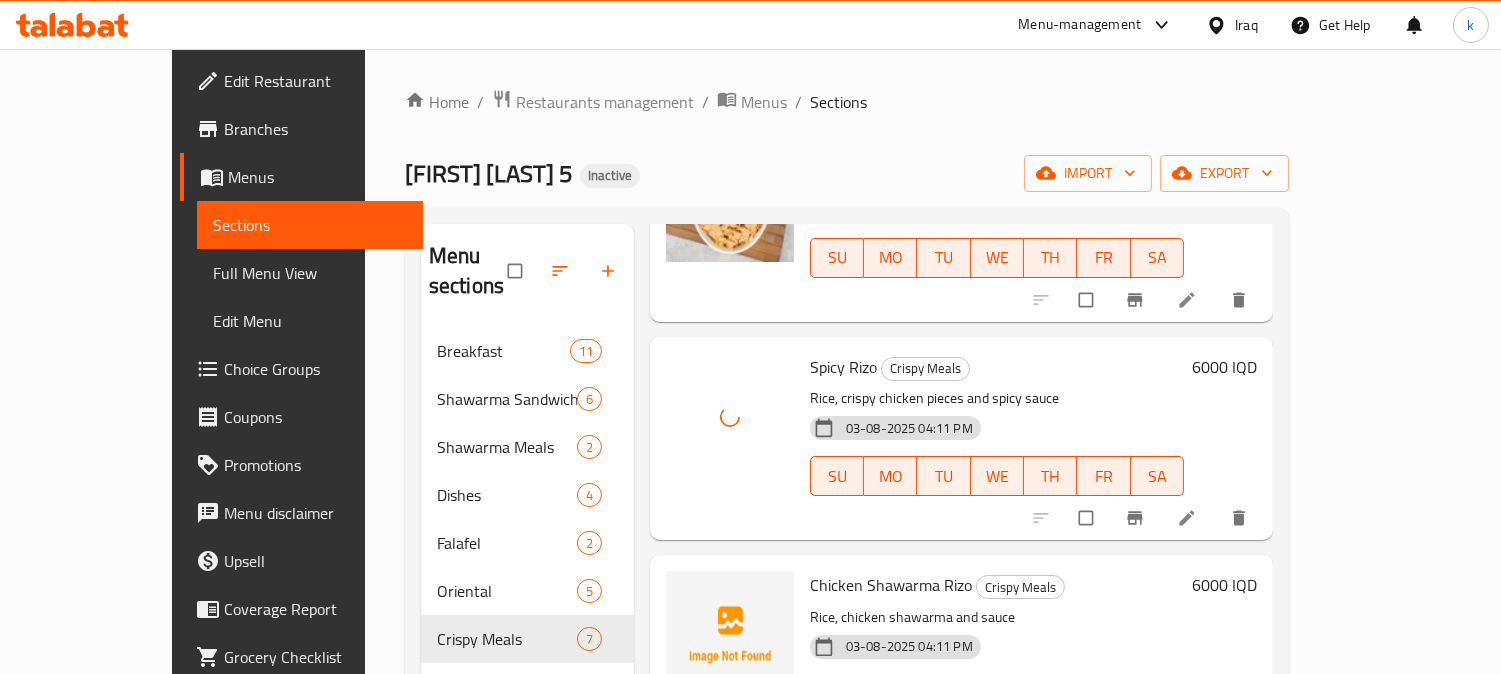 scroll, scrollTop: 904, scrollLeft: 0, axis: vertical 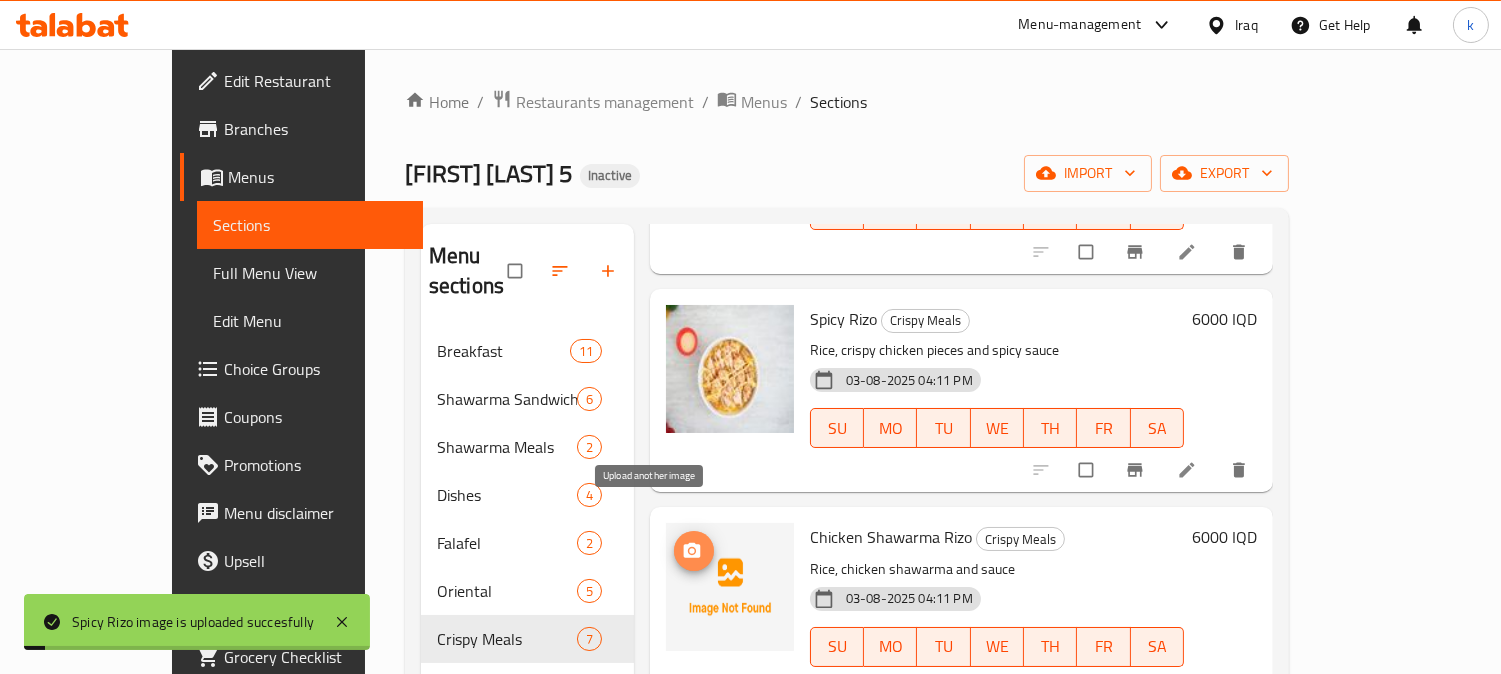 click 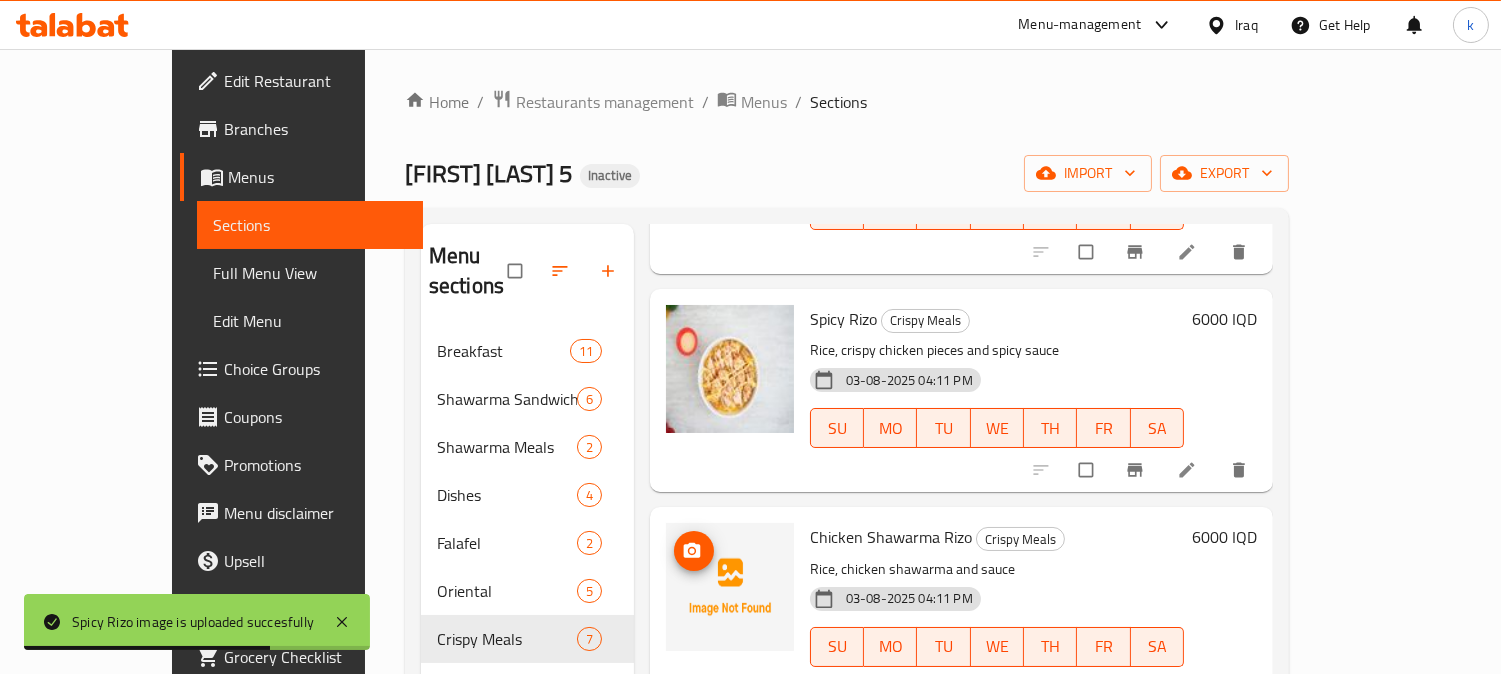type 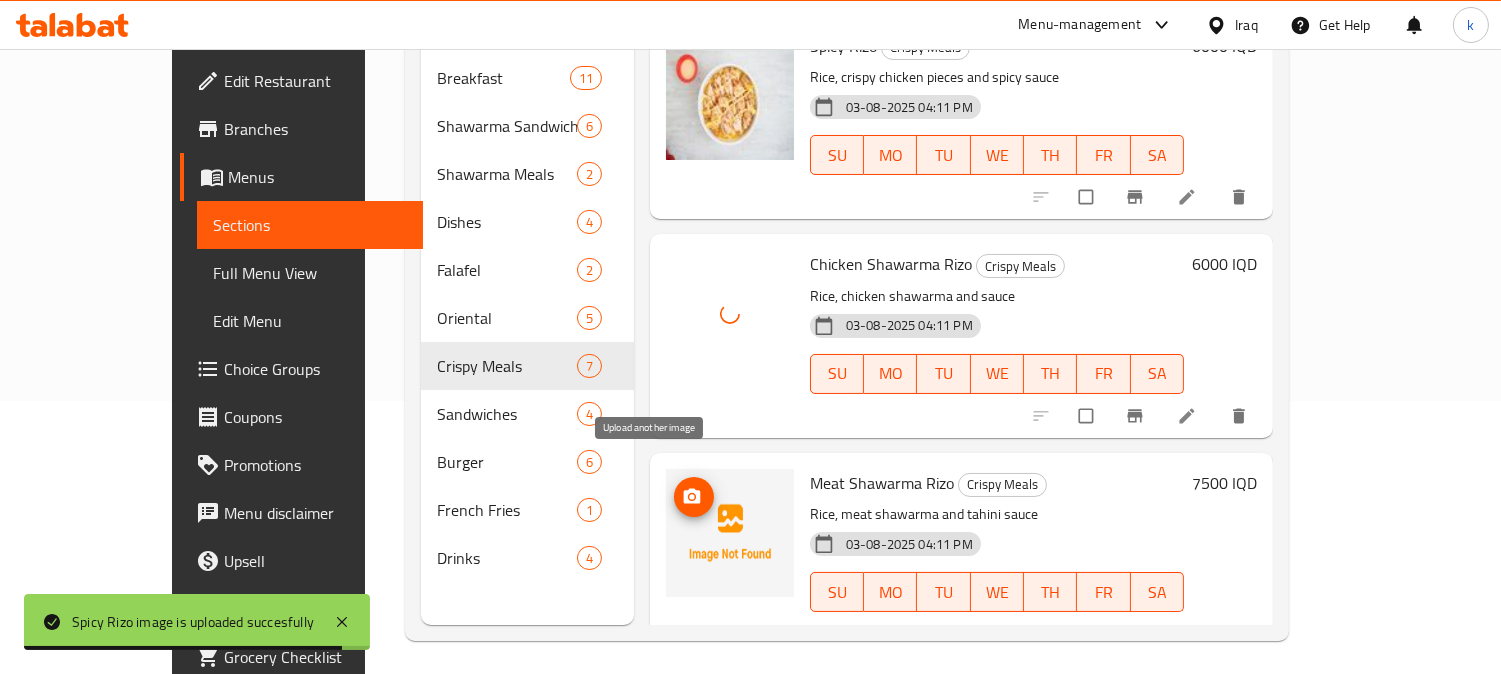 scroll, scrollTop: 280, scrollLeft: 0, axis: vertical 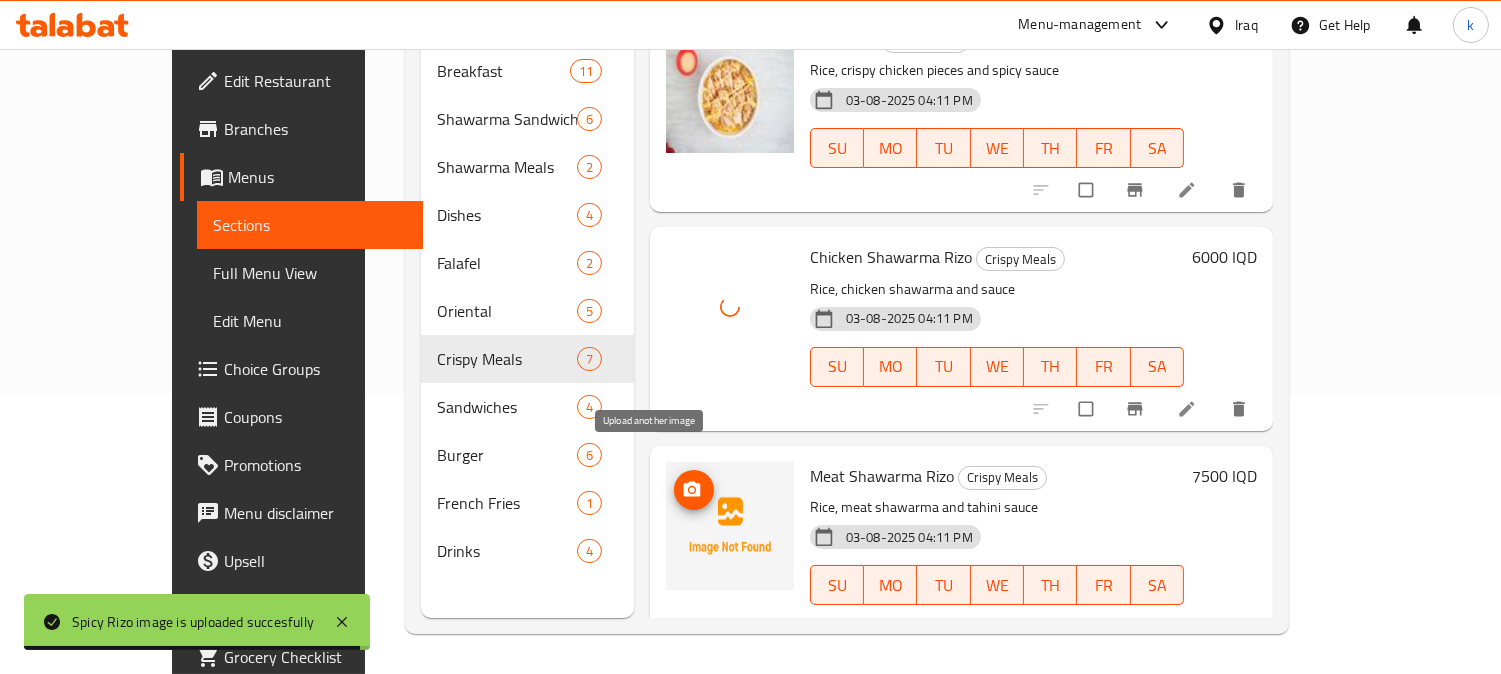 click 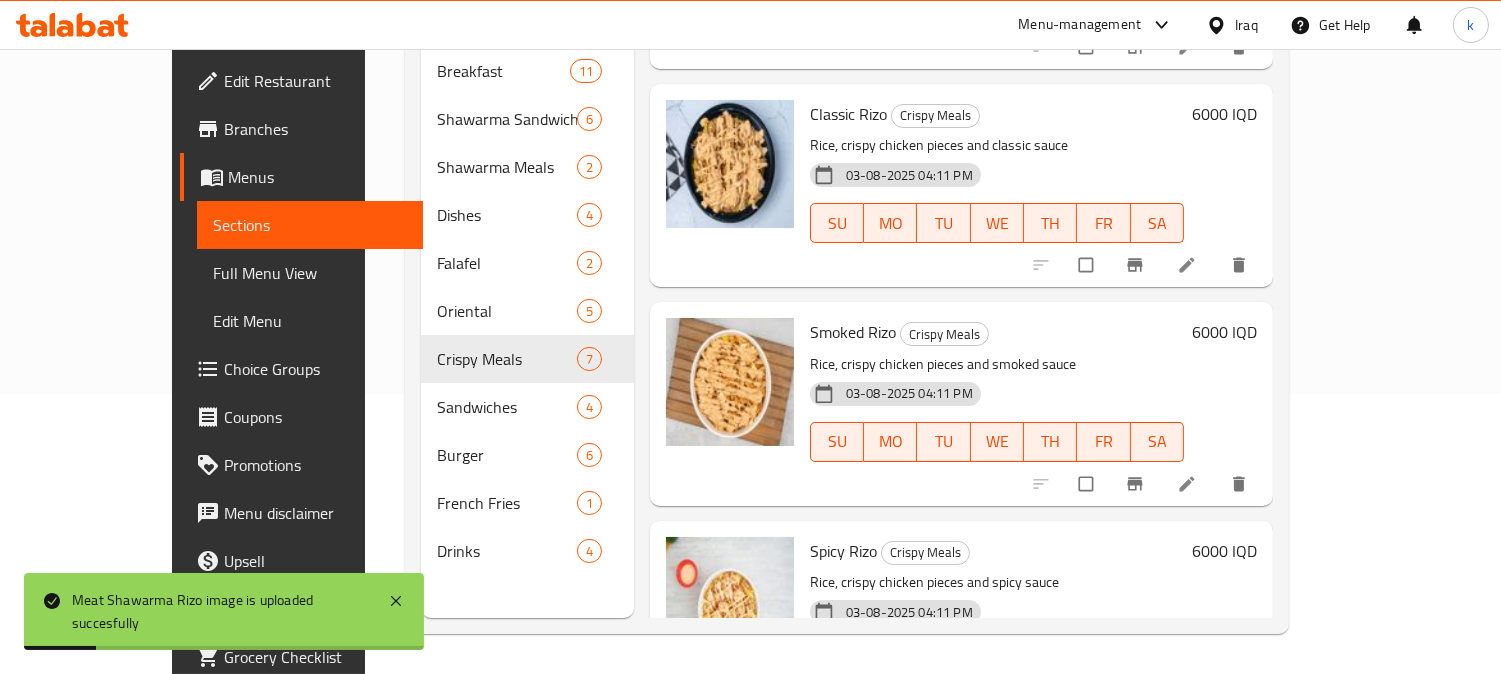 scroll, scrollTop: 0, scrollLeft: 0, axis: both 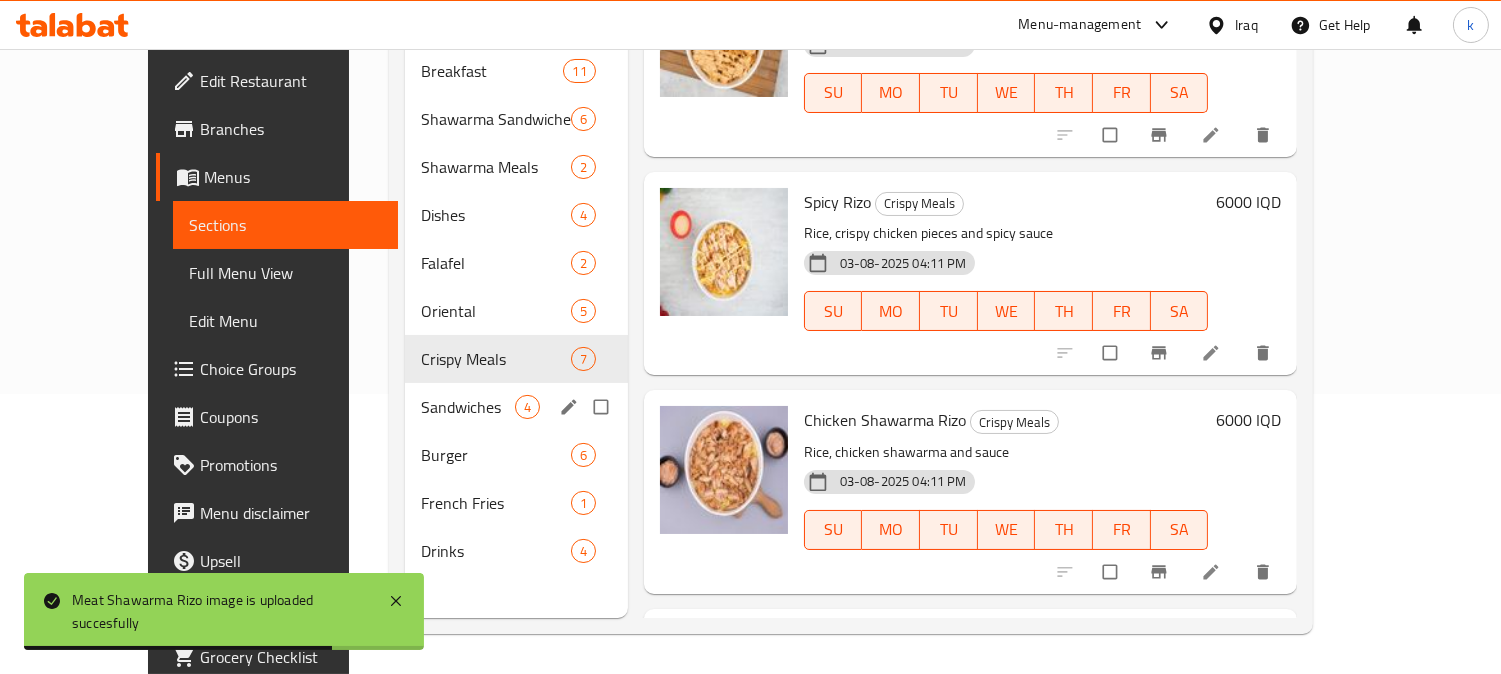click on "Sandwiches 4" at bounding box center (516, 407) 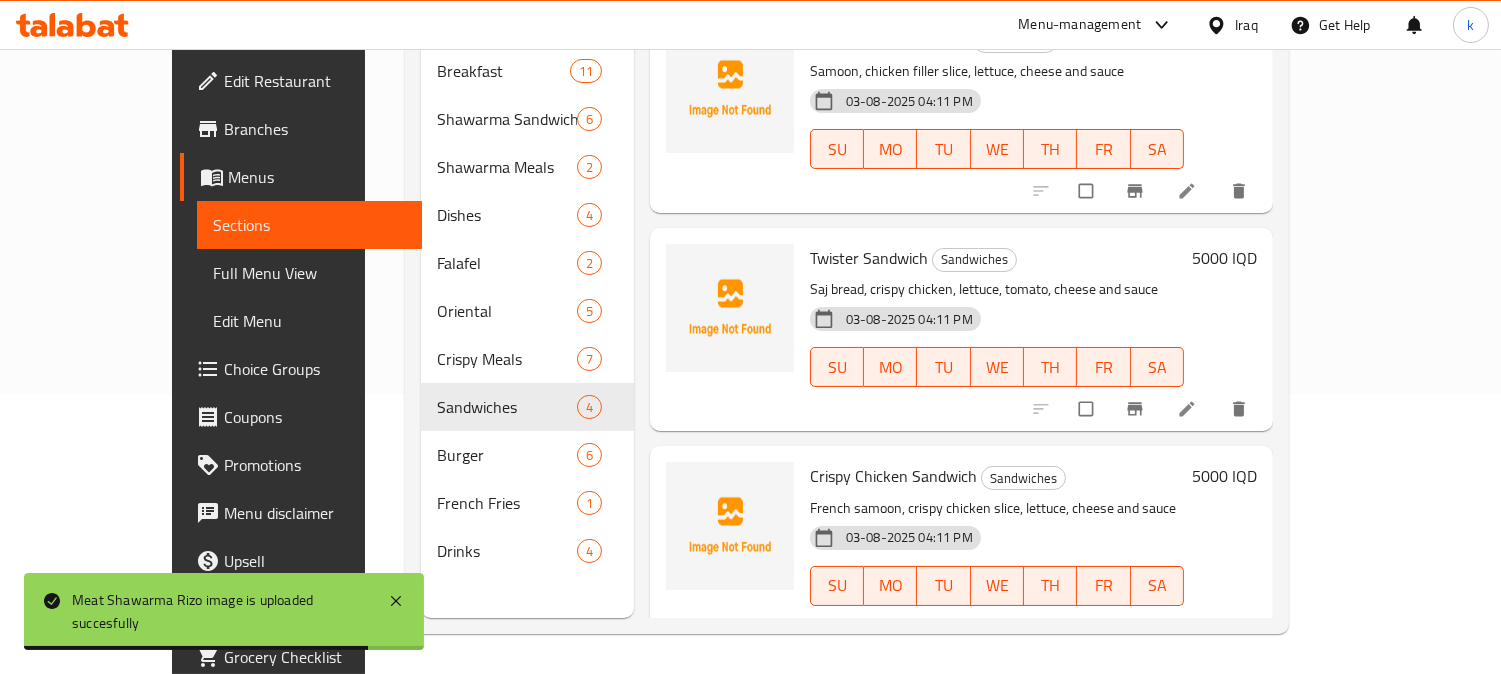 scroll, scrollTop: 0, scrollLeft: 0, axis: both 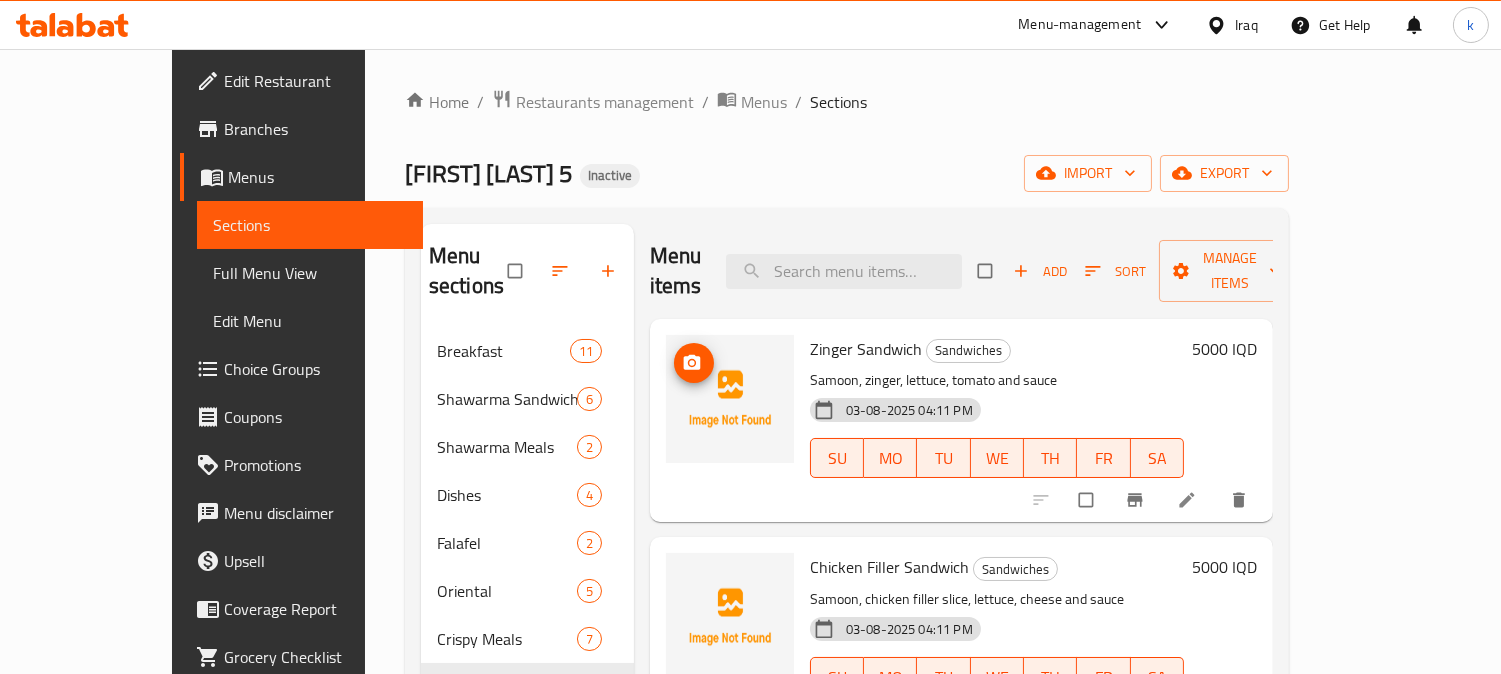 click 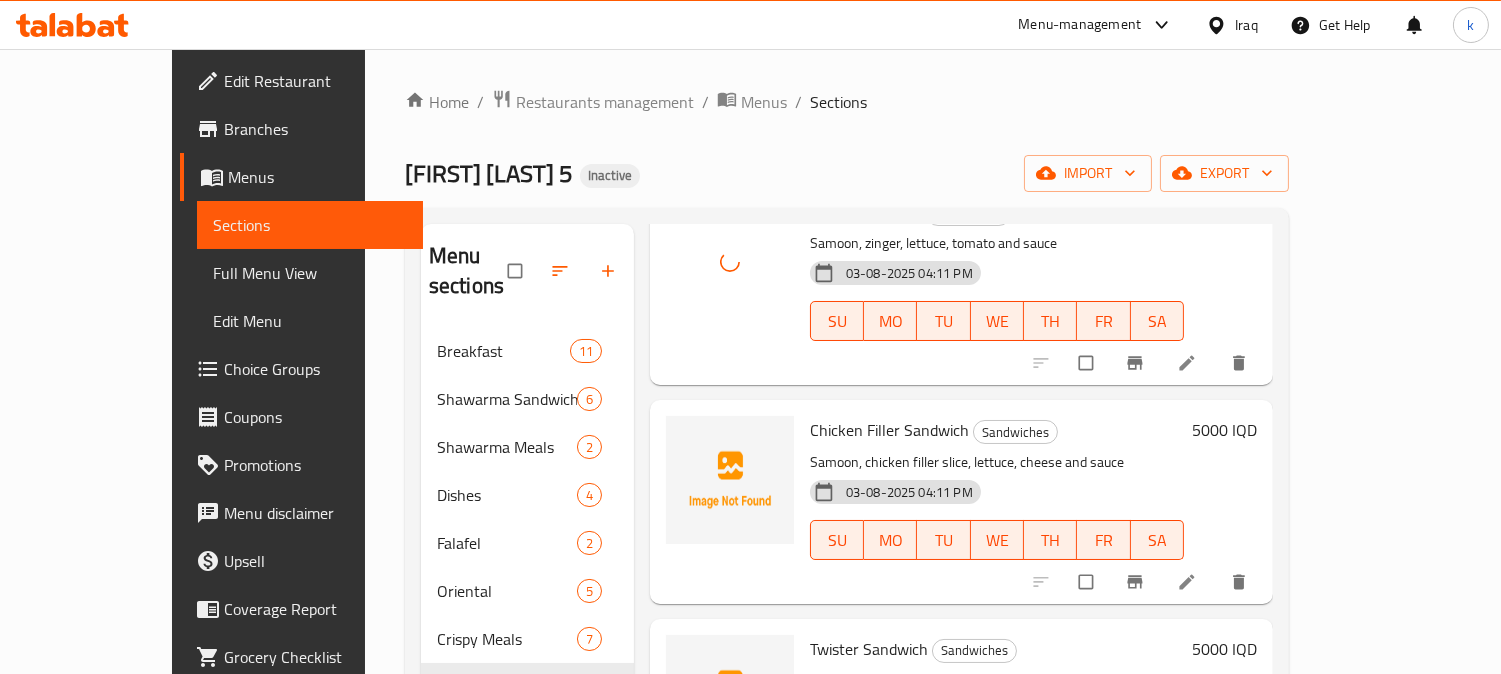 scroll, scrollTop: 185, scrollLeft: 0, axis: vertical 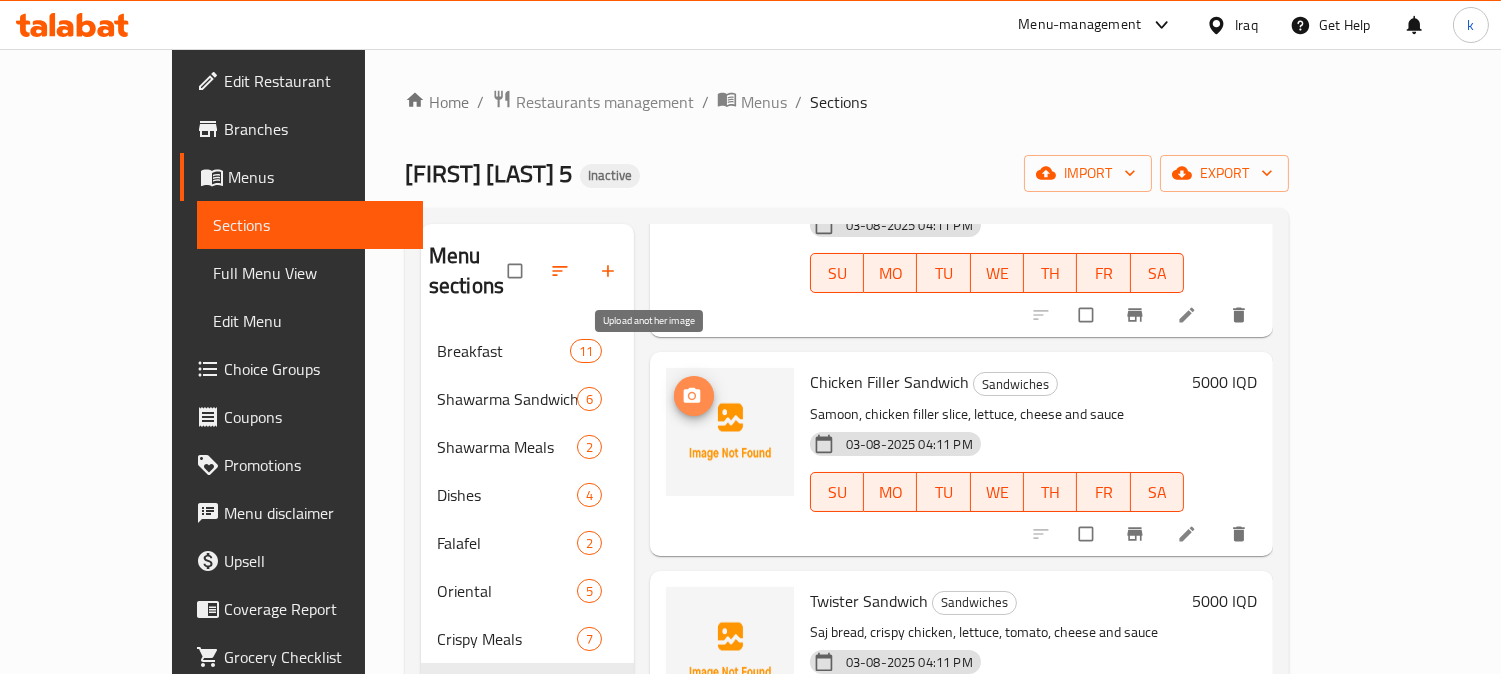 click 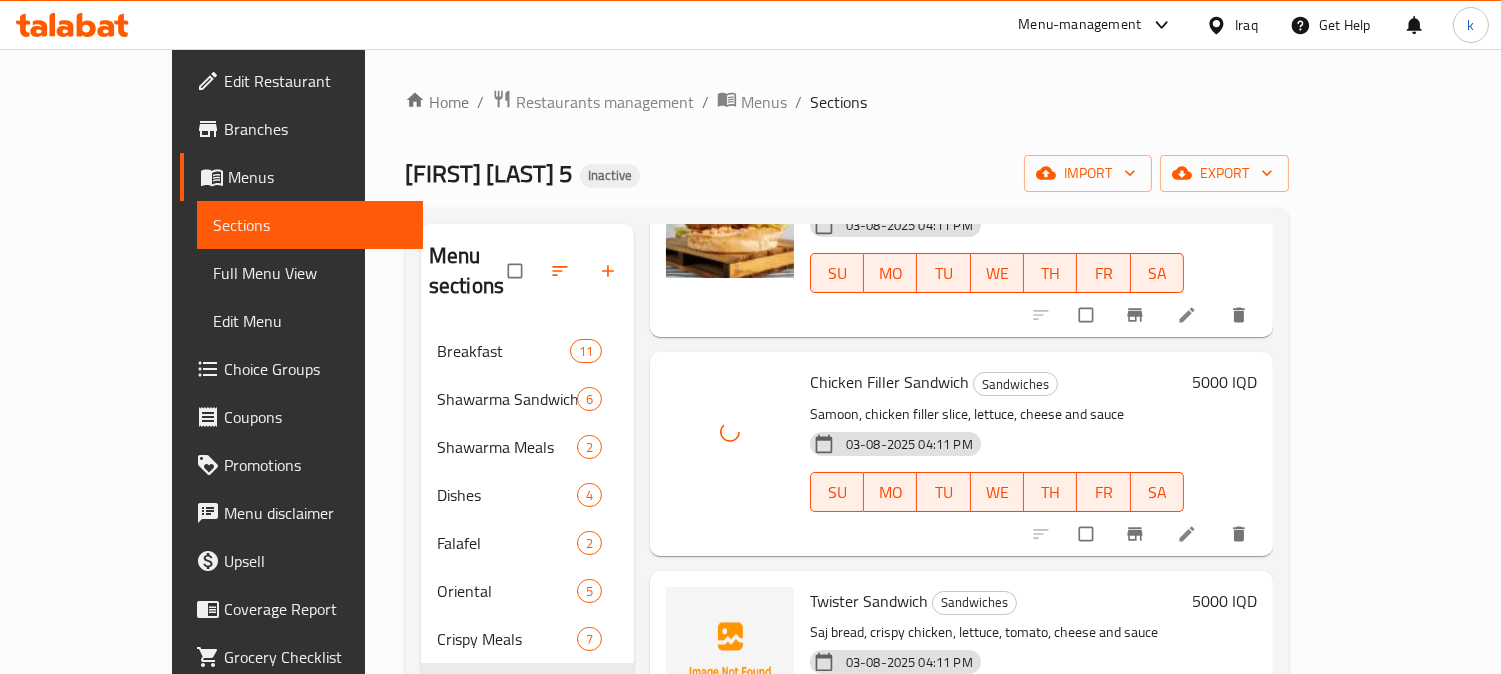 type 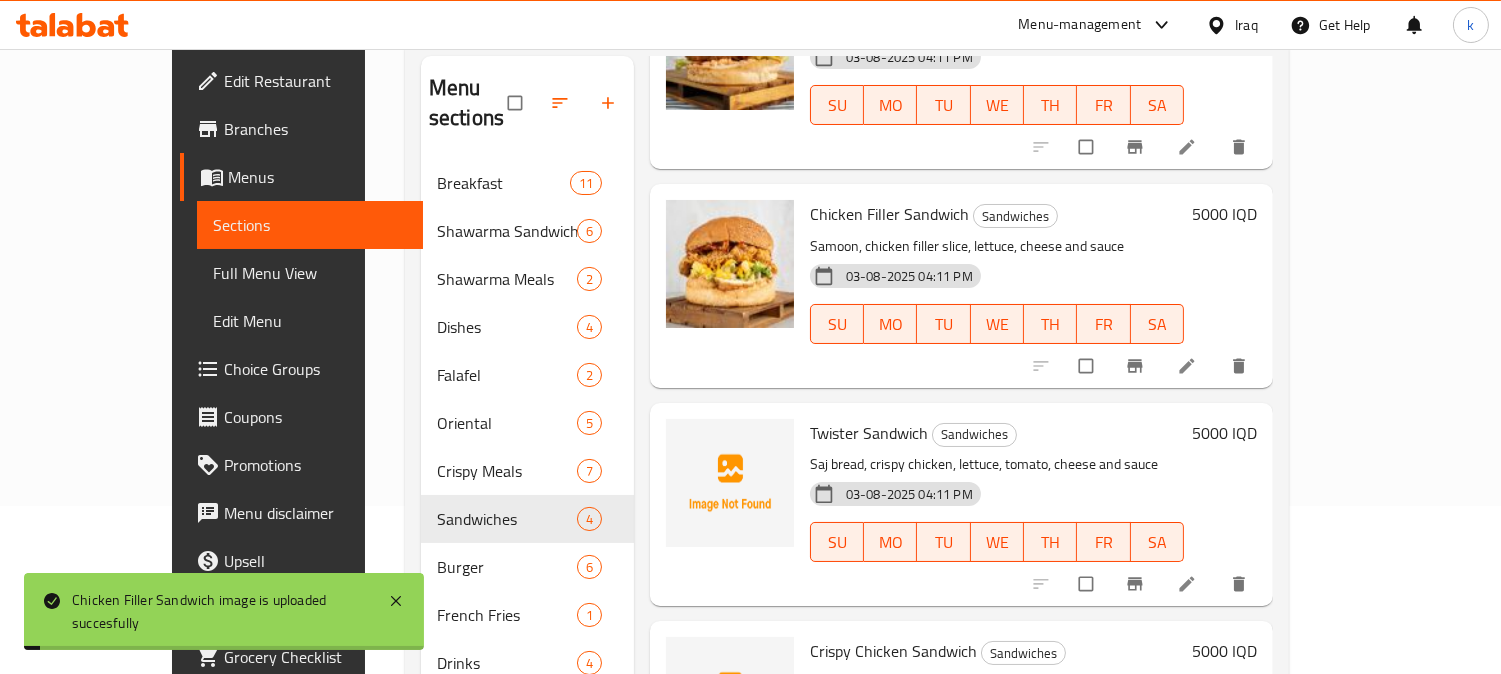 scroll, scrollTop: 280, scrollLeft: 0, axis: vertical 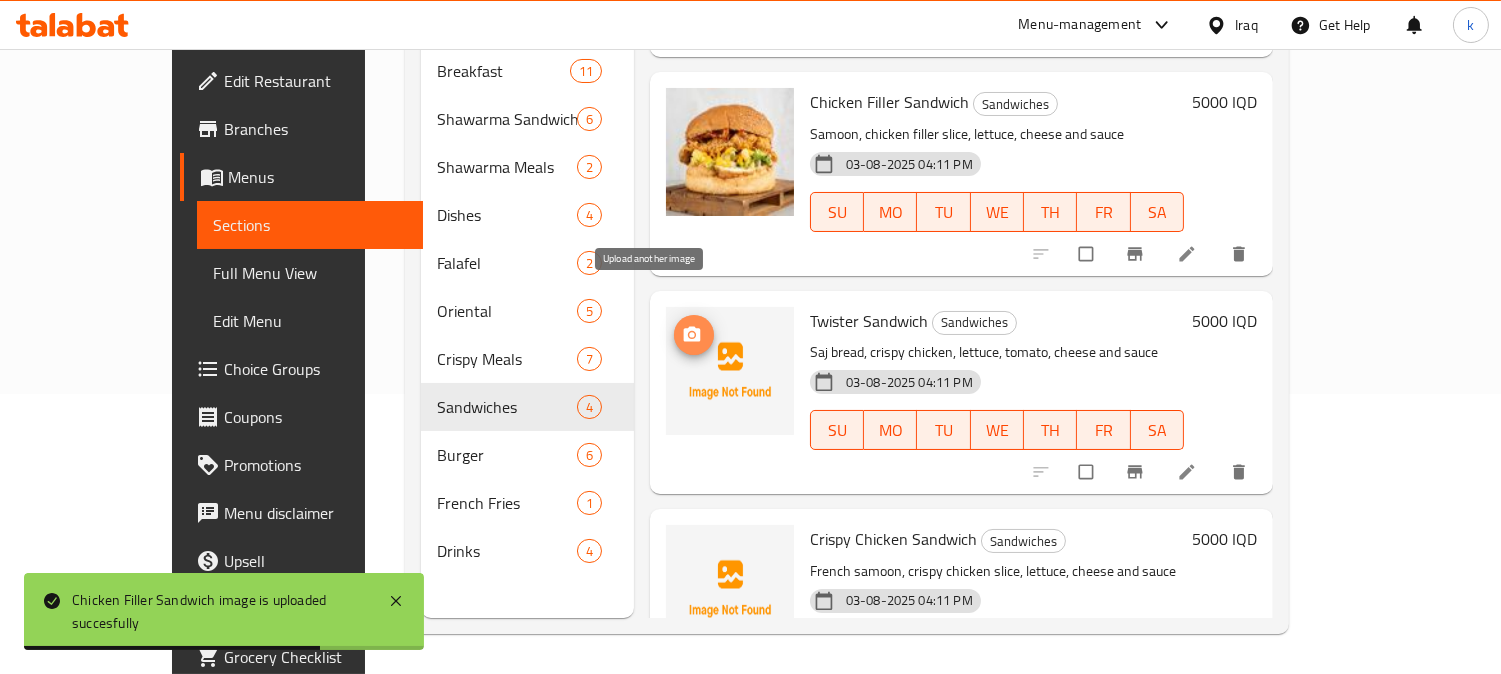 click at bounding box center (694, 335) 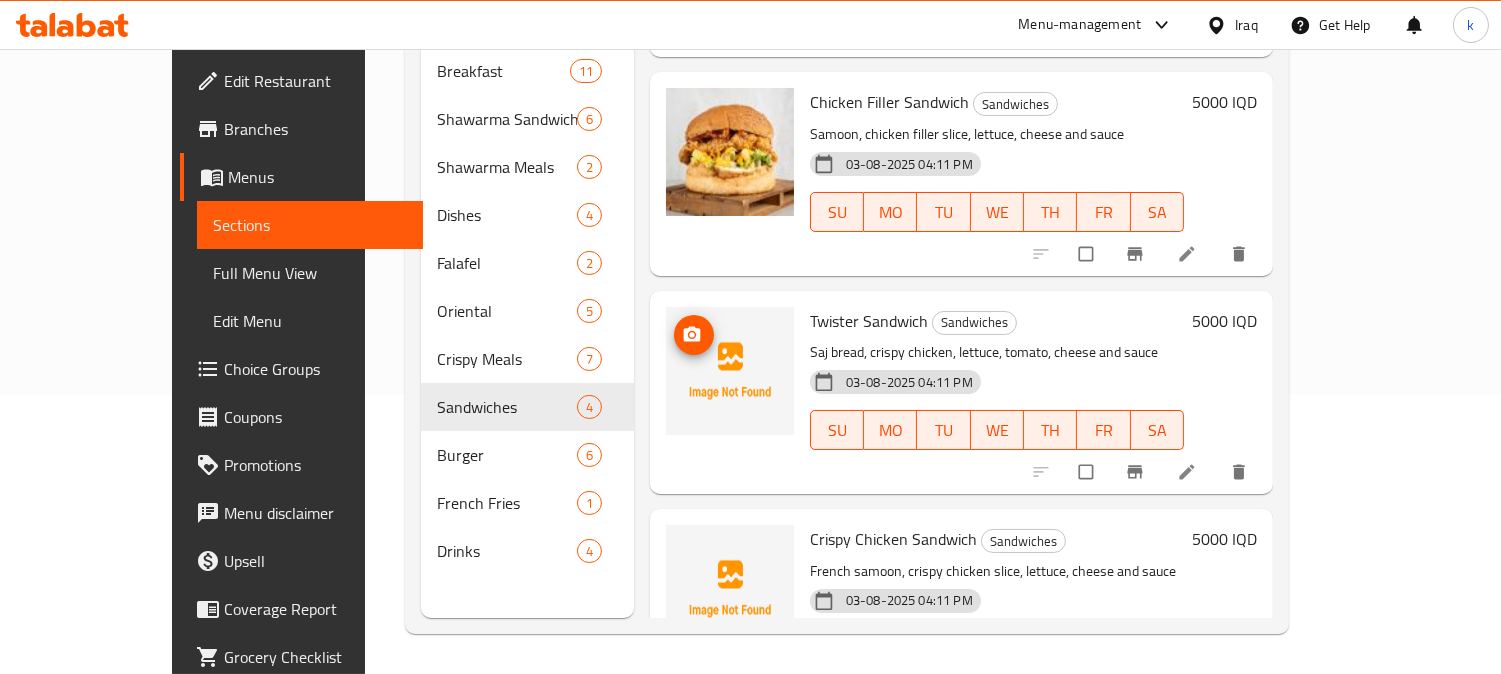 type 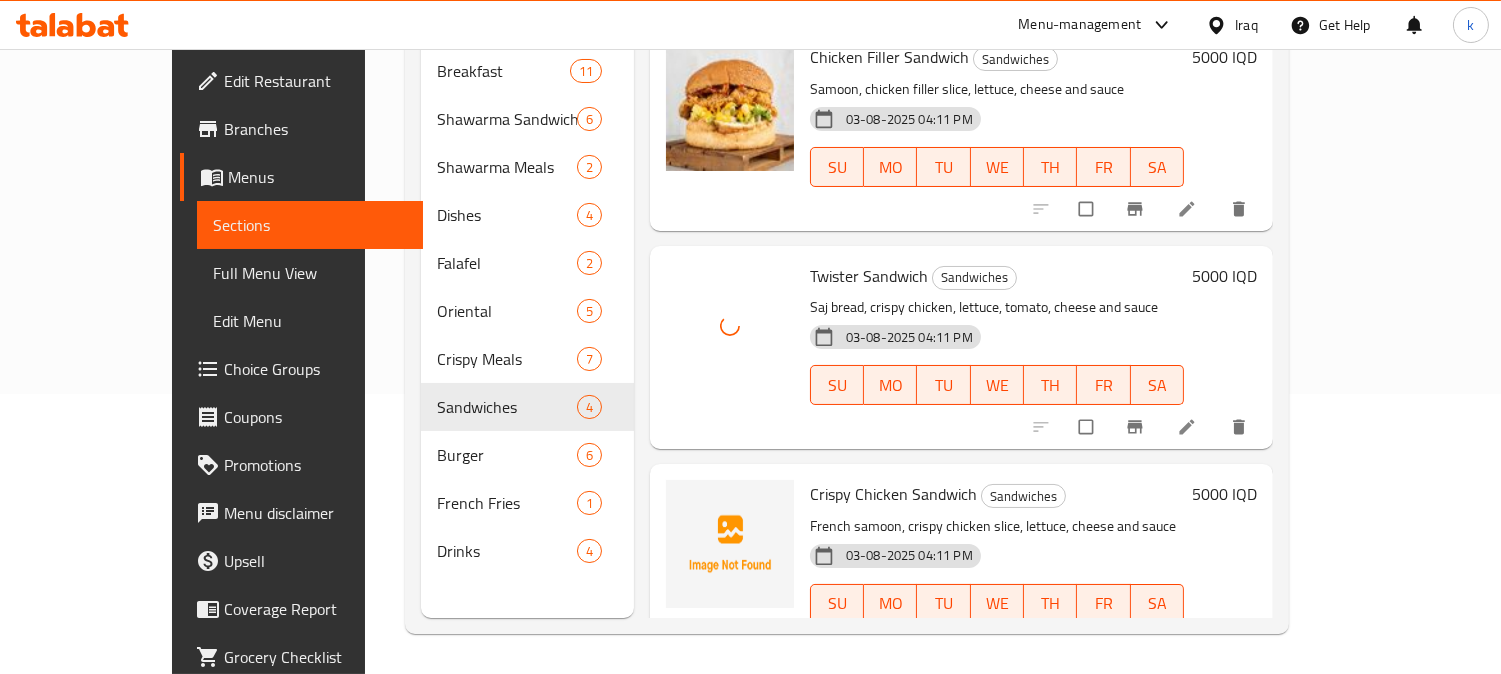 scroll, scrollTop: 248, scrollLeft: 0, axis: vertical 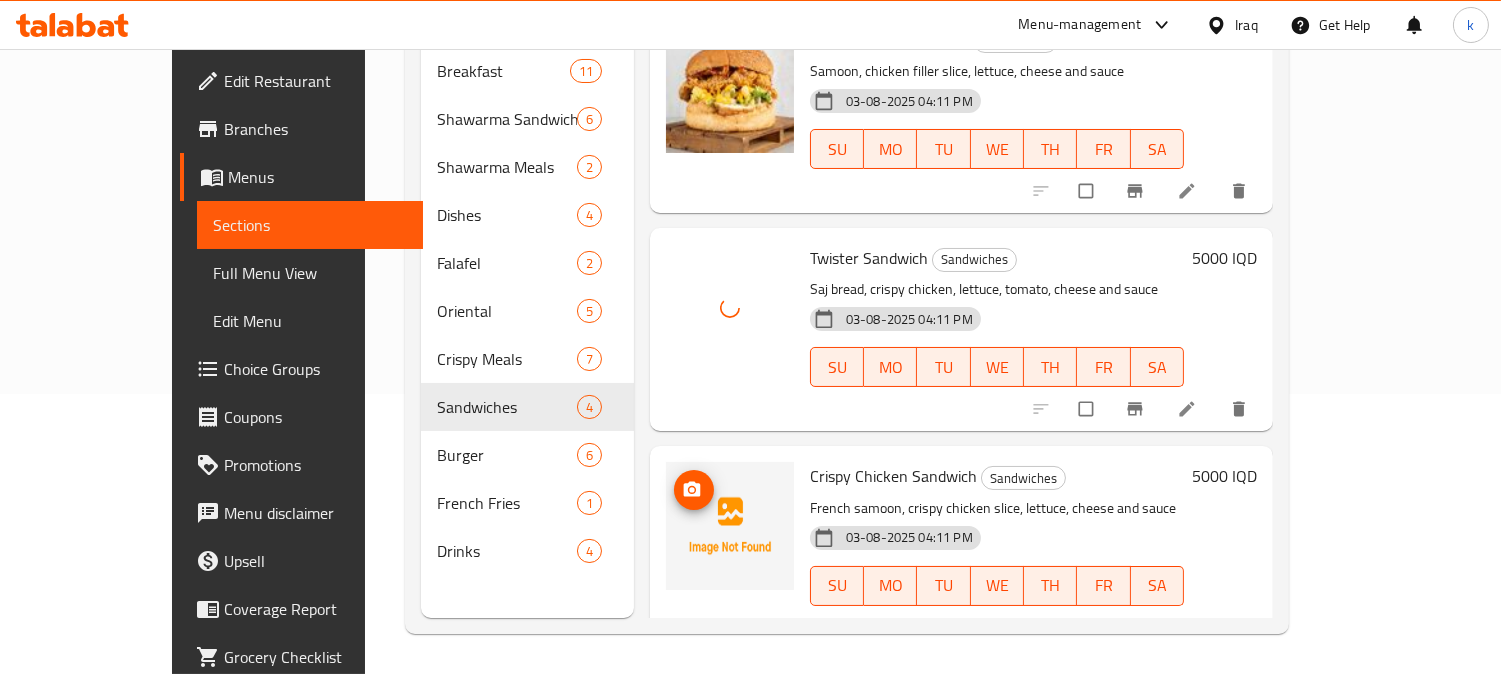 click at bounding box center (694, 490) 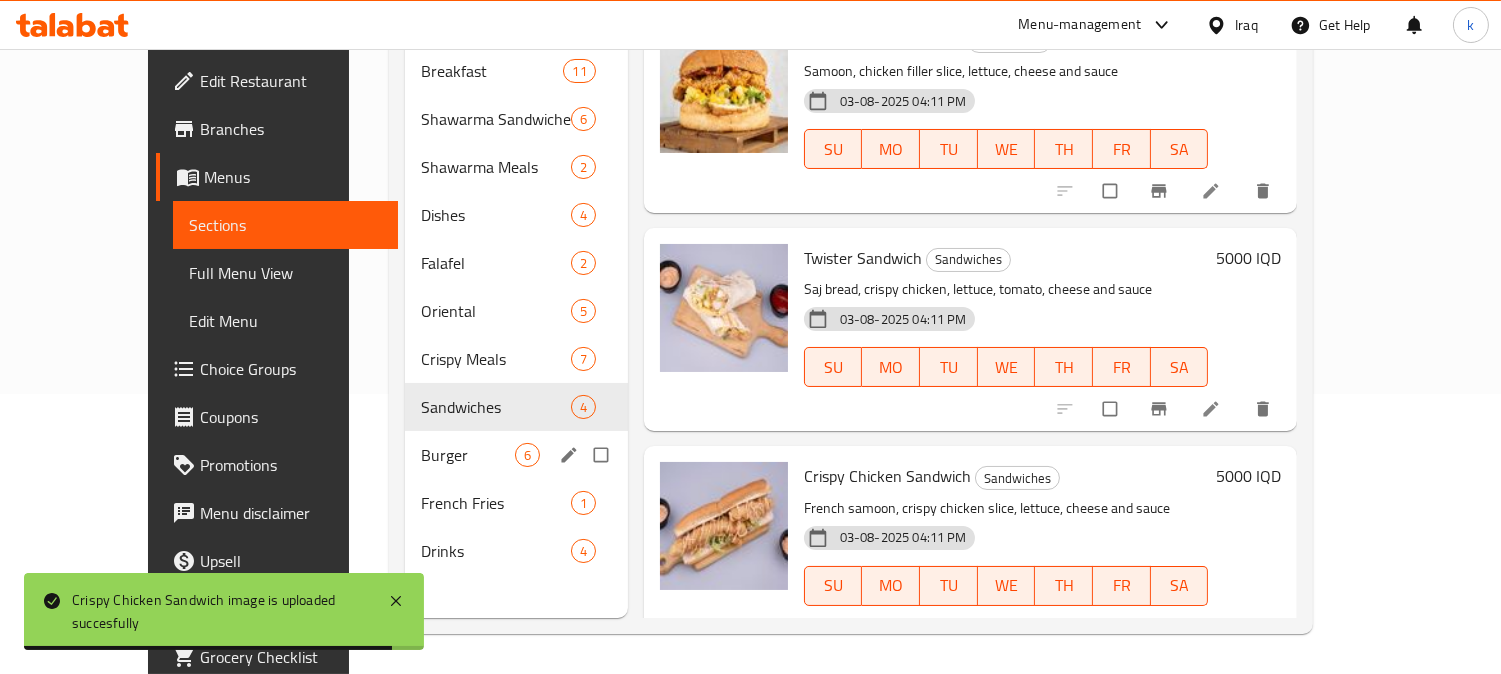 click on "Burger 6" at bounding box center (516, 455) 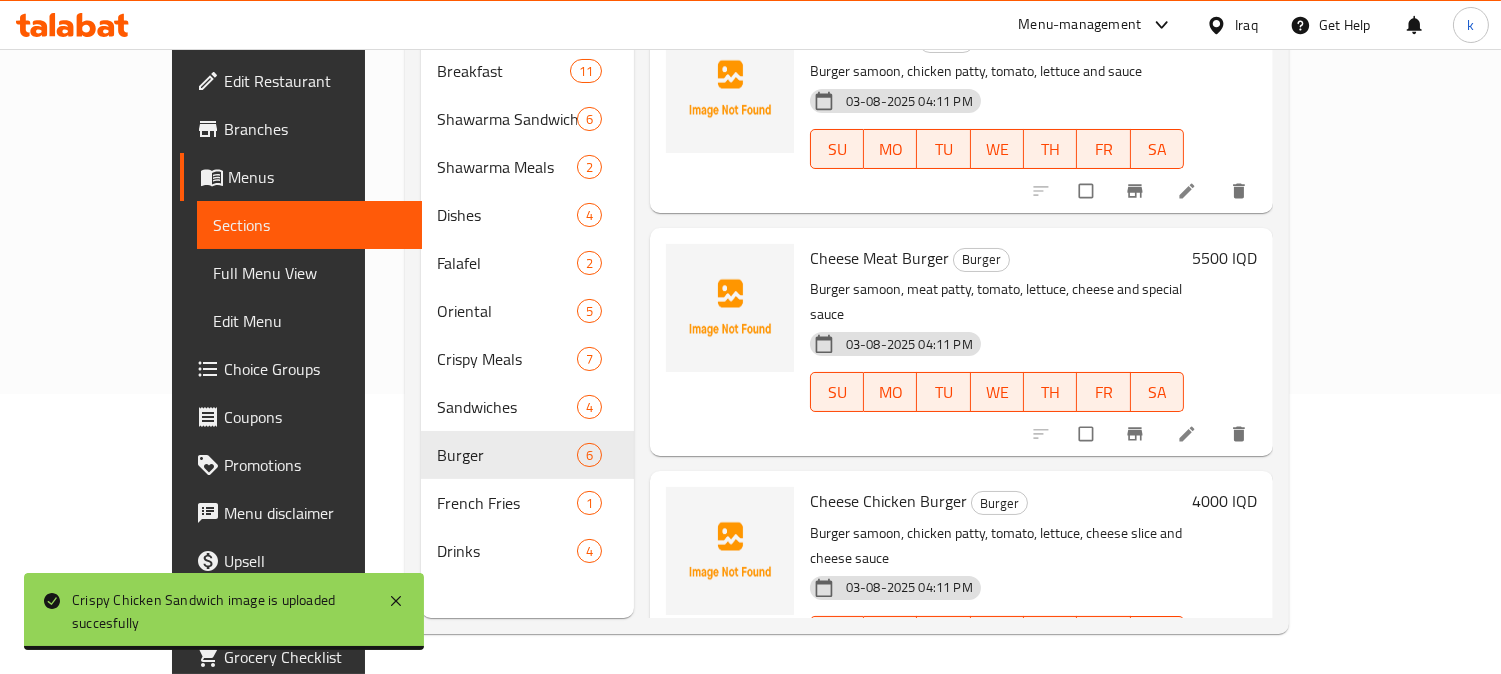 scroll, scrollTop: 0, scrollLeft: 0, axis: both 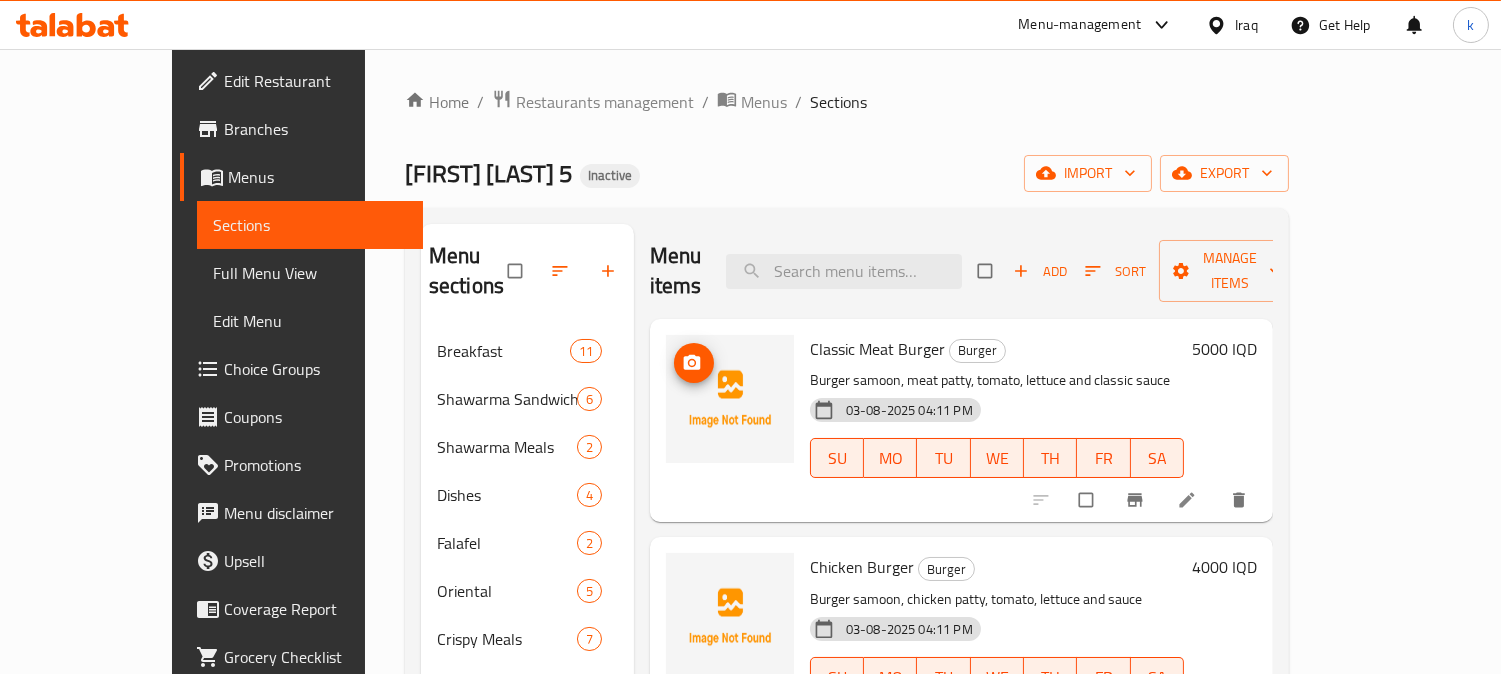 click at bounding box center [694, 363] 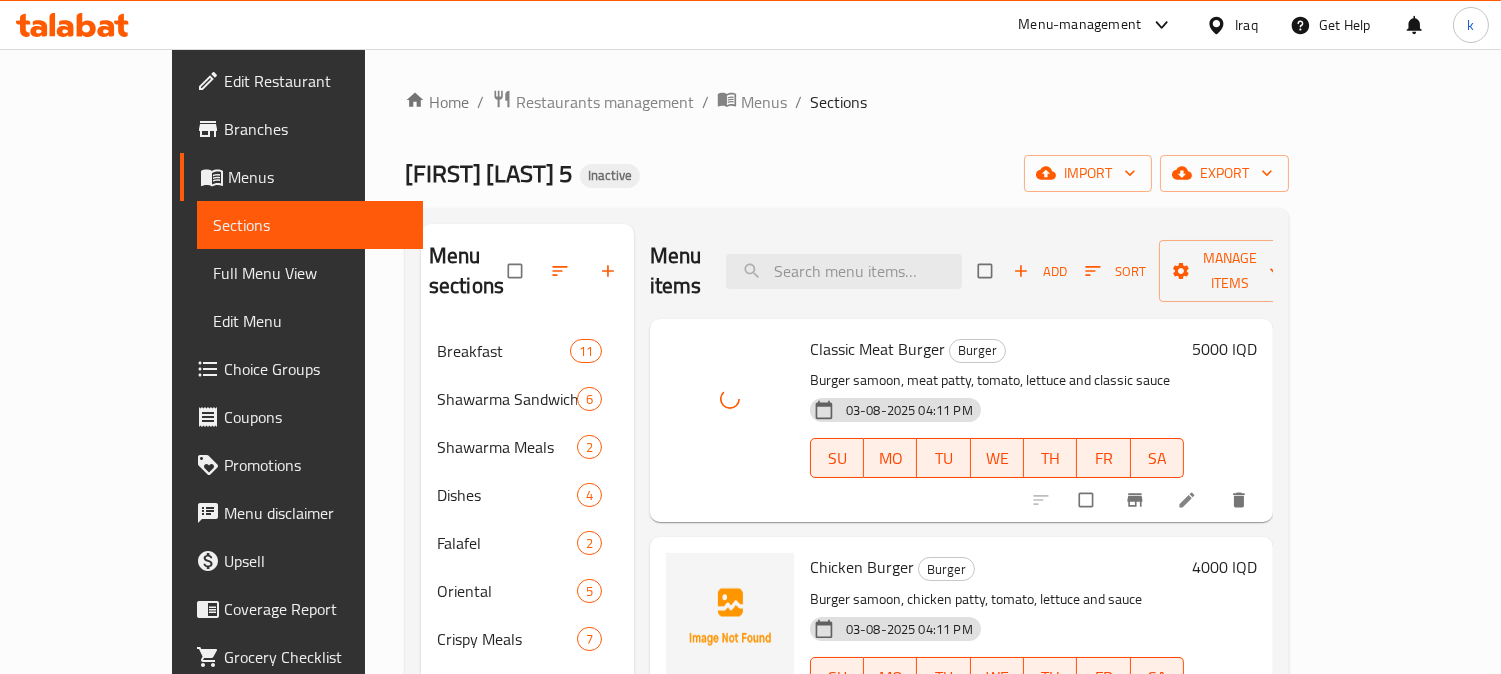 scroll, scrollTop: 185, scrollLeft: 0, axis: vertical 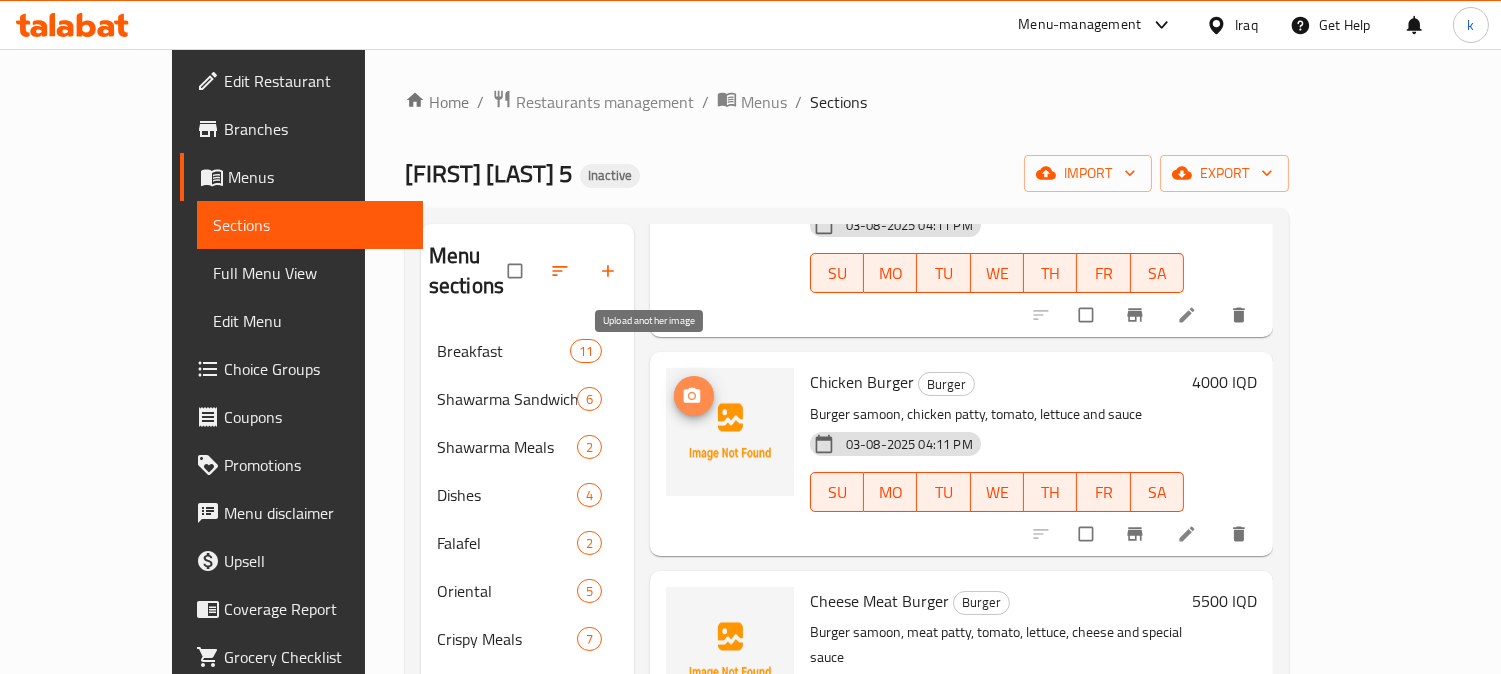 click at bounding box center (694, 396) 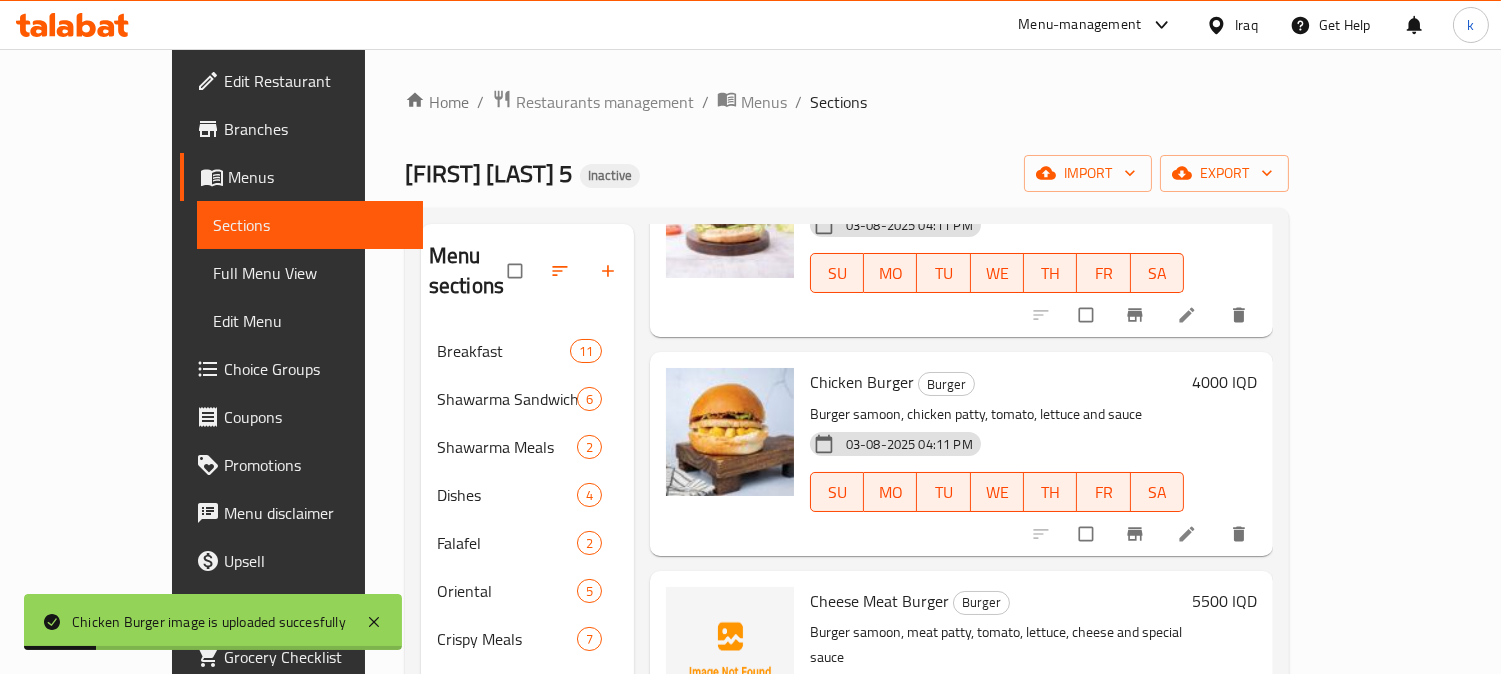 scroll, scrollTop: 370, scrollLeft: 0, axis: vertical 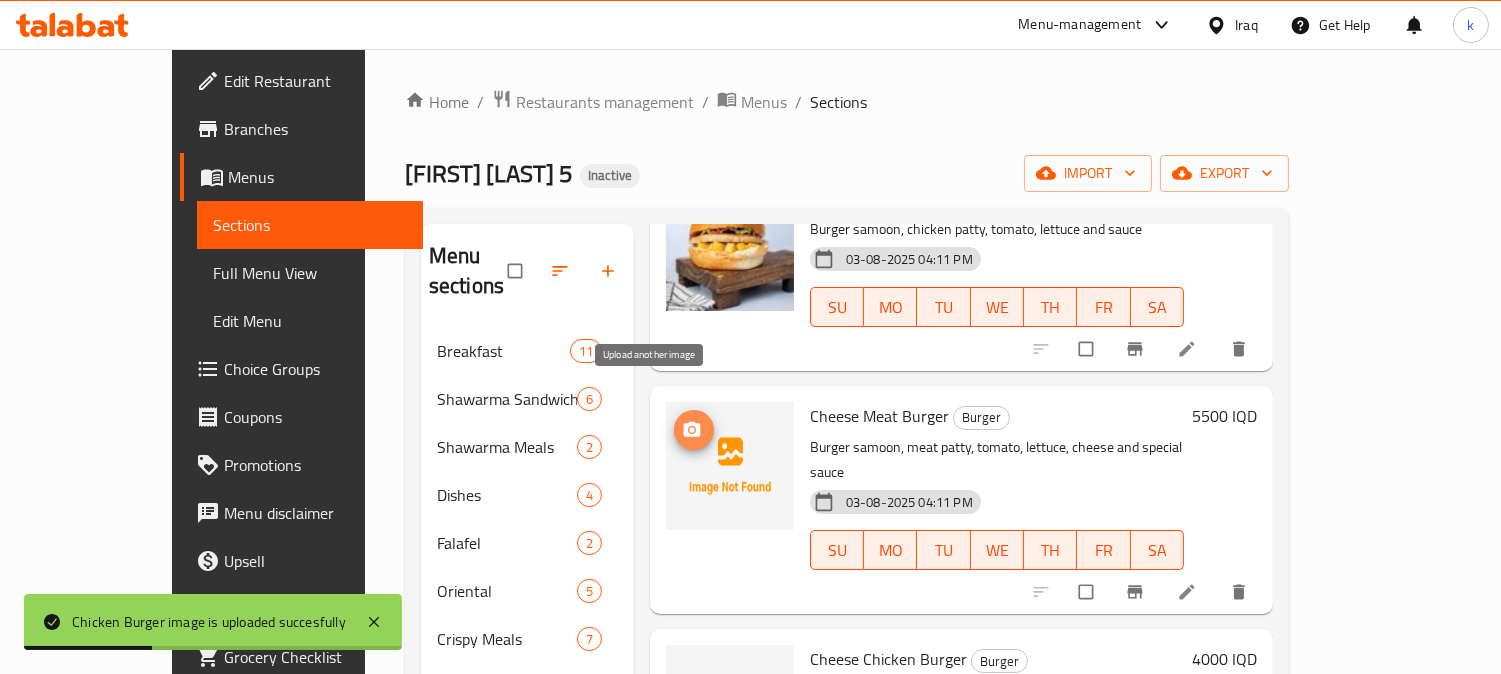 click at bounding box center (694, 430) 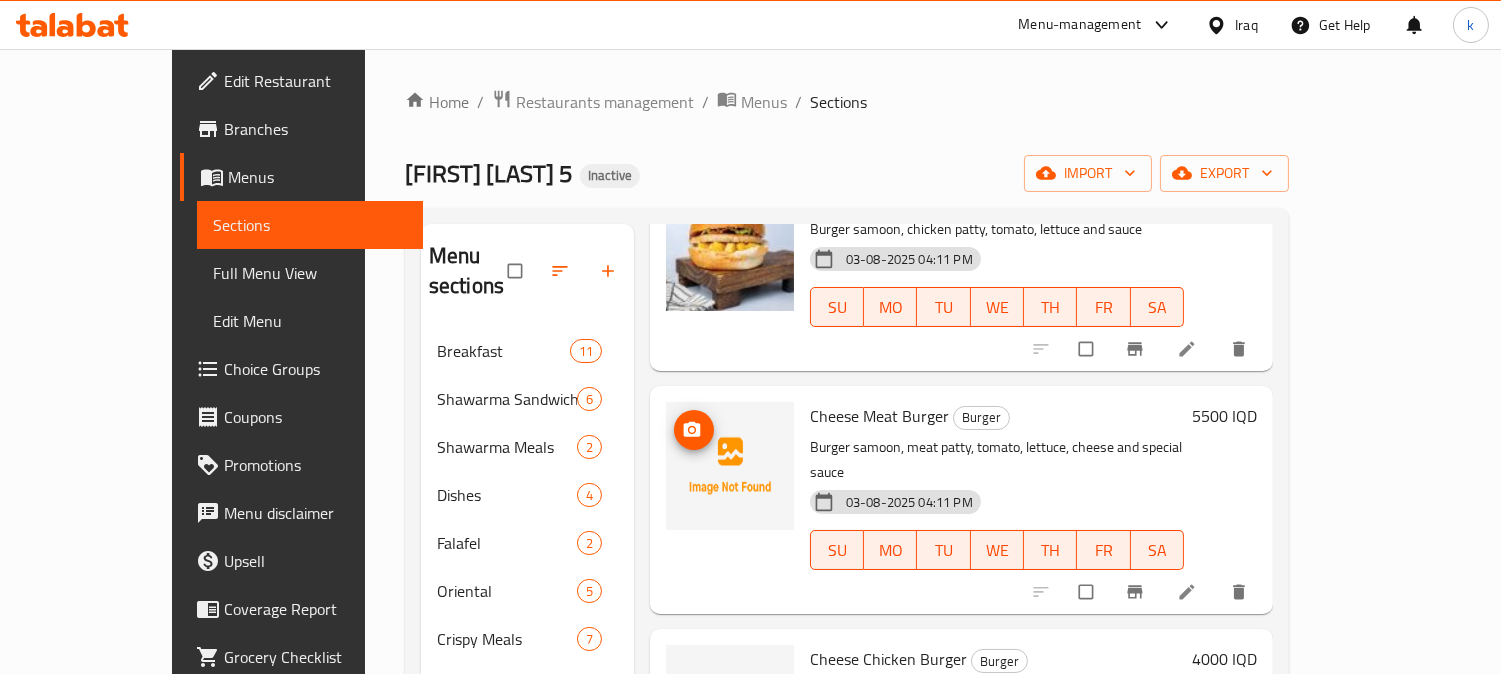 type 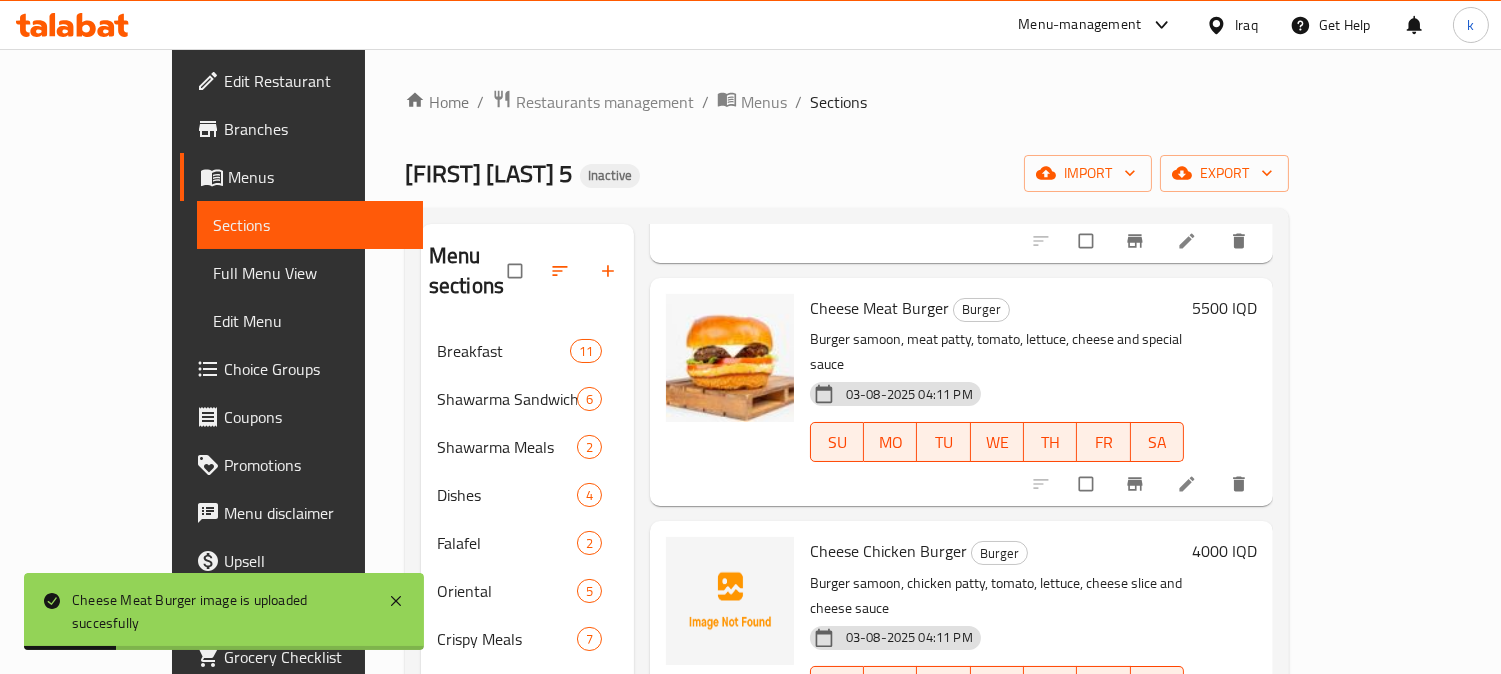 scroll, scrollTop: 555, scrollLeft: 0, axis: vertical 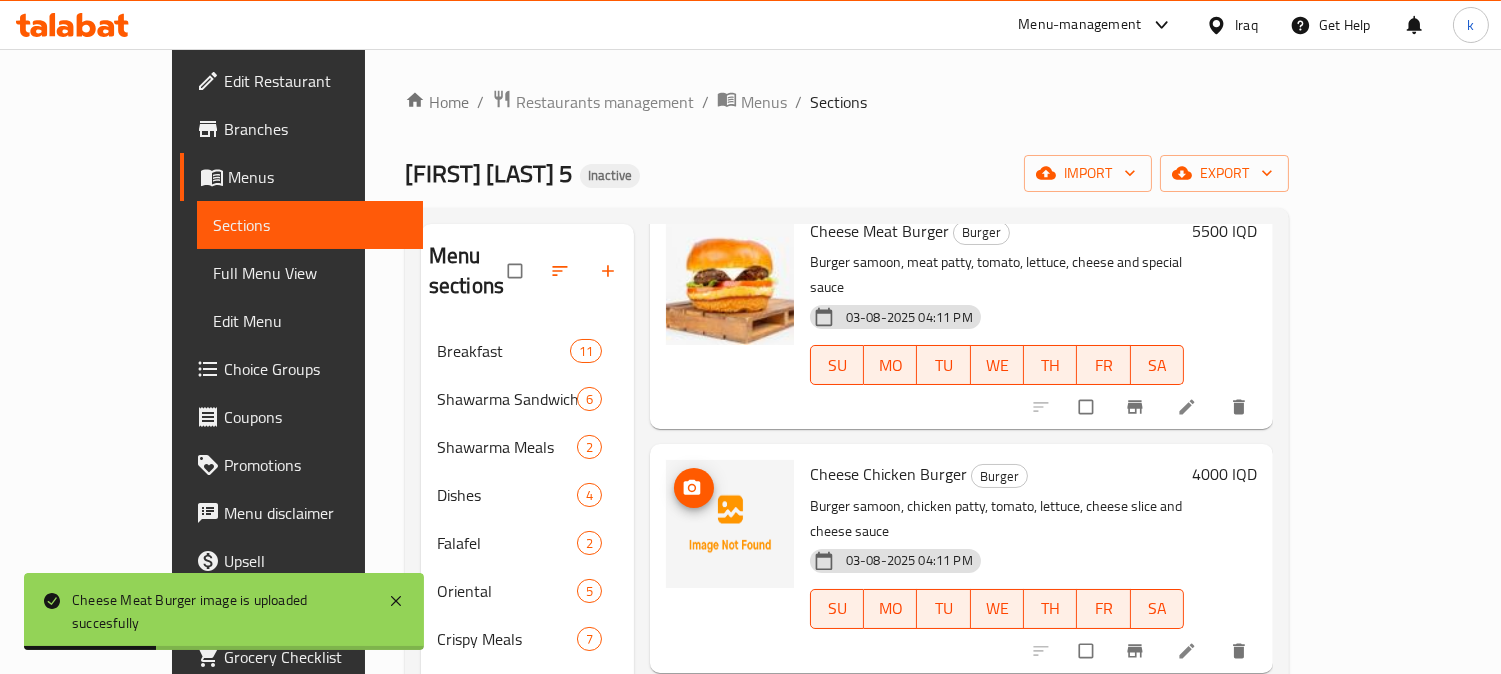 click 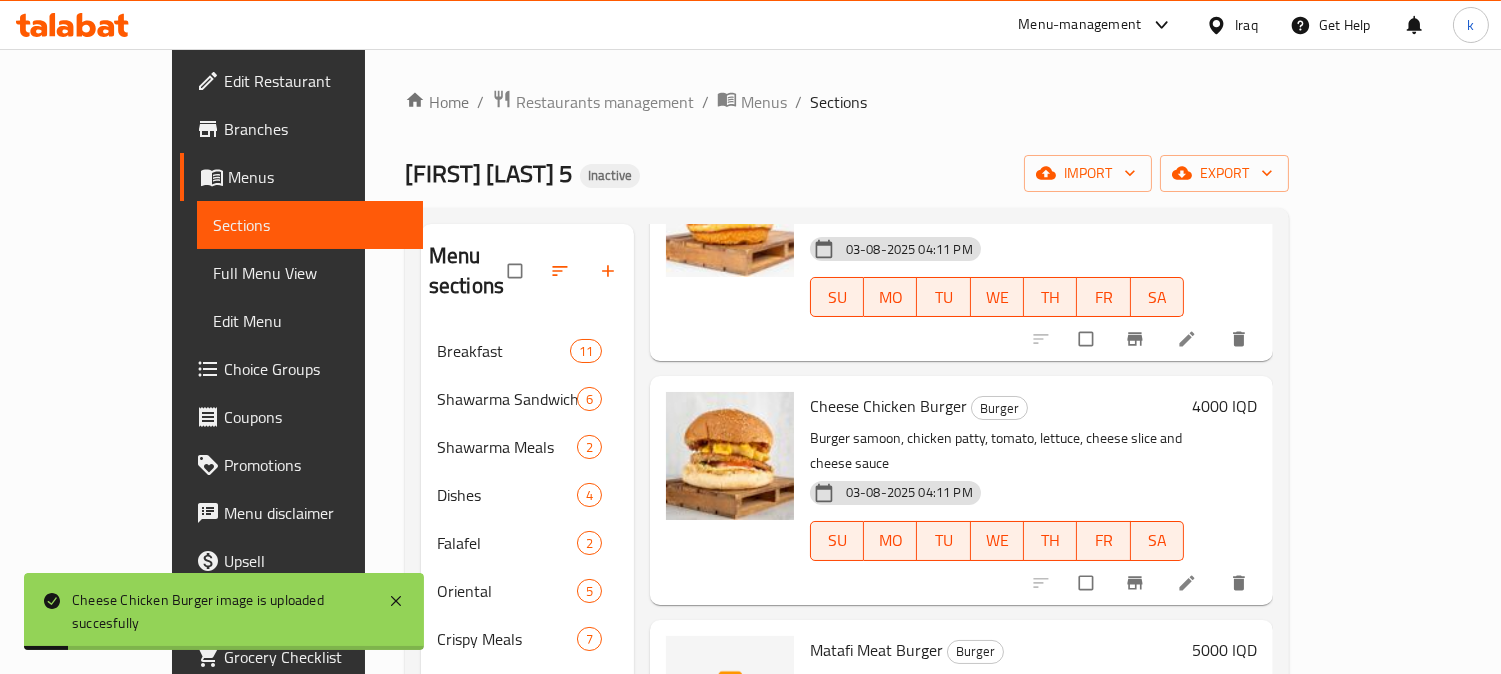 scroll, scrollTop: 685, scrollLeft: 0, axis: vertical 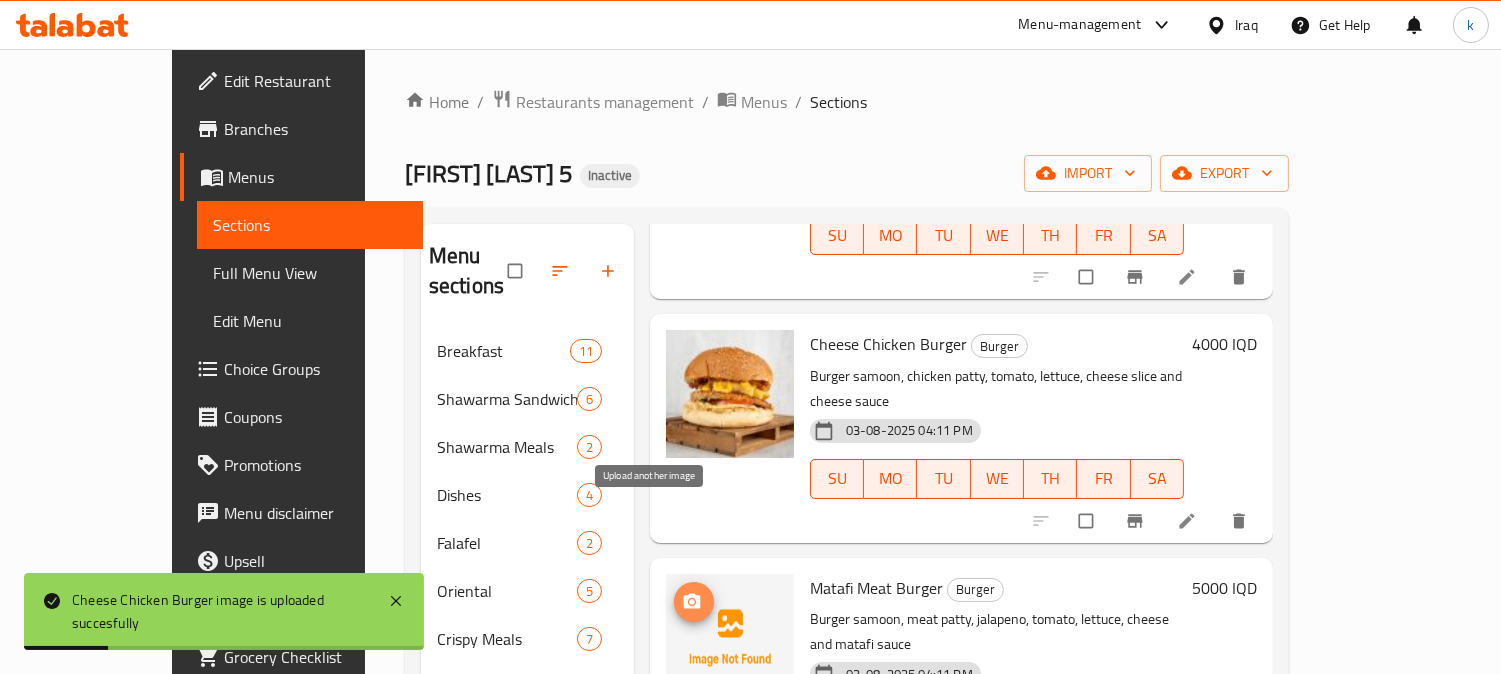 click 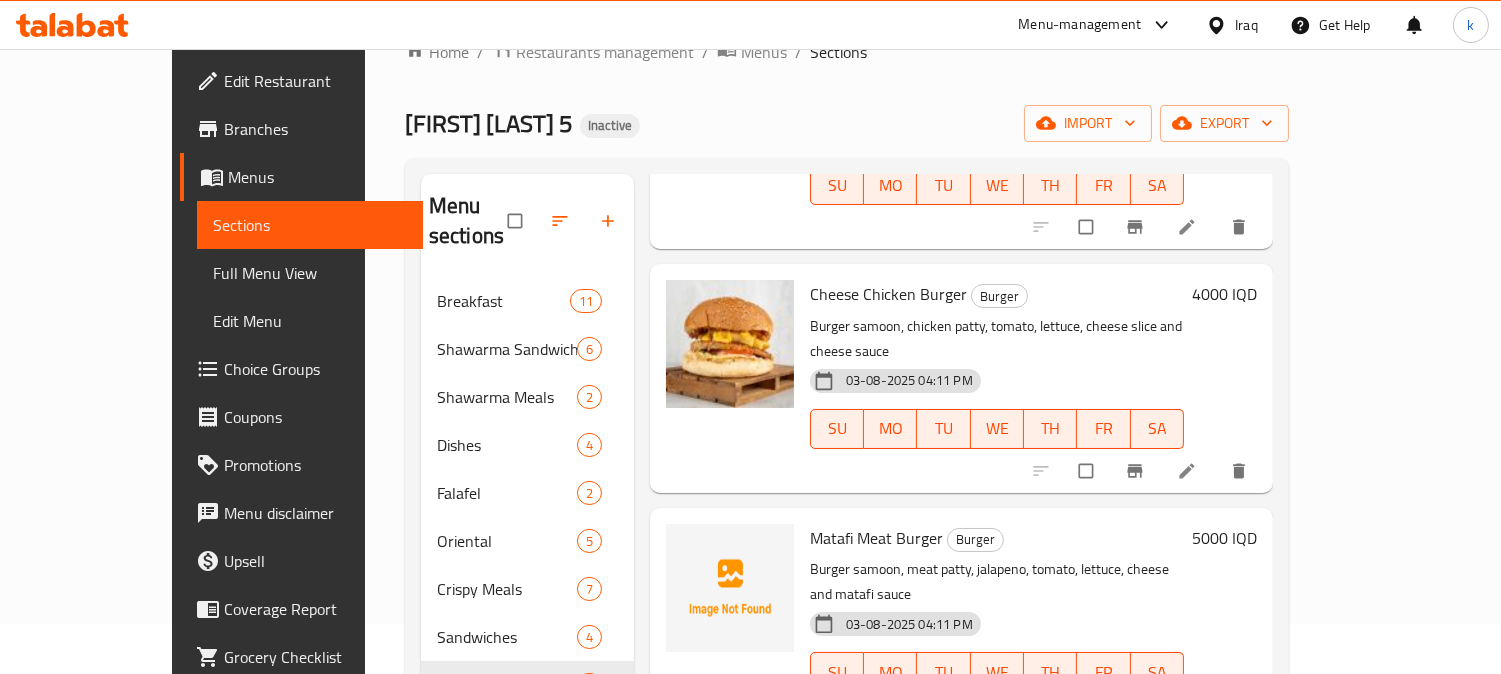 scroll, scrollTop: 185, scrollLeft: 0, axis: vertical 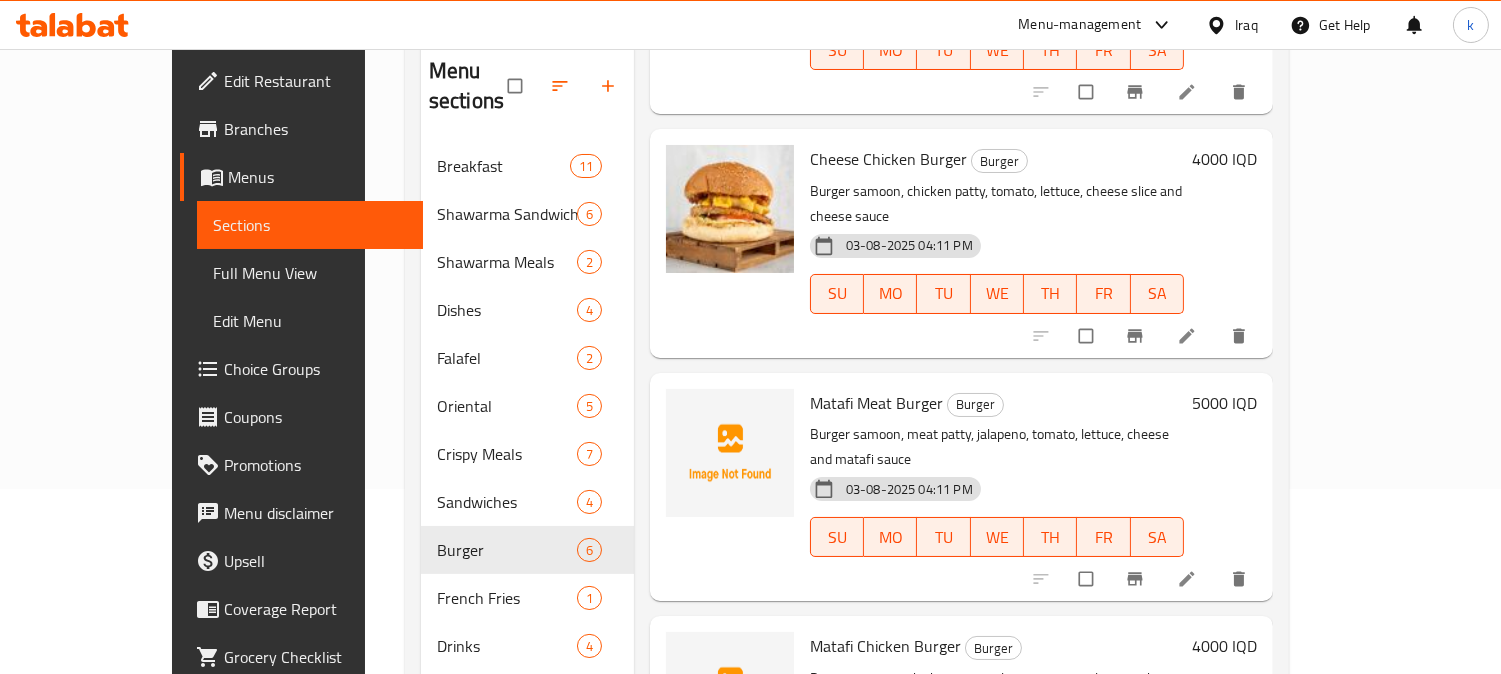 click on "Matafi Meat Burger" at bounding box center (876, 403) 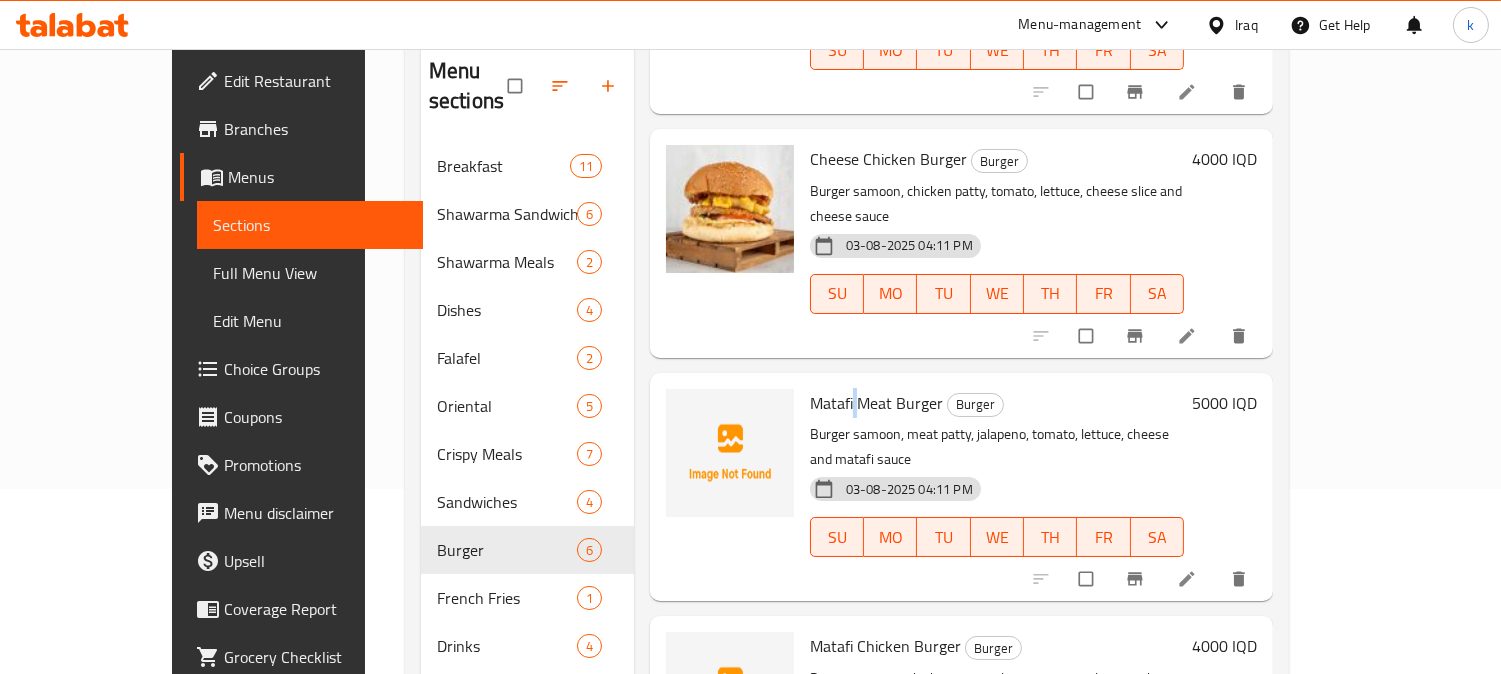 click on "Matafi Meat Burger" at bounding box center [876, 403] 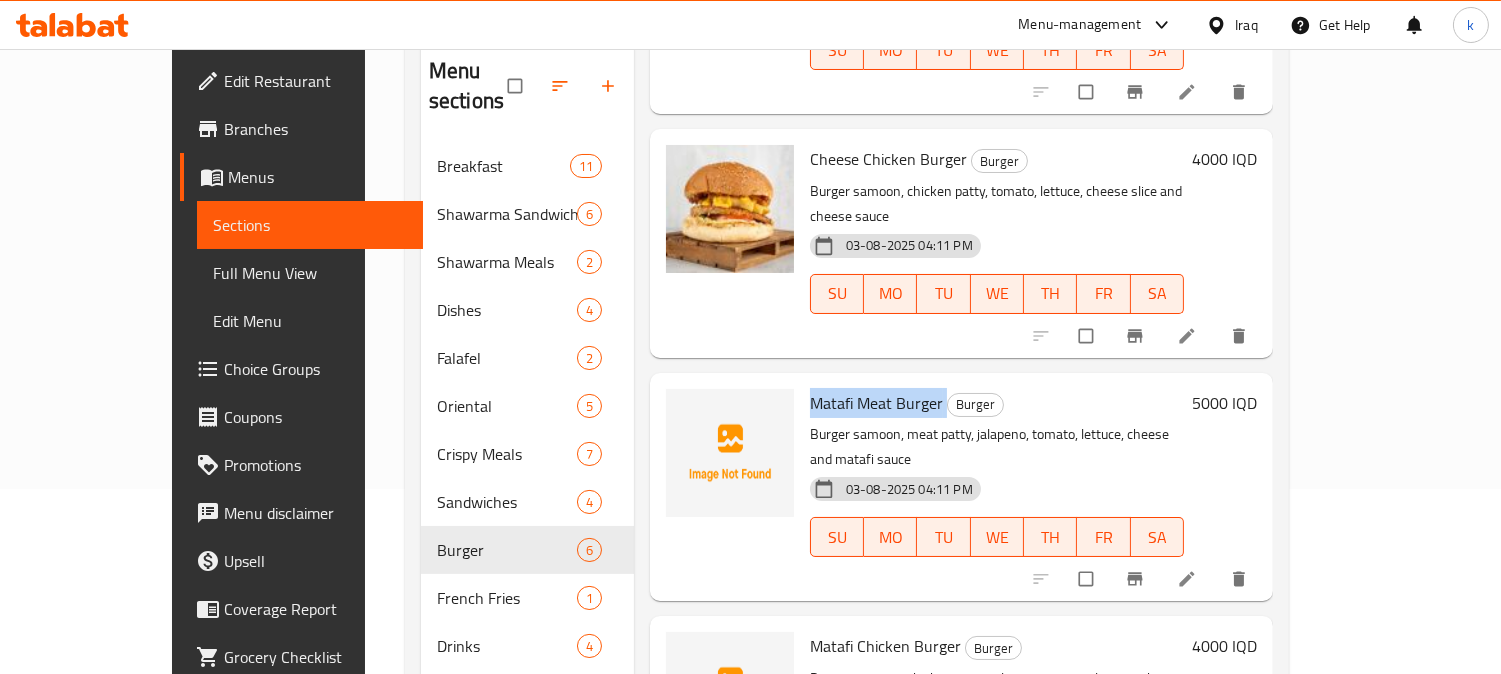 click on "Matafi Meat Burger" at bounding box center (876, 403) 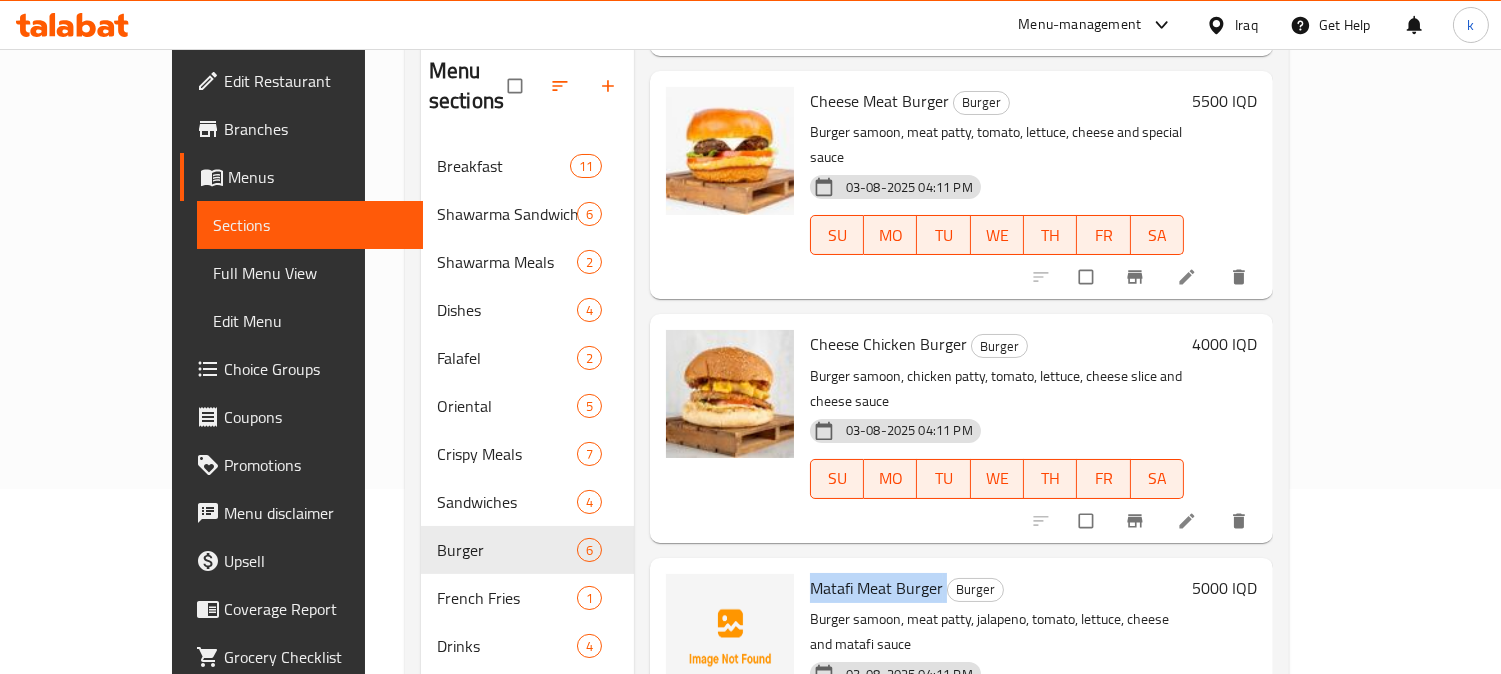 scroll, scrollTop: 685, scrollLeft: 0, axis: vertical 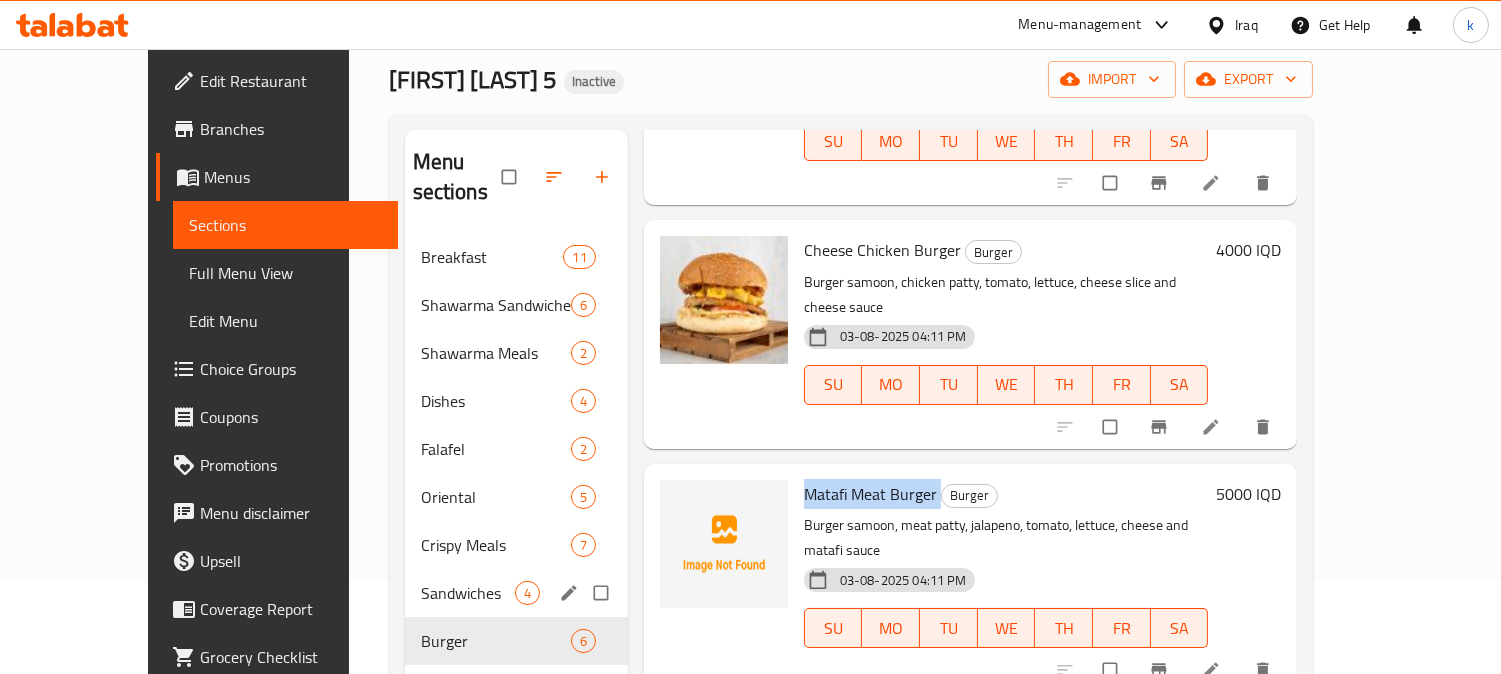 click on "Sandwiches" at bounding box center [468, 593] 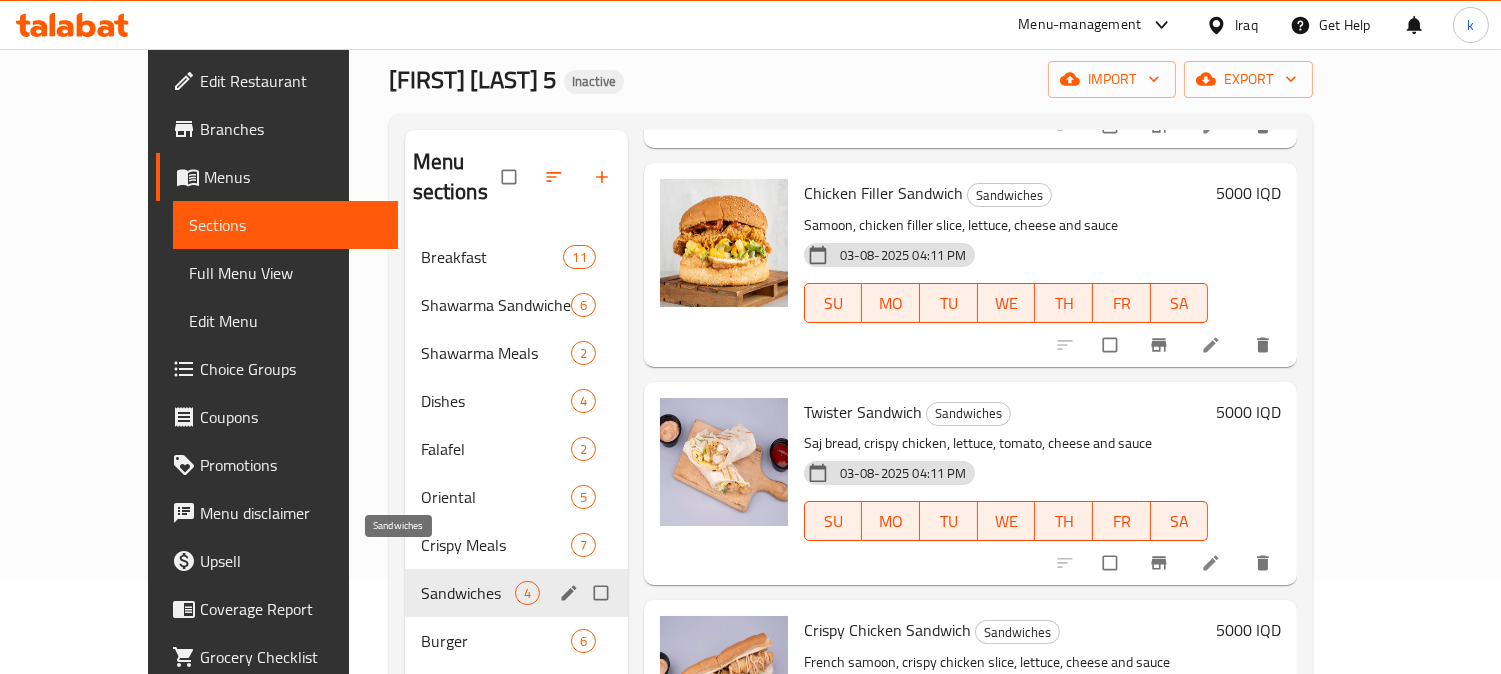 scroll, scrollTop: 248, scrollLeft: 0, axis: vertical 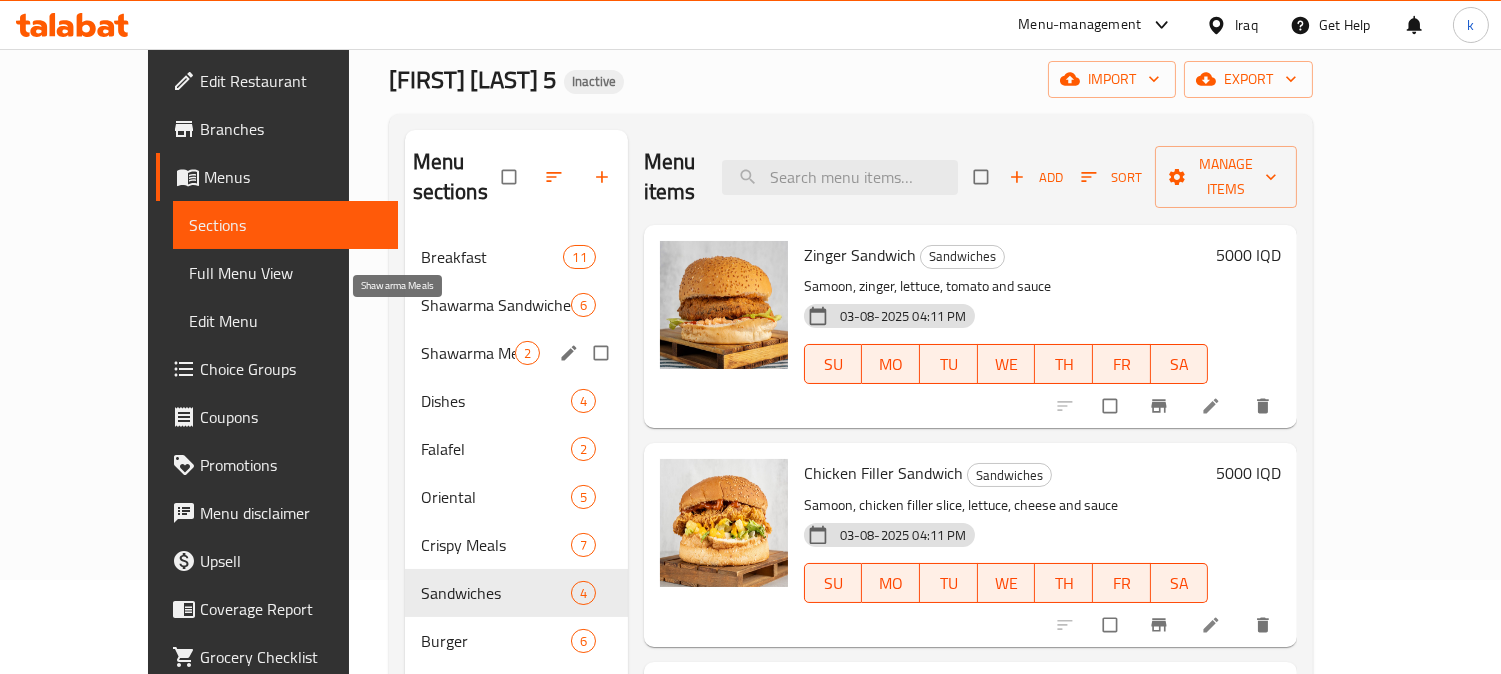 click on "Shawarma Meals 2" at bounding box center (516, 353) 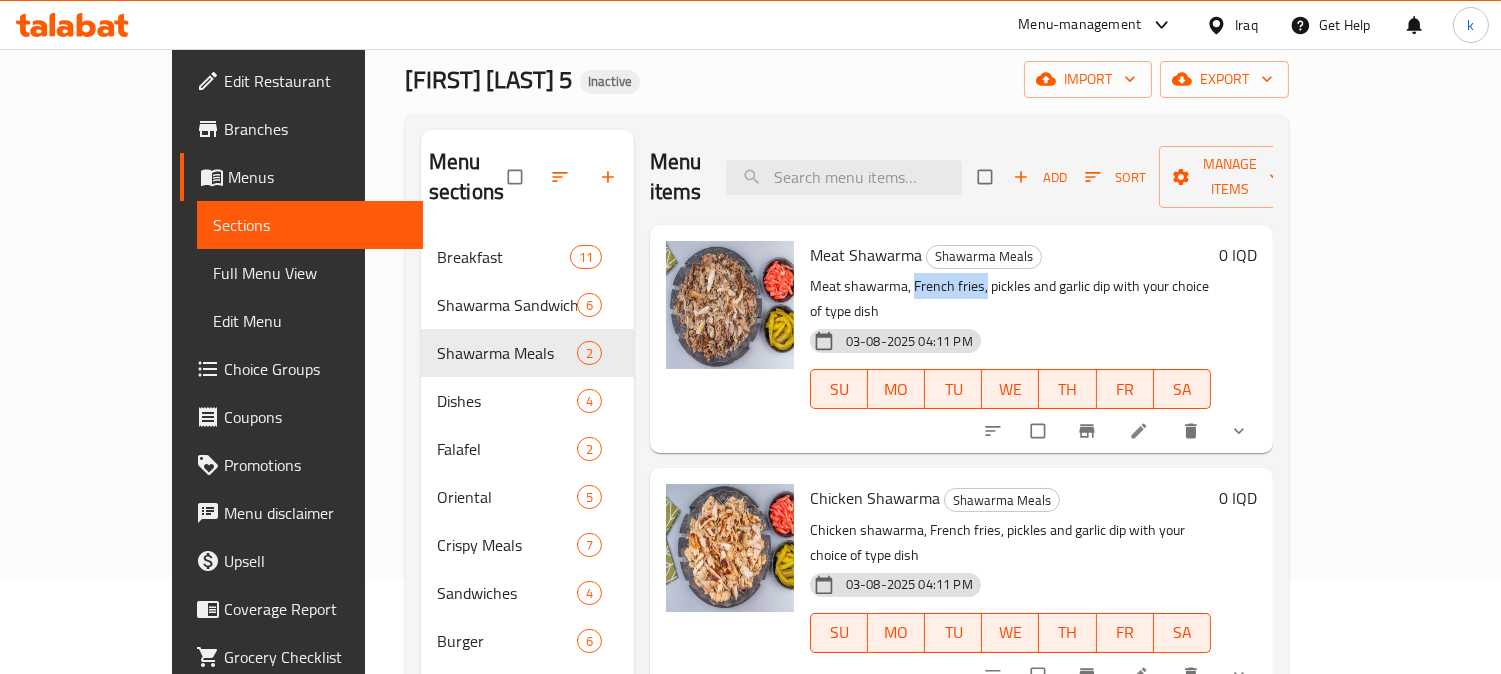 drag, startPoint x: 867, startPoint y: 252, endPoint x: 940, endPoint y: 263, distance: 73.82411 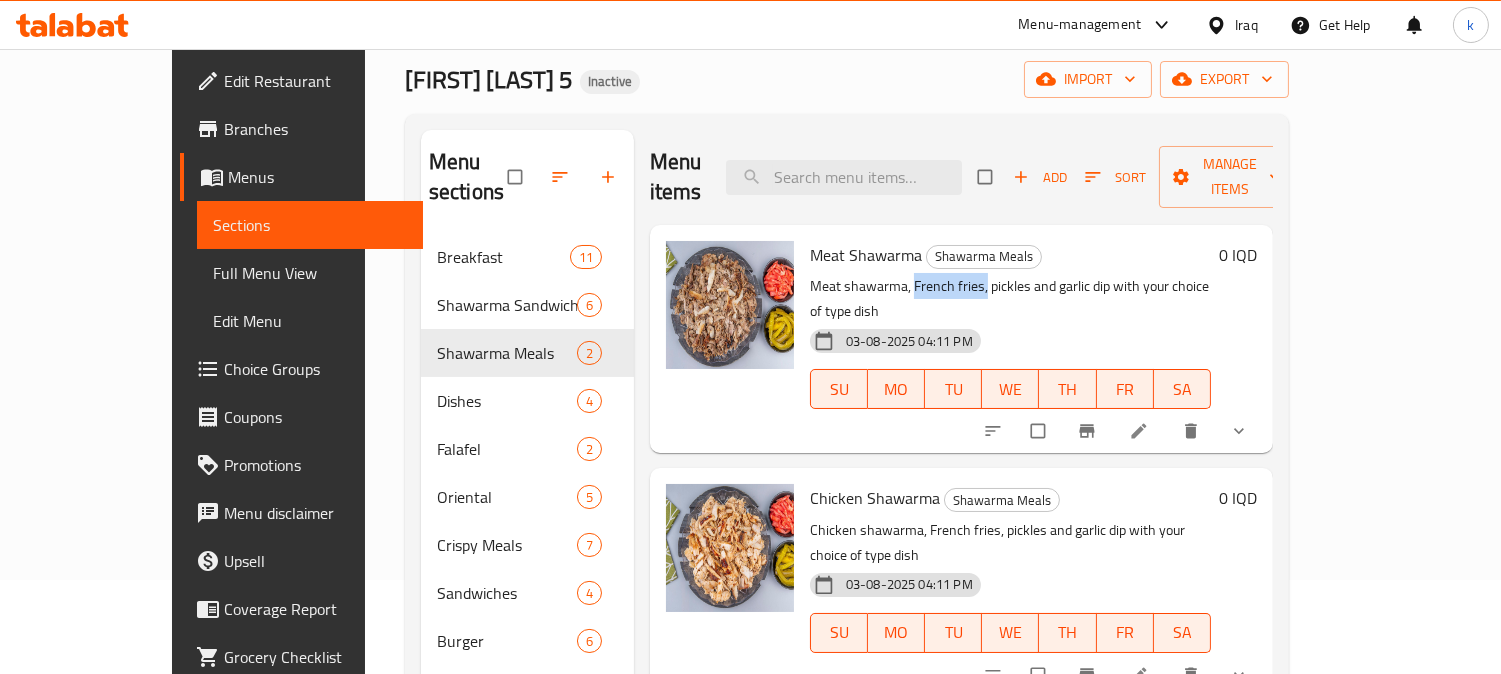 copy on "French fries," 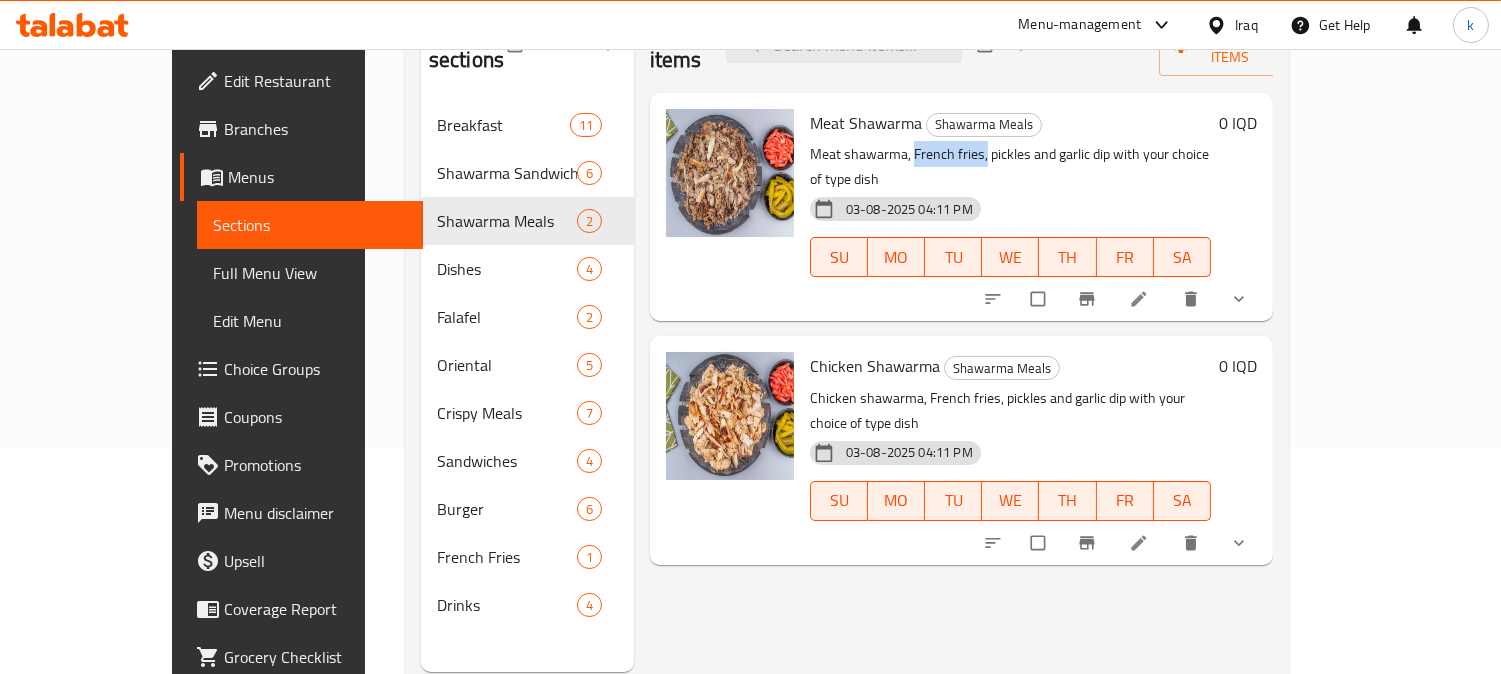 scroll, scrollTop: 280, scrollLeft: 0, axis: vertical 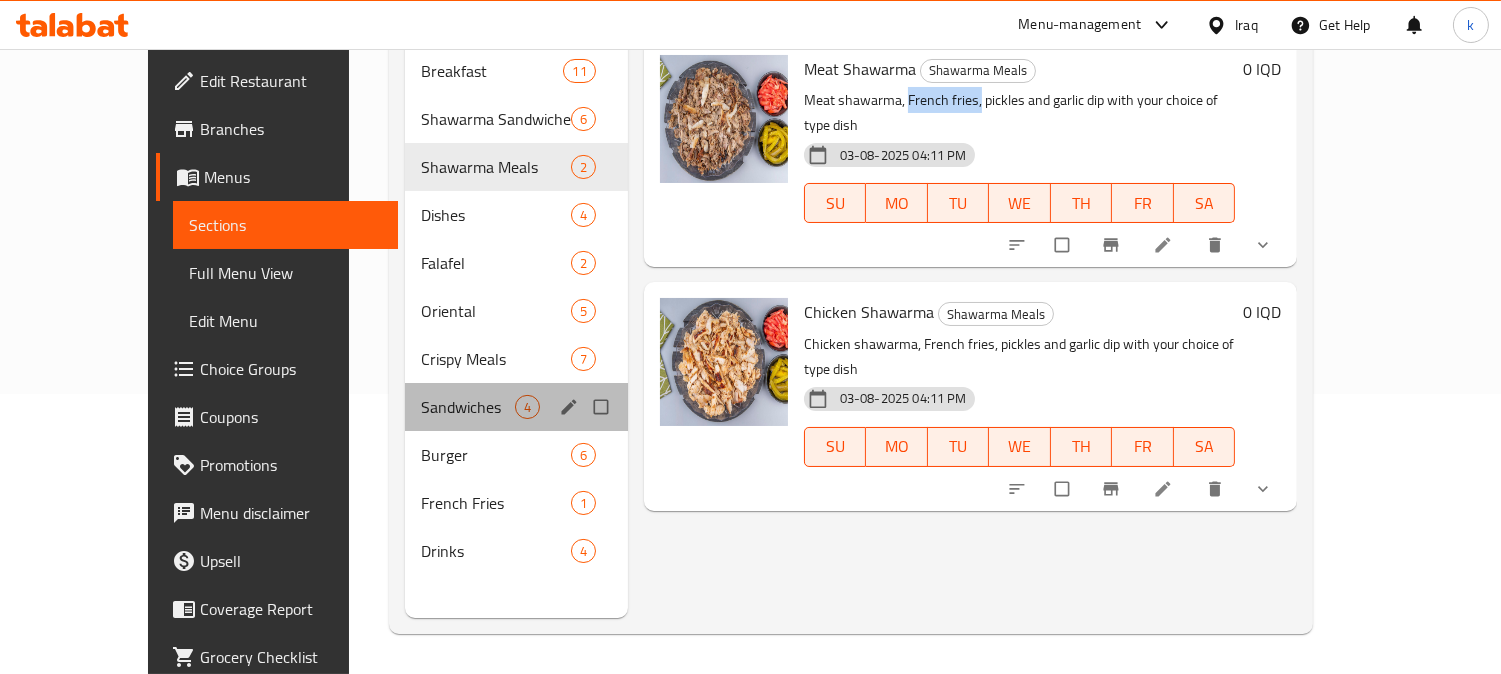 click on "Sandwiches 4" at bounding box center [516, 407] 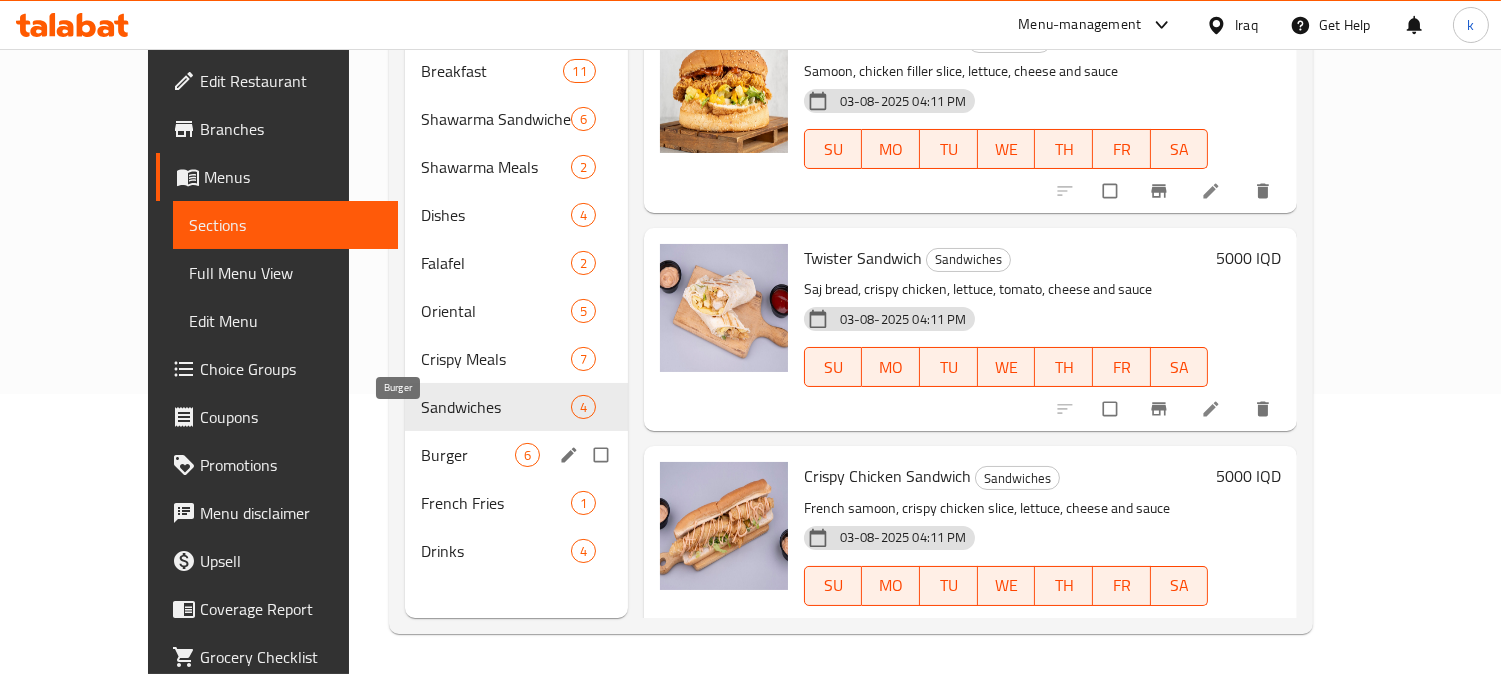 click on "Burger" at bounding box center [468, 455] 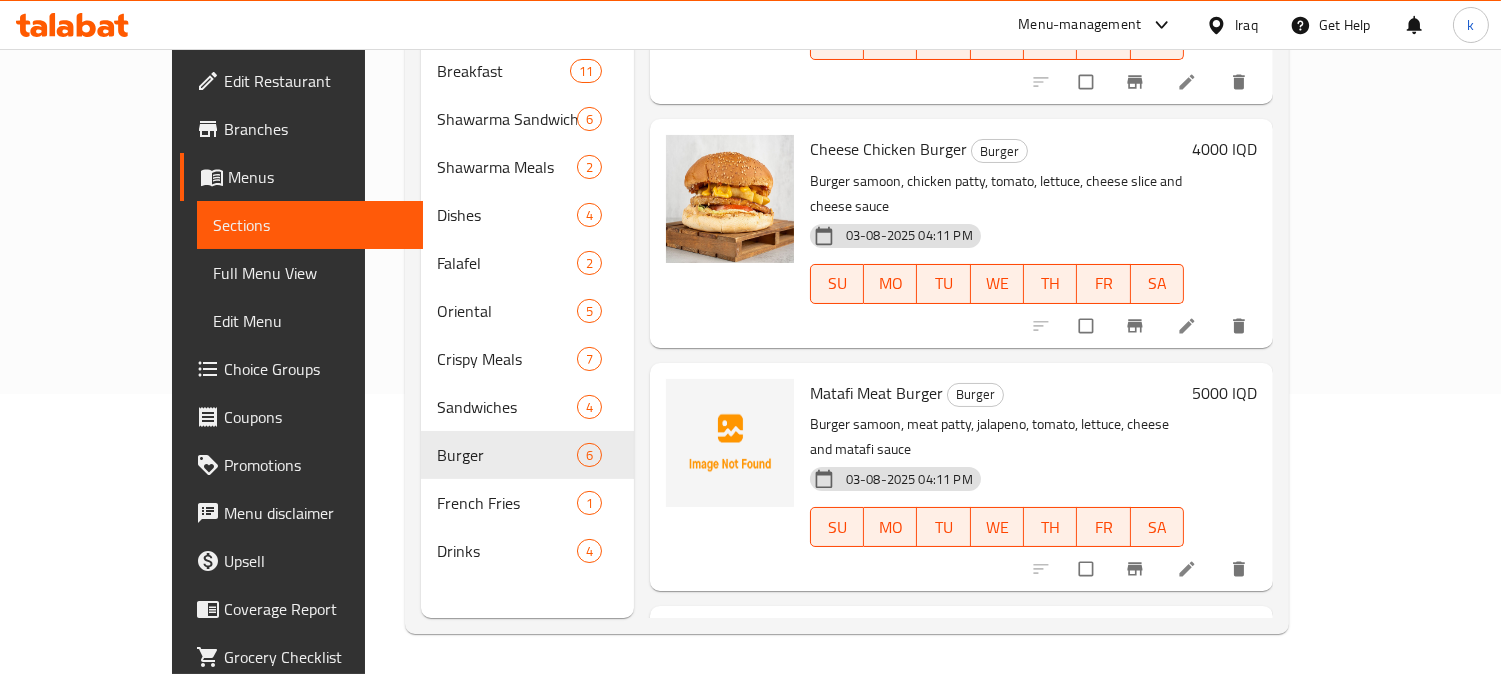scroll, scrollTop: 685, scrollLeft: 0, axis: vertical 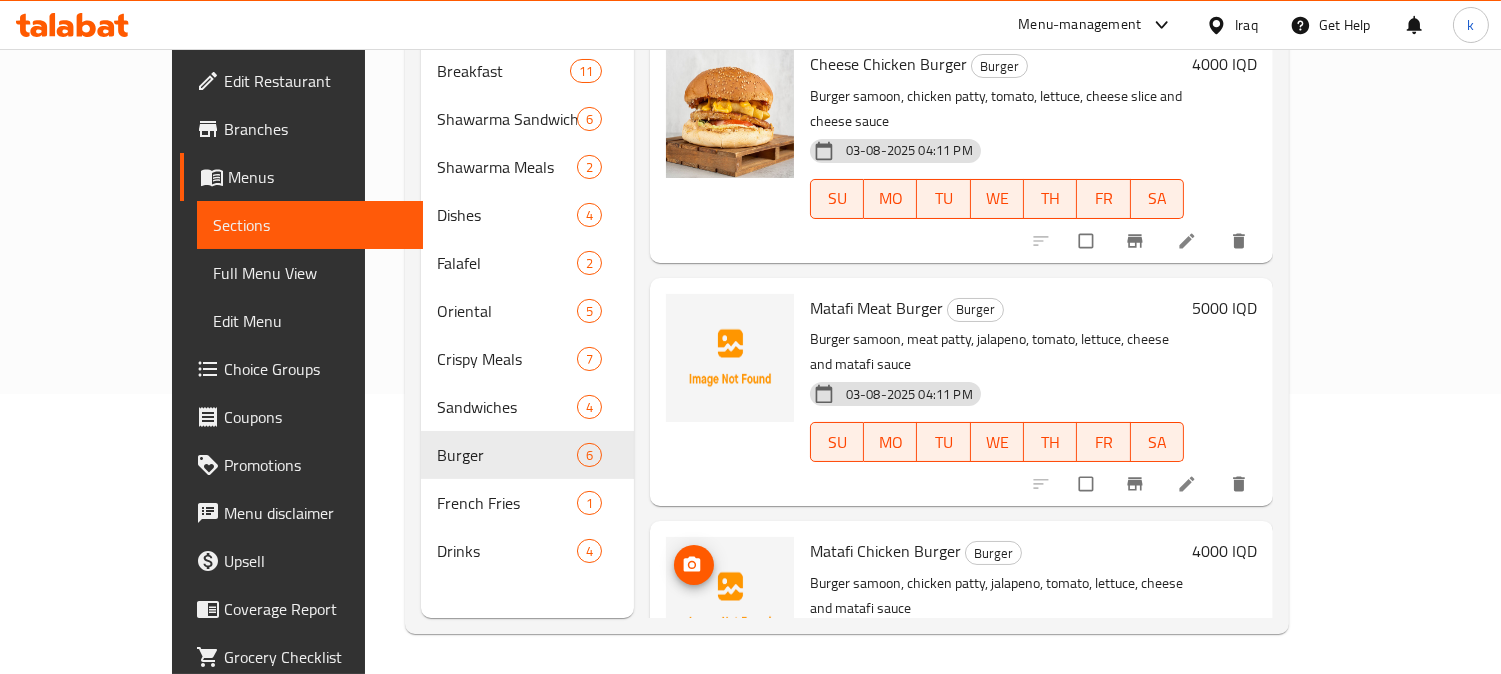 click 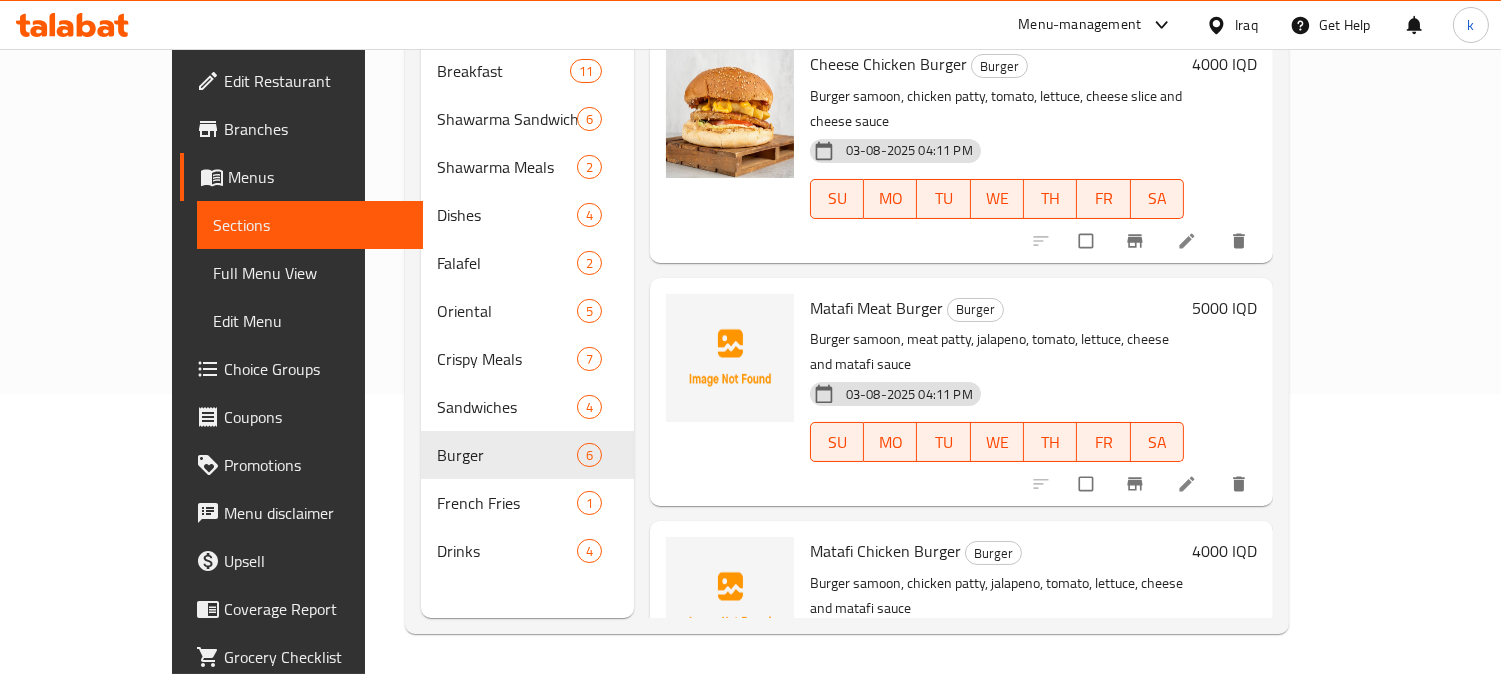 click on "Matafi Chicken Burger" at bounding box center [885, 551] 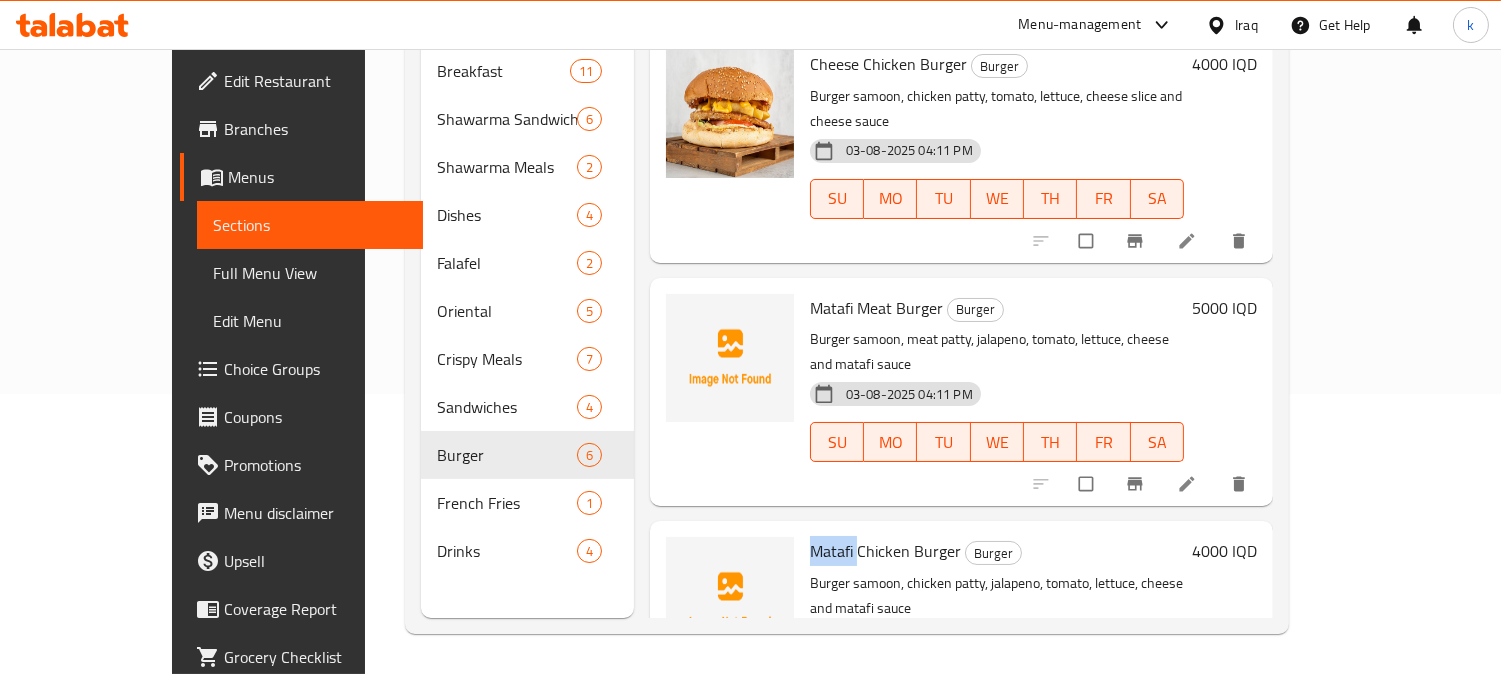 click on "Matafi Chicken Burger" at bounding box center [885, 551] 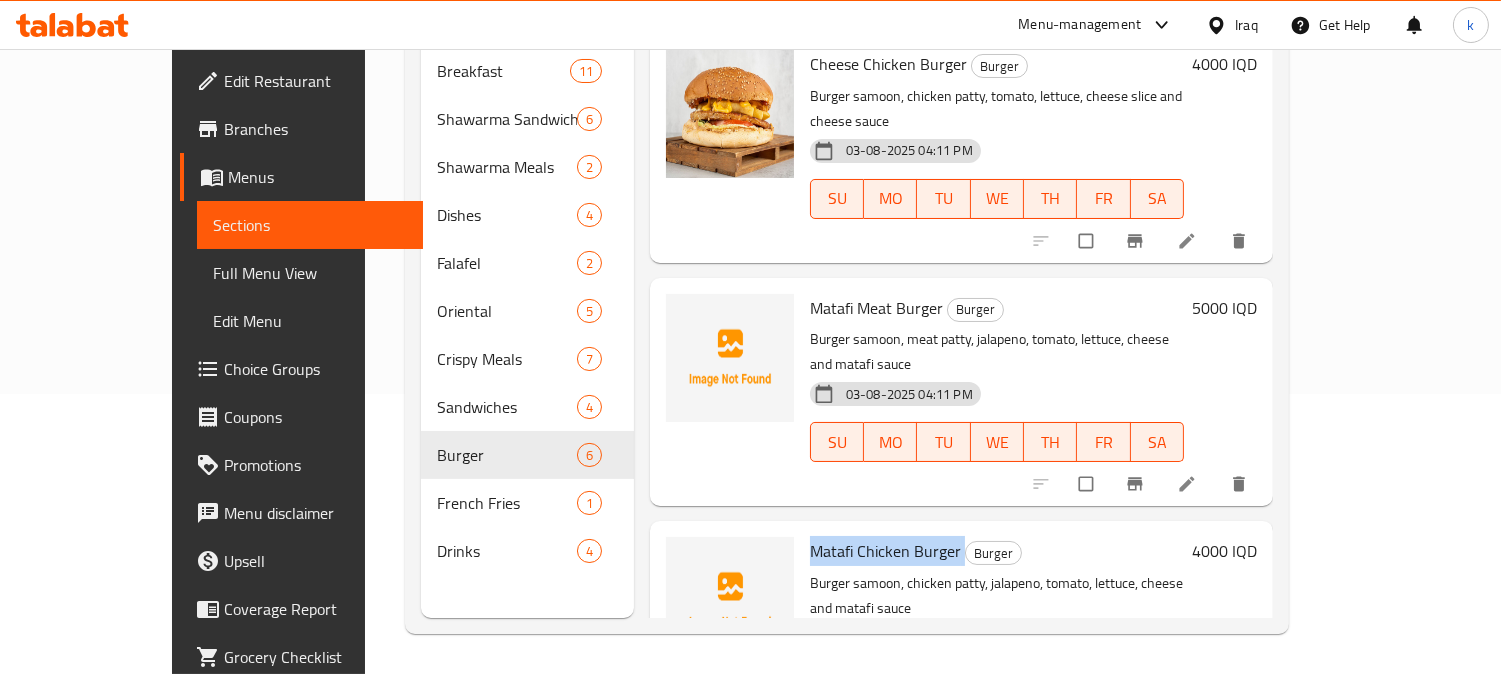 click on "Matafi Chicken Burger" at bounding box center [885, 551] 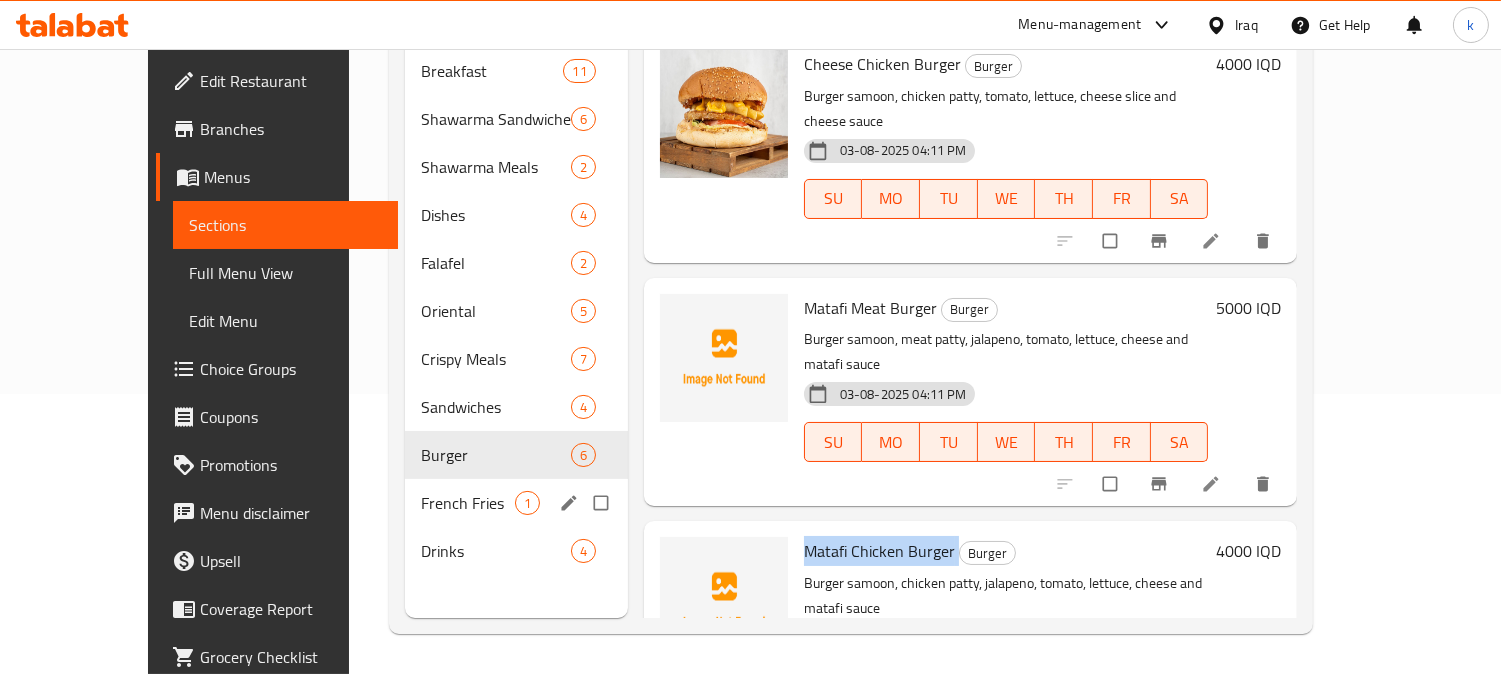 click on "French Fries 1" at bounding box center (516, 503) 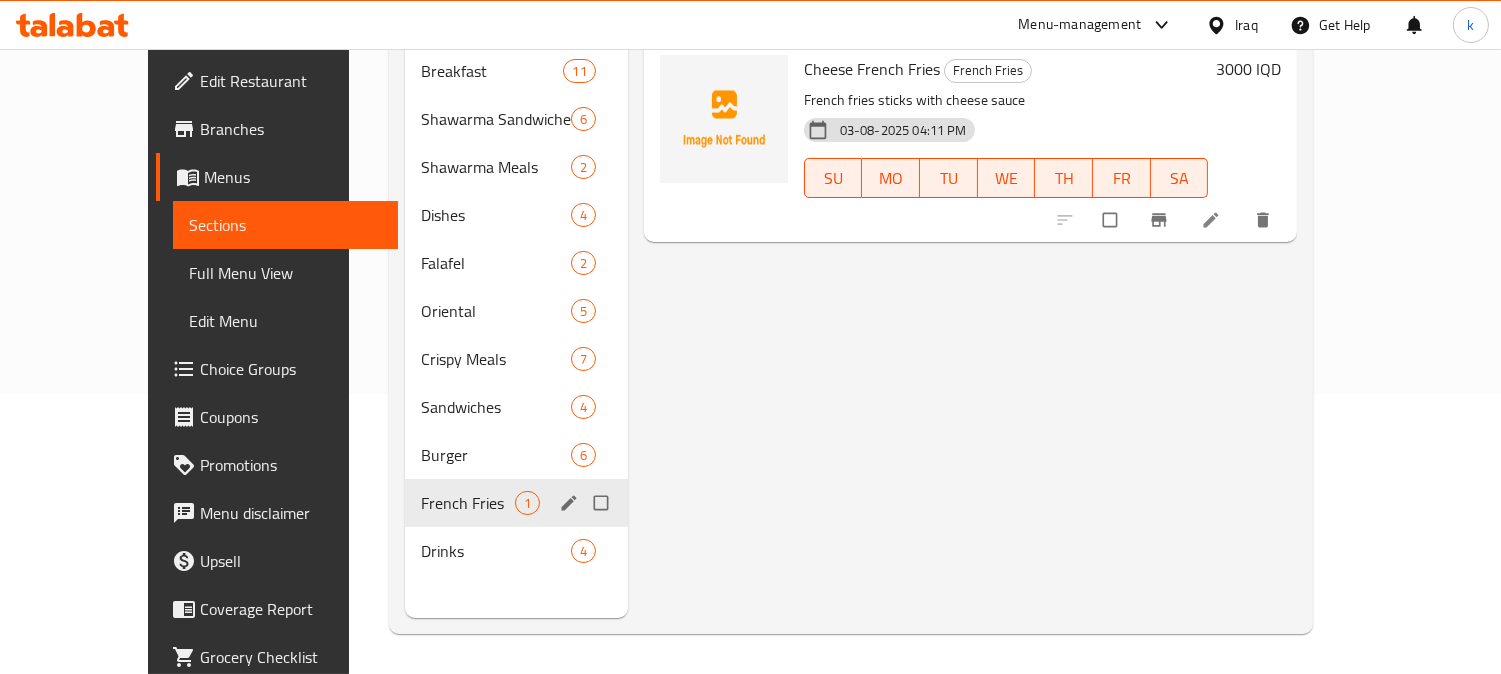 scroll, scrollTop: 0, scrollLeft: 0, axis: both 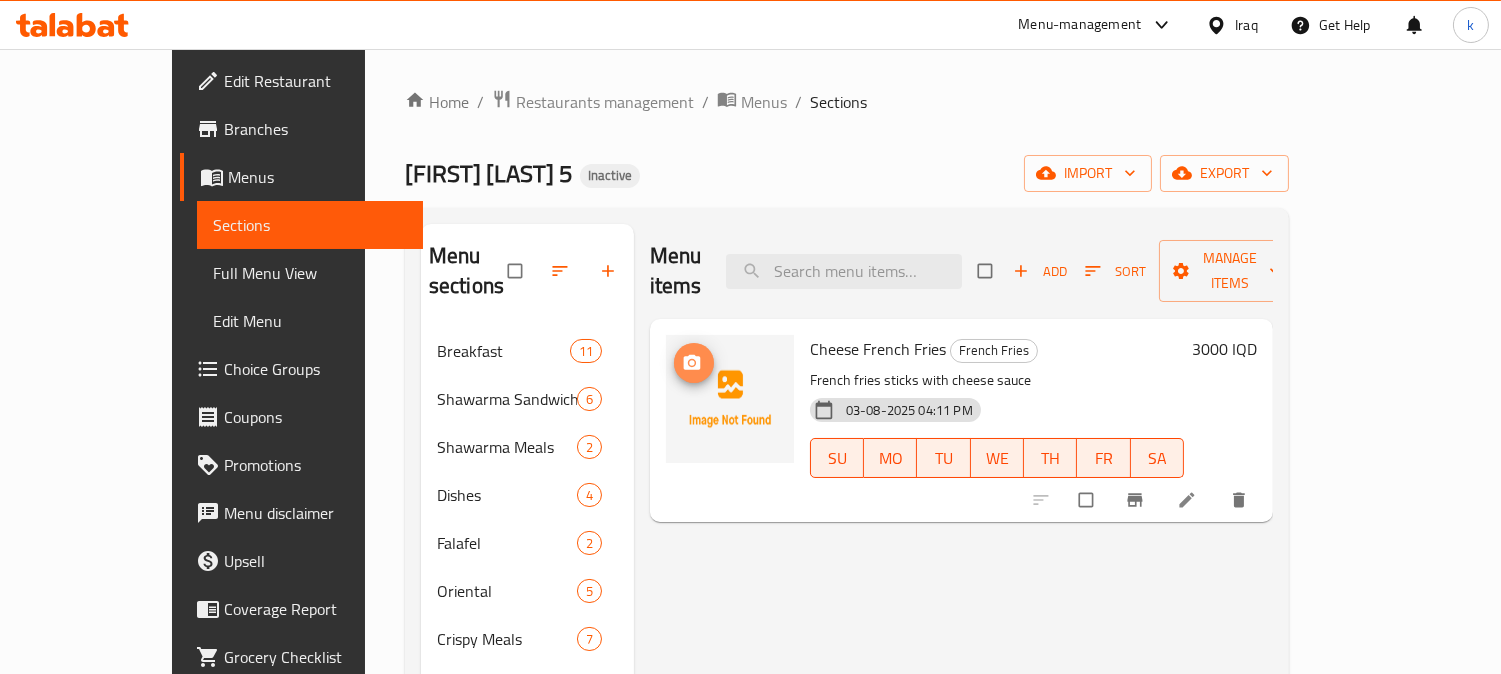 click at bounding box center (694, 363) 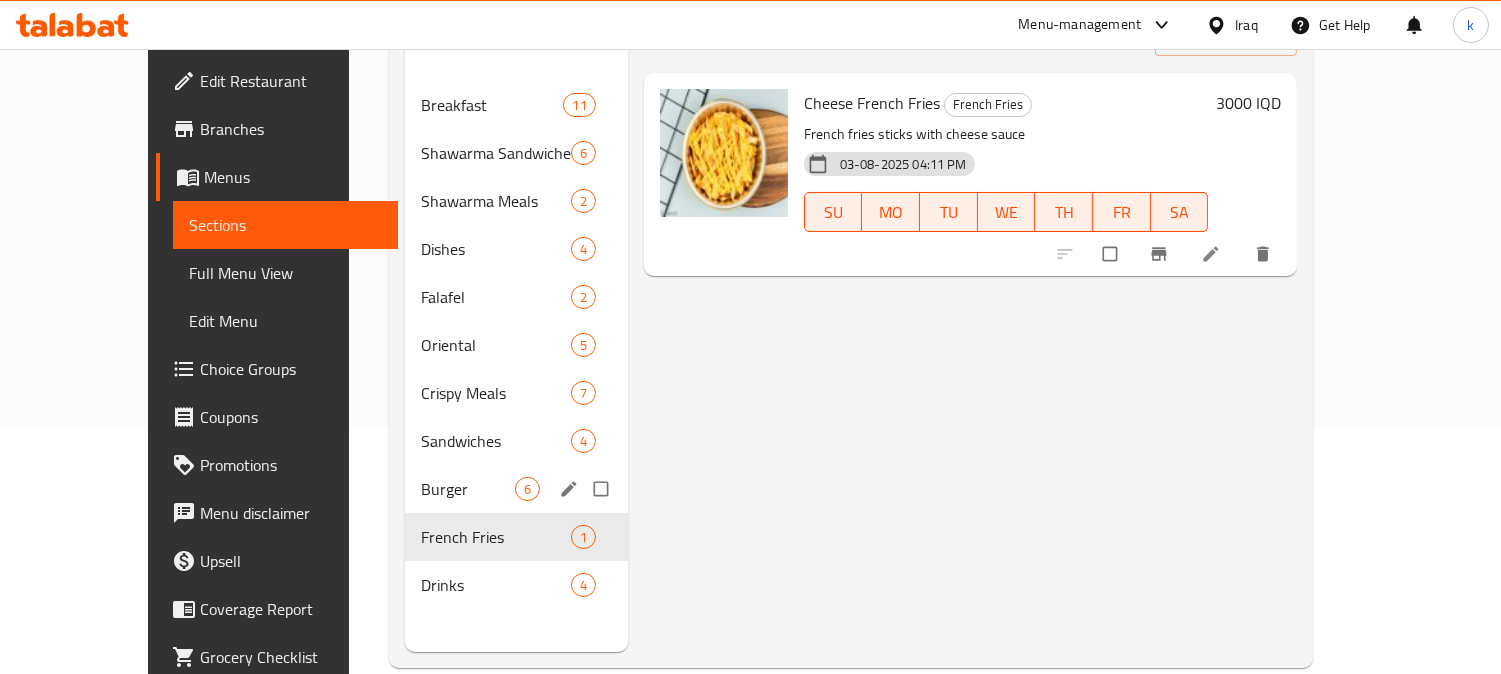 scroll, scrollTop: 280, scrollLeft: 0, axis: vertical 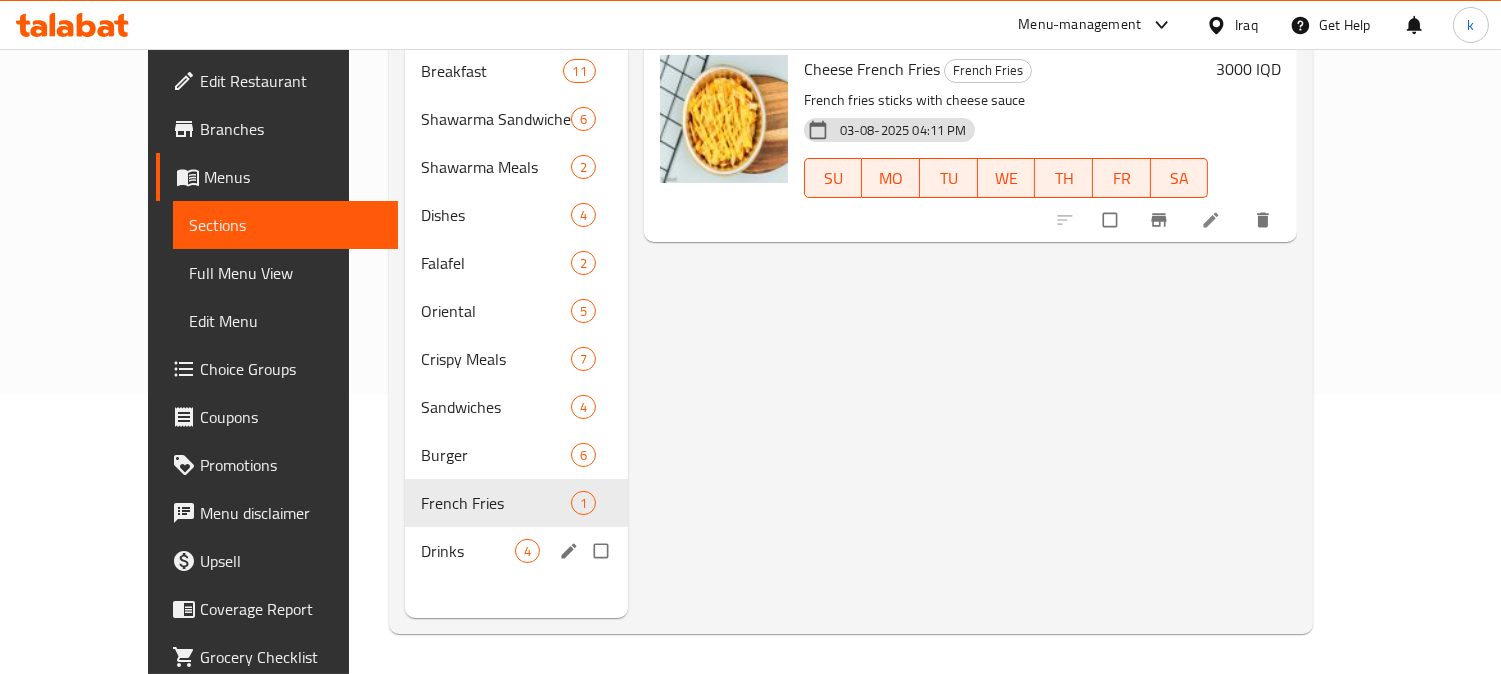 click on "Drinks 4" at bounding box center [516, 551] 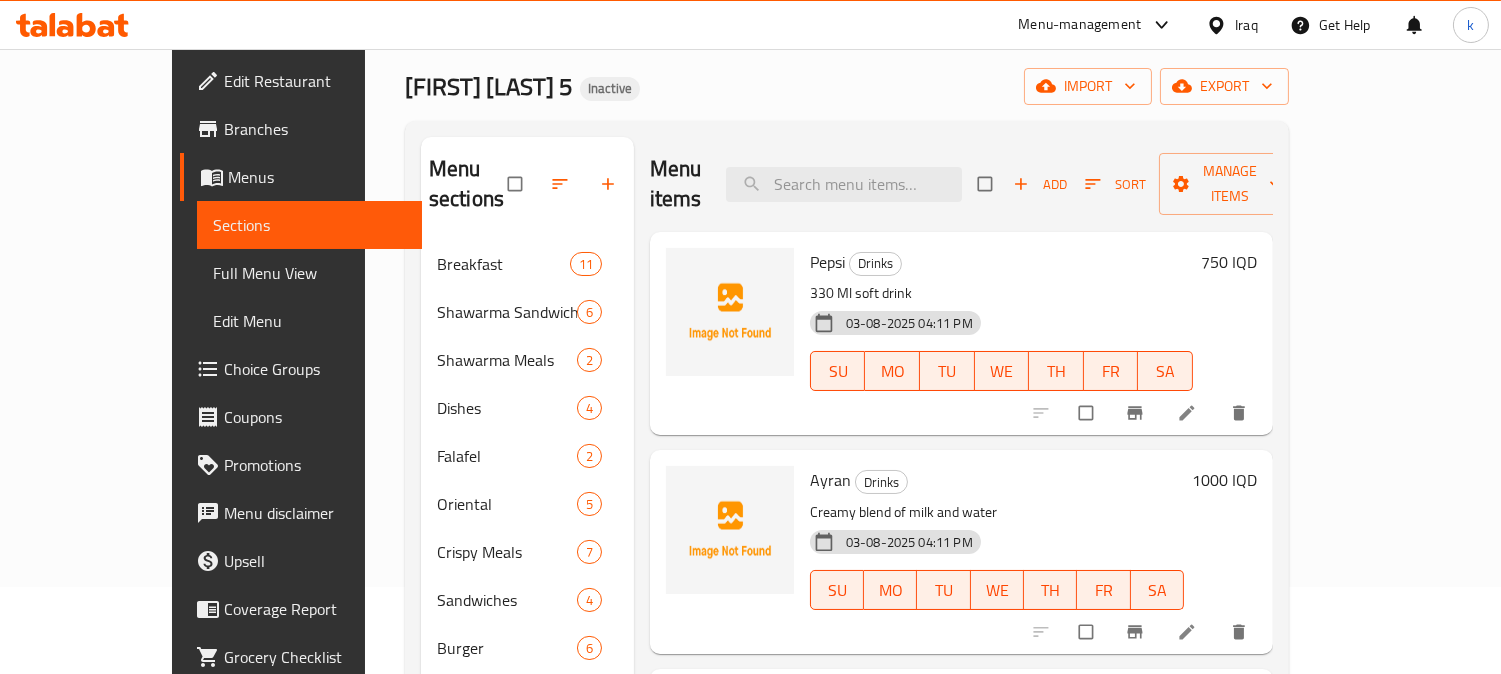 scroll, scrollTop: 0, scrollLeft: 0, axis: both 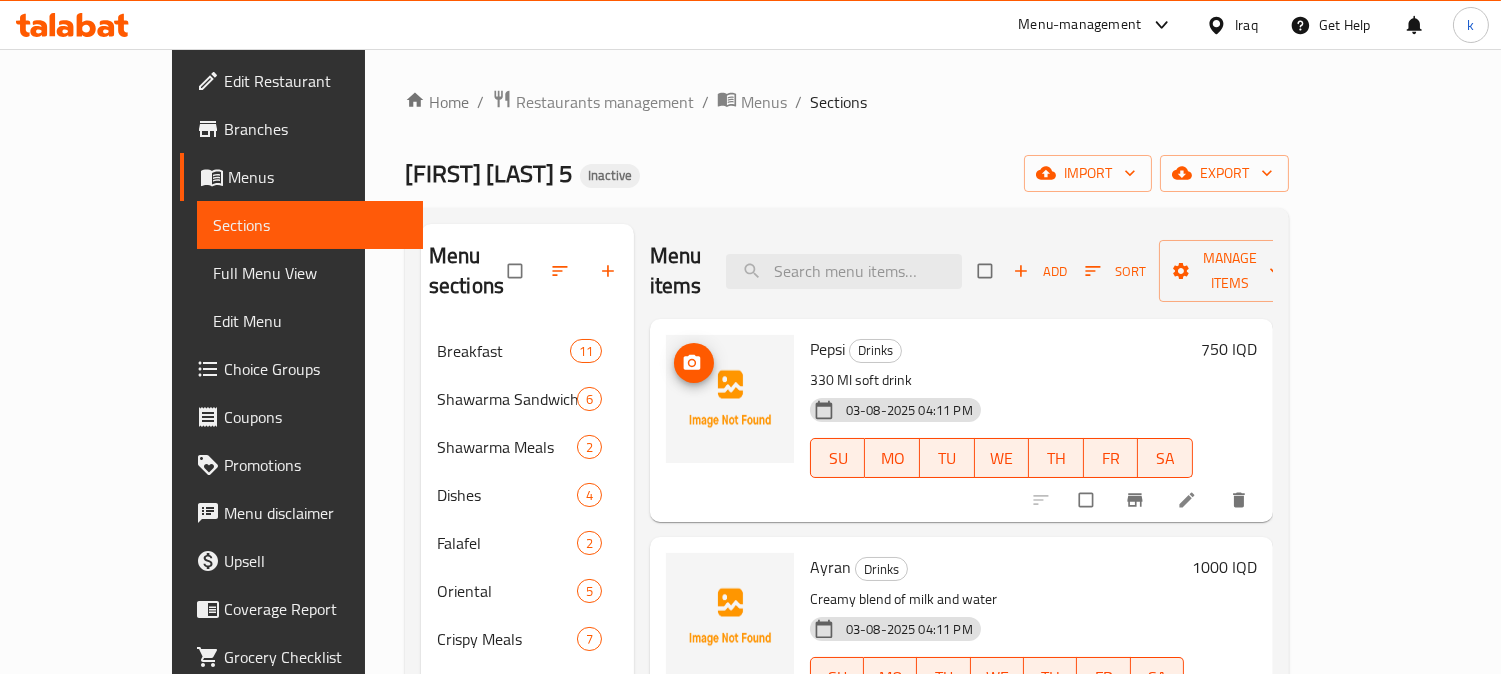 click 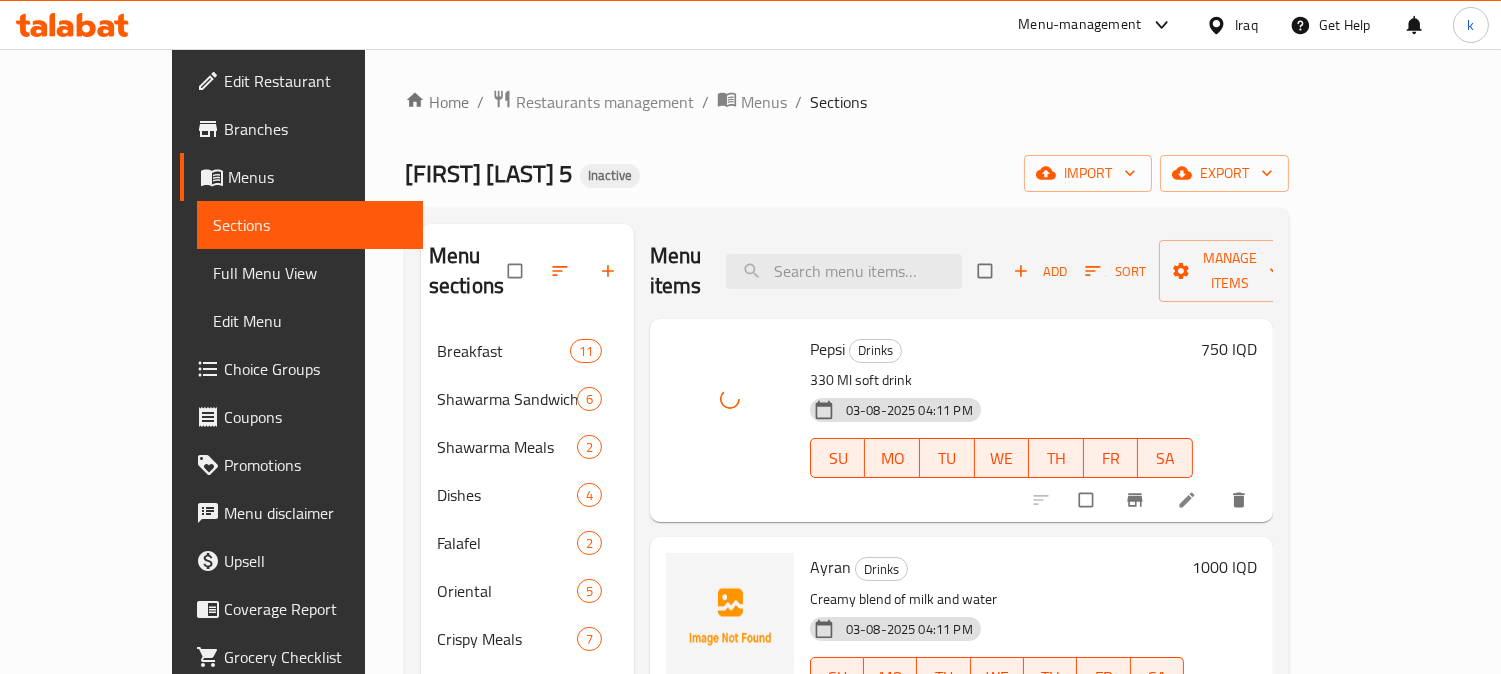 scroll, scrollTop: 185, scrollLeft: 0, axis: vertical 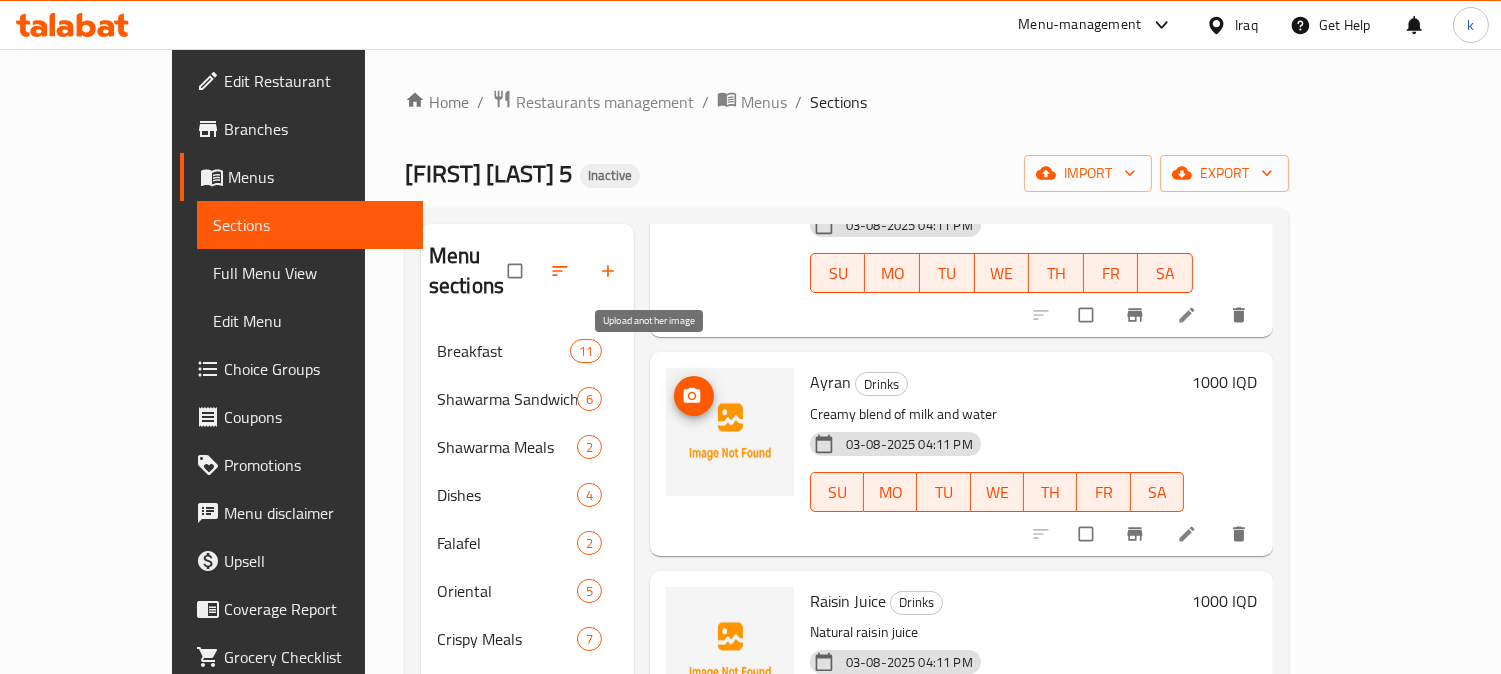 click 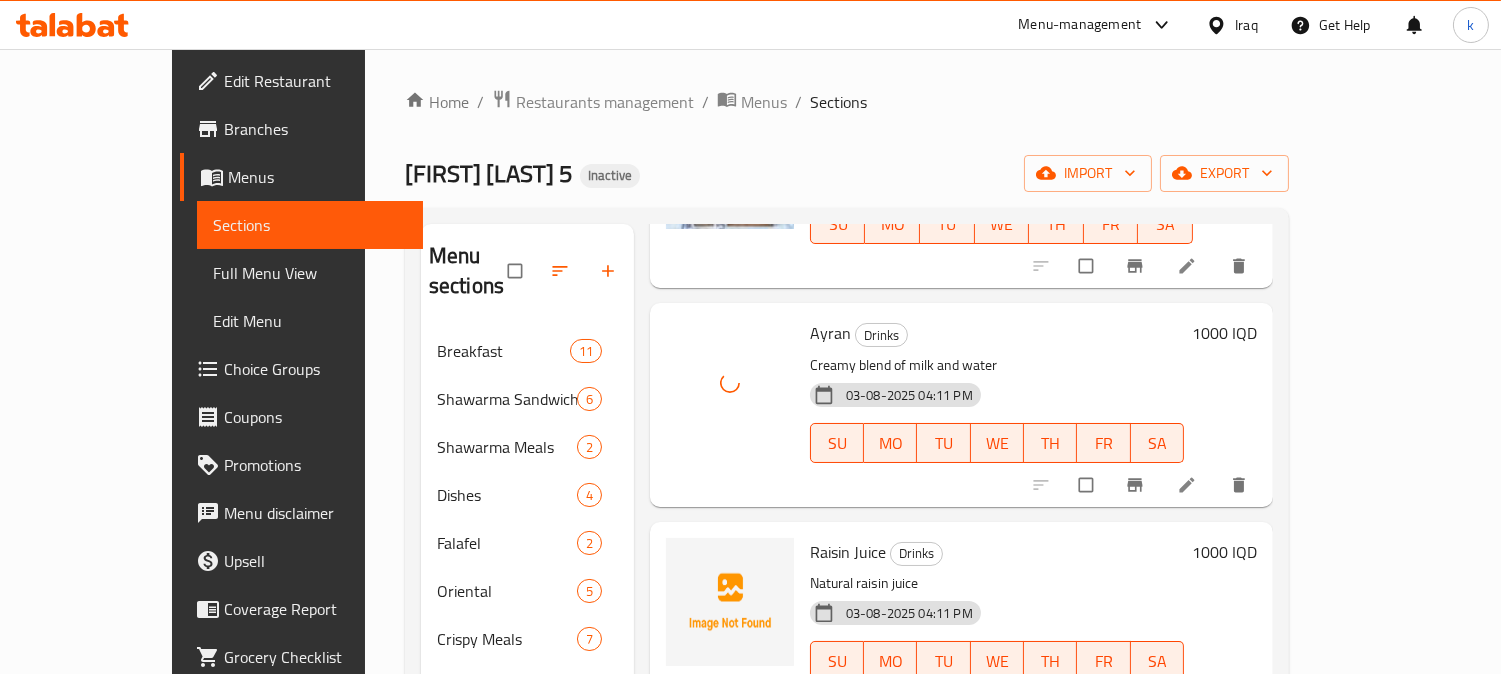 scroll, scrollTop: 248, scrollLeft: 0, axis: vertical 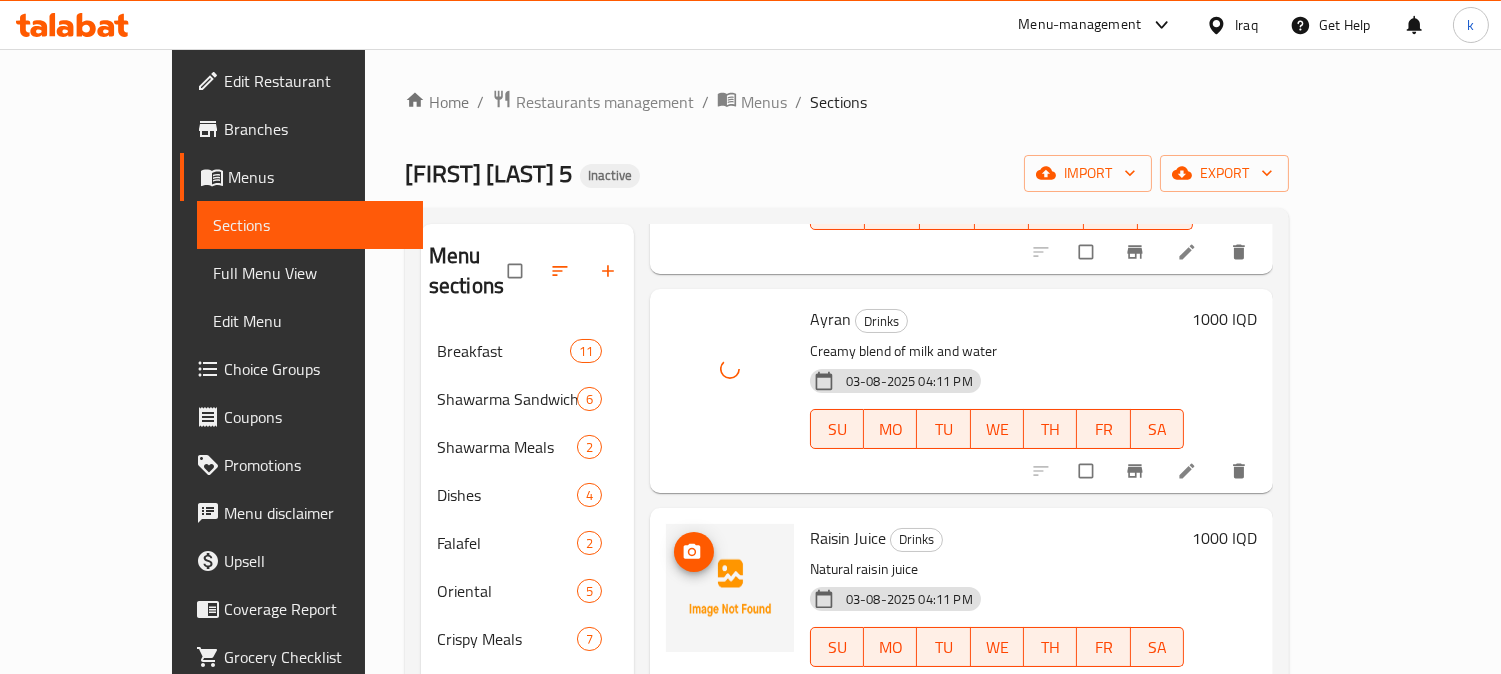 click at bounding box center (694, 552) 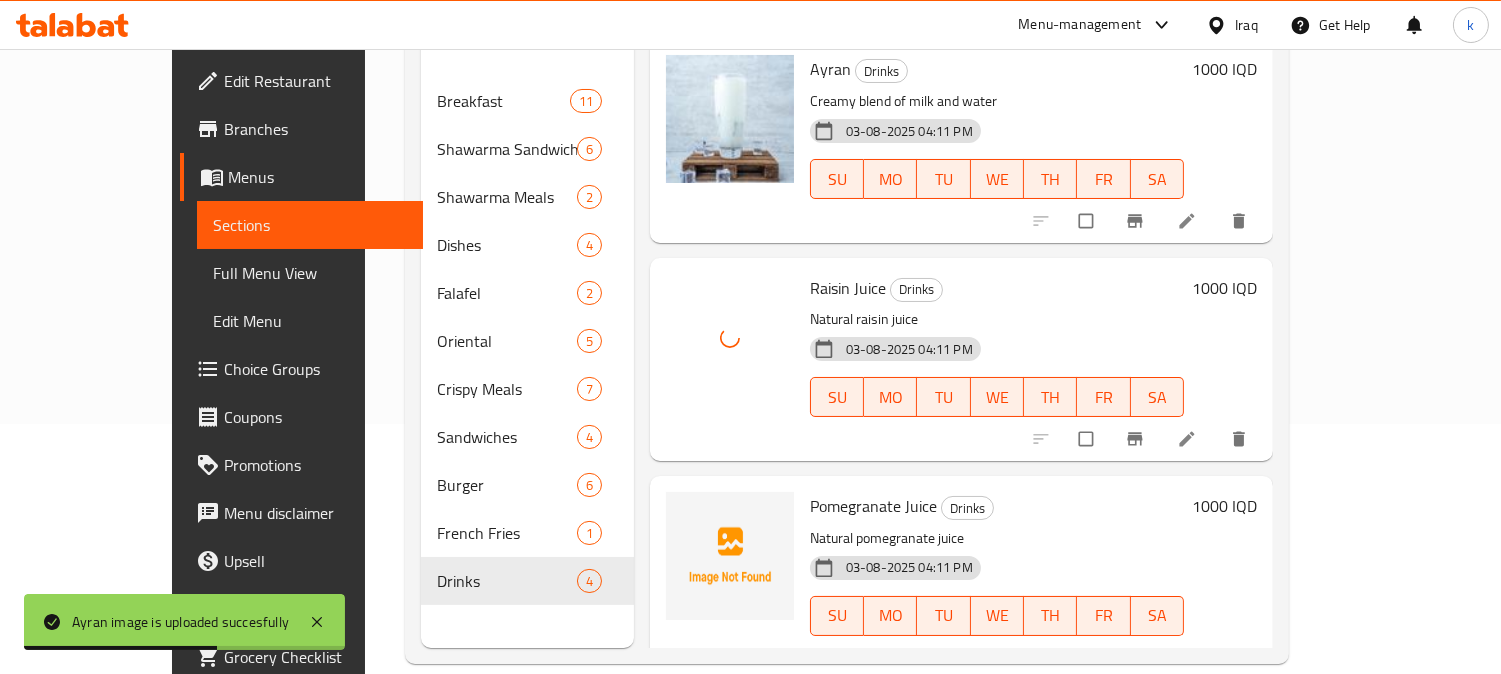 scroll, scrollTop: 280, scrollLeft: 0, axis: vertical 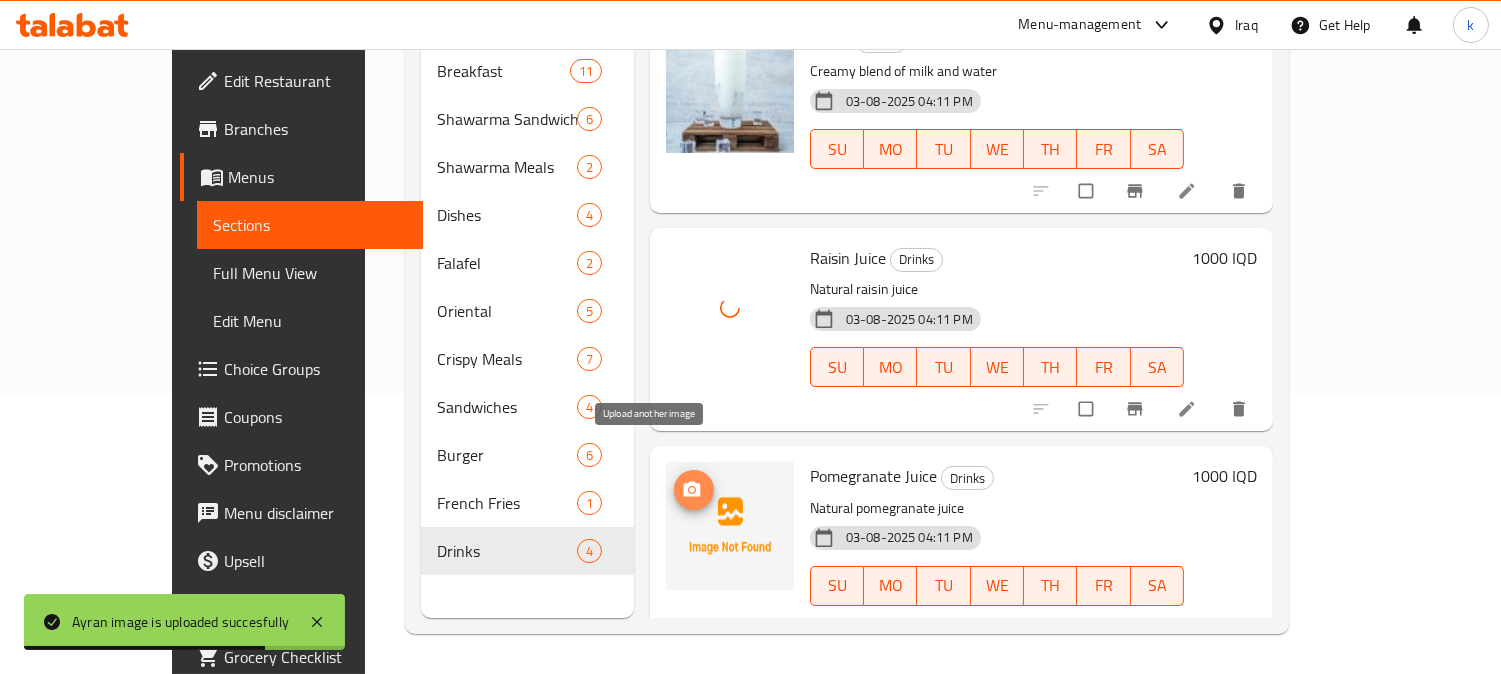 click 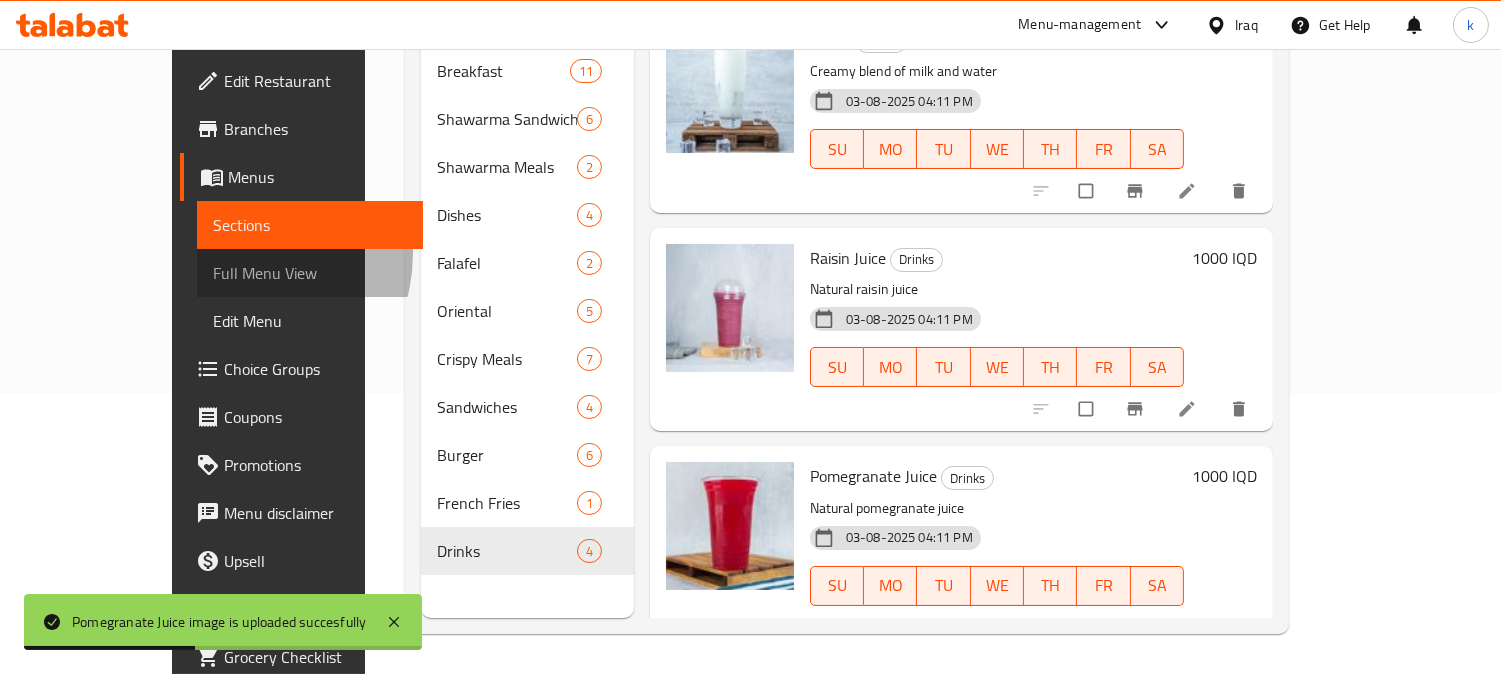 click on "Full Menu View" at bounding box center [310, 273] 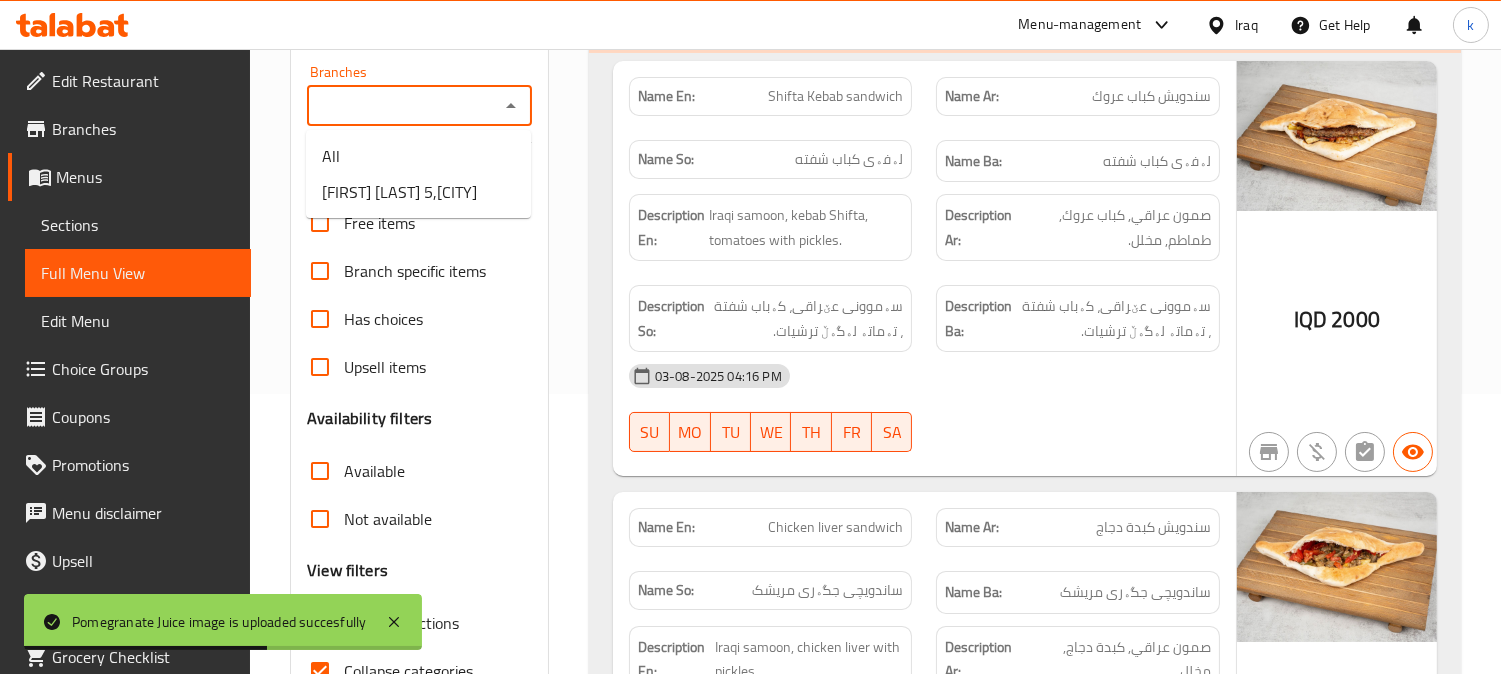 click on "Branches" at bounding box center [403, 106] 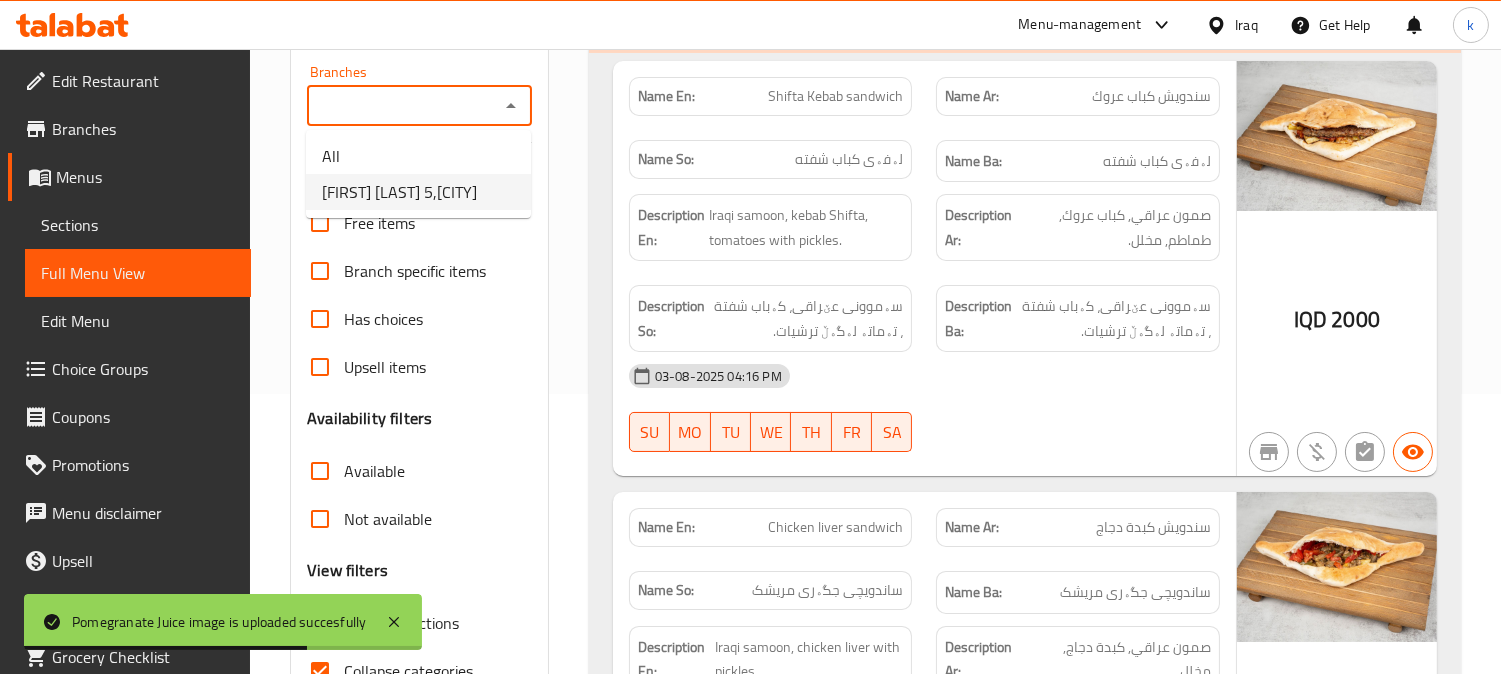 click on "Razaq Abu Alamba 5,Salheya" at bounding box center (399, 192) 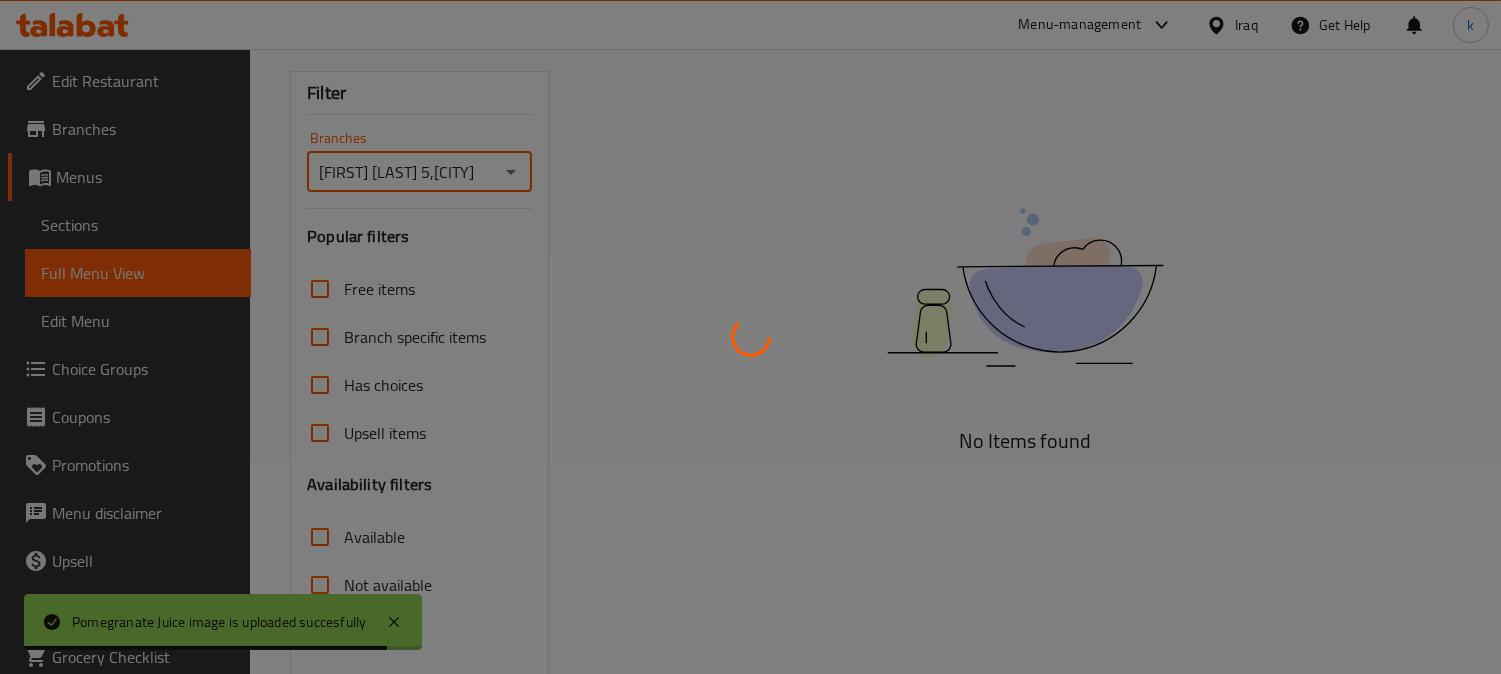 scroll, scrollTop: 390, scrollLeft: 0, axis: vertical 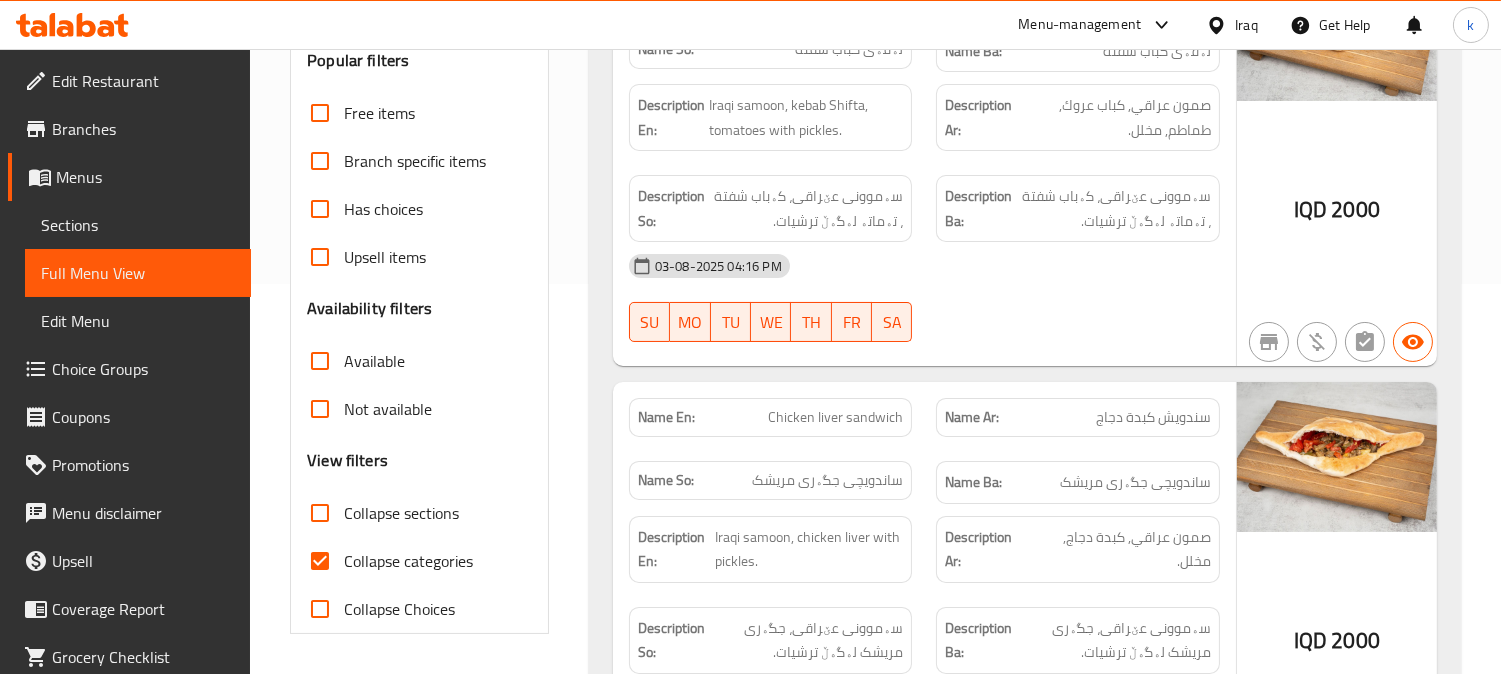 click on "Collapse sections" at bounding box center [320, 513] 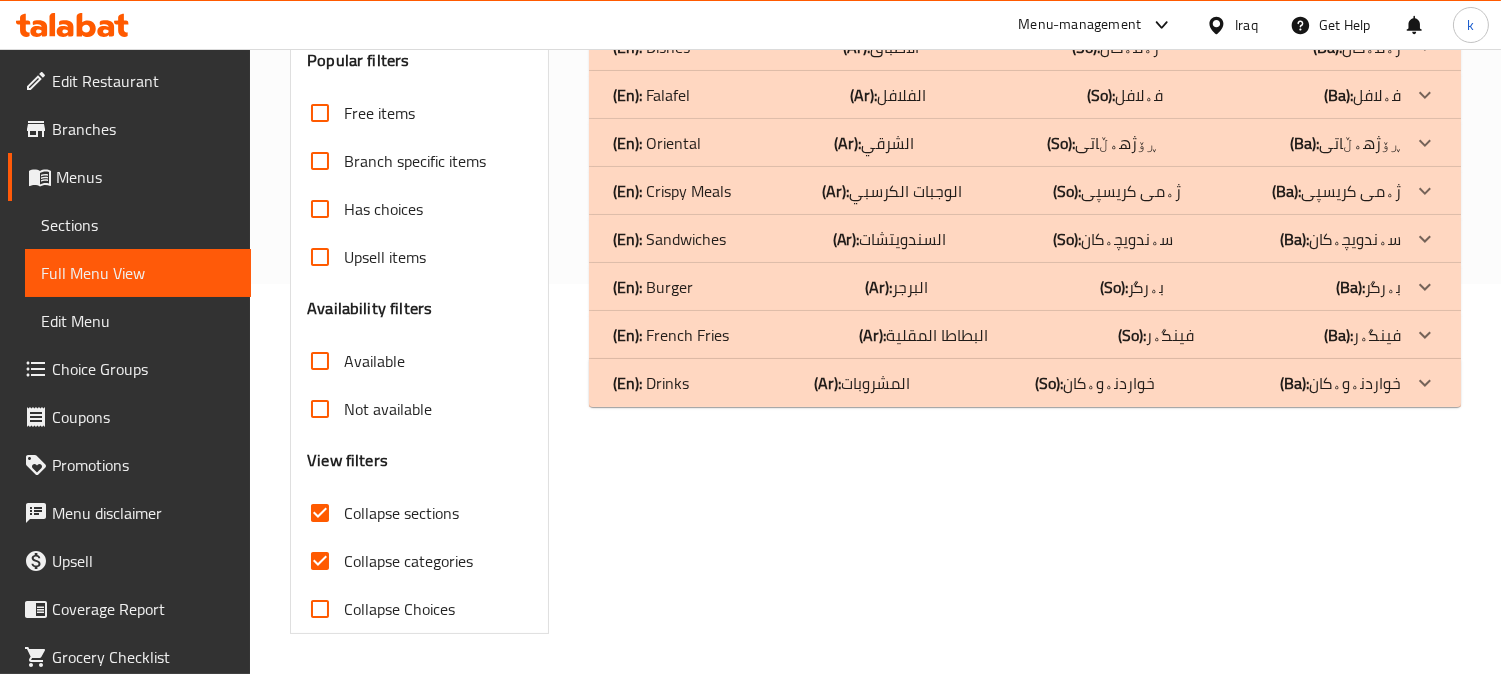 click on "Collapse categories" at bounding box center (320, 561) 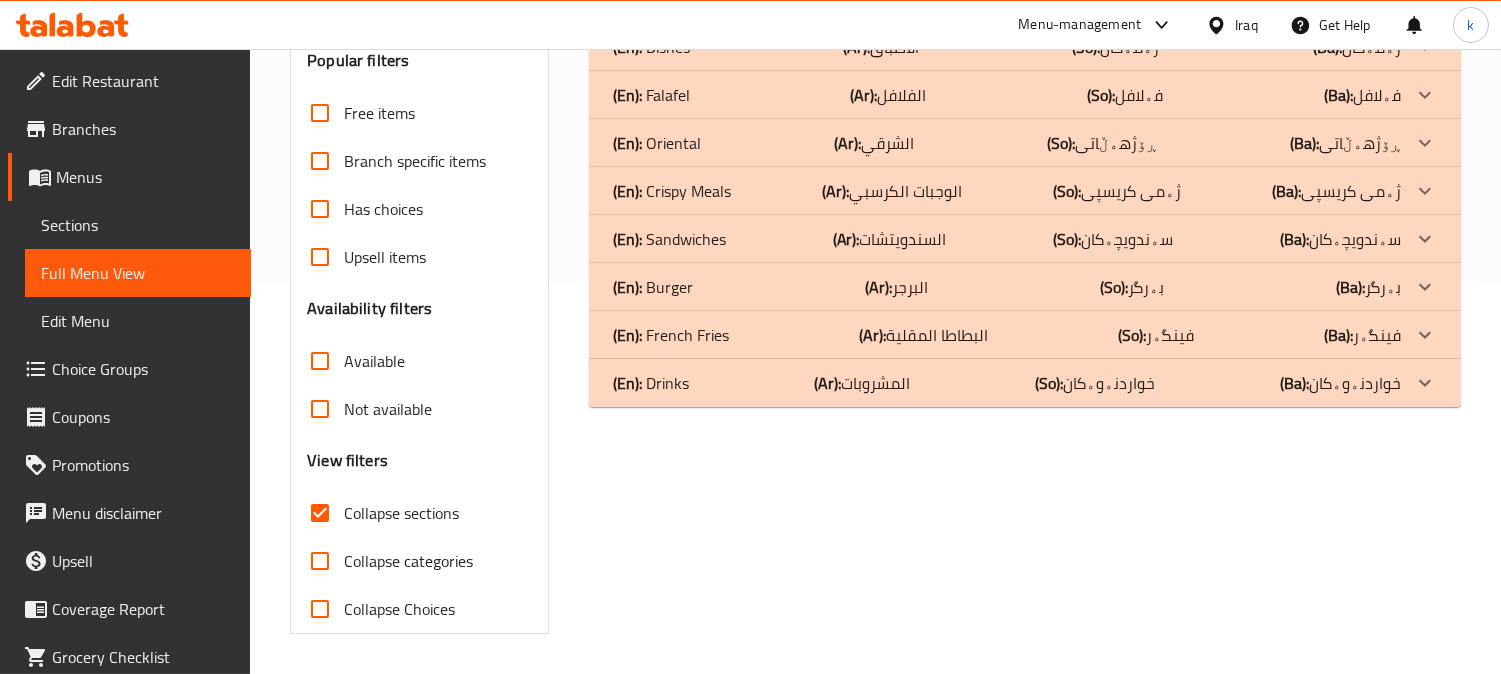 click on "(En):   Drinks (Ar): المشروبات (So): خواردنەوەکان (Ba): خواردنەوەکان" at bounding box center (1007, -97) 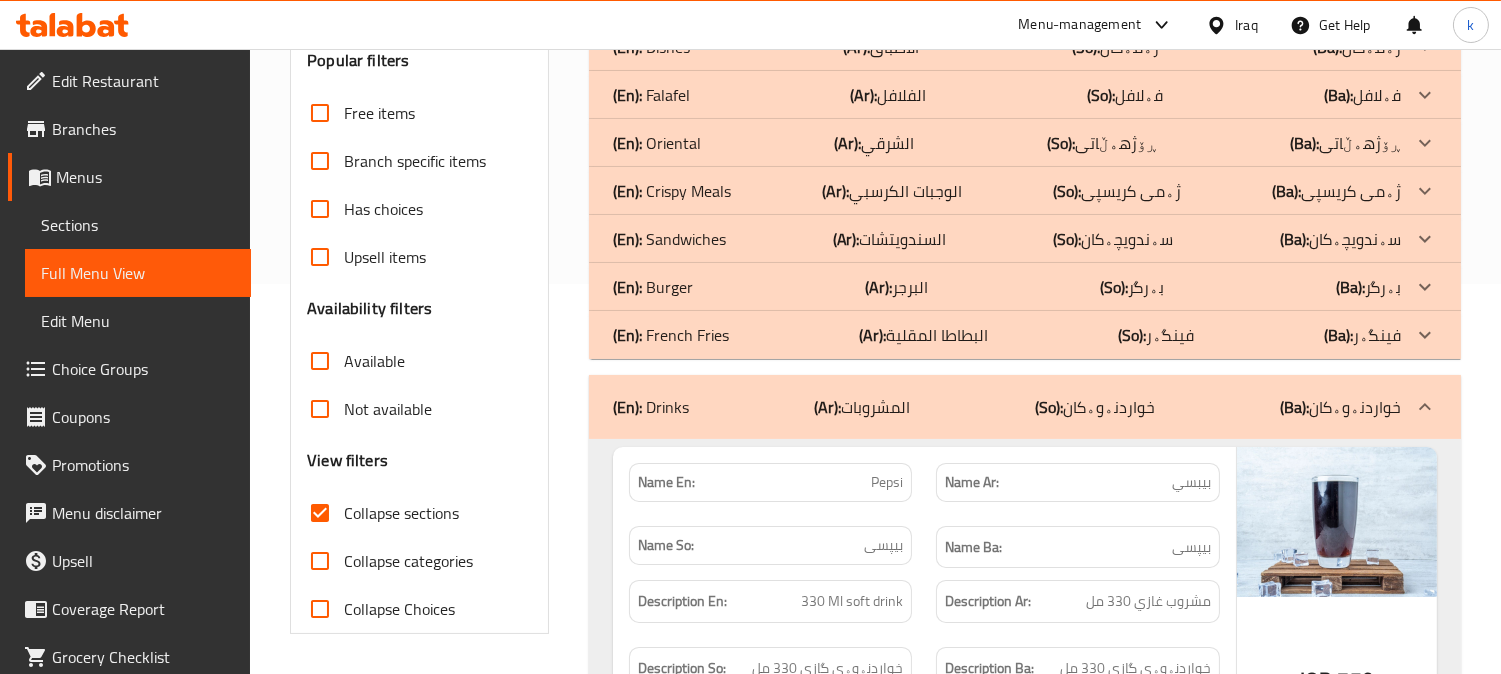 click on "Collapse sections" at bounding box center [320, 513] 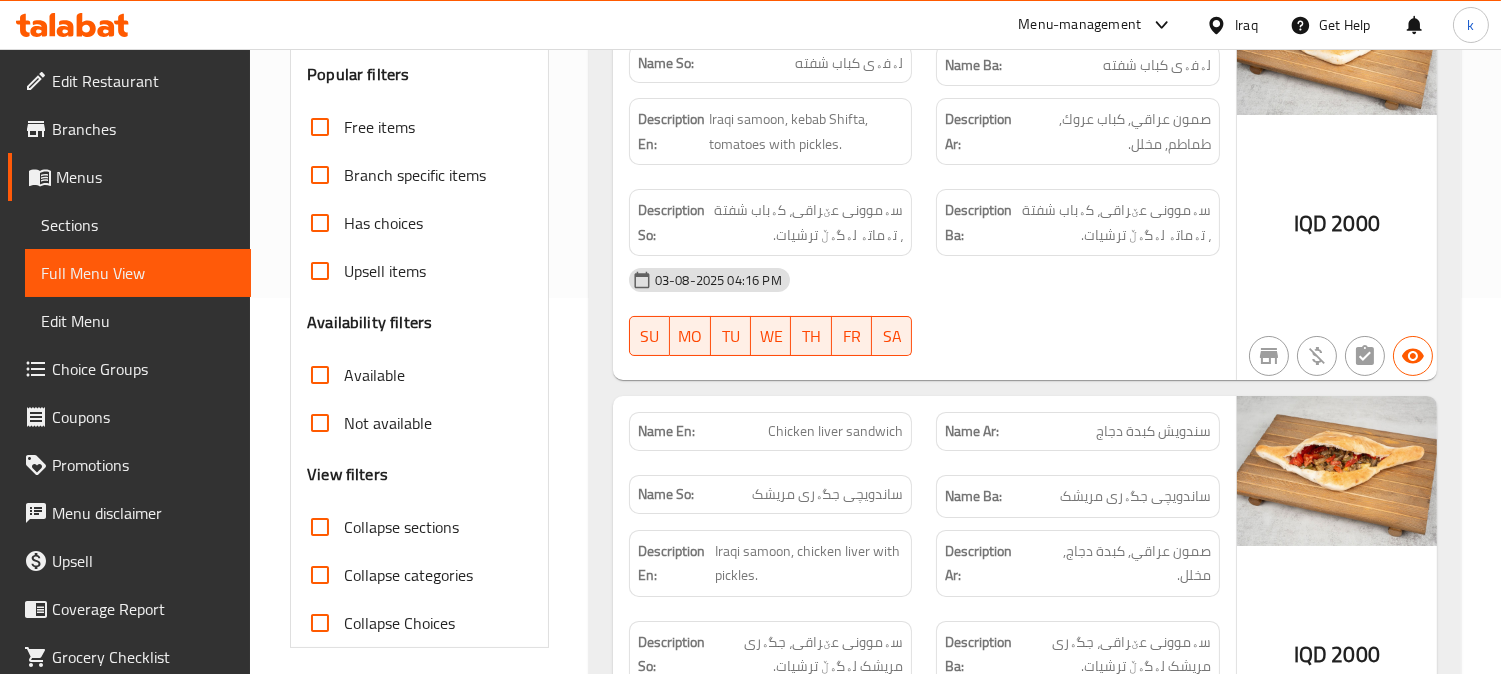 scroll, scrollTop: 0, scrollLeft: 0, axis: both 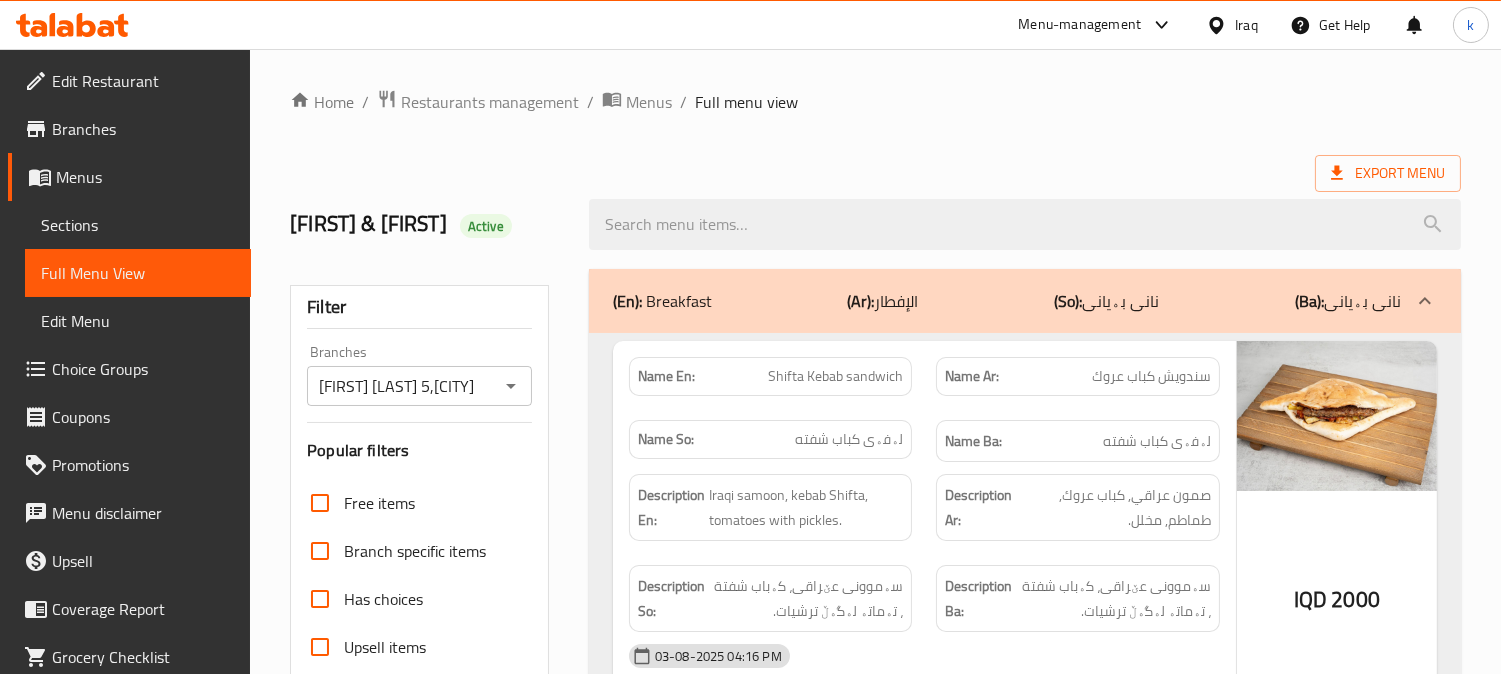 click on "(En):   Breakfast (Ar):  الإفطار (So): نانی بەیانی (Ba): نانی بەیانی" at bounding box center (1007, 301) 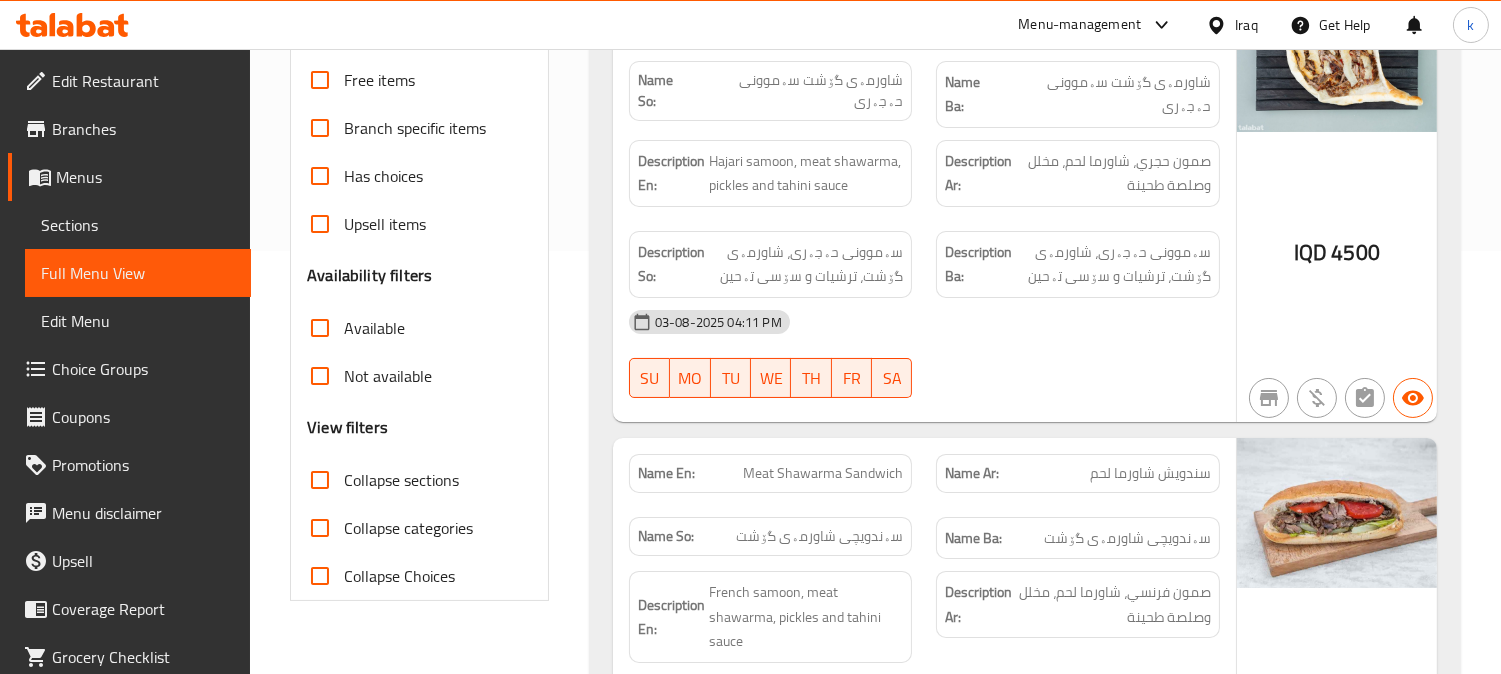 scroll, scrollTop: 370, scrollLeft: 0, axis: vertical 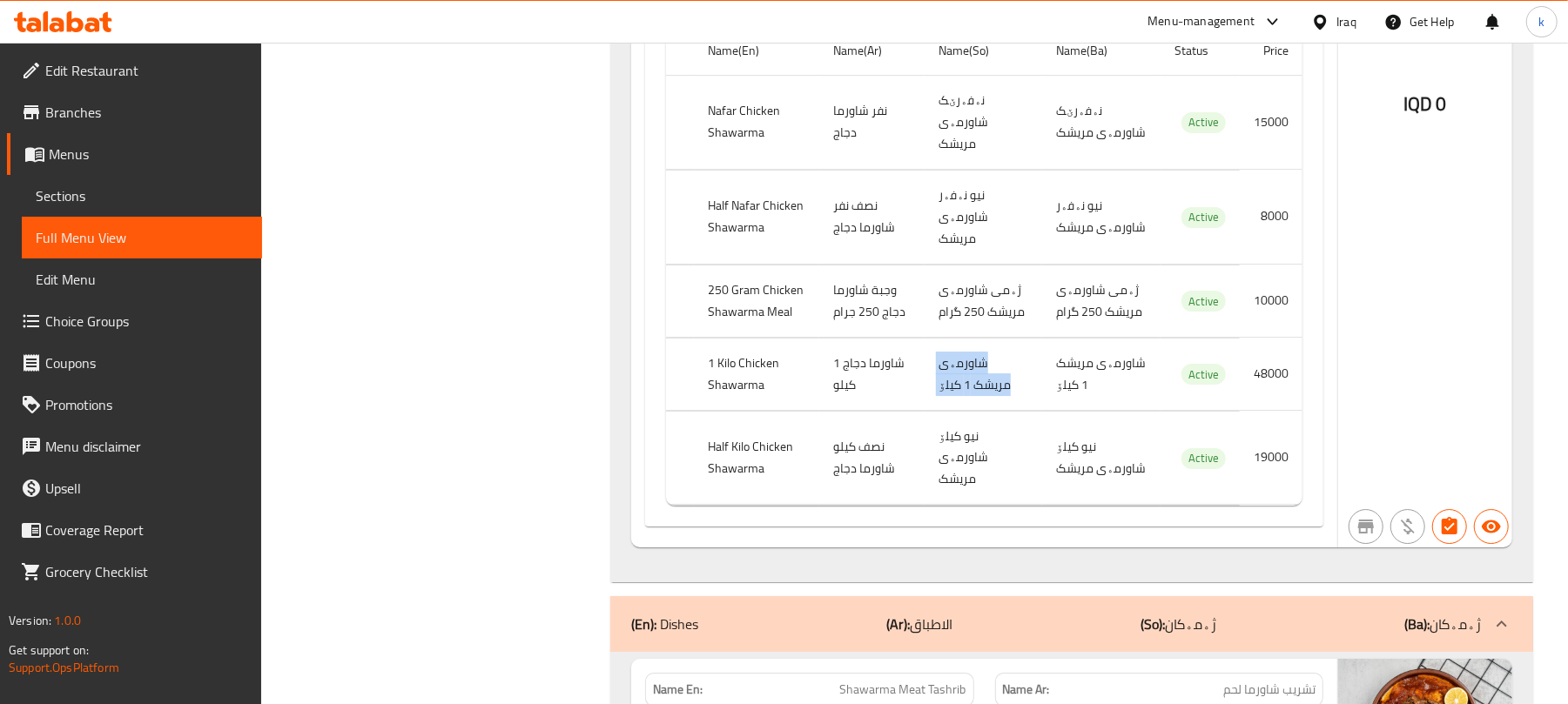 drag, startPoint x: 1143, startPoint y: 348, endPoint x: 1024, endPoint y: 336, distance: 119.60351 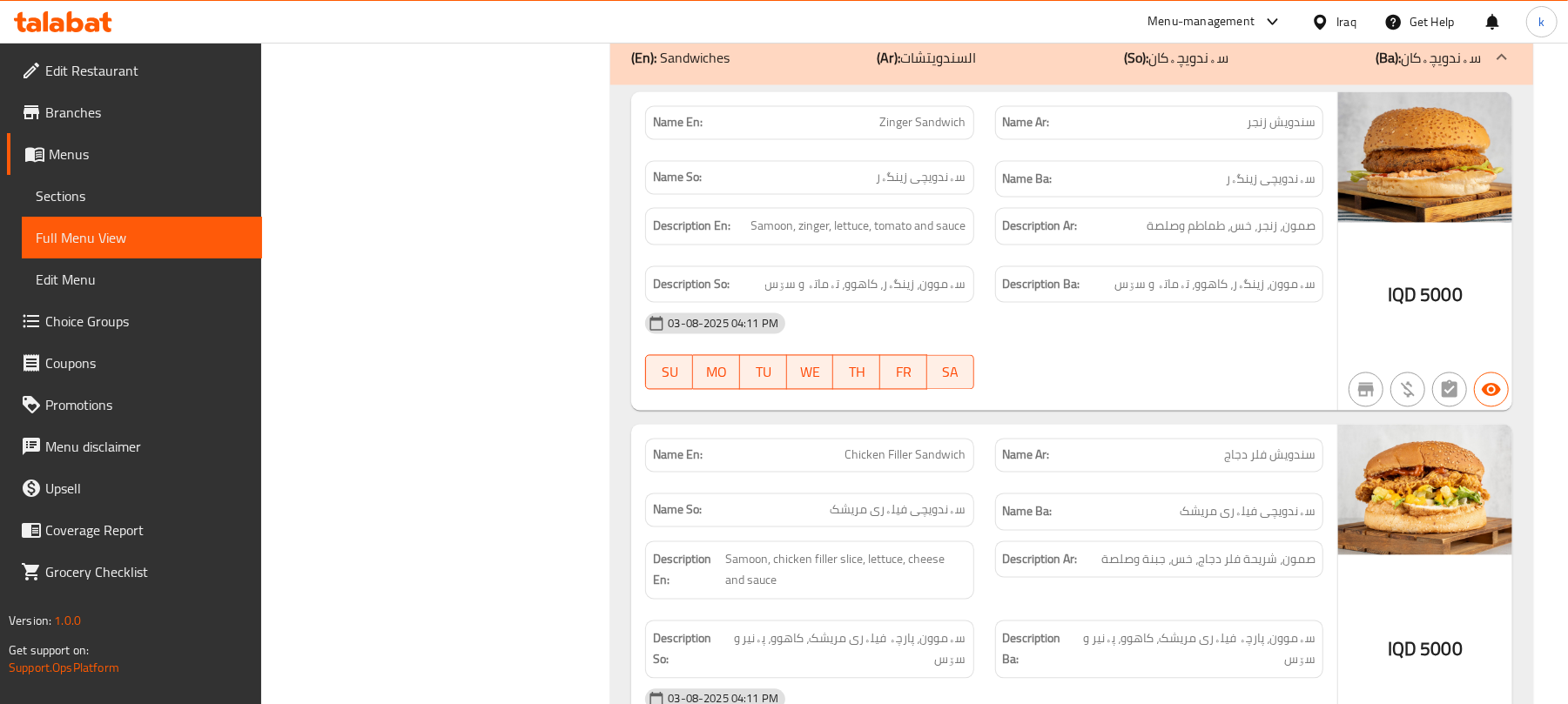 scroll, scrollTop: 11769, scrollLeft: 0, axis: vertical 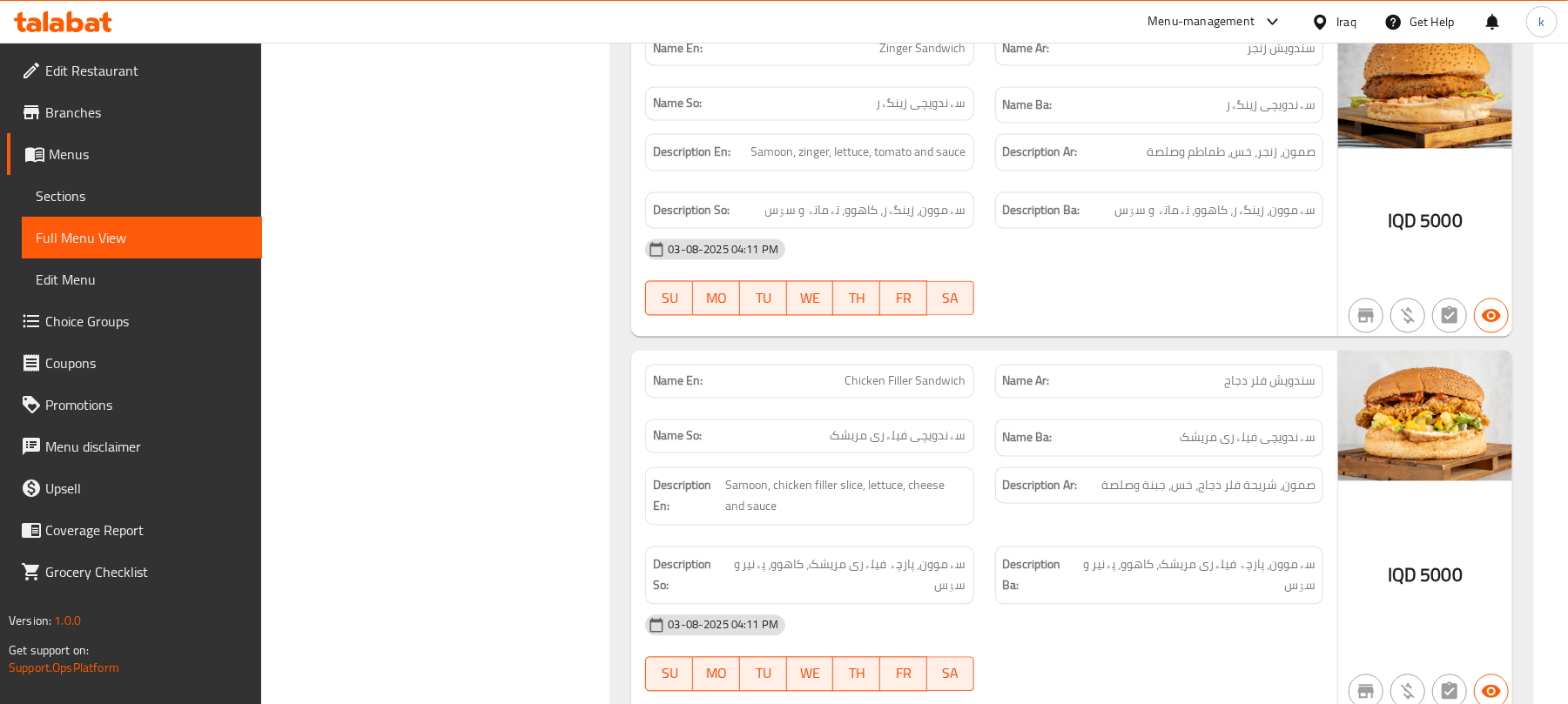 click on "Description Ba: سەموون، پارچە فیلەری مریشک، کاهوو، پەنیر و سۆس" at bounding box center (1159, -10817) 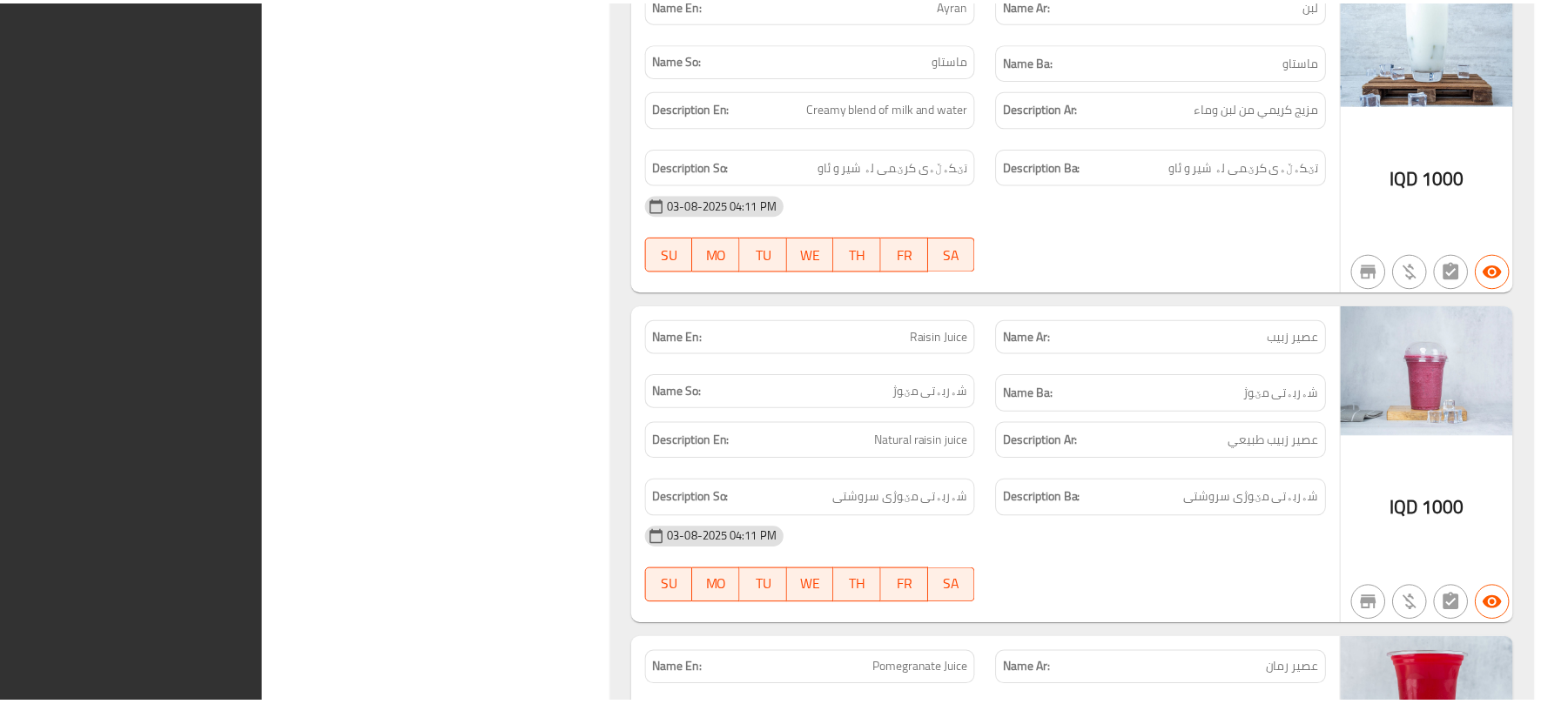 scroll, scrollTop: 16739, scrollLeft: 0, axis: vertical 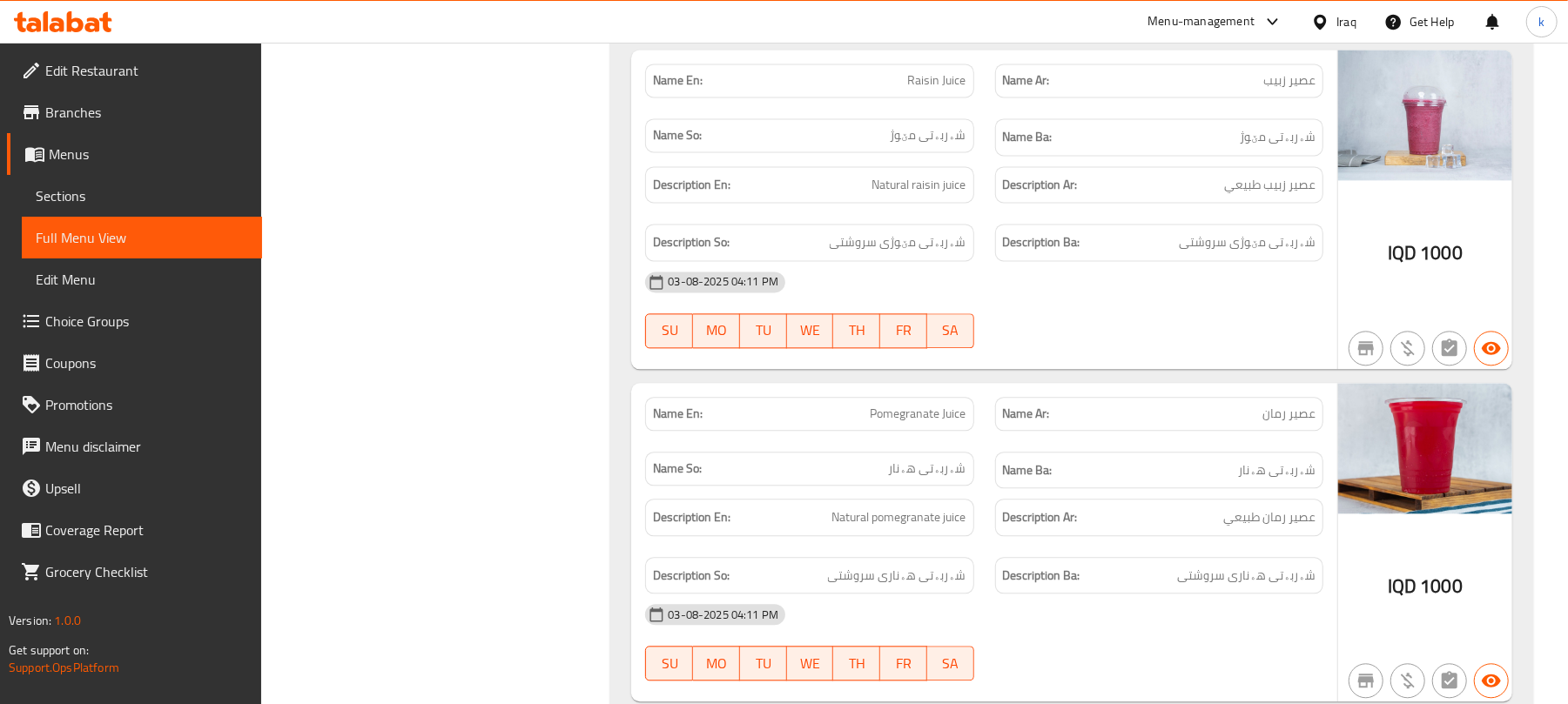 click at bounding box center (63, 22) 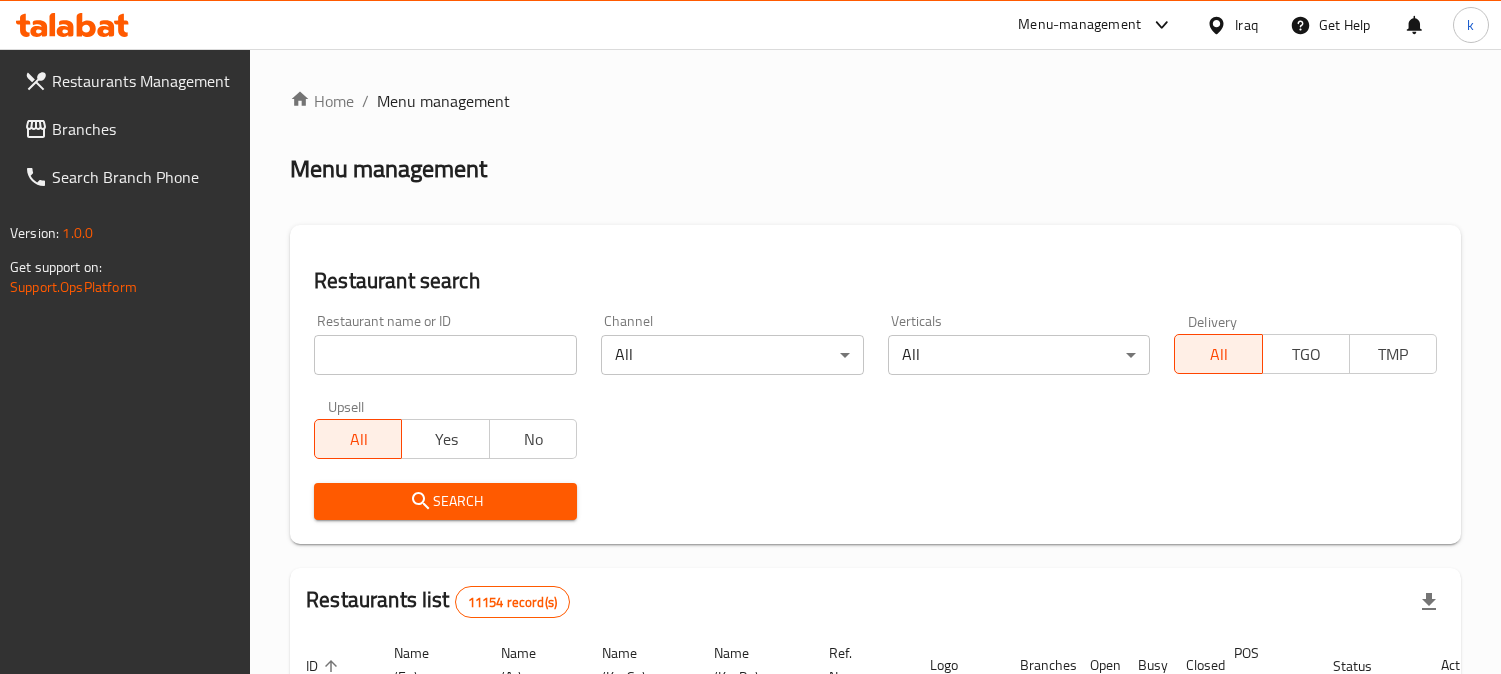 scroll, scrollTop: 0, scrollLeft: 0, axis: both 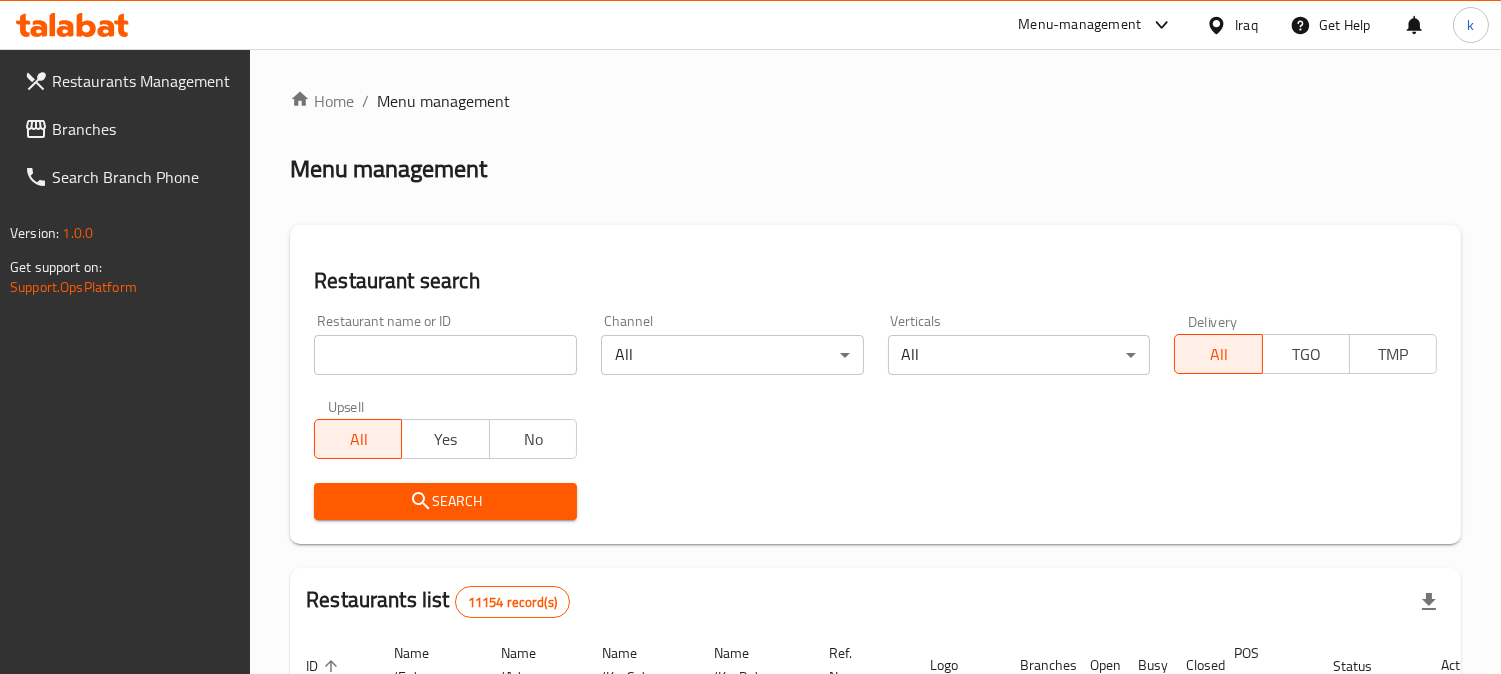 click at bounding box center (445, 355) 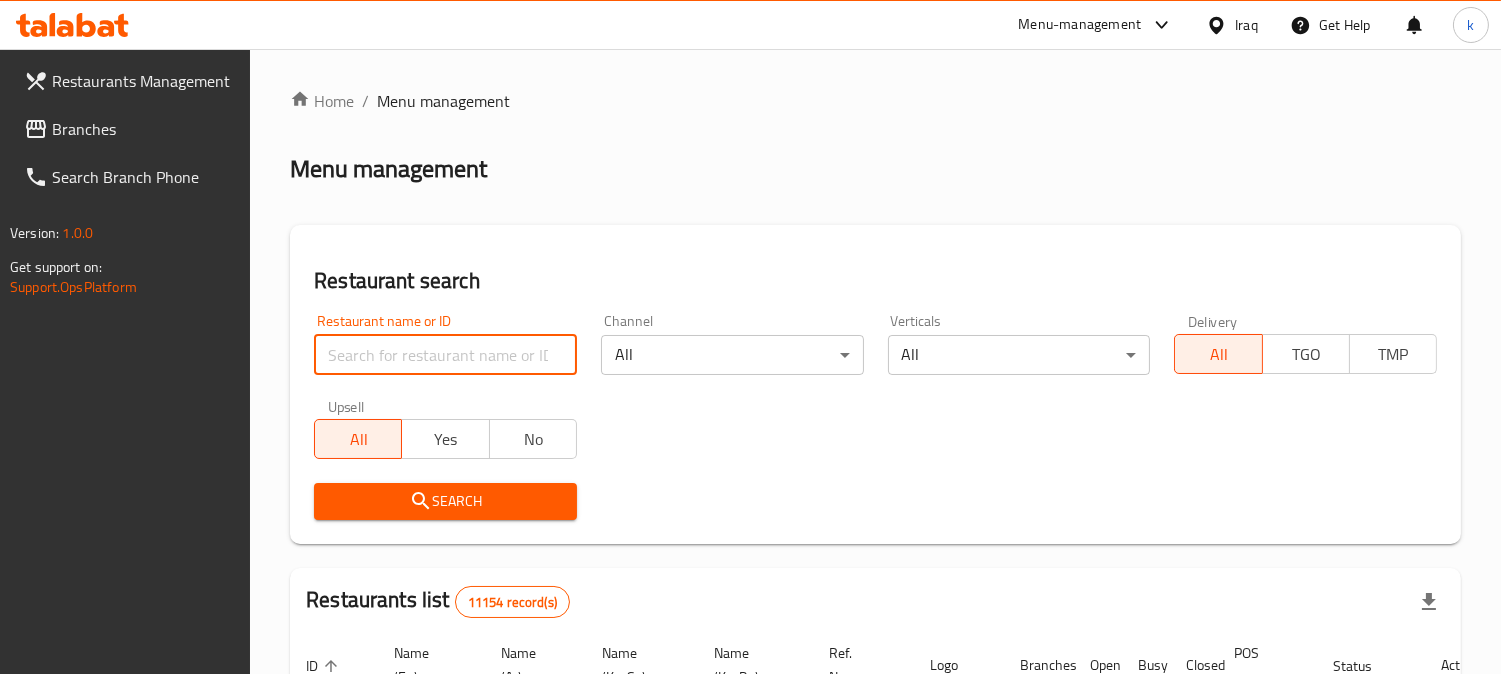 paste on "Kaave" 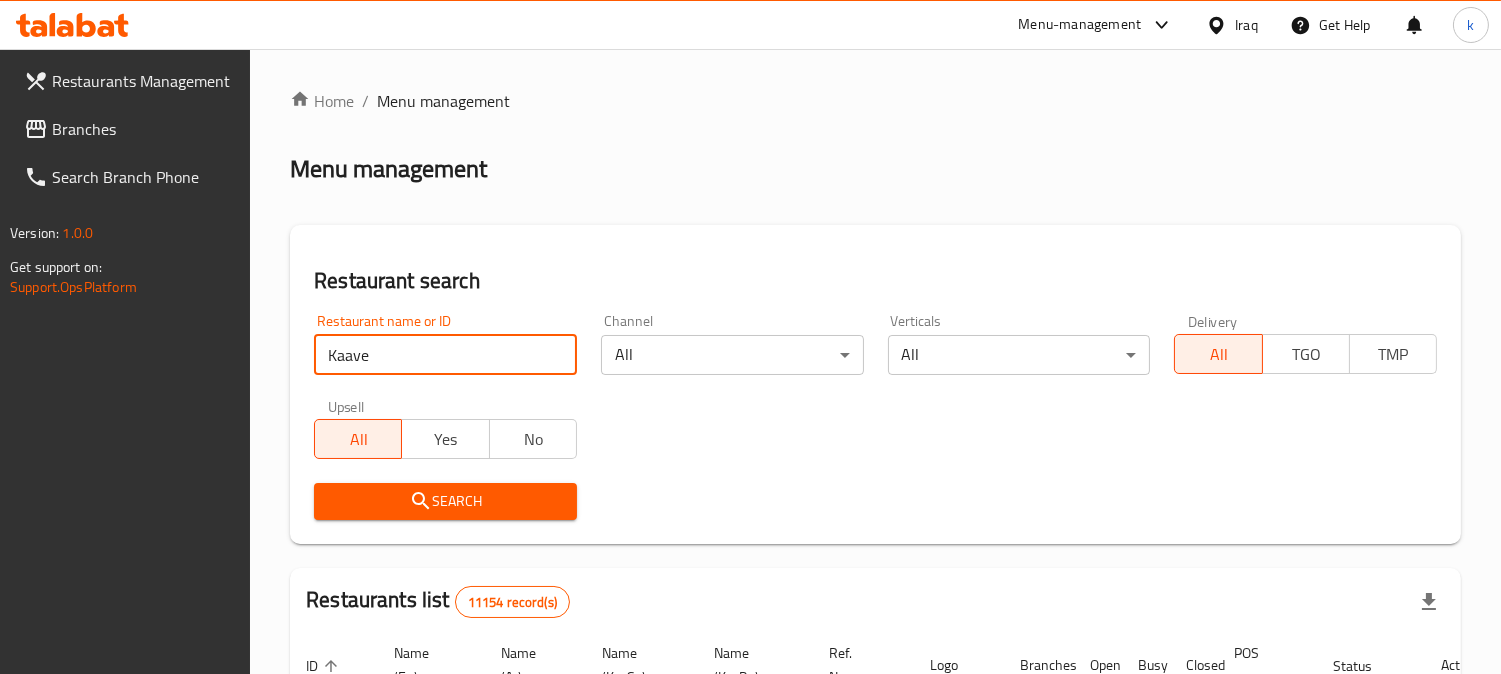 type on "Kaave" 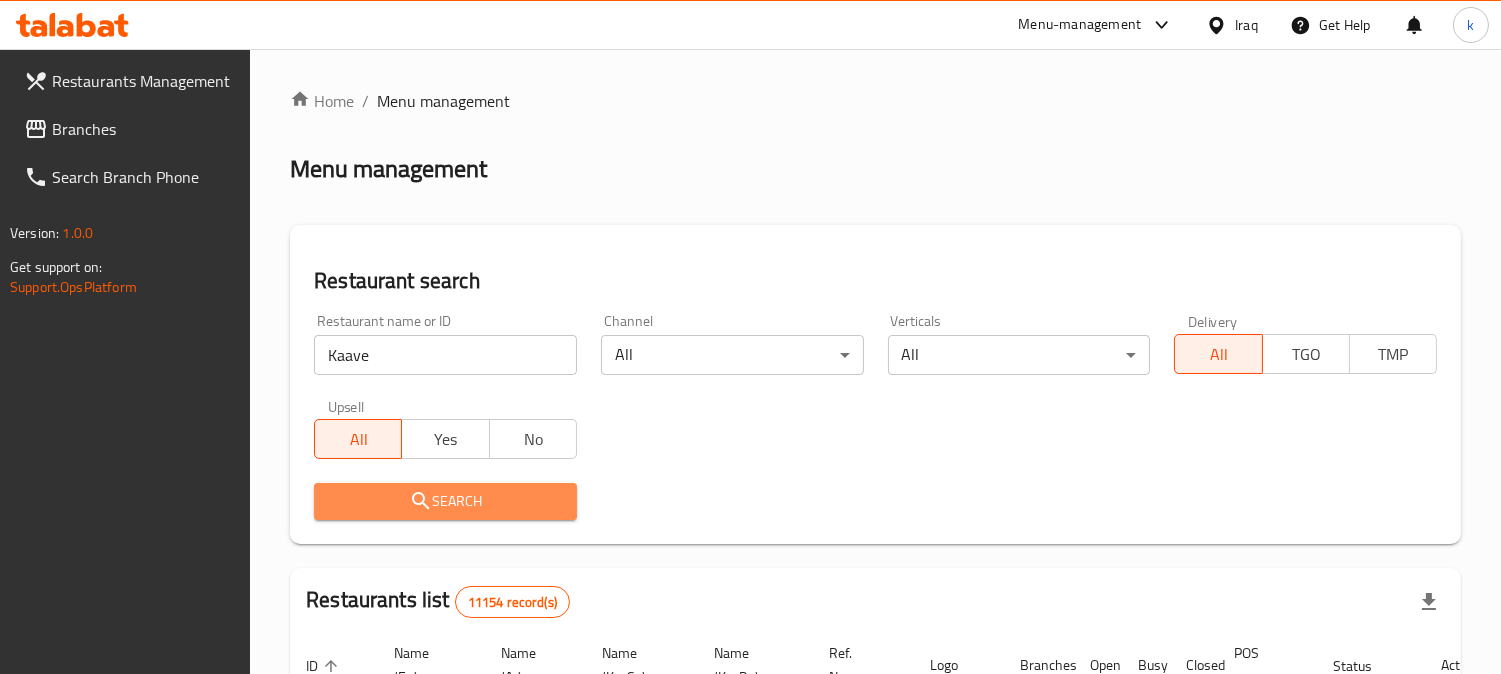 click on "Search" at bounding box center (445, 501) 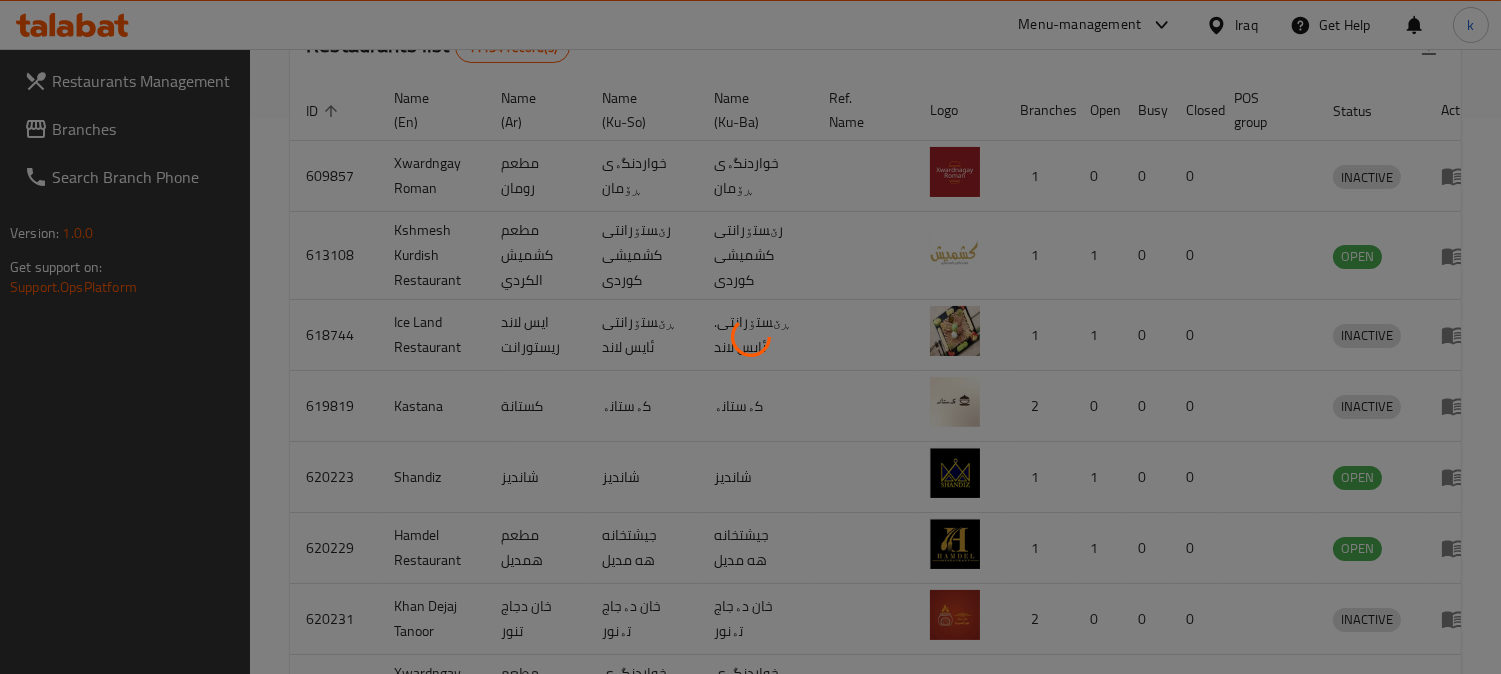 scroll, scrollTop: 225, scrollLeft: 0, axis: vertical 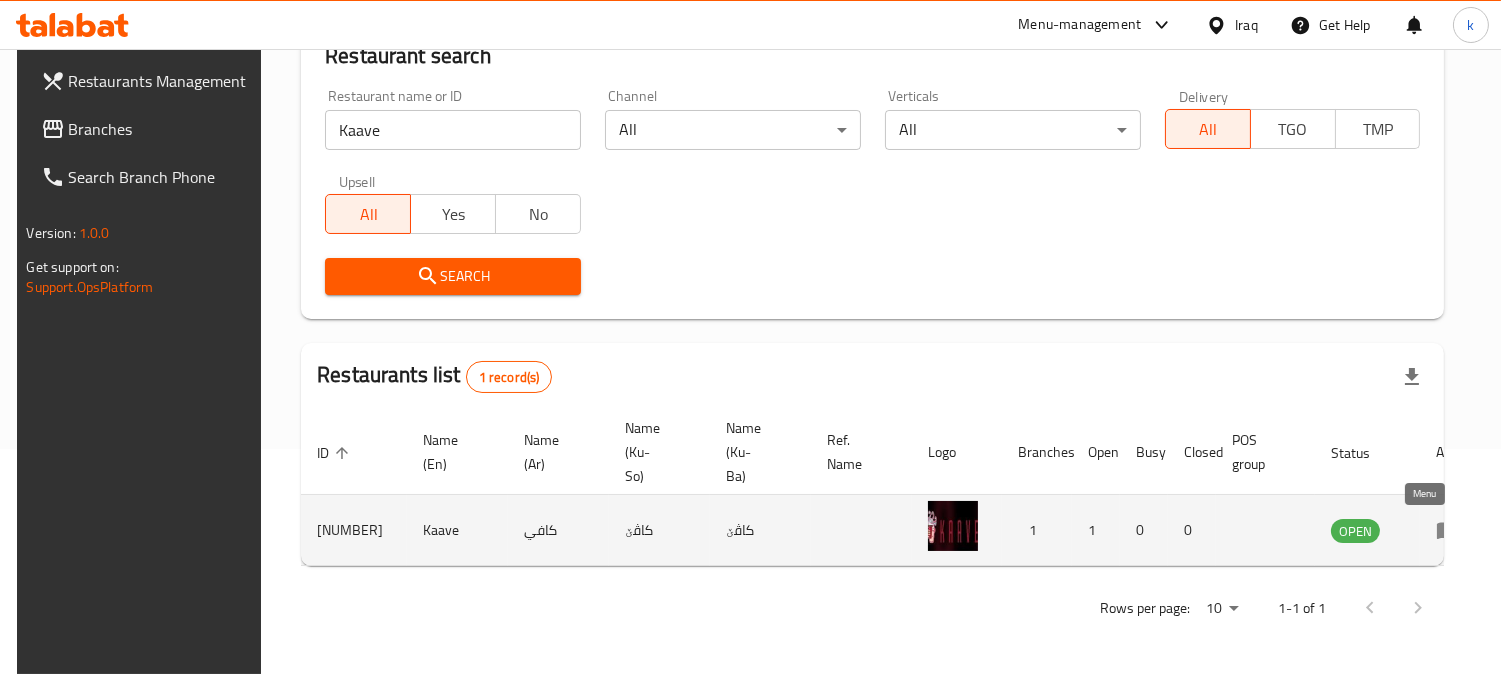 click 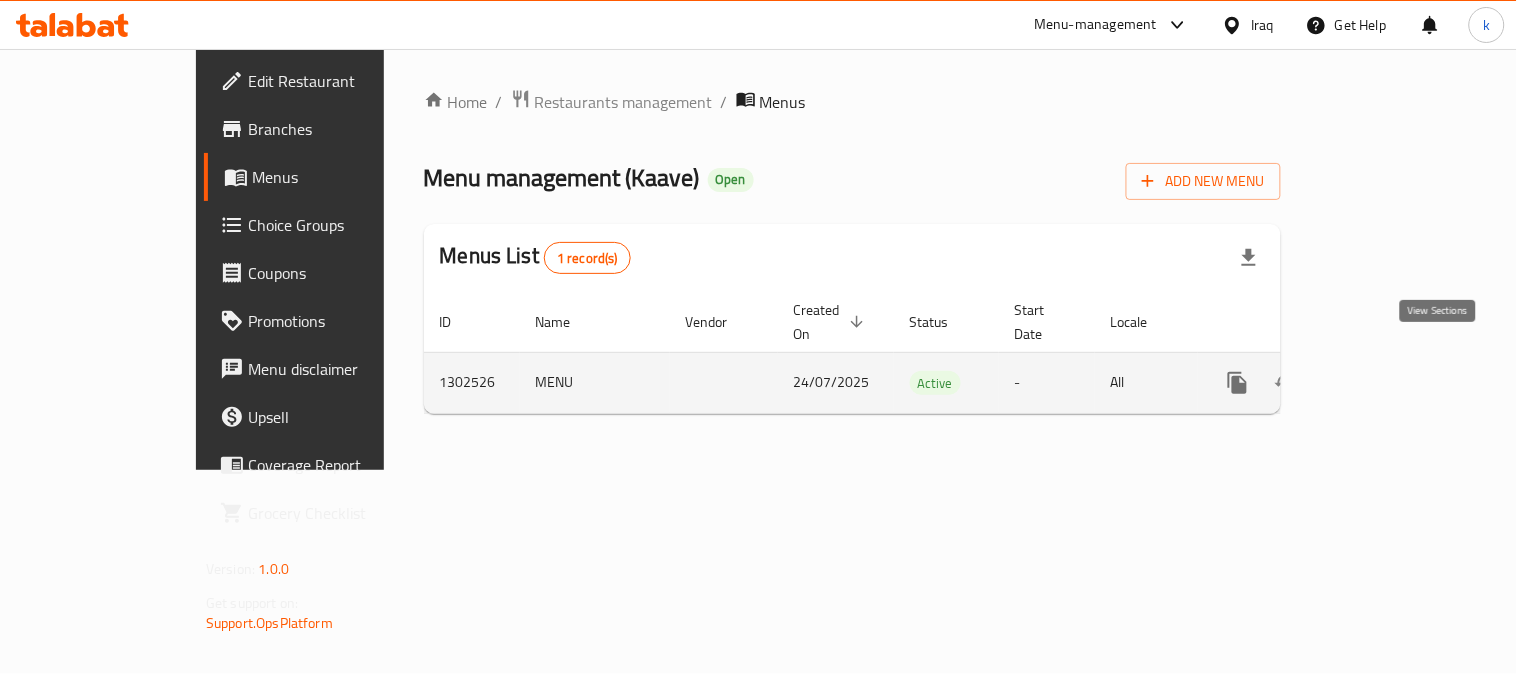 click 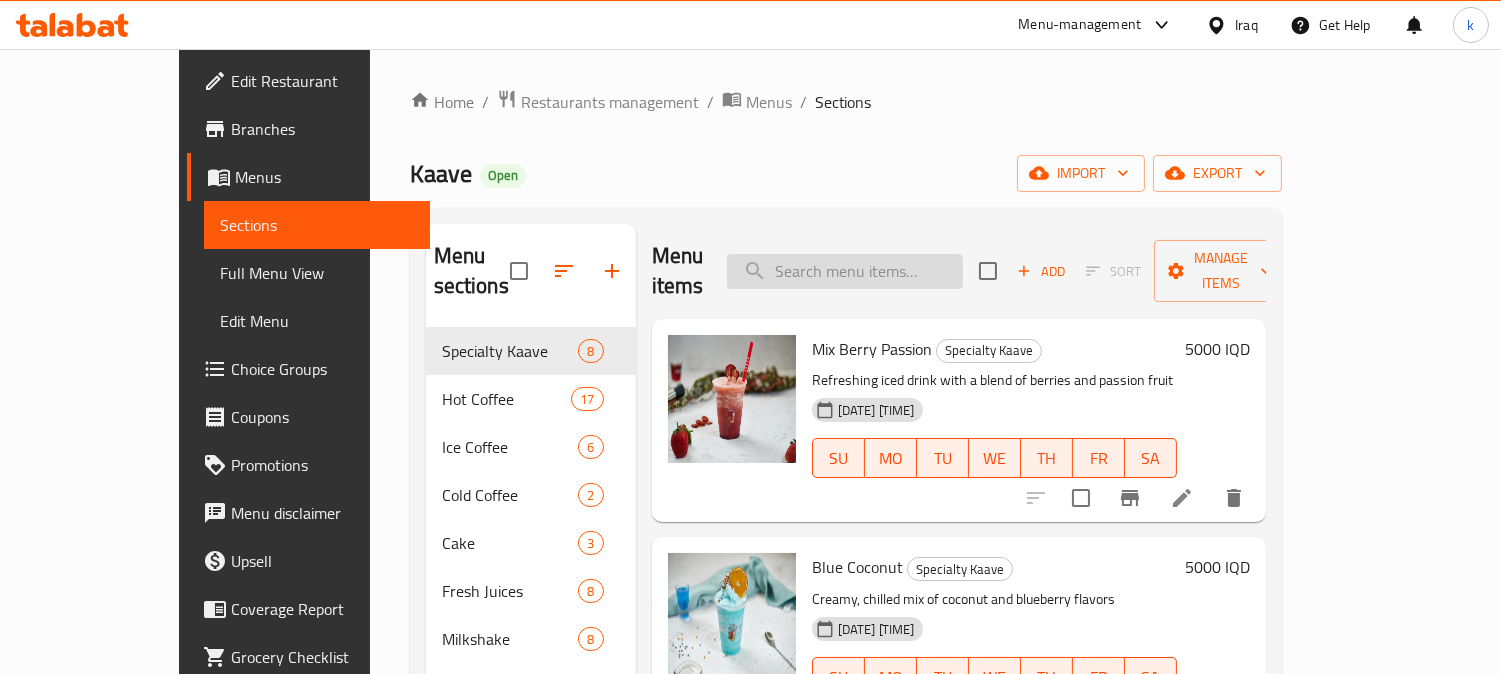 click at bounding box center [845, 271] 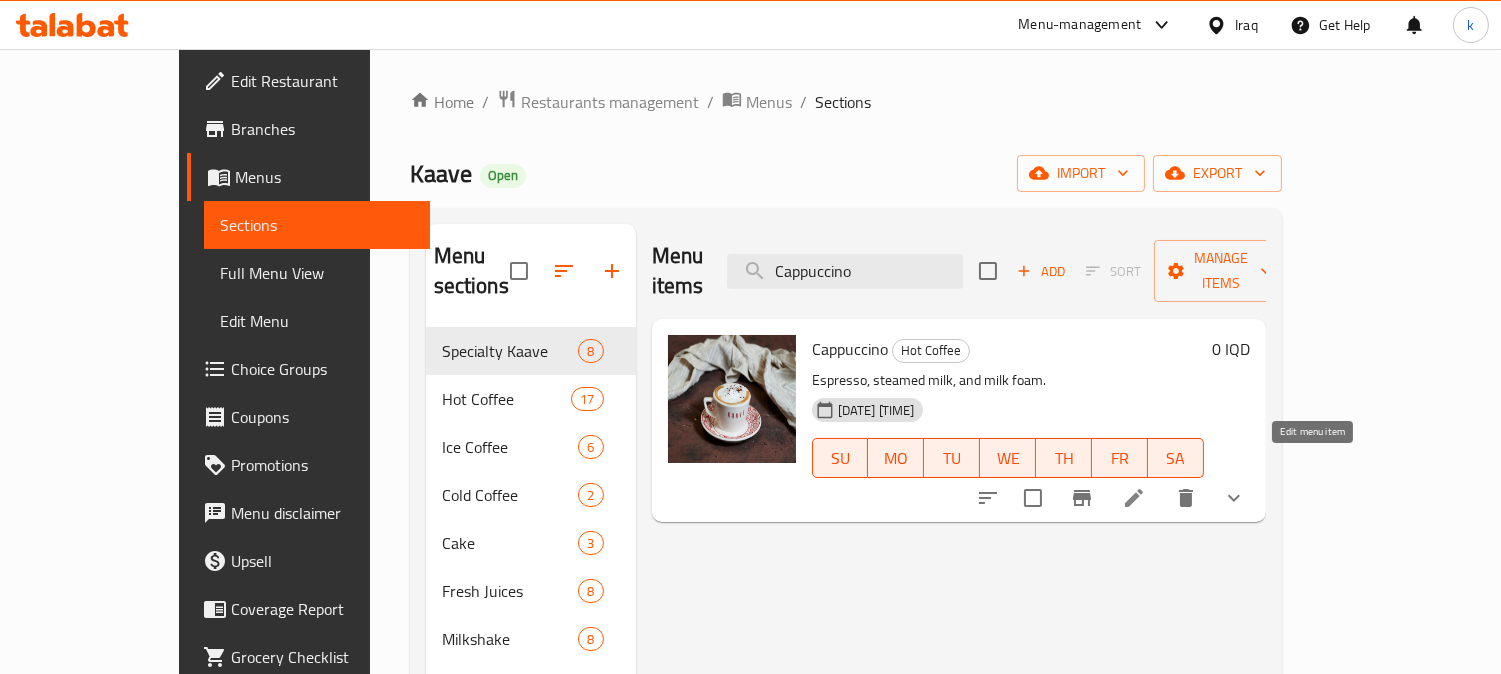 type on "Cappuccino" 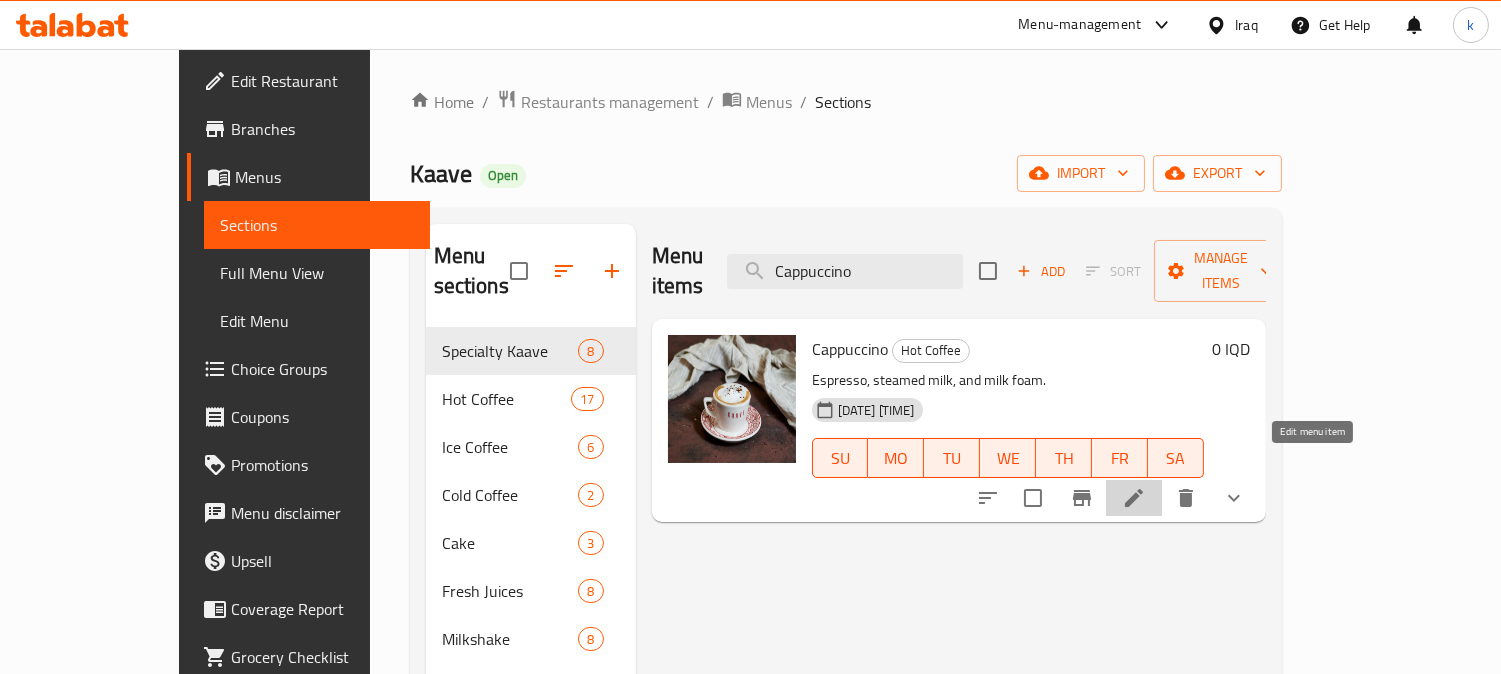click 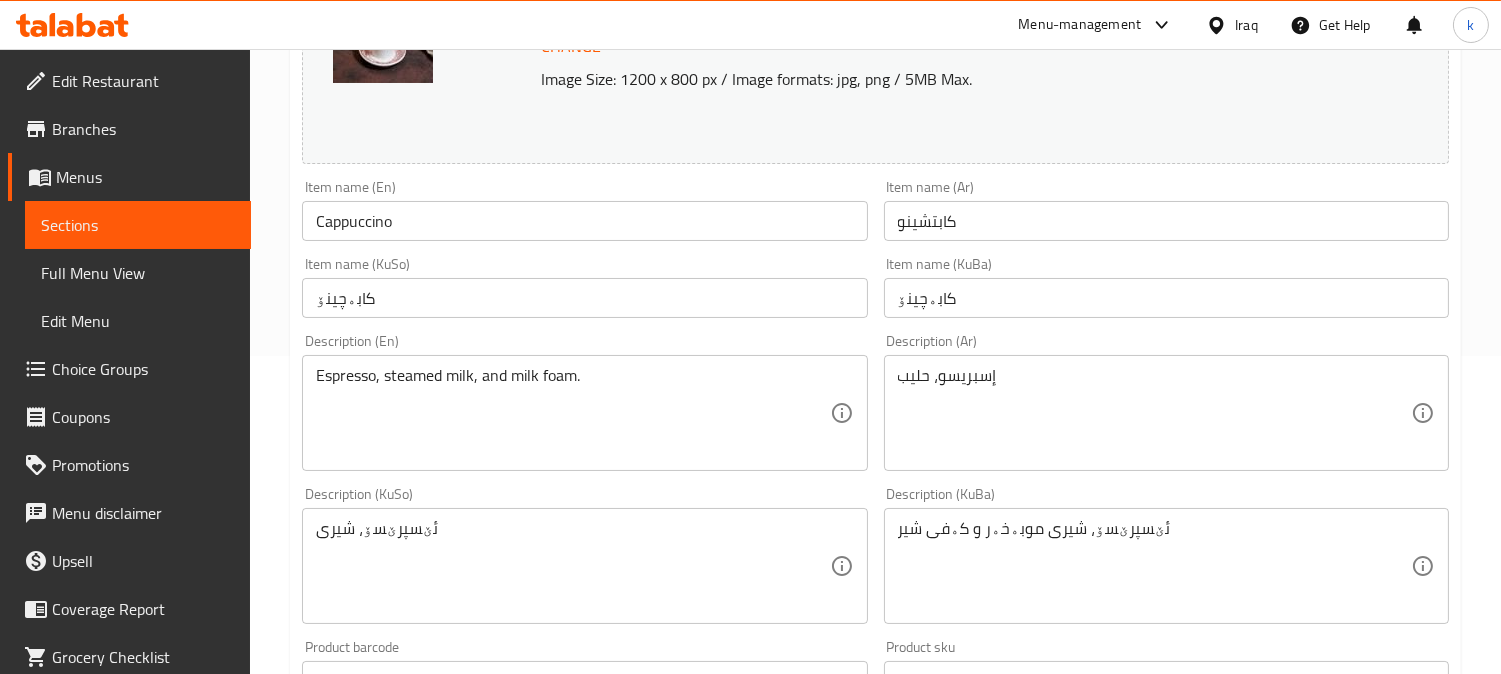 scroll, scrollTop: 370, scrollLeft: 0, axis: vertical 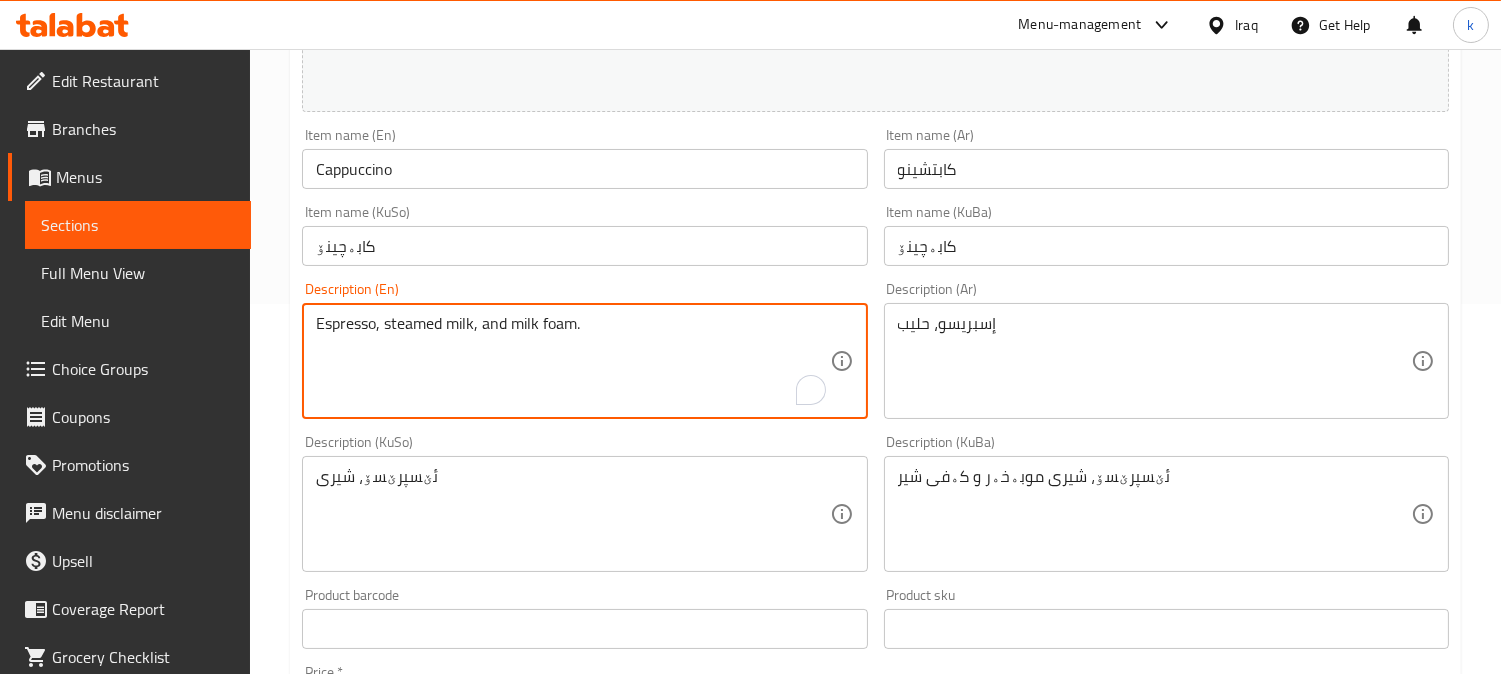 click on "Espresso, steamed milk, and milk foam." at bounding box center (572, 361) 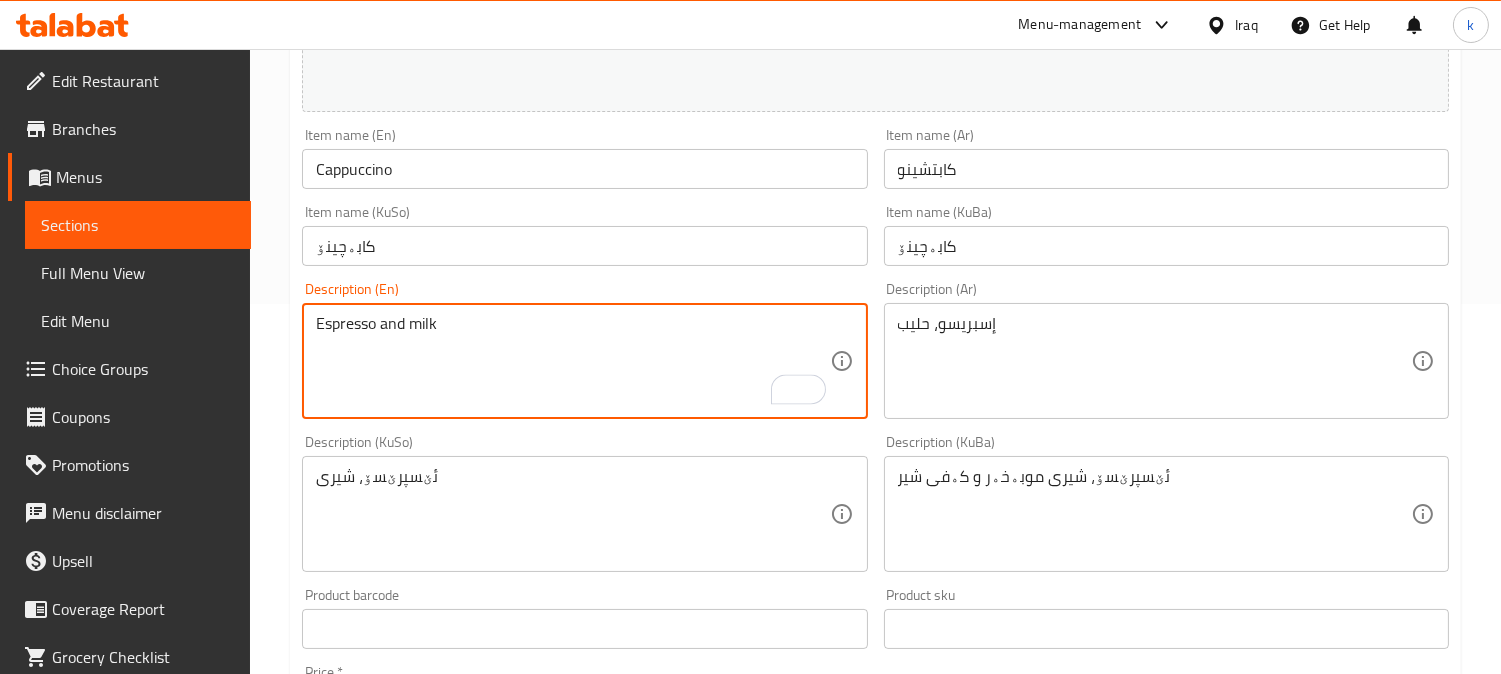 type on "Espresso and milk" 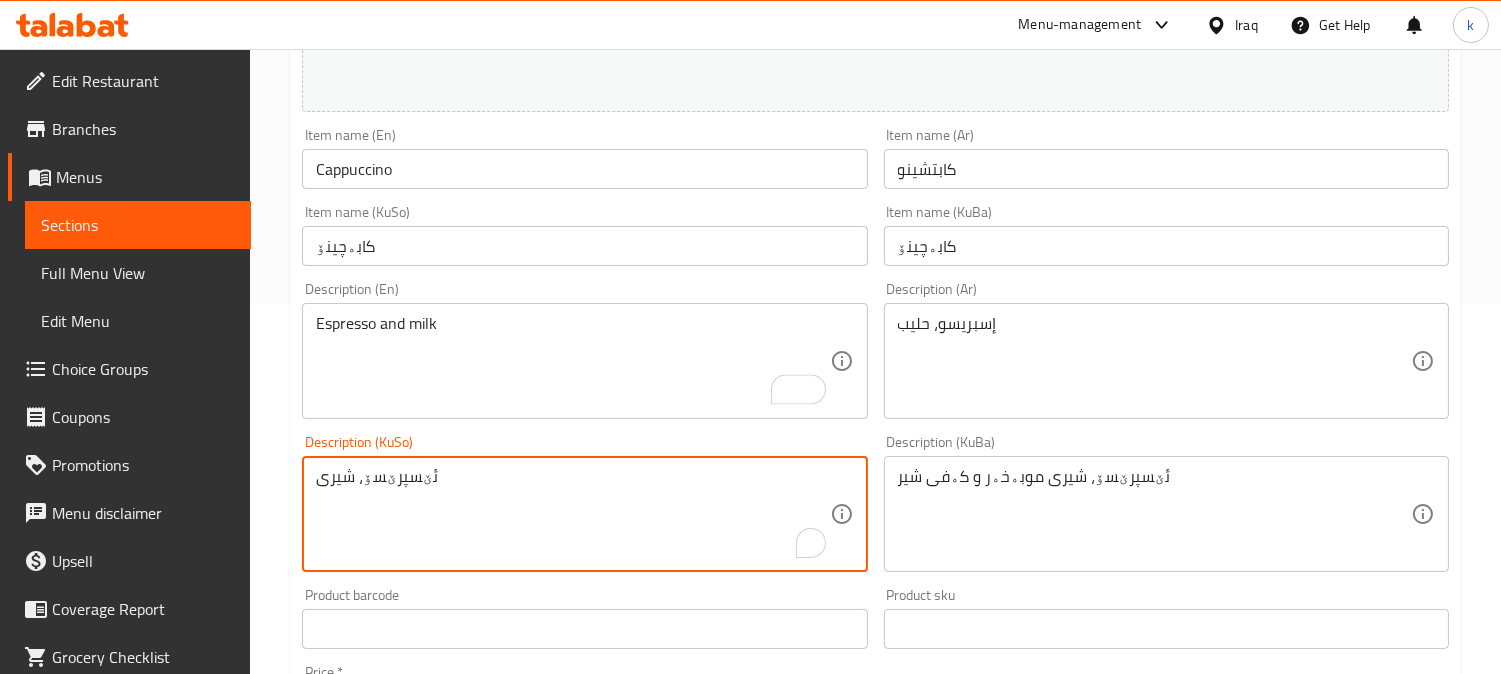 drag, startPoint x: 326, startPoint y: 478, endPoint x: 296, endPoint y: 481, distance: 30.149628 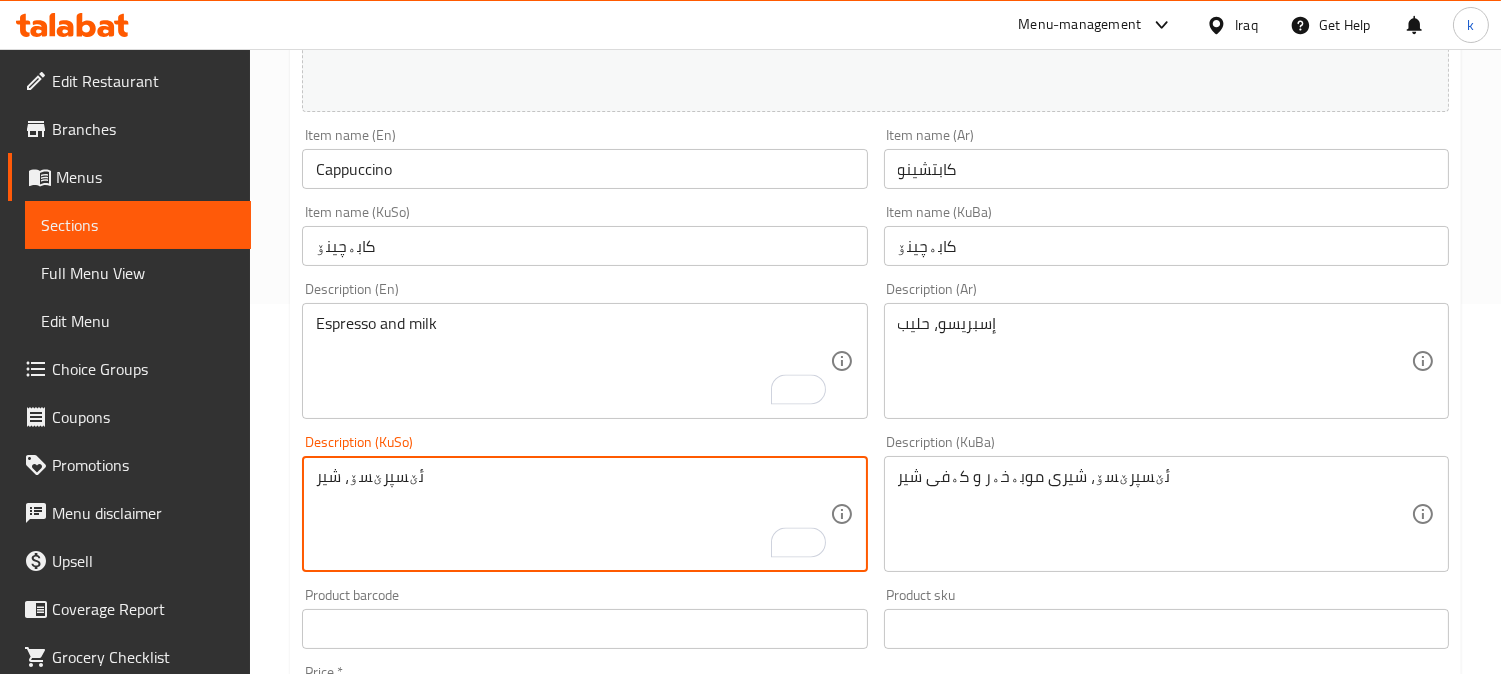 click on "ئێسپرێسۆ، شیر" at bounding box center [572, 514] 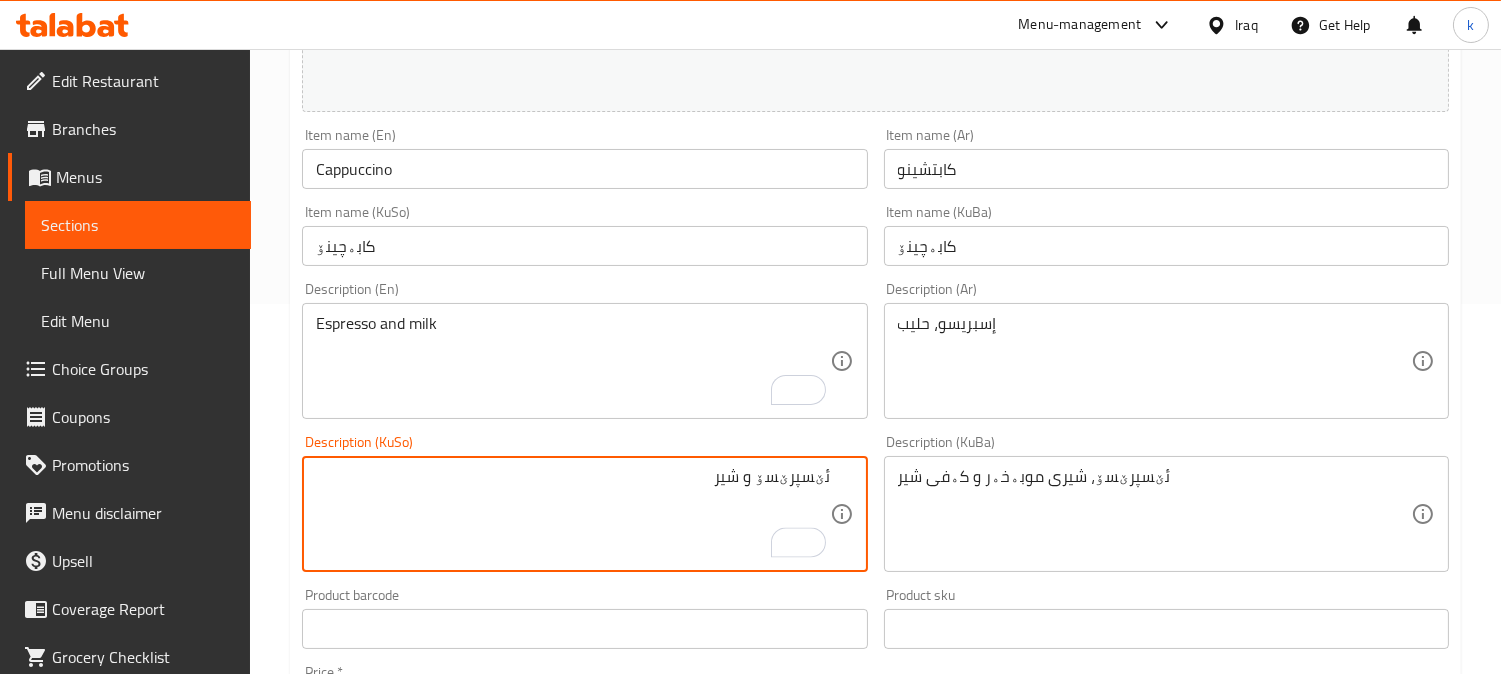 click on "ئێسپرێسۆ و شیر" at bounding box center [572, 514] 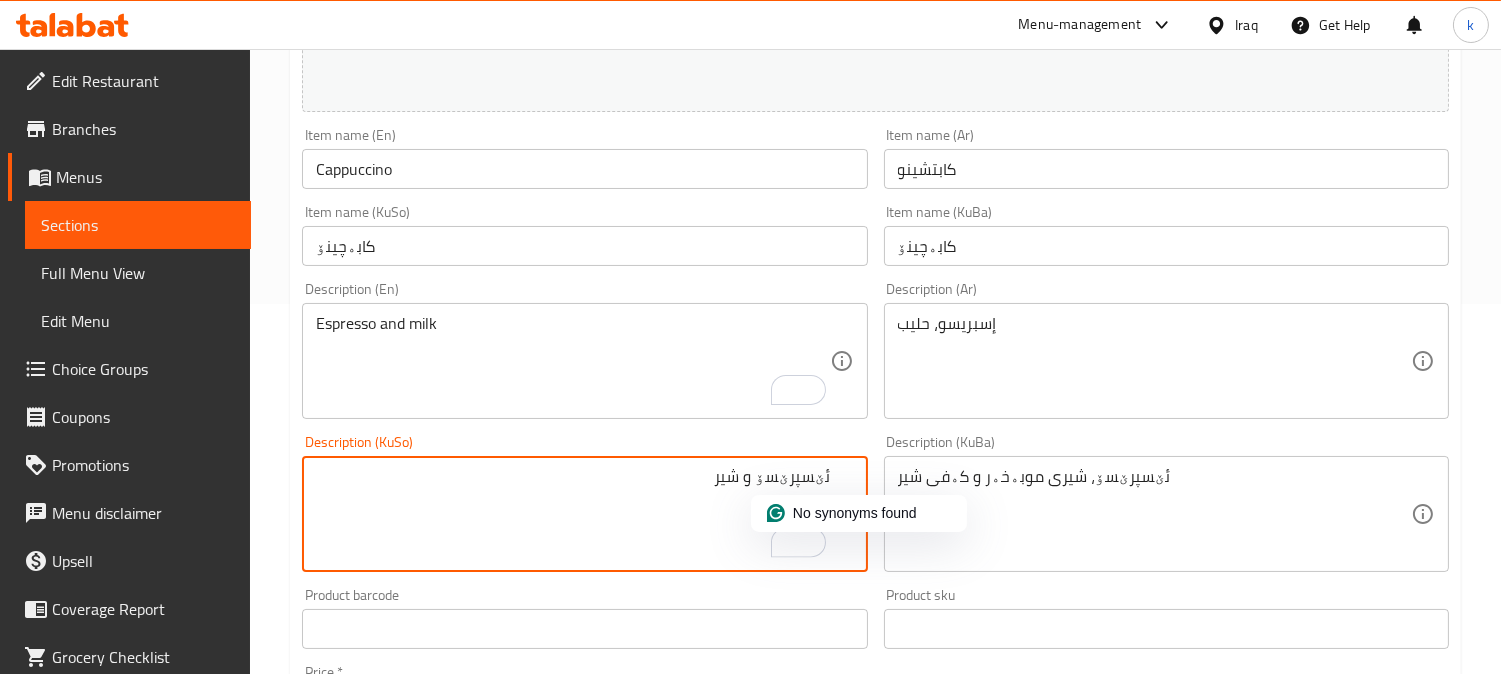 type on "ئێسپرێسۆ و شیر" 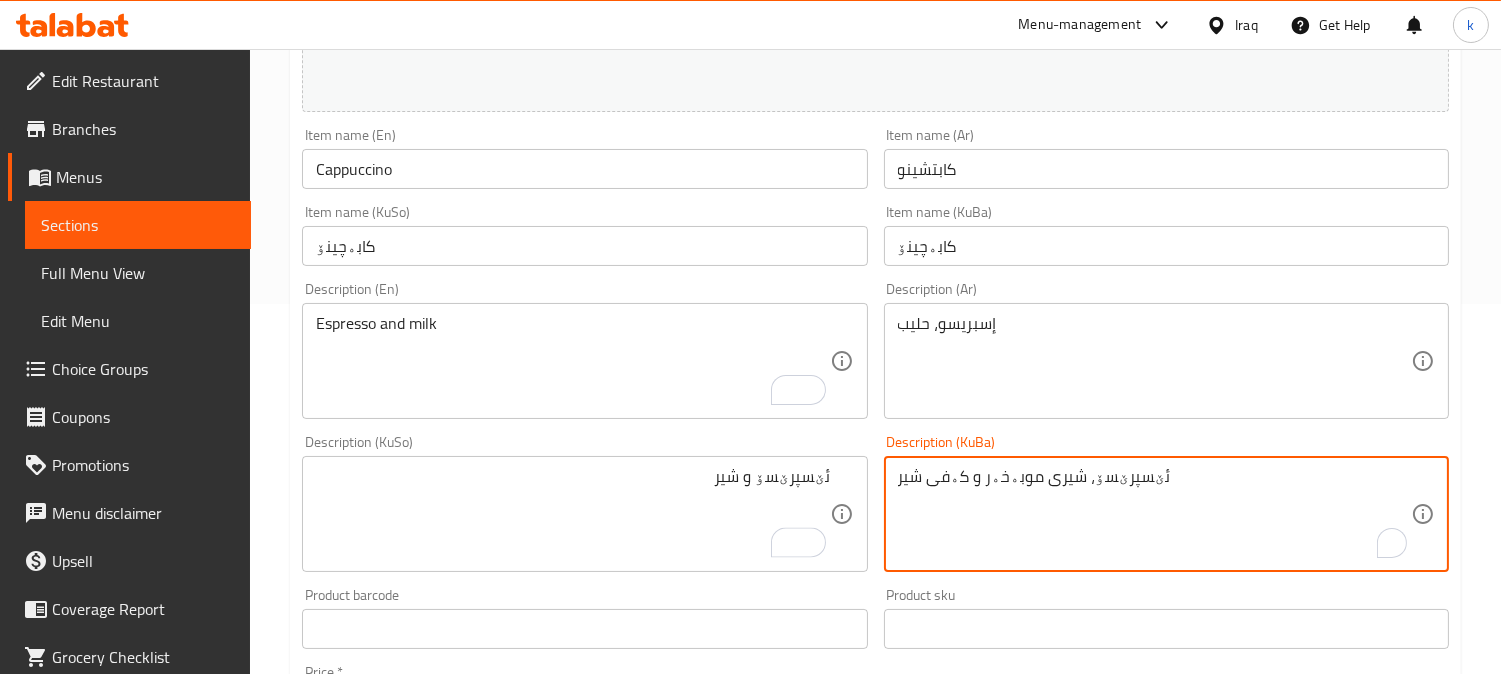 click on "ئێسپرێسۆ، شیری موبەخەر و کەفی شیر" at bounding box center [1154, 514] 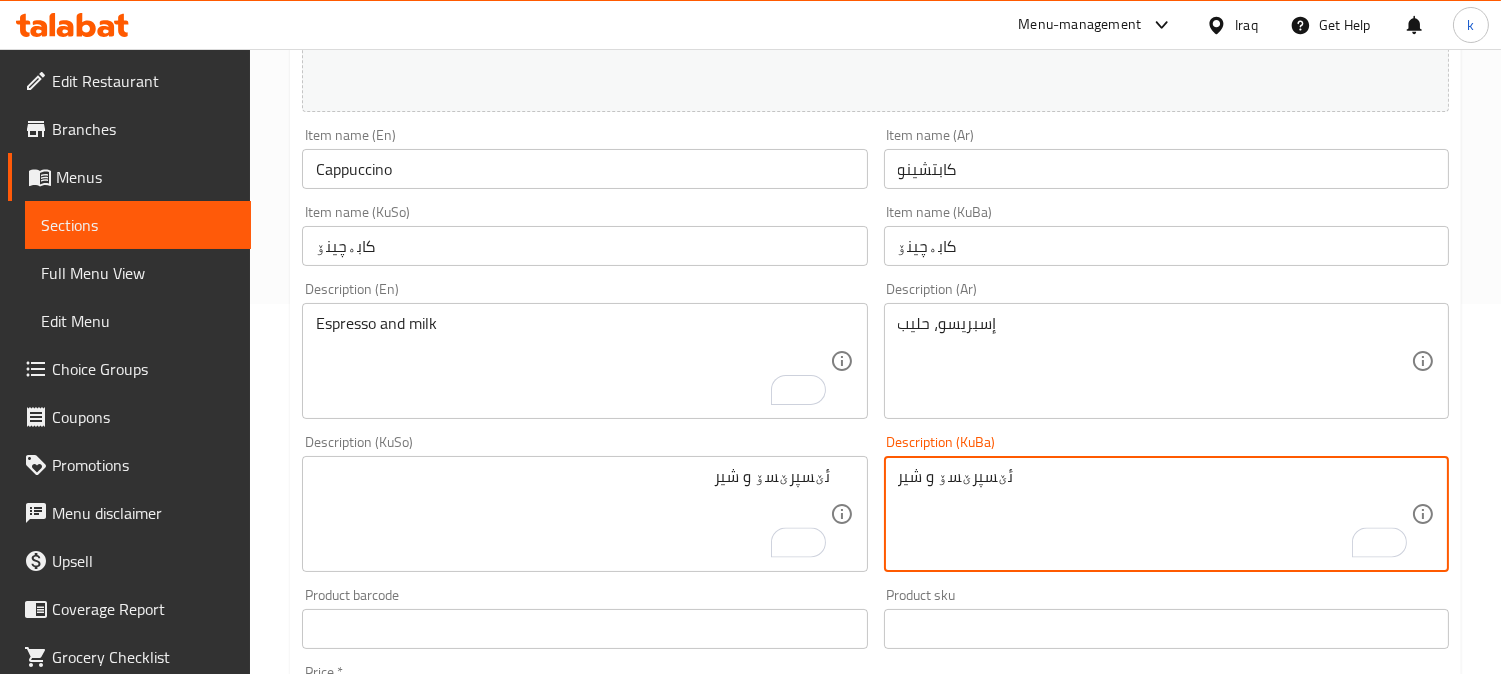 type on "ئێسپرێسۆ و شیر" 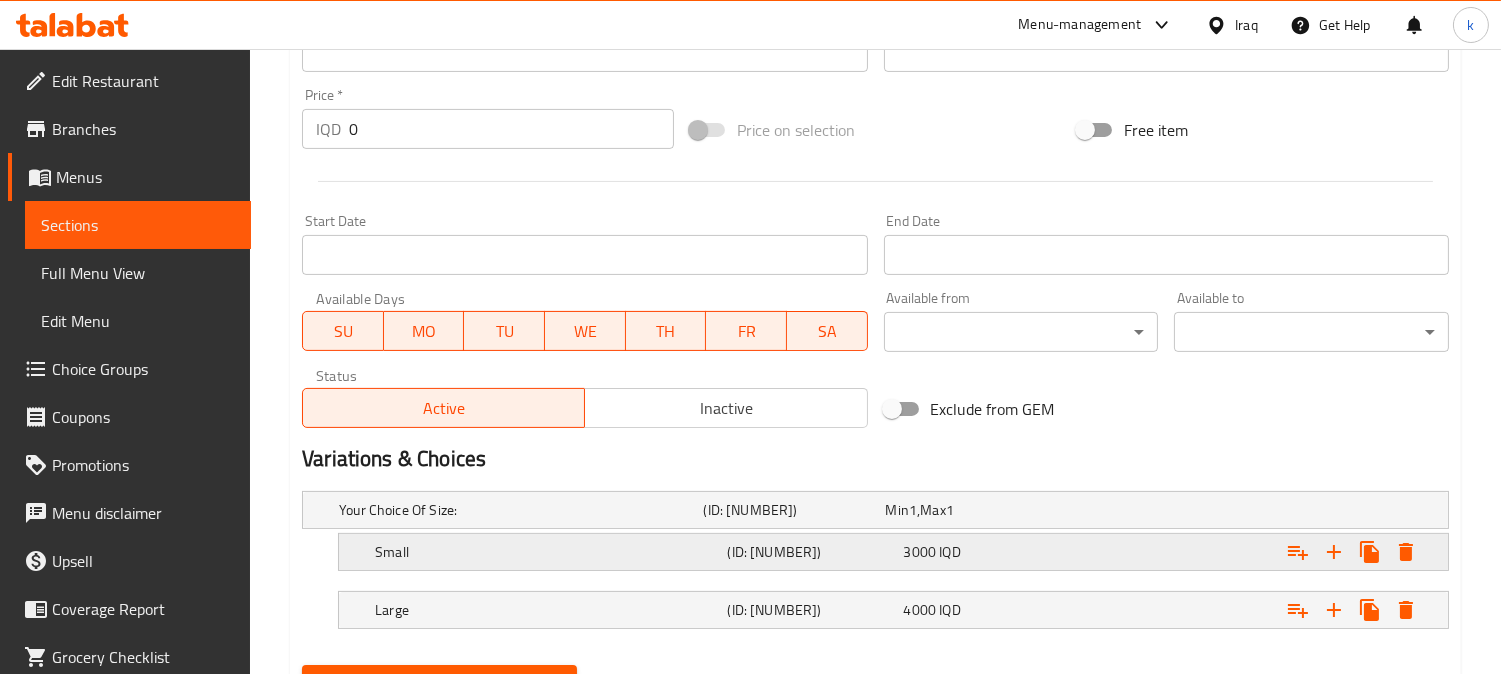 scroll, scrollTop: 1042, scrollLeft: 0, axis: vertical 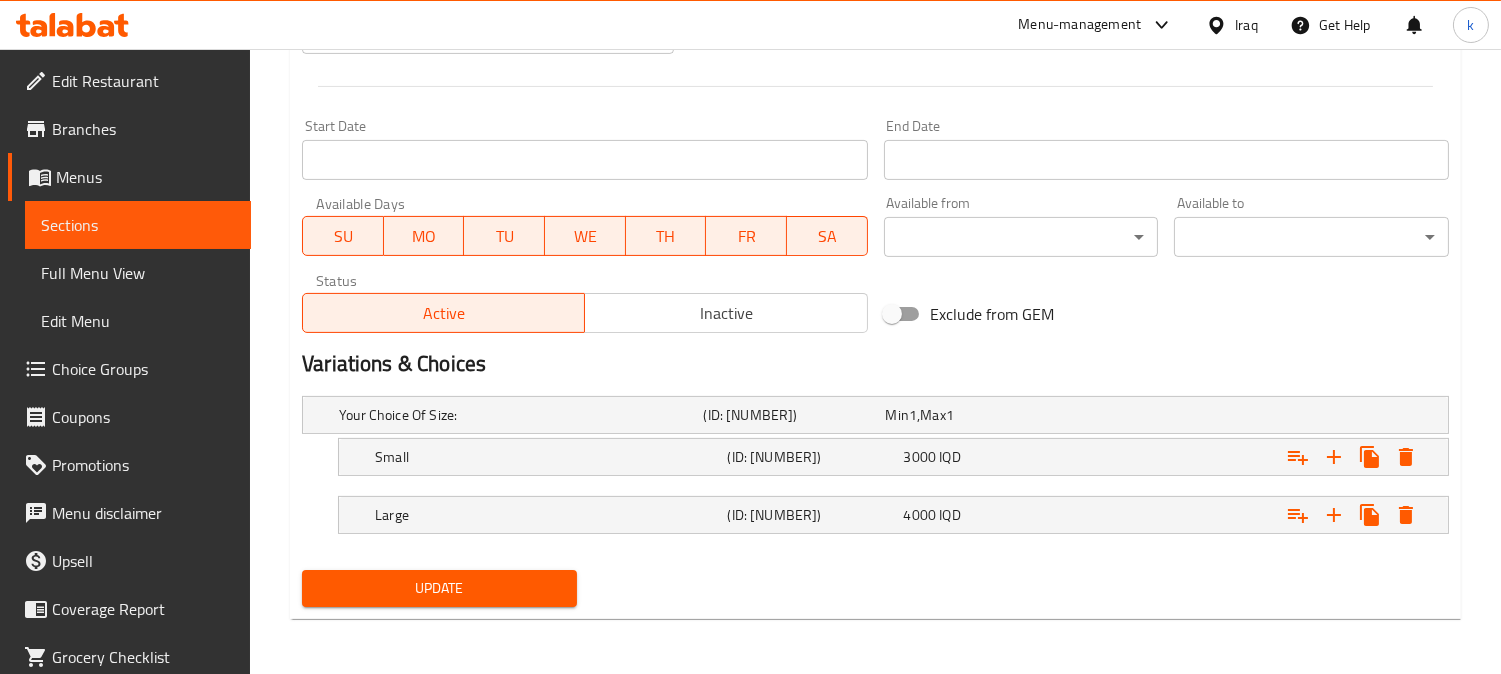 type on "إسبريسو وحليب" 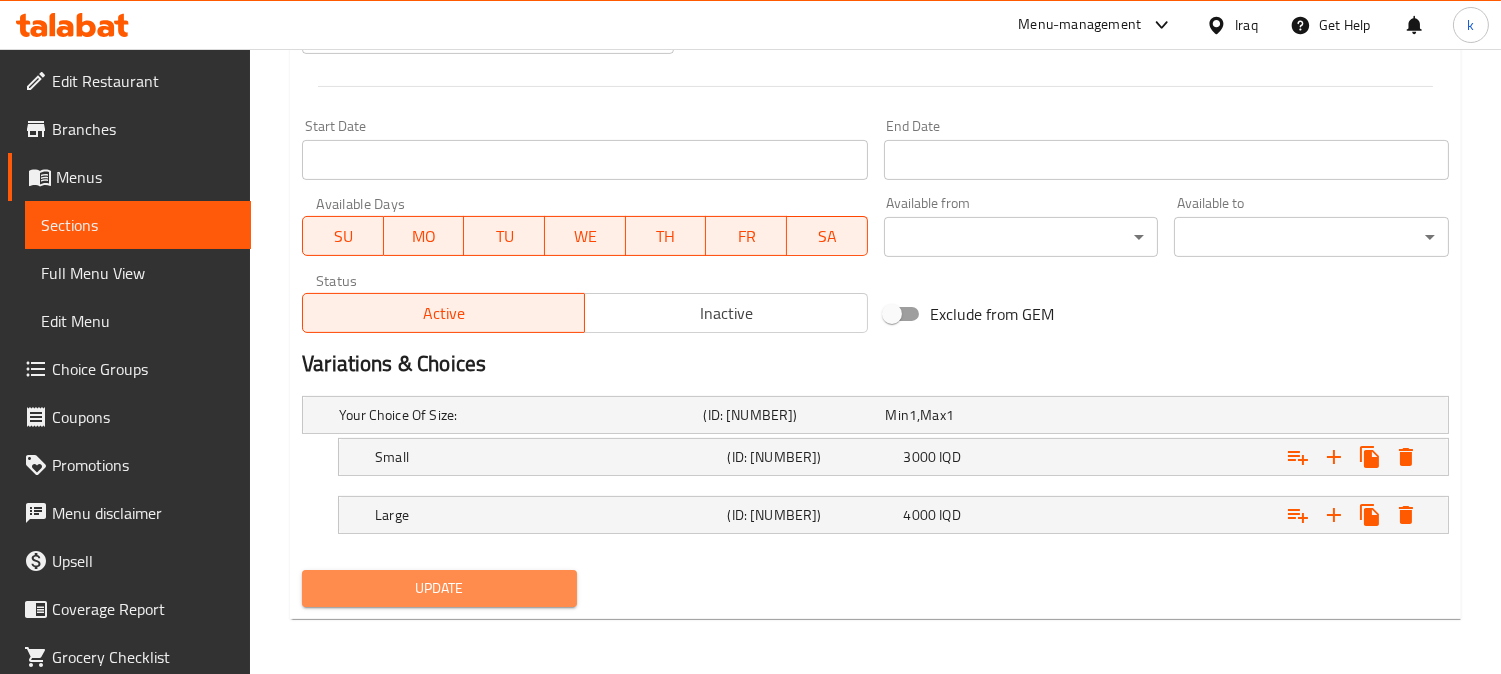 click on "Update" at bounding box center [439, 588] 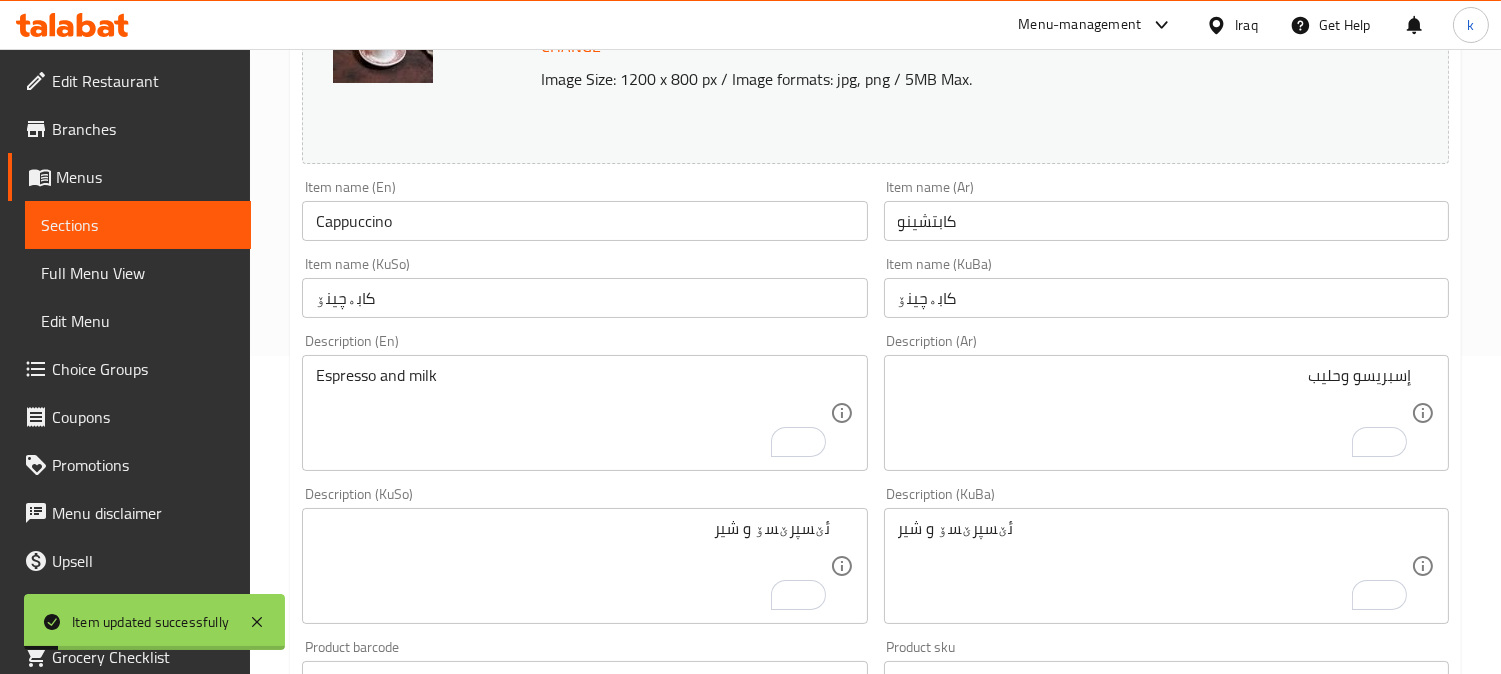 scroll, scrollTop: 301, scrollLeft: 0, axis: vertical 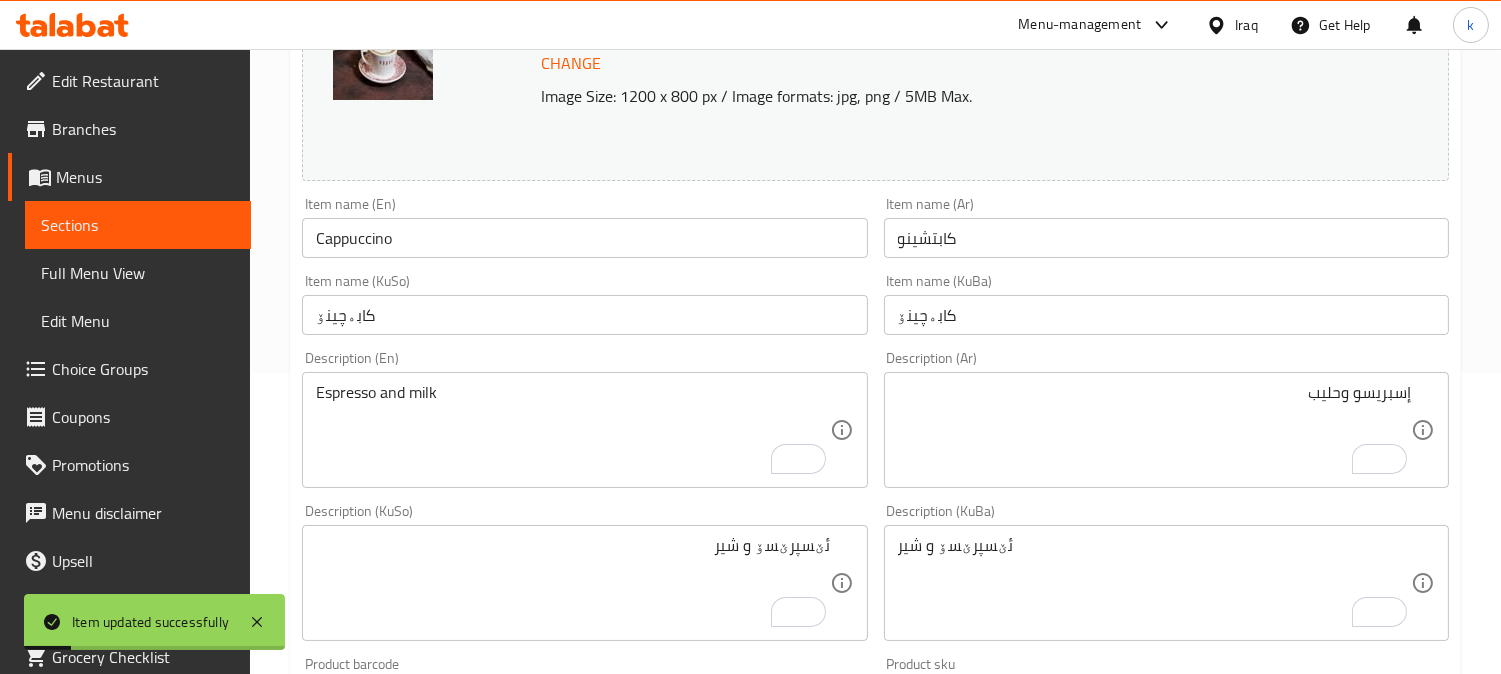 click on "Cappuccino" at bounding box center [584, 238] 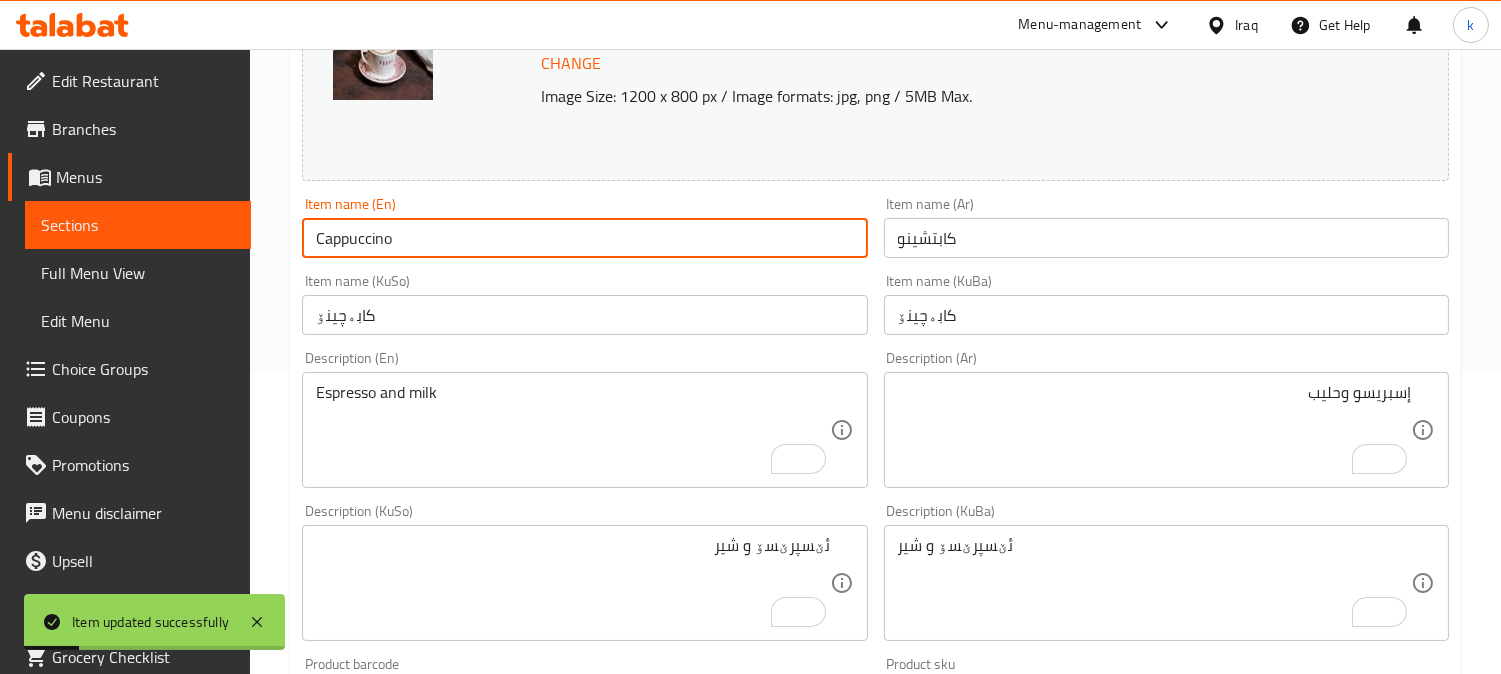 click on "Cappuccino" at bounding box center [584, 238] 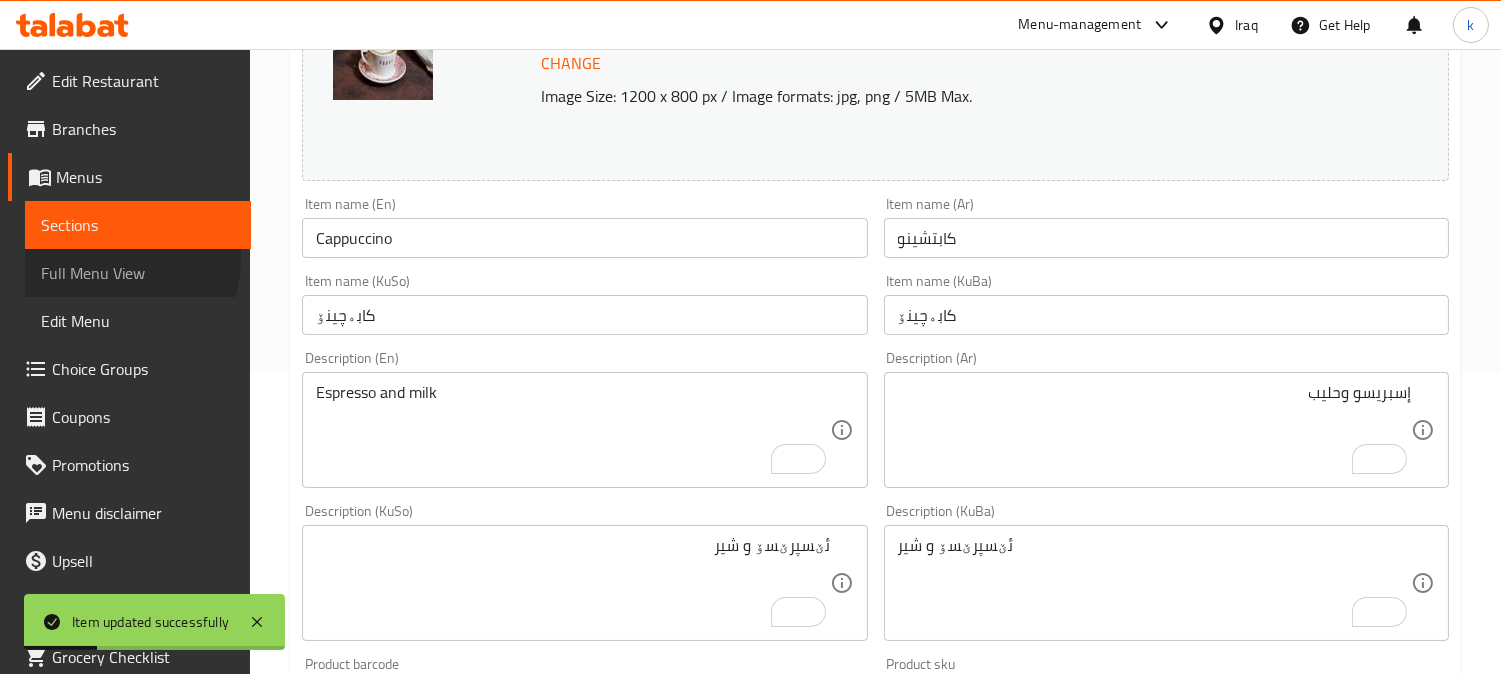 click on "Full Menu View" at bounding box center [138, 273] 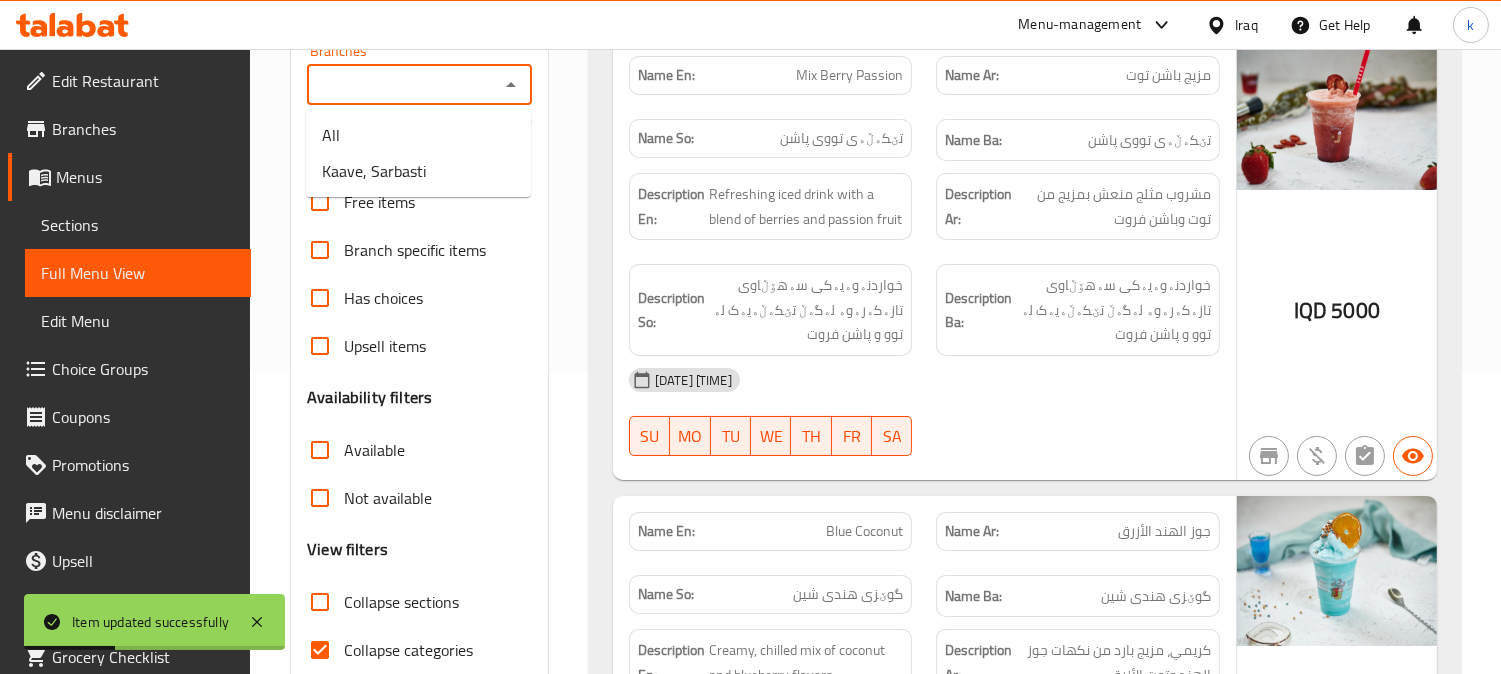 click on "Branches" at bounding box center [403, 85] 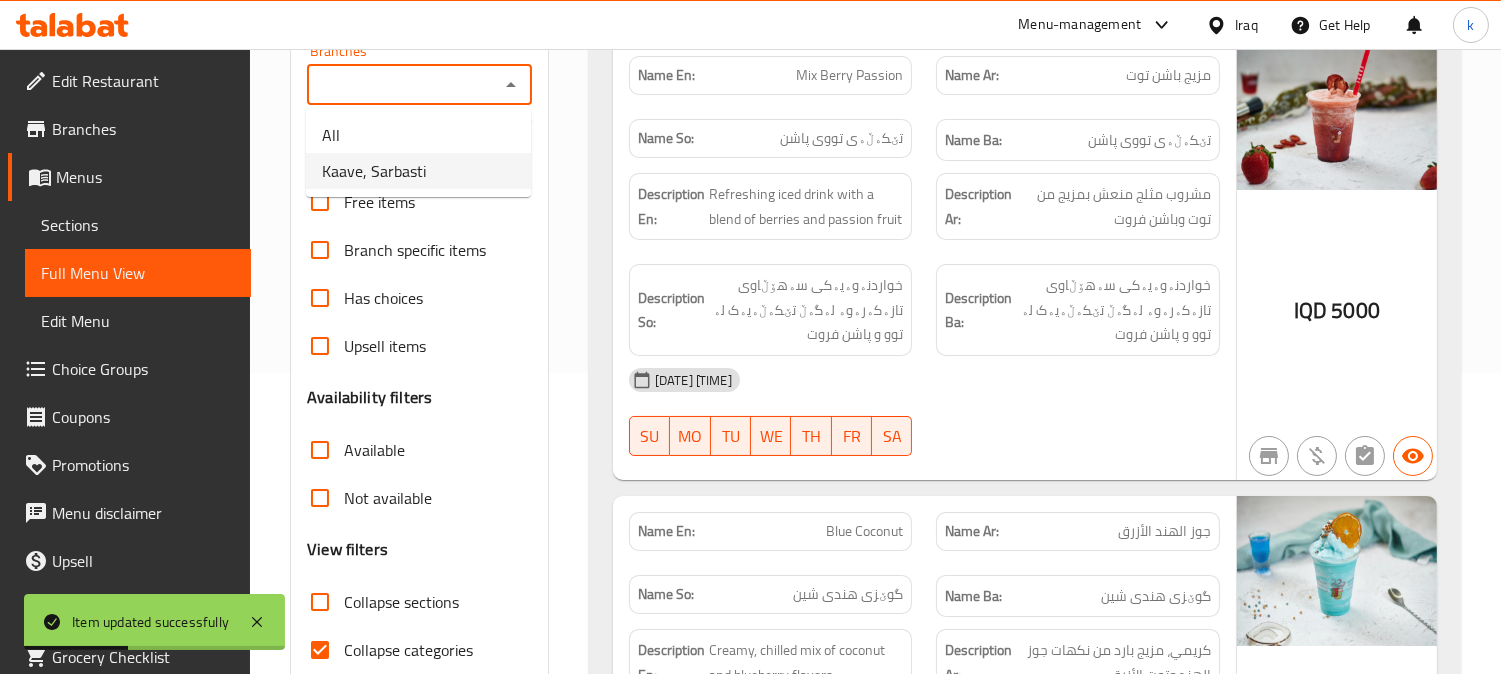 click on "Kaave, Sarbasti" at bounding box center (418, 171) 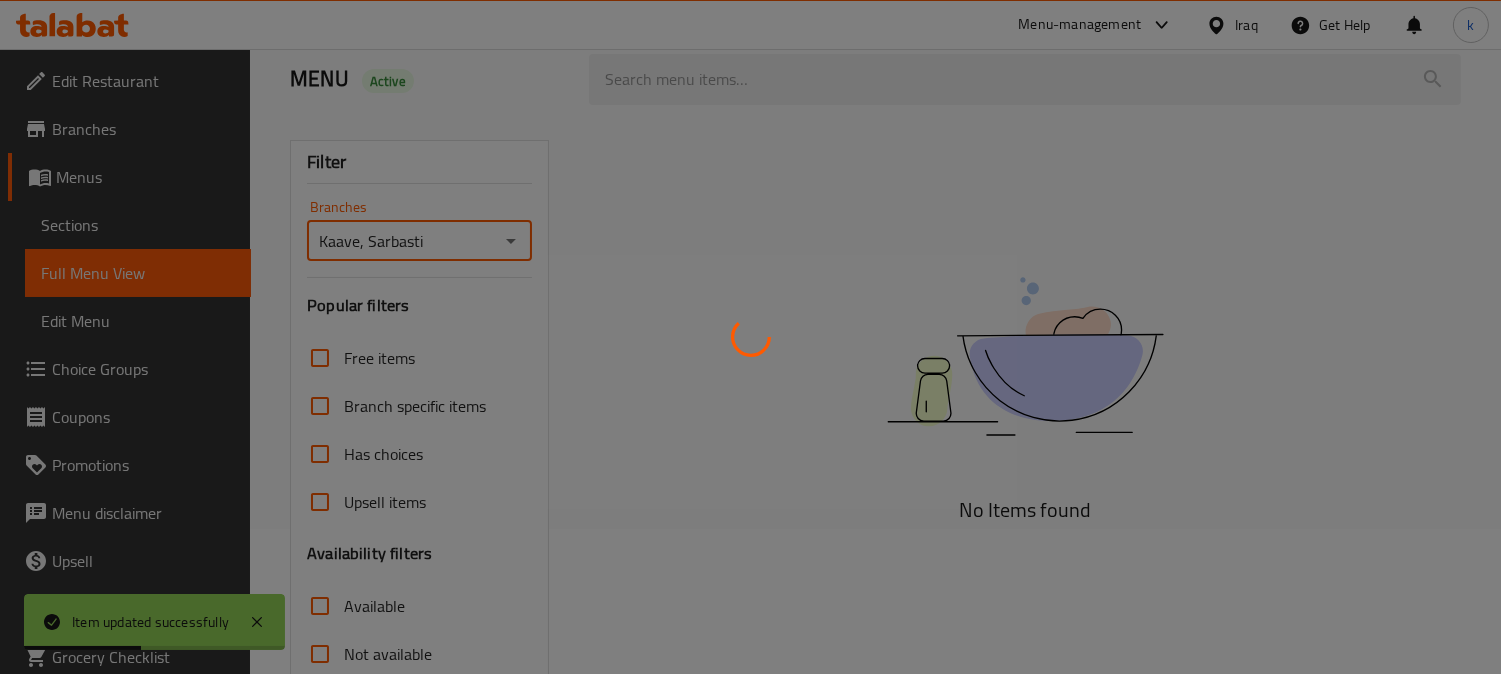 scroll, scrollTop: 0, scrollLeft: 0, axis: both 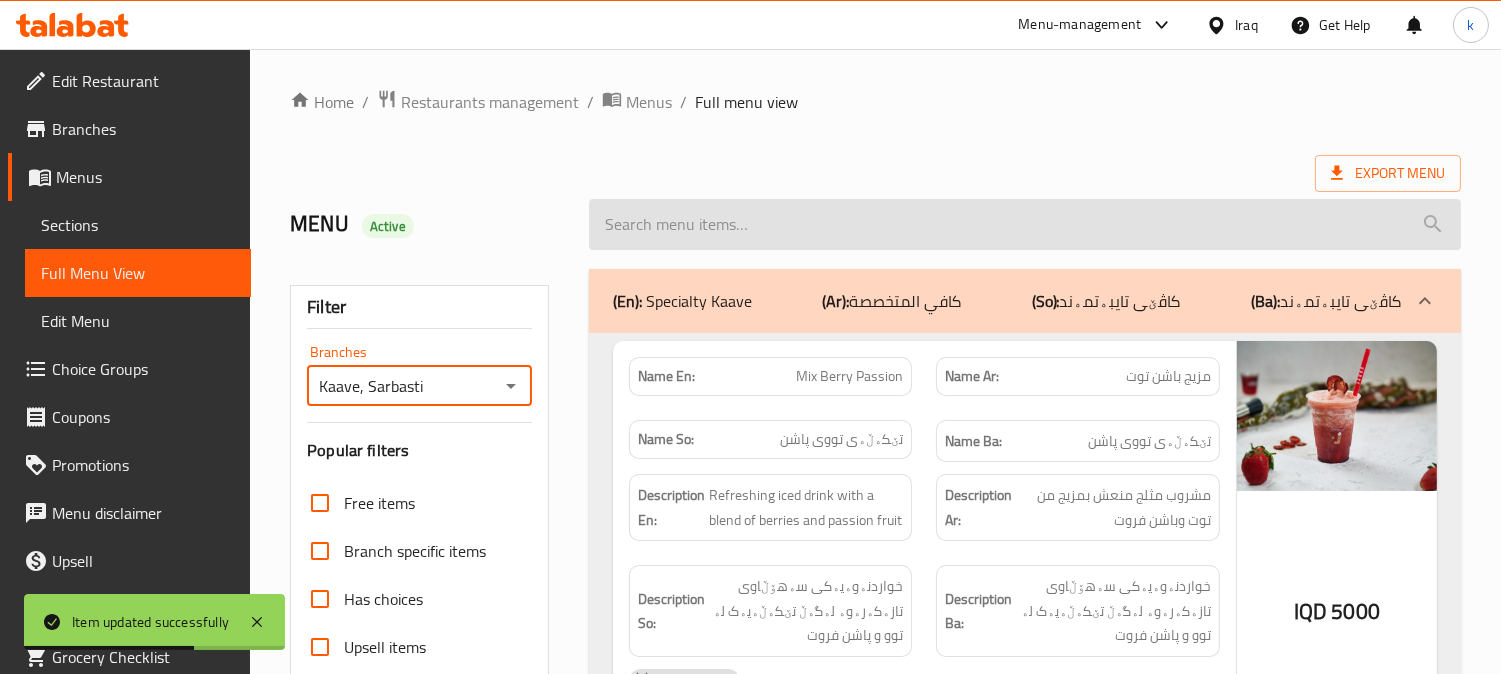 click at bounding box center (1025, 224) 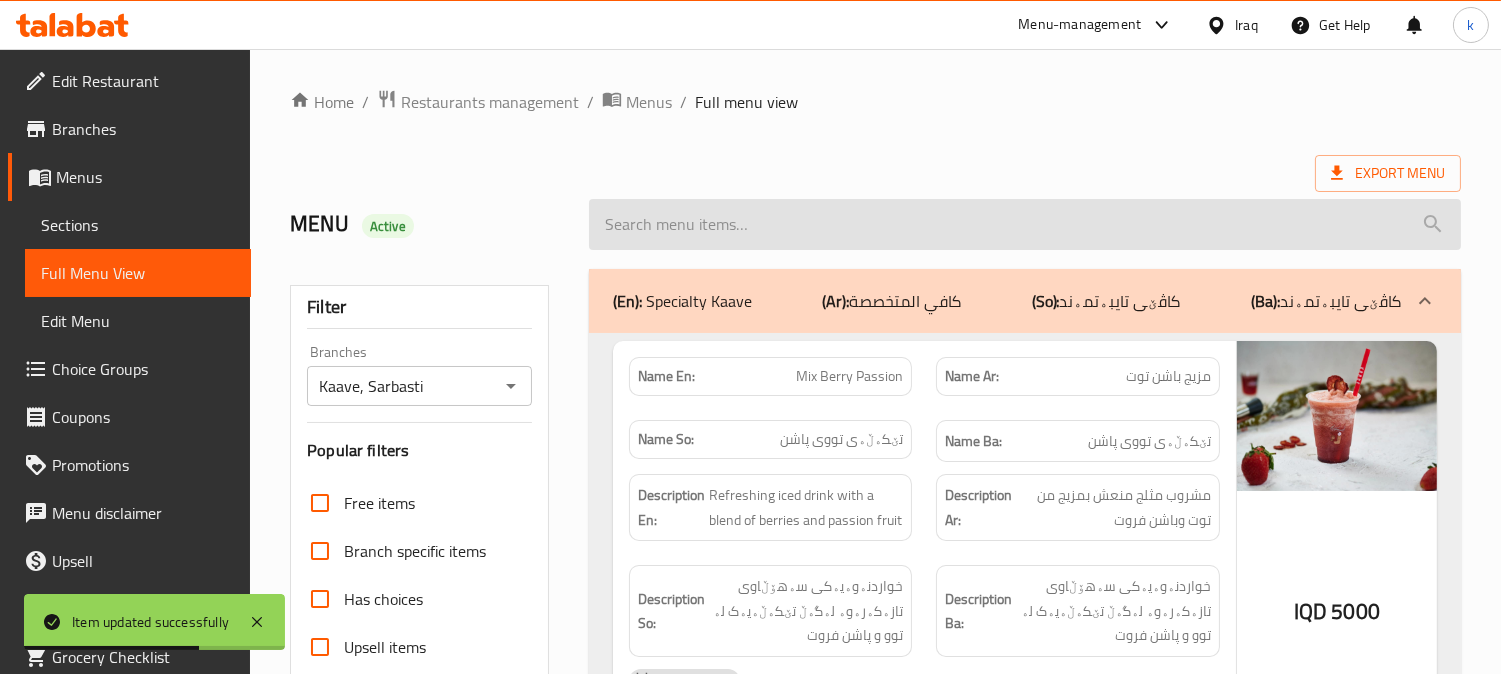 paste on "Cappuccino" 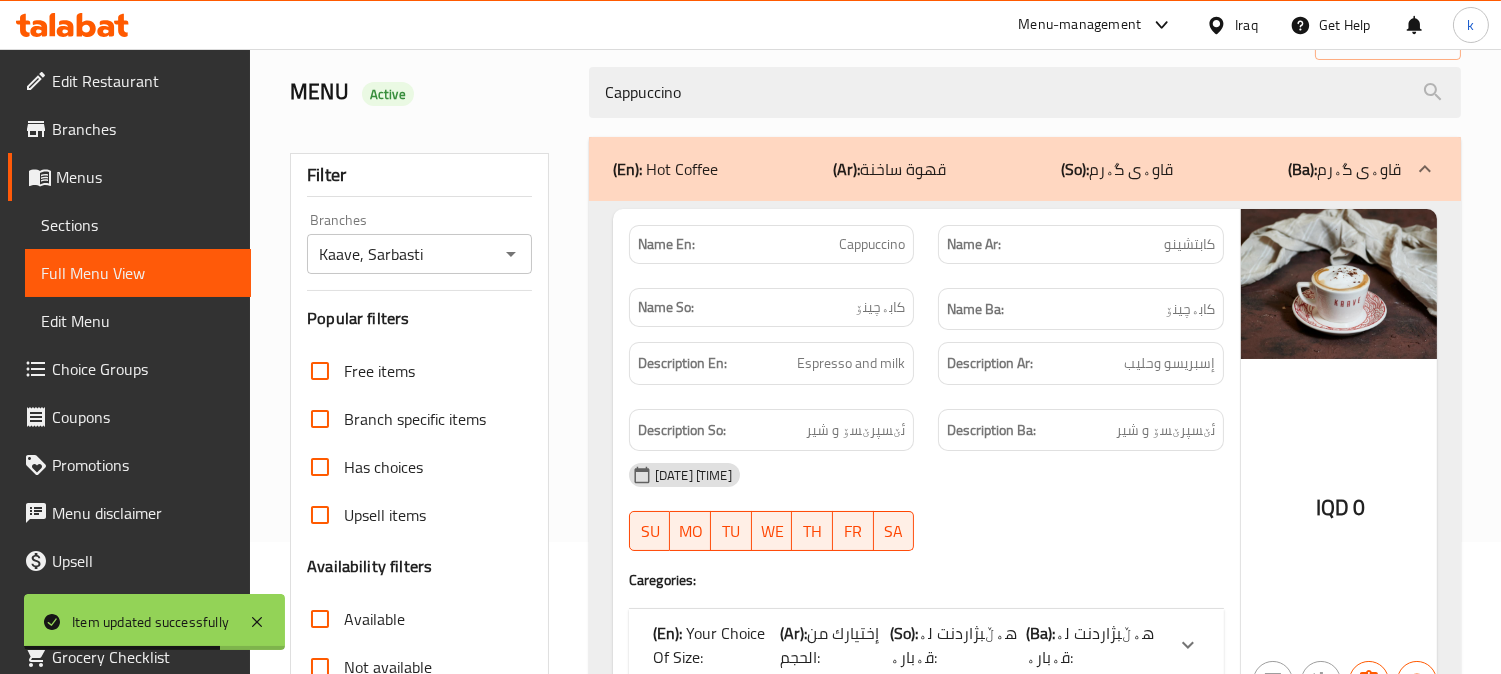 scroll, scrollTop: 185, scrollLeft: 0, axis: vertical 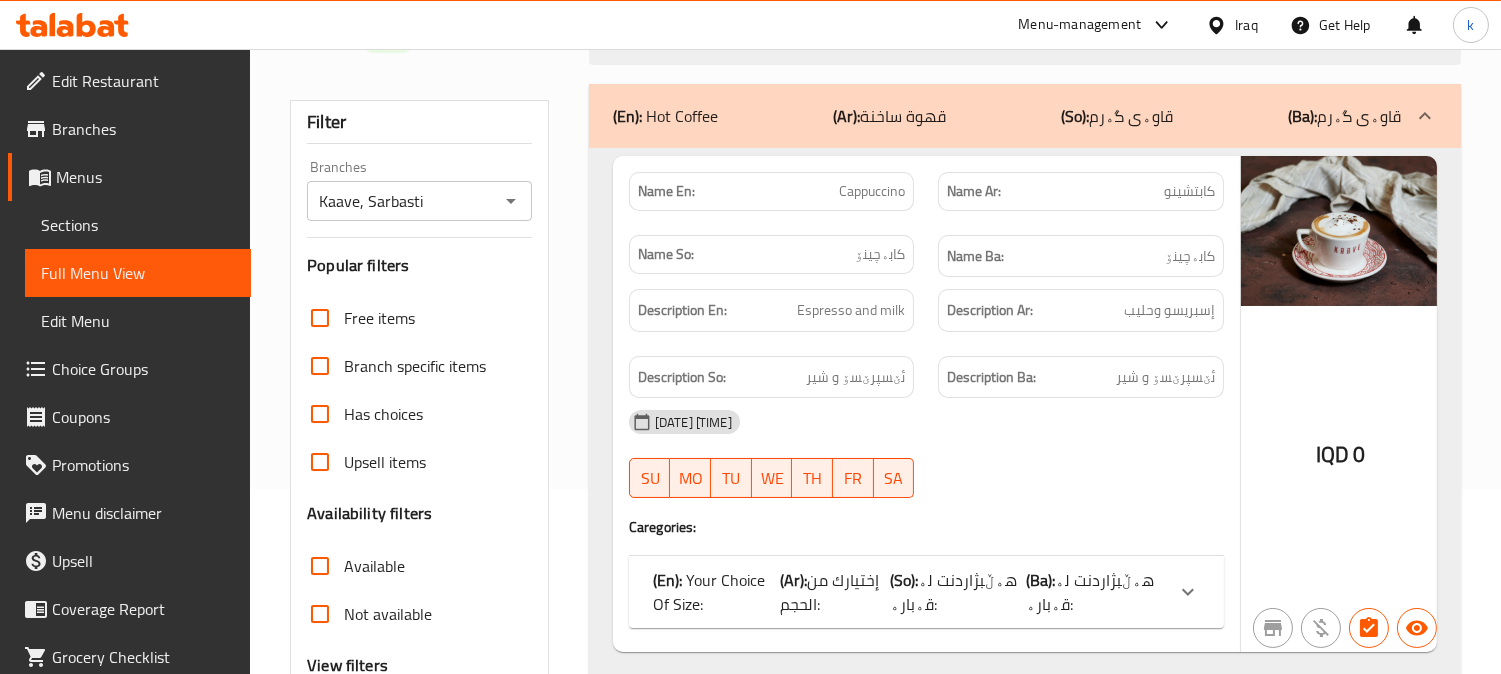type on "Cappuccino" 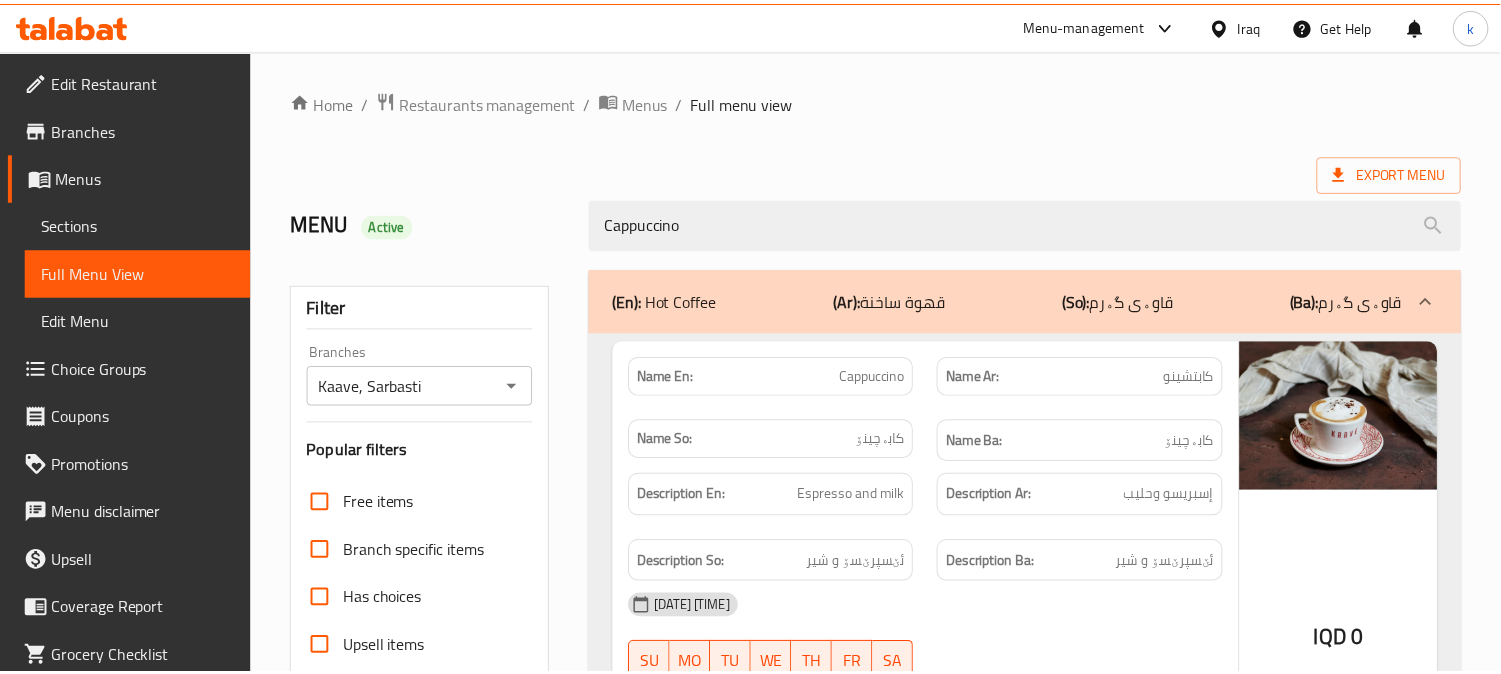 scroll, scrollTop: 390, scrollLeft: 0, axis: vertical 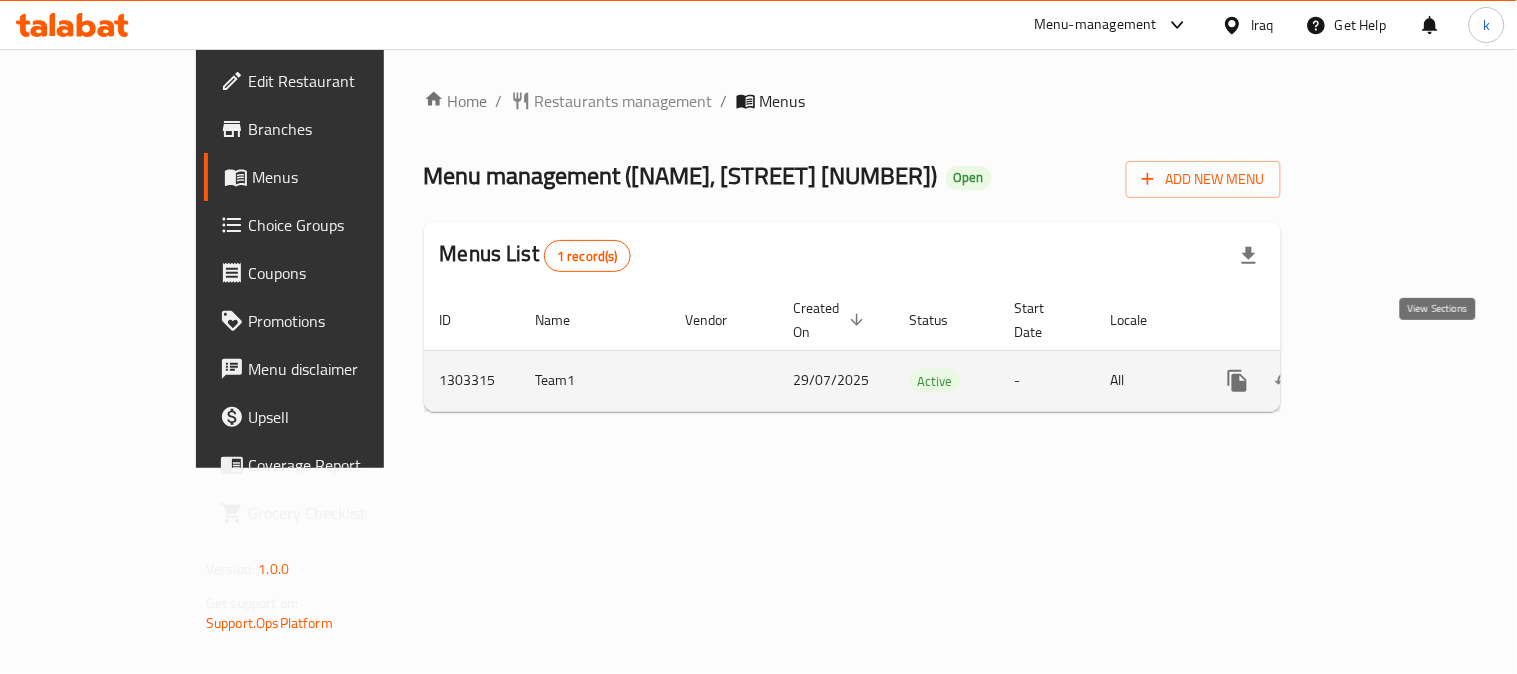 click at bounding box center [1382, 381] 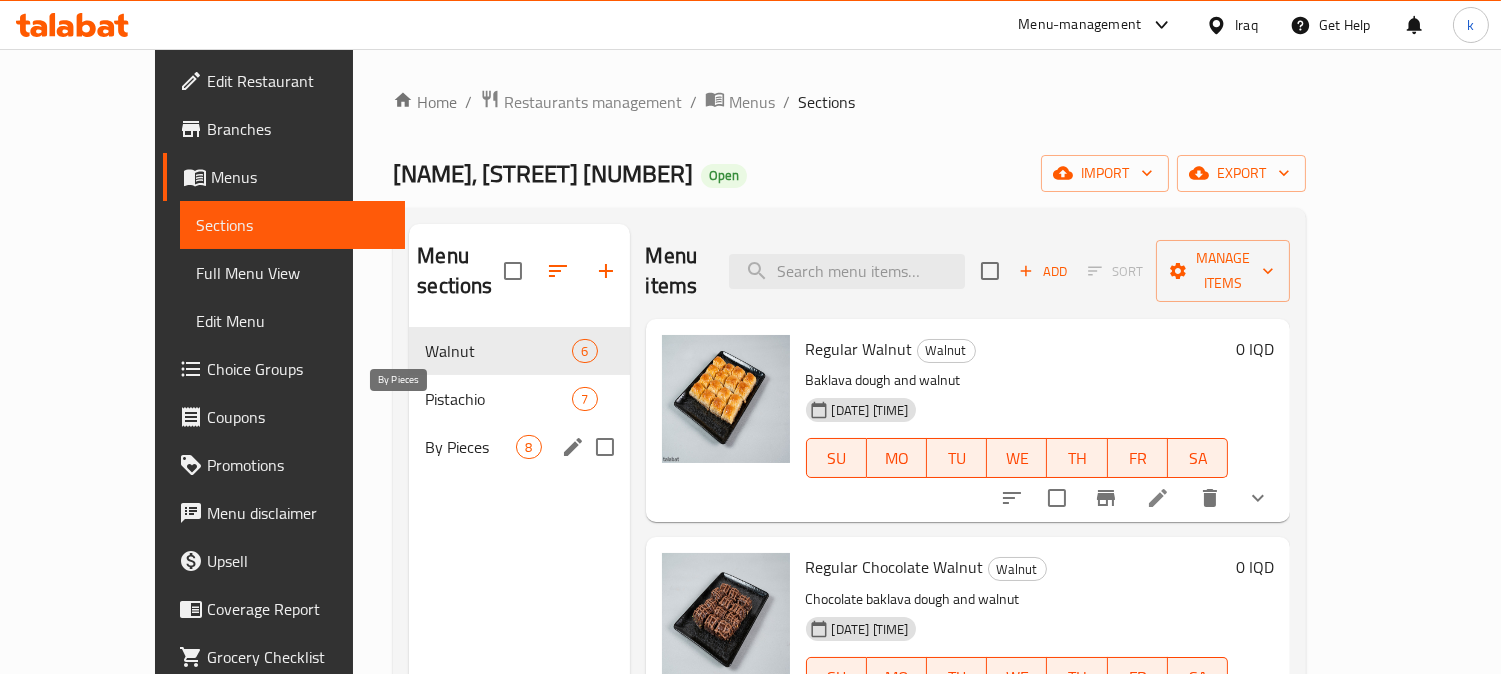click on "By Pieces" at bounding box center (470, 447) 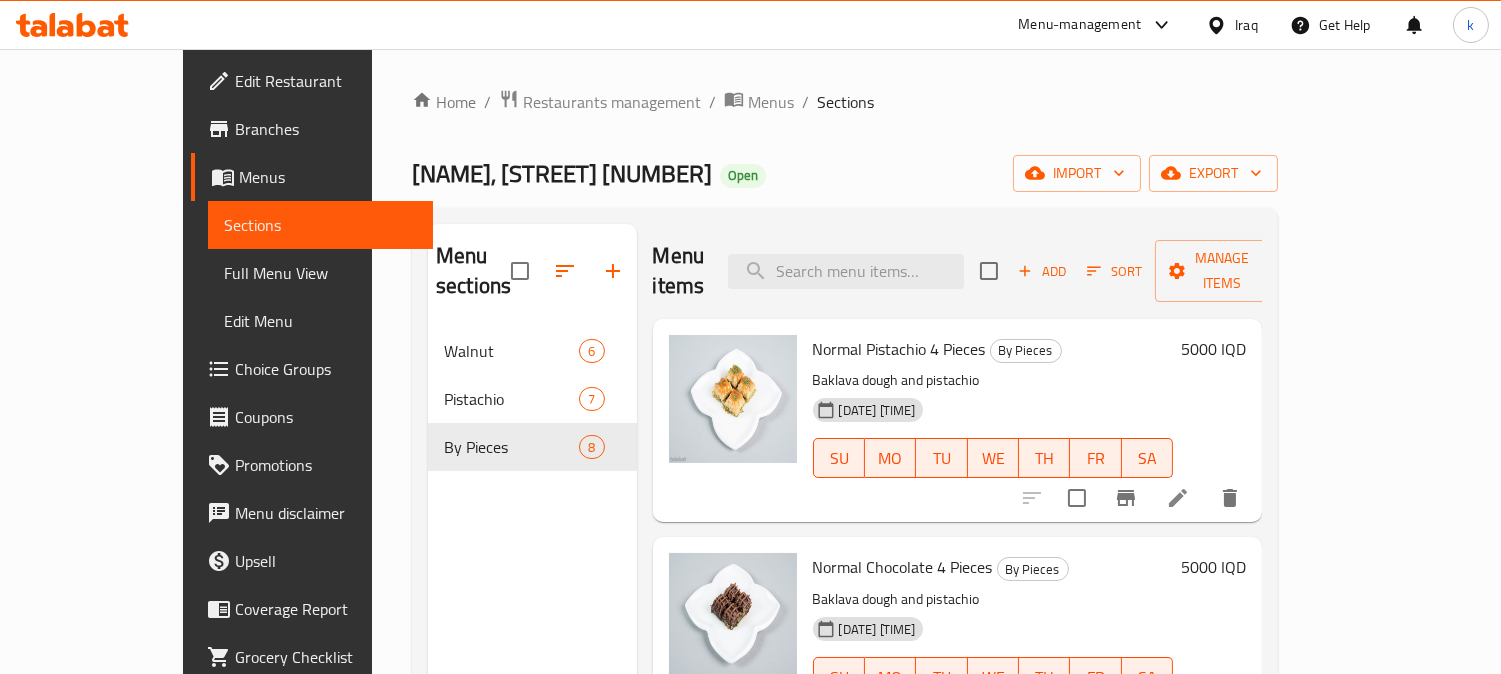 click on "Add Sort Manage items" at bounding box center (1134, 271) 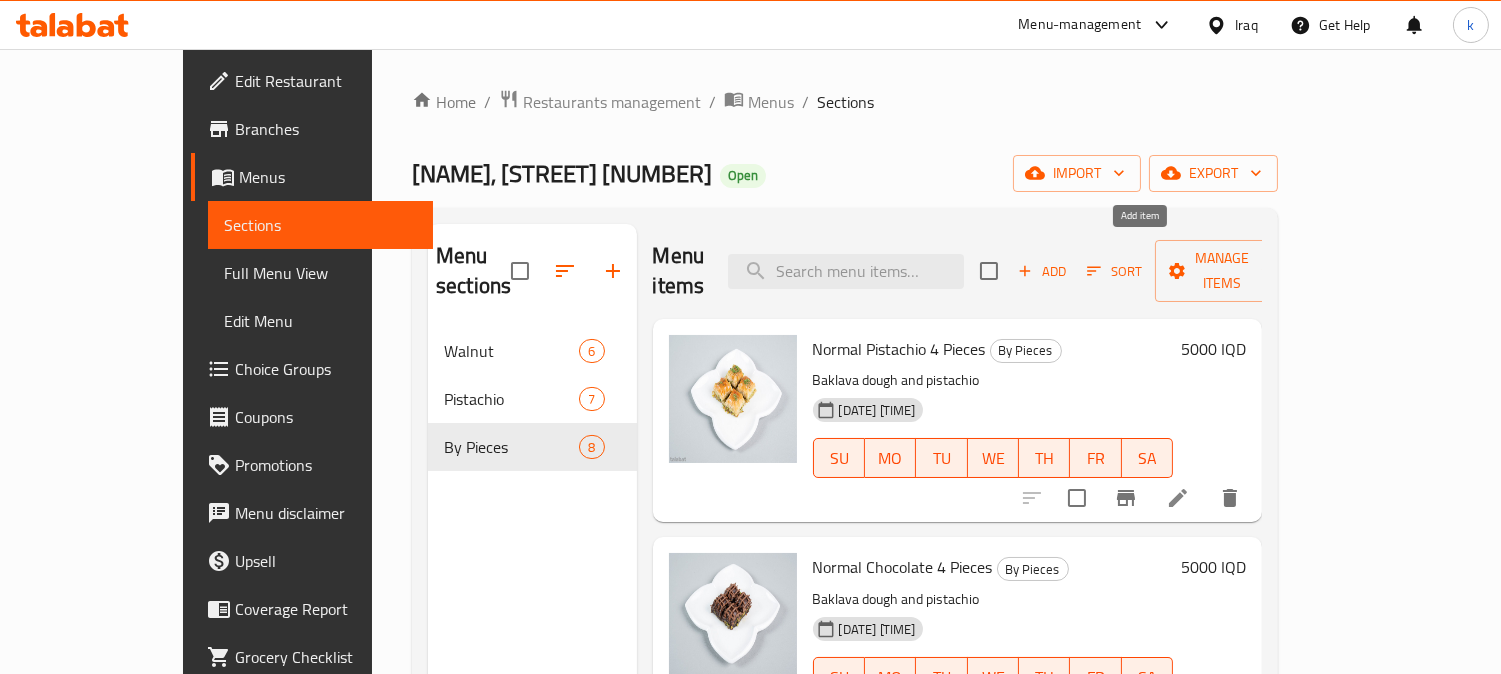 click 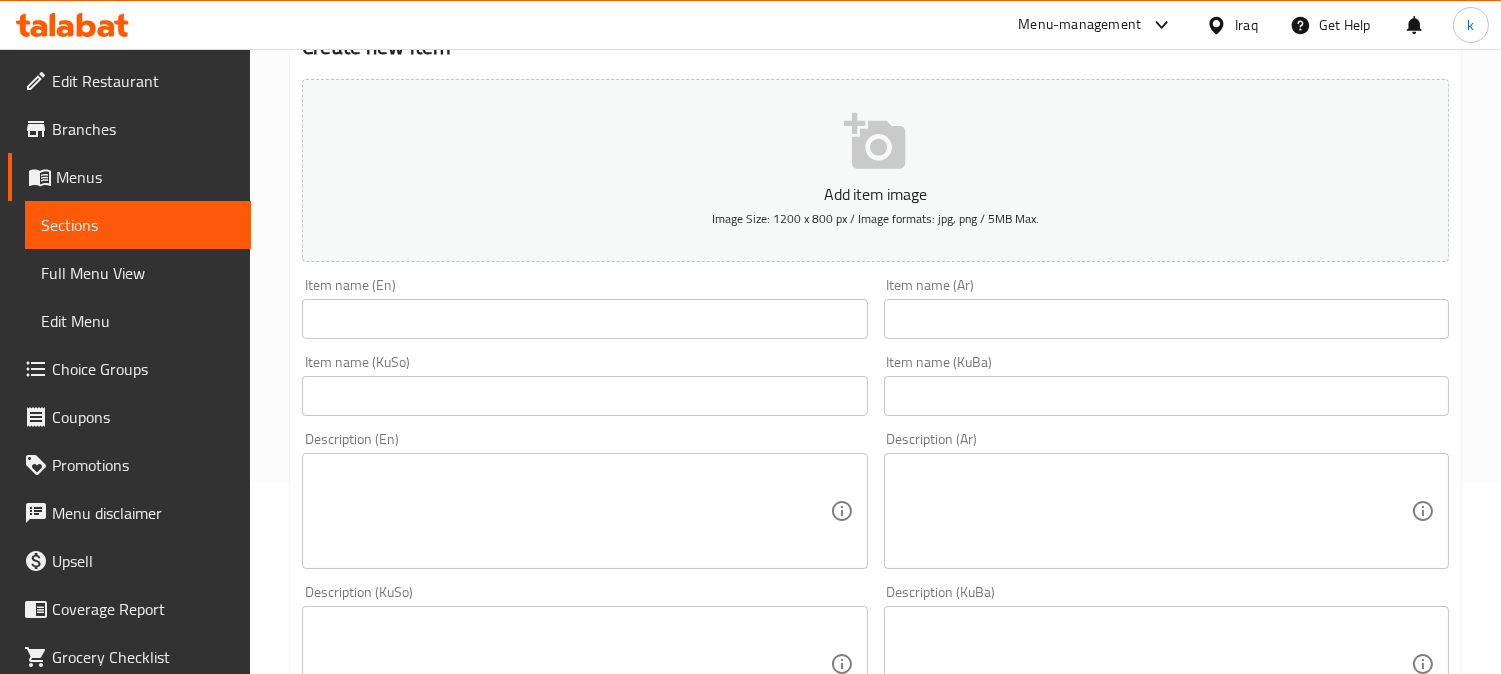 scroll, scrollTop: 370, scrollLeft: 0, axis: vertical 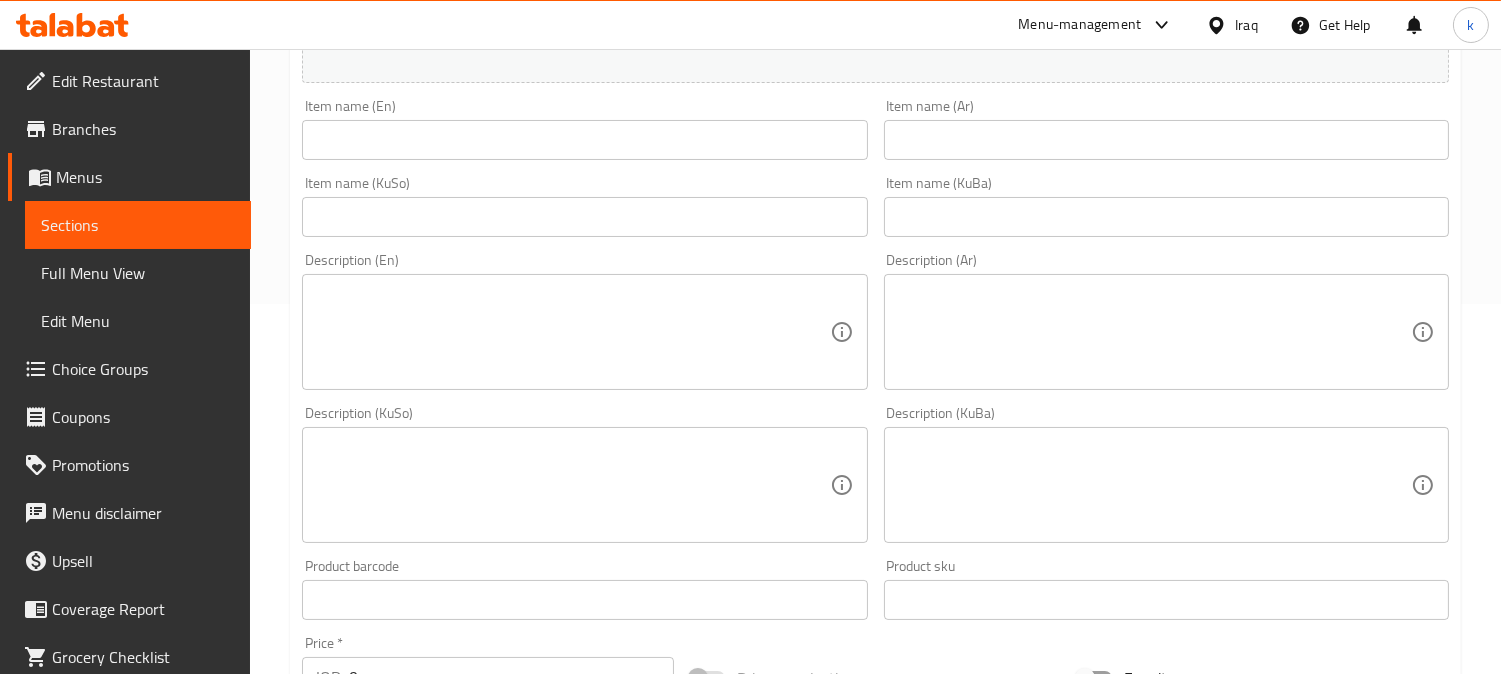 drag, startPoint x: 972, startPoint y: 217, endPoint x: 825, endPoint y: 218, distance: 147.0034 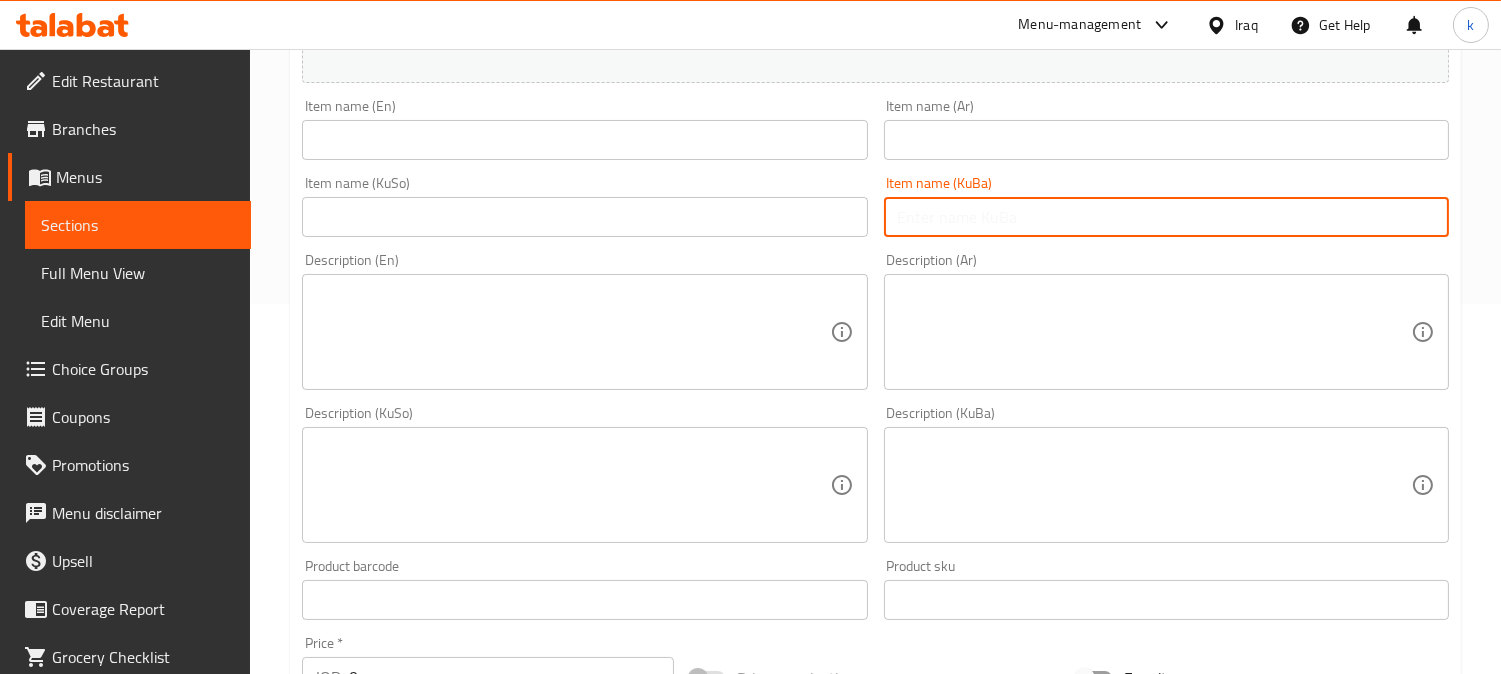 paste on "هاڤوج" 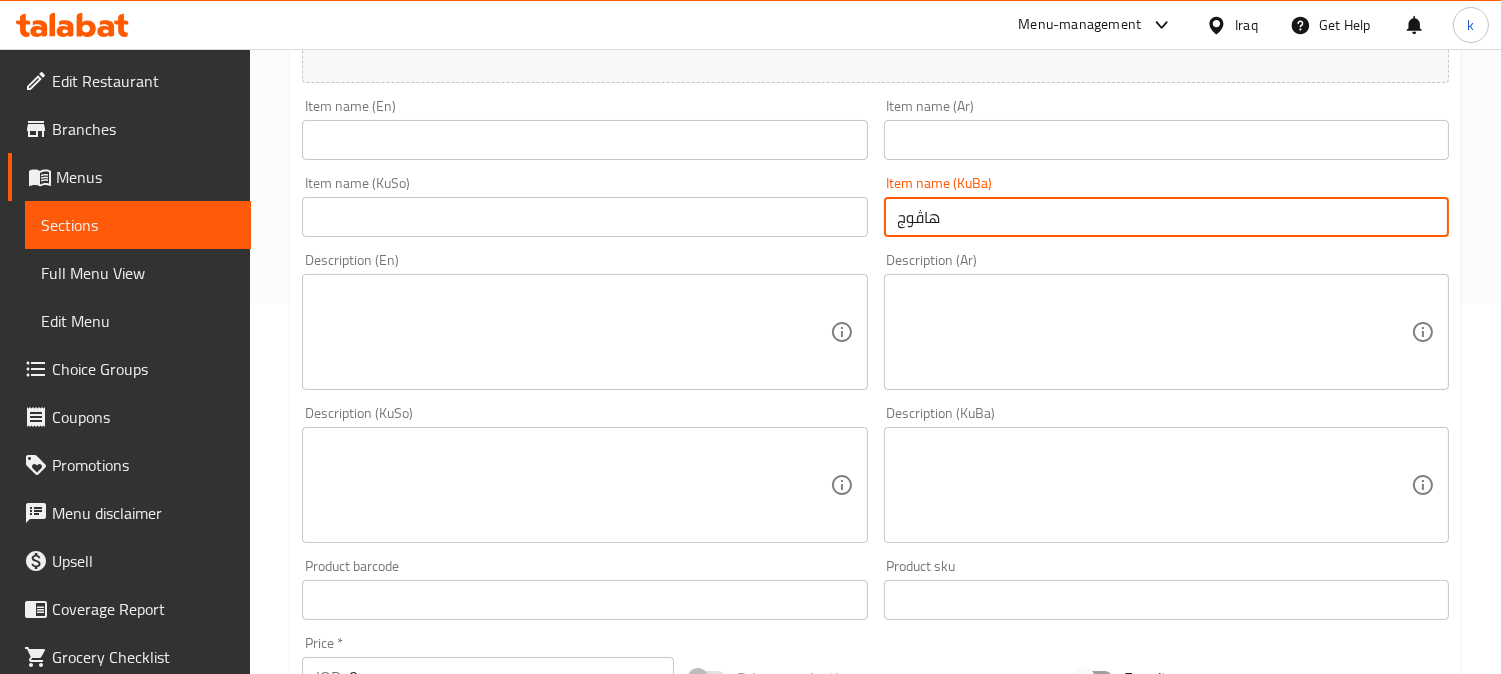 type on "هاڤوج" 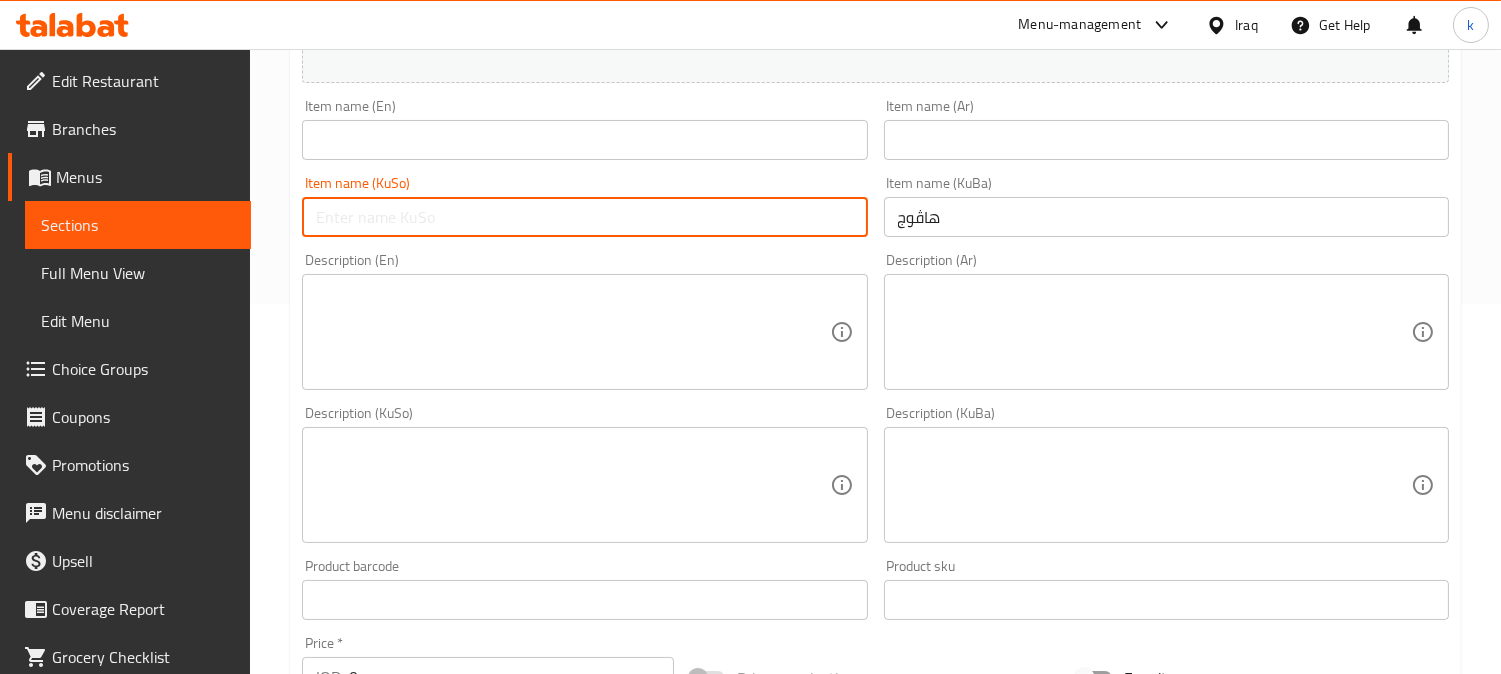 paste on "هاڤوج" 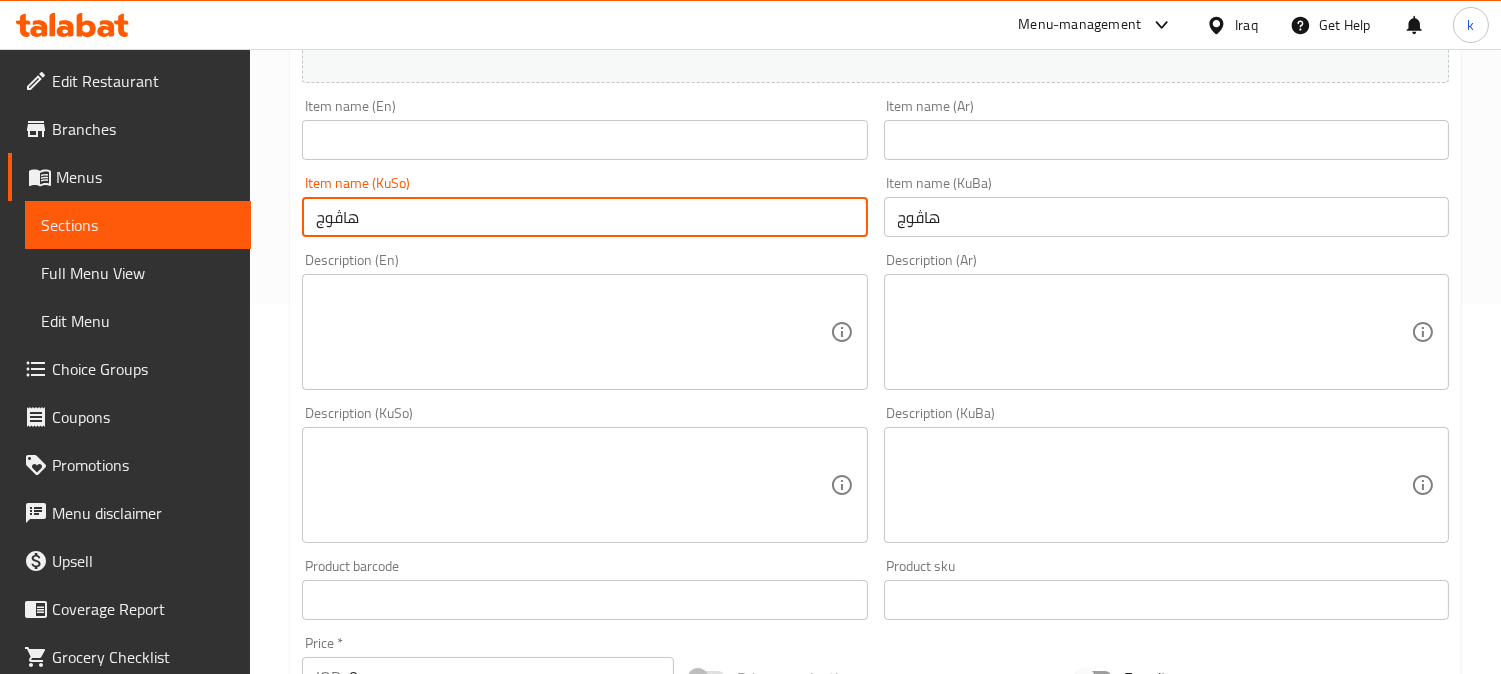 type on "هاڤوج" 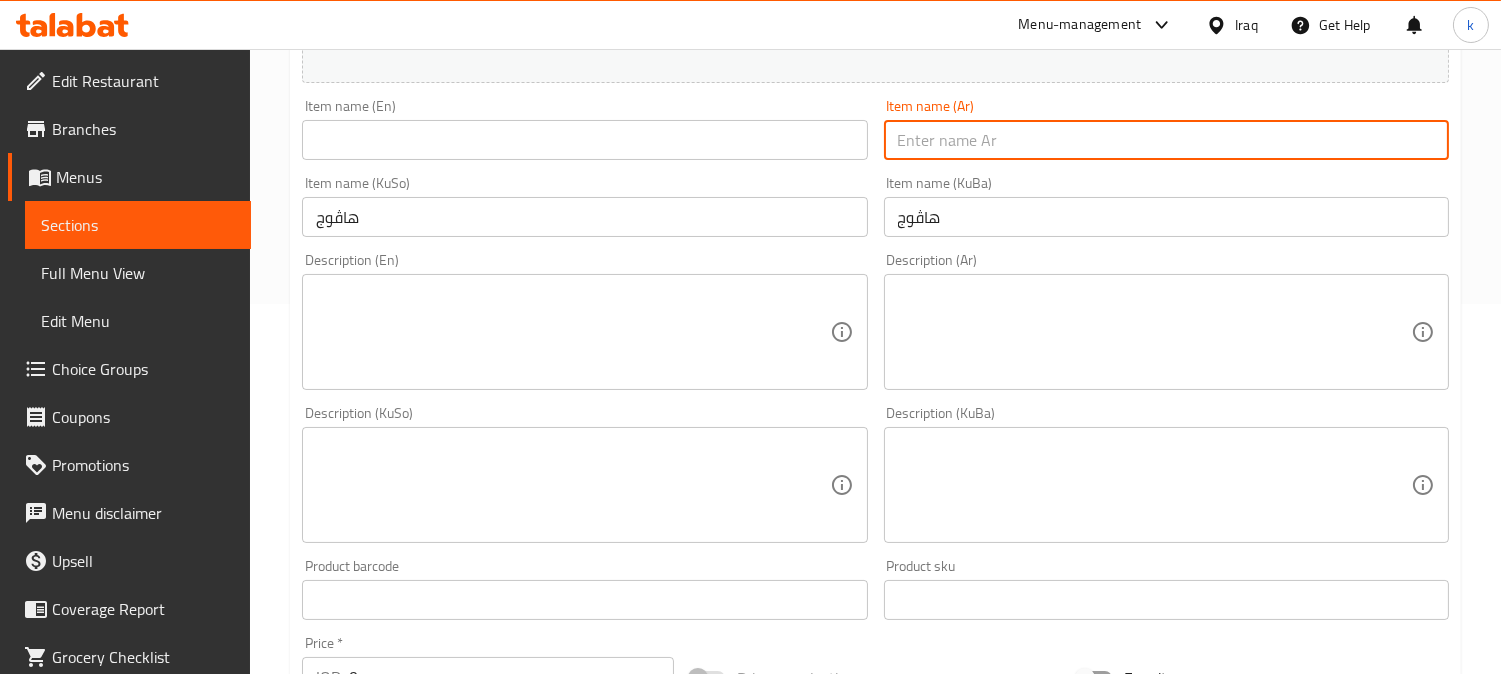 paste on "هافوج" 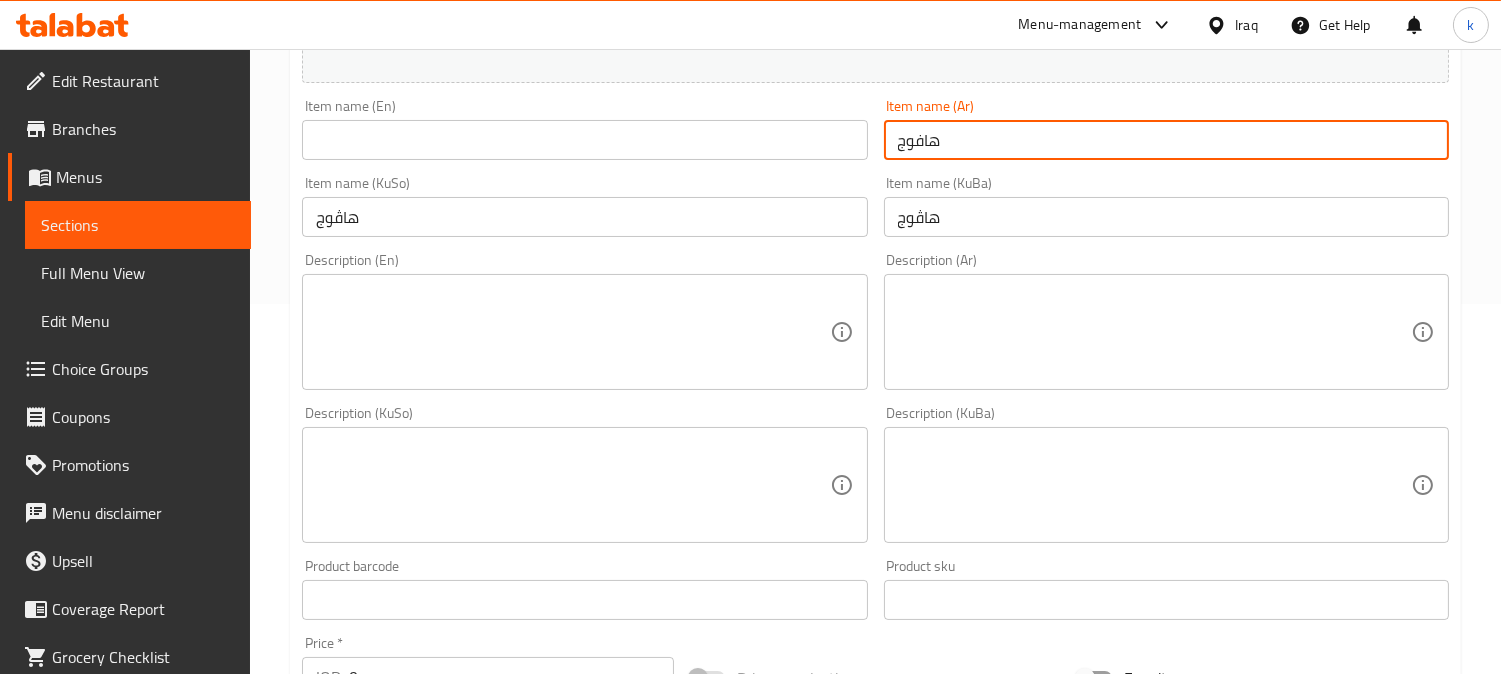 type on "هافوج" 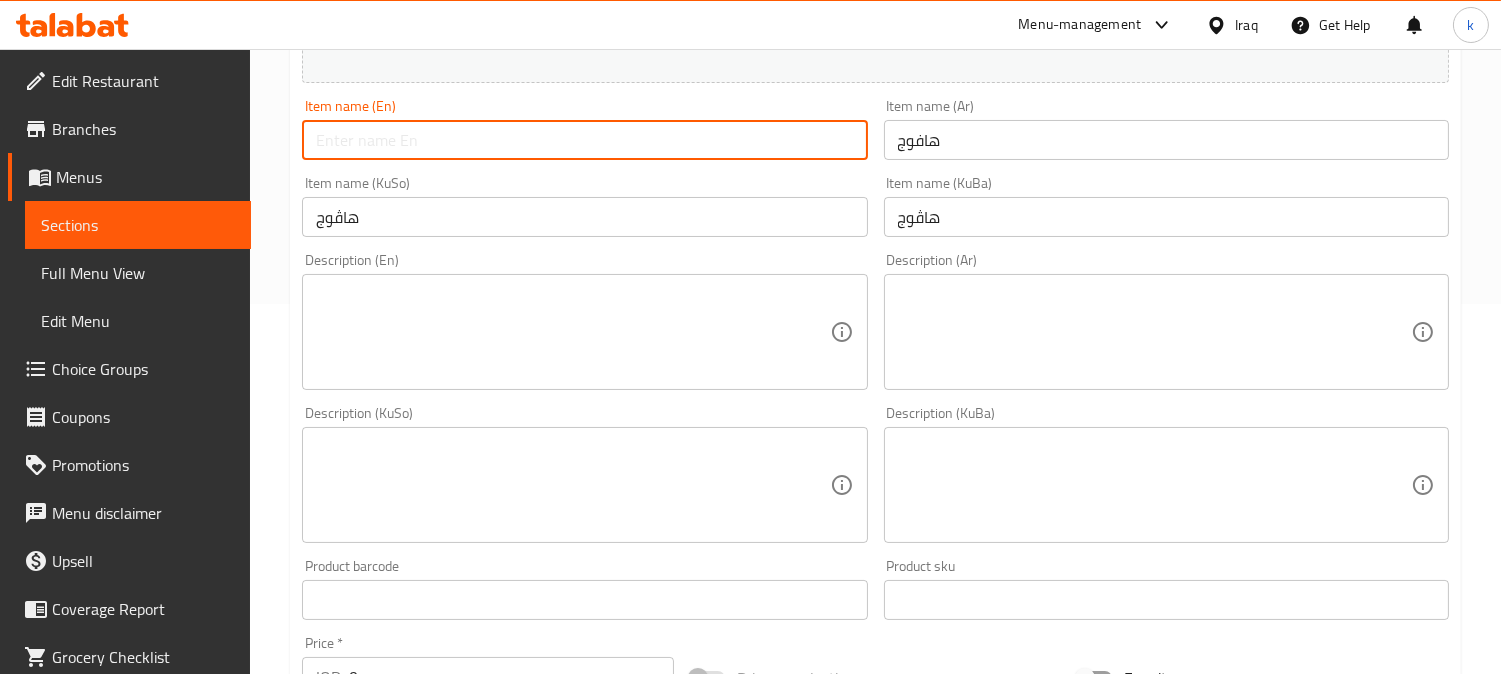 paste on "Havuc" 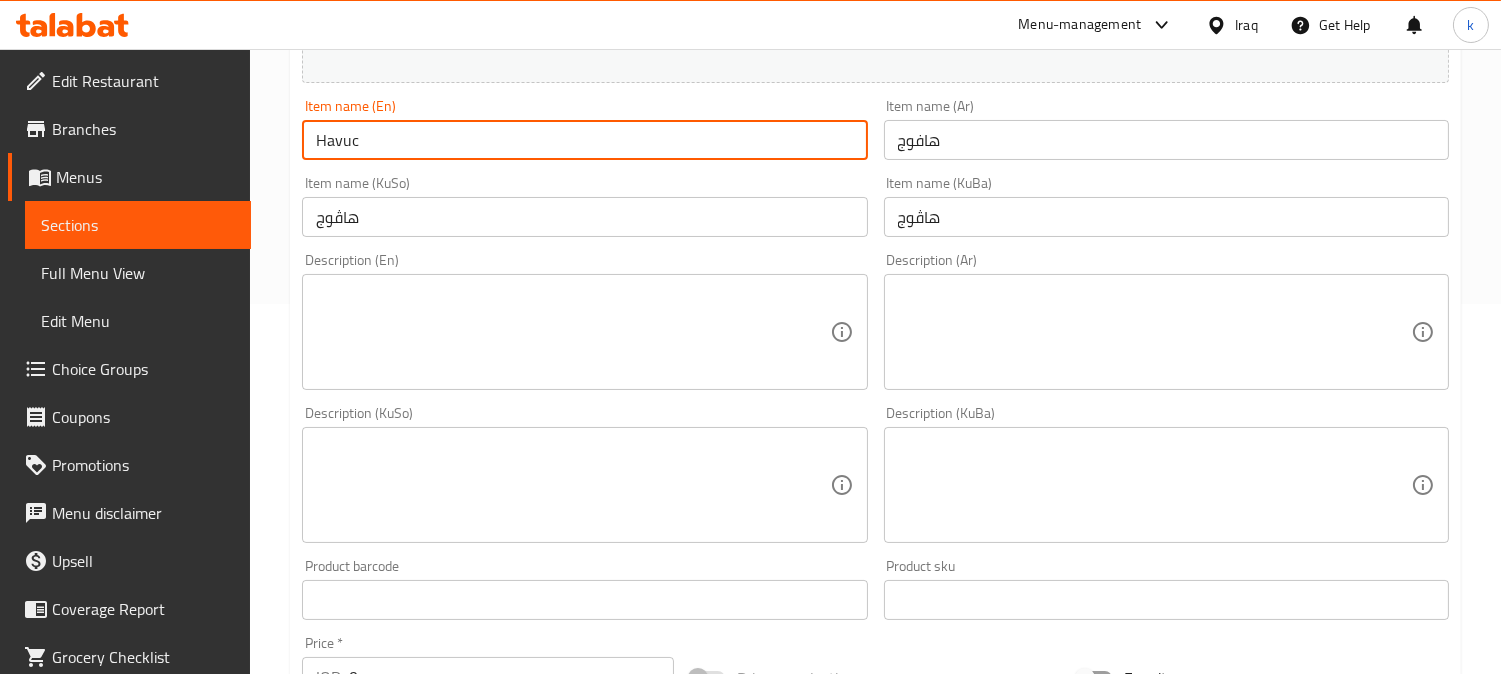 type on "Havuc" 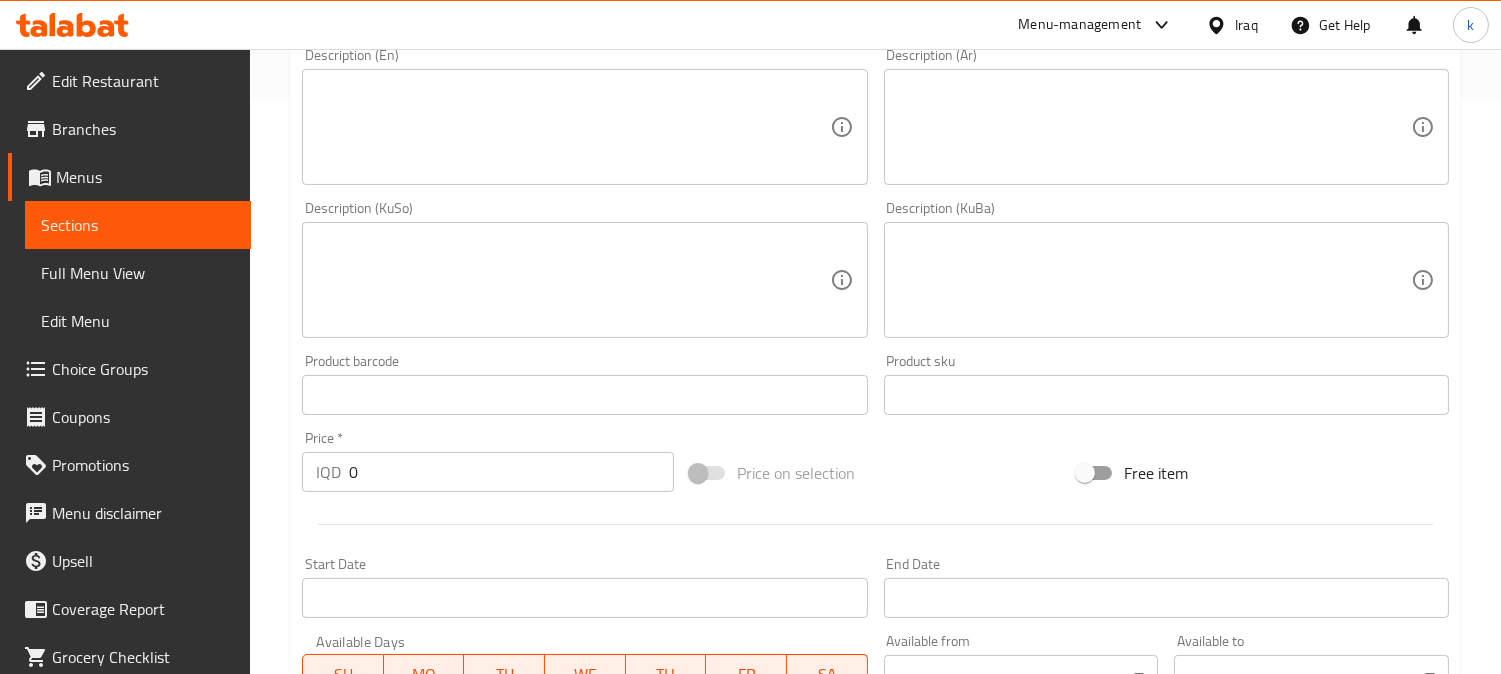 scroll, scrollTop: 741, scrollLeft: 0, axis: vertical 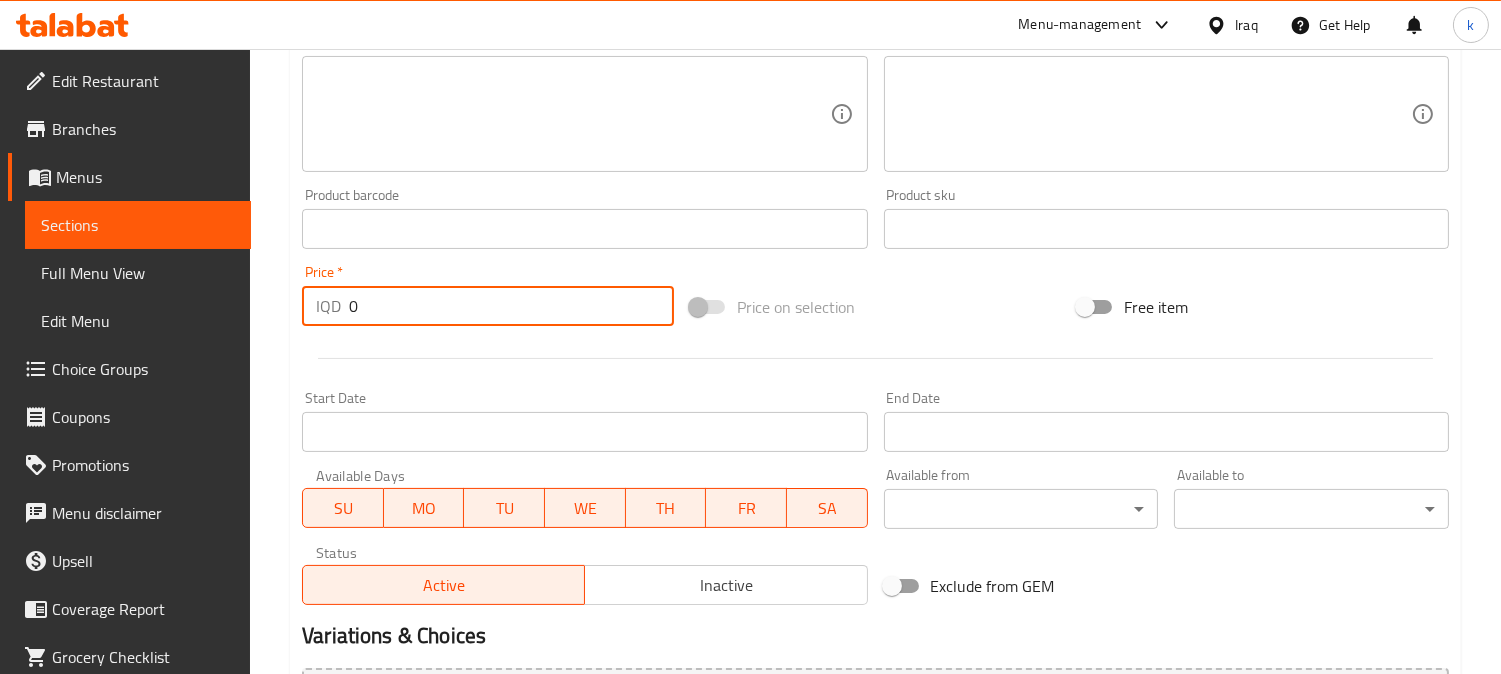 drag, startPoint x: 410, startPoint y: 297, endPoint x: 314, endPoint y: 304, distance: 96.25487 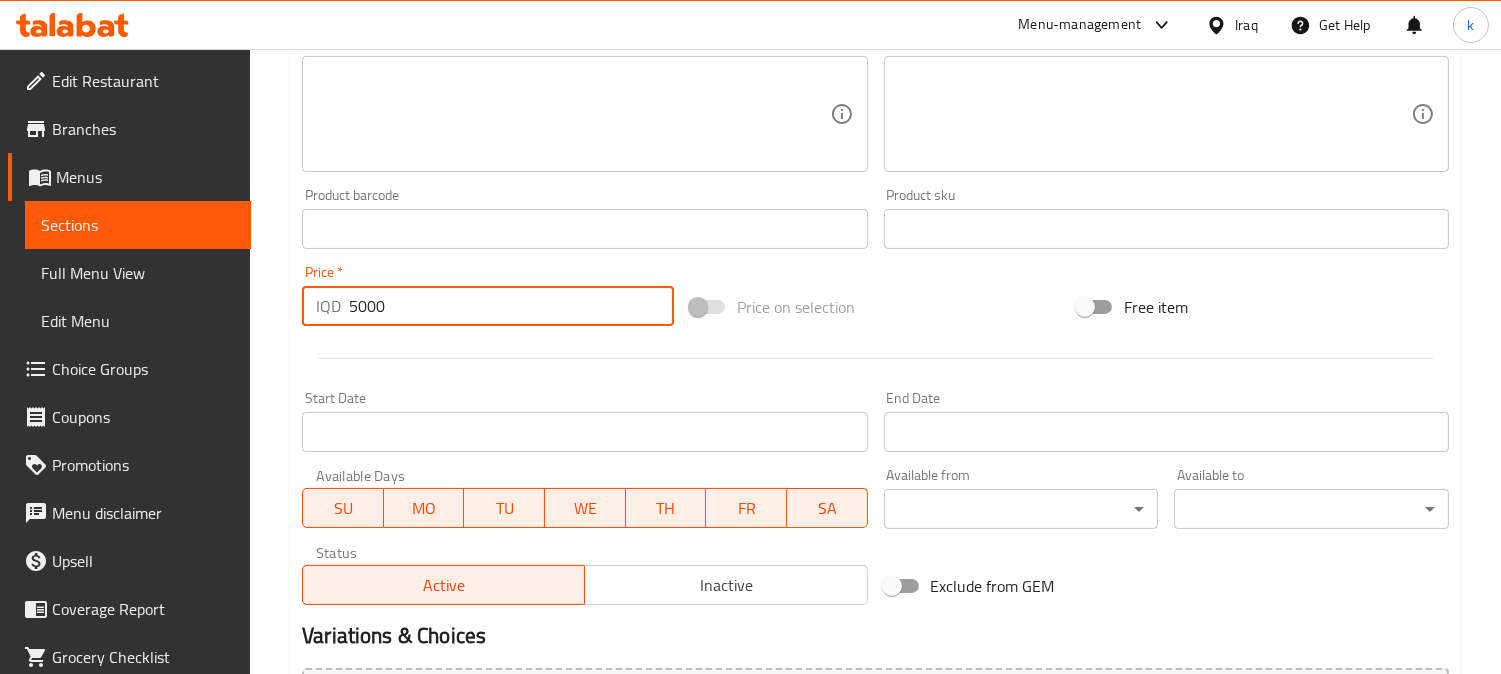 type on "5000" 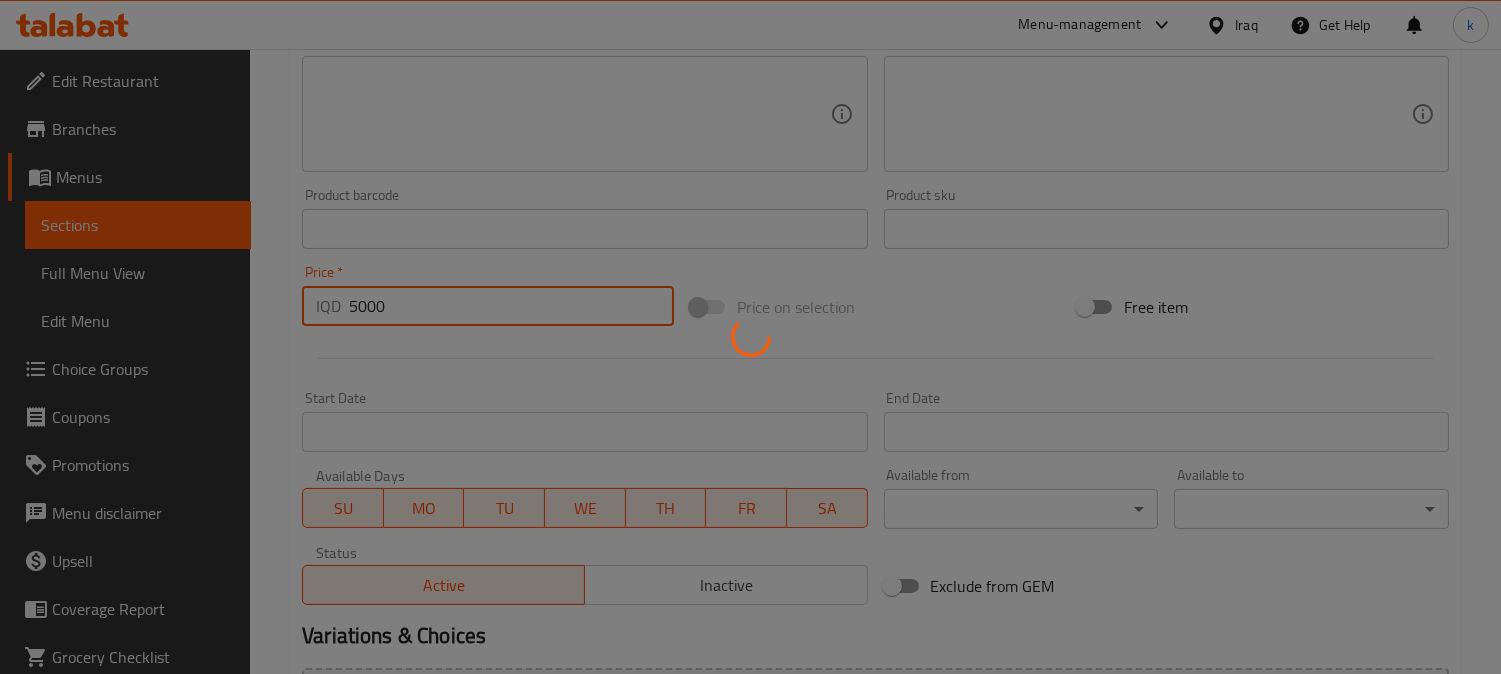 type 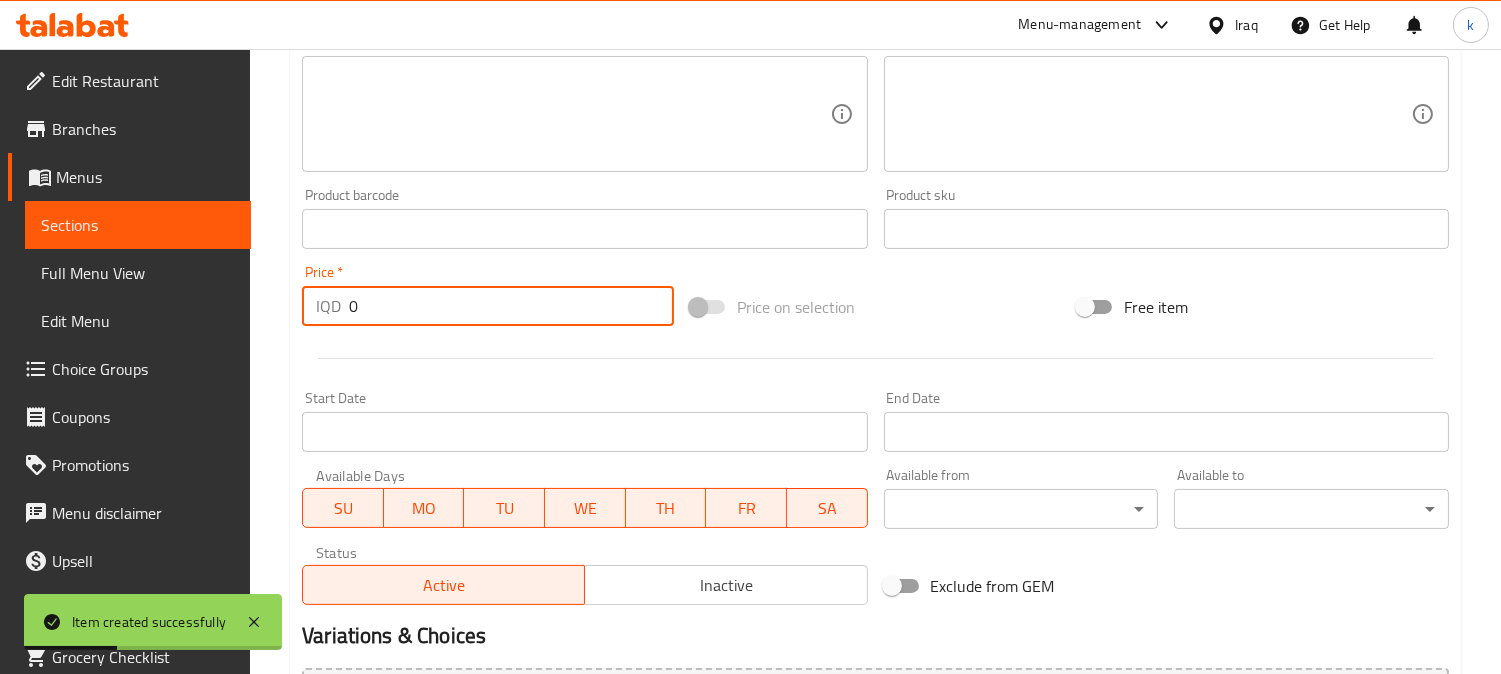 scroll, scrollTop: 185, scrollLeft: 0, axis: vertical 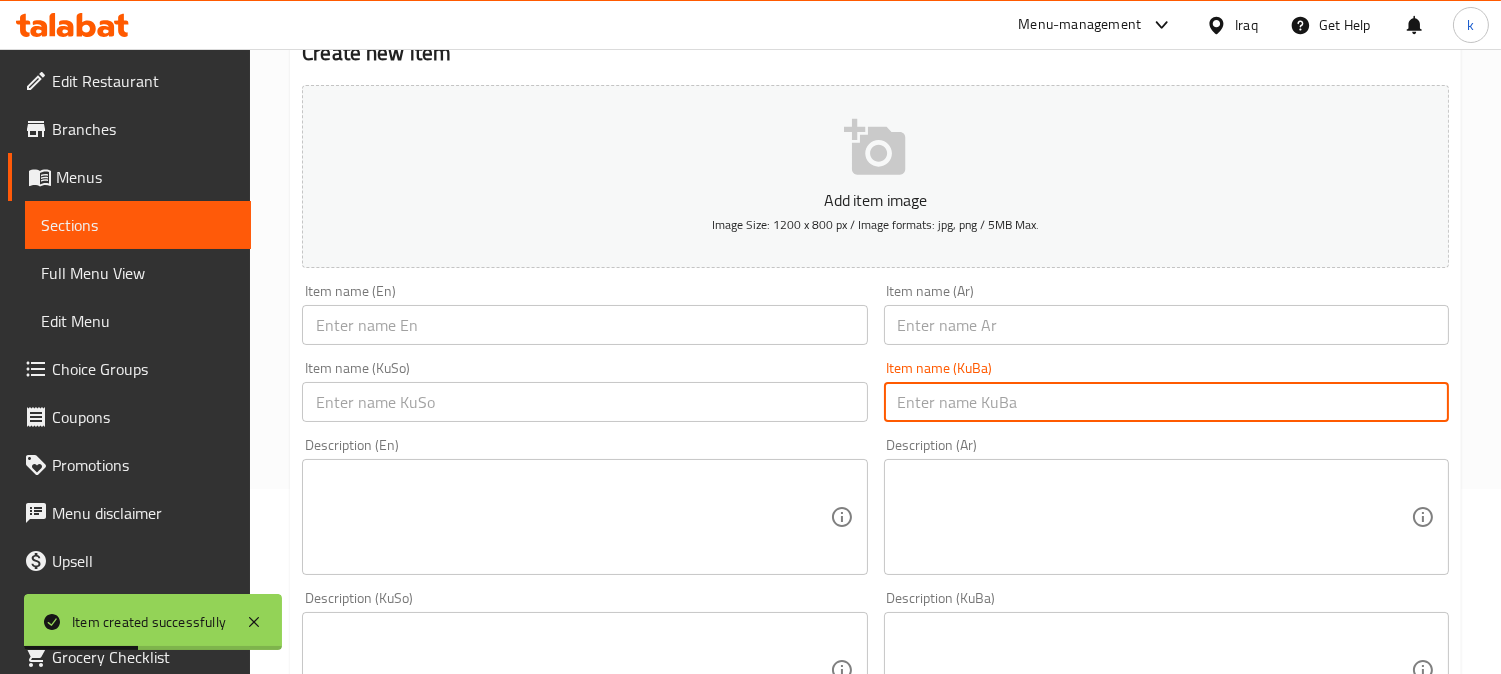 drag, startPoint x: 1003, startPoint y: 417, endPoint x: 845, endPoint y: 406, distance: 158.38245 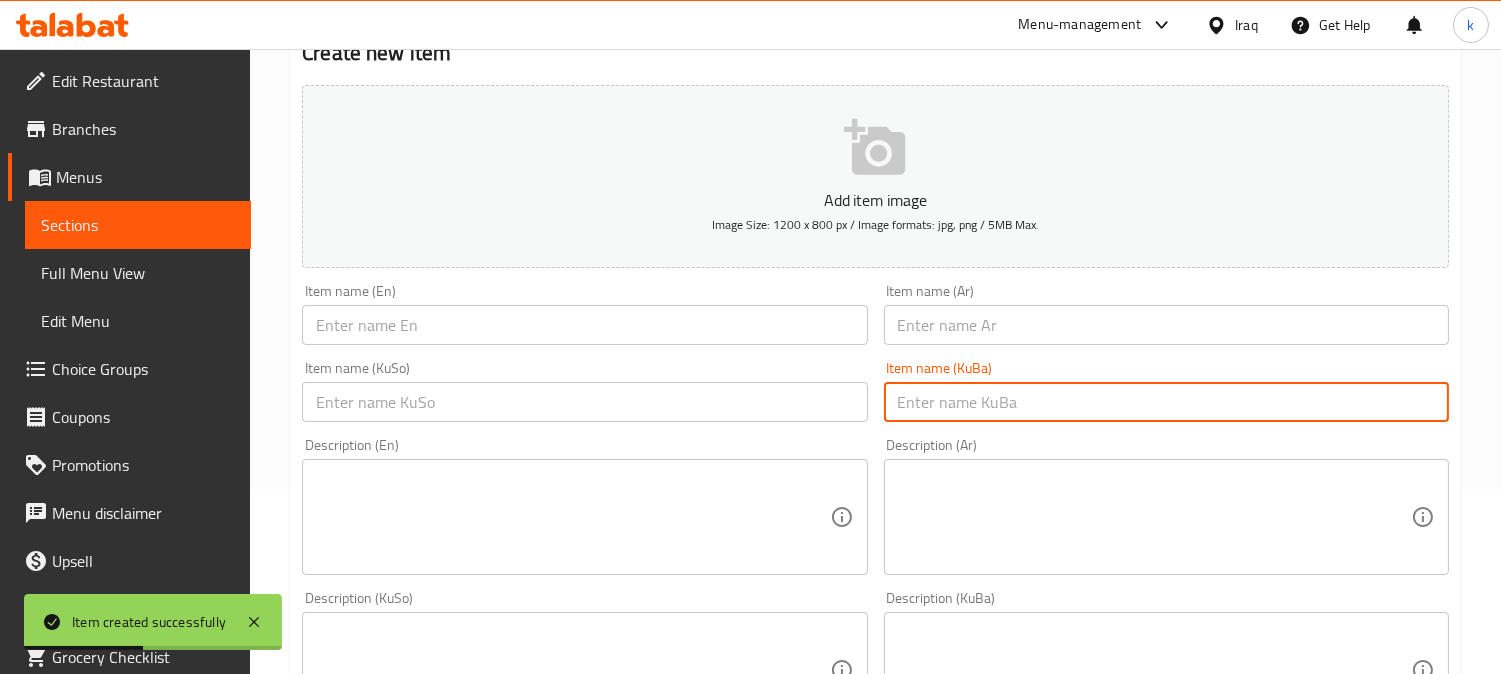 paste on "دۆڵمە" 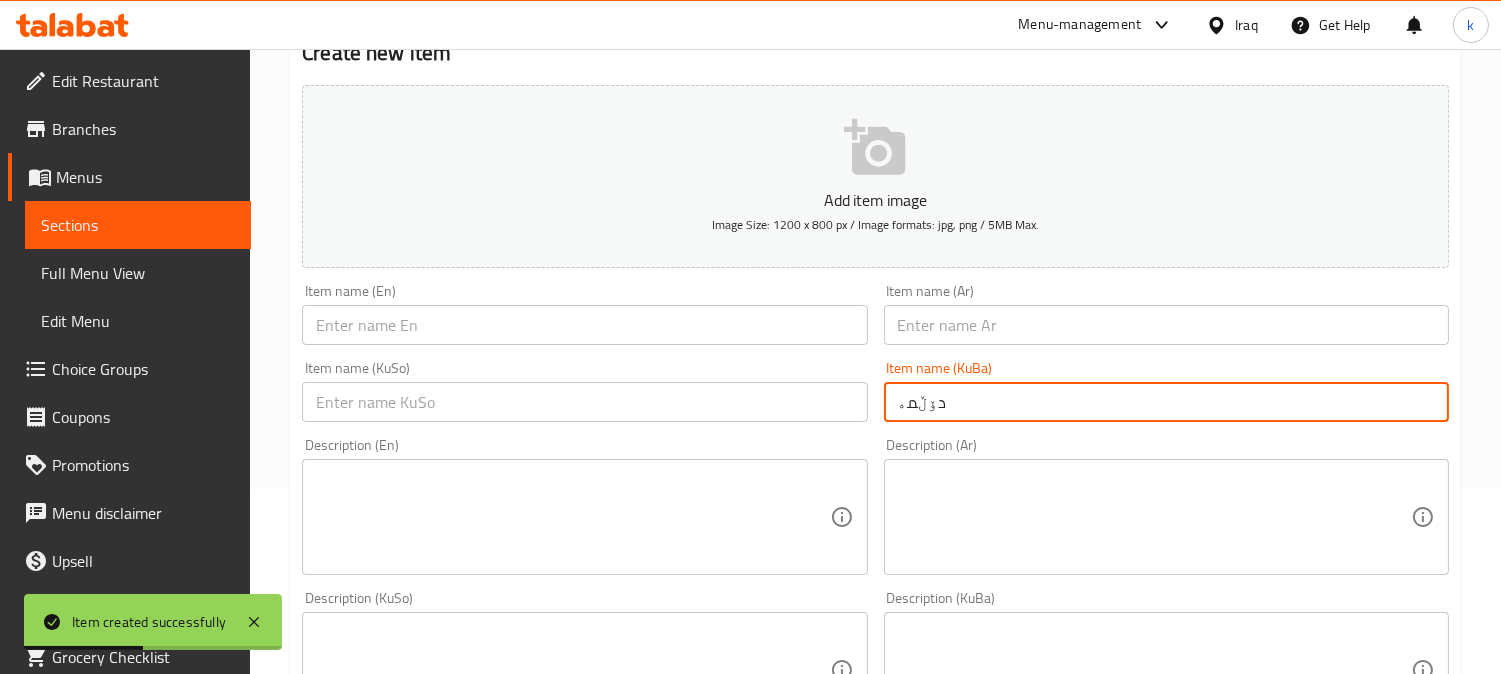 type on "دۆڵمە" 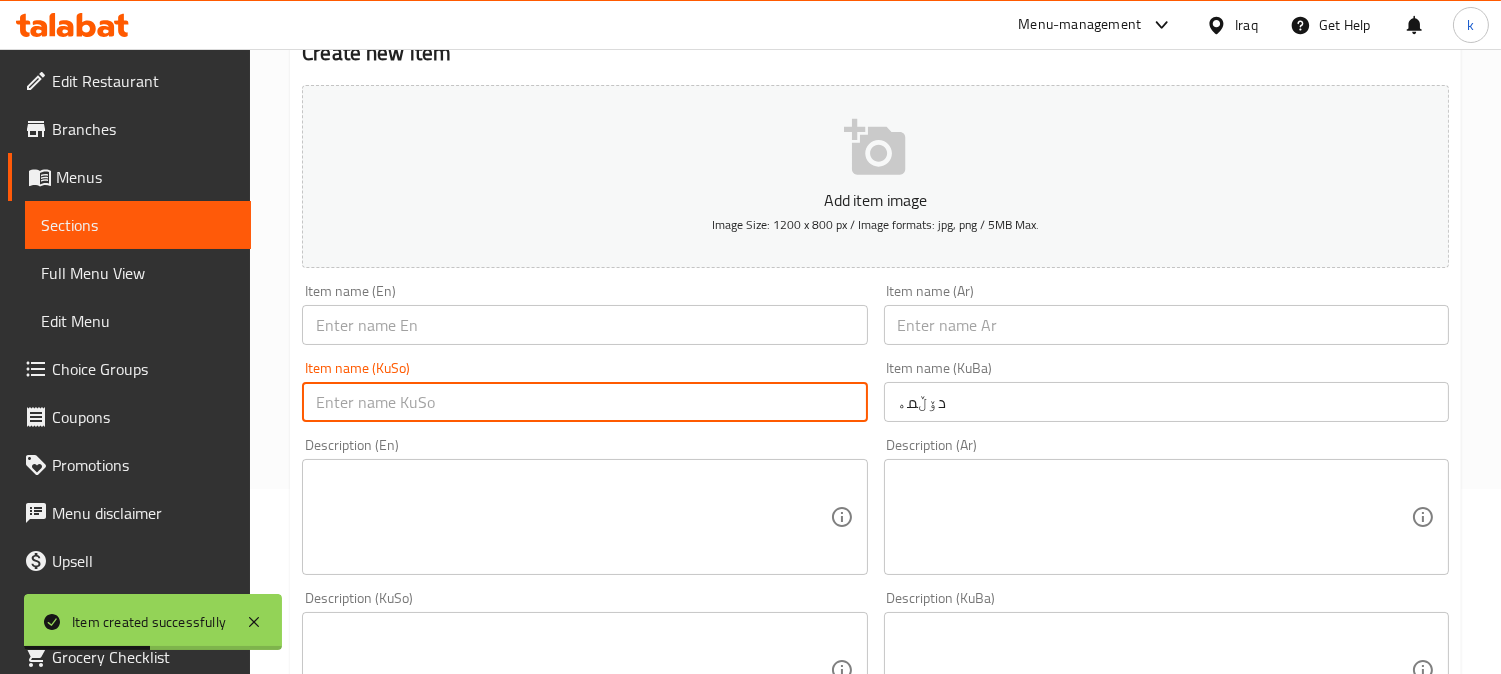 paste on "دۆڵمە" 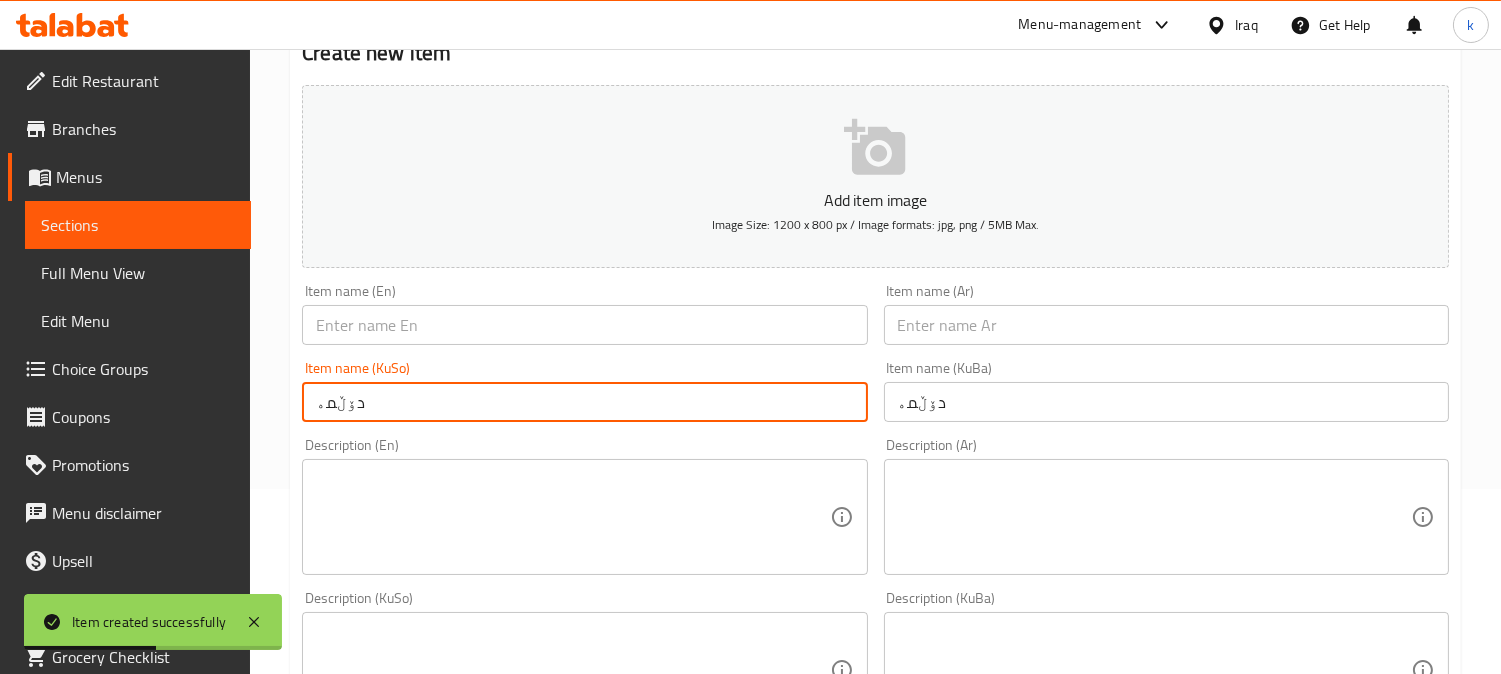 type on "دۆڵمە" 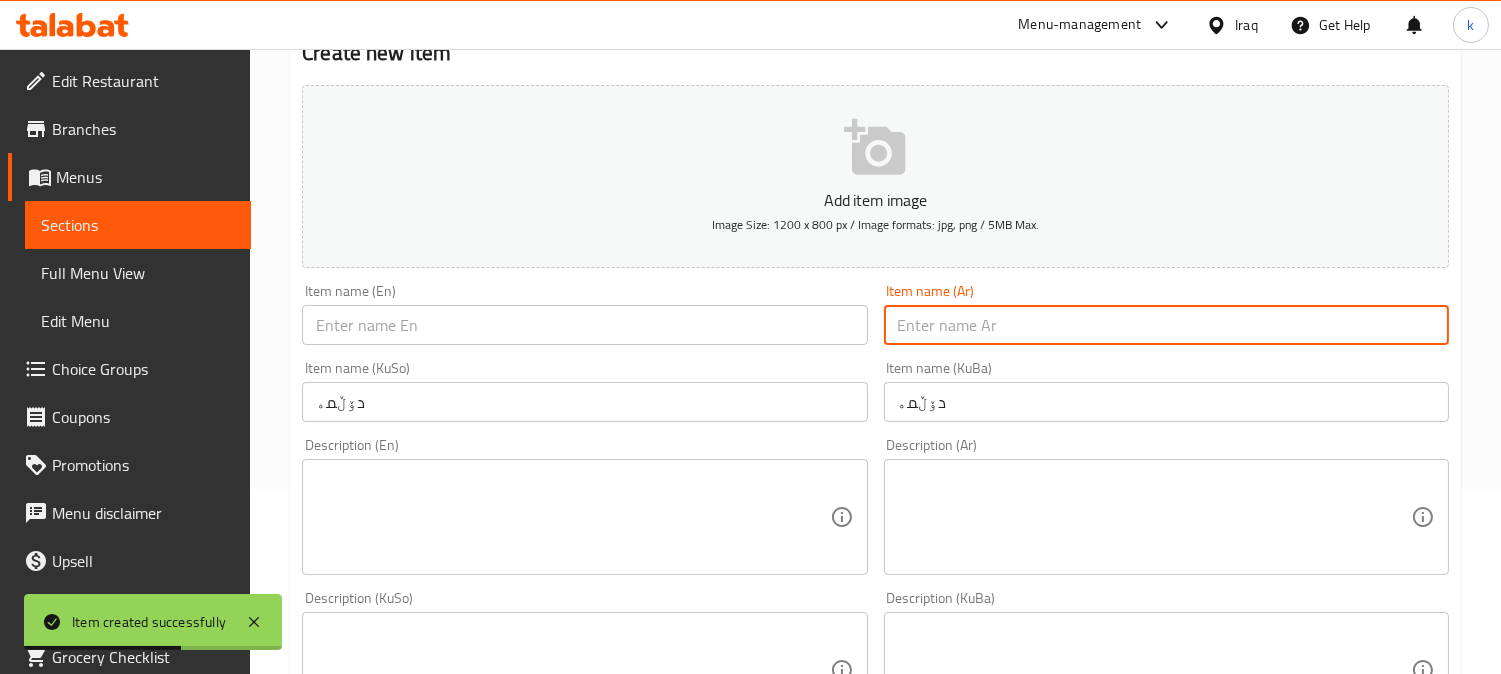 paste on "دولمة" 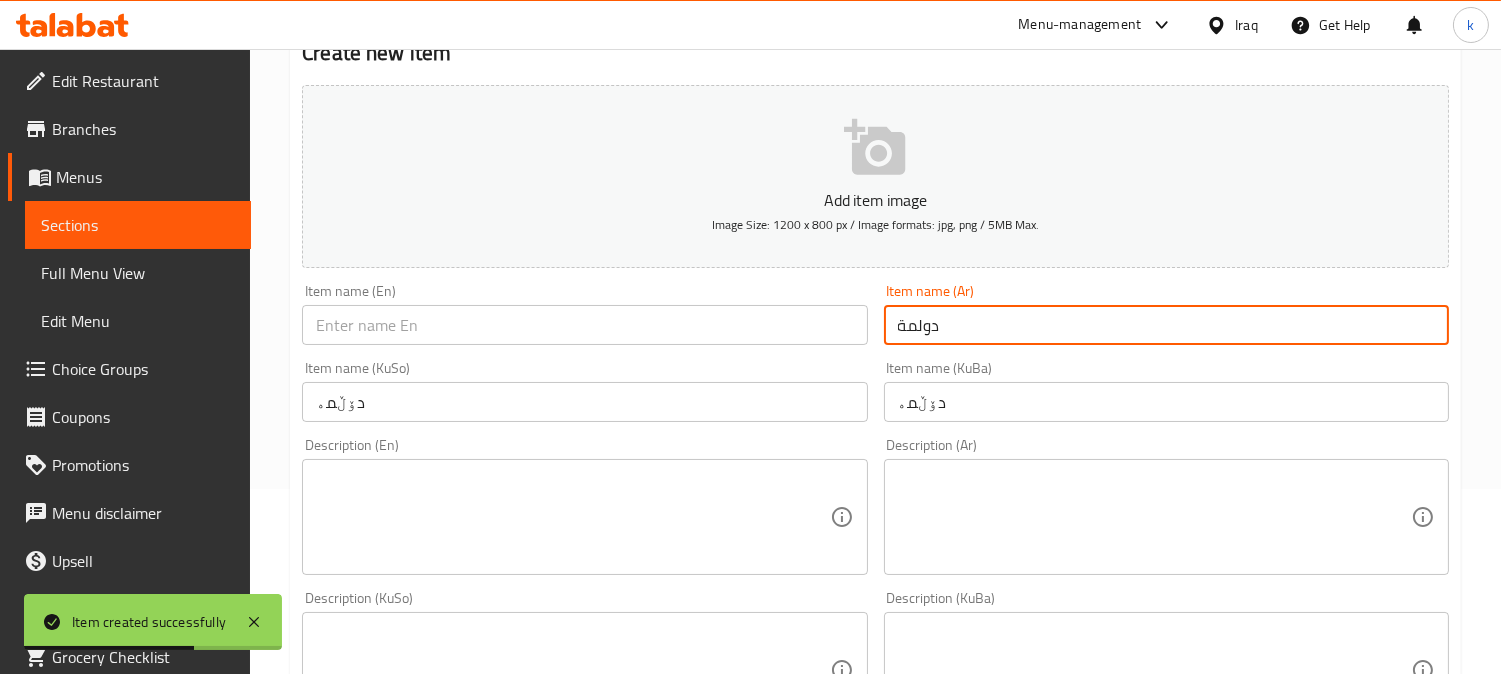 type on "دولمة" 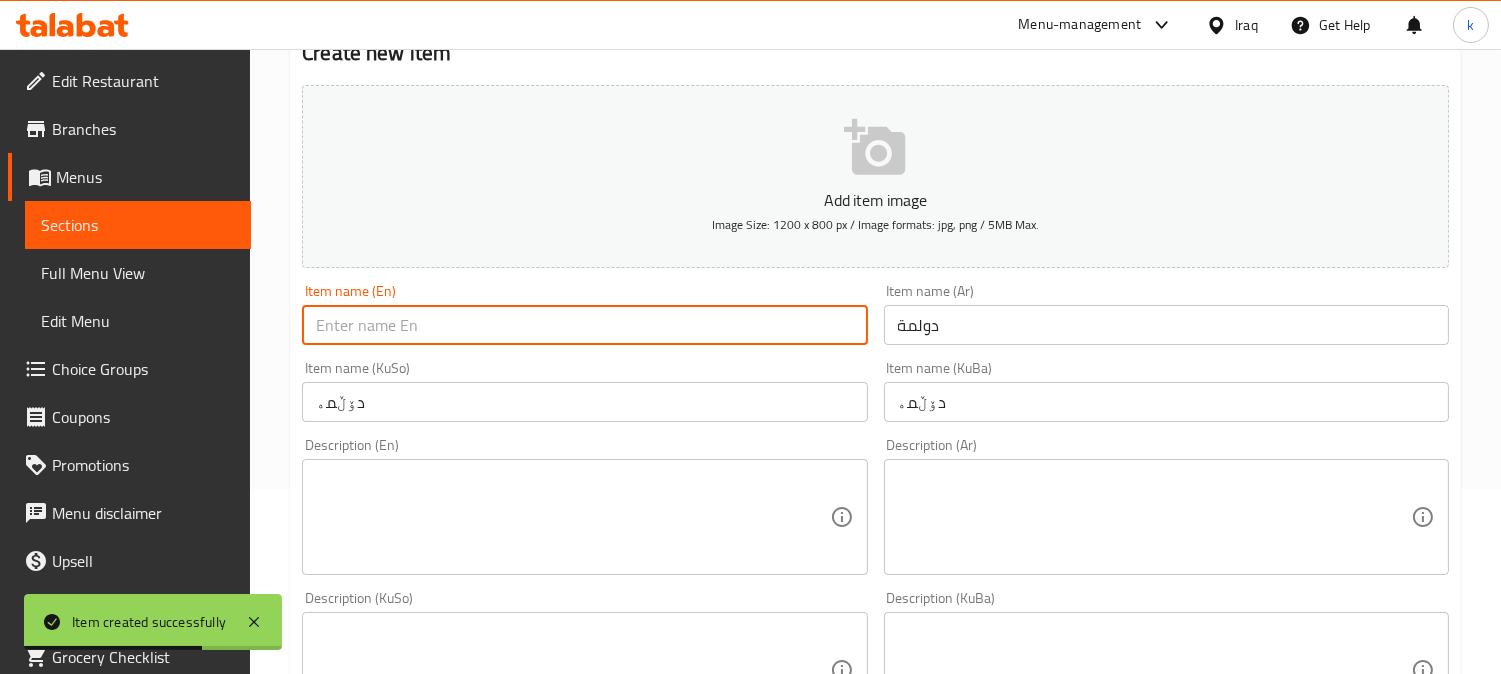 click at bounding box center [584, 325] 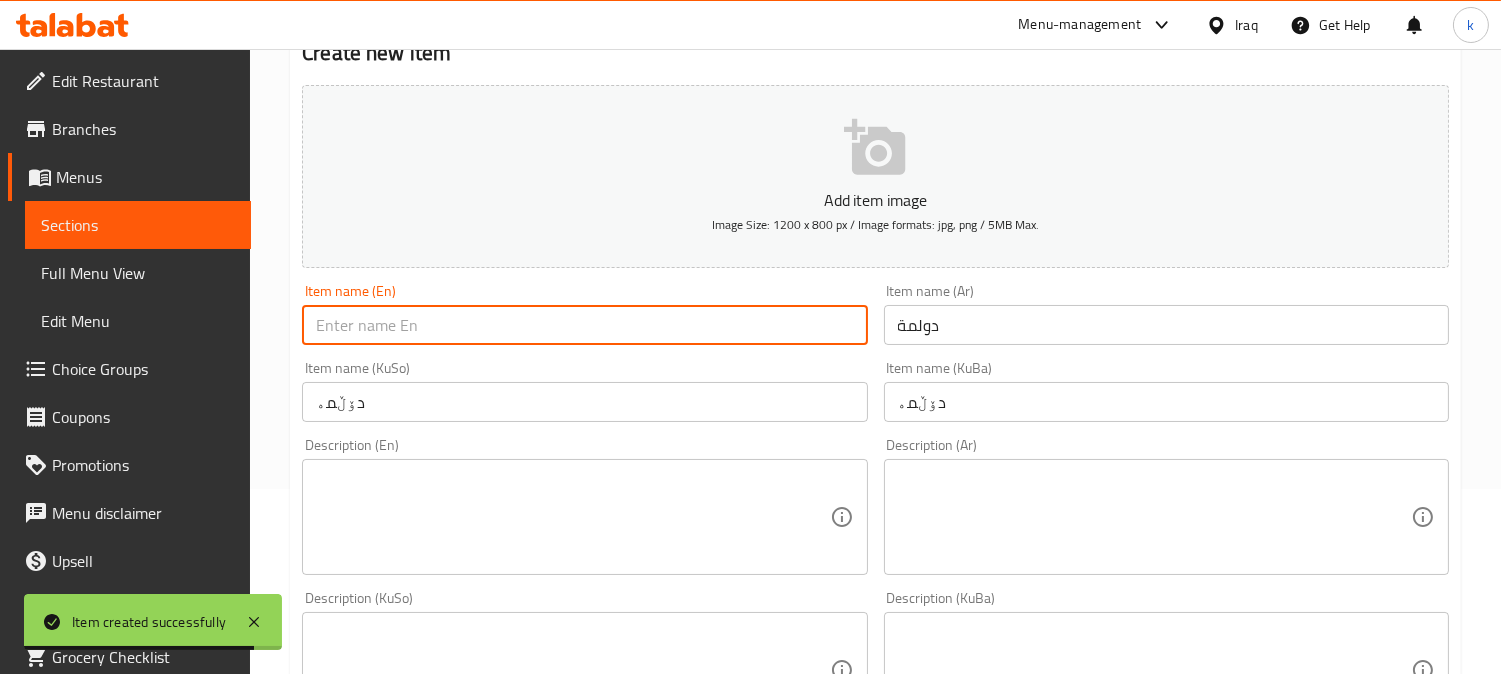 paste on "Doulma" 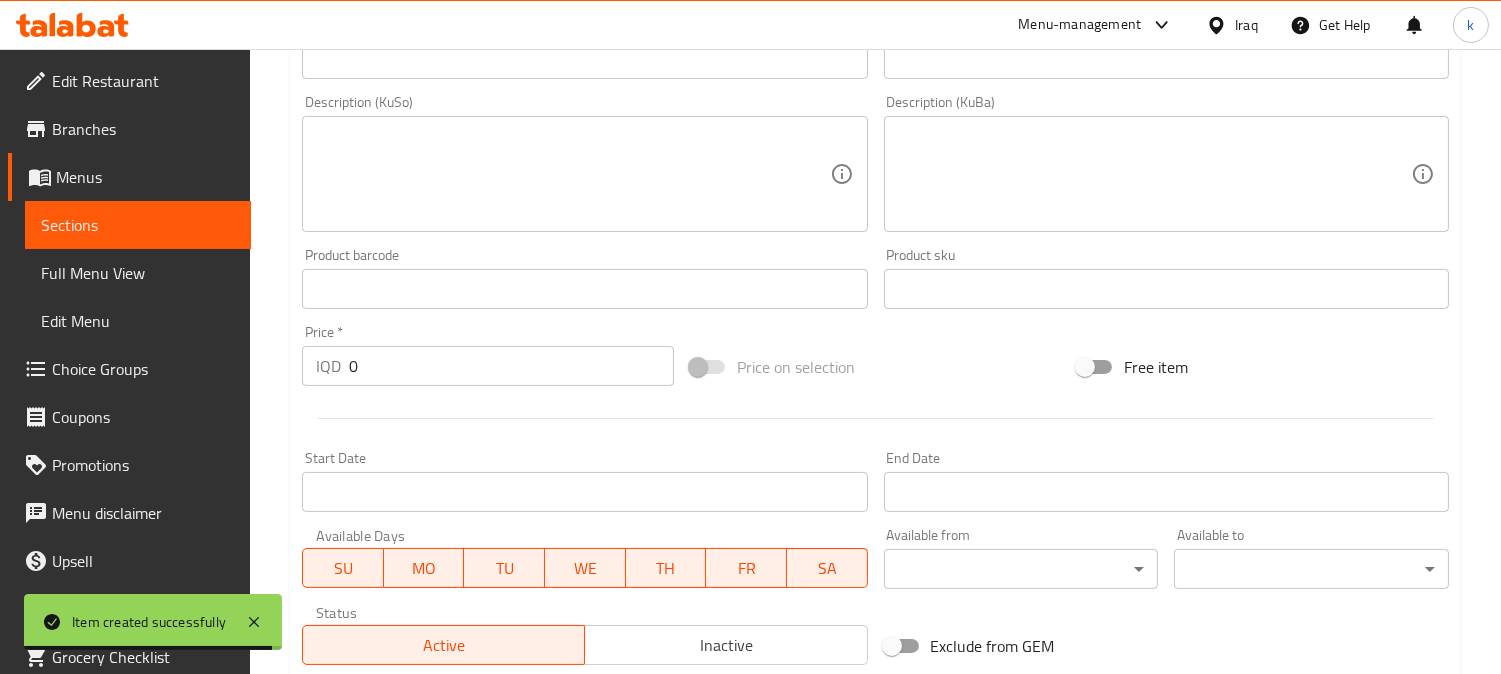 scroll, scrollTop: 965, scrollLeft: 0, axis: vertical 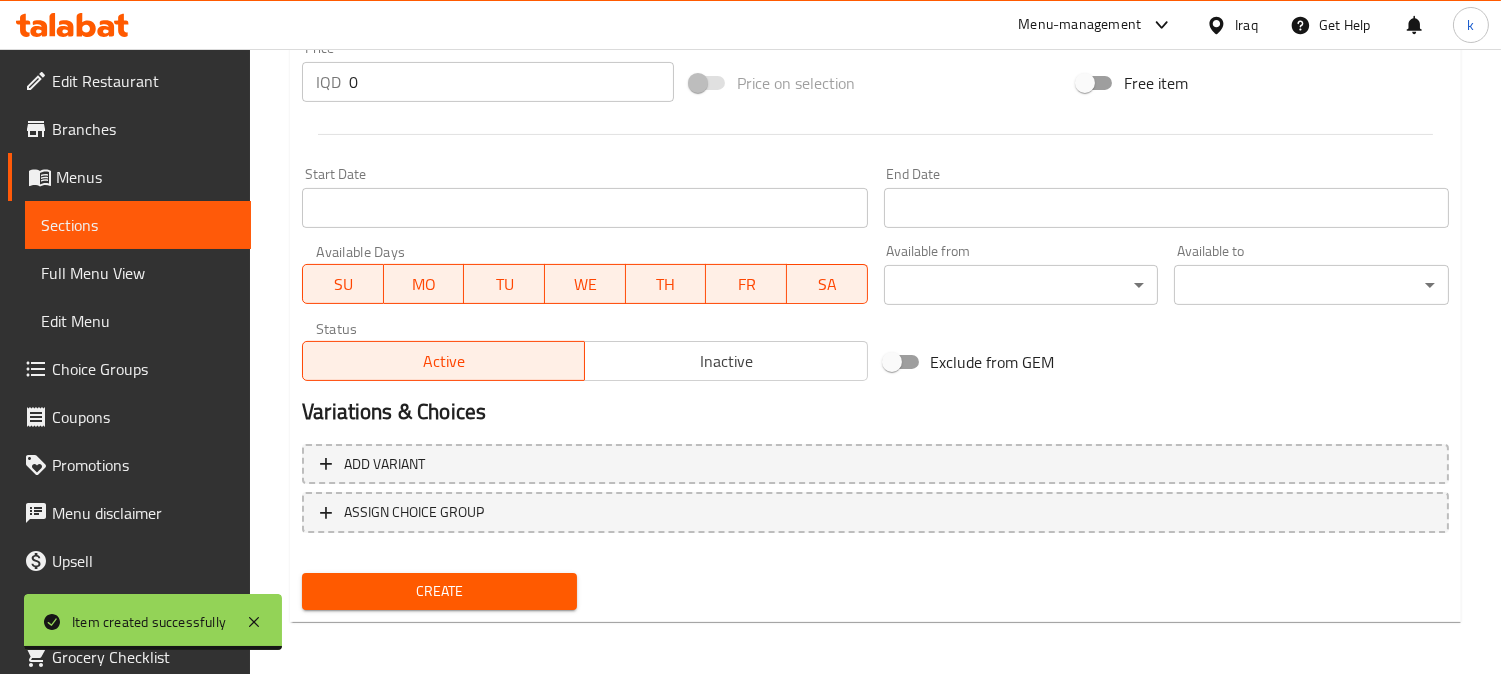 type on "Doulma" 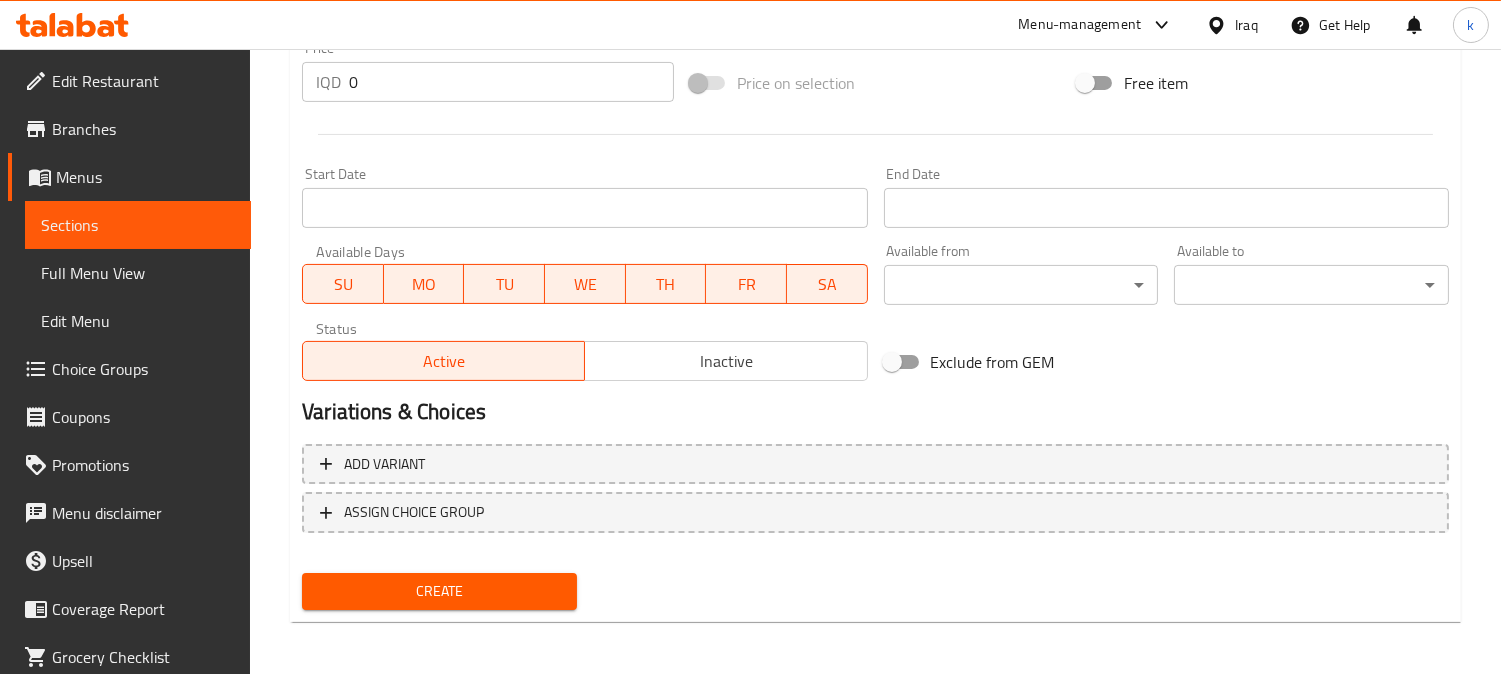 drag, startPoint x: 391, startPoint y: 87, endPoint x: 340, endPoint y: 82, distance: 51.24451 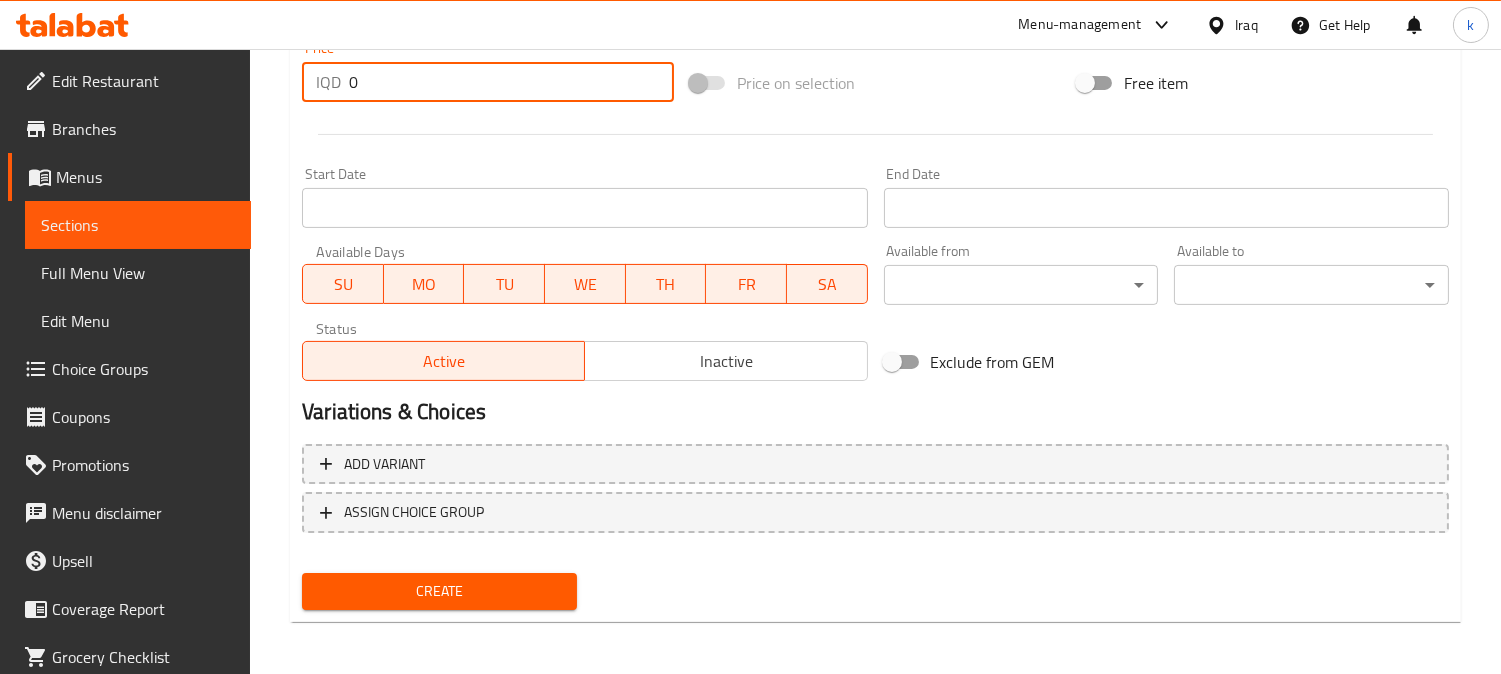 paste on "625" 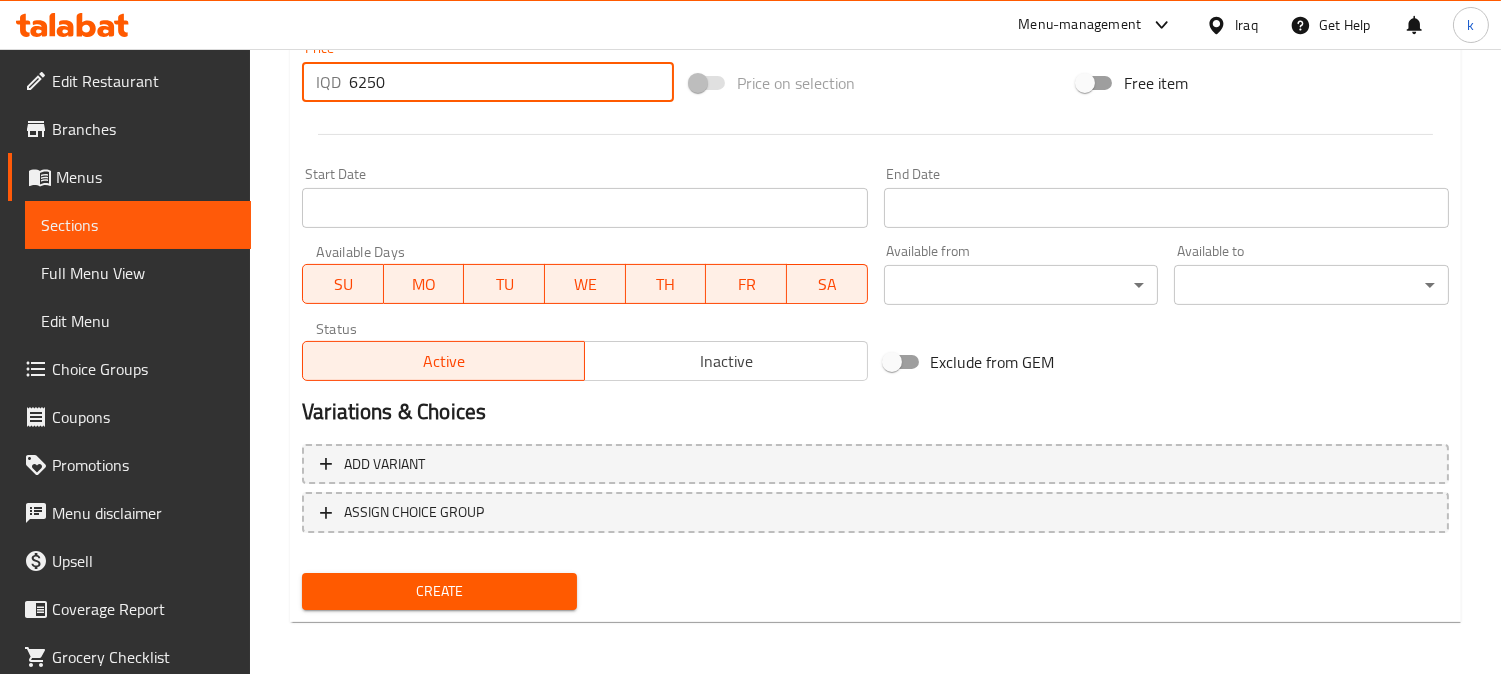 type on "6250" 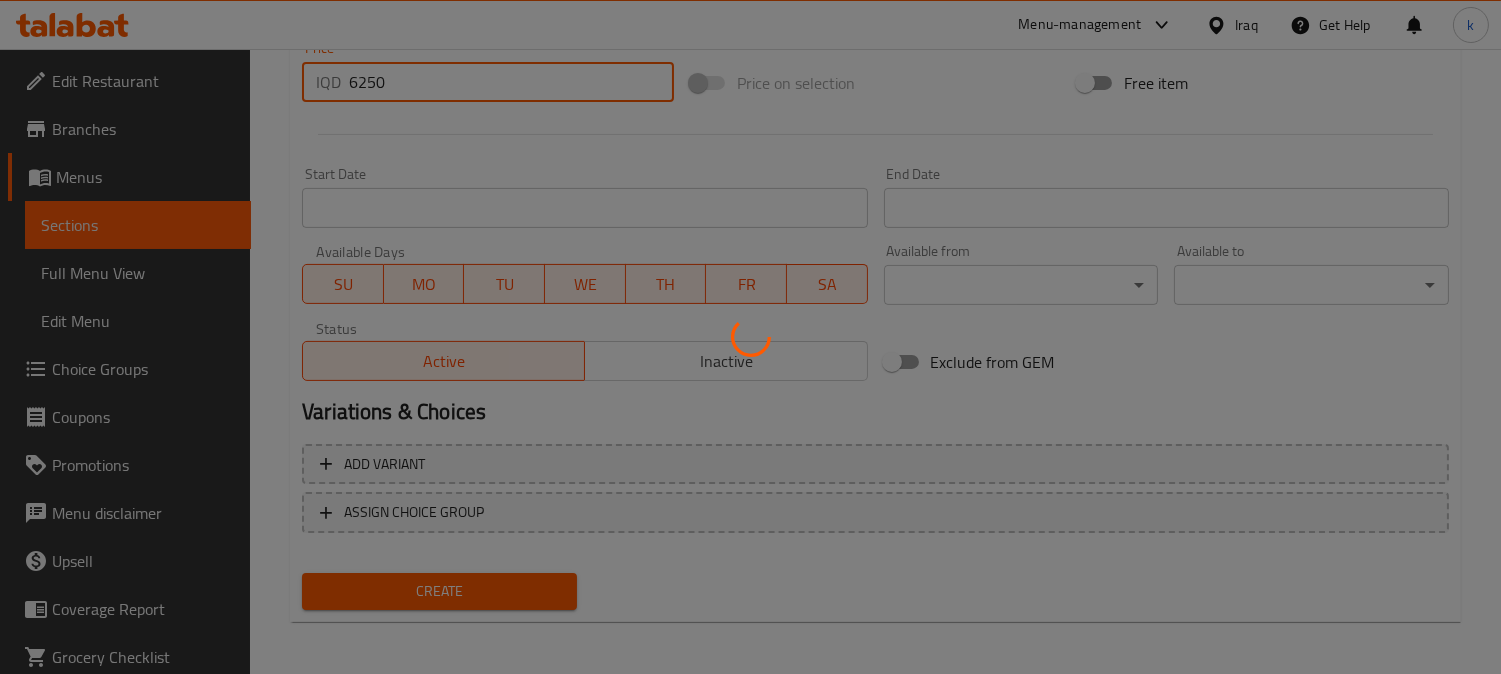 type 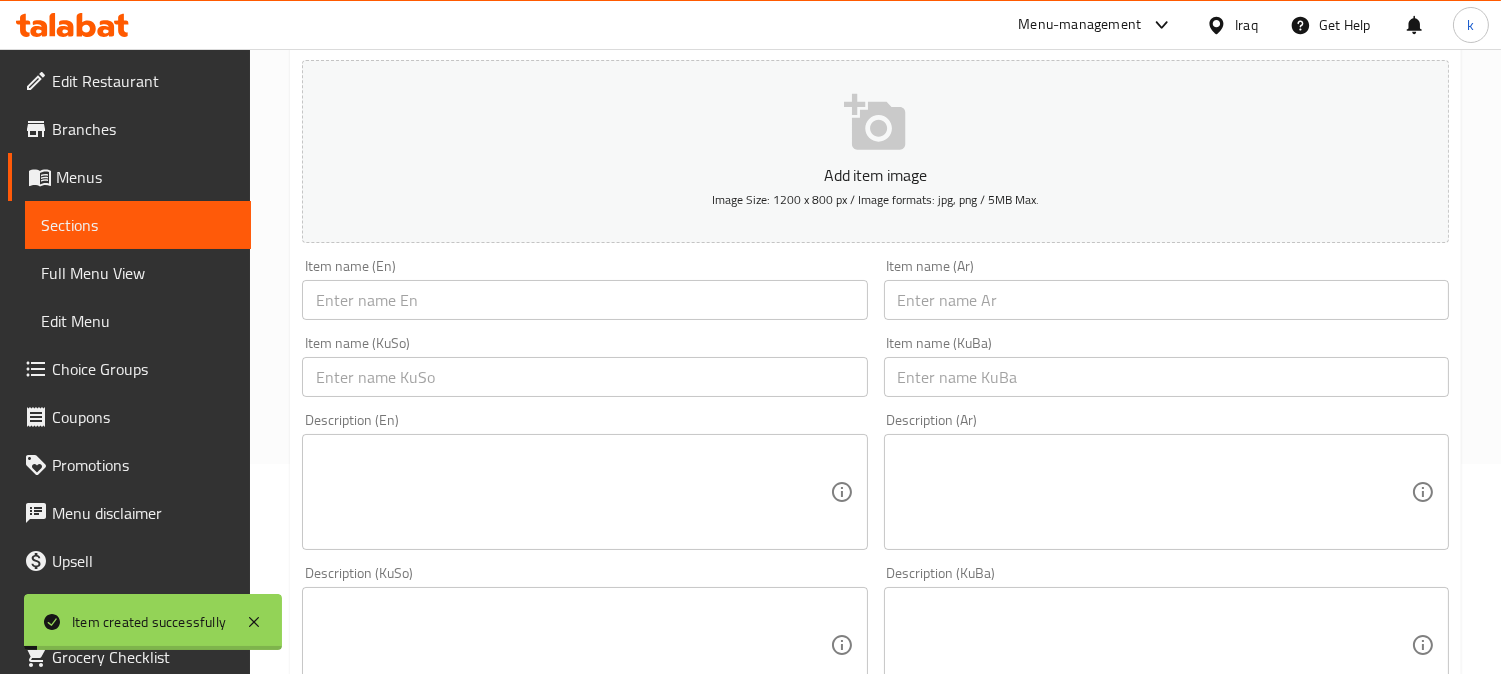 scroll, scrollTop: 40, scrollLeft: 0, axis: vertical 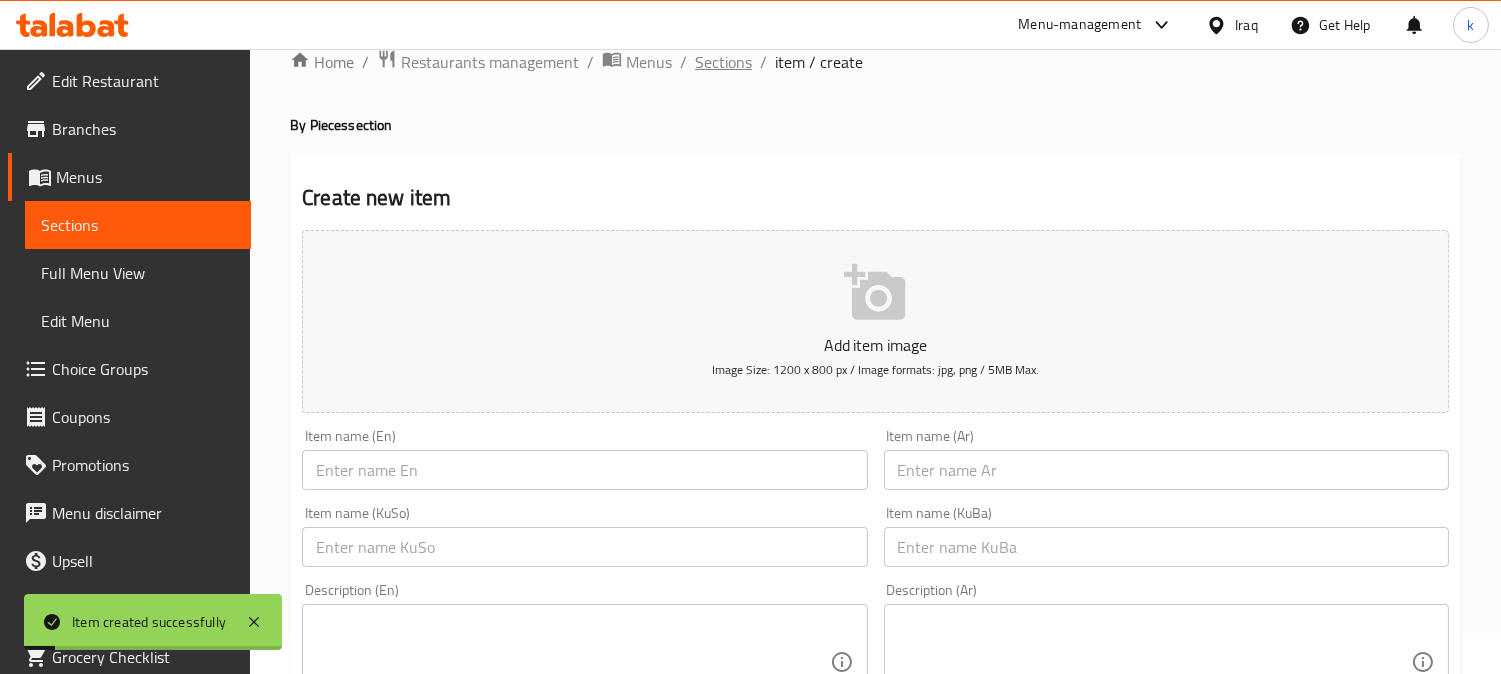 click on "Sections" at bounding box center [723, 62] 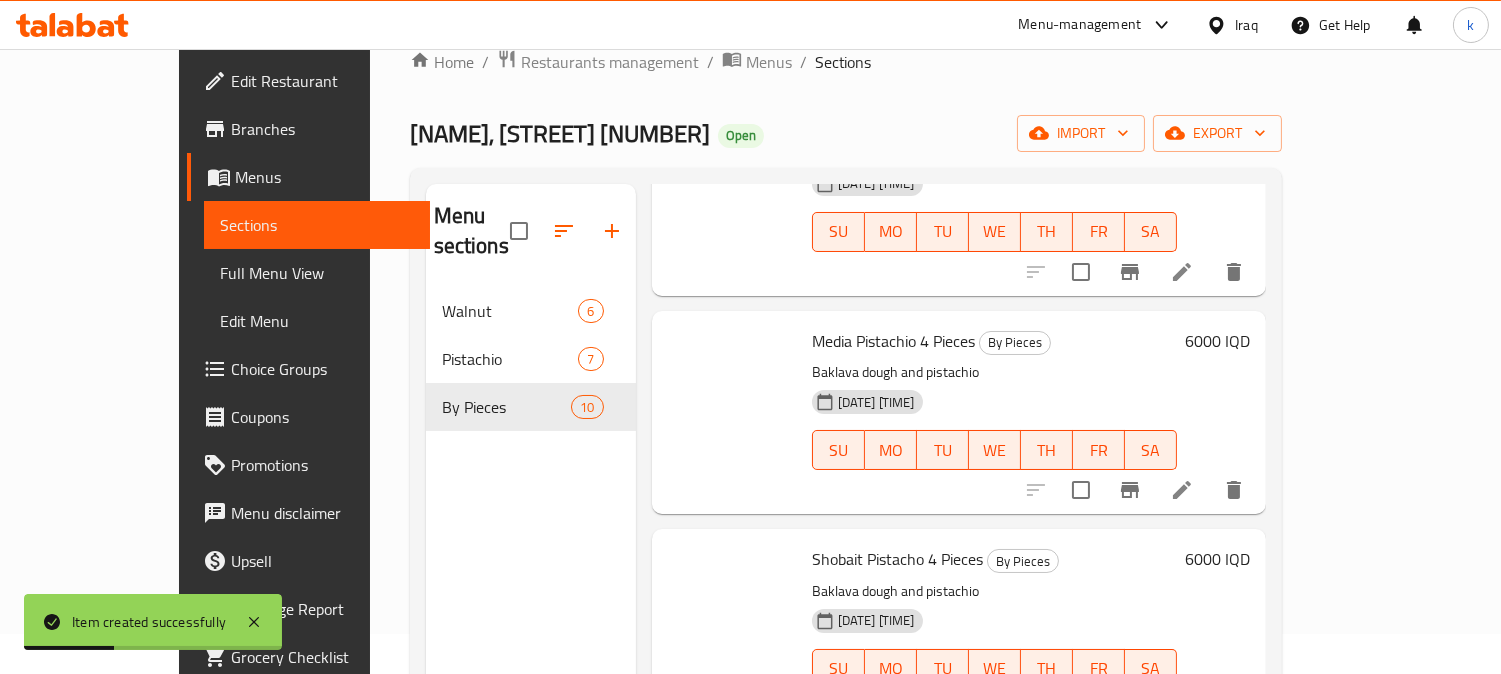 scroll, scrollTop: 1111, scrollLeft: 0, axis: vertical 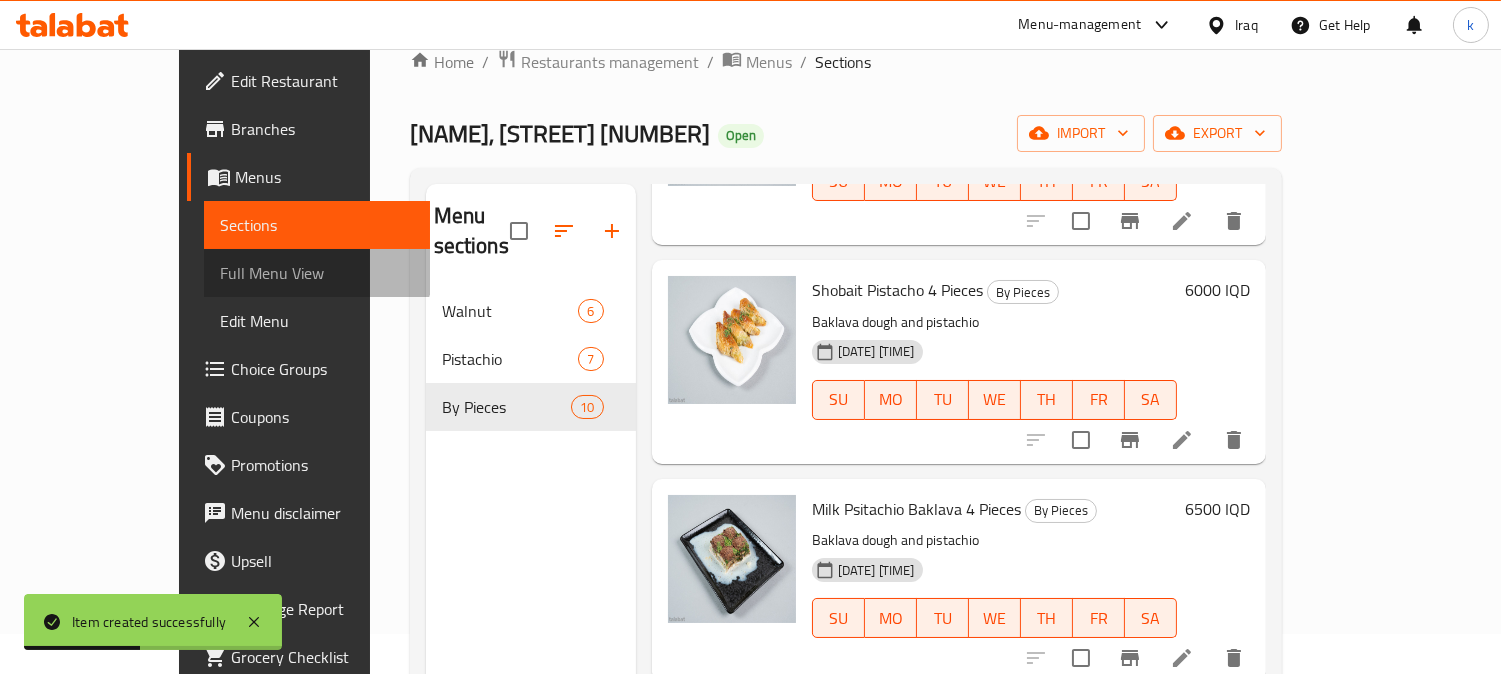 click on "Full Menu View" at bounding box center [317, 273] 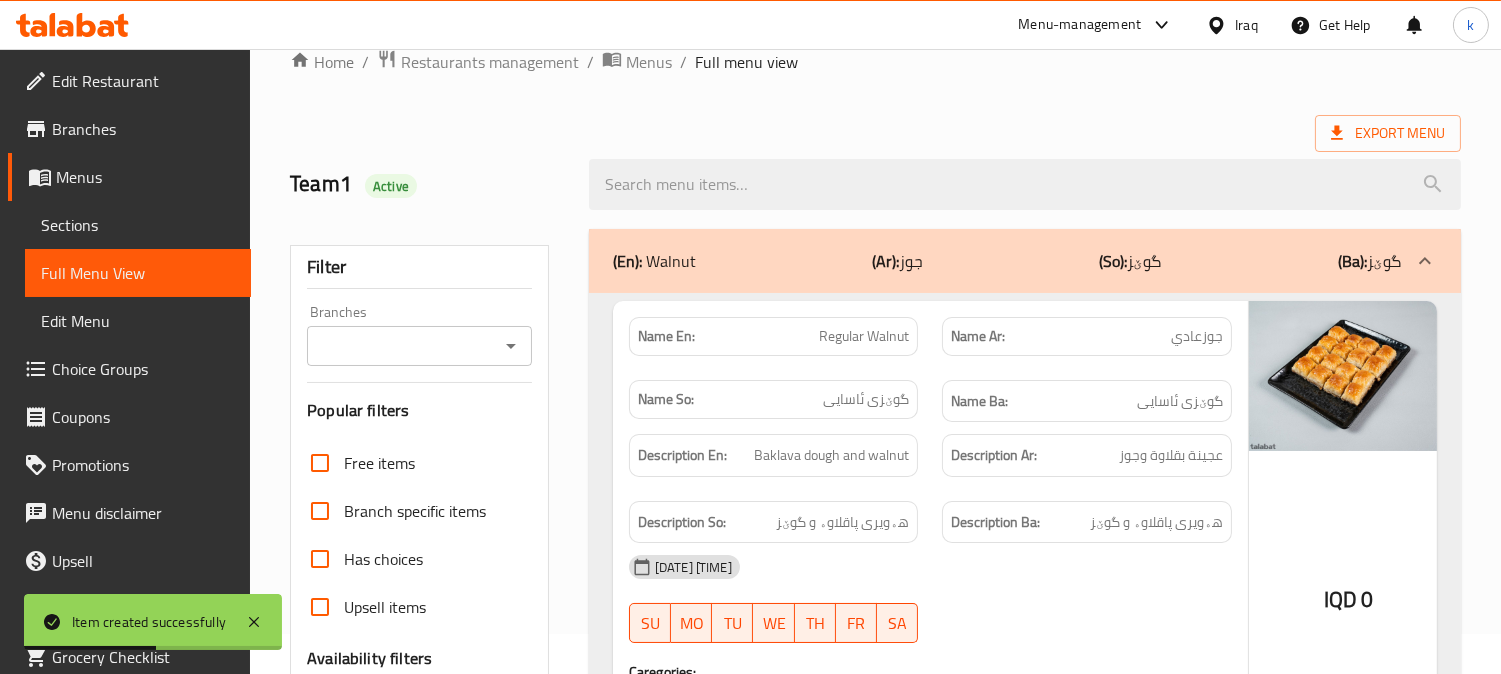 click on "Branches" at bounding box center [403, 346] 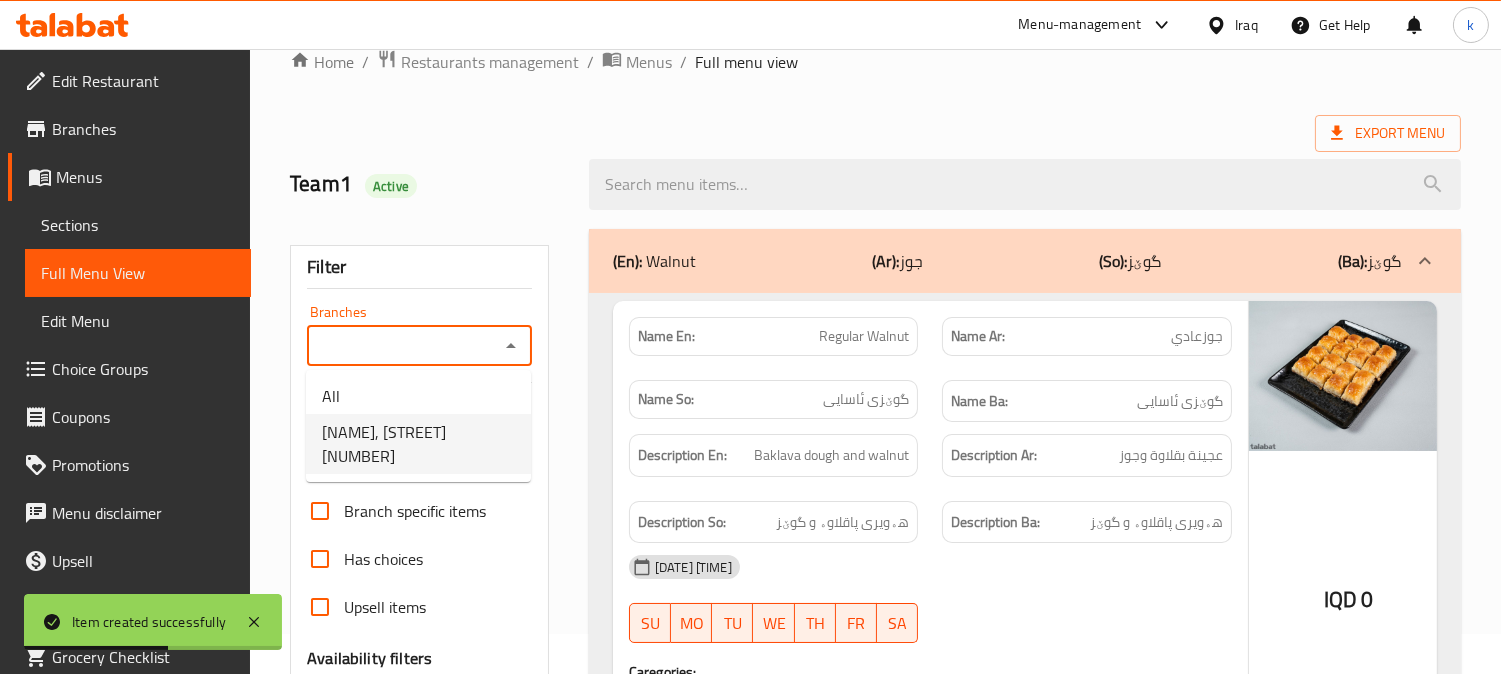 drag, startPoint x: 434, startPoint y: 436, endPoint x: 460, endPoint y: 187, distance: 250.35374 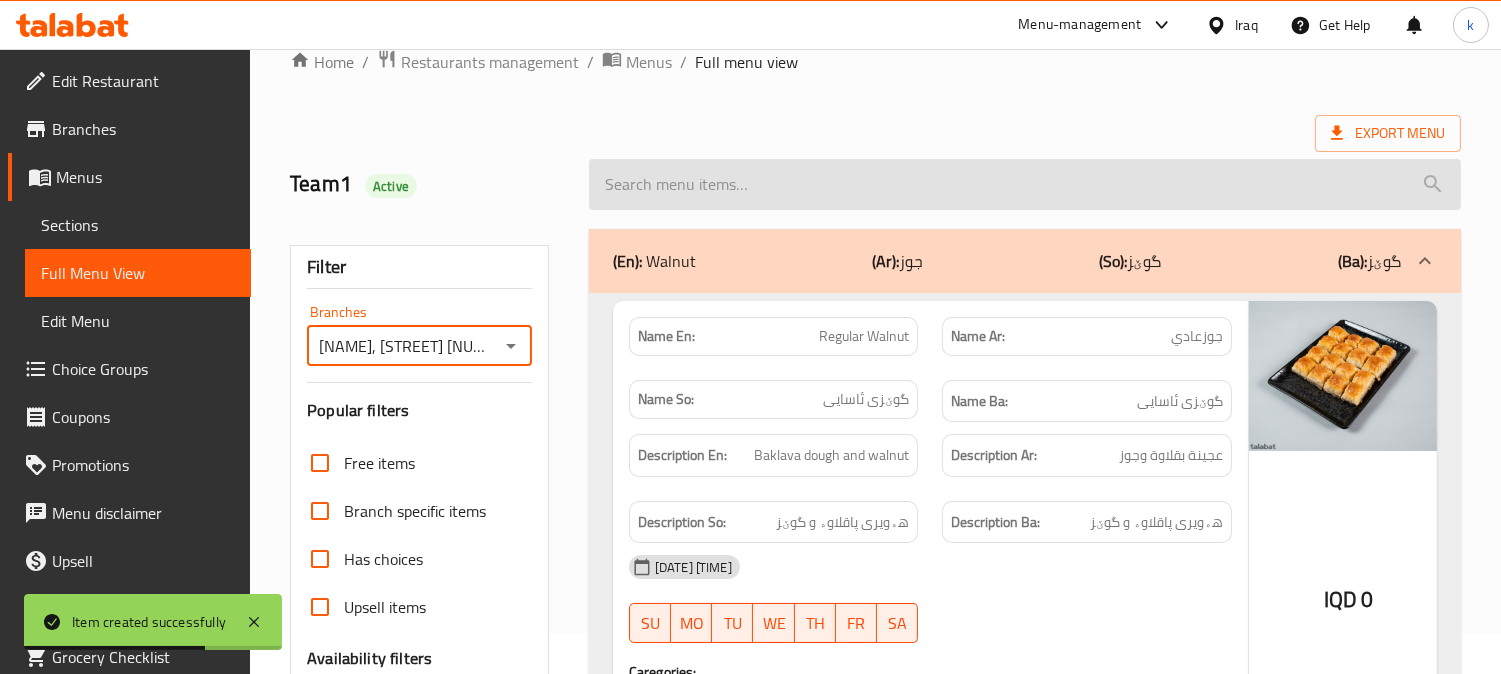 click at bounding box center (1025, 184) 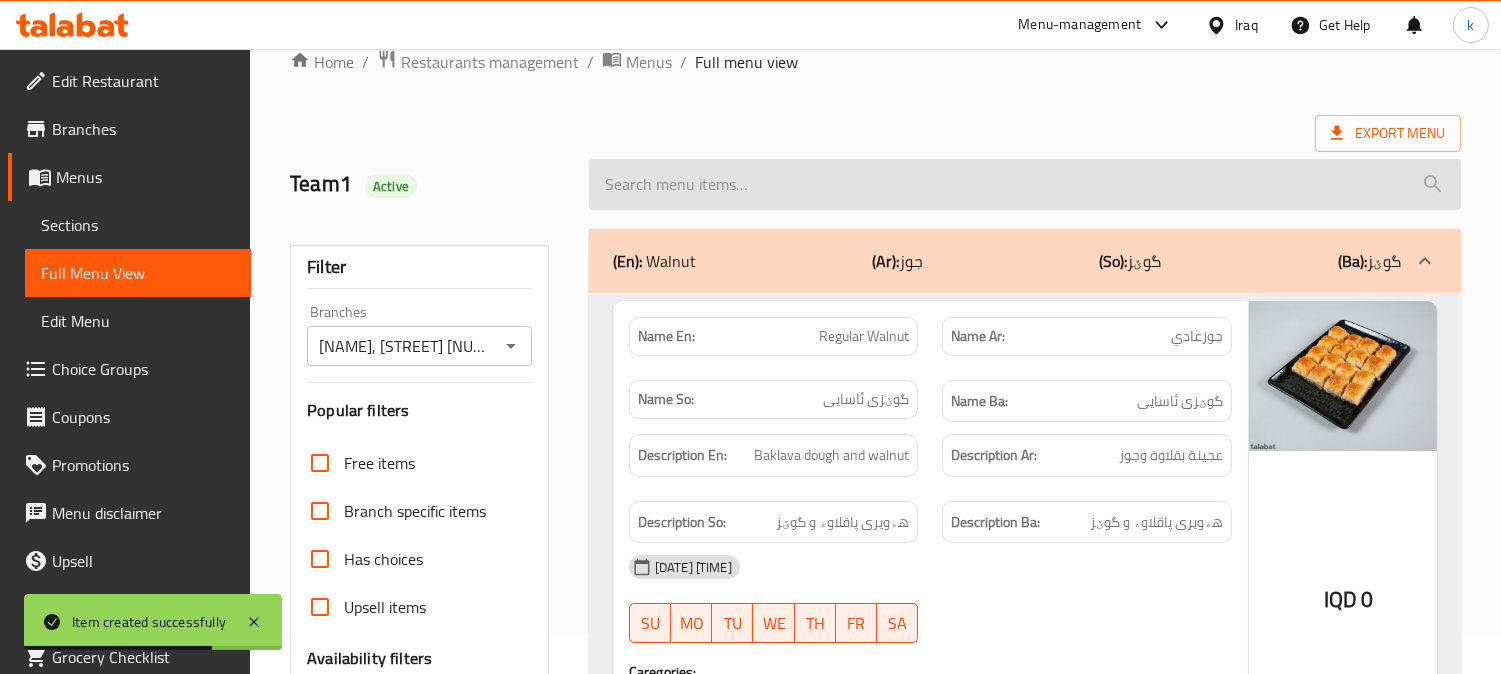 paste on "Doulma" 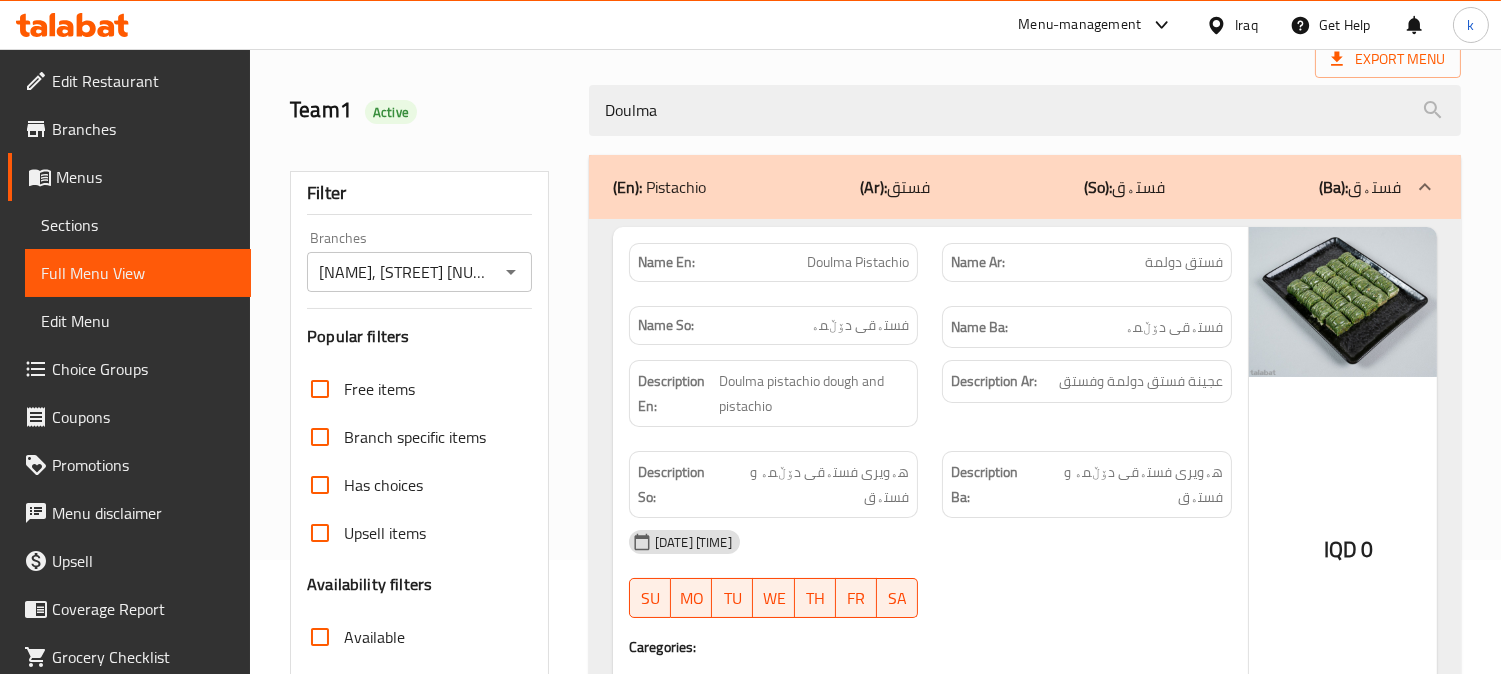 scroll, scrollTop: 40, scrollLeft: 0, axis: vertical 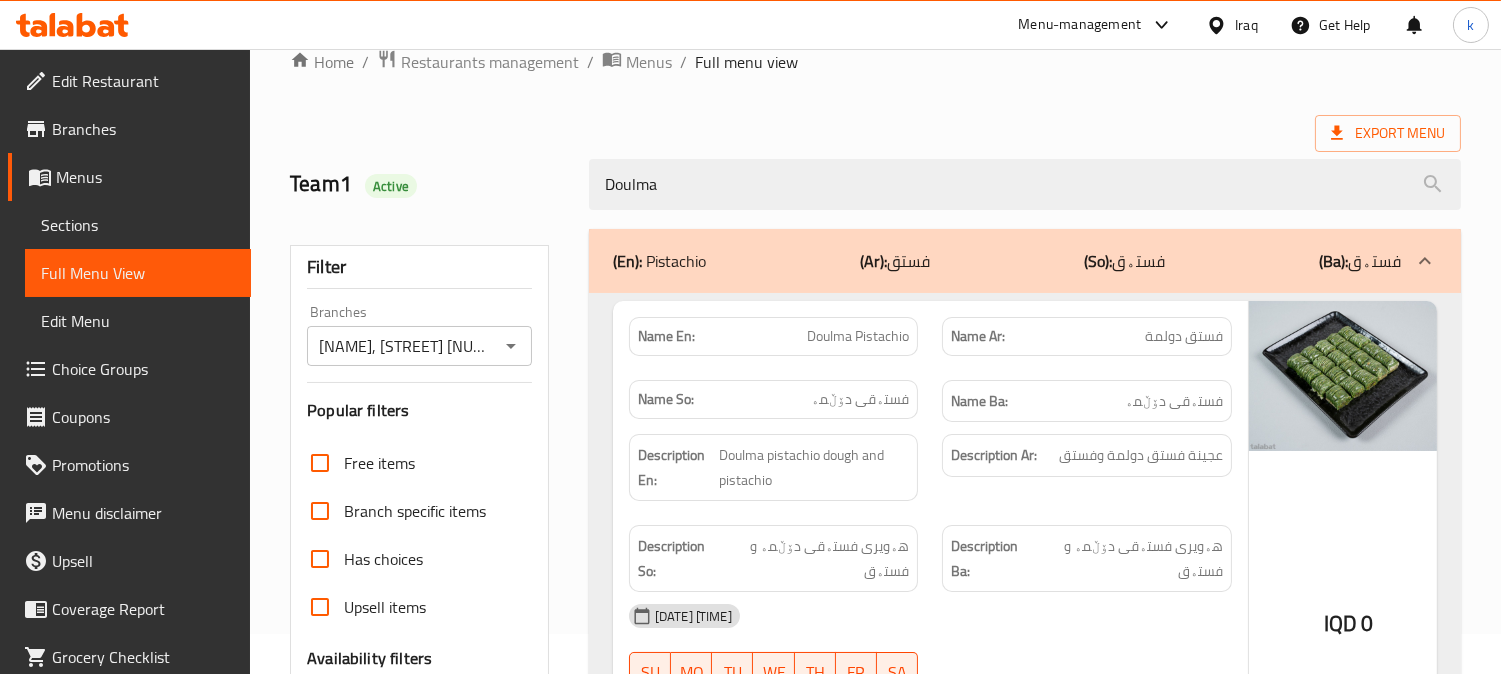 click on "(En):   Pistachio (Ar): فستق (So): فستەق (Ba): فستەق" at bounding box center [1007, 261] 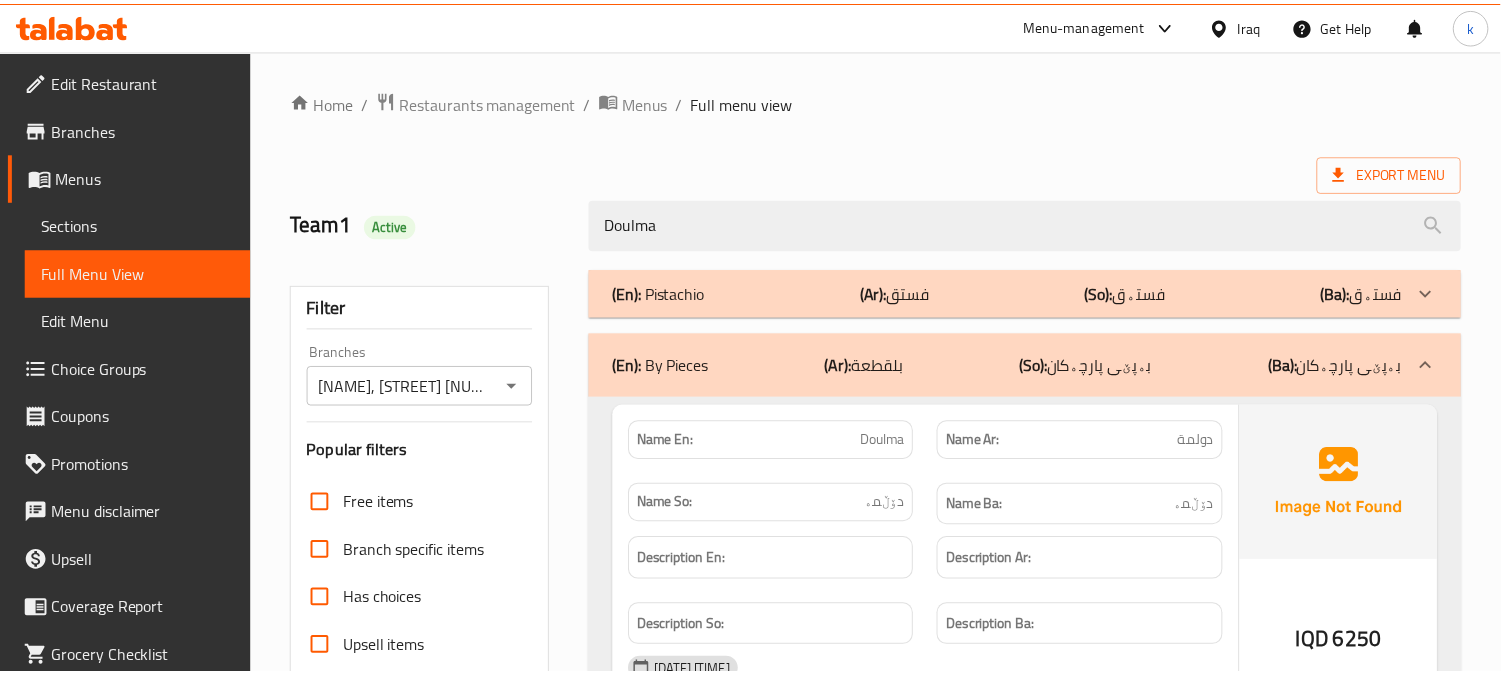 scroll, scrollTop: 390, scrollLeft: 0, axis: vertical 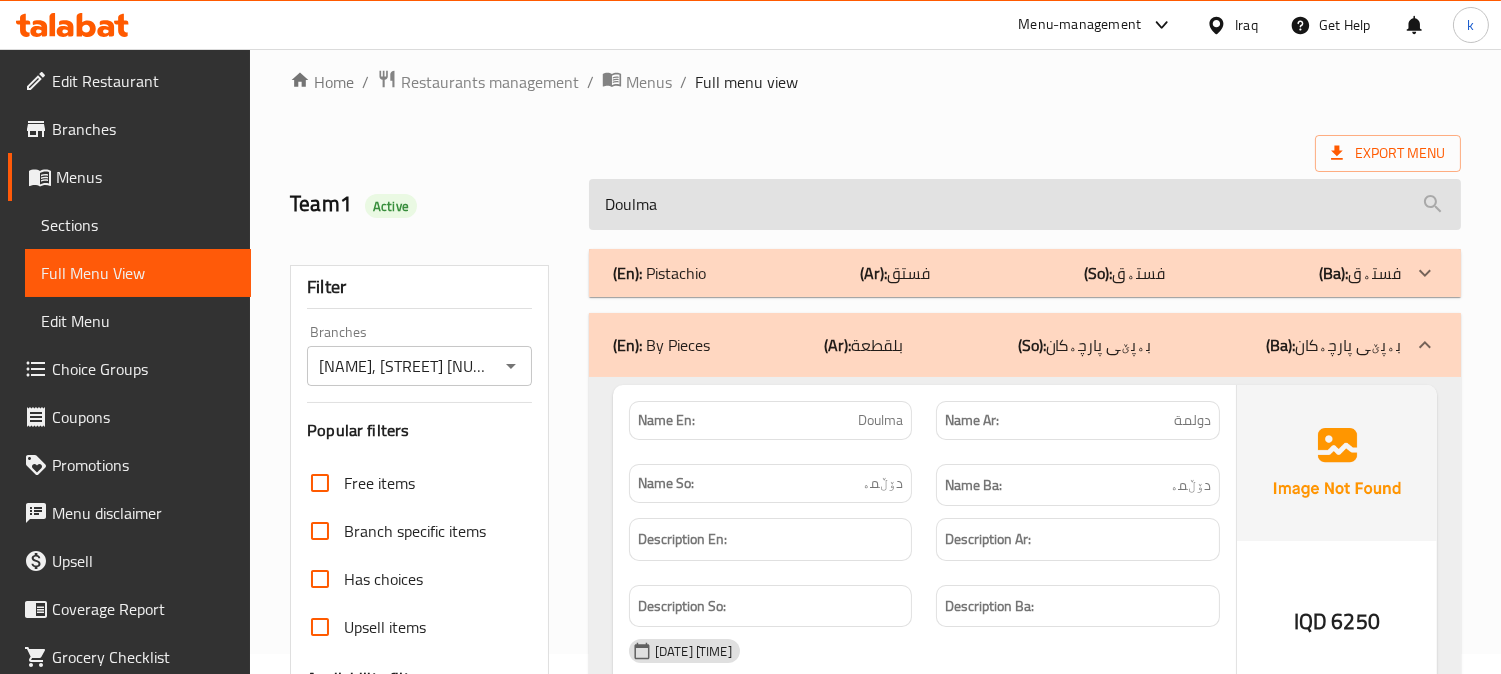 click on "Doulma" at bounding box center (1025, 204) 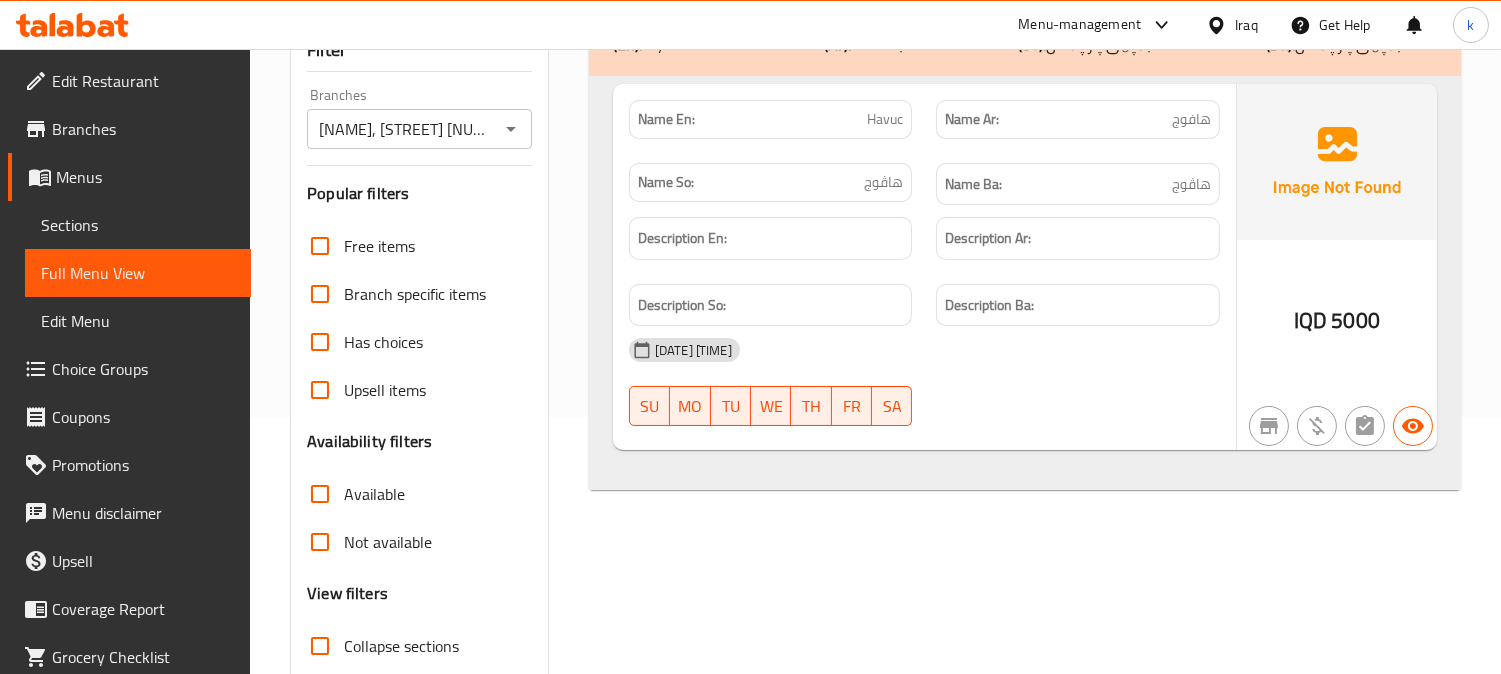 scroll, scrollTop: 204, scrollLeft: 0, axis: vertical 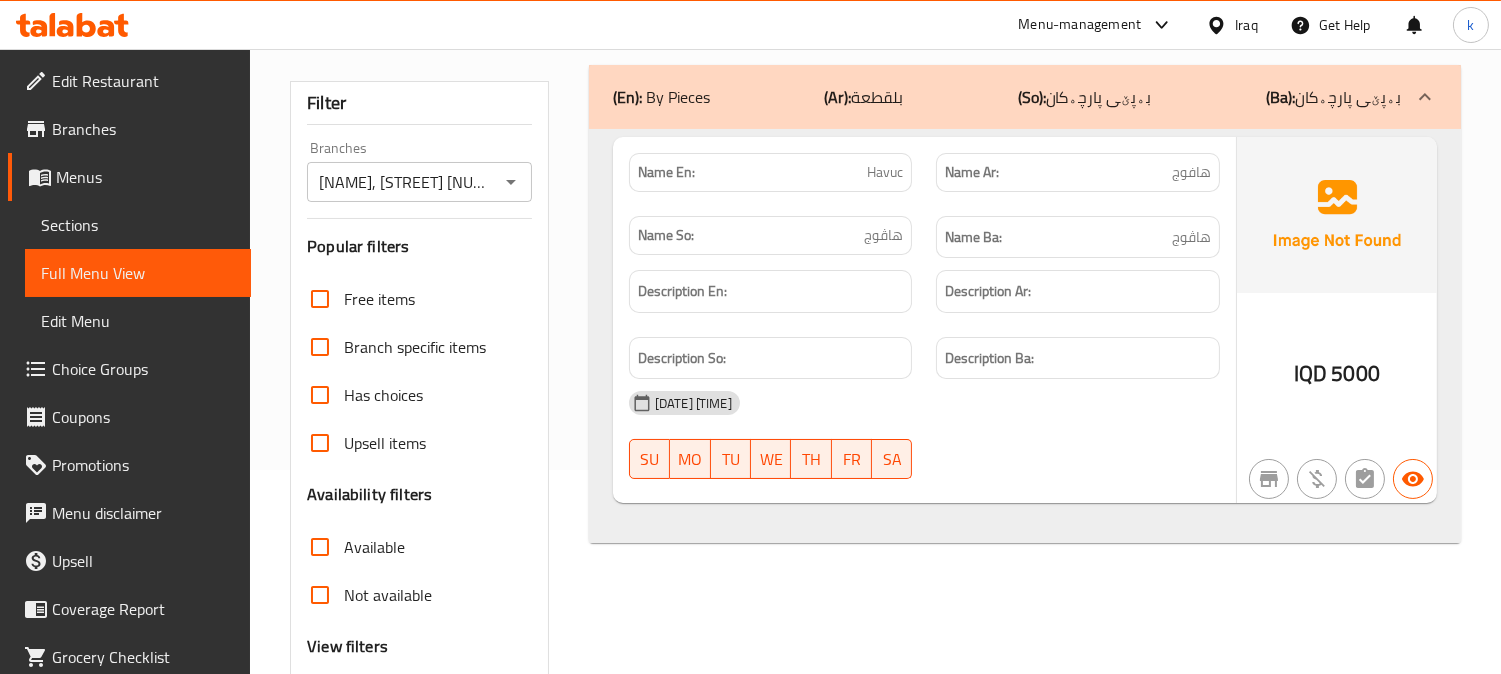 type on "Havuc" 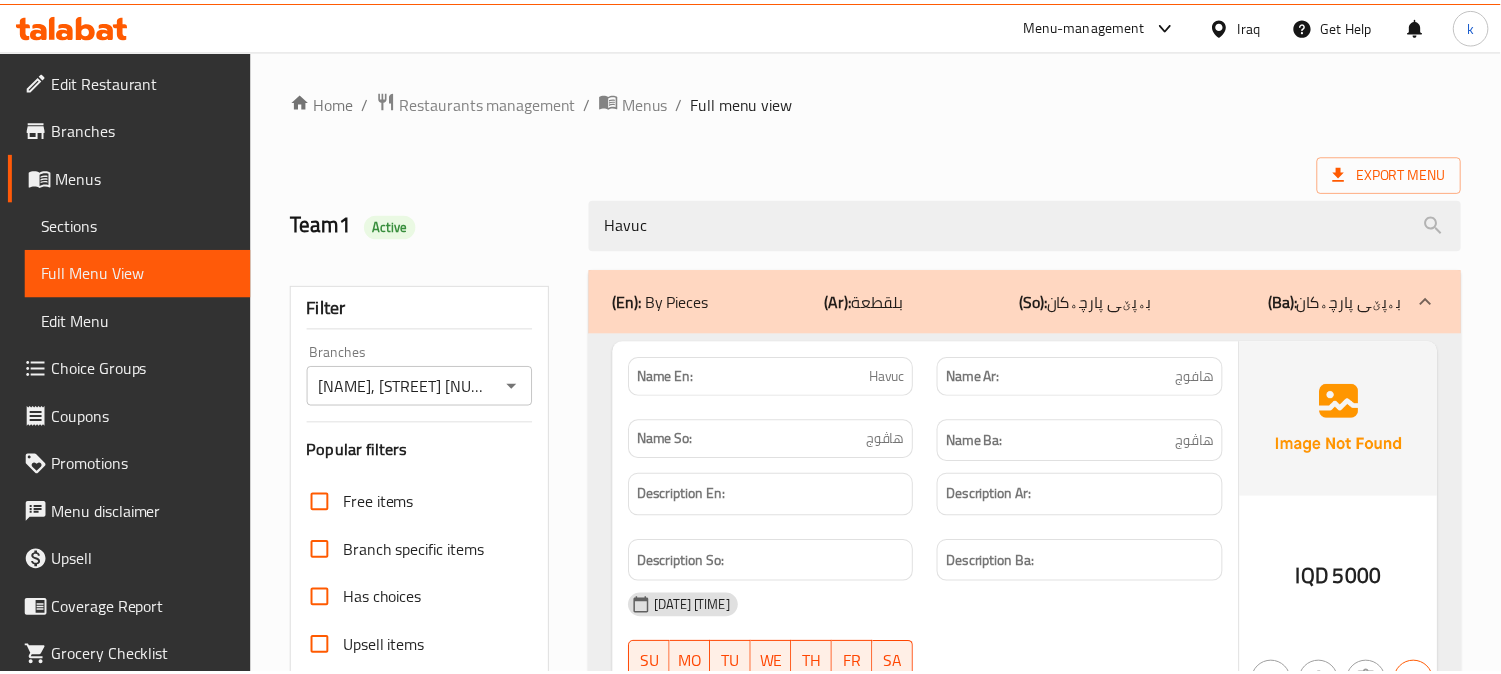 scroll, scrollTop: 390, scrollLeft: 0, axis: vertical 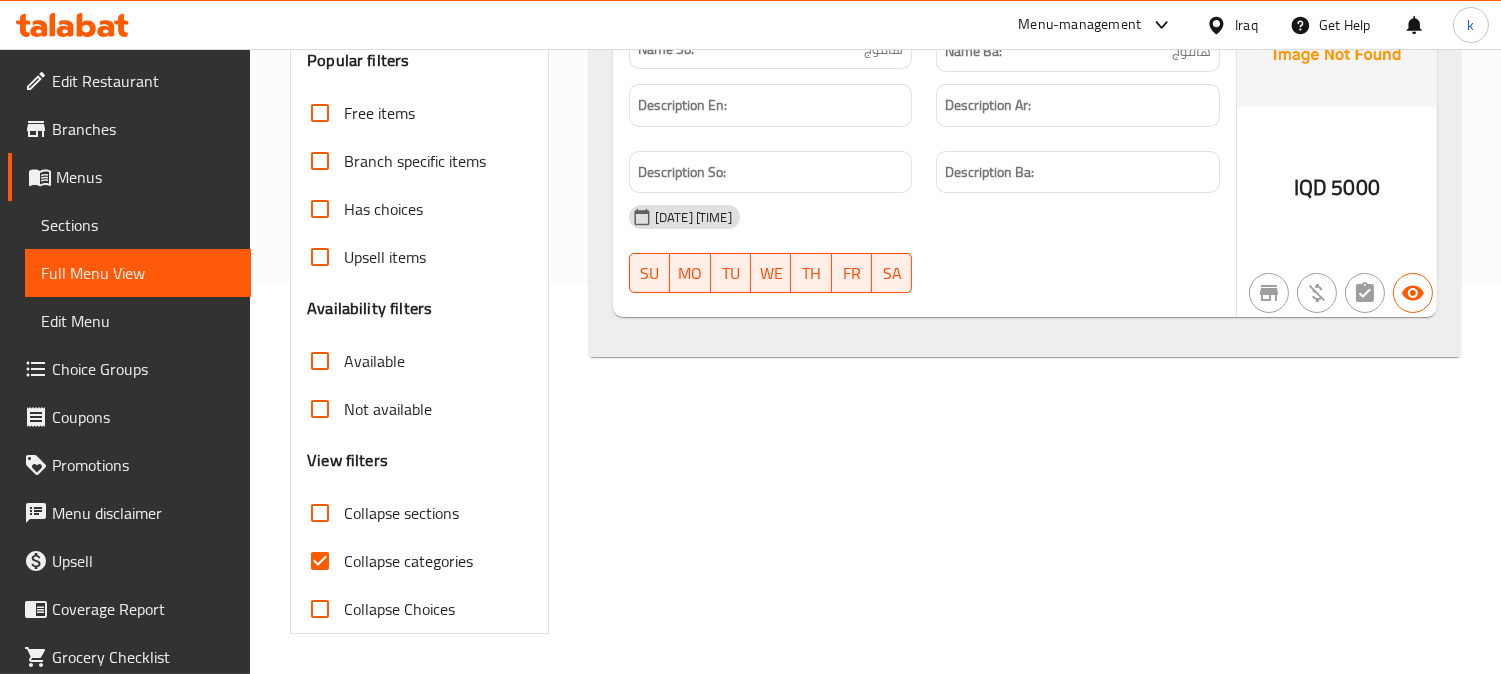 click at bounding box center [72, 25] 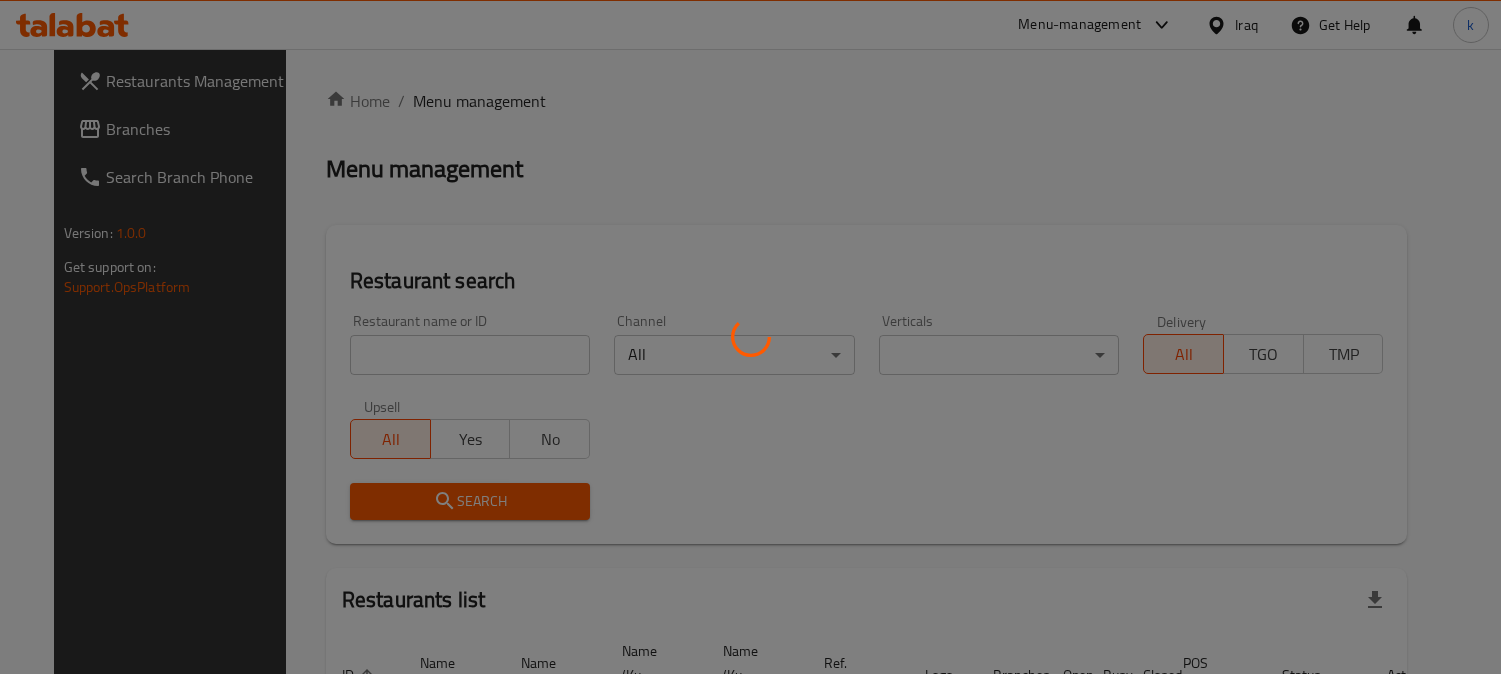 scroll, scrollTop: 123, scrollLeft: 0, axis: vertical 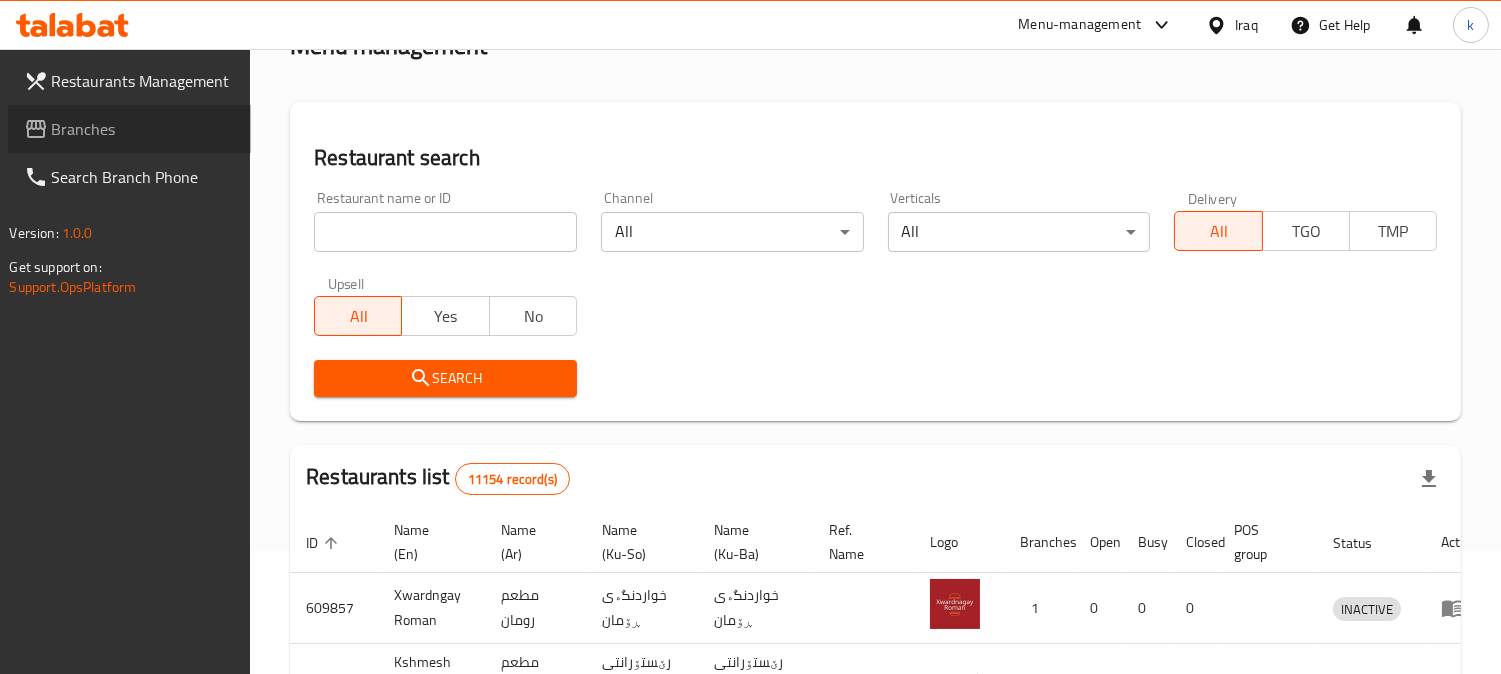 click on "Branches" at bounding box center [143, 129] 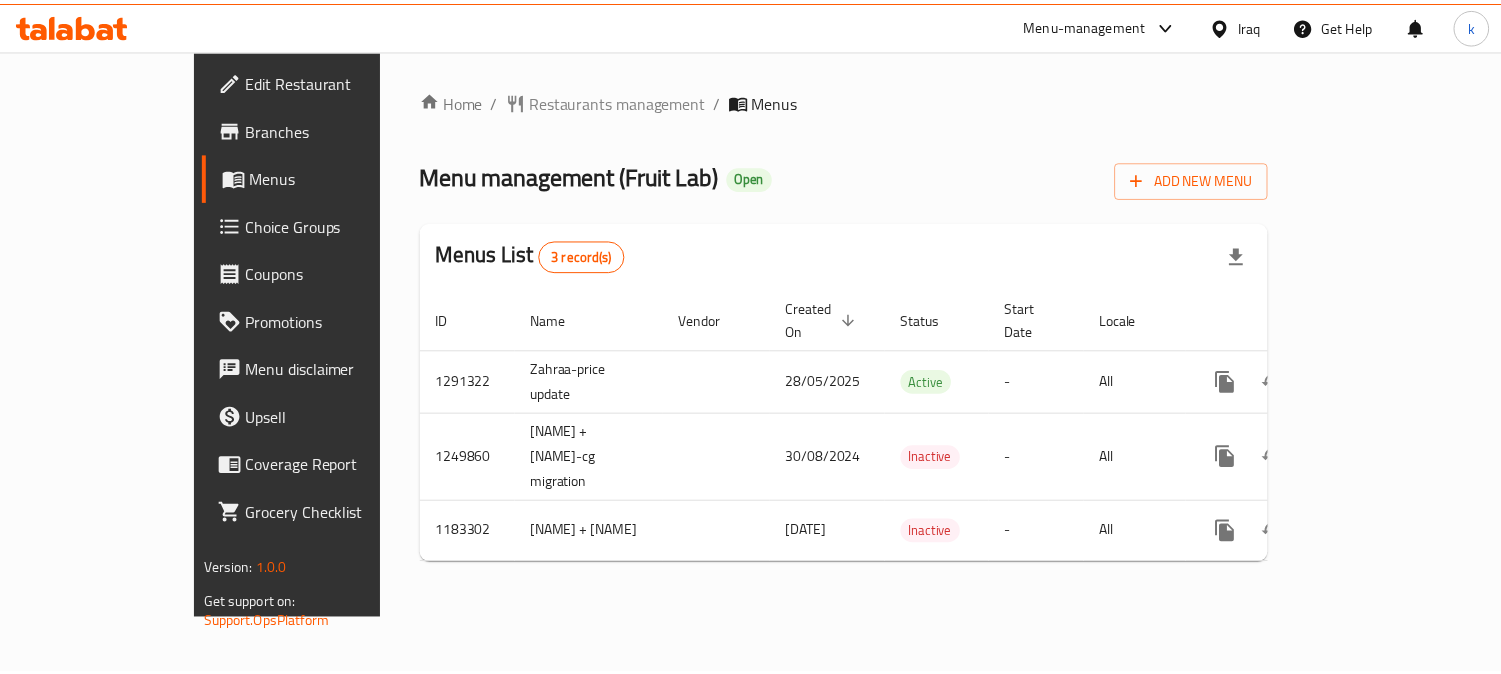 scroll, scrollTop: 0, scrollLeft: 0, axis: both 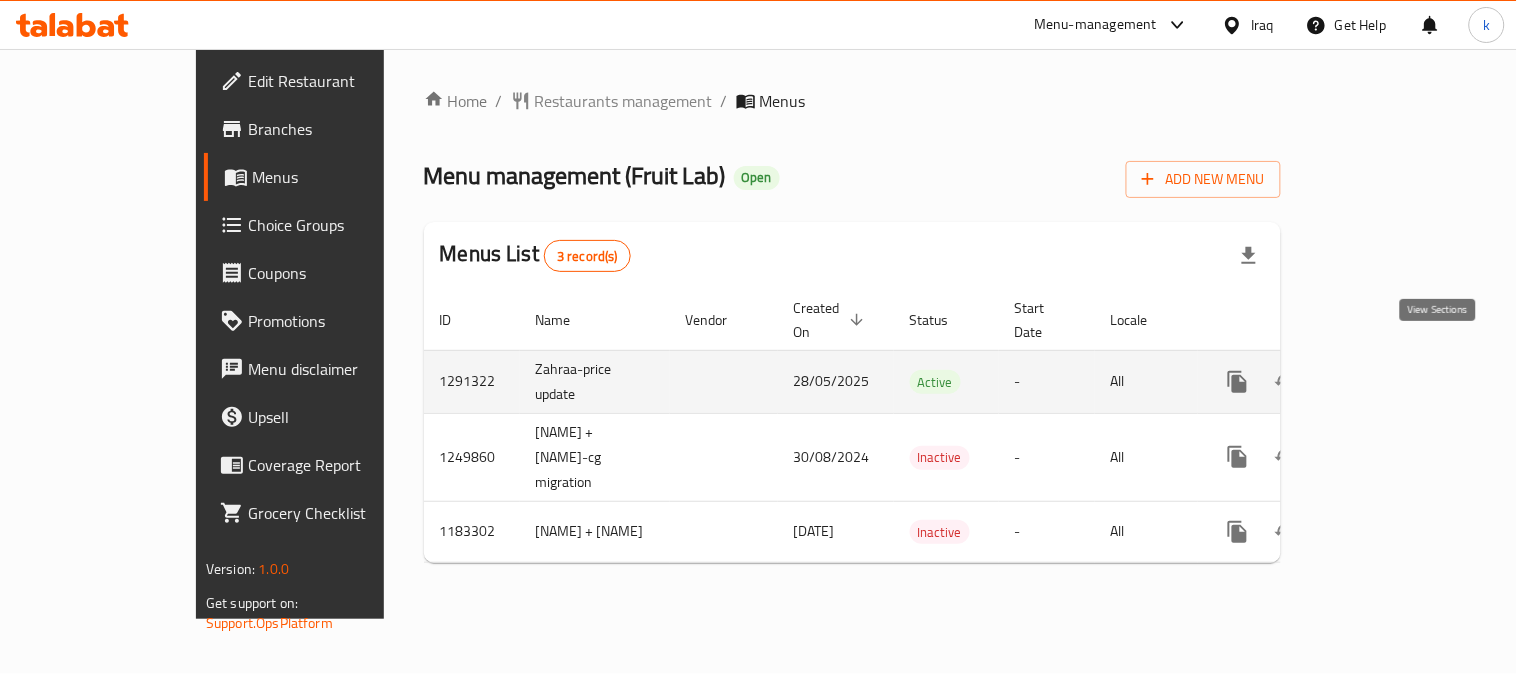 click at bounding box center (1382, 382) 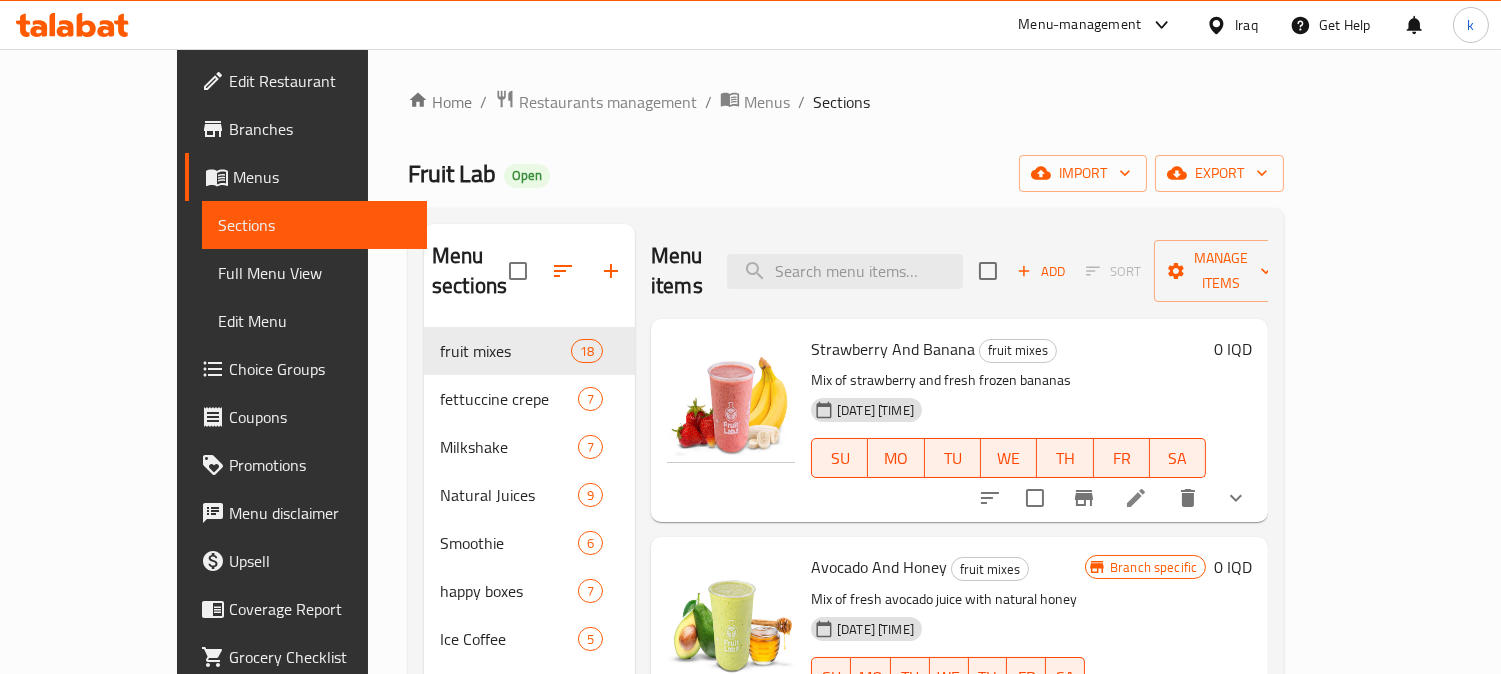 click on "Full Menu View" at bounding box center [315, 273] 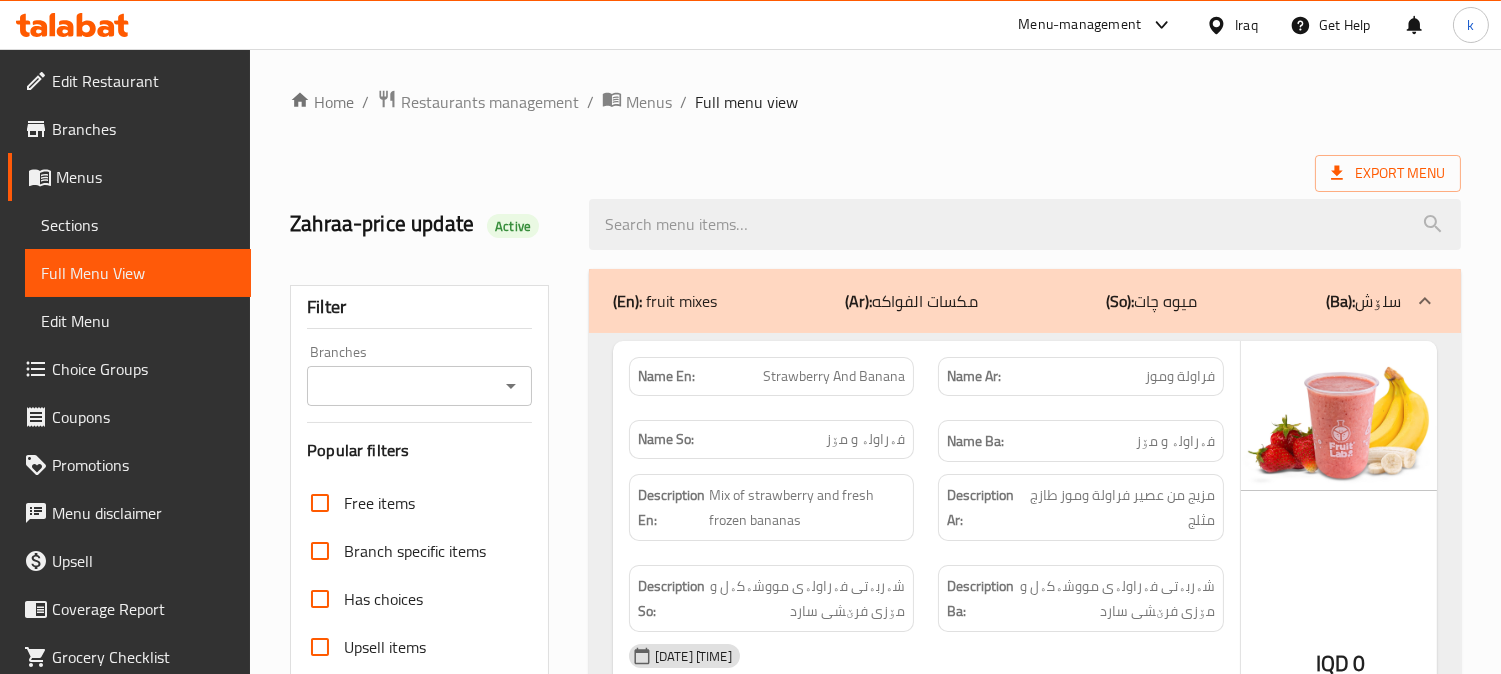 click on "Branches" at bounding box center [403, 386] 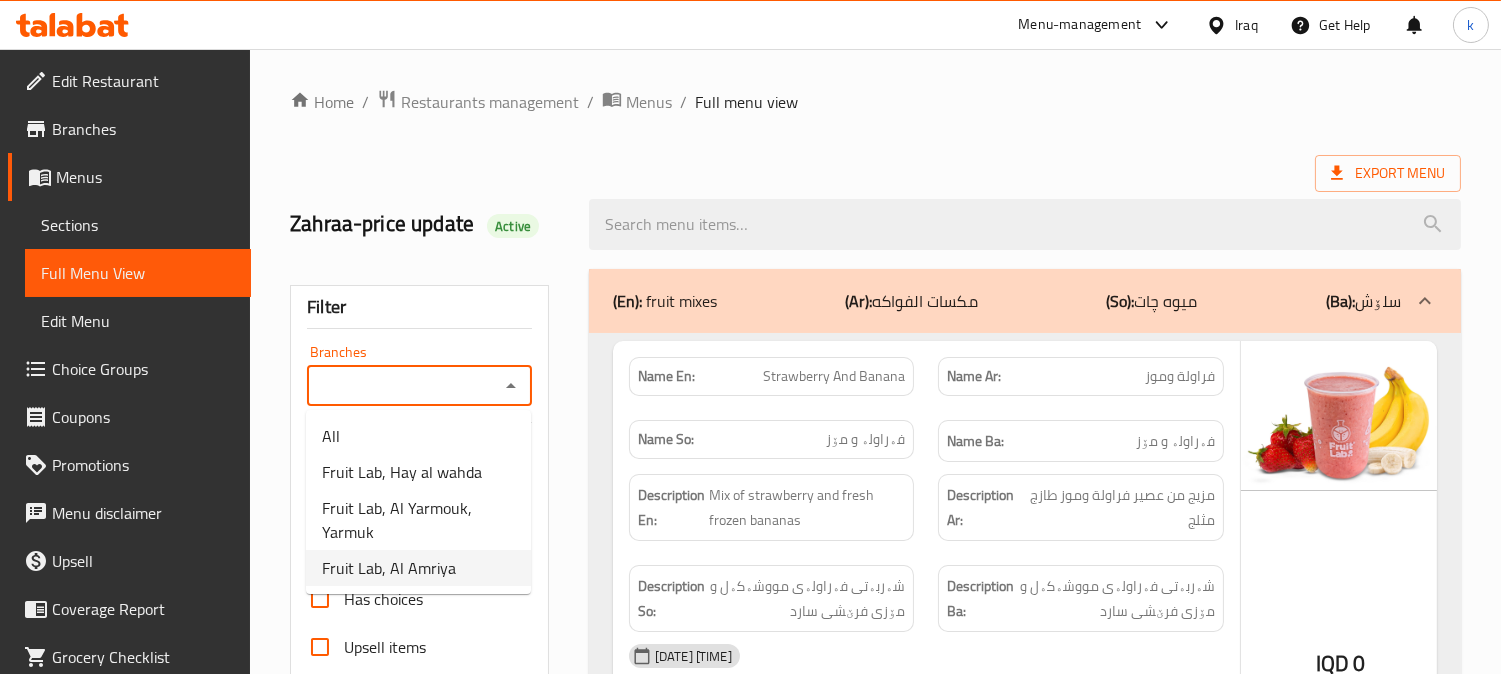 click on "Fruit Lab, Al Amriya" at bounding box center (418, 568) 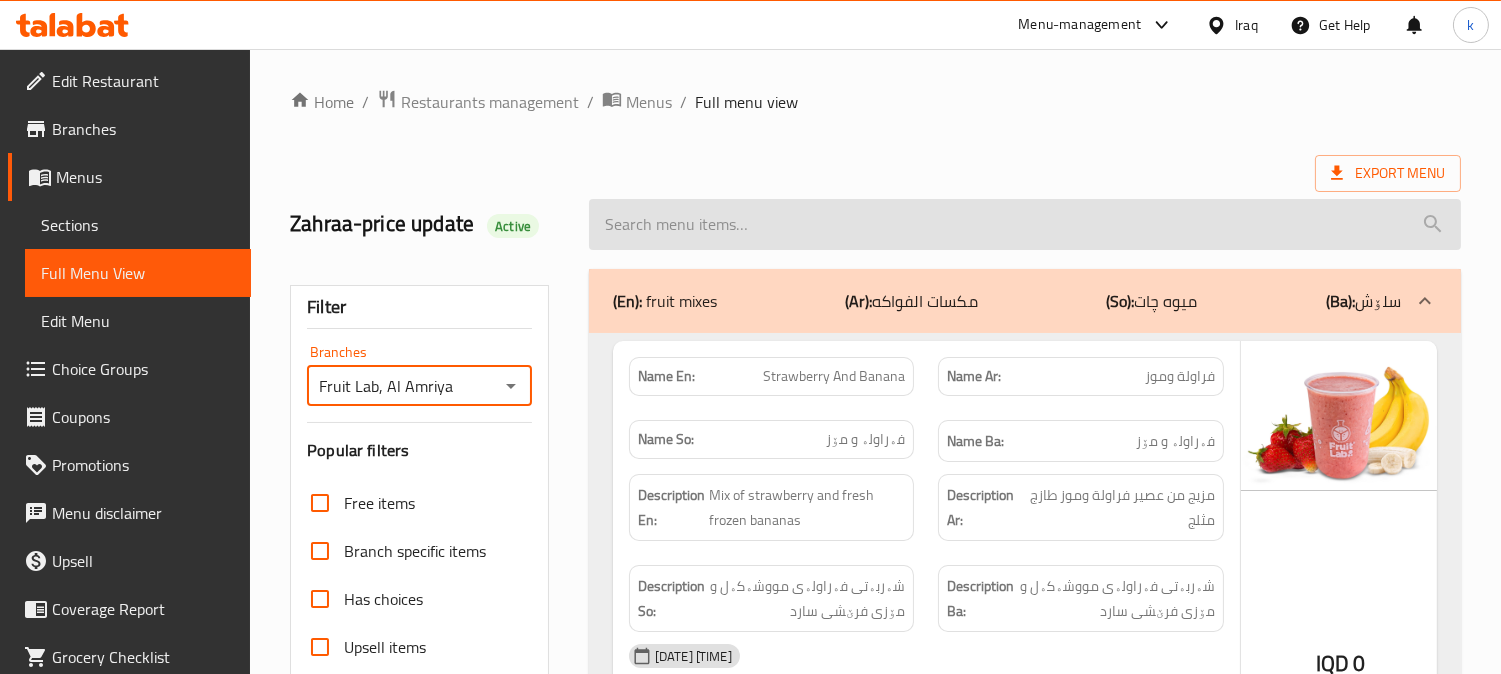 click at bounding box center [1025, 224] 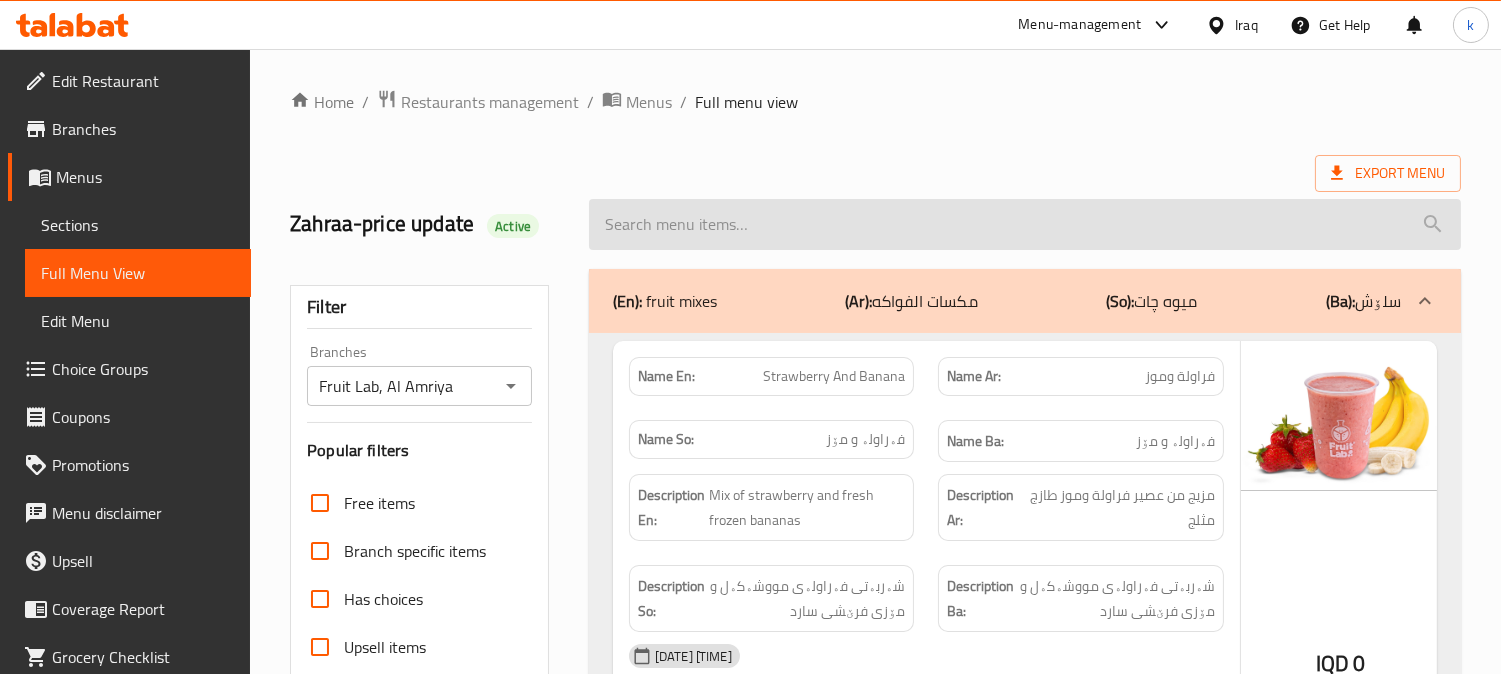 paste on "White Lotus" 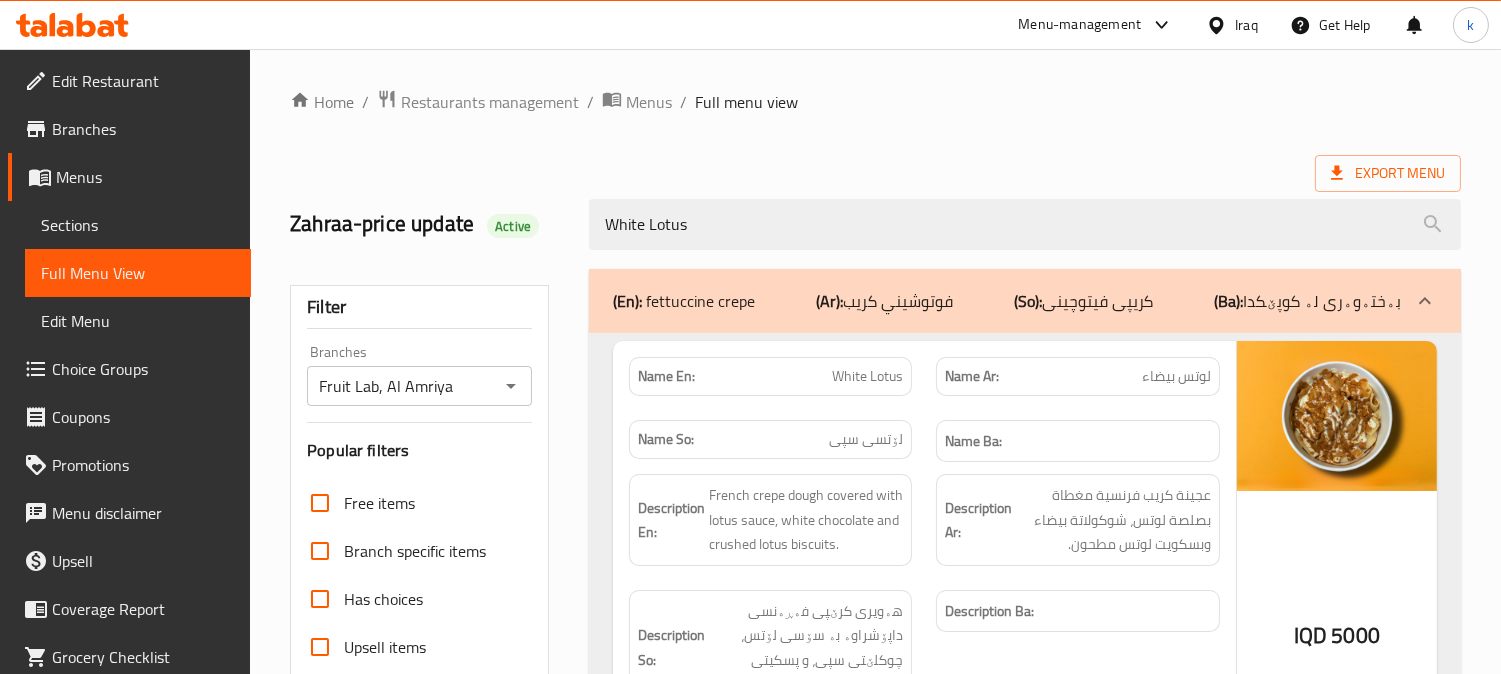 scroll, scrollTop: 185, scrollLeft: 0, axis: vertical 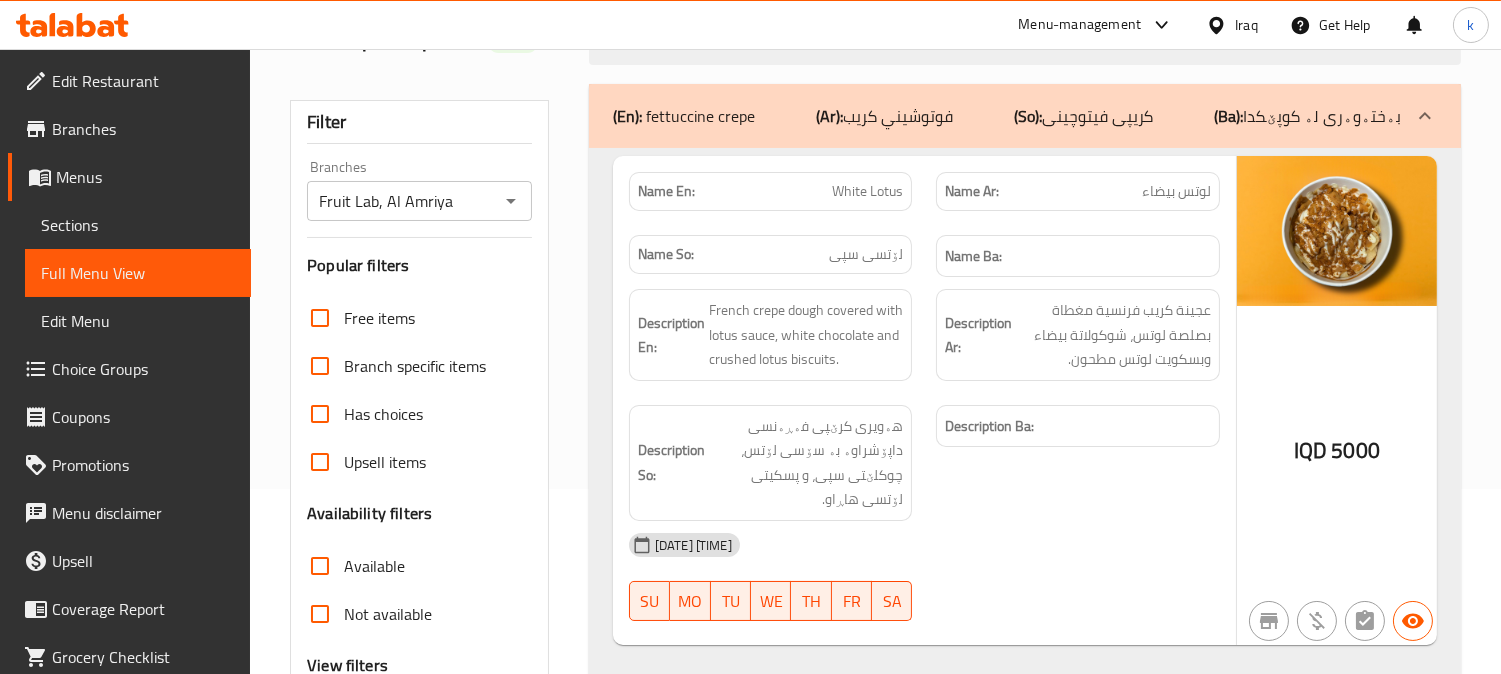 type on "White Lotus" 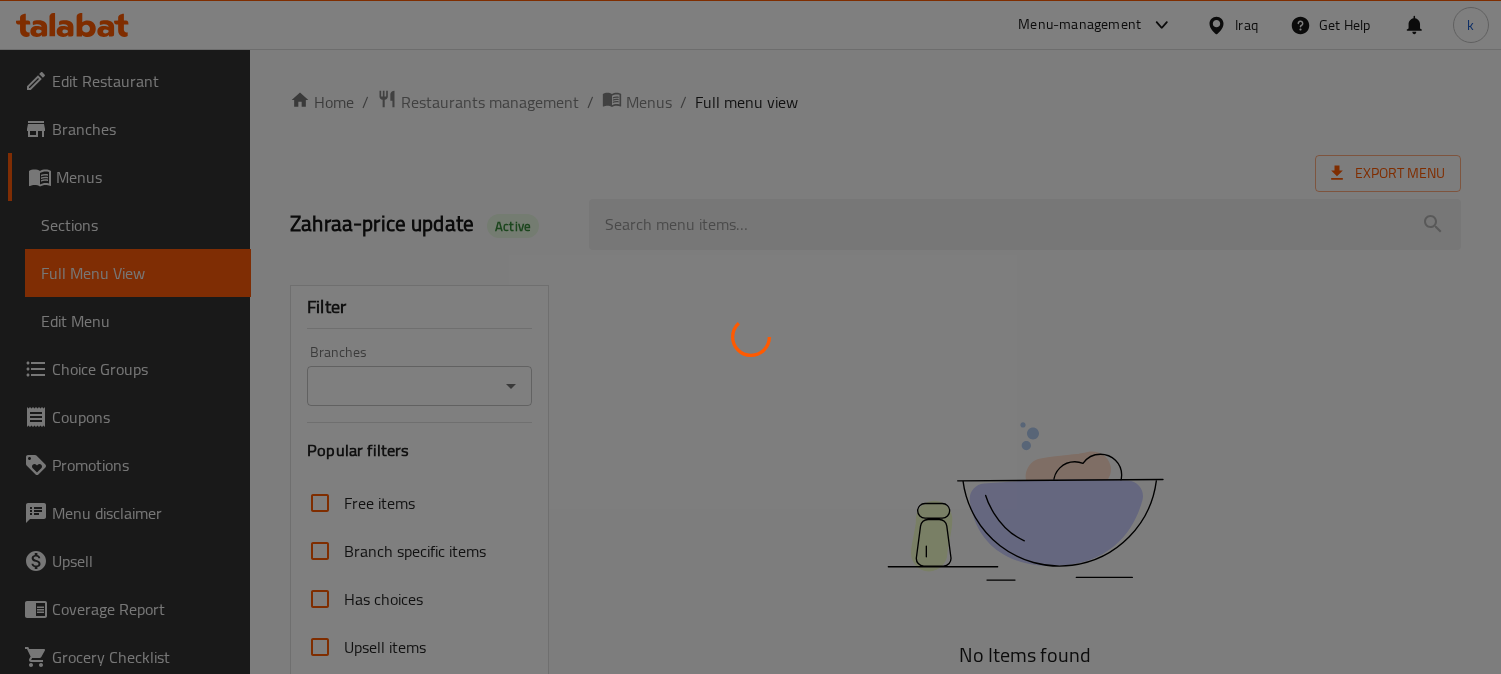 scroll, scrollTop: 0, scrollLeft: 0, axis: both 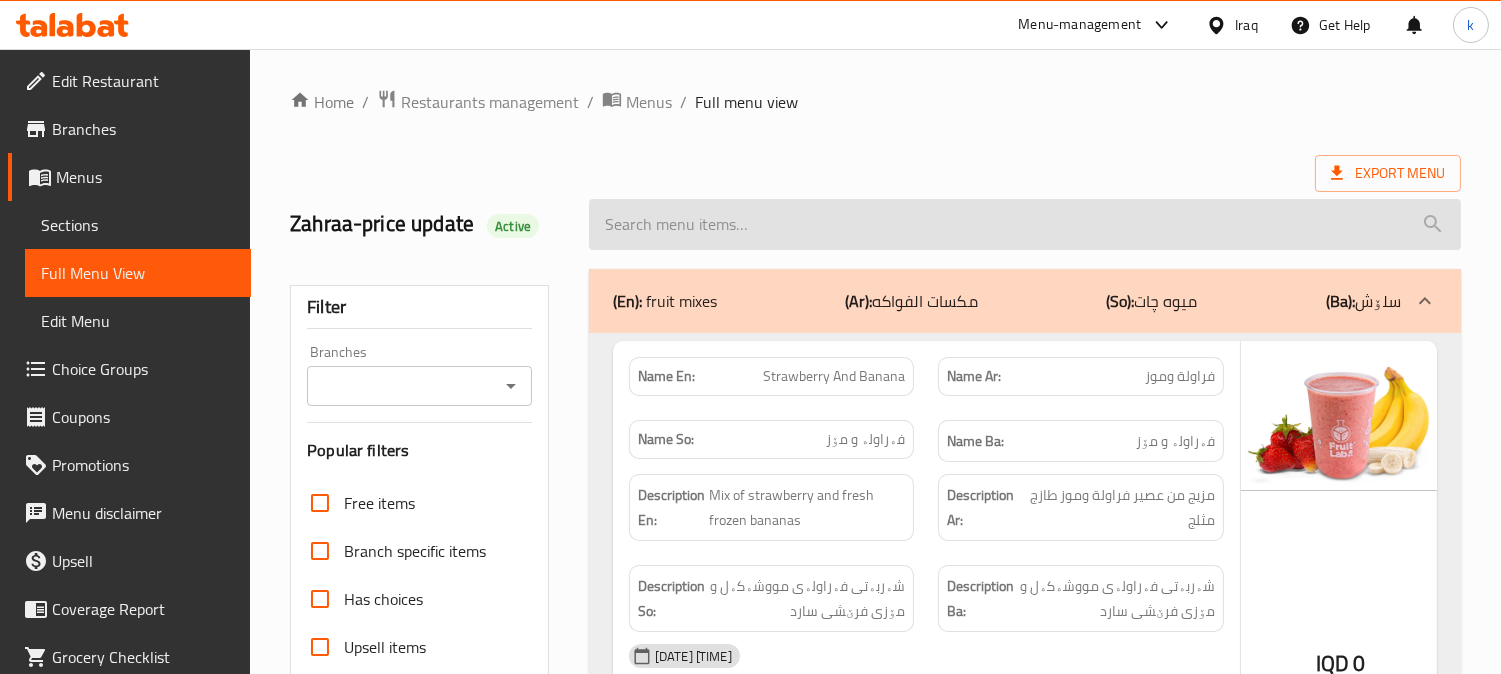 click at bounding box center [1025, 224] 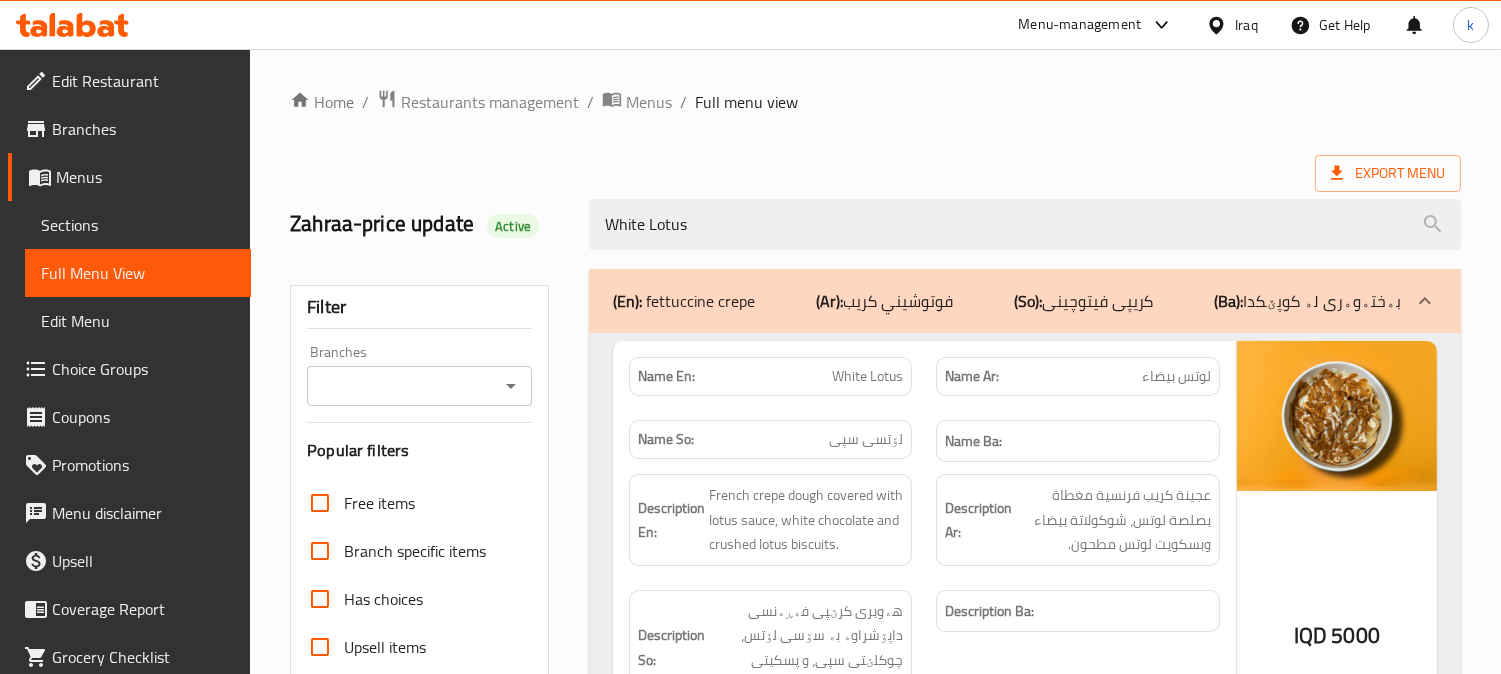 type on "White Lotus" 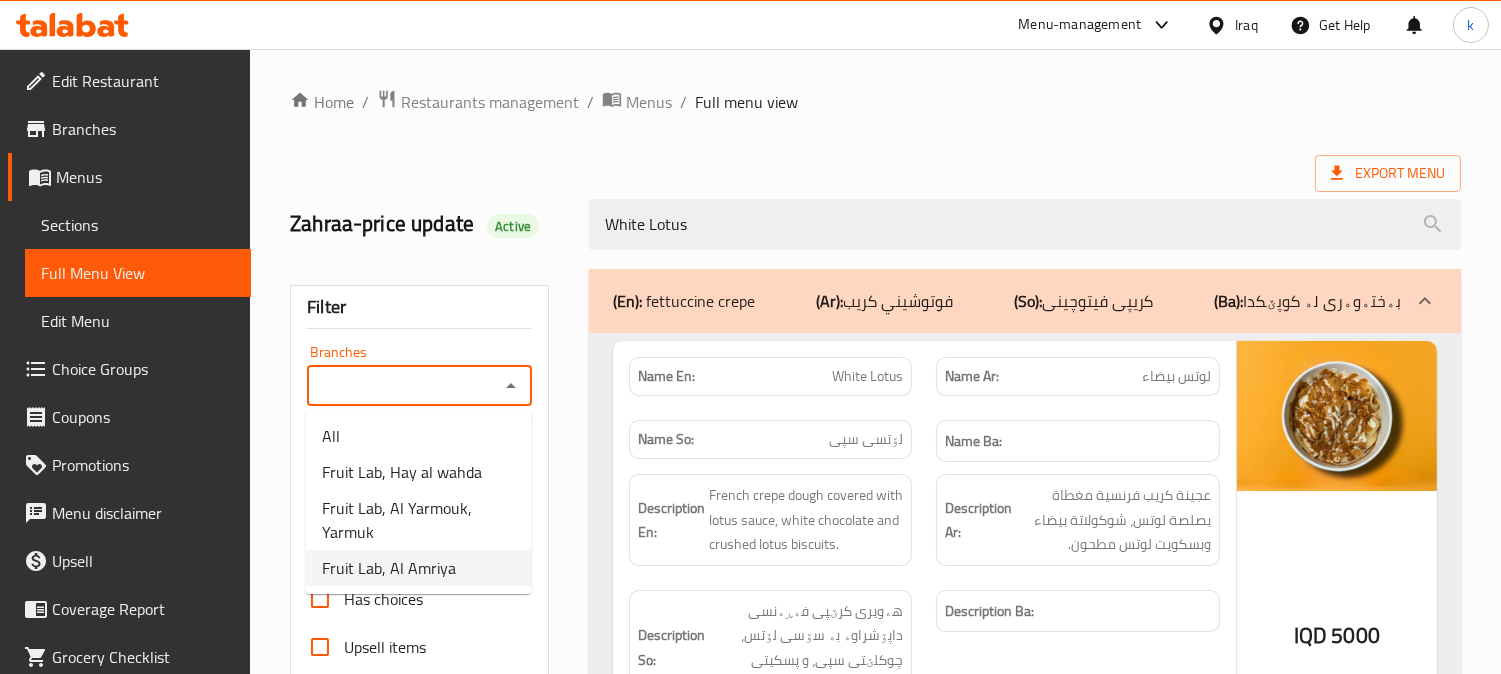 click on "Fruit Lab, Al Amriya" at bounding box center (418, 568) 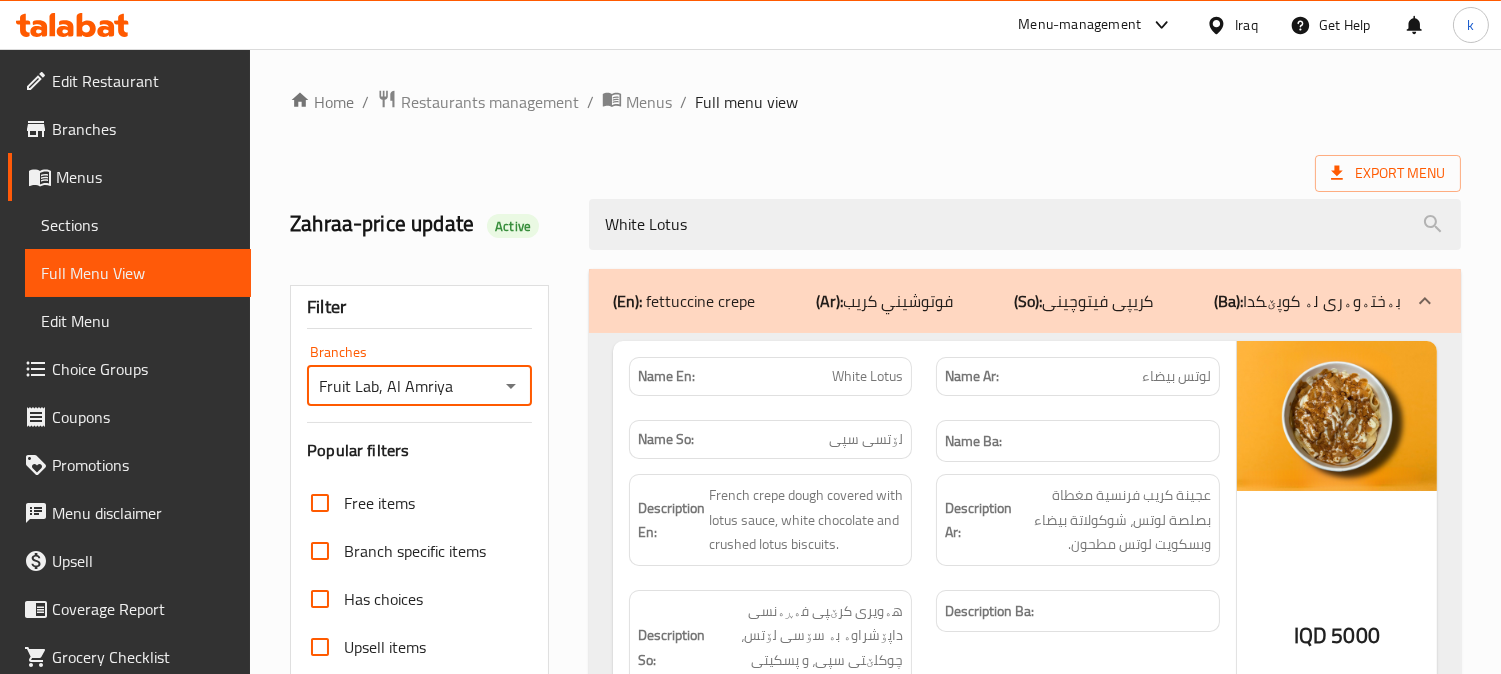 click on "Sections" at bounding box center (138, 225) 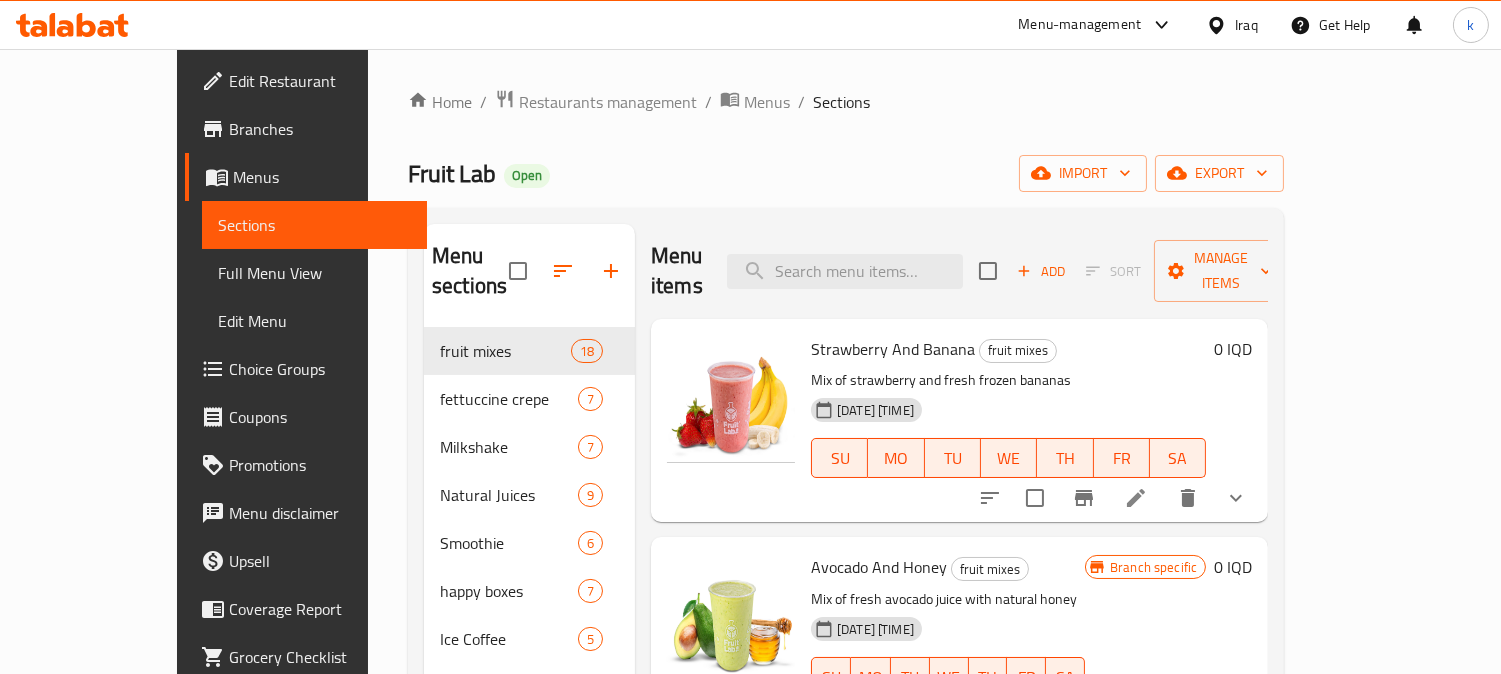 click on "Full Menu View" at bounding box center (315, 273) 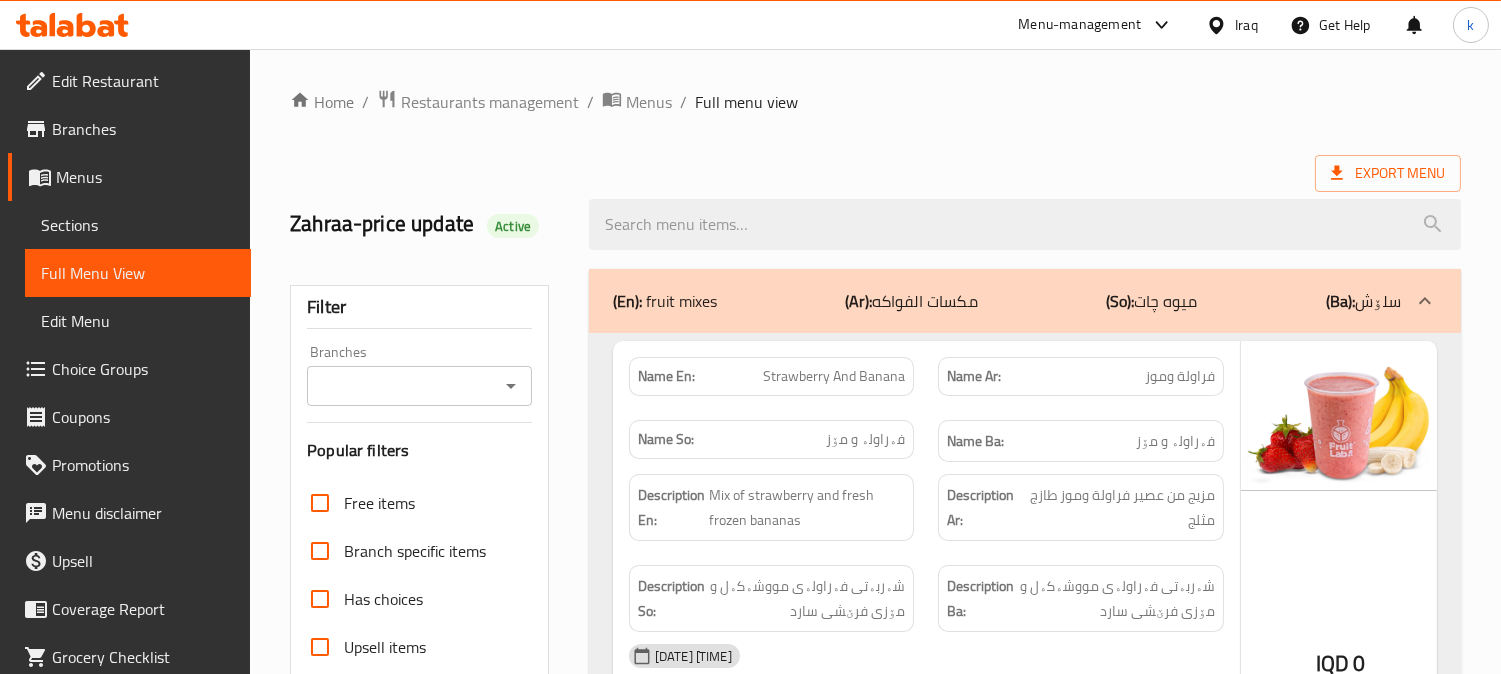 click on "Sections" at bounding box center [138, 225] 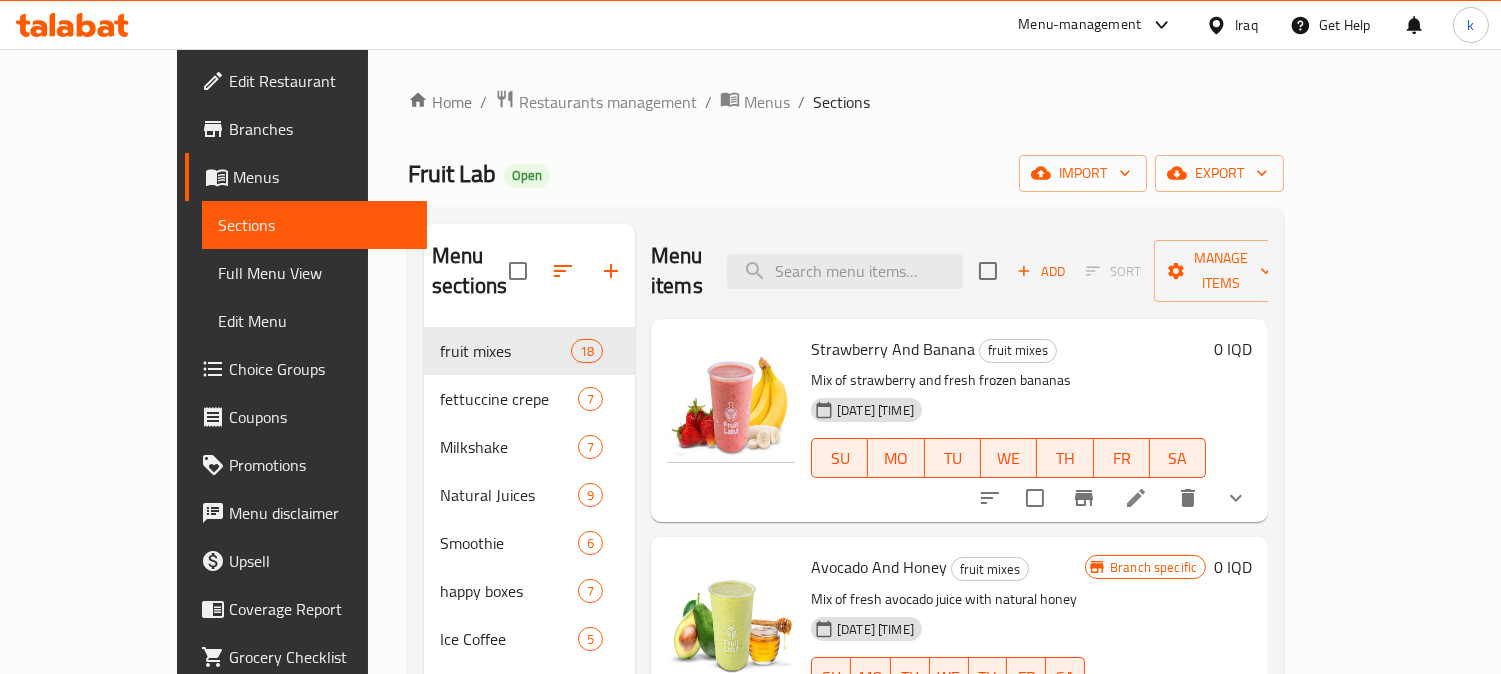 click on "Menu items Add Sort Manage items" at bounding box center (959, 271) 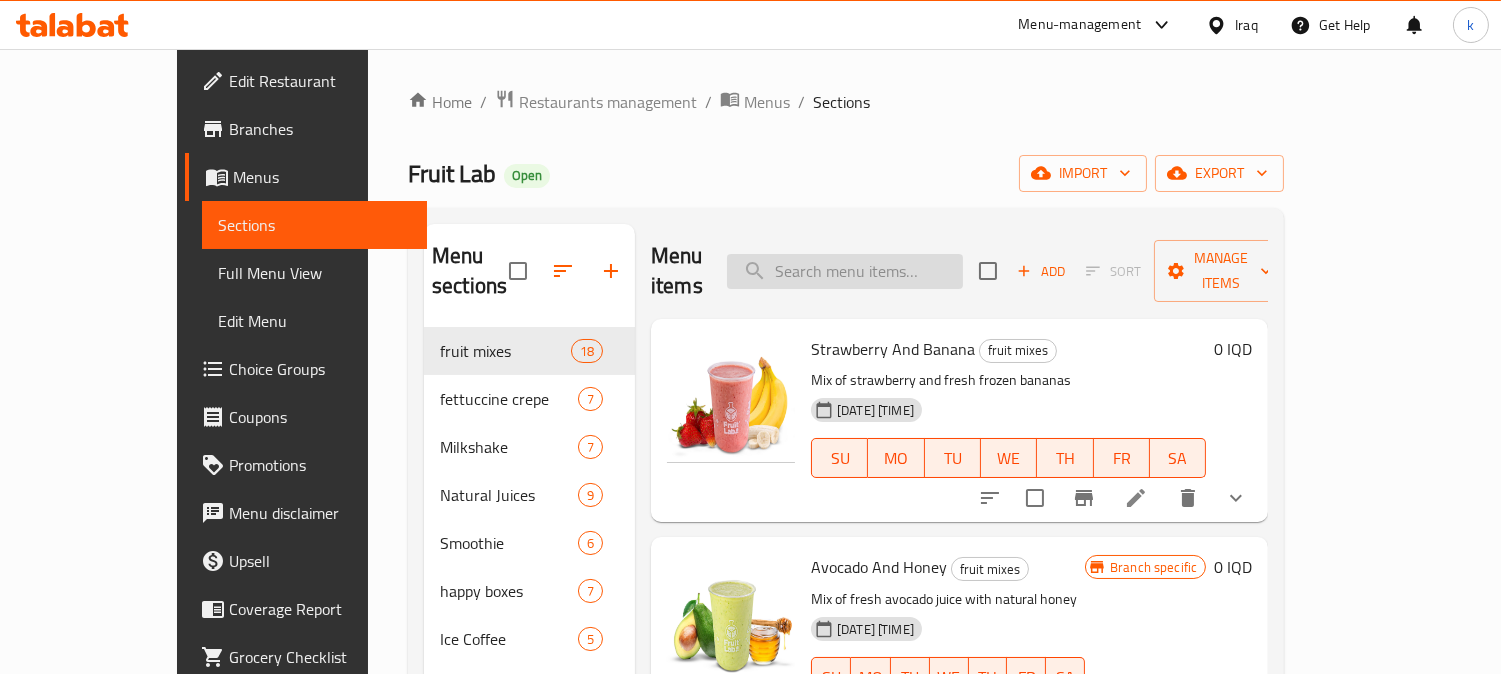 click at bounding box center [845, 271] 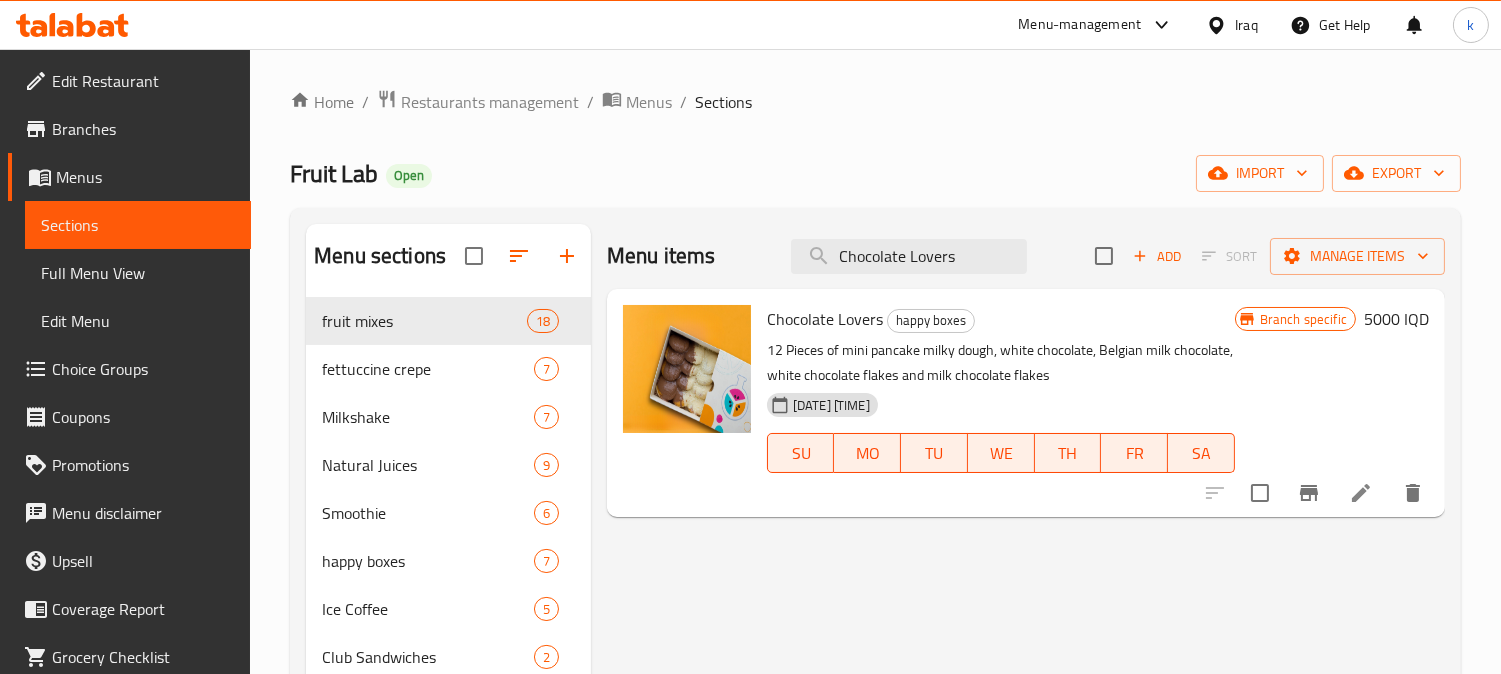type on "Chocolate Lovers" 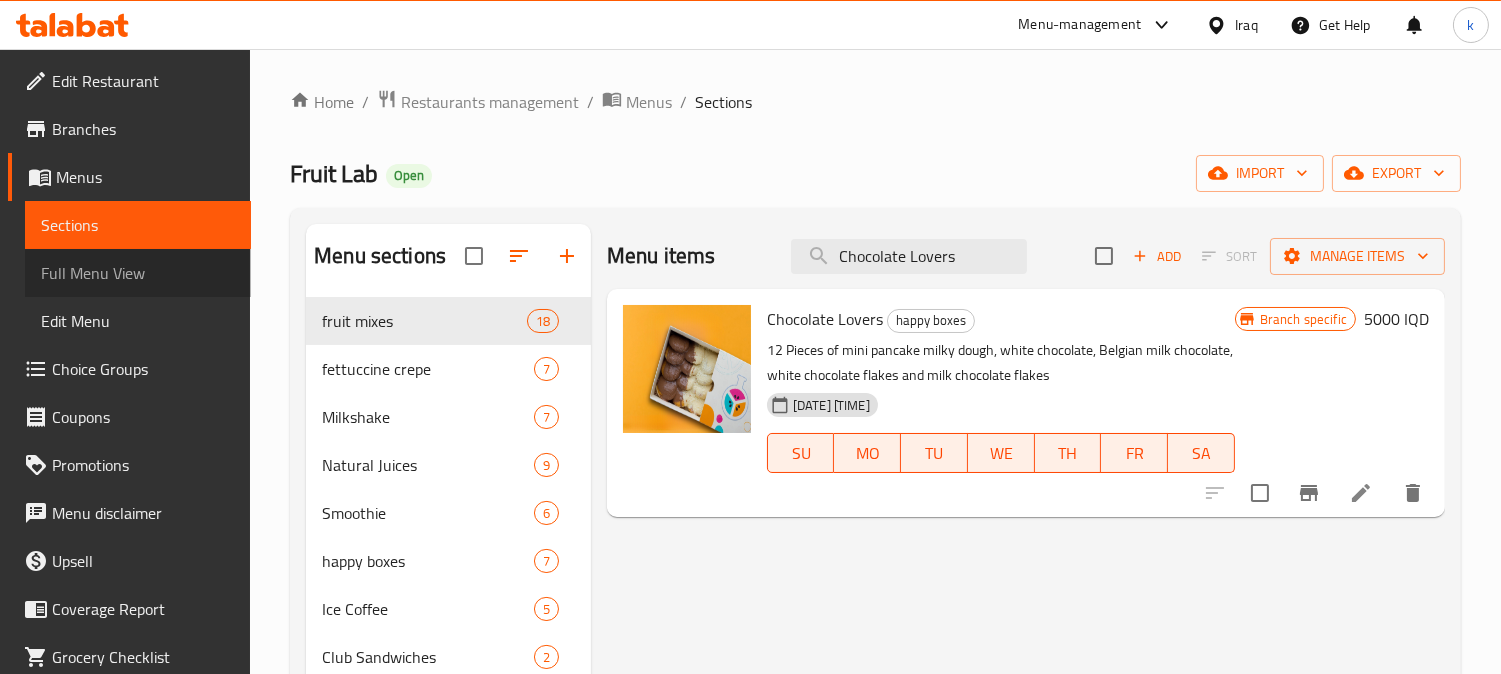 click on "Full Menu View" at bounding box center [138, 273] 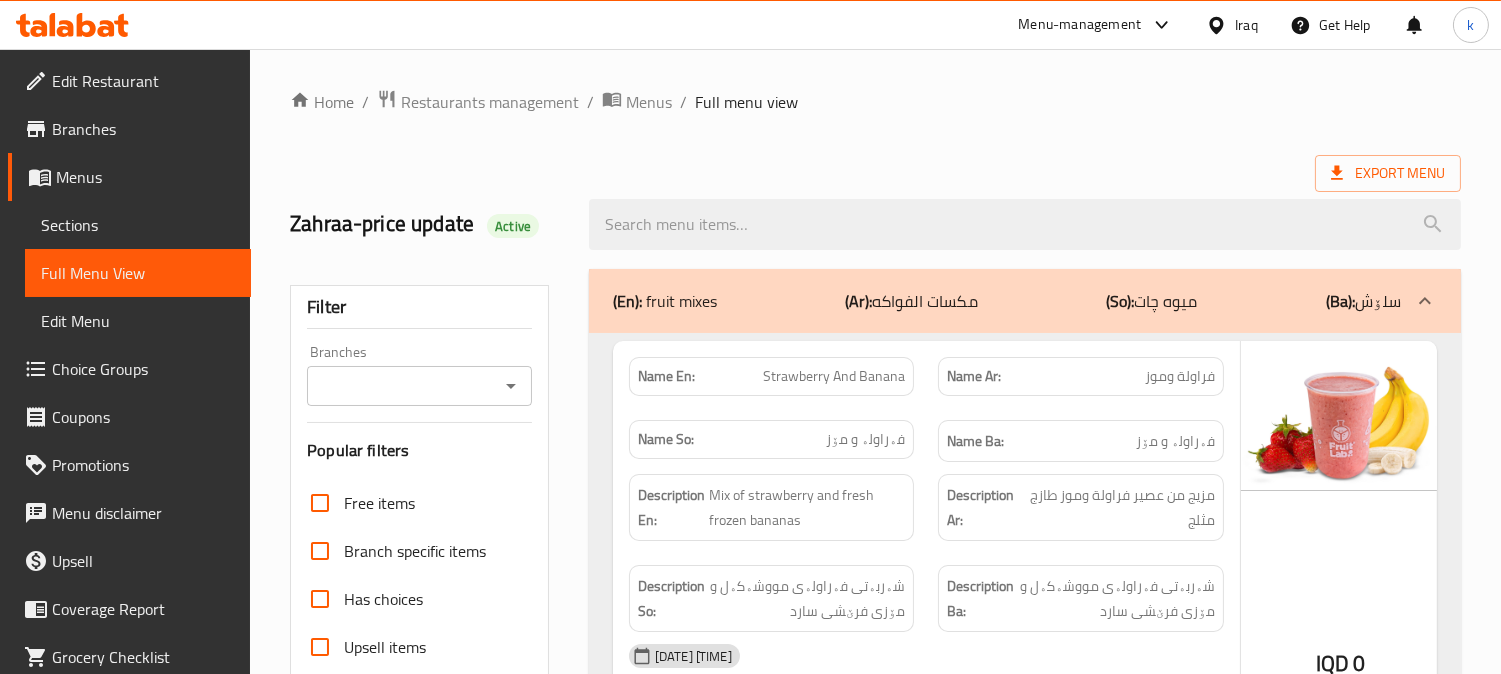 click on "Branches" at bounding box center [419, 386] 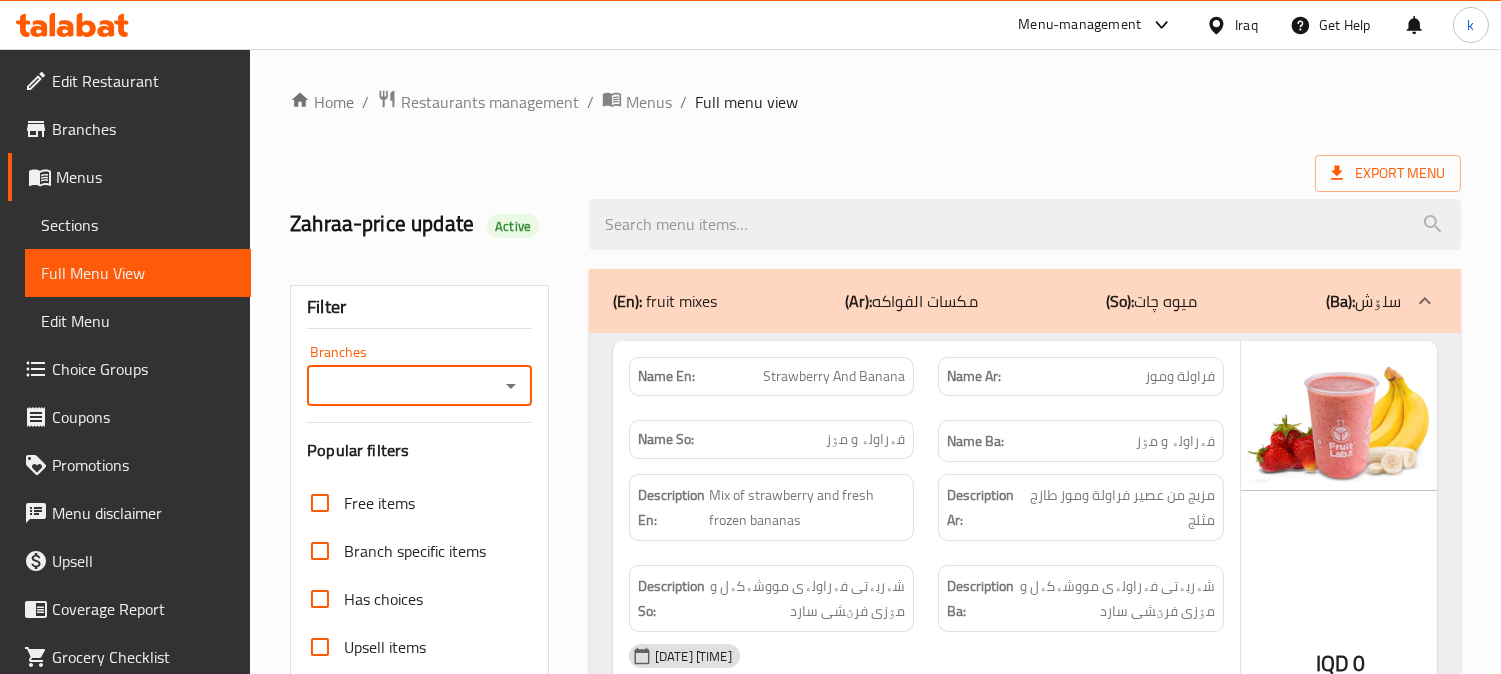 drag, startPoint x: 383, startPoint y: 382, endPoint x: 424, endPoint y: 404, distance: 46.52956 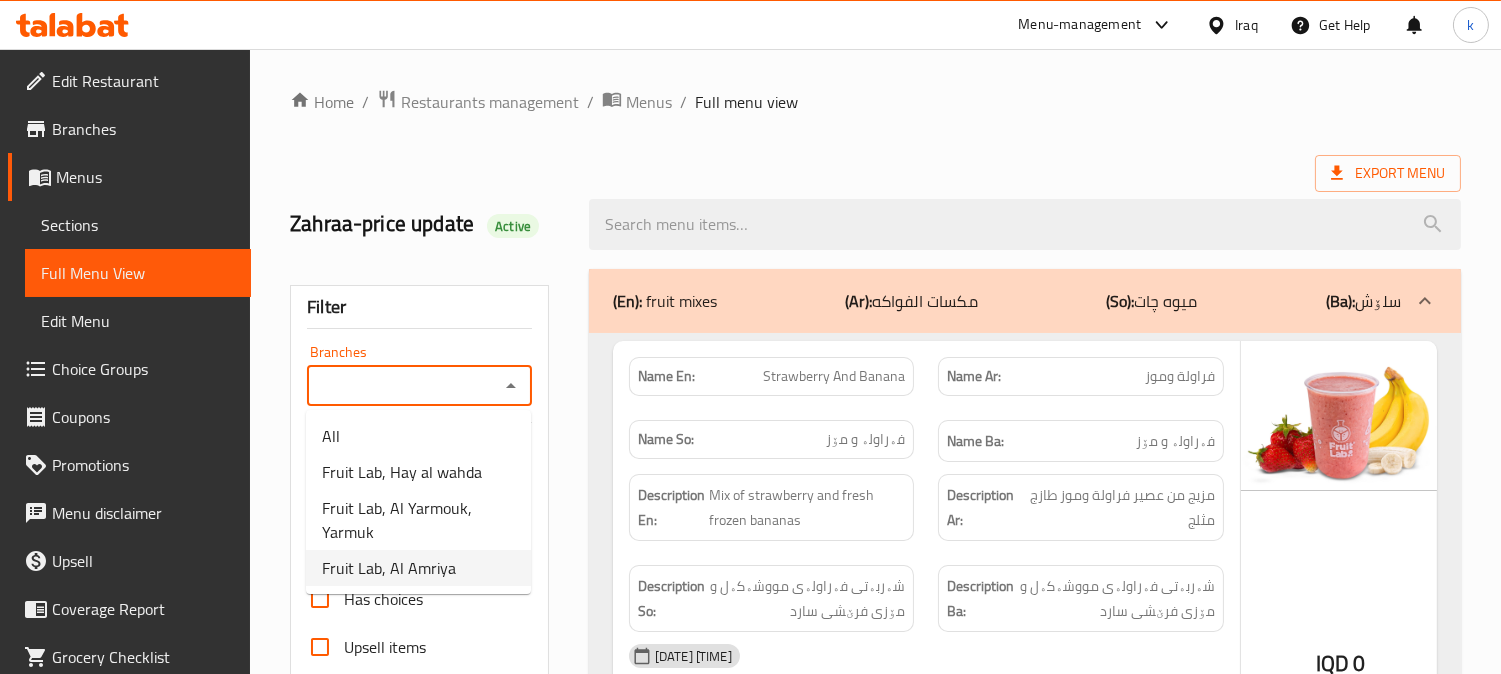 click on "Fruit Lab, Al Amriya" at bounding box center [418, 568] 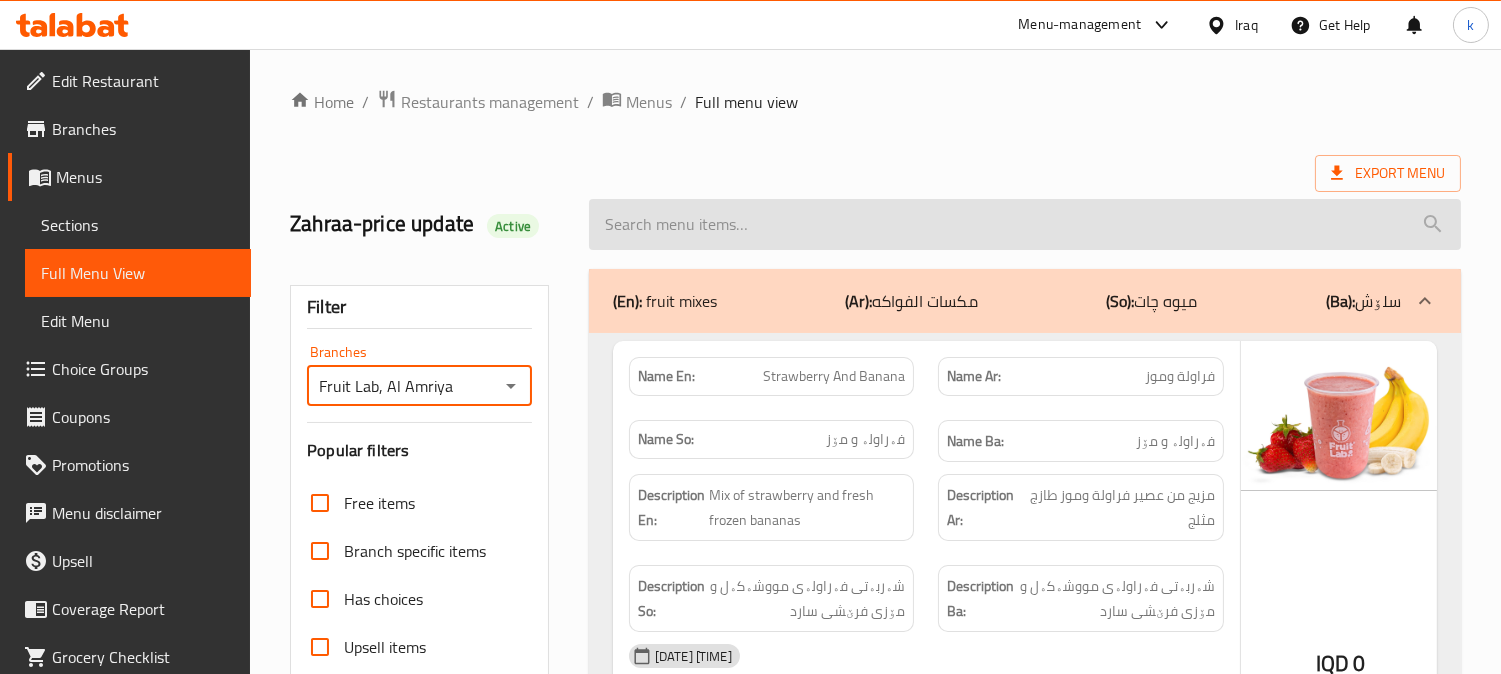 click at bounding box center (1025, 224) 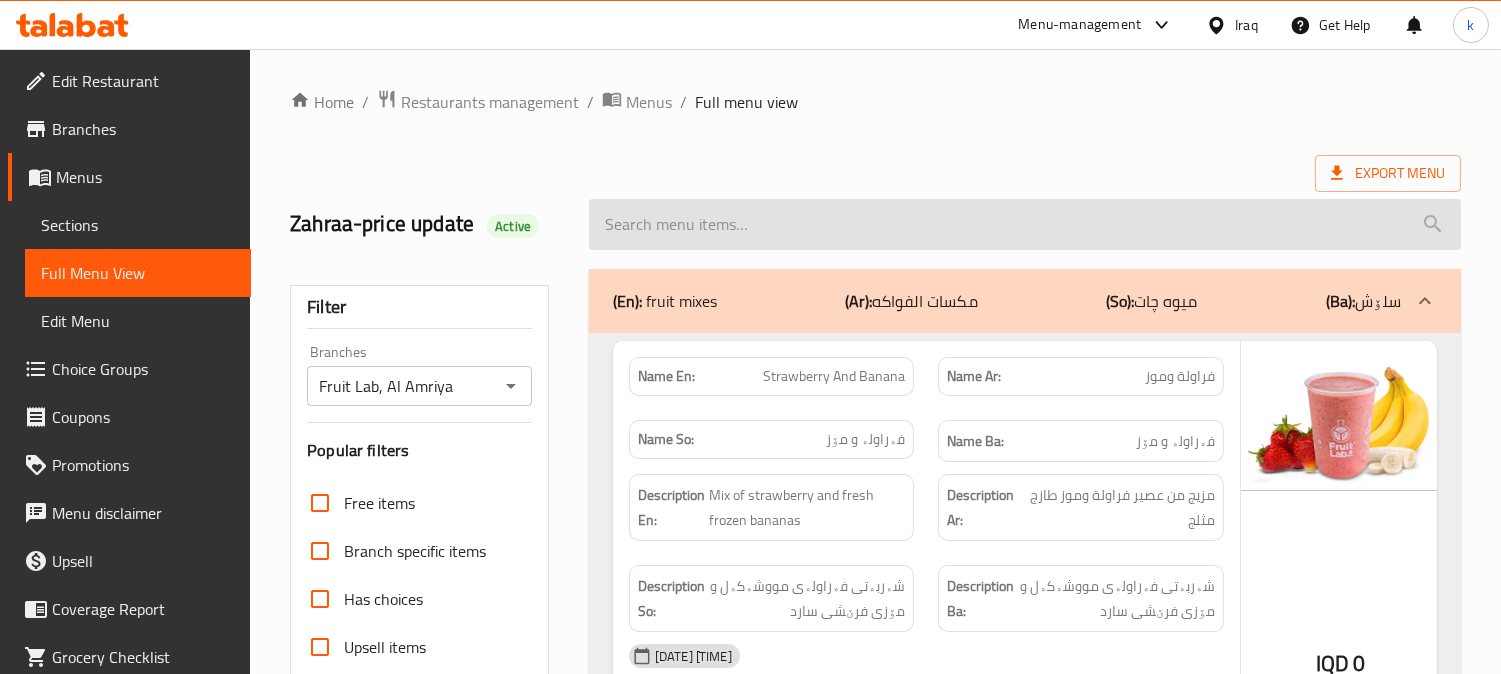 paste on "Chocolate Lovers" 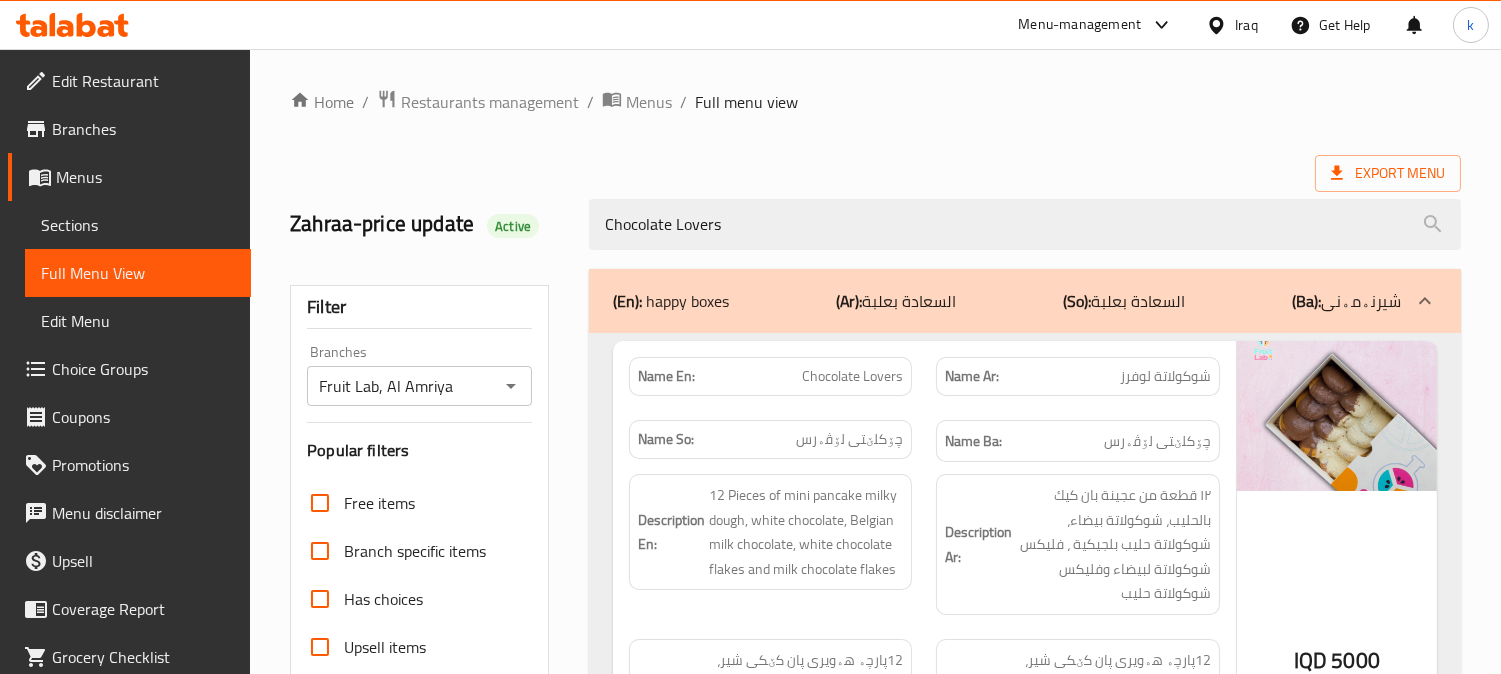 type on "Chocolate Lovers" 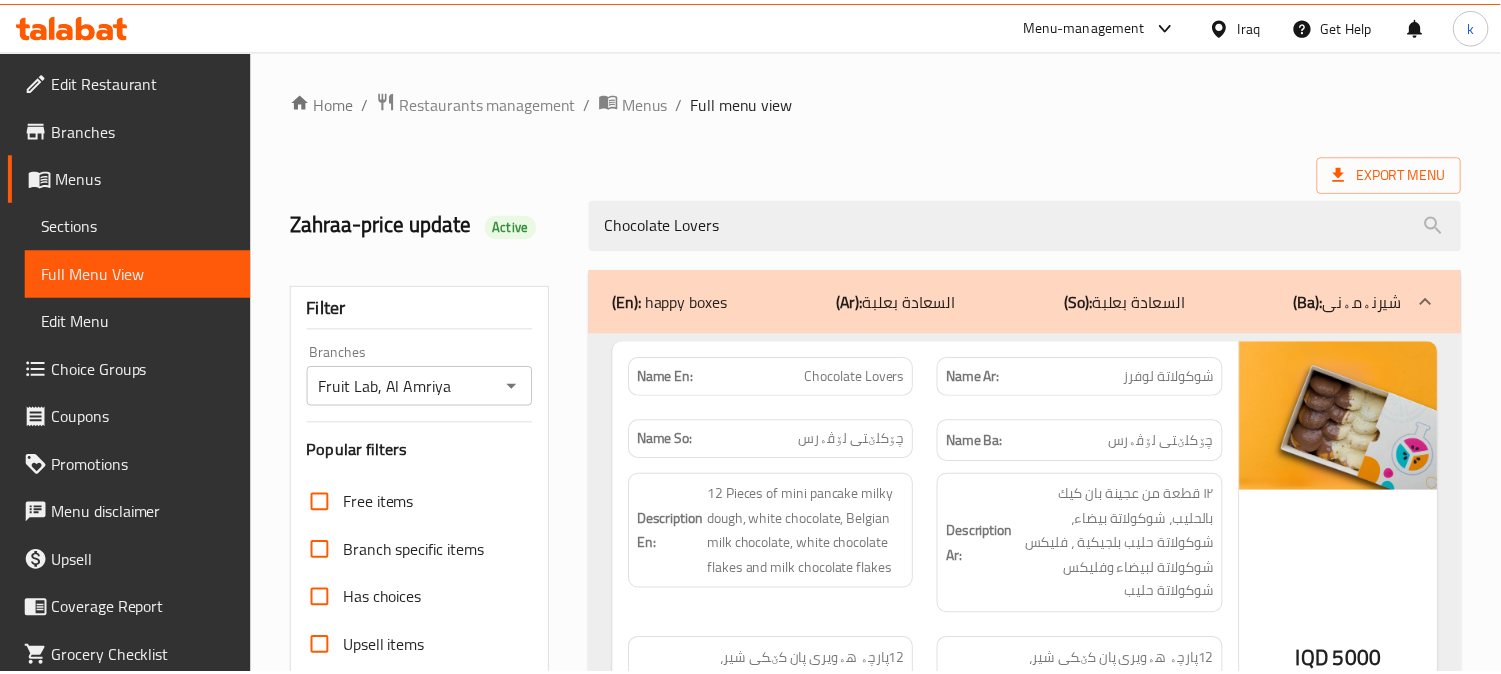 scroll, scrollTop: 390, scrollLeft: 0, axis: vertical 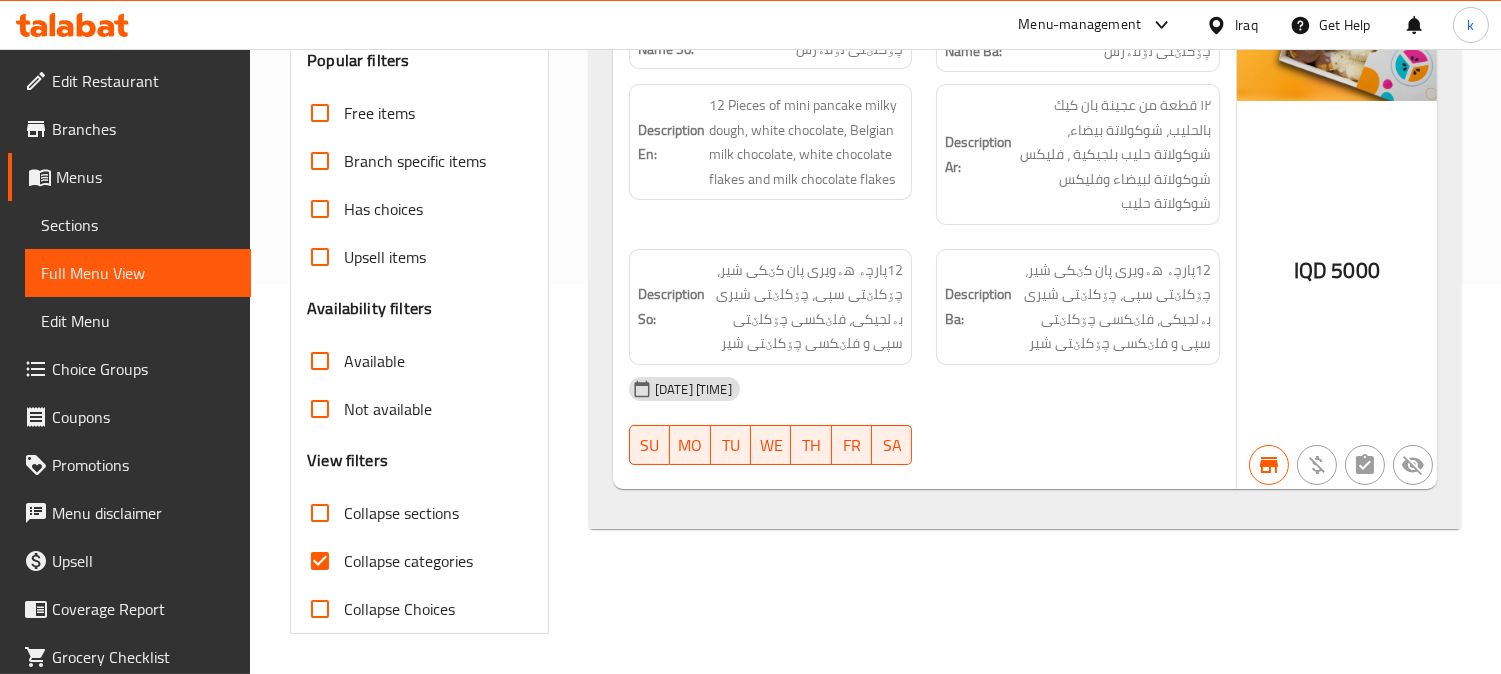 click on "Sections" at bounding box center [138, 225] 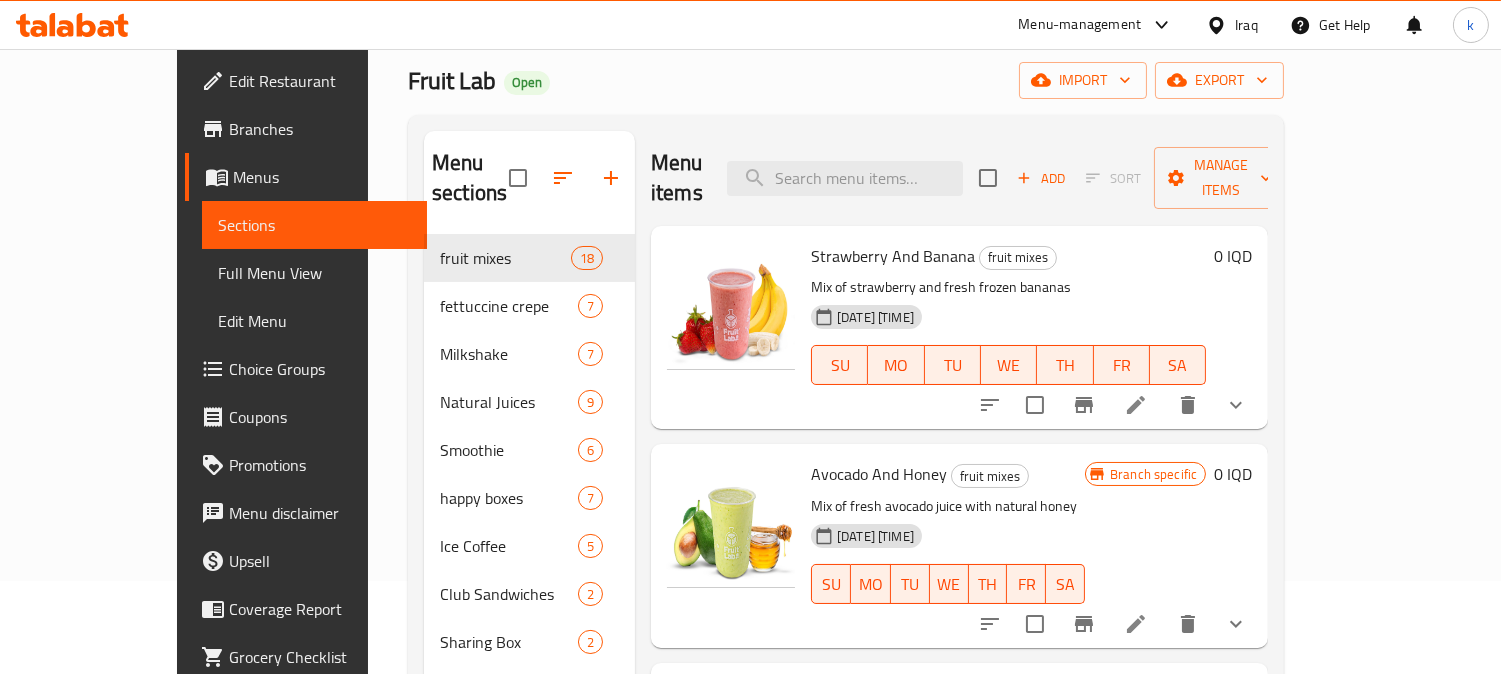 scroll, scrollTop: 0, scrollLeft: 0, axis: both 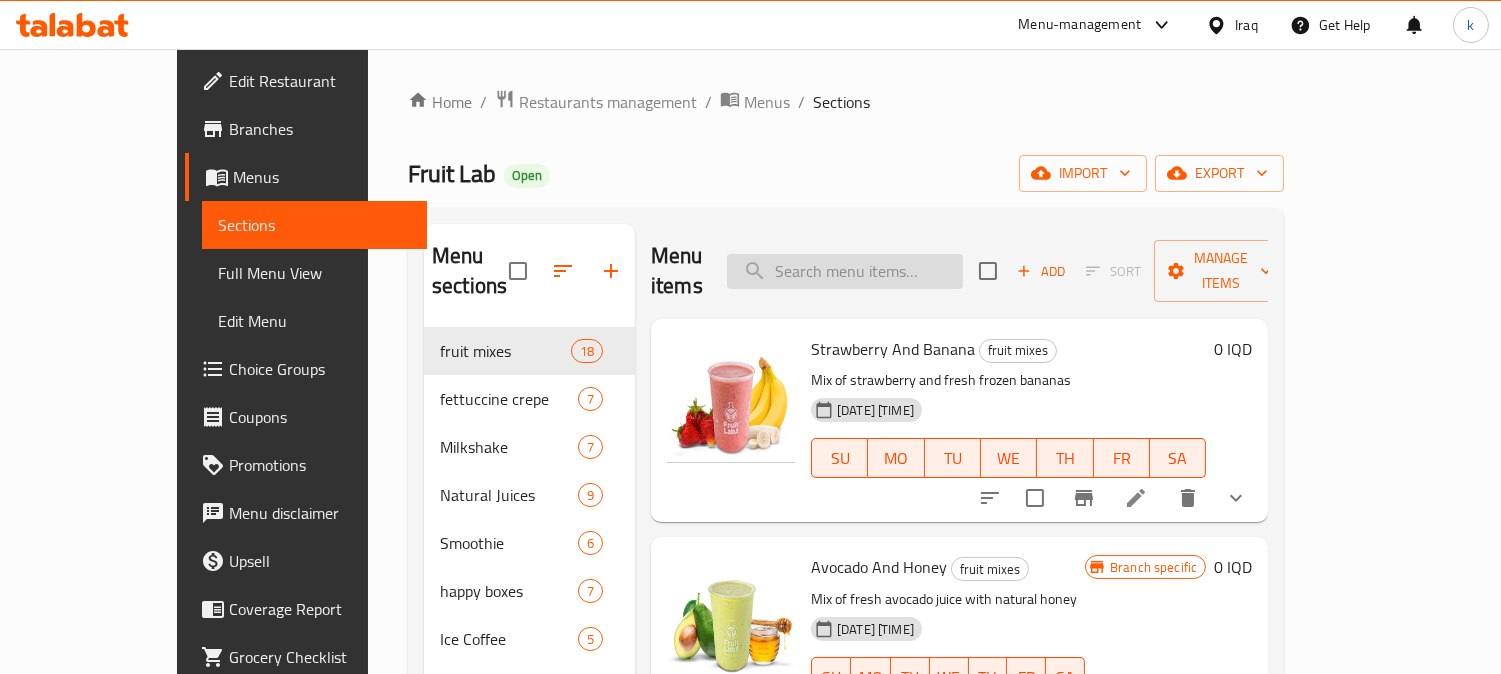 click at bounding box center [845, 271] 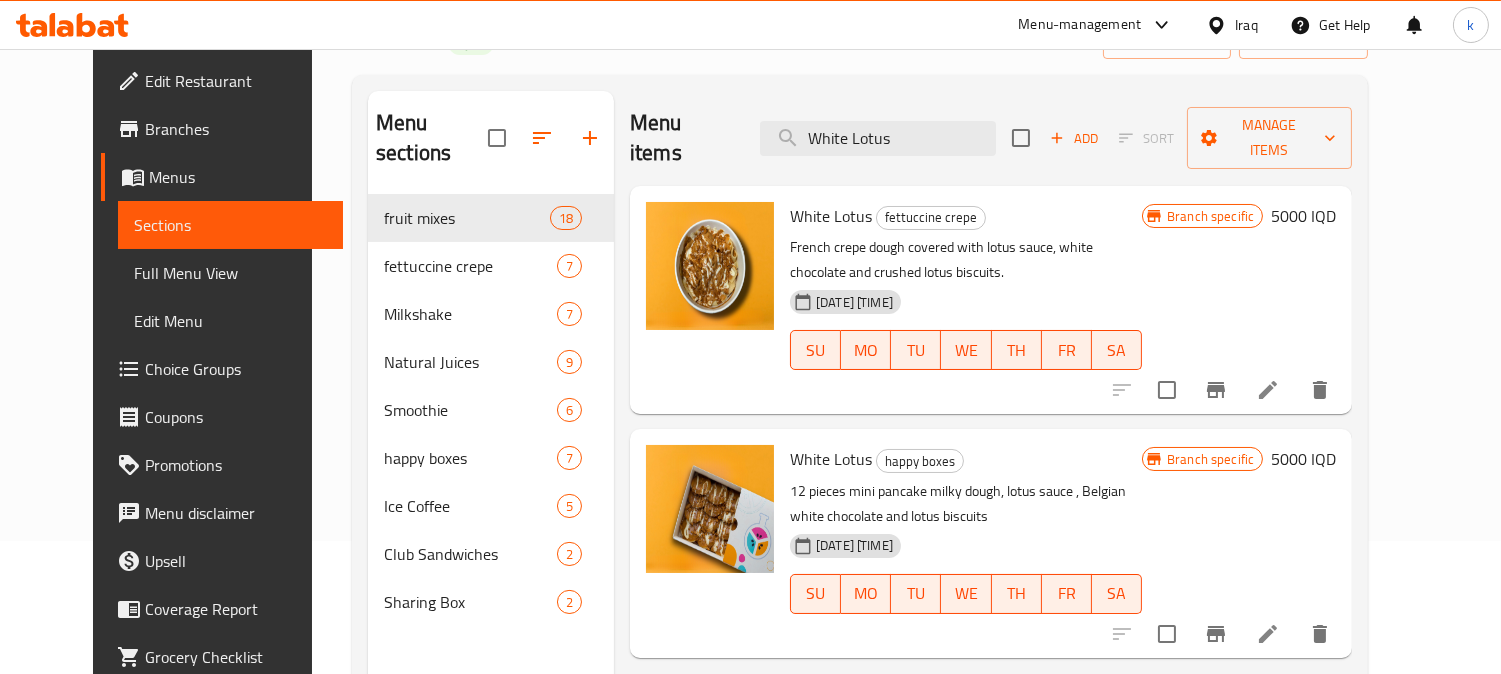 scroll, scrollTop: 185, scrollLeft: 0, axis: vertical 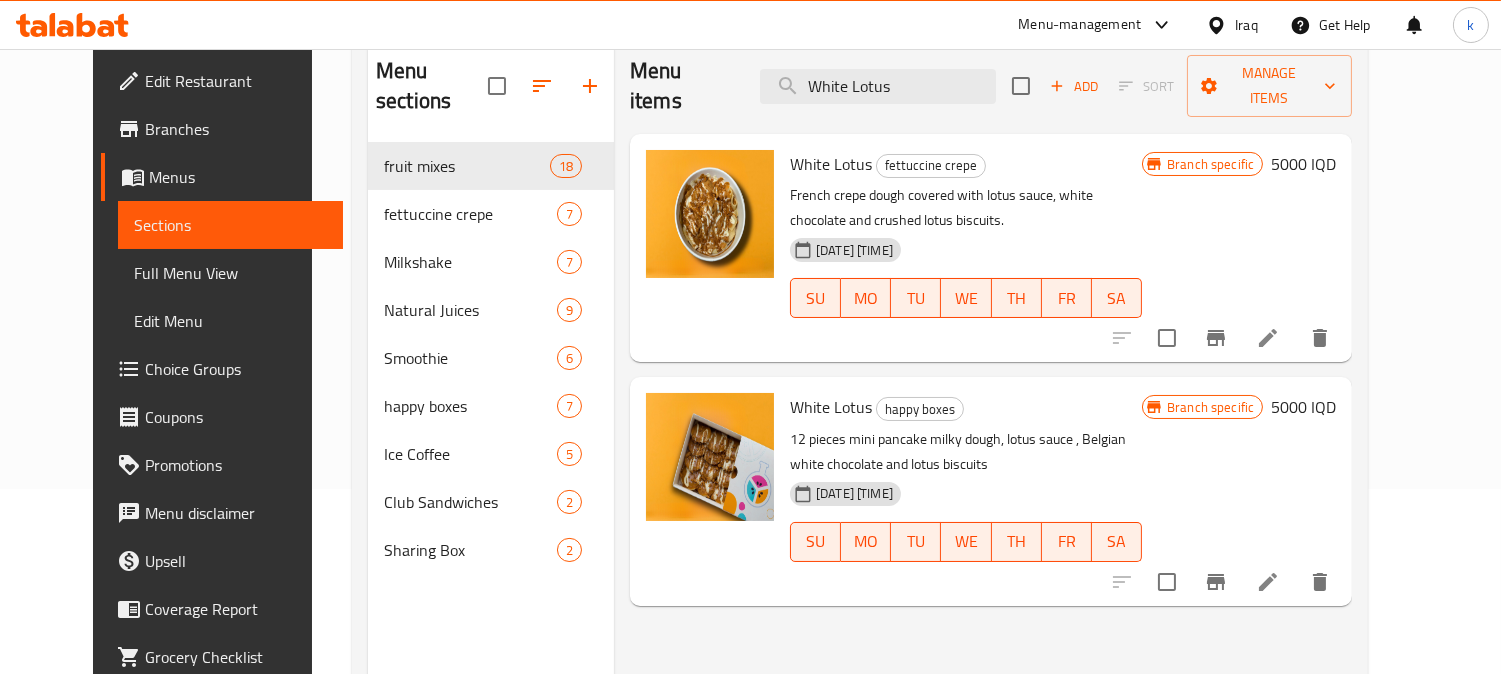 type on "White Lotus" 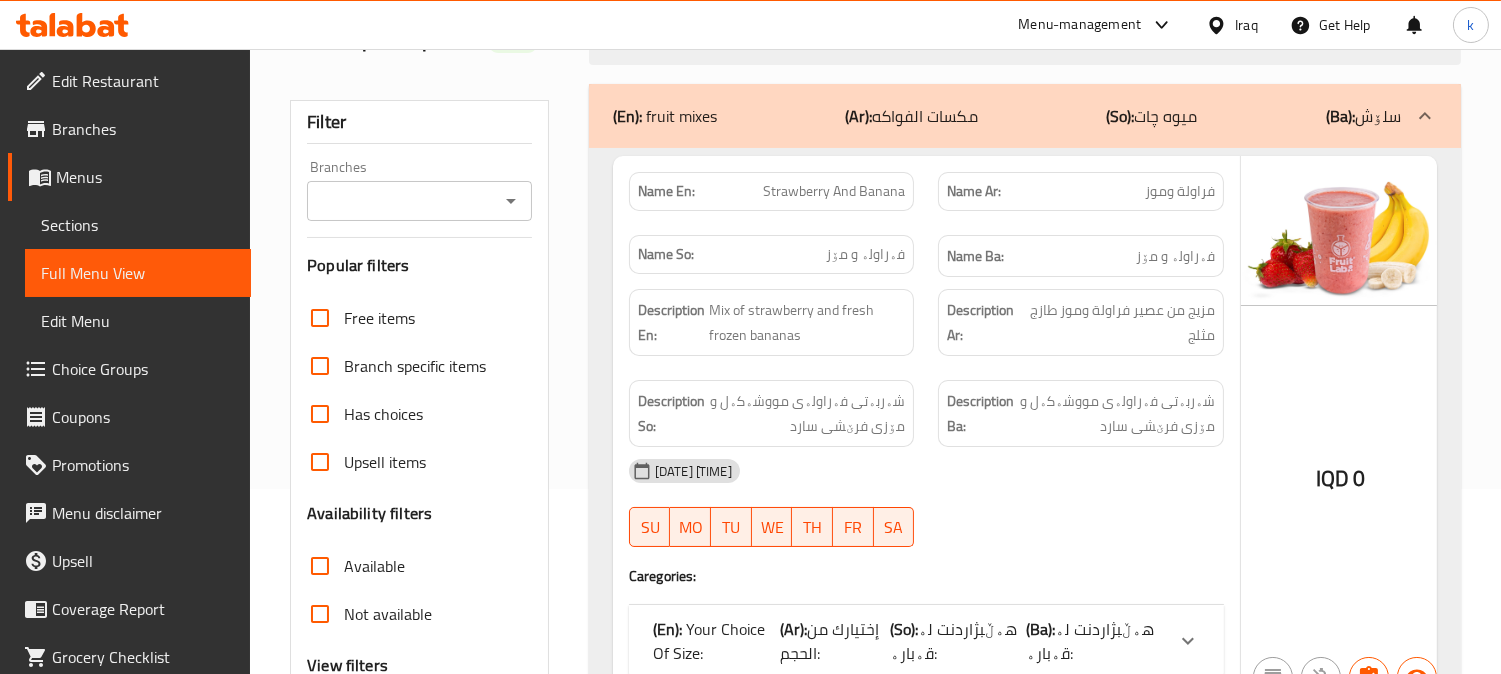 click on "Branches" at bounding box center (403, 201) 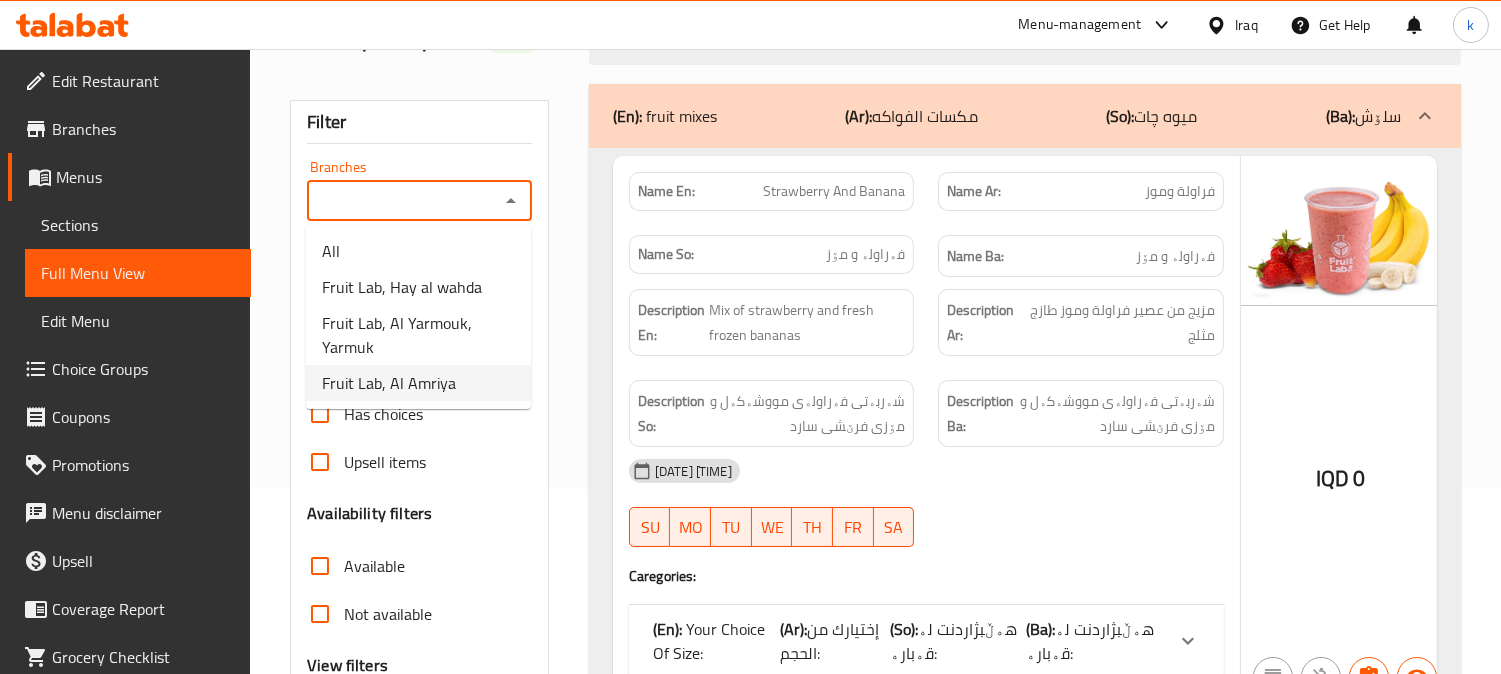 click on "Fruit Lab, Al Amriya" at bounding box center (418, 383) 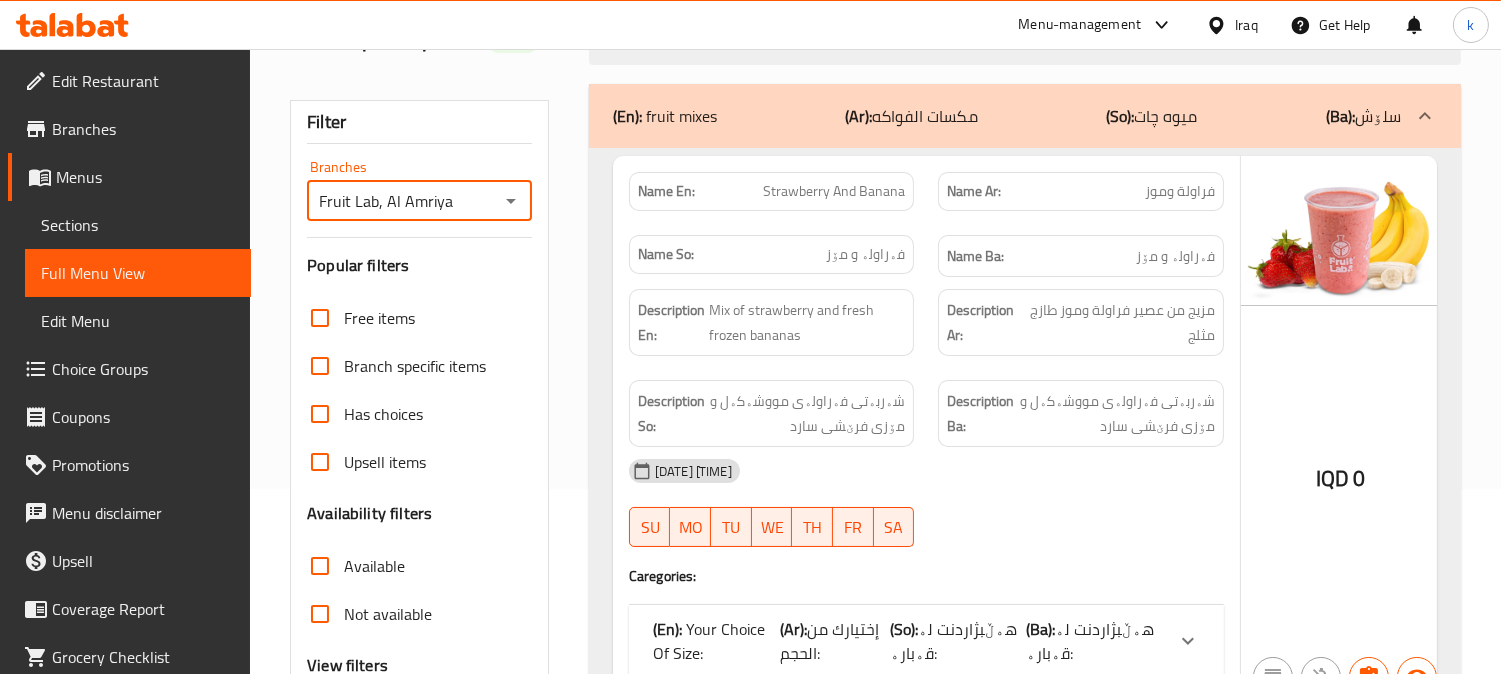 scroll, scrollTop: 0, scrollLeft: 0, axis: both 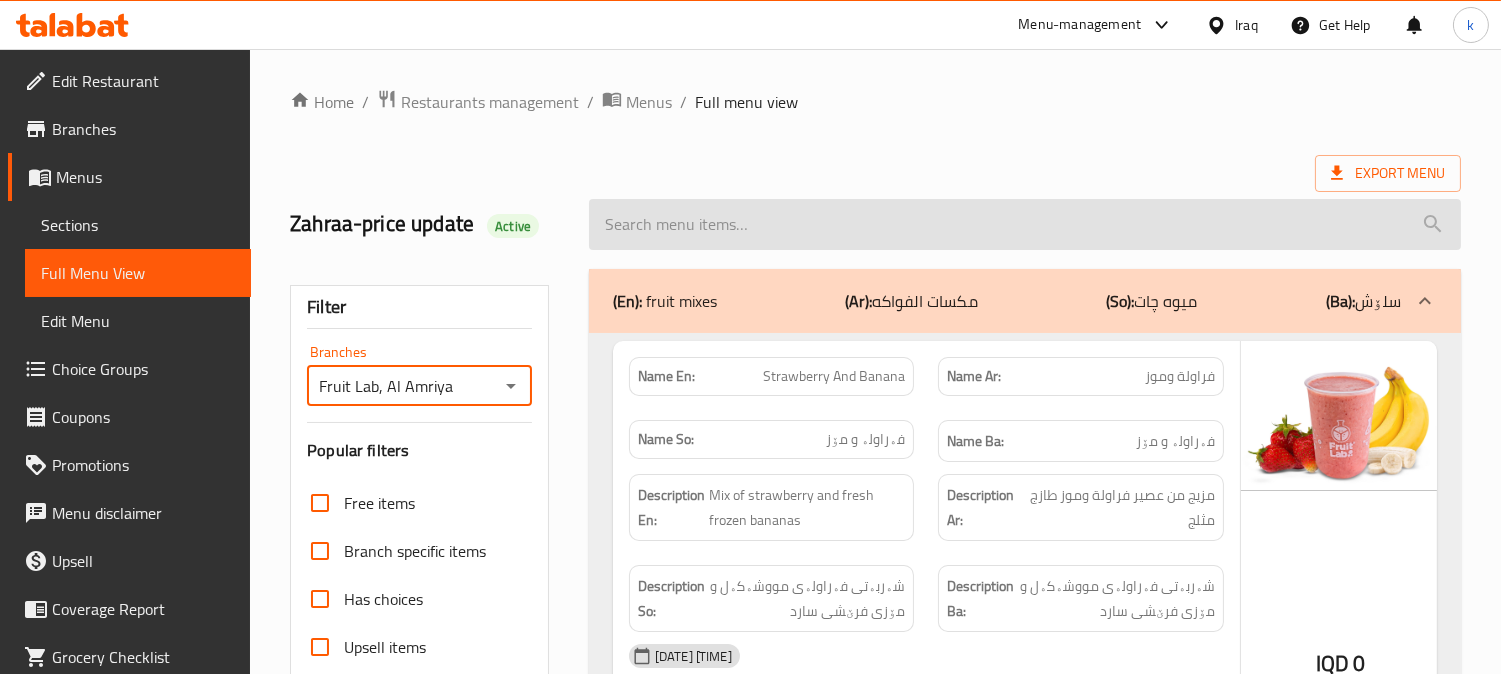 click at bounding box center [1025, 224] 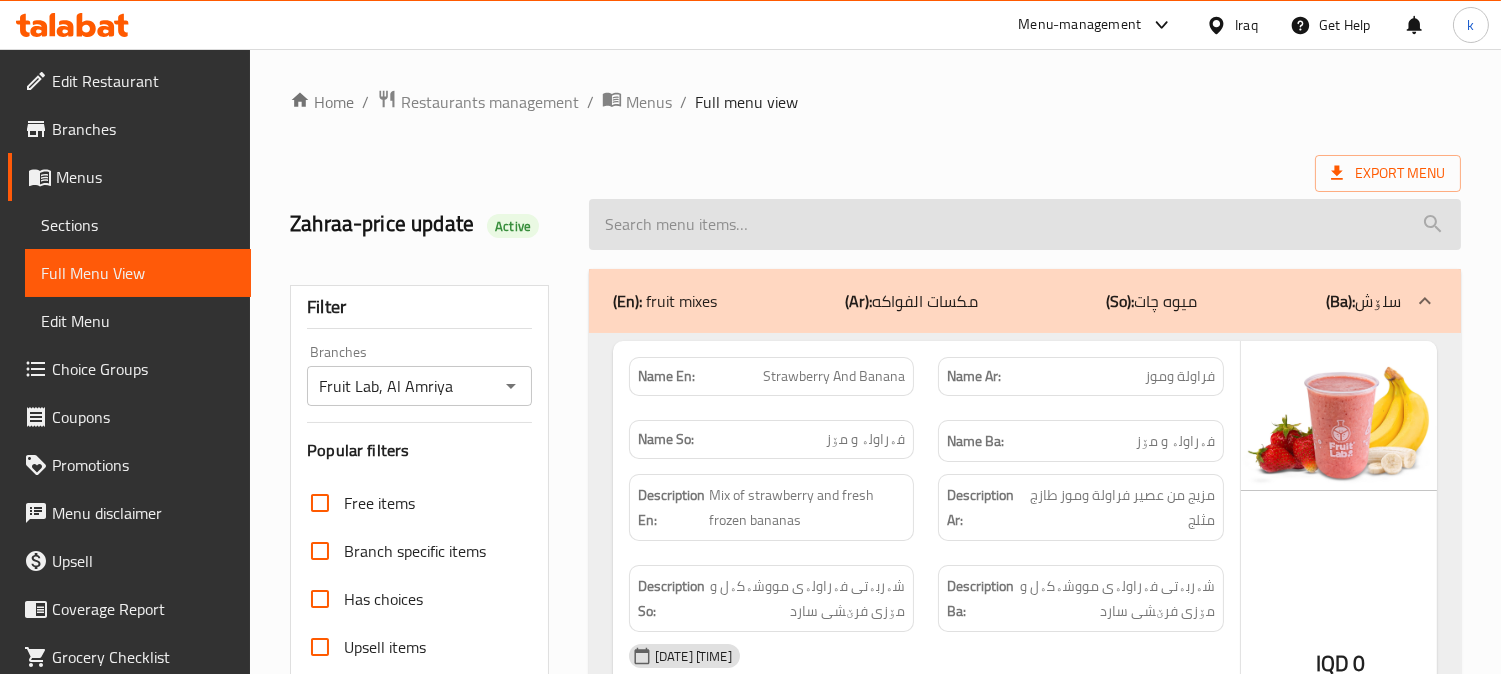 paste on "White Lotus" 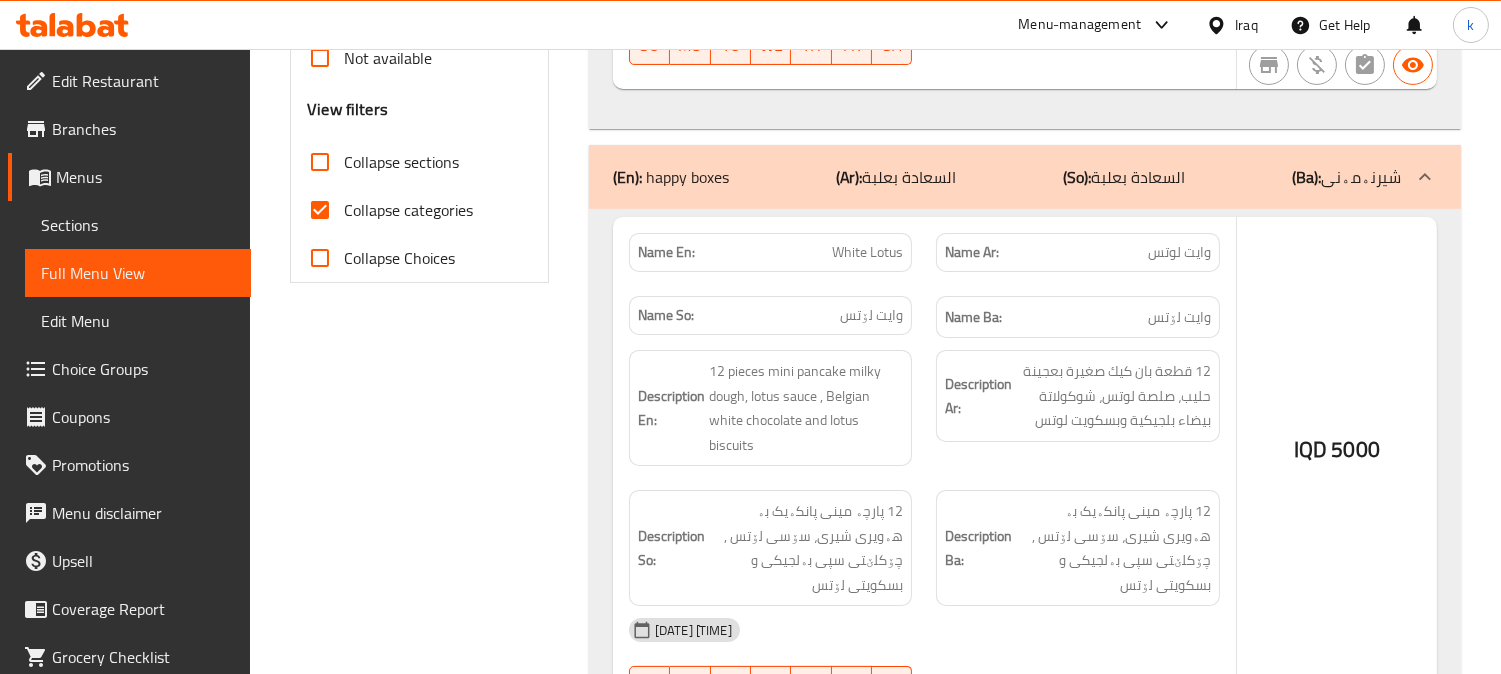 scroll, scrollTop: 185, scrollLeft: 0, axis: vertical 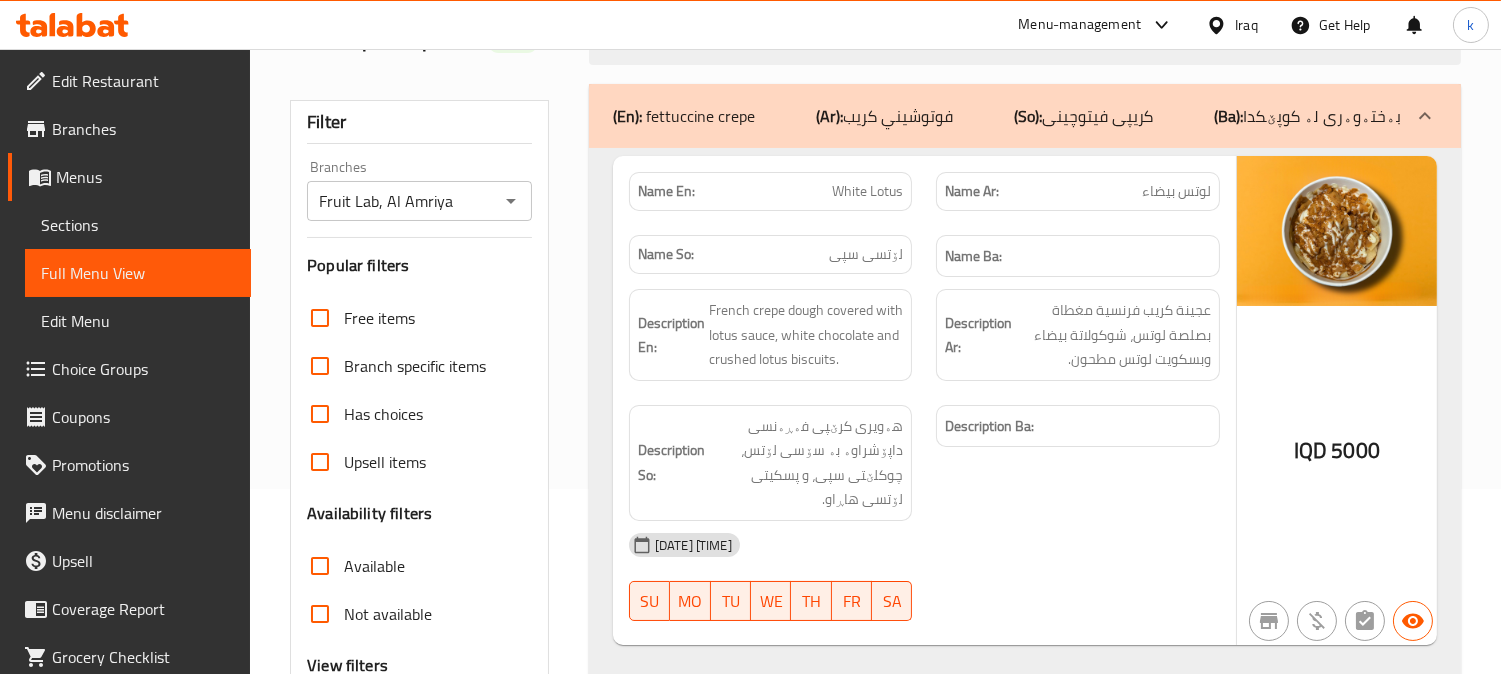 type on "White Lotus" 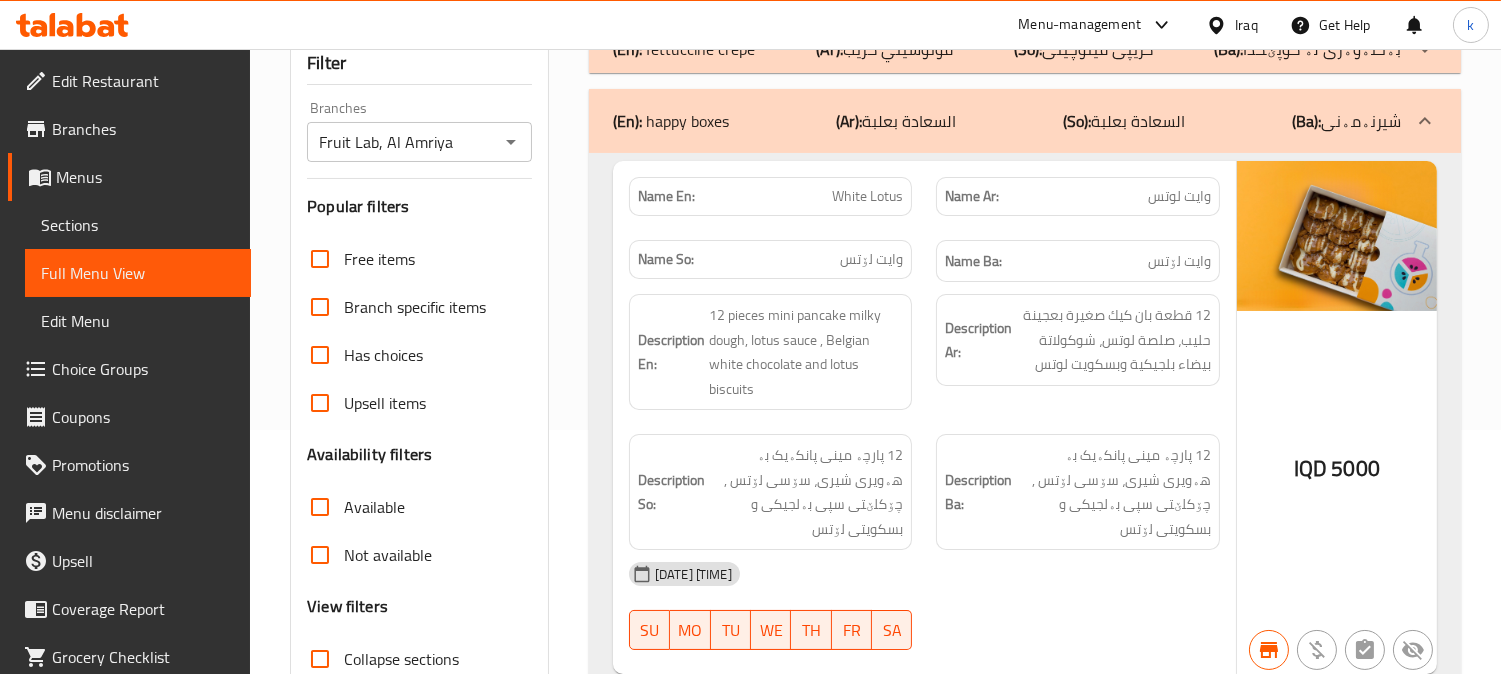 scroll, scrollTop: 20, scrollLeft: 0, axis: vertical 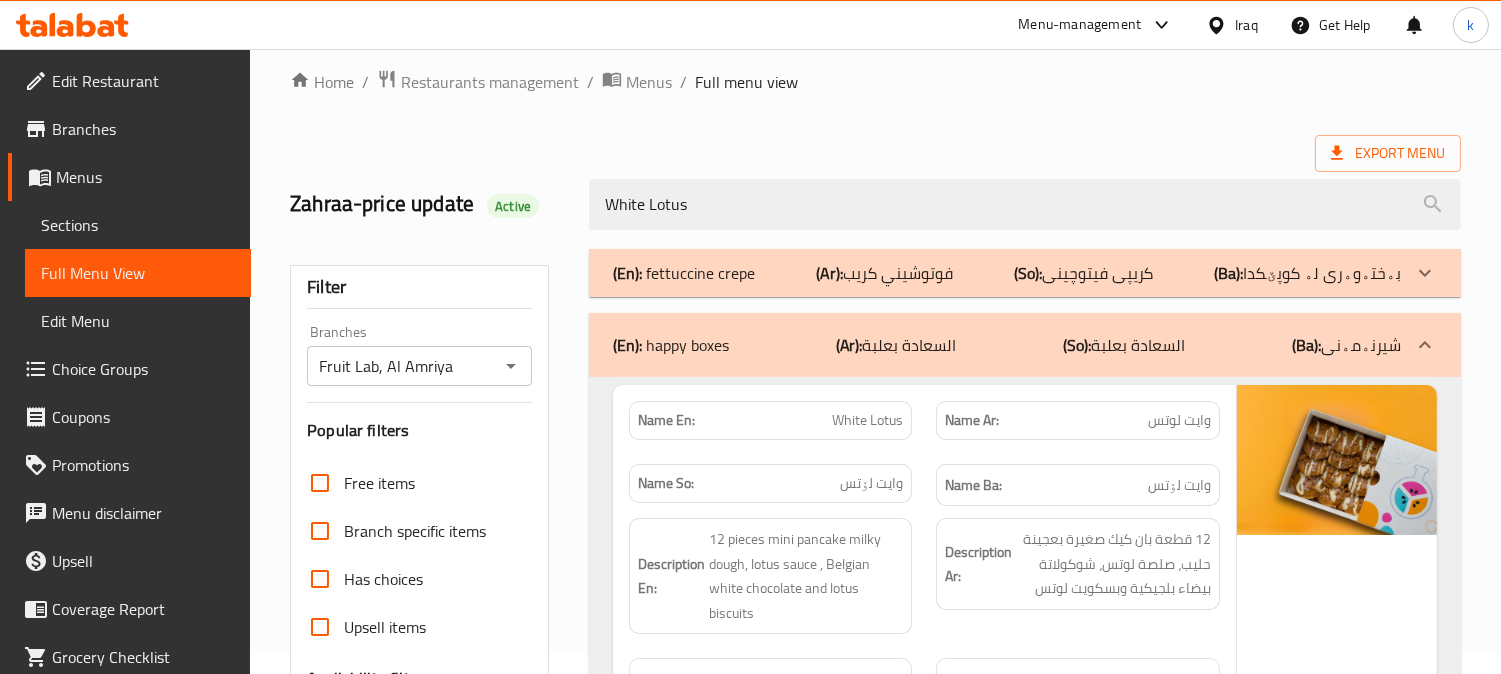 click on "(En):   fettuccine crepe (Ar): فوتوشيني كريب (So): کریپی فیتوچینی (Ba): بەختەوەری لە کوپێکدا" at bounding box center [1025, 273] 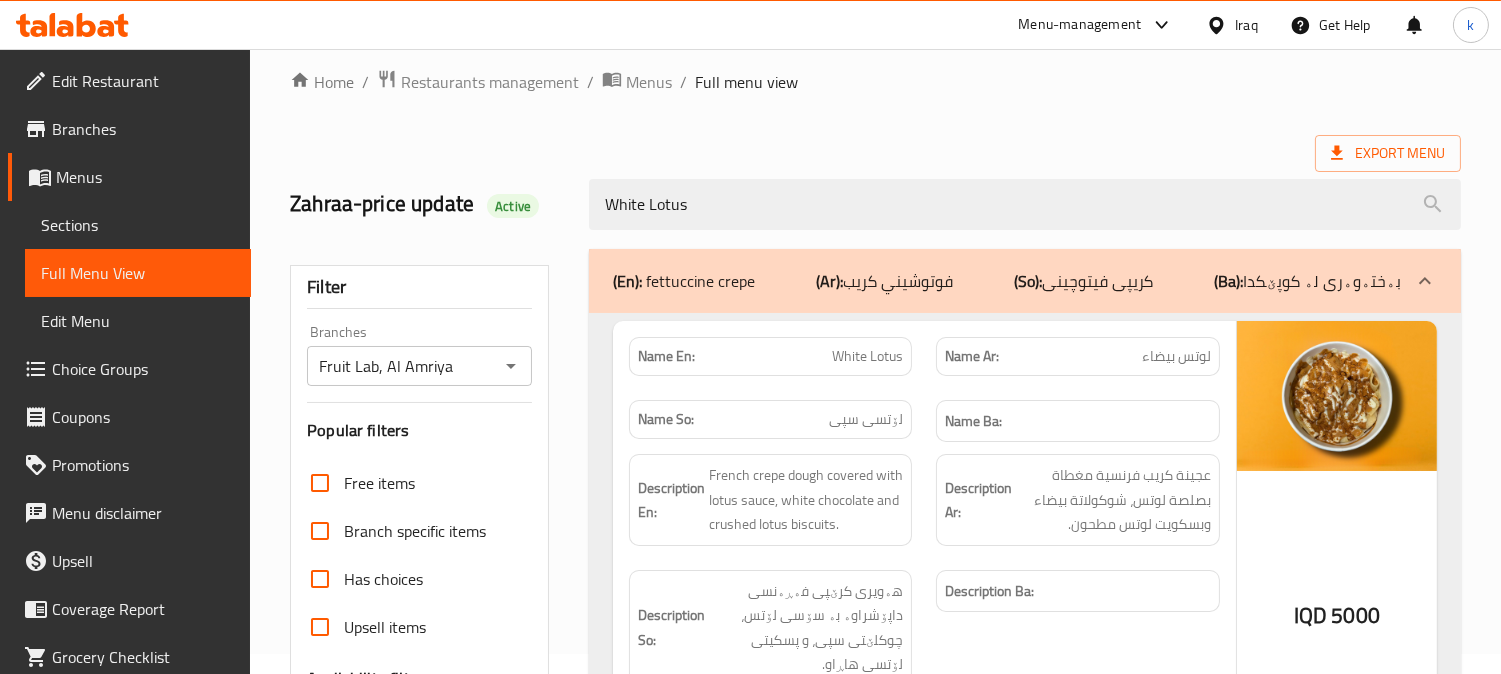 click on "(So): کریپی فیتوچینی" at bounding box center [1083, 281] 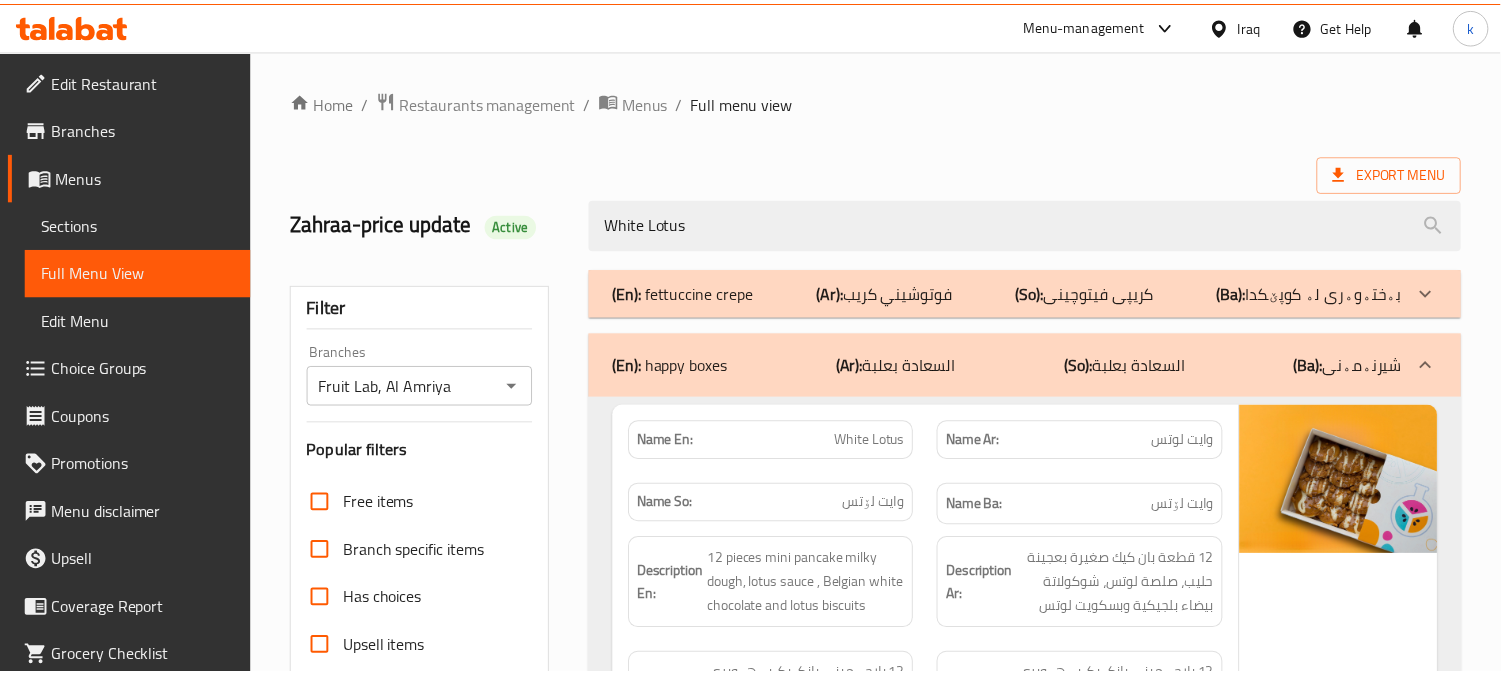 scroll, scrollTop: 390, scrollLeft: 0, axis: vertical 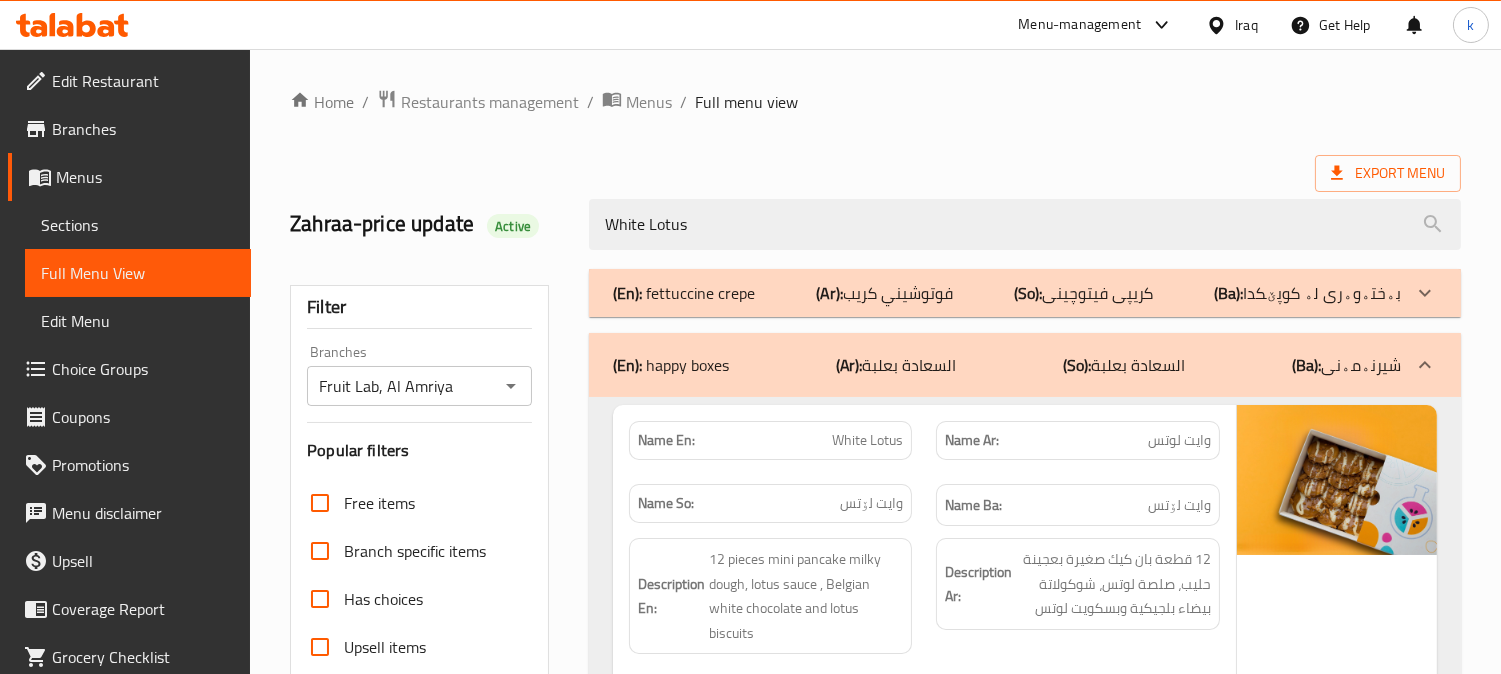 click on "Home / Restaurants management / Menus / Full menu view Export Menu Zahraa-price update   Active White Lotus Filter Branches Fruit Lab, Al Amriya Branches Popular filters Free items Branch specific items Has choices Upsell items Availability filters Available Not available View filters Collapse sections Collapse categories Collapse Choices (En):   fettuccine crepe (Ar): فوتوشيني كريب (So): کریپی فیتوچینی (Ba): بەختەوەری لە کوپێکدا Name En: White Lotus    Name Ar: لوتس بيضاء Name So: لۆتسی سپی Name Ba: Description En: French crepe dough covered with lotus sauce, white chocolate and crushed lotus biscuits. Description Ar: عجينة كريب فرنسية مغطاة بصلصة لوتس، شوكولاتة بيضاء وبسكويت لوتس مطحون. Description So: هەویری کرێپی فەڕەنسی داپۆشراوە بە سۆسی لۆتس، چوکلێتی سپی، و پسکیتی لۆتسی هاڕاو. Description Ba: 28-05-2025 09:32 AM SU MO TU" at bounding box center (875, 556) 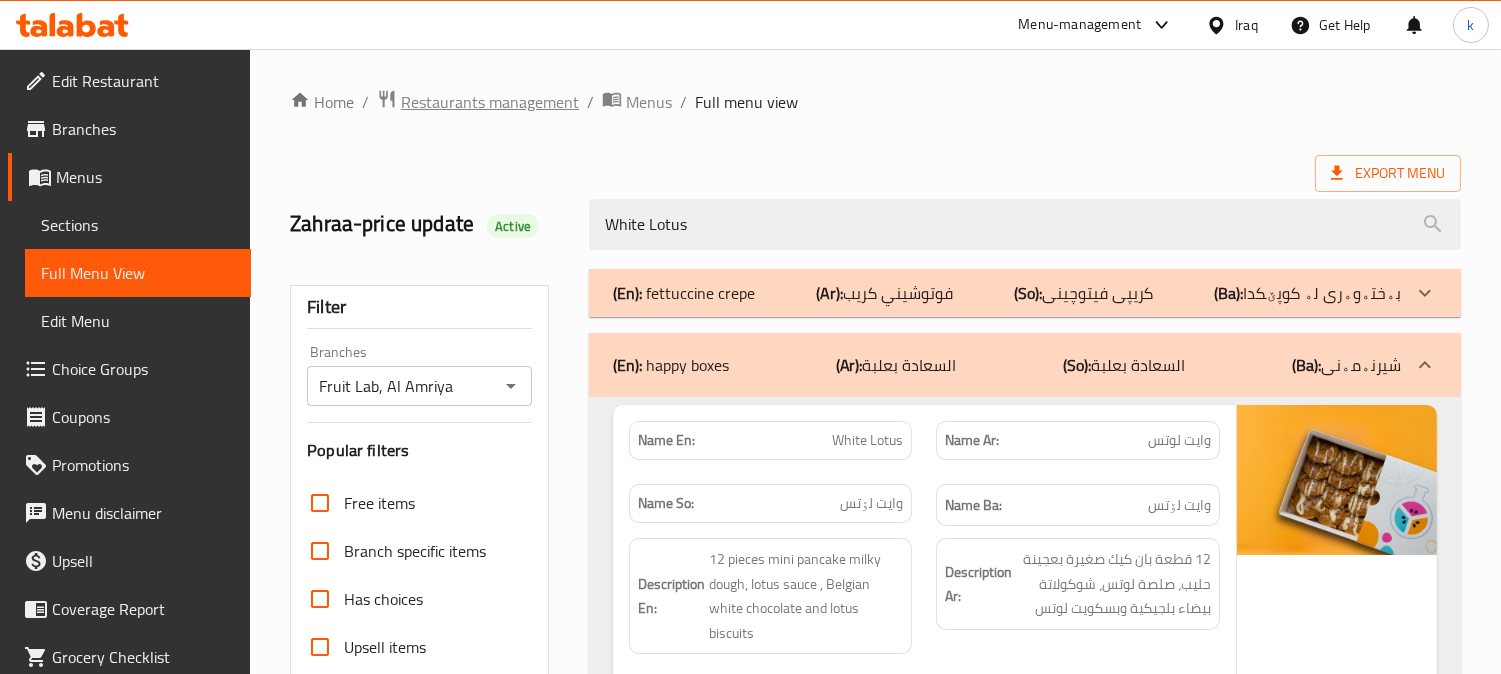 click on "Restaurants management" at bounding box center [490, 102] 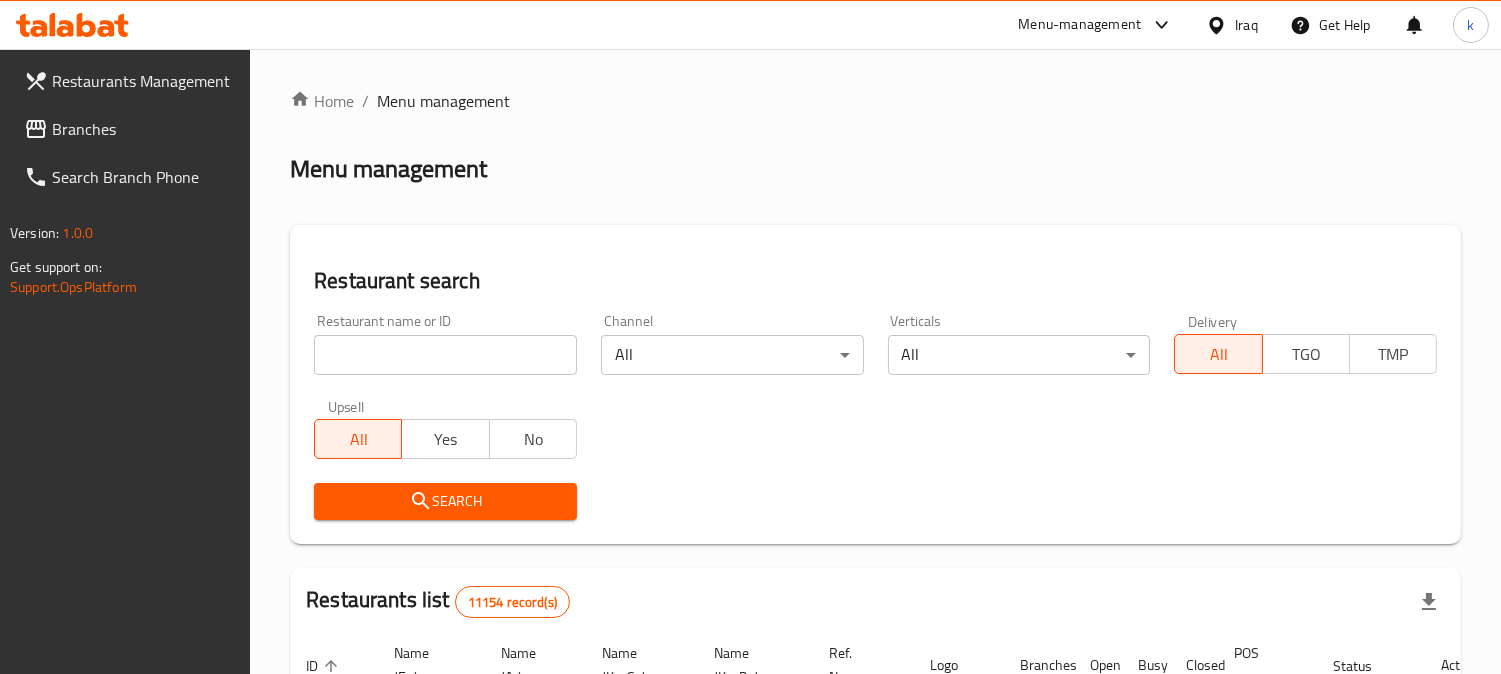 drag, startPoint x: 408, startPoint y: 344, endPoint x: 397, endPoint y: 373, distance: 31.016125 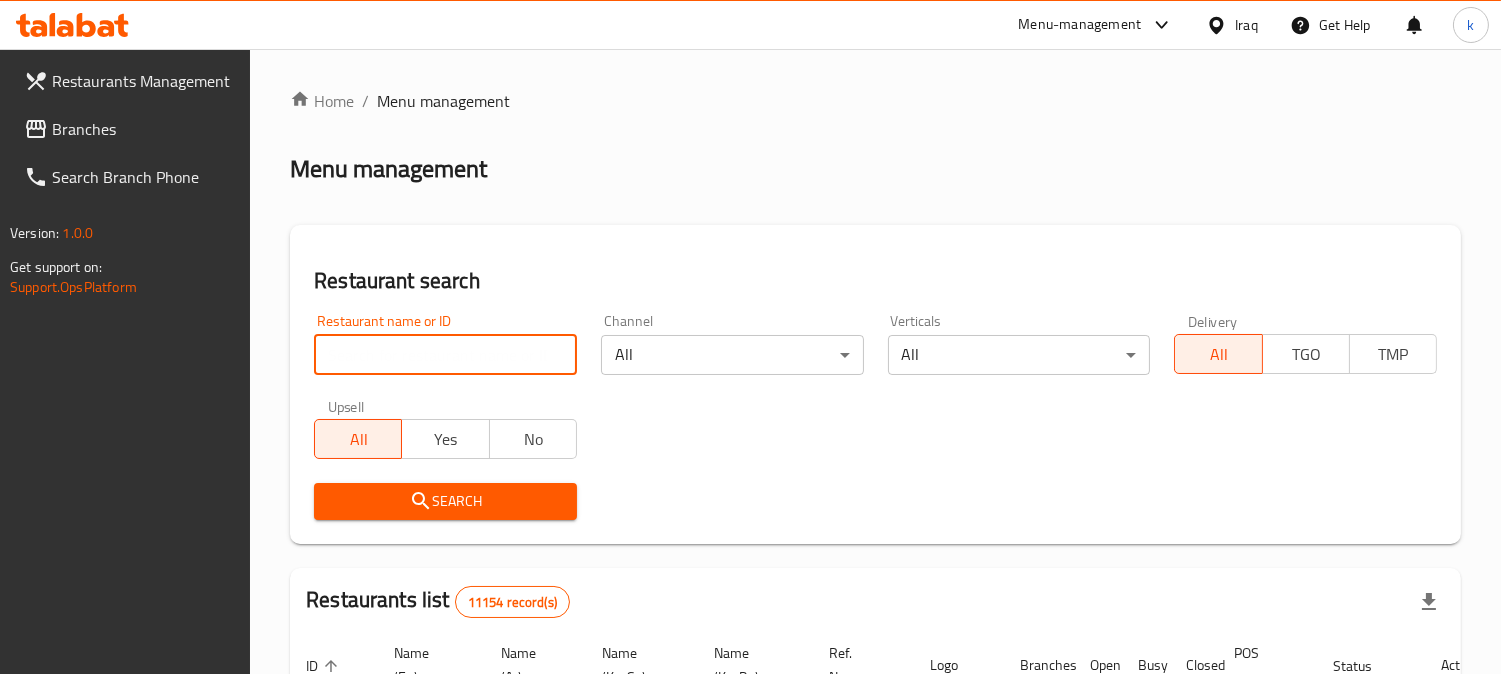 paste on "Bonbon Chocola" 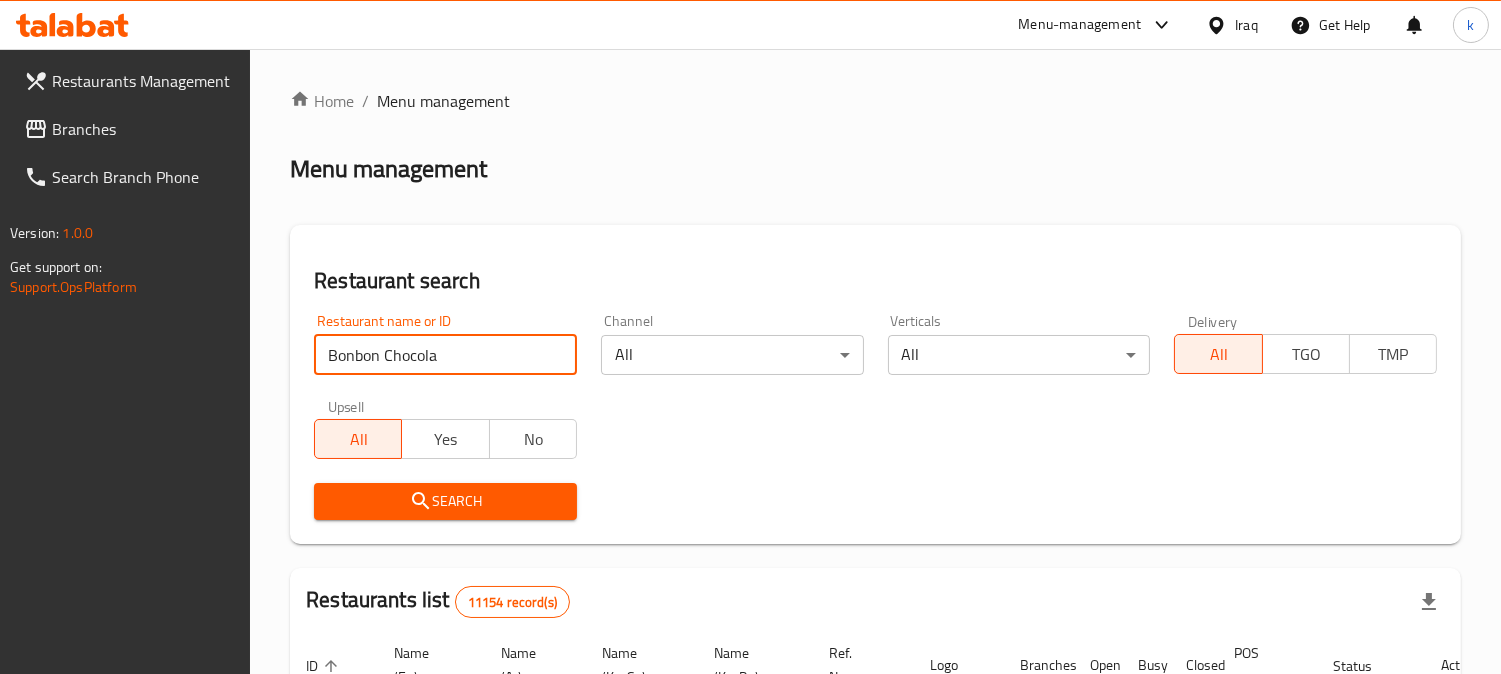type on "Bonbon Chocola" 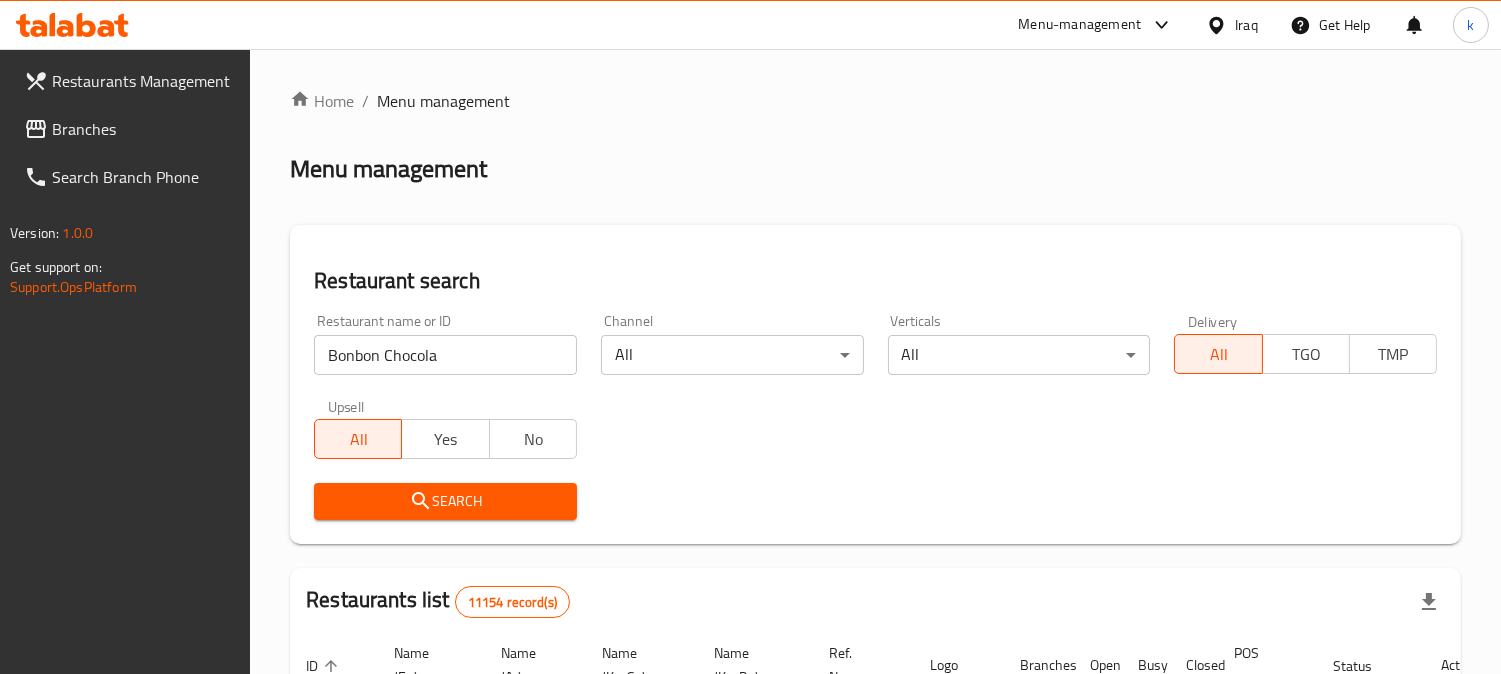 click on "Search" at bounding box center [445, 501] 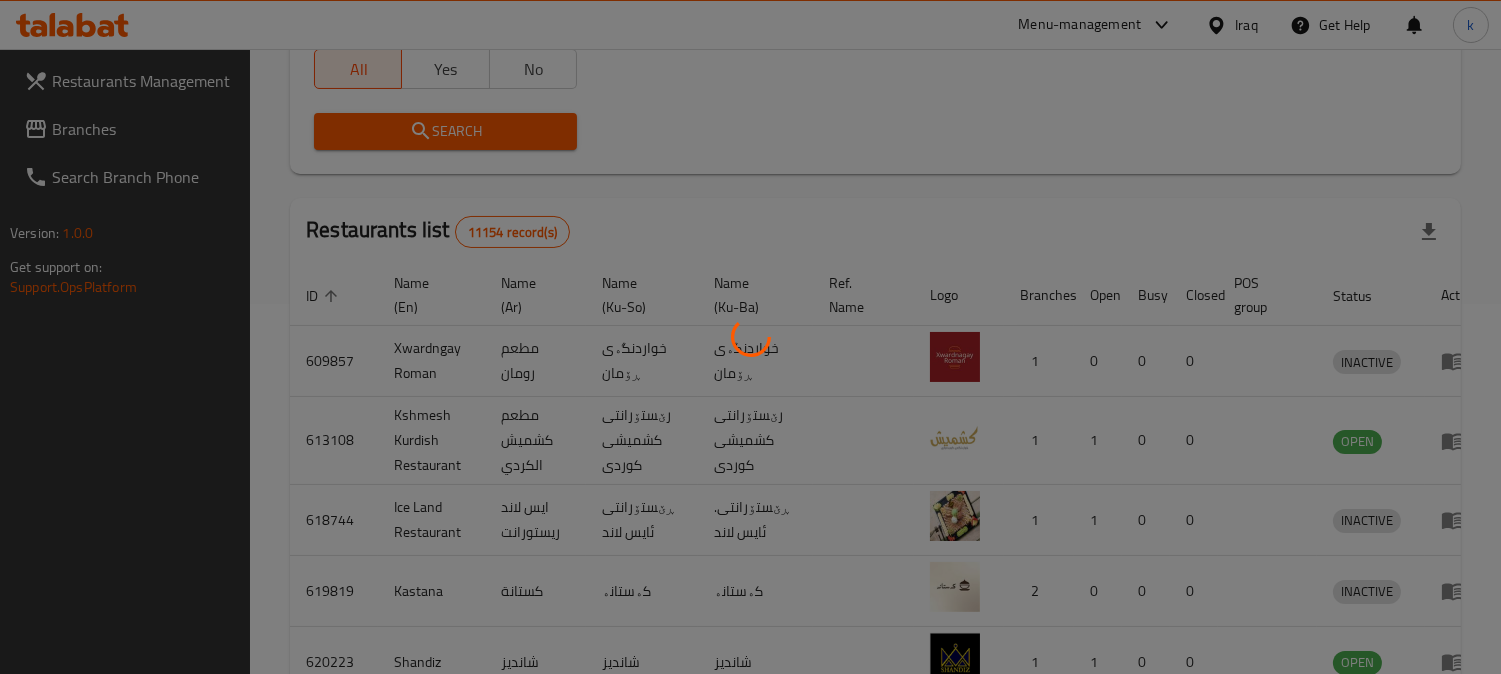 scroll, scrollTop: 225, scrollLeft: 0, axis: vertical 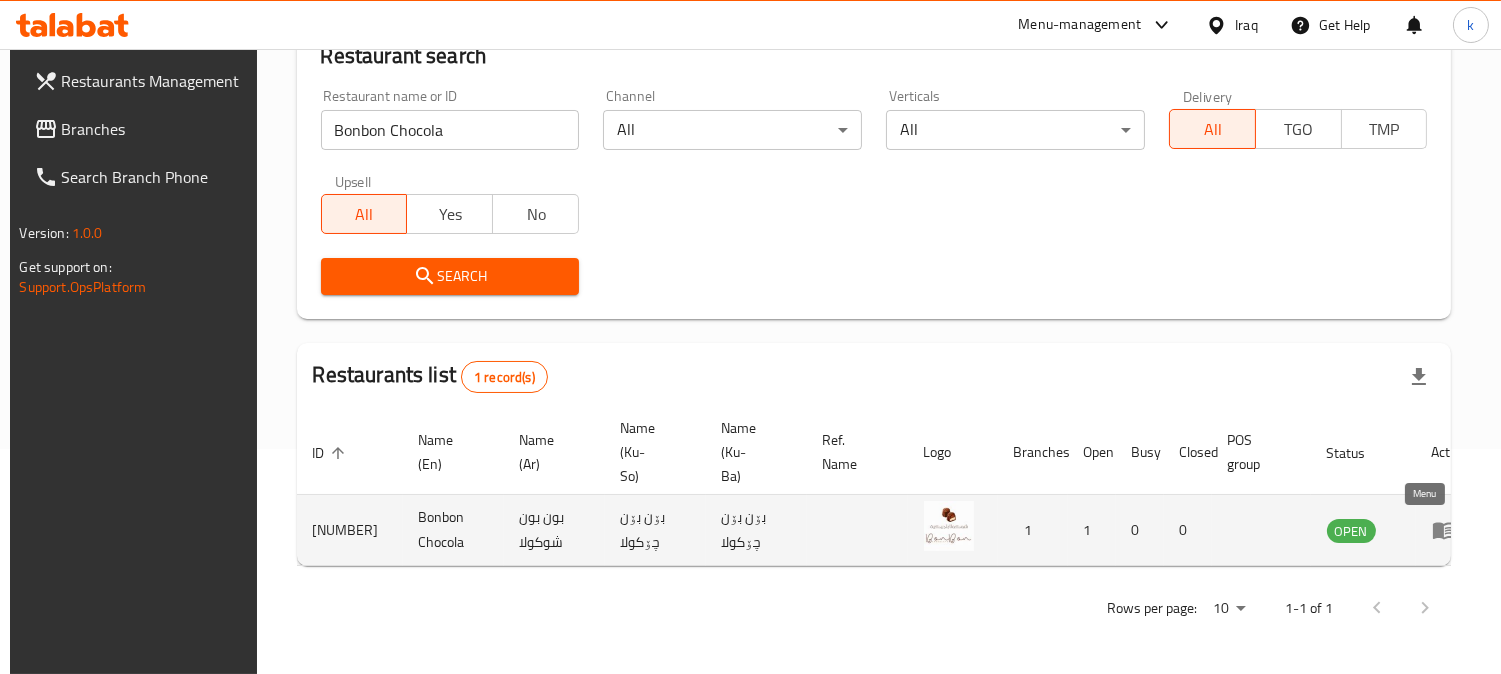 click at bounding box center [1450, 530] 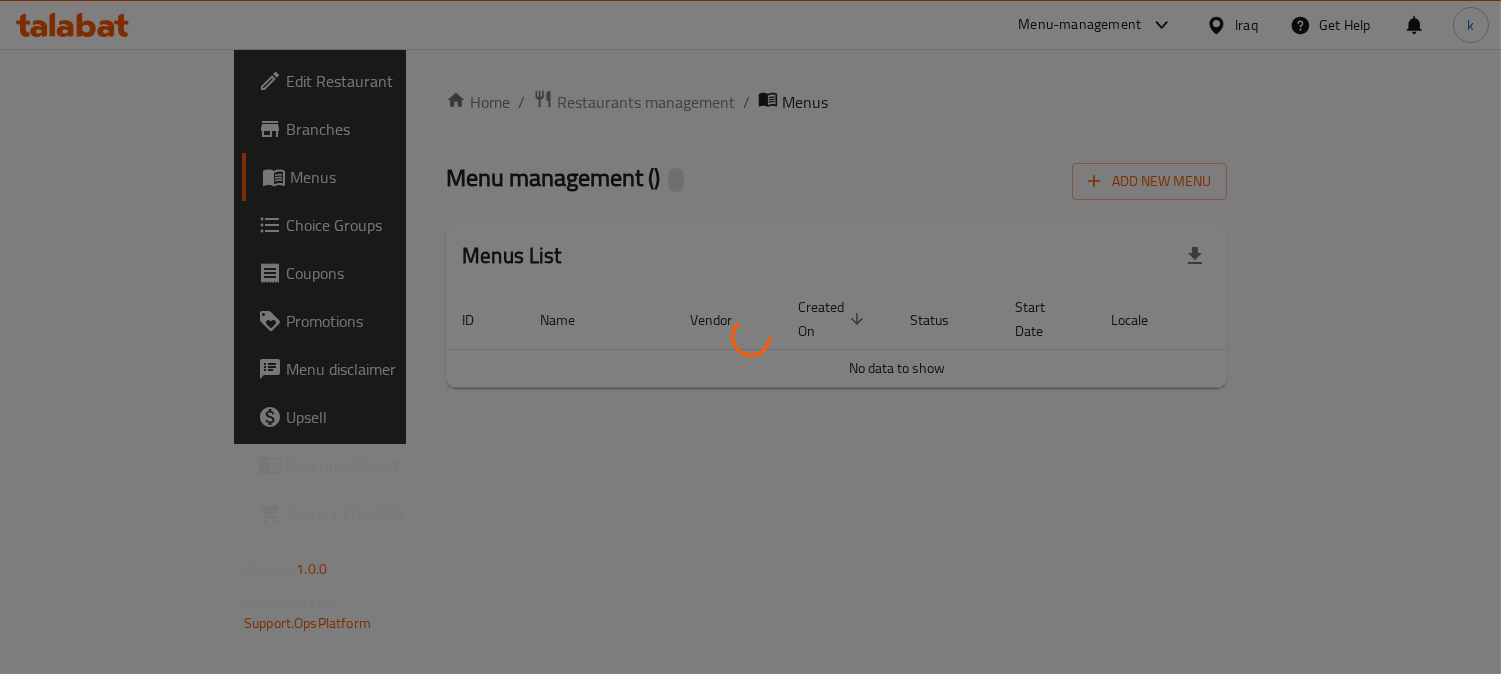scroll, scrollTop: 0, scrollLeft: 0, axis: both 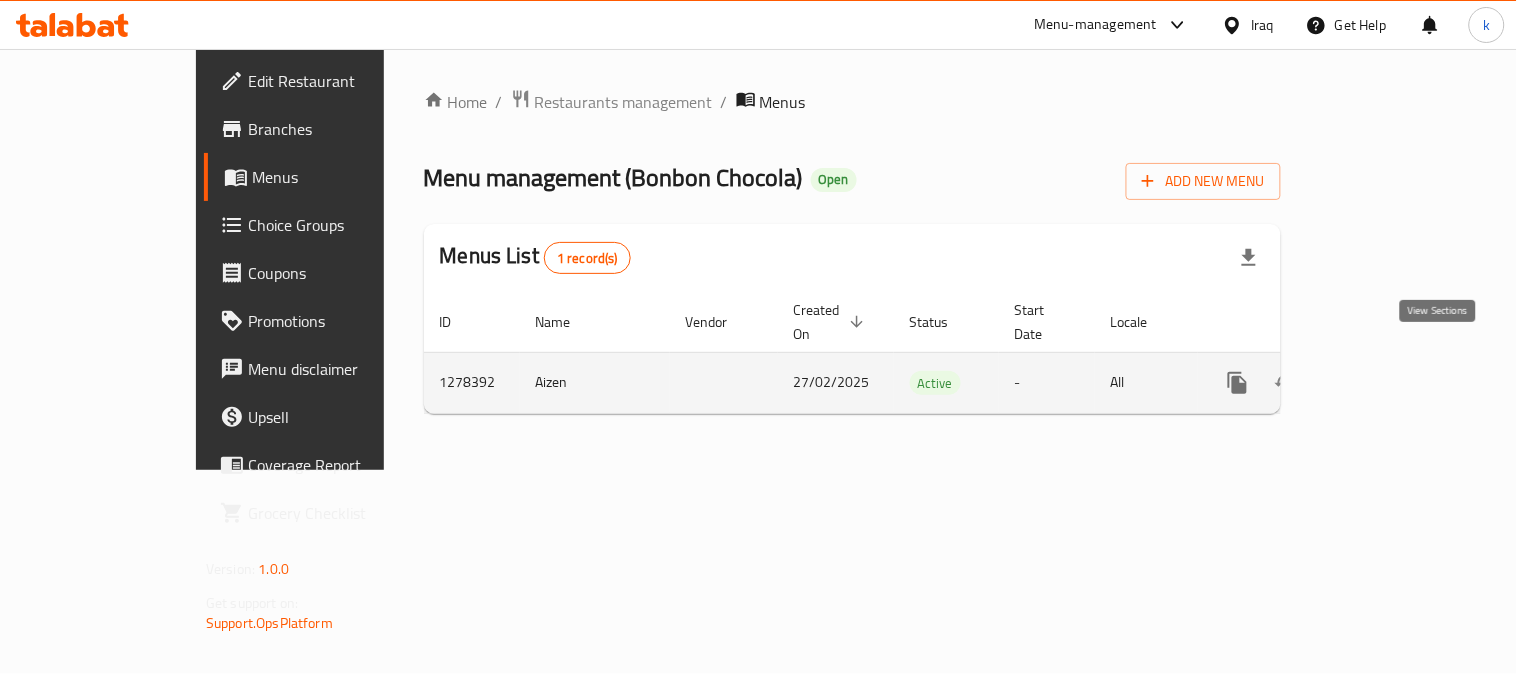 click 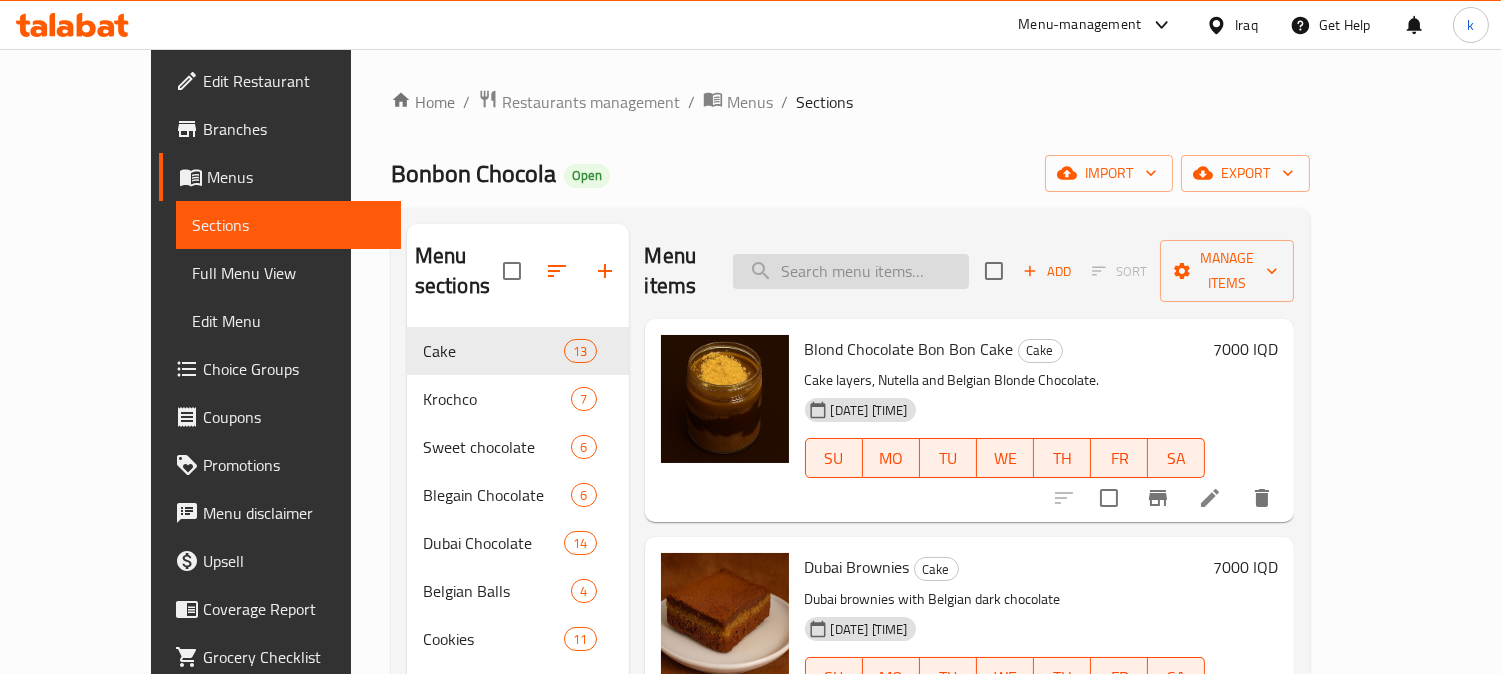 click at bounding box center (851, 271) 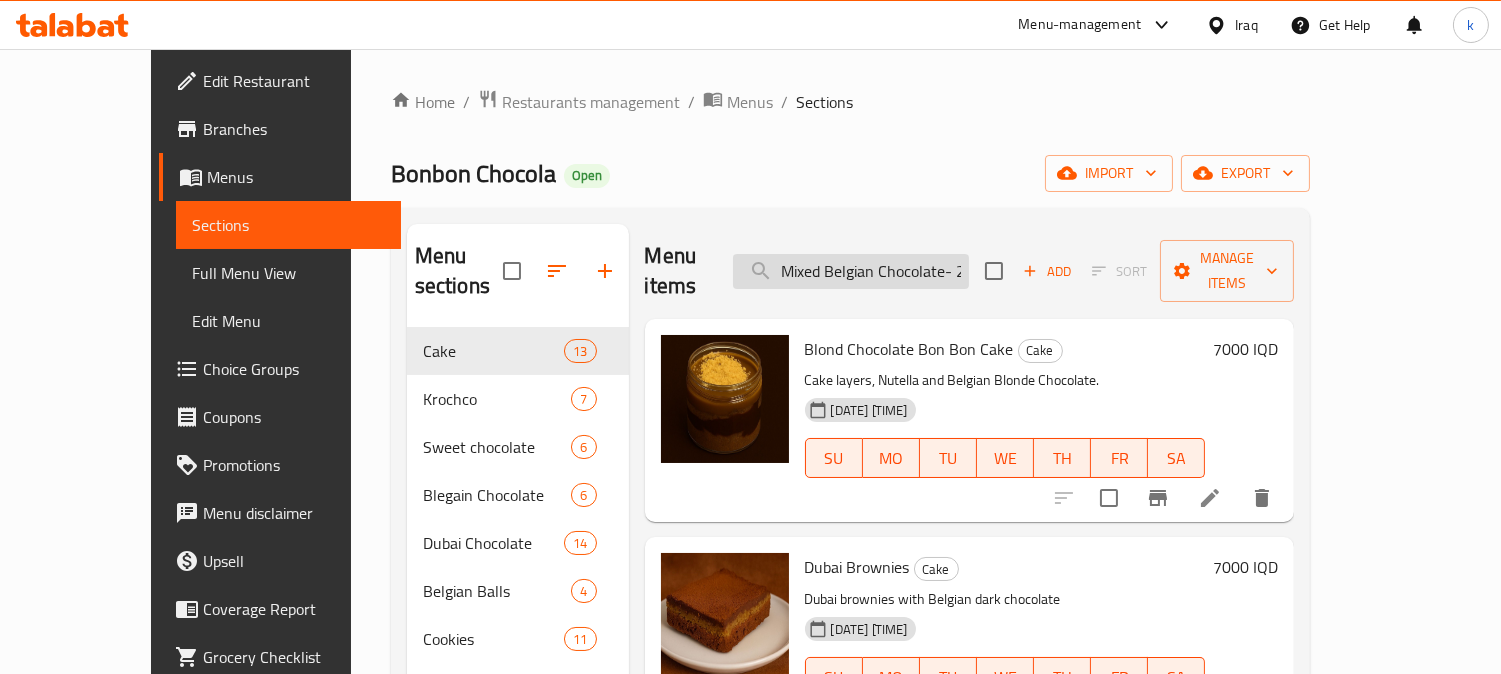 scroll, scrollTop: 0, scrollLeft: 63, axis: horizontal 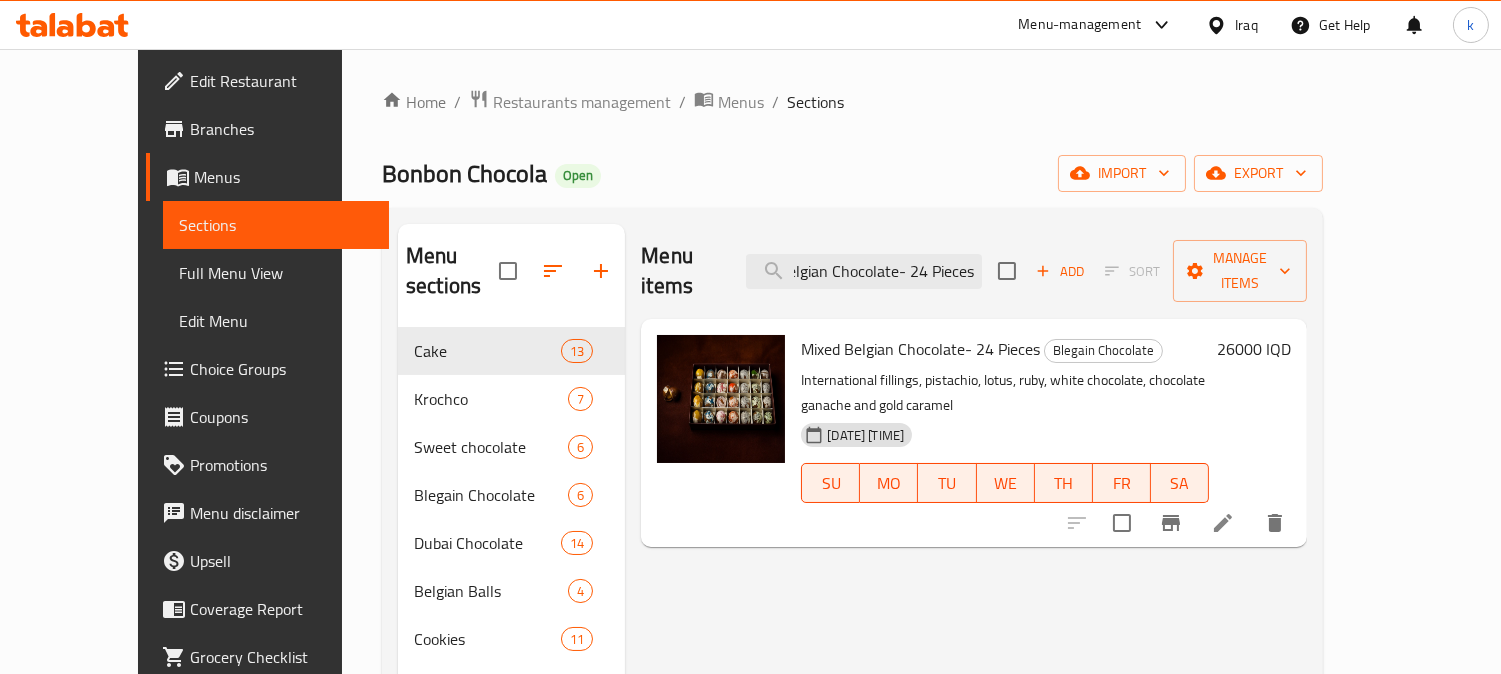 type on "Mixed Belgian Chocolate- 24 Pieces" 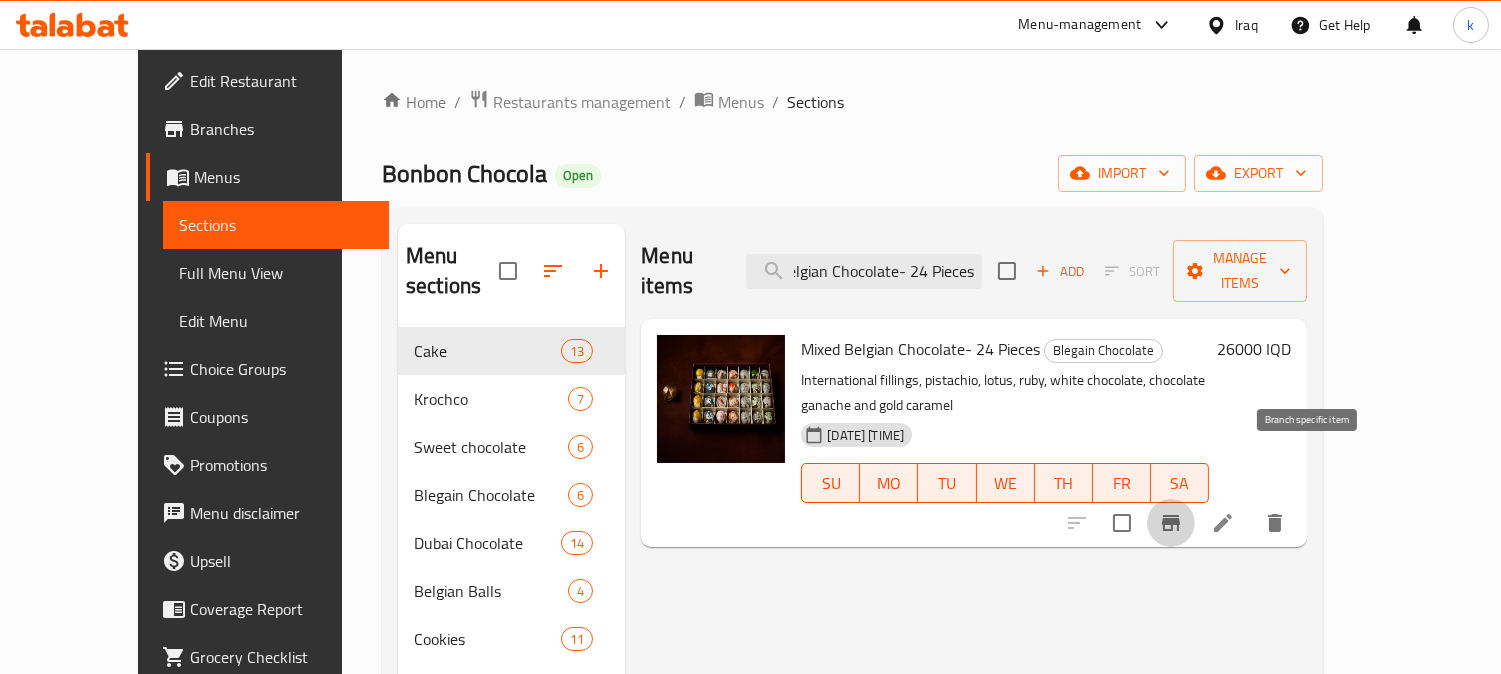 click 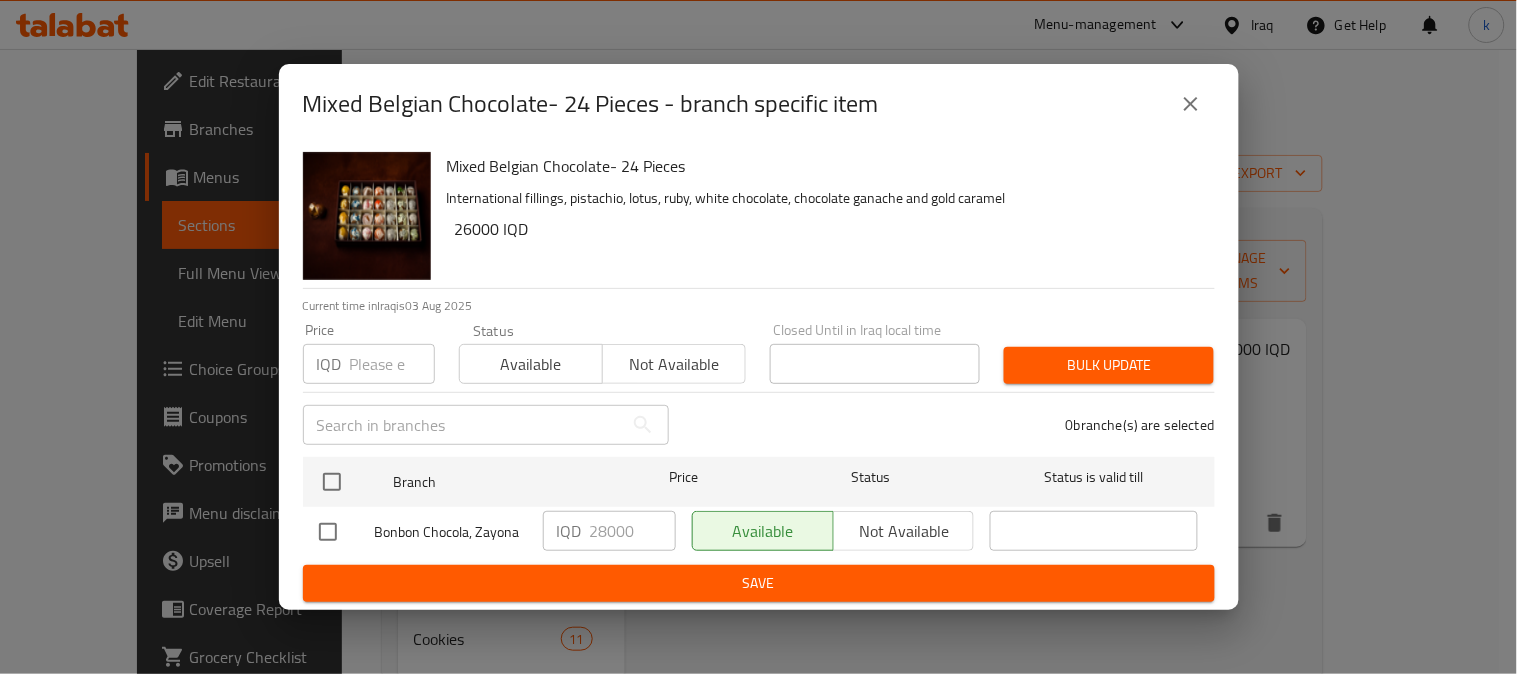 click 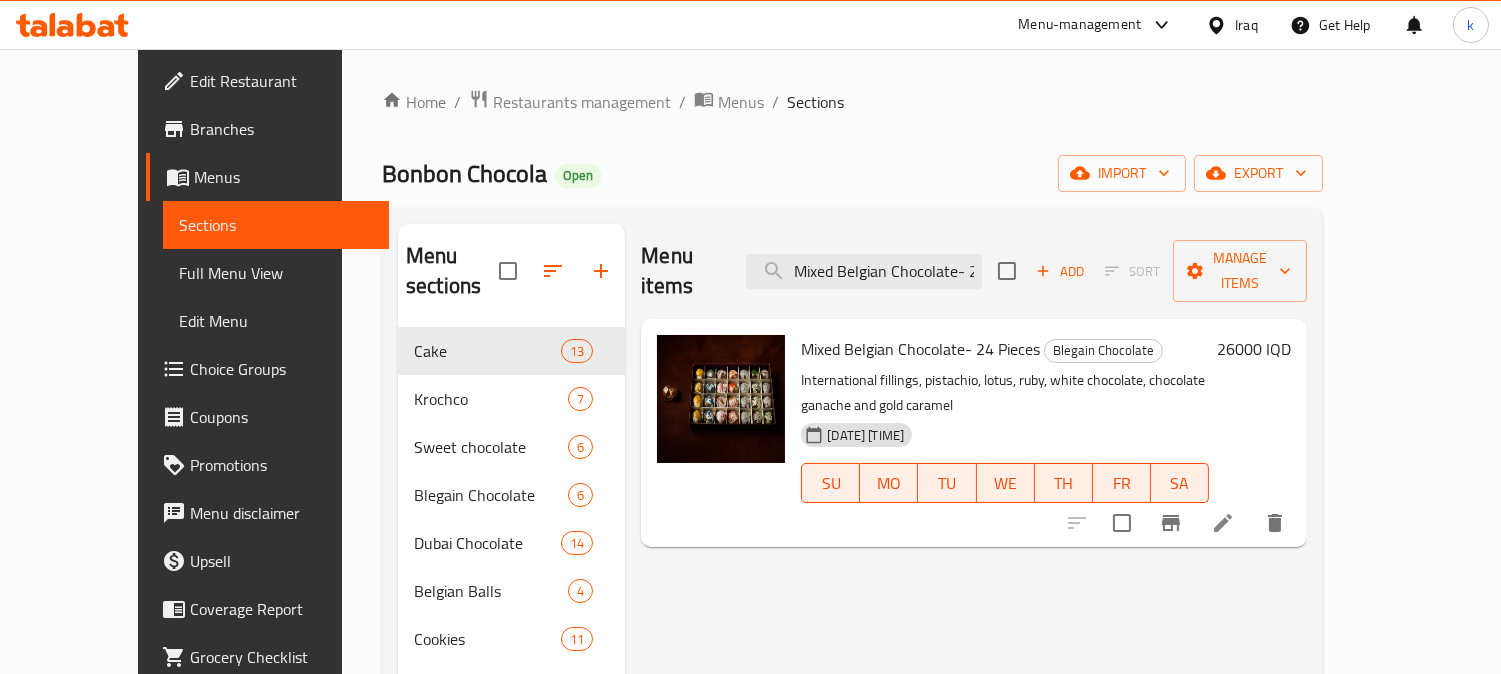 click on "26000   IQD" at bounding box center [1254, 349] 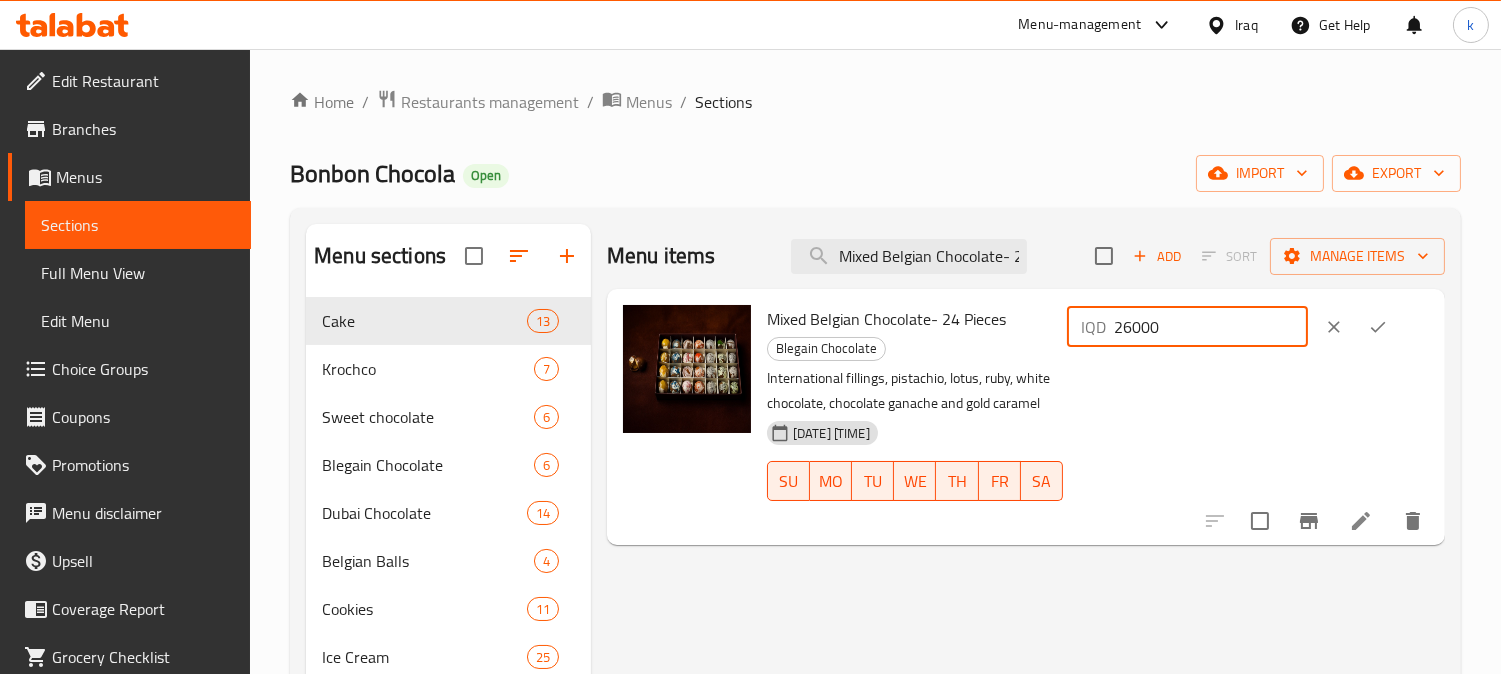 click on "26000" at bounding box center (1211, 327) 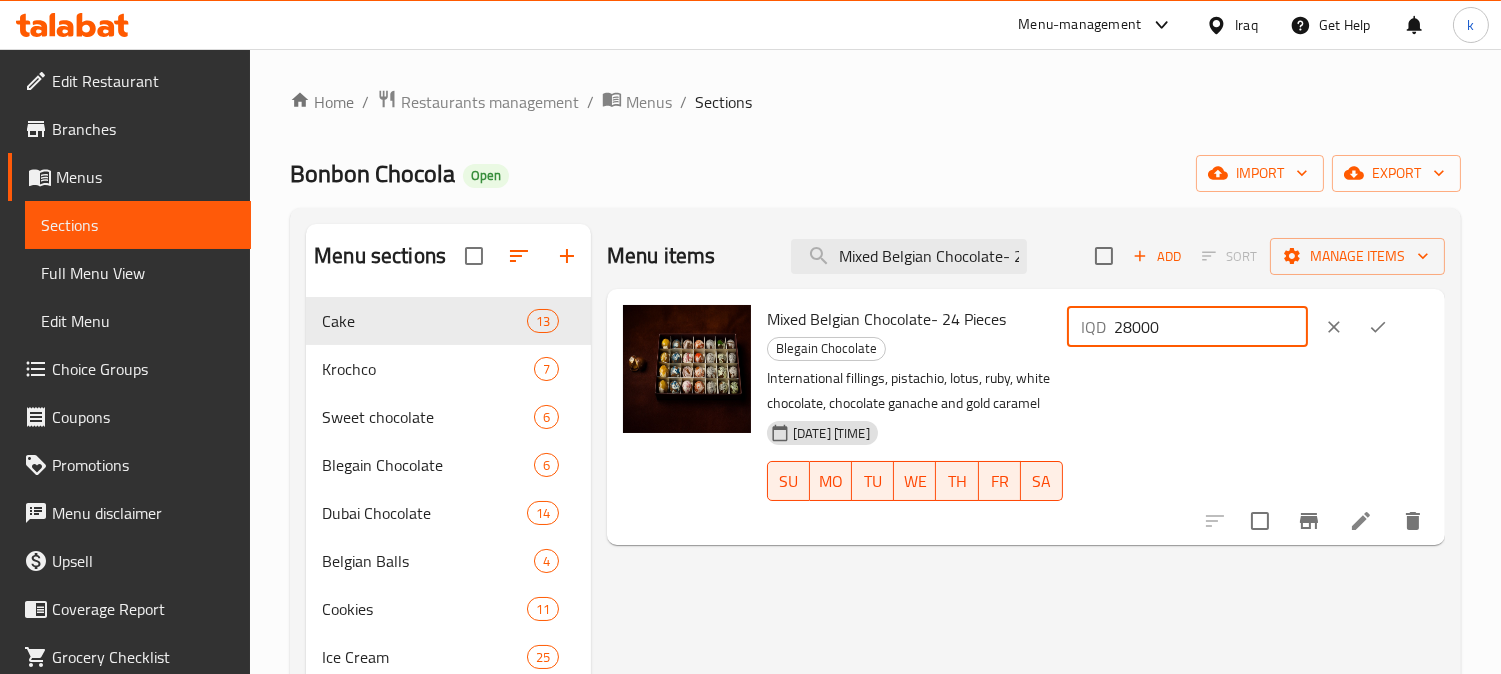 type on "28000" 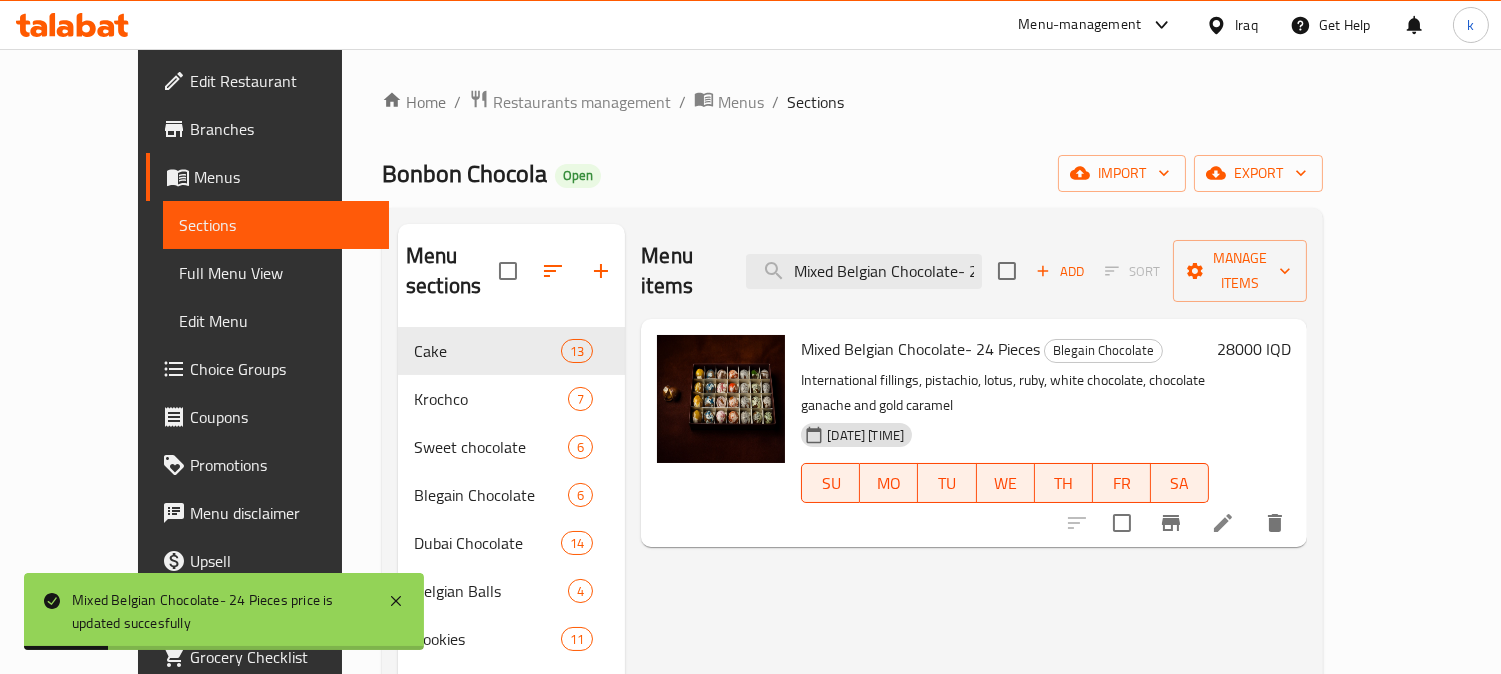 click on "Full Menu View" at bounding box center (276, 273) 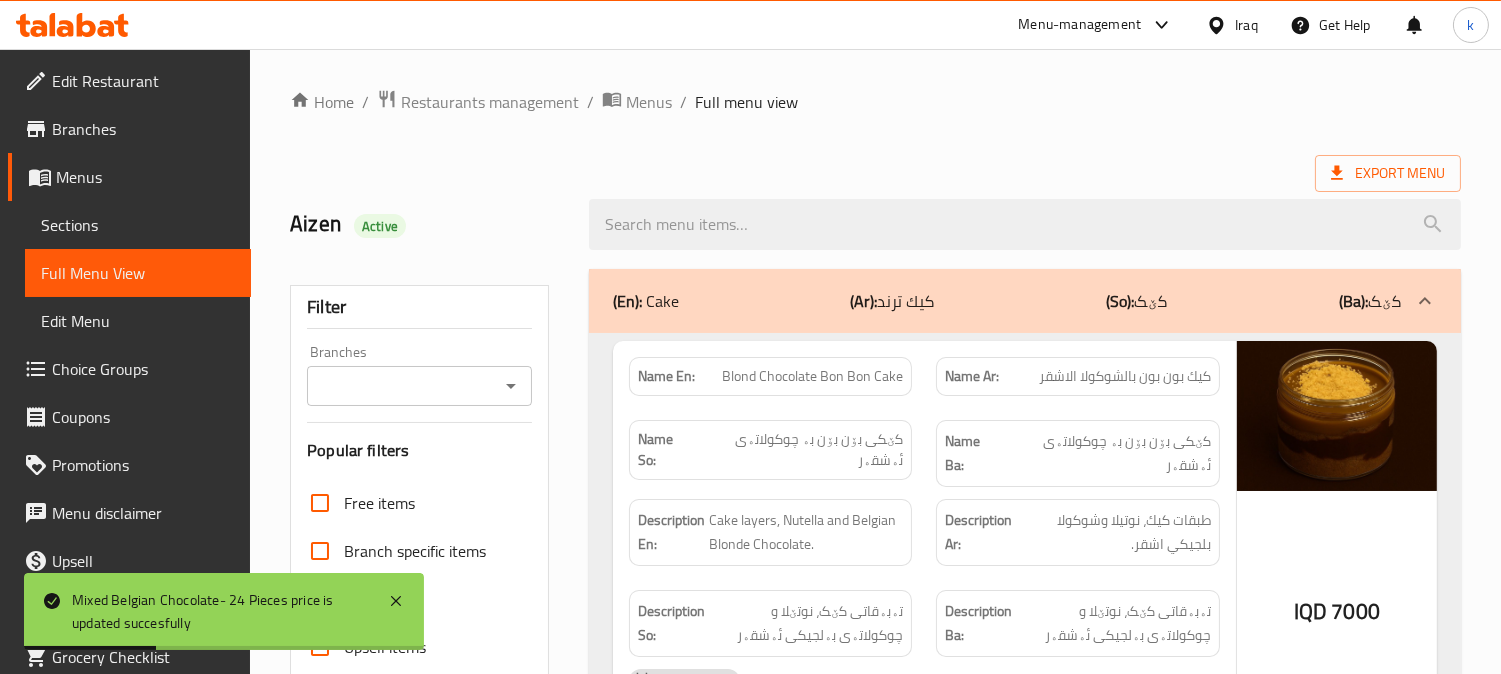 click on "Branches" at bounding box center [403, 386] 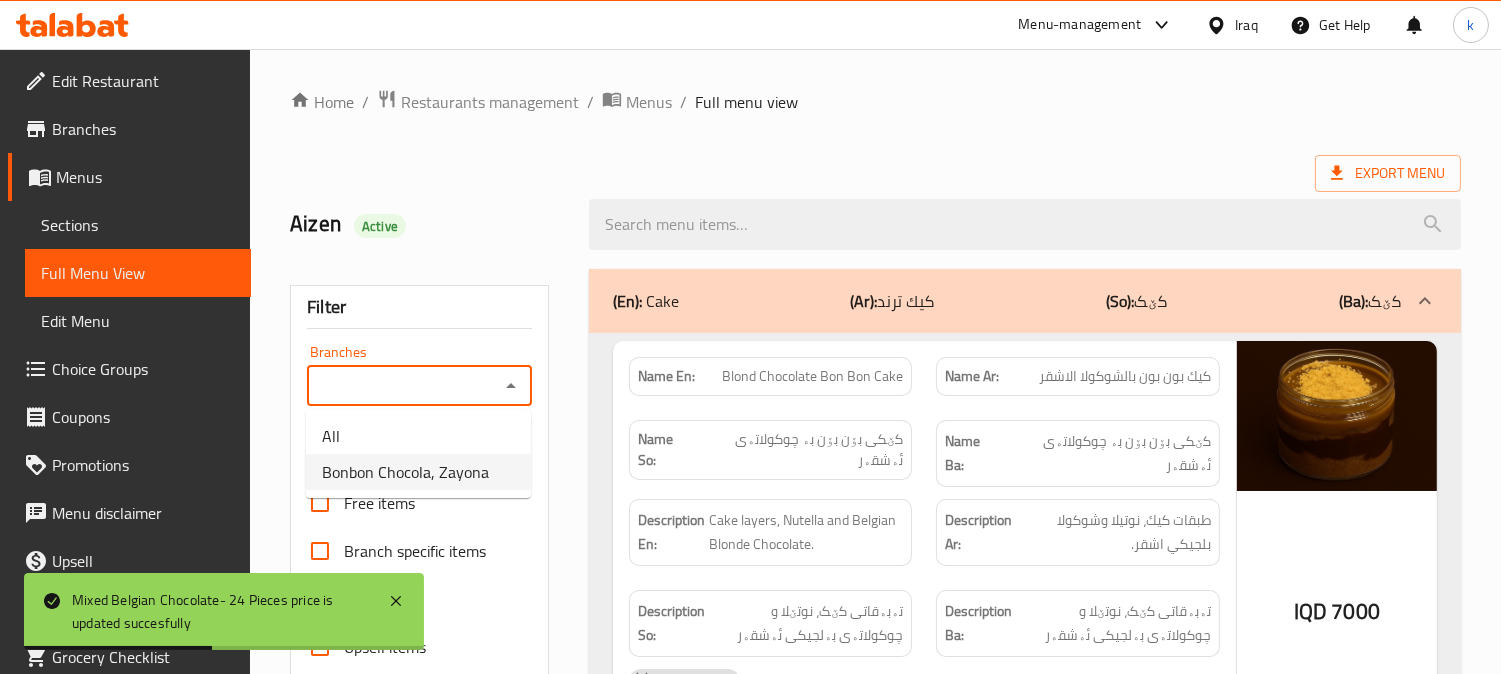 click on "Bonbon Chocola, Zayona" at bounding box center (405, 472) 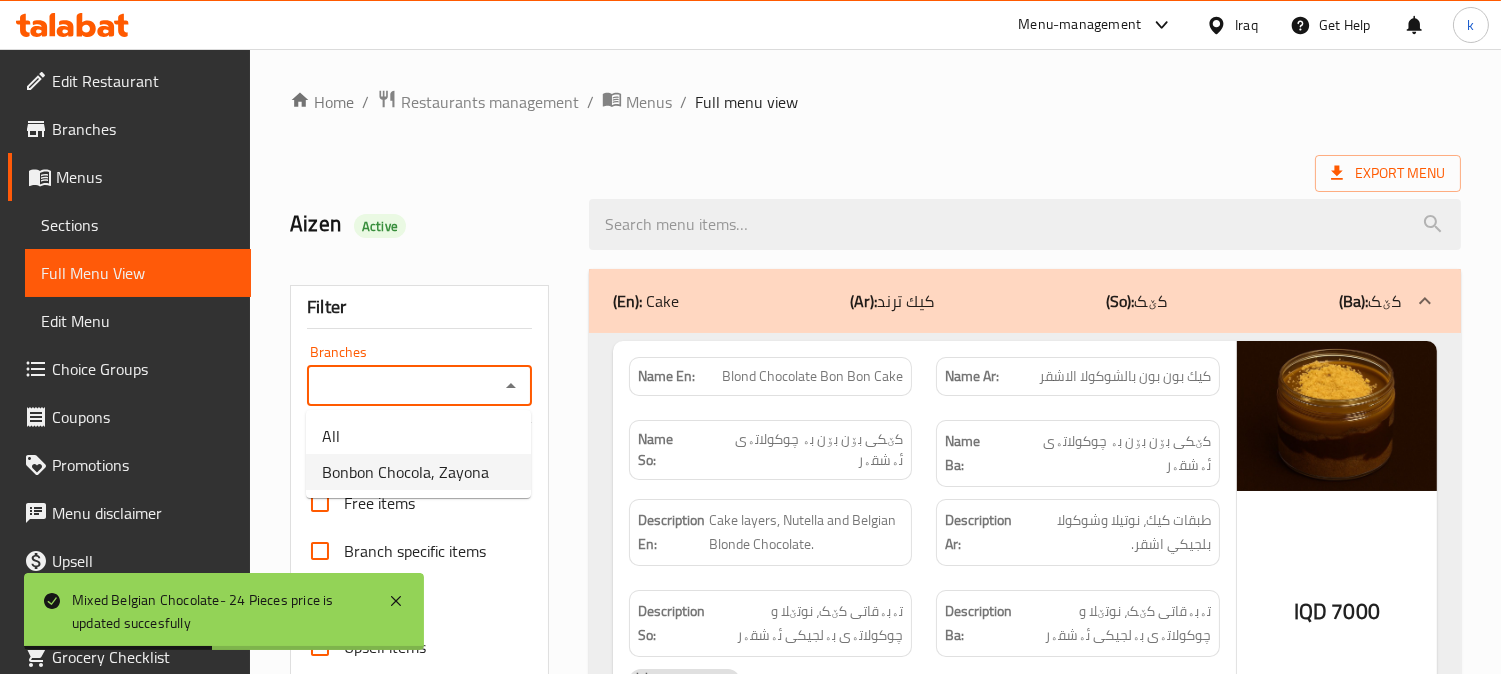 type on "Bonbon Chocola, Zayona" 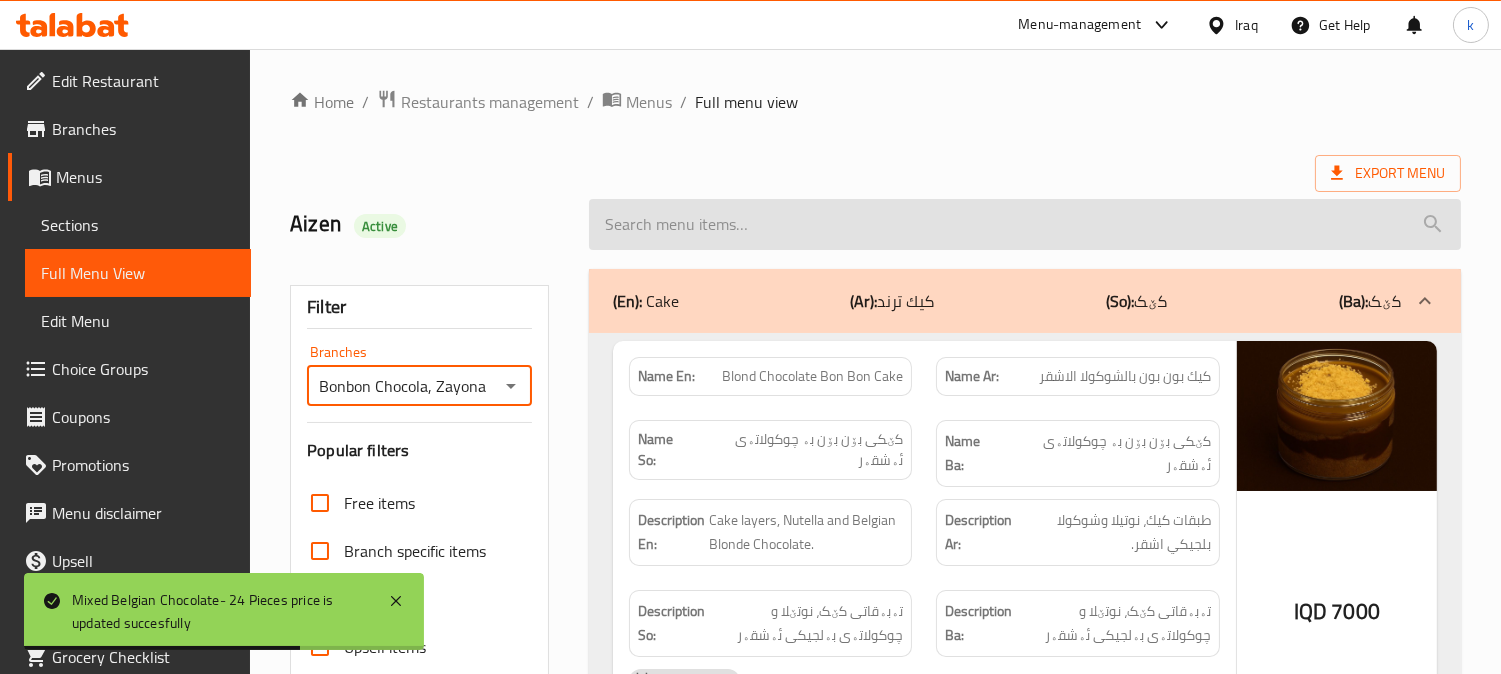 click at bounding box center [1025, 224] 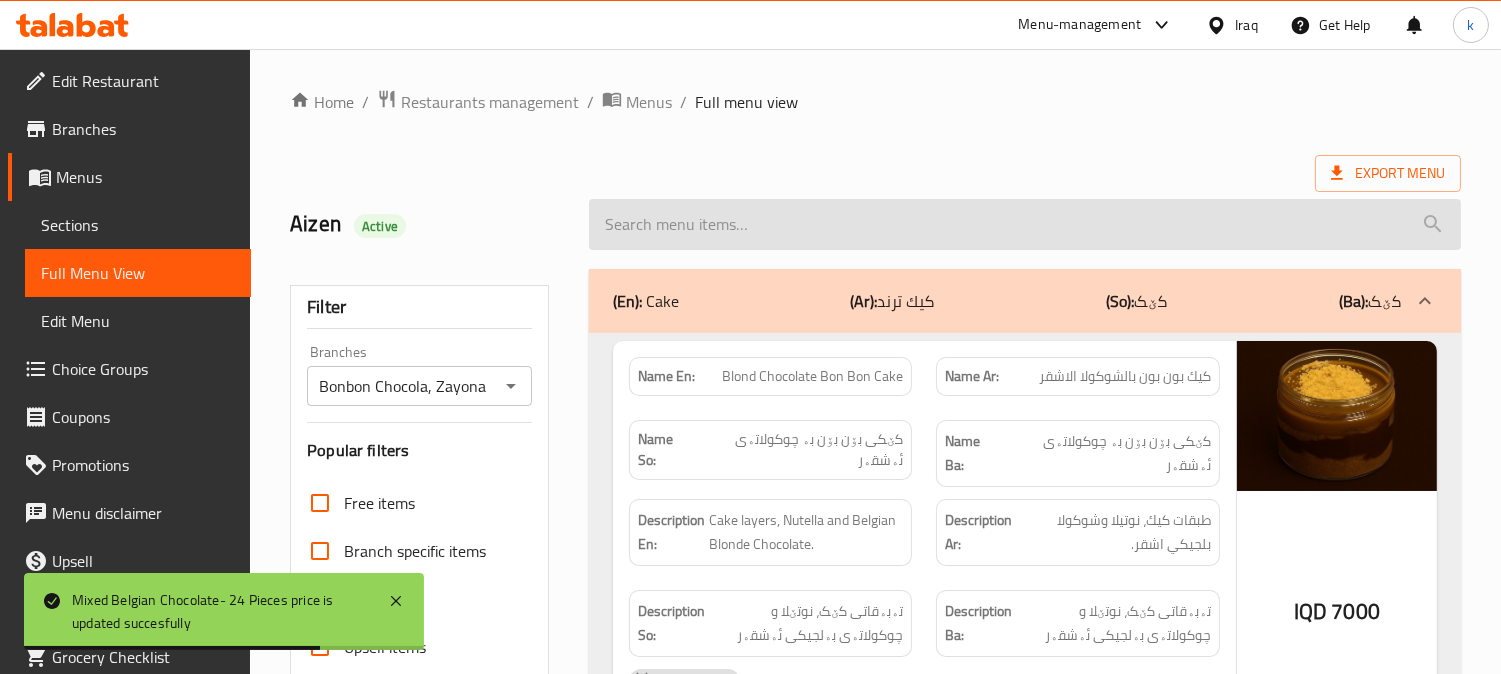 paste on "Mixed Belgian Chocolate- 24 Pieces" 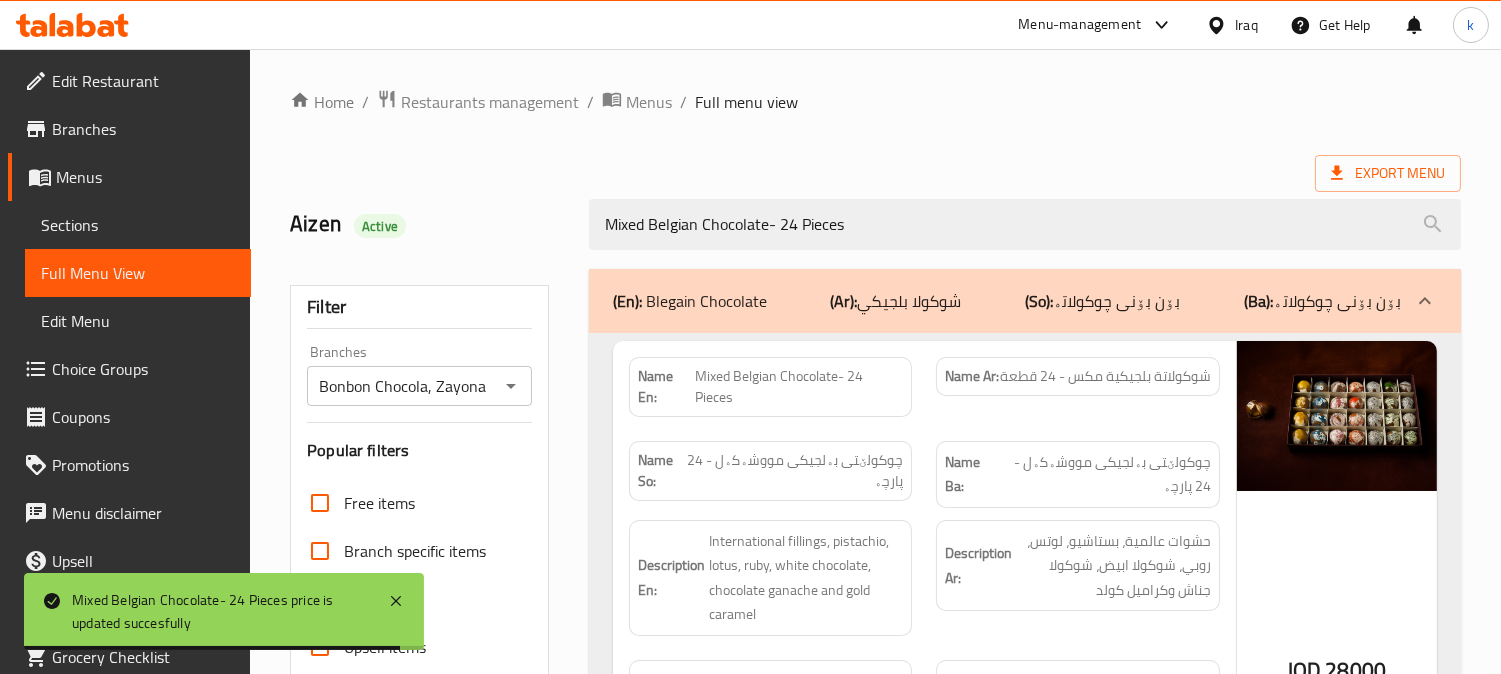 scroll, scrollTop: 185, scrollLeft: 0, axis: vertical 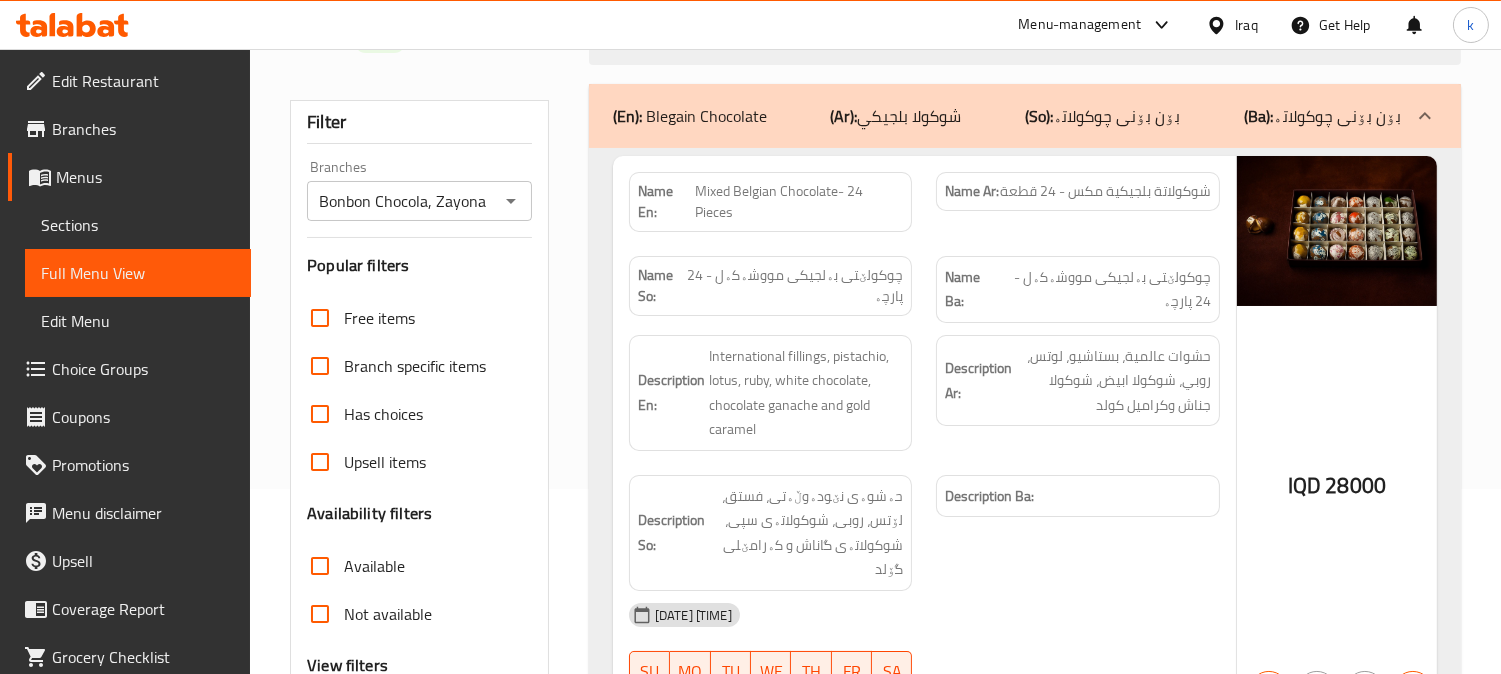 type on "Mixed Belgian Chocolate- 24 Pieces" 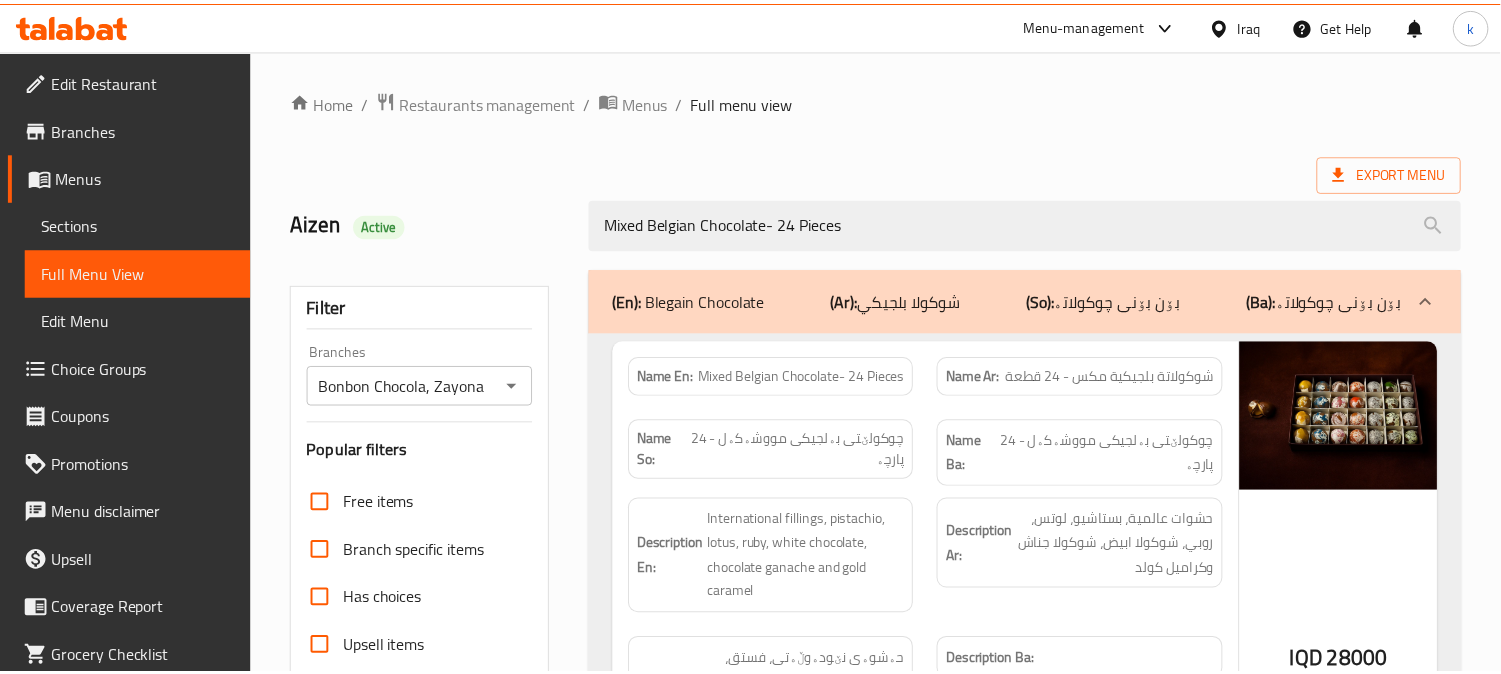 scroll, scrollTop: 390, scrollLeft: 0, axis: vertical 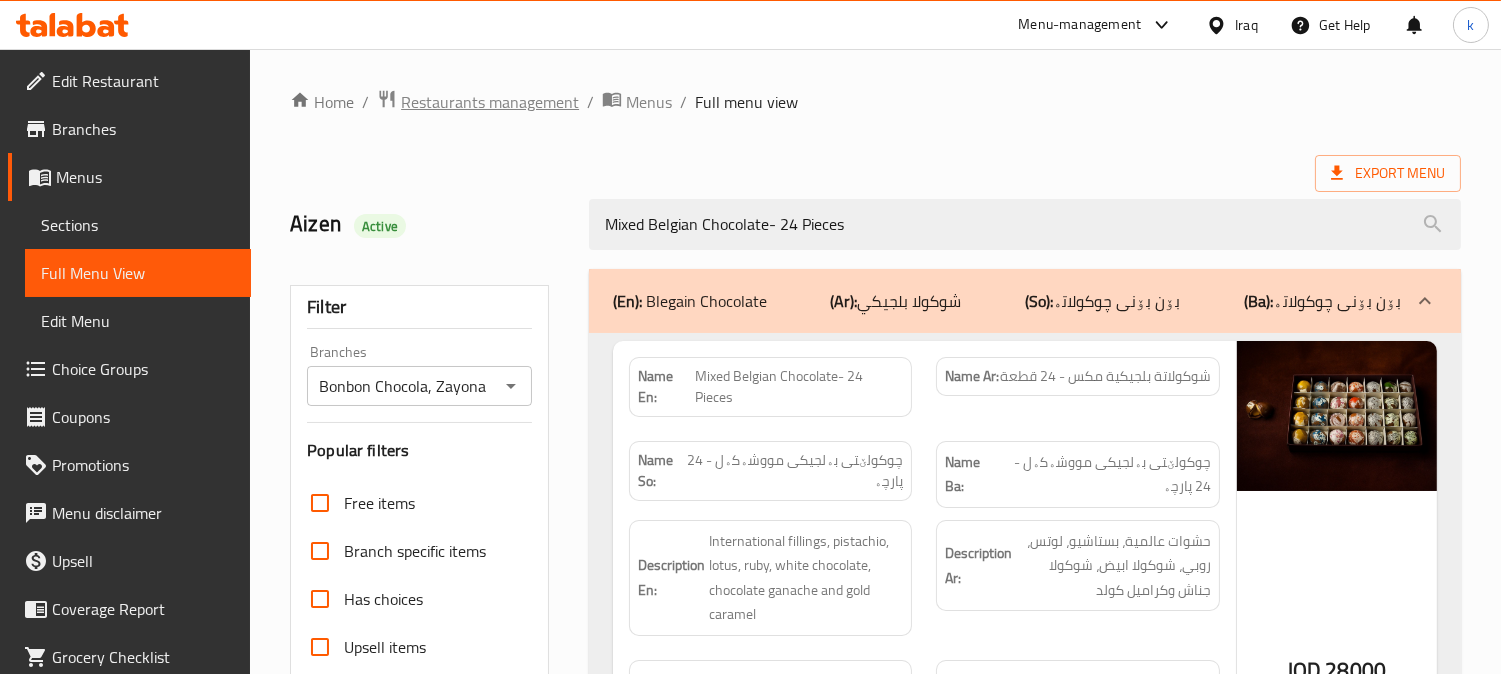 click on "Restaurants management" at bounding box center [490, 102] 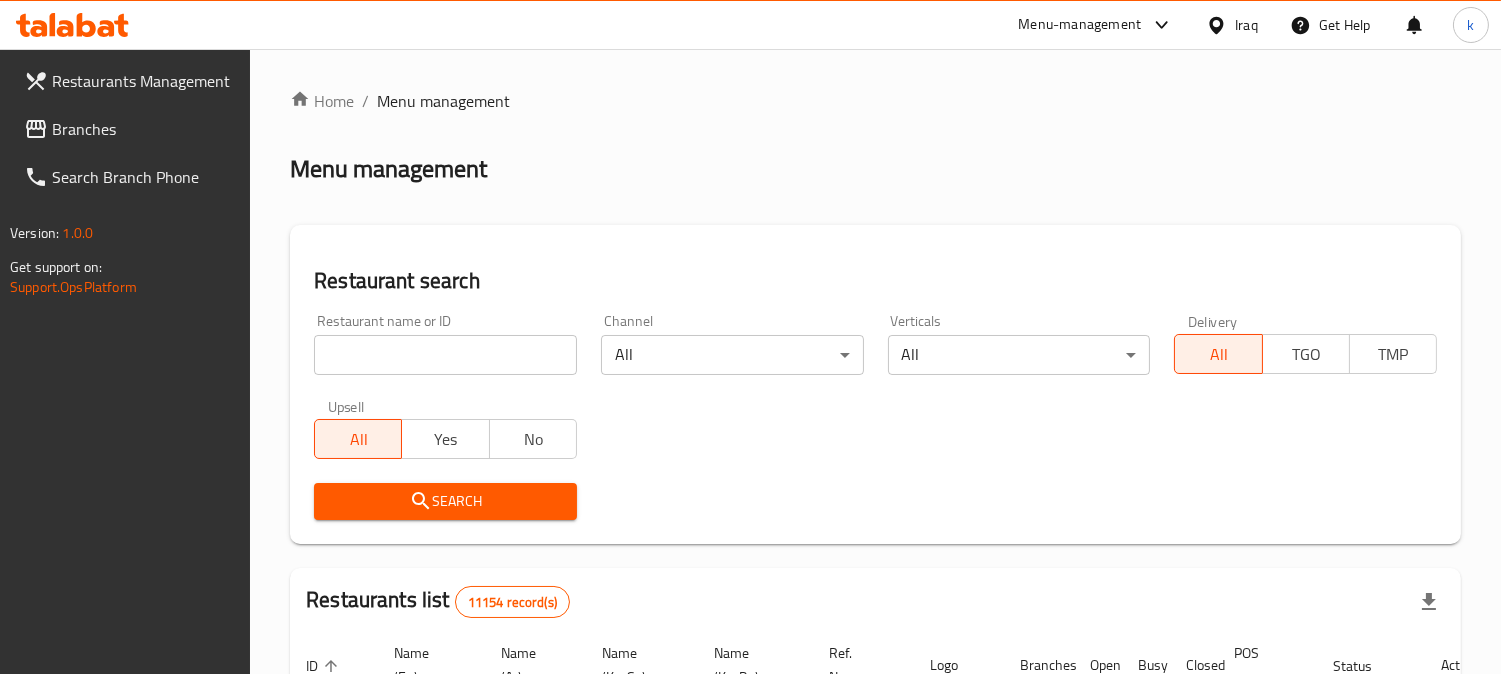 click at bounding box center [445, 355] 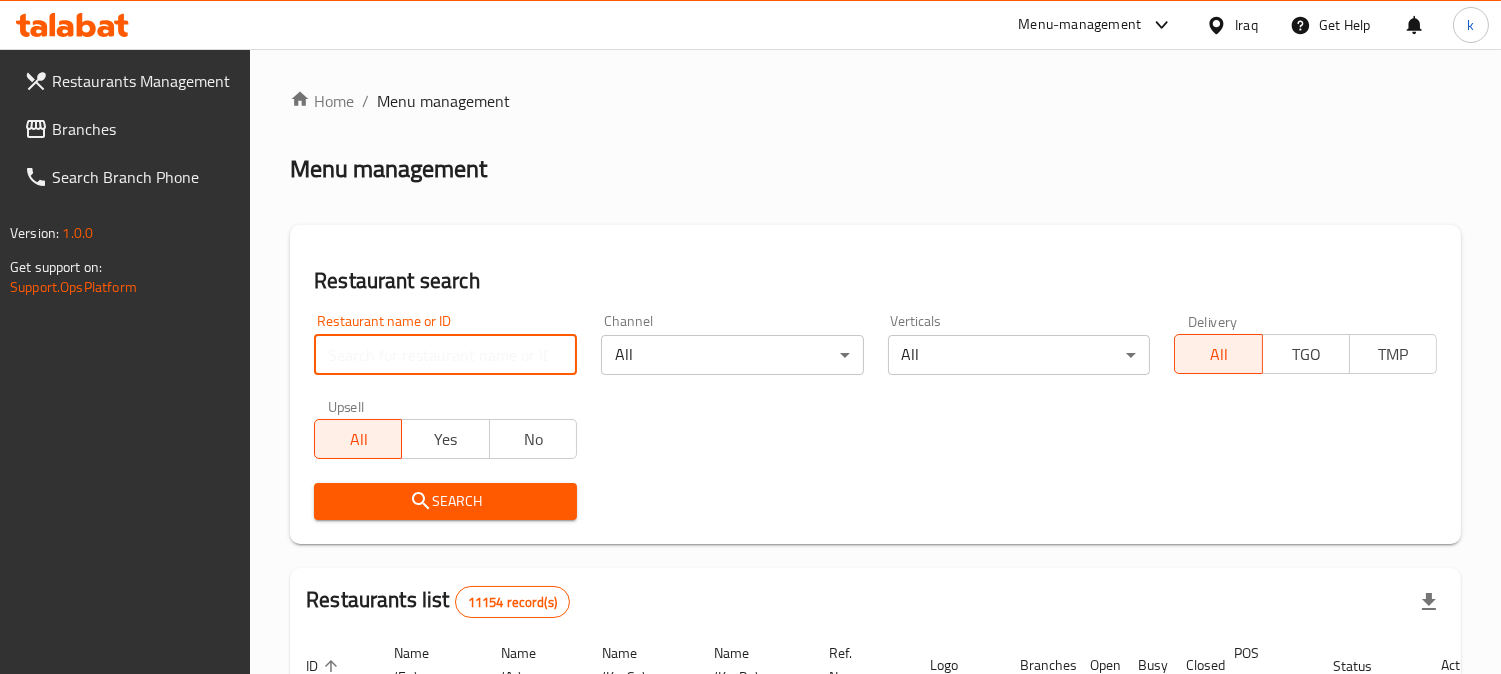 paste on "Kaave" 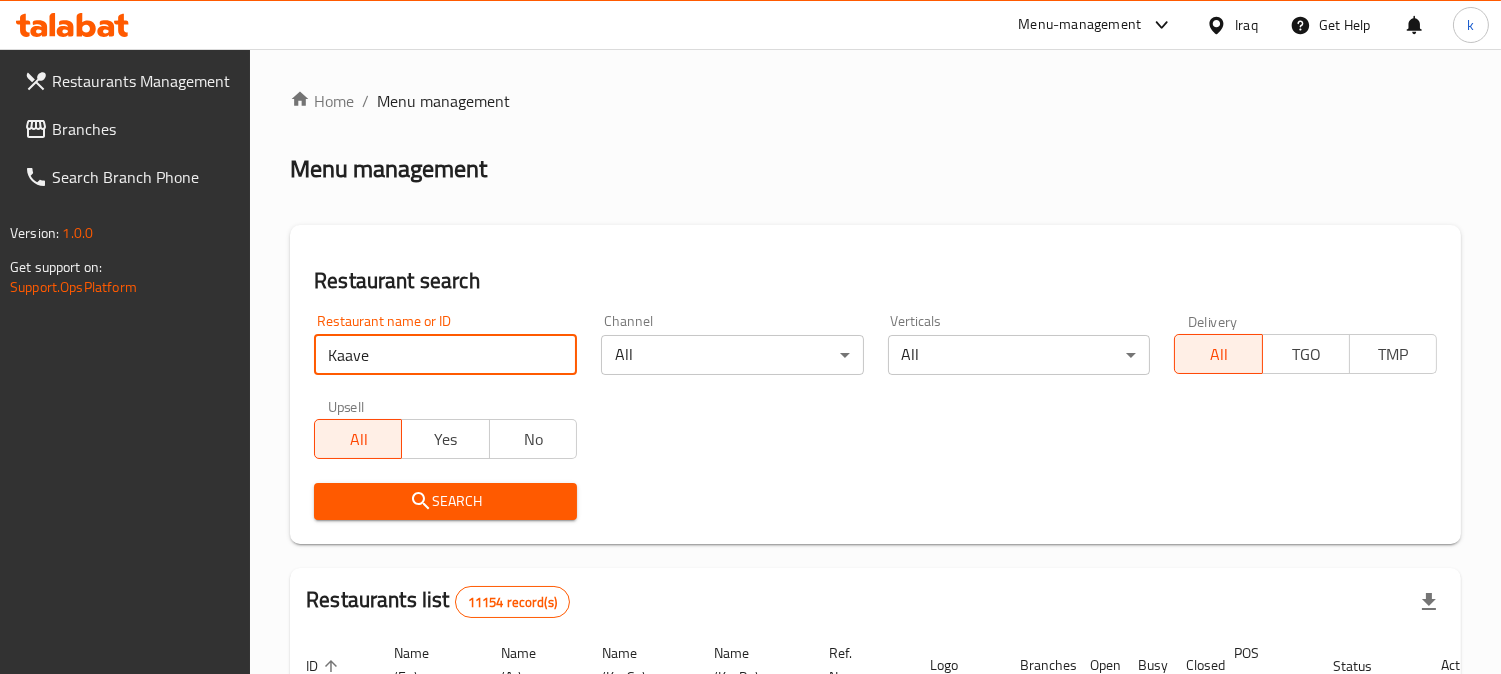 type on "Kaave" 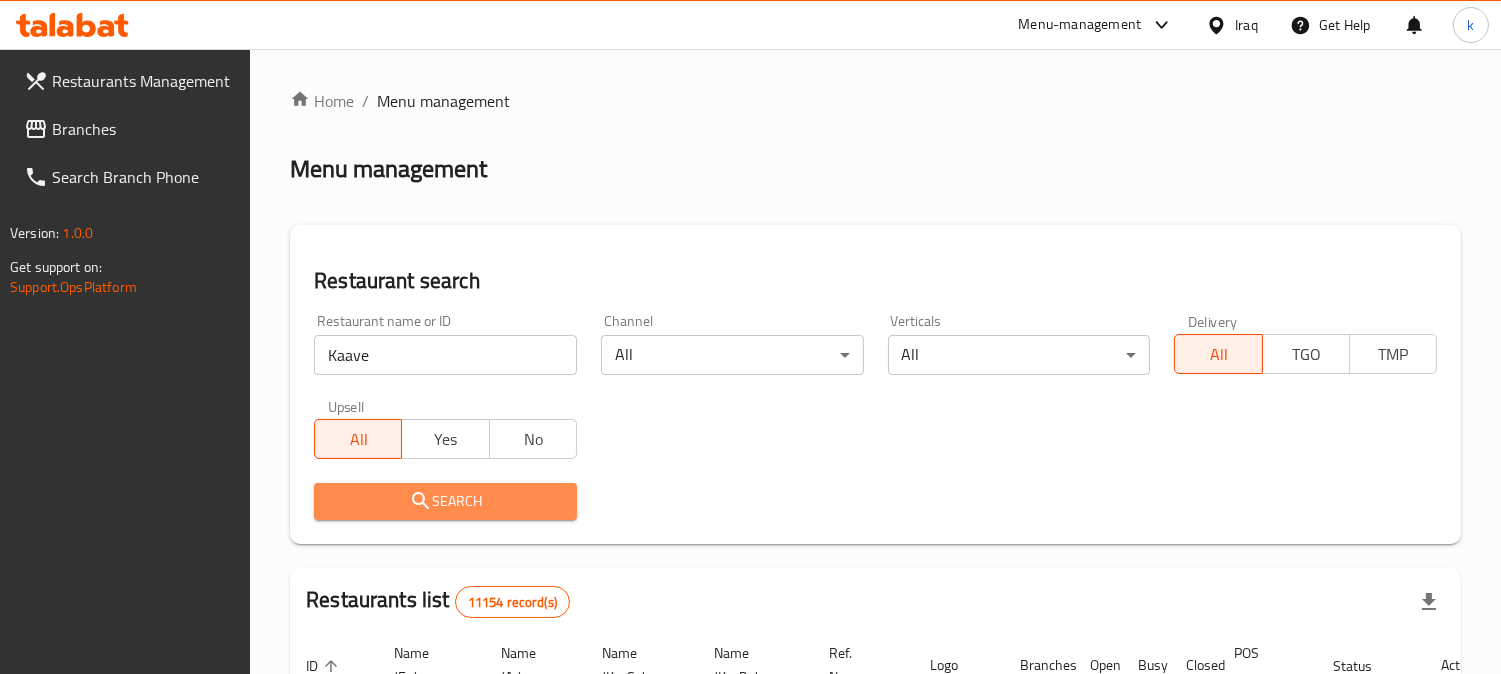 click on "Search" at bounding box center [445, 501] 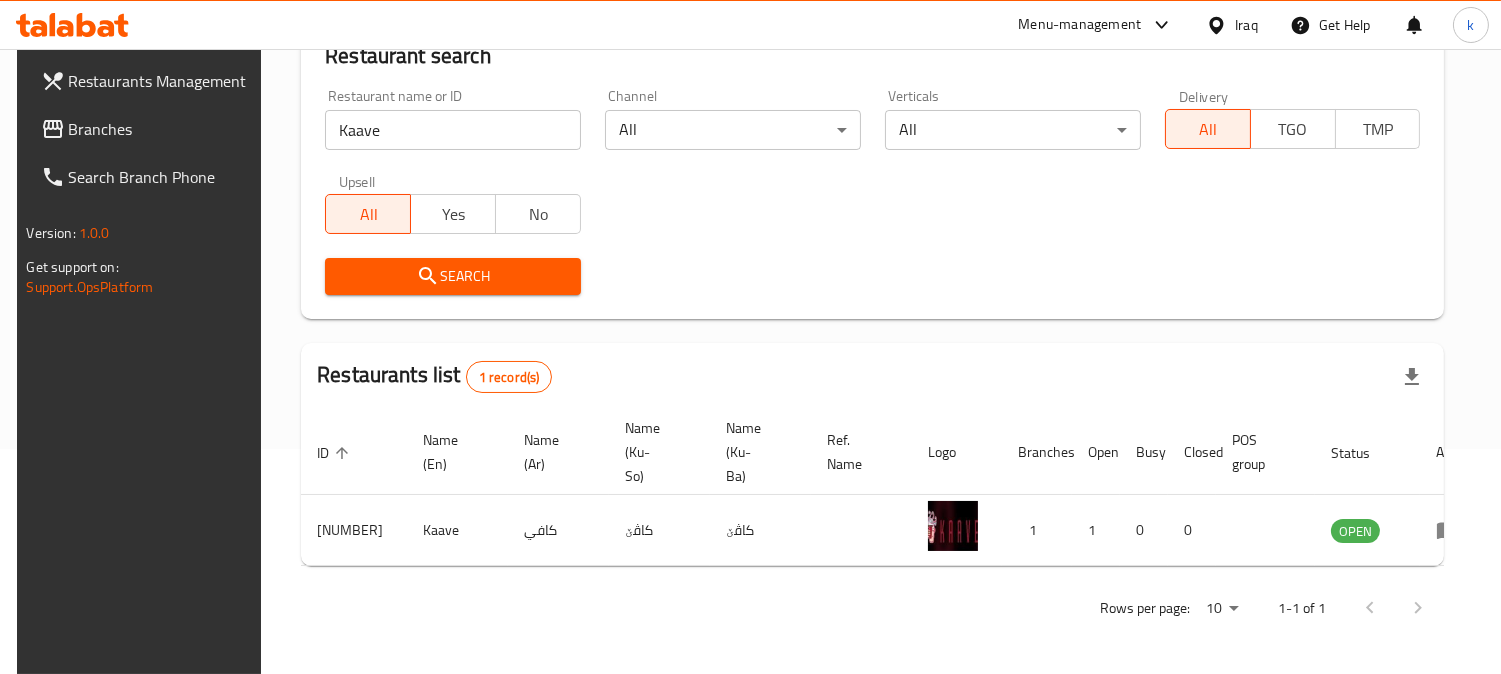 scroll, scrollTop: 225, scrollLeft: 0, axis: vertical 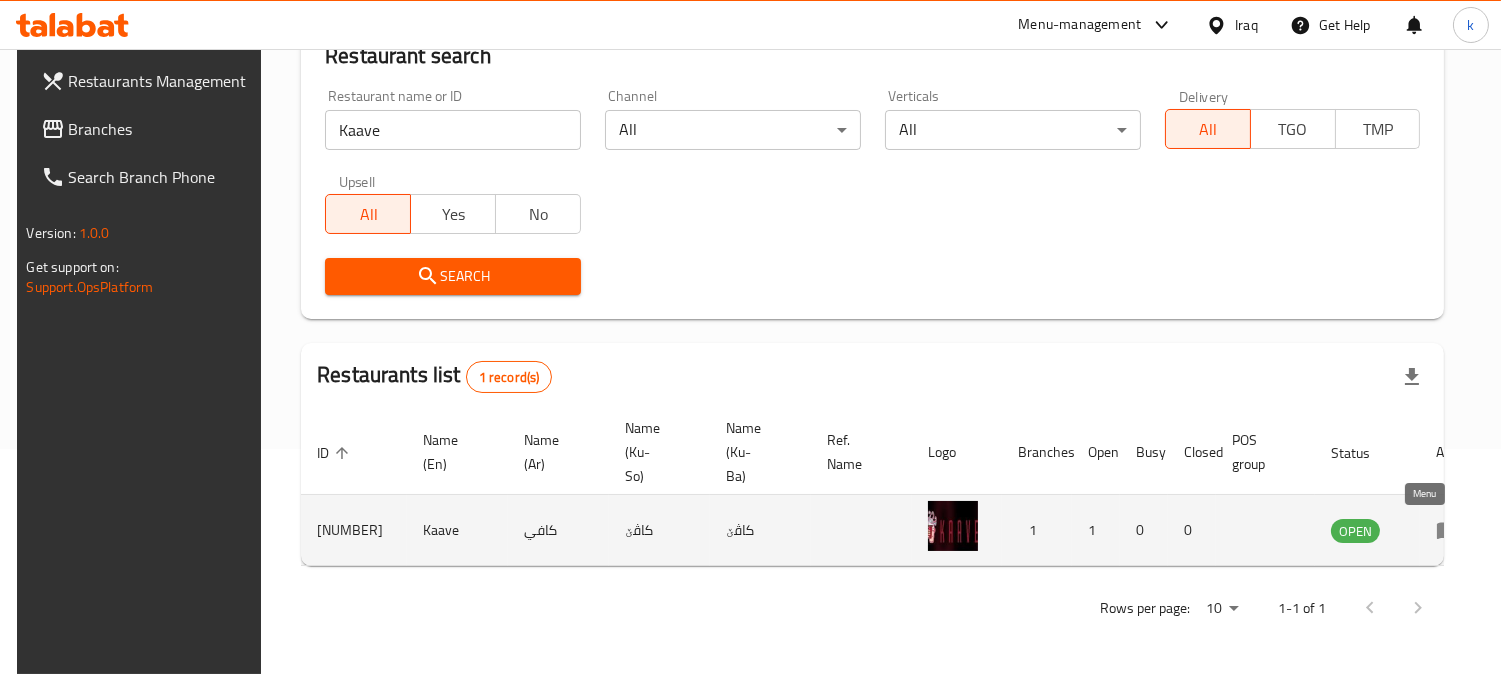 click 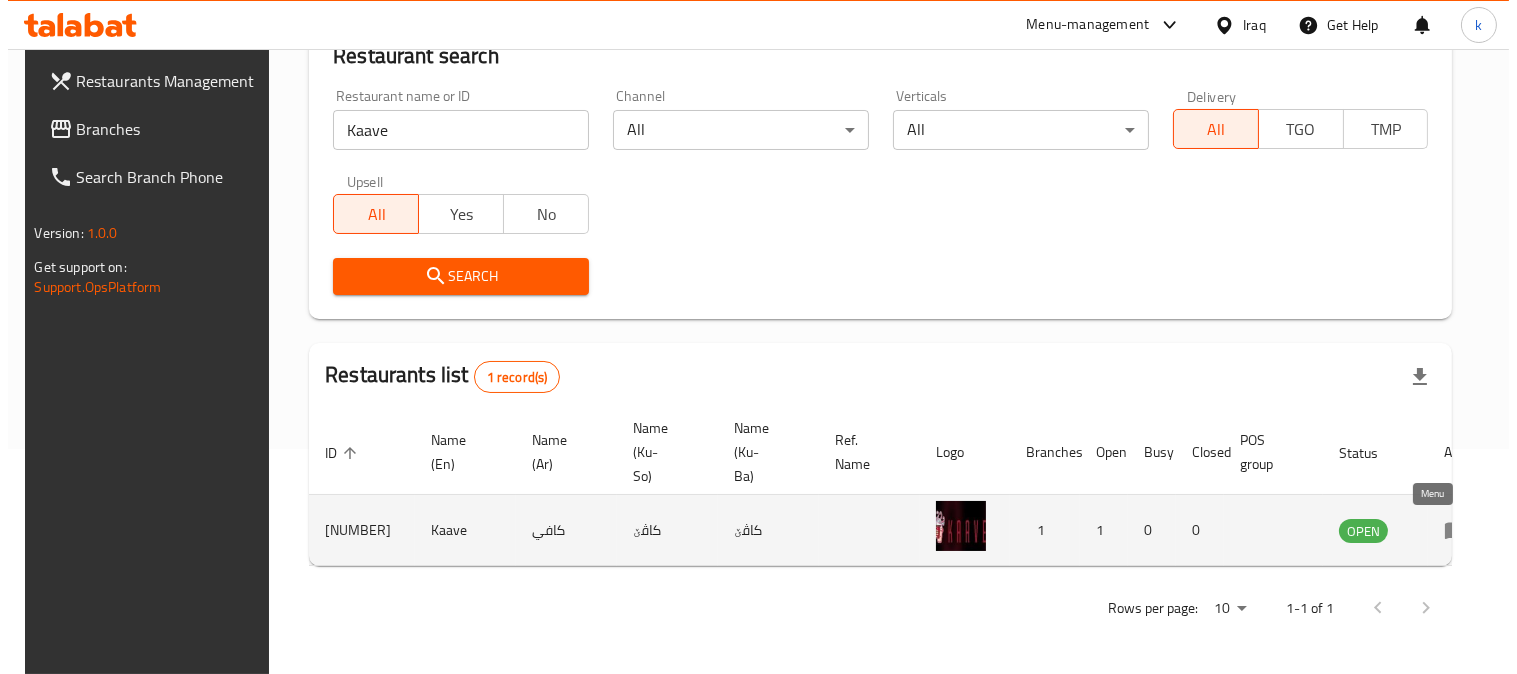 scroll, scrollTop: 0, scrollLeft: 0, axis: both 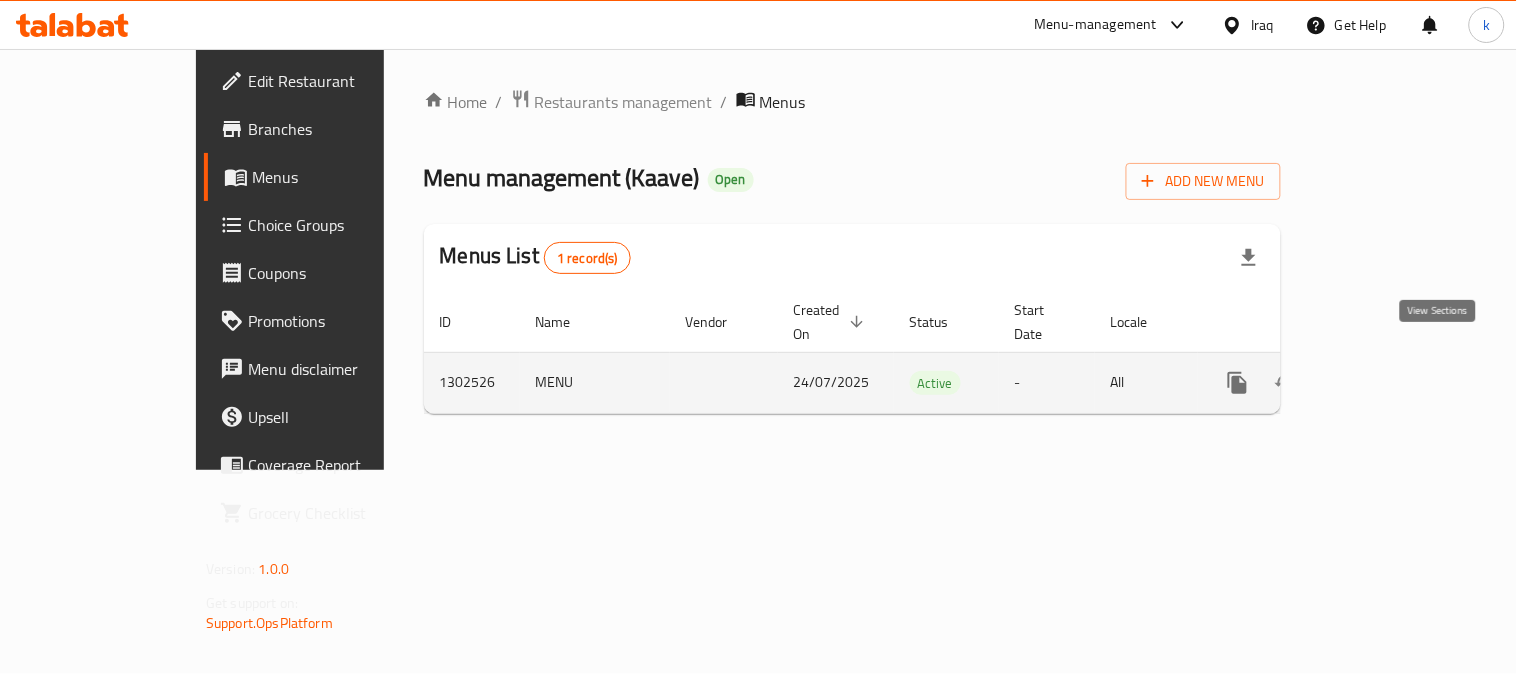 click 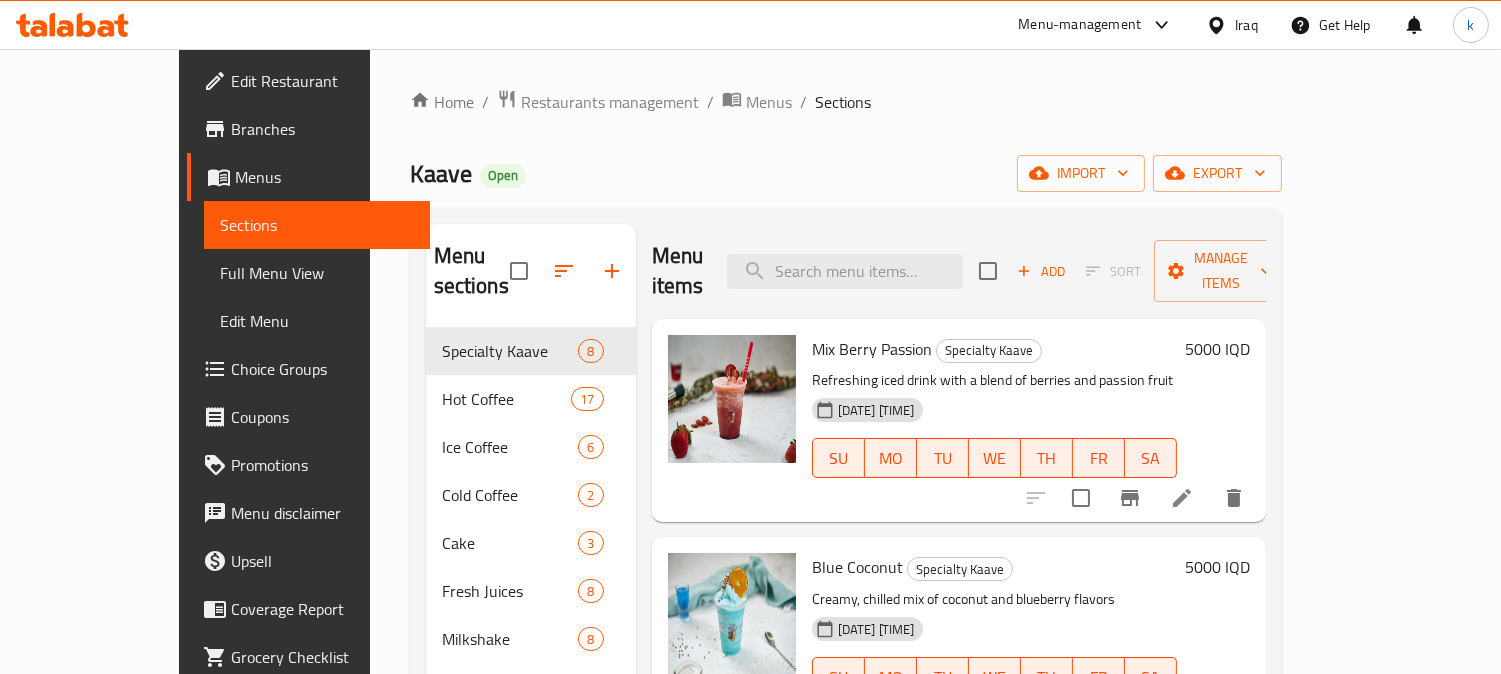 click on "Menu items Add Sort Manage items" at bounding box center [959, 271] 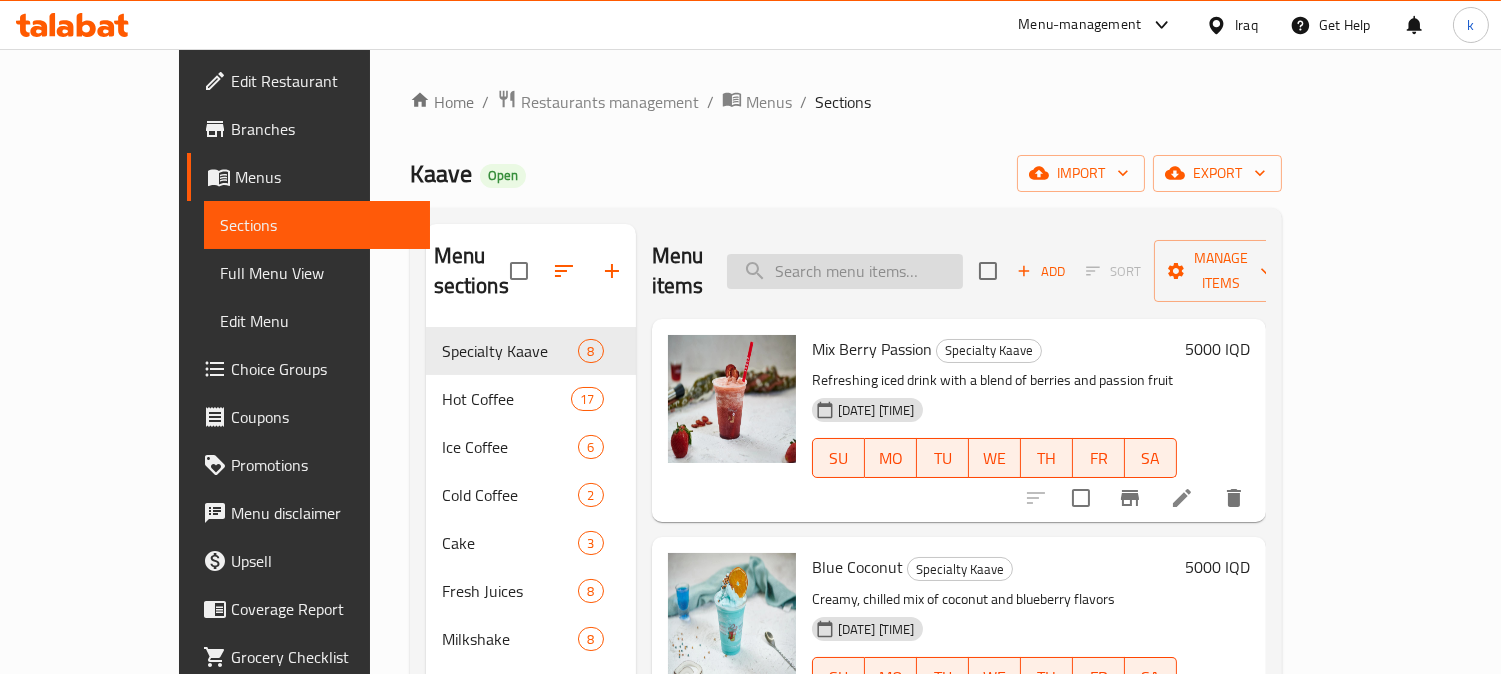 click at bounding box center [845, 271] 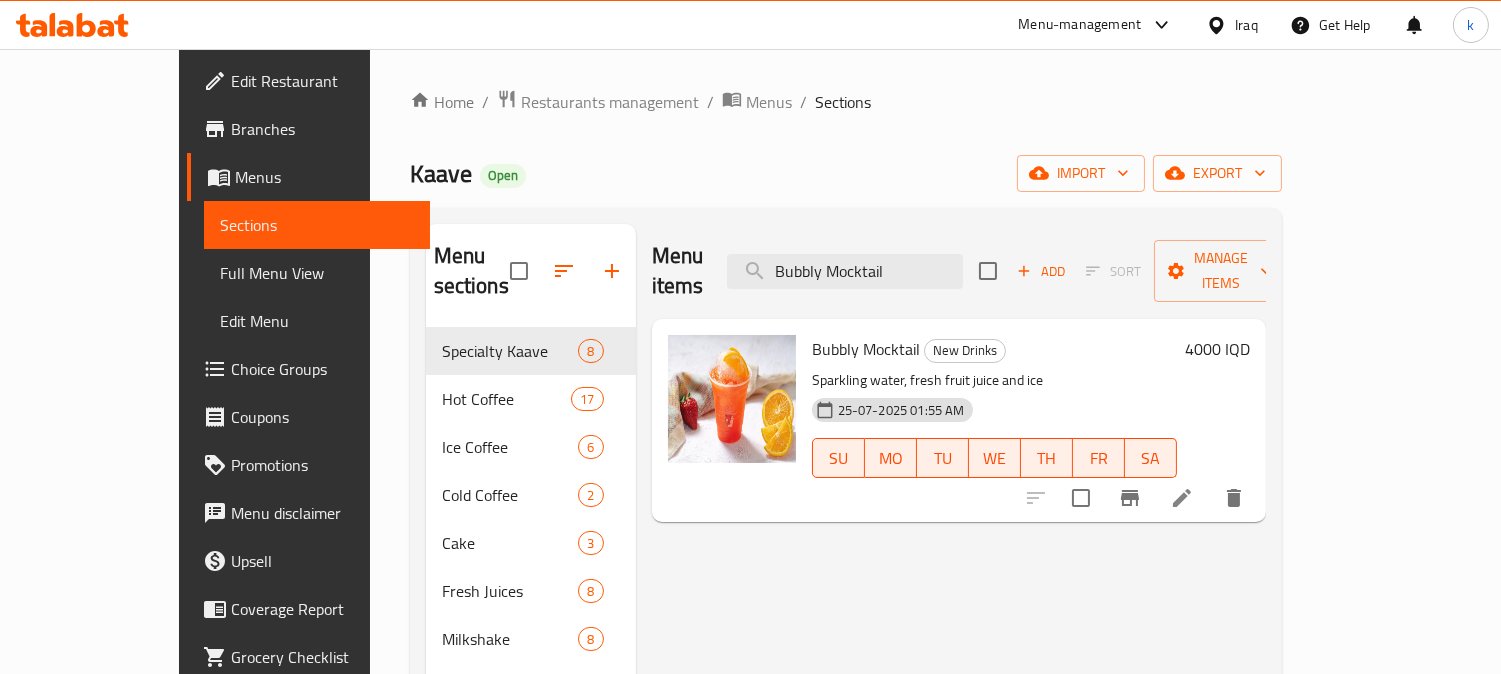 type on "Bubbly Mocktail" 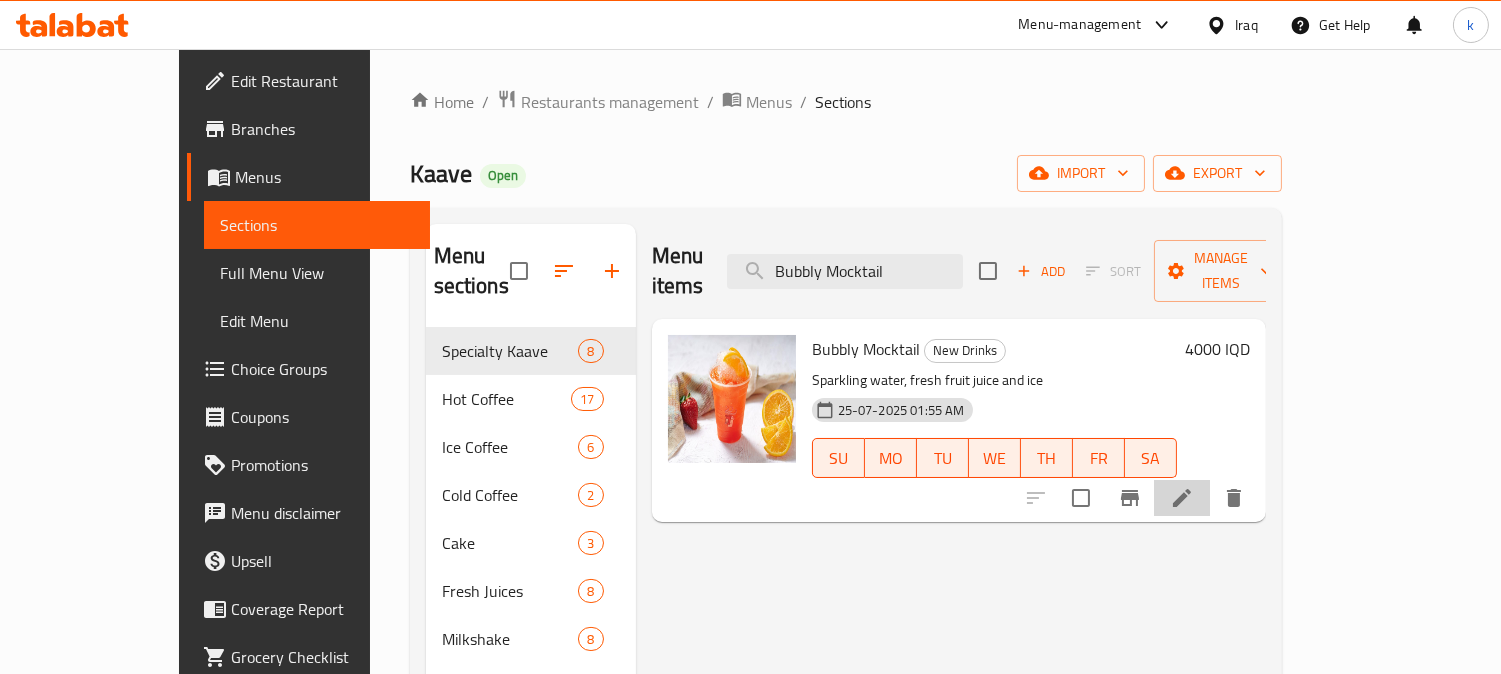 click at bounding box center (1182, 498) 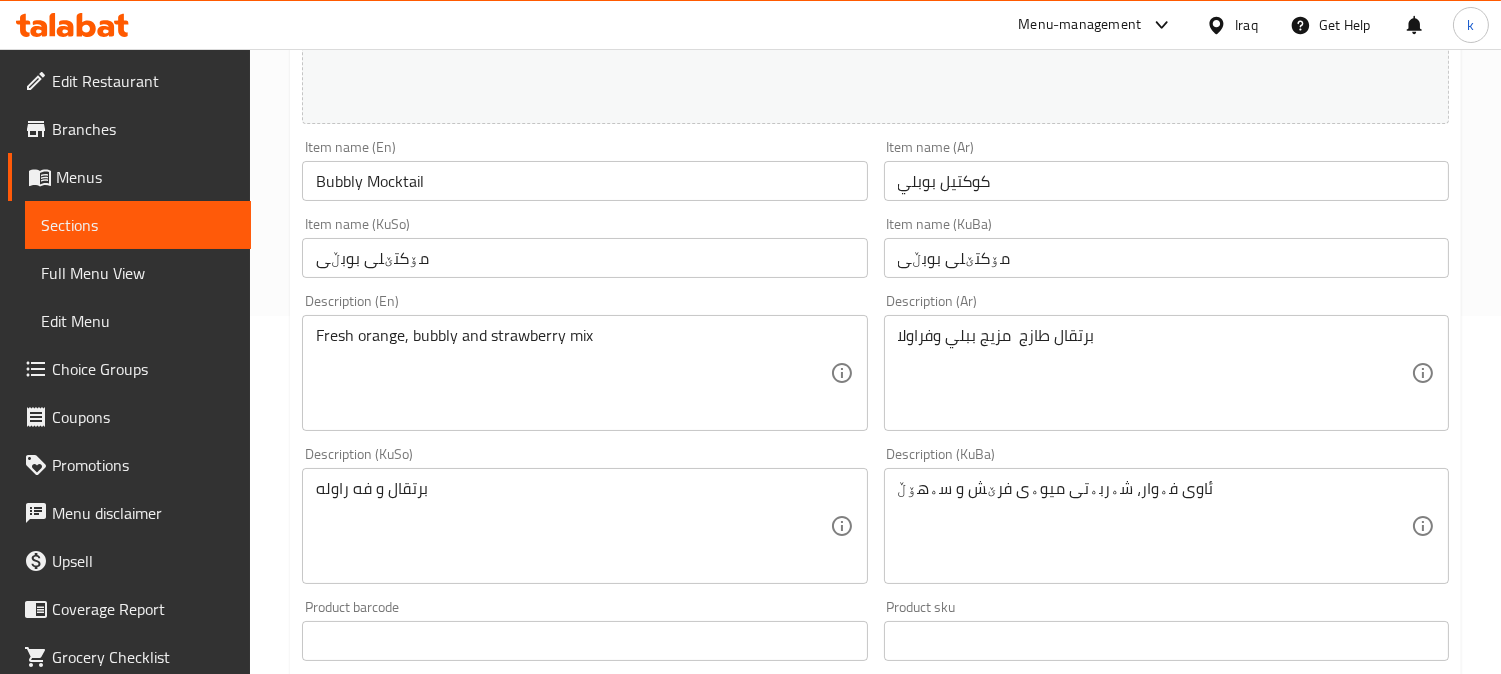 scroll, scrollTop: 370, scrollLeft: 0, axis: vertical 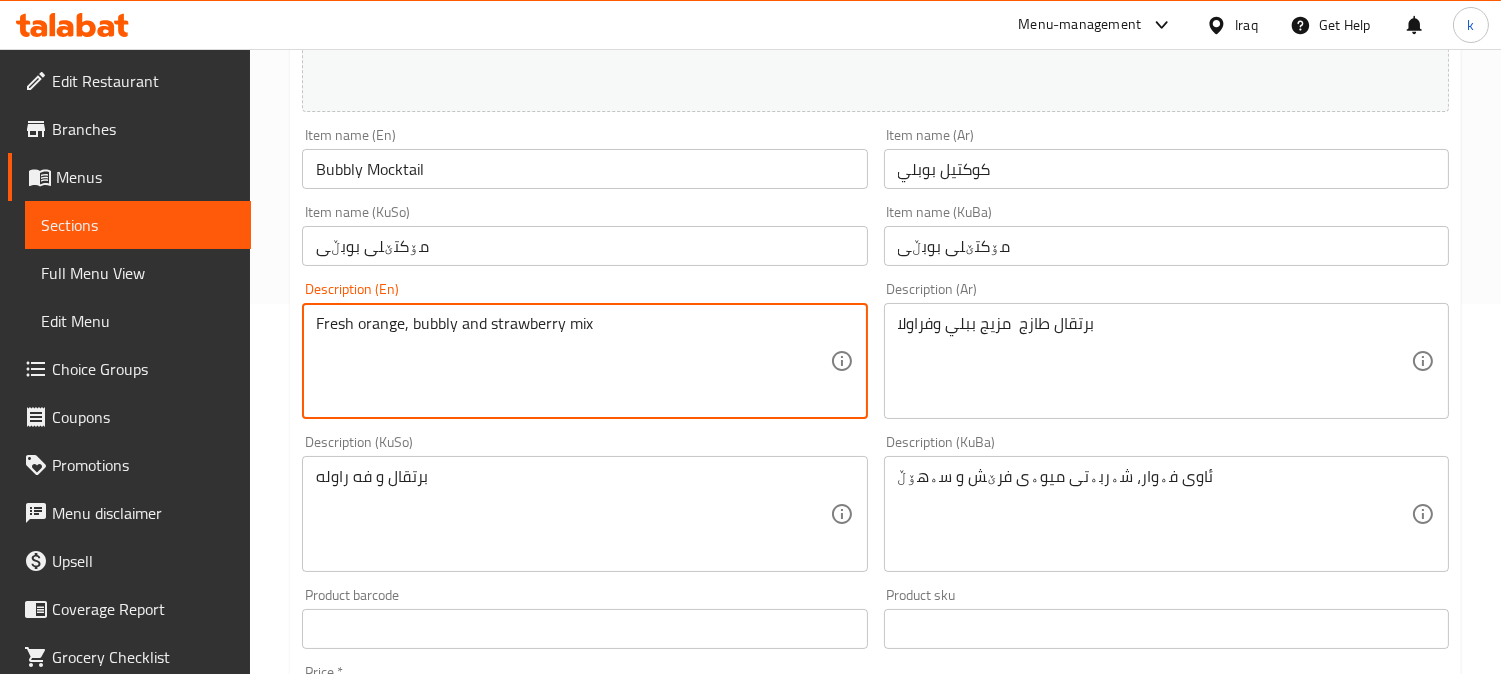 click on "Fresh orange, bubbly and strawberry mix" at bounding box center (572, 361) 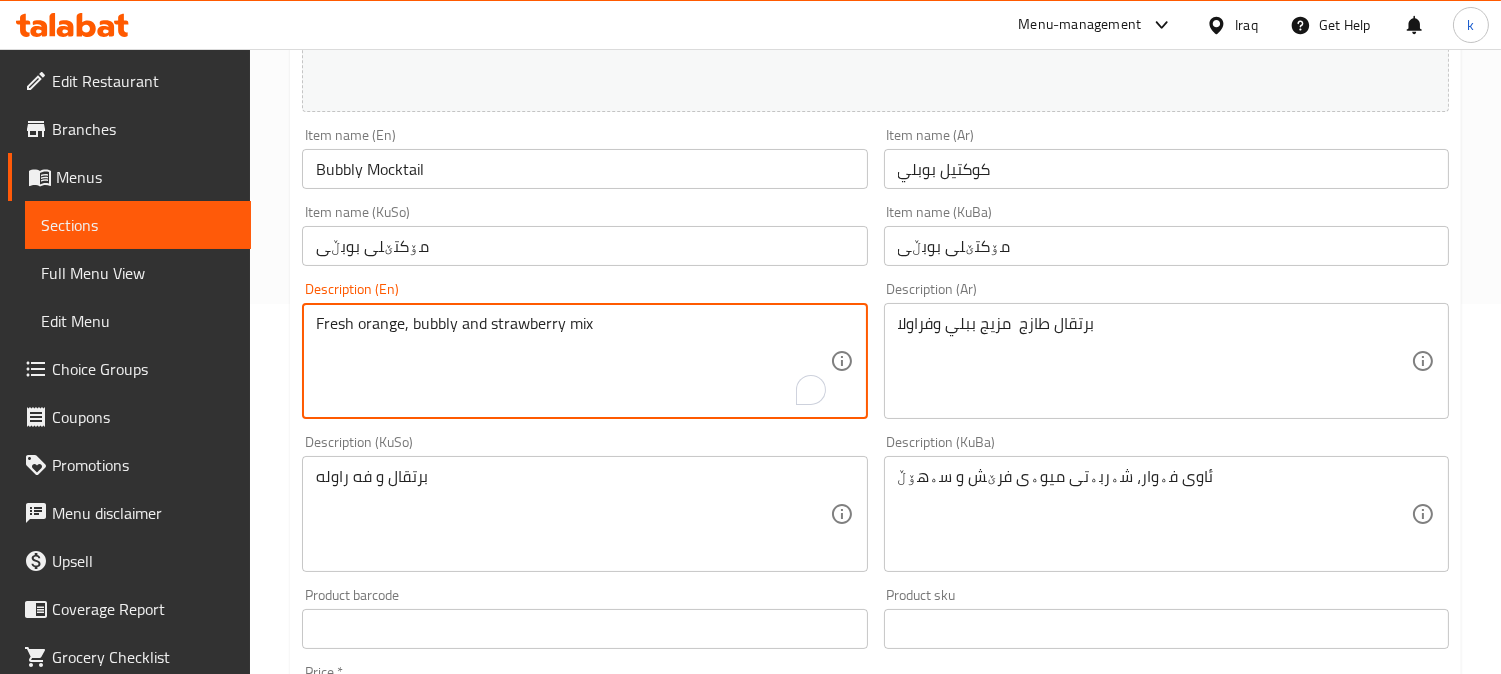 click on "Fresh orange, bubbly and strawberry mix" at bounding box center [572, 361] 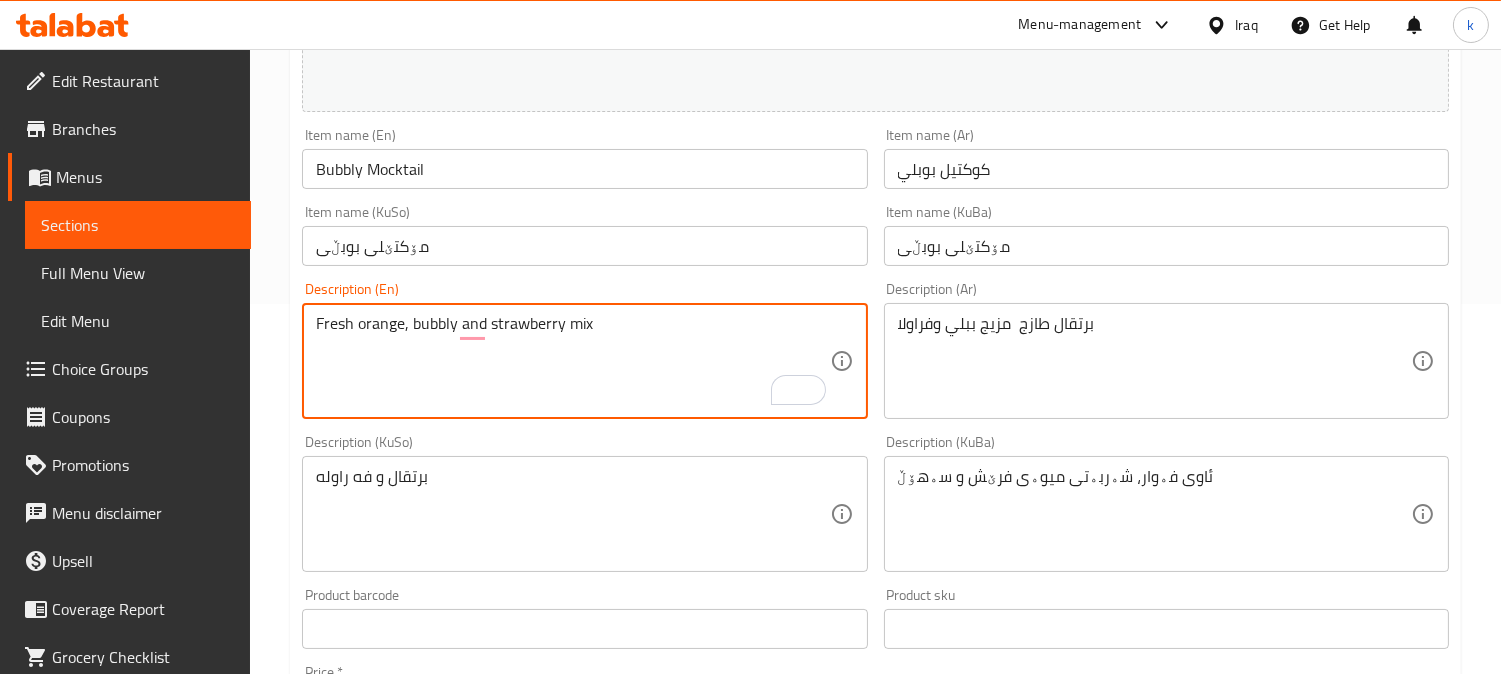 click on "برتقال طازج  مزيج ببلي وفراولا Description (Ar)" at bounding box center (1166, 361) 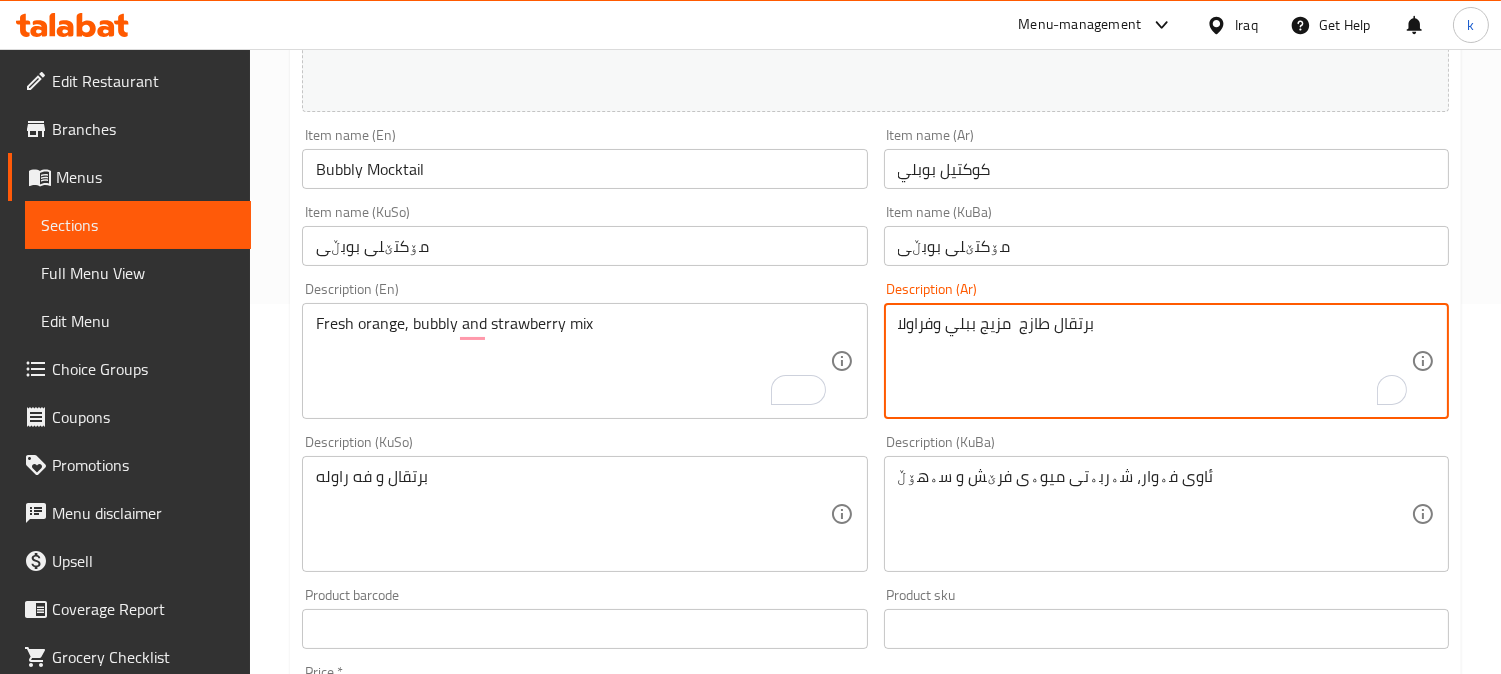 click on "برتقال طازج  مزيج ببلي وفراولا" at bounding box center [1154, 361] 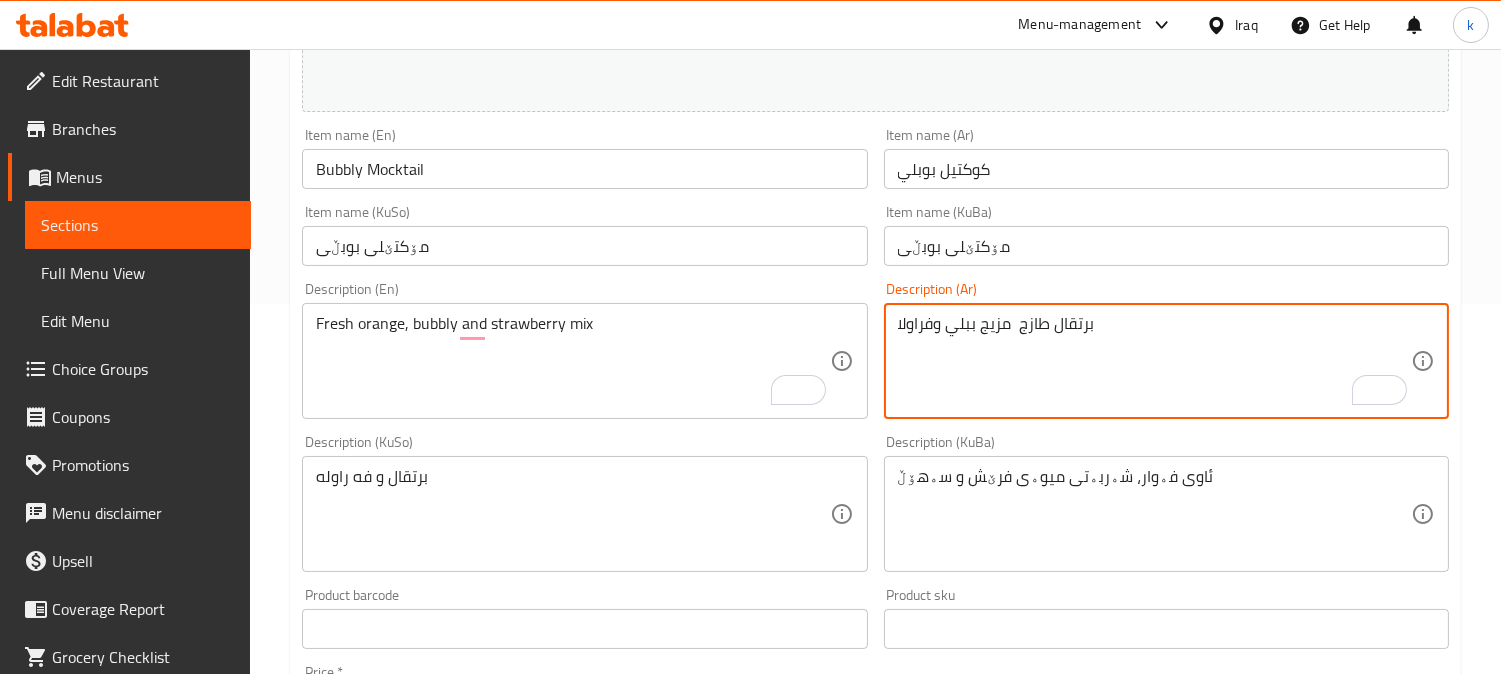 paste on "مزيج من البرتقال الطازج والمشروبات الغازية والفراولة" 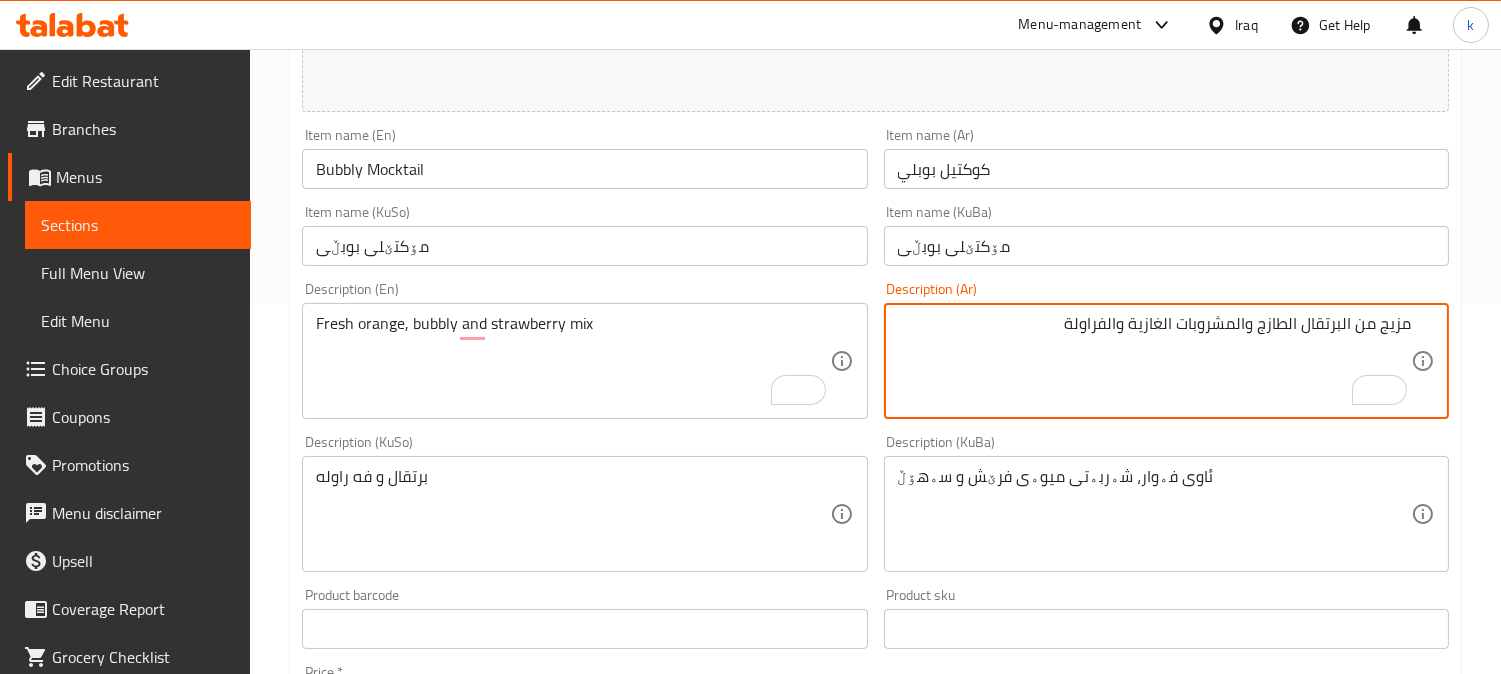 type on "مزيج من البرتقال الطازج والمشروبات الغازية والفراولة" 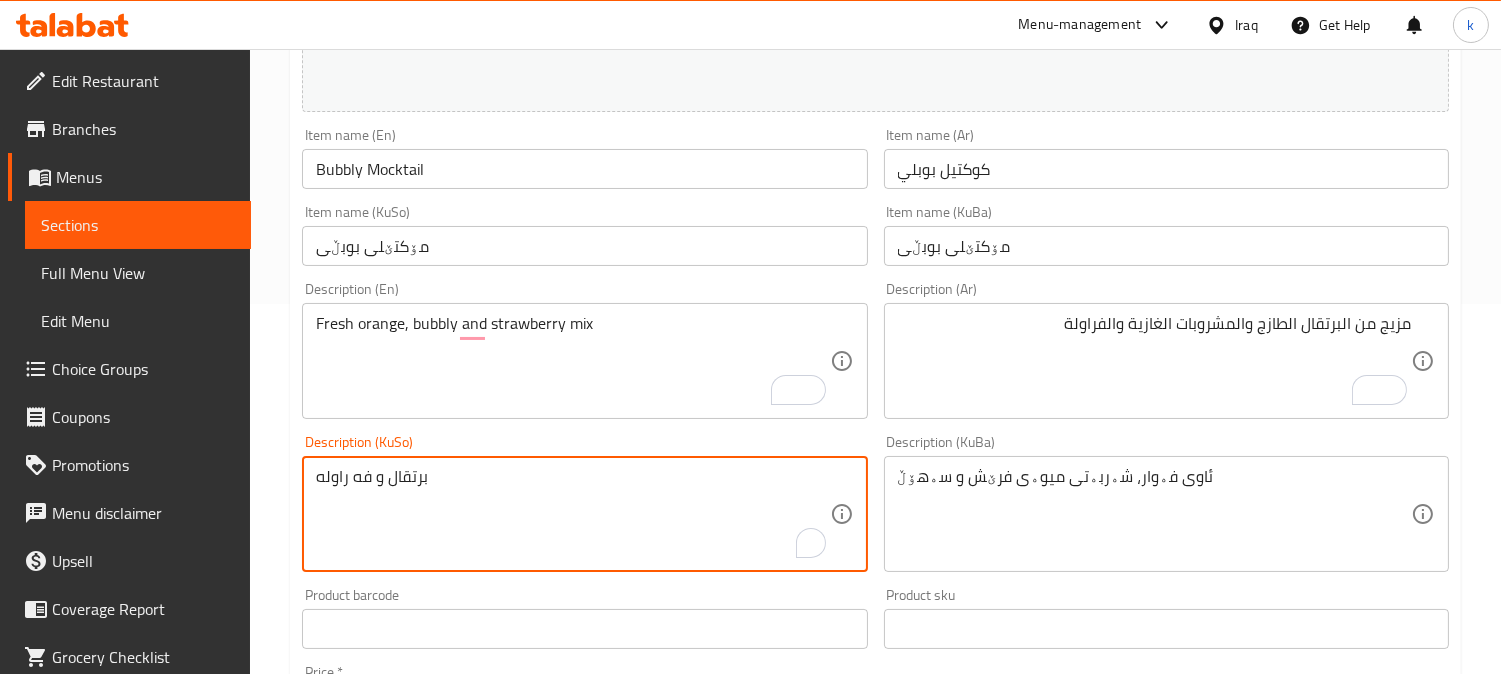 click on "برتقال و فه راوله" at bounding box center [572, 514] 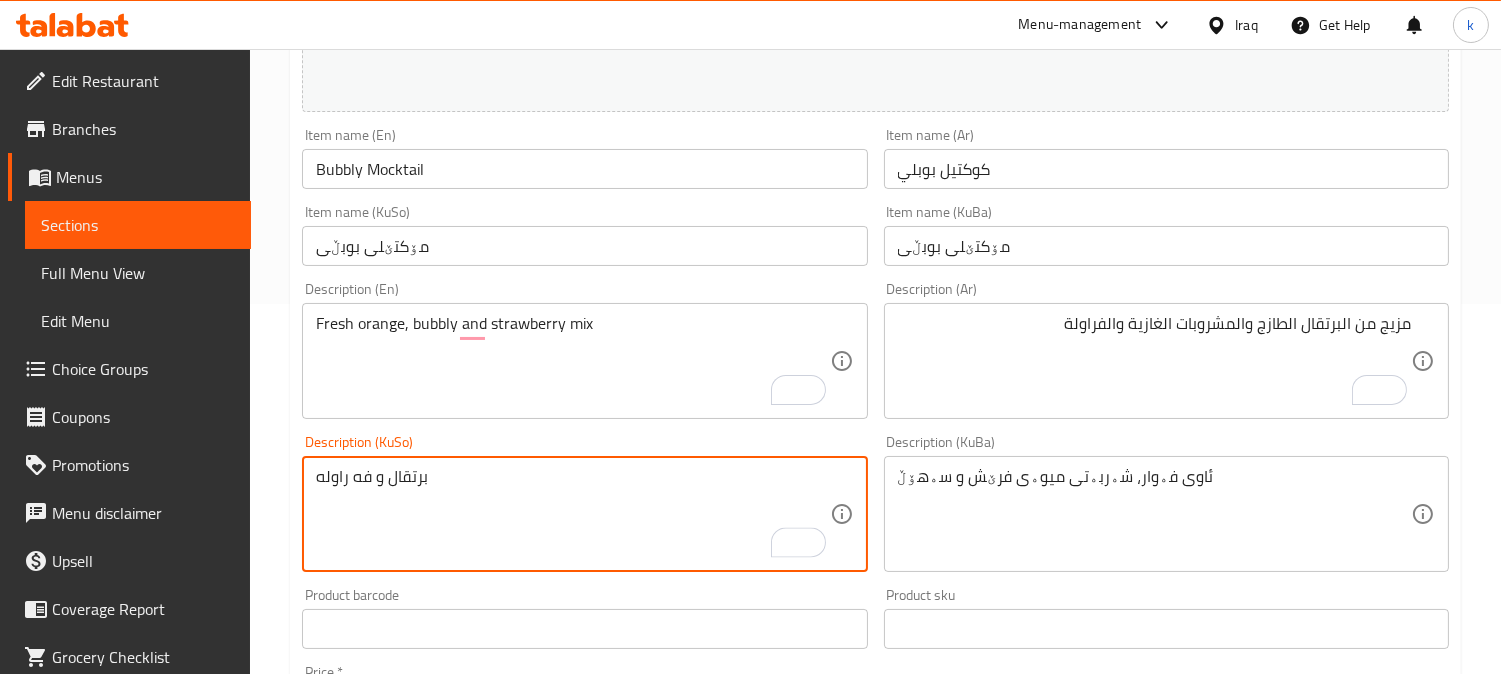 paste on "ێکەڵەی پرتەقاڵی تازە و بڵقی و شووتی" 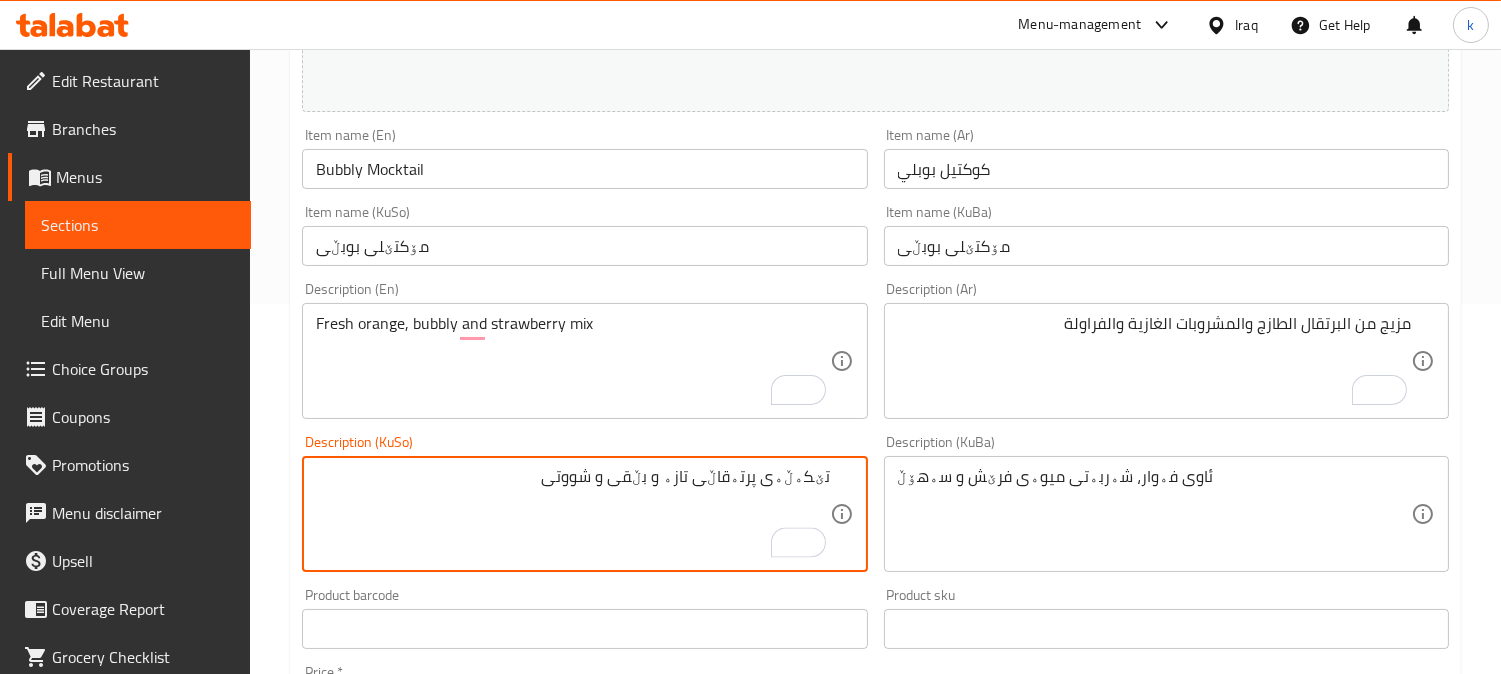 click on "تێکەڵەی پرتەقاڵی تازە و بڵقی و شووتی" at bounding box center [572, 514] 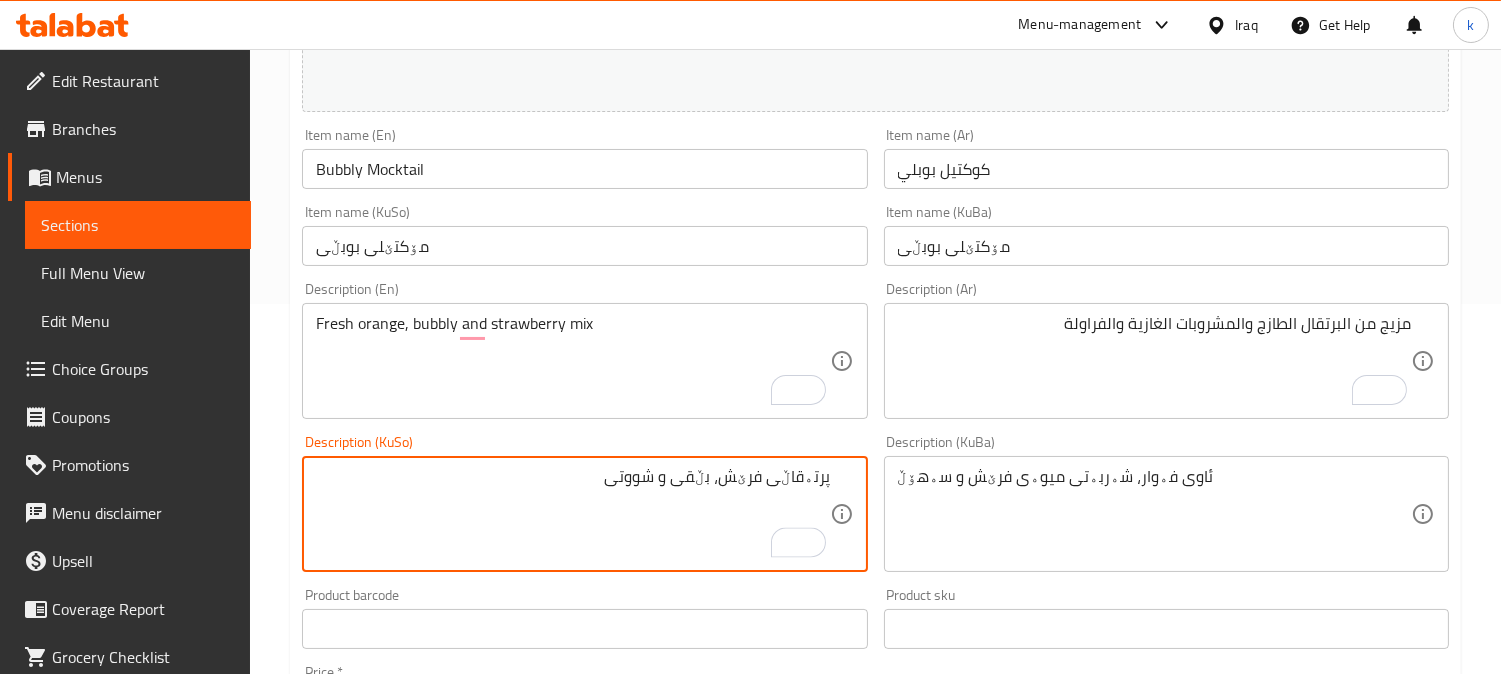 click on "مۆکتێلی بوبڵی" at bounding box center (1166, 246) 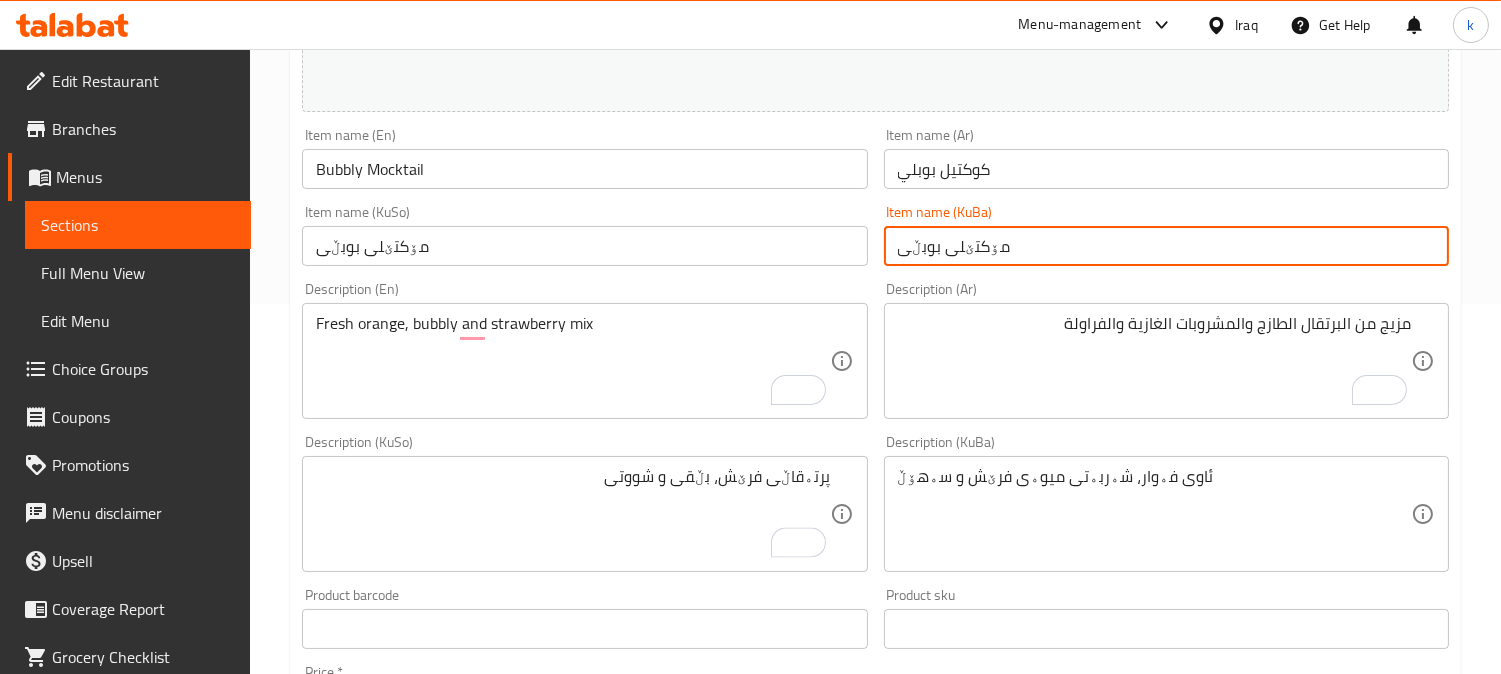 click on "مۆکتێلی بوبڵی" at bounding box center (1166, 246) 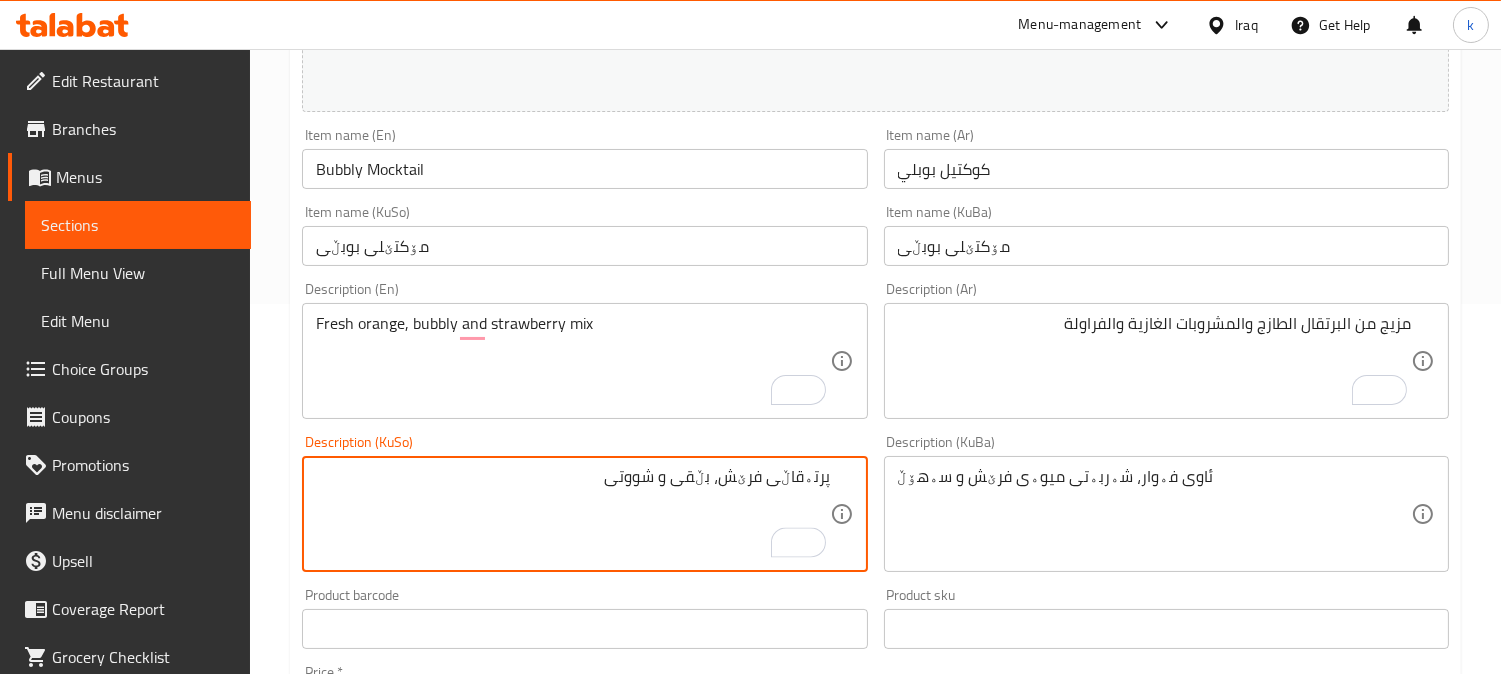 click on "پرتەقاڵی فرێش، بڵقی و شووتی" at bounding box center (572, 514) 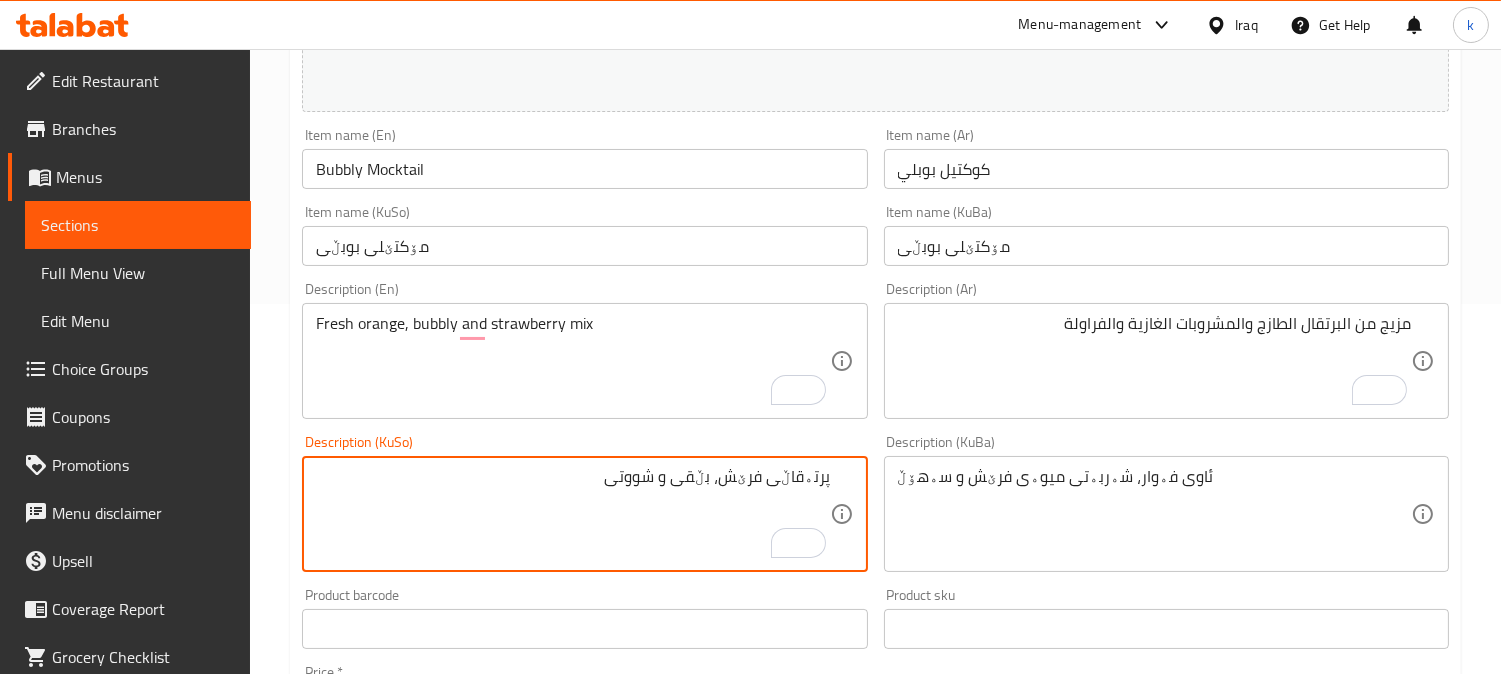 paste on "وبڵی" 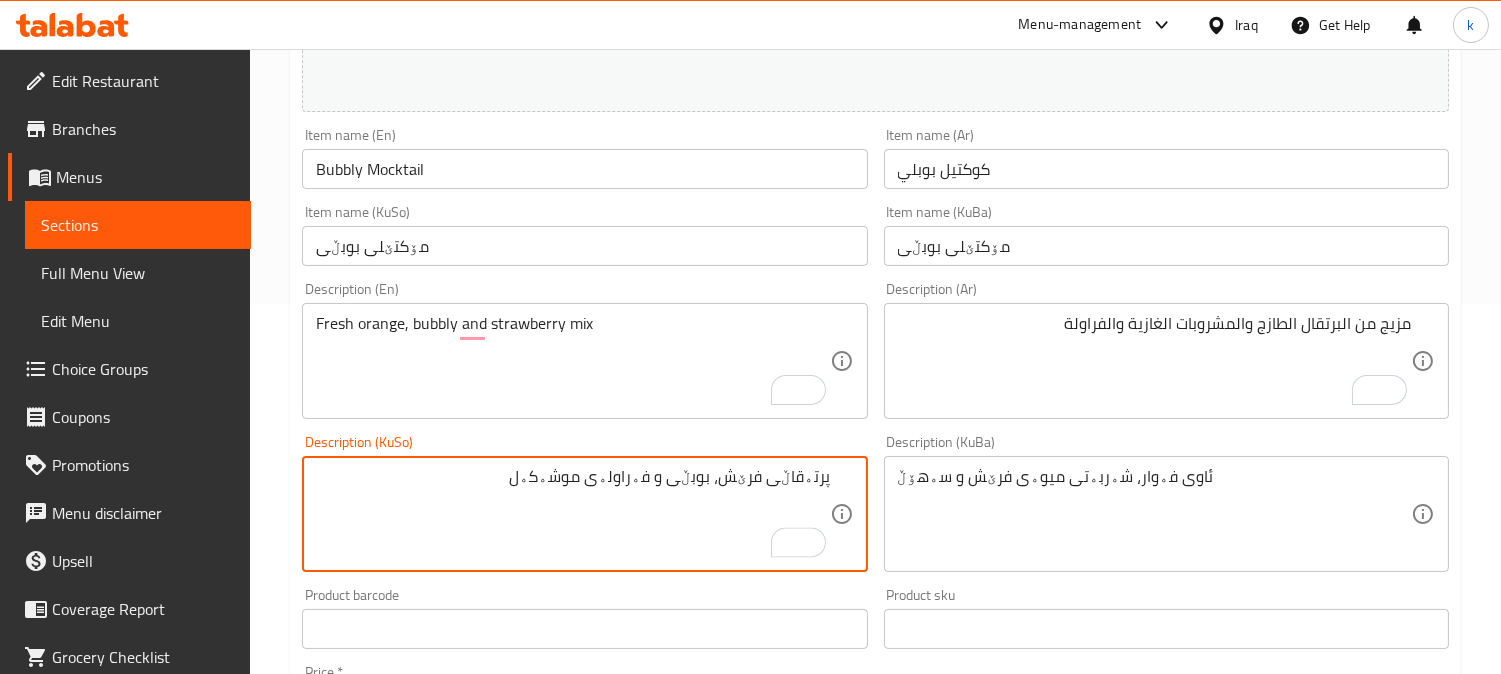click on "پرتەقاڵی فرێش، بوبڵی و فەراولەی موشەکەل" at bounding box center (572, 514) 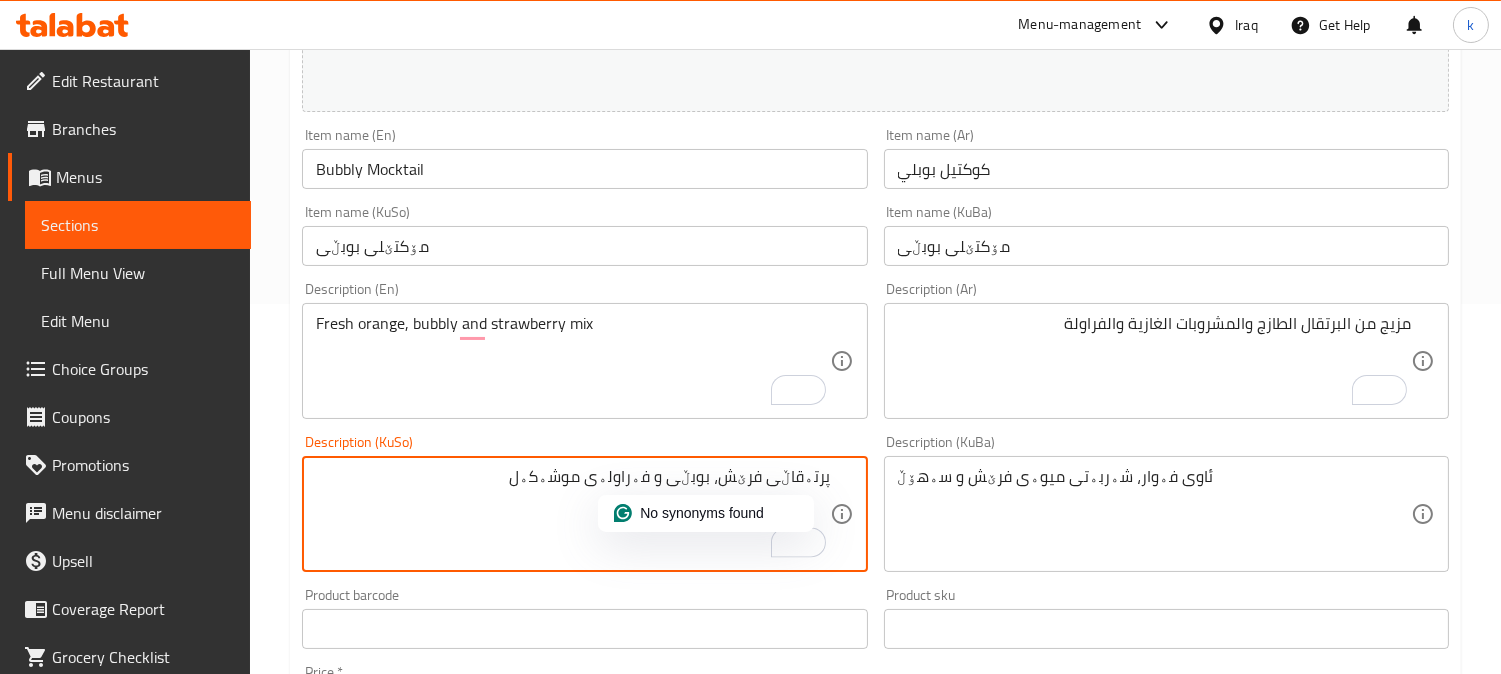 type on "پرتەقاڵی فرێش، بوبڵی و فەراولەی موشەکەل" 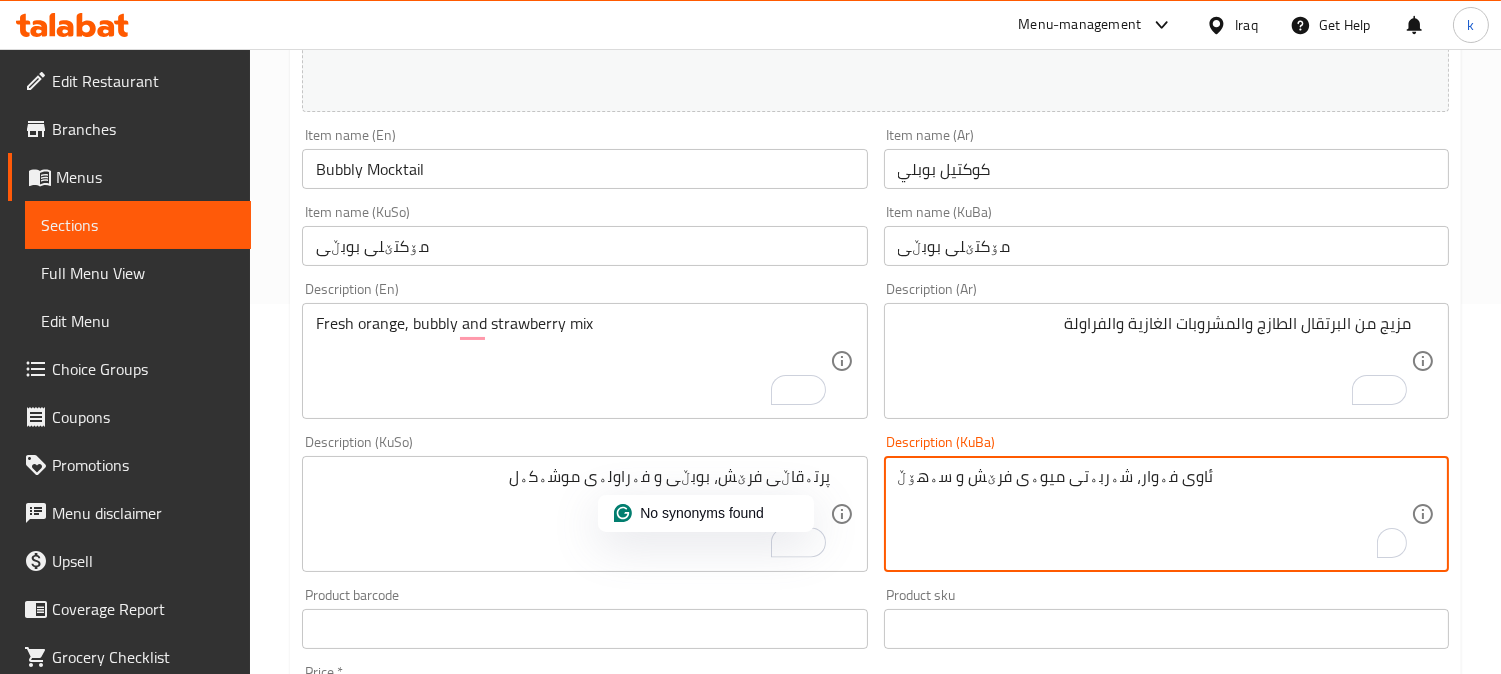 click on "ئاوی فەوار، شەربەتی میوەی فرێش و سەهۆڵ" at bounding box center (1154, 514) 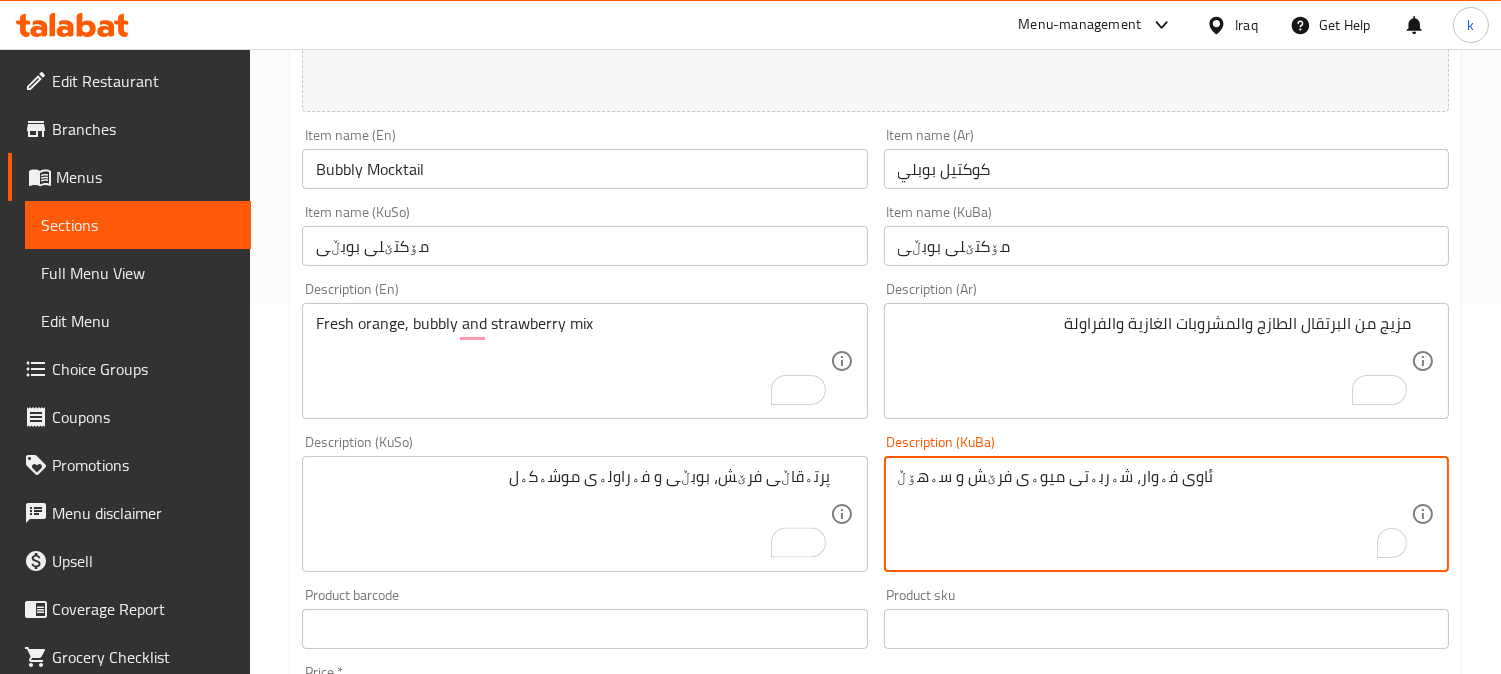 click on "ئاوی فەوار، شەربەتی میوەی فرێش و سەهۆڵ" at bounding box center (1154, 514) 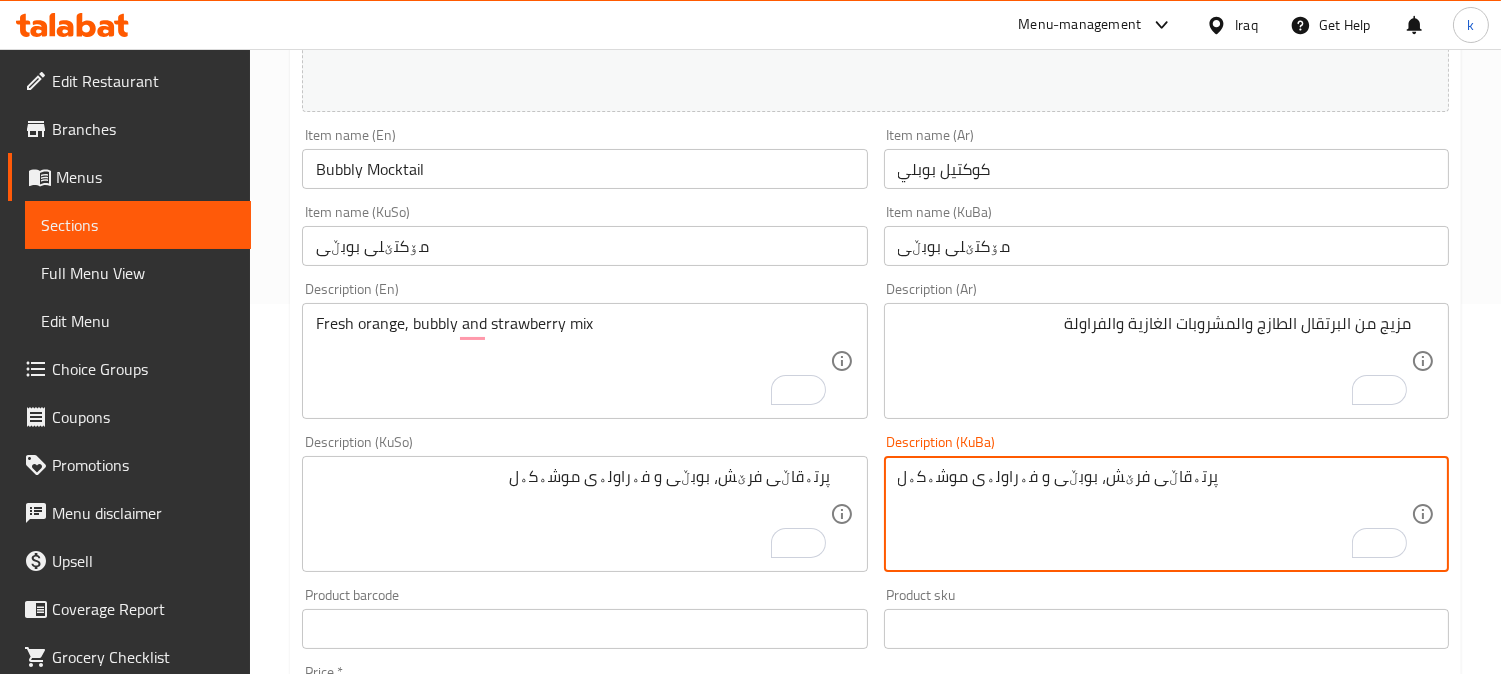 type on "پرتەقاڵی فرێش، بوبڵی و فەراولەی موشەکەل" 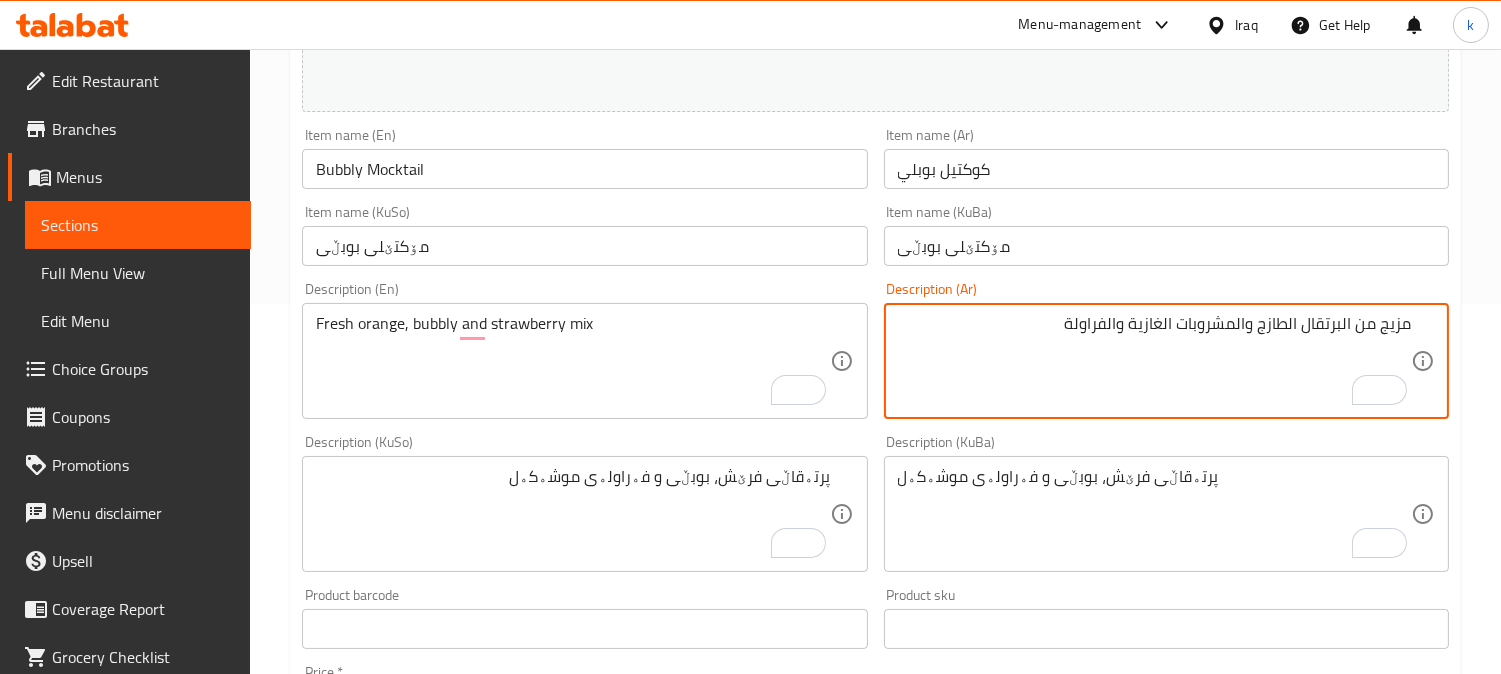 drag, startPoint x: 1345, startPoint y: 326, endPoint x: 1476, endPoint y: 304, distance: 132.83449 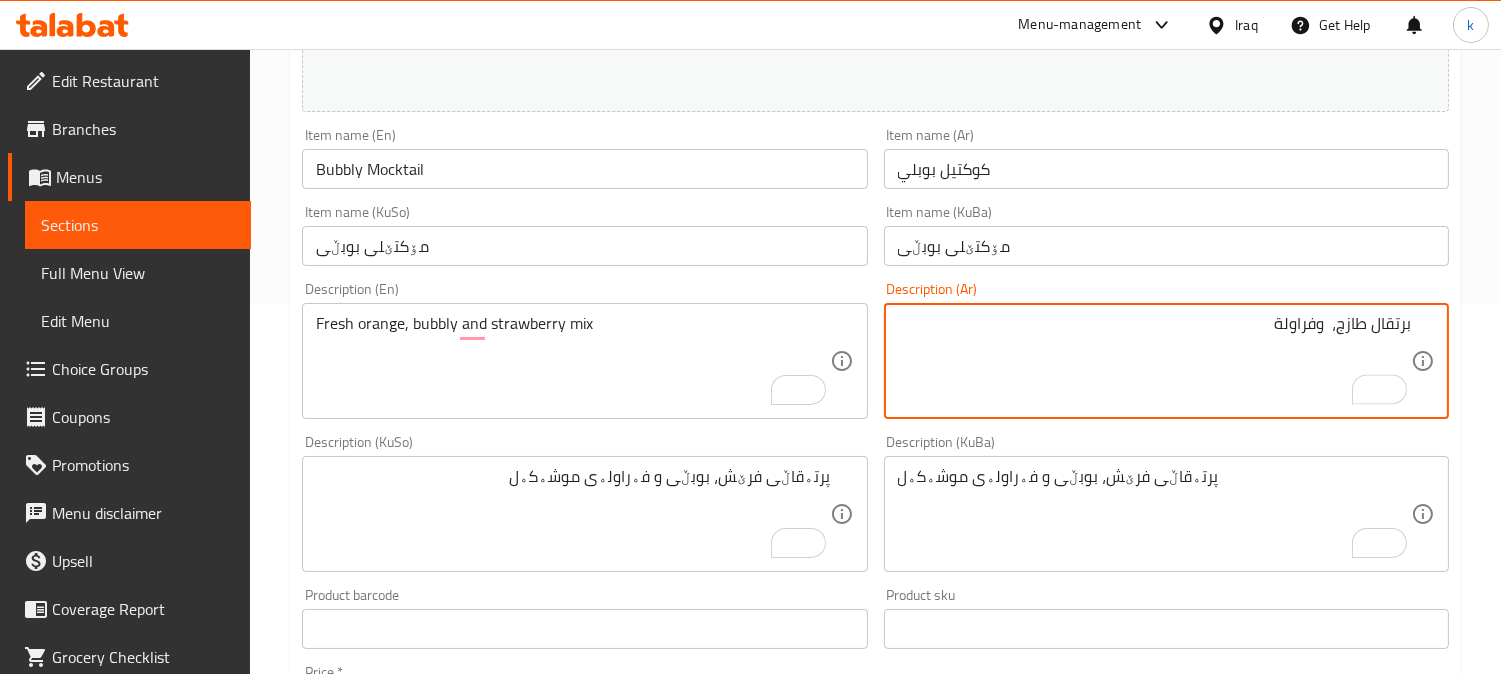 click on "كوكتيل بوبلي" at bounding box center (1166, 169) 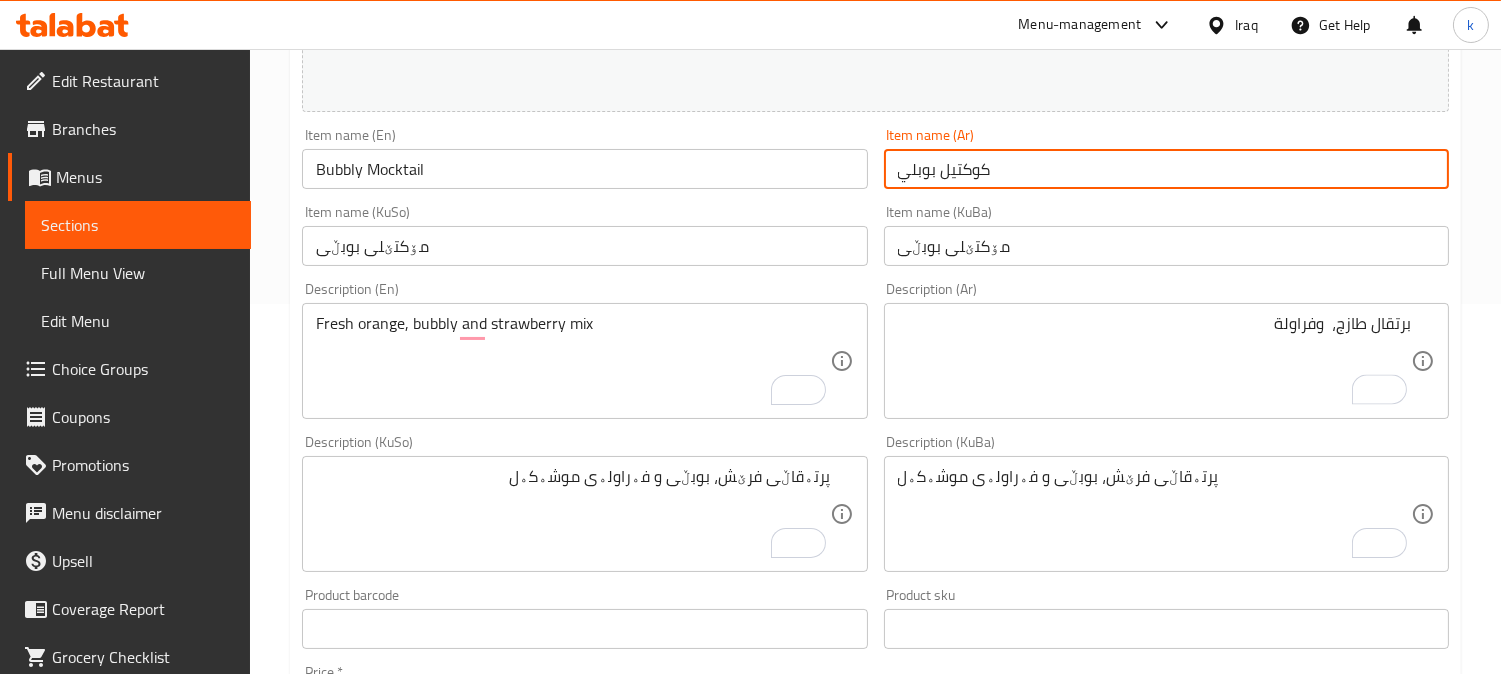 click on "كوكتيل بوبلي" at bounding box center [1166, 169] 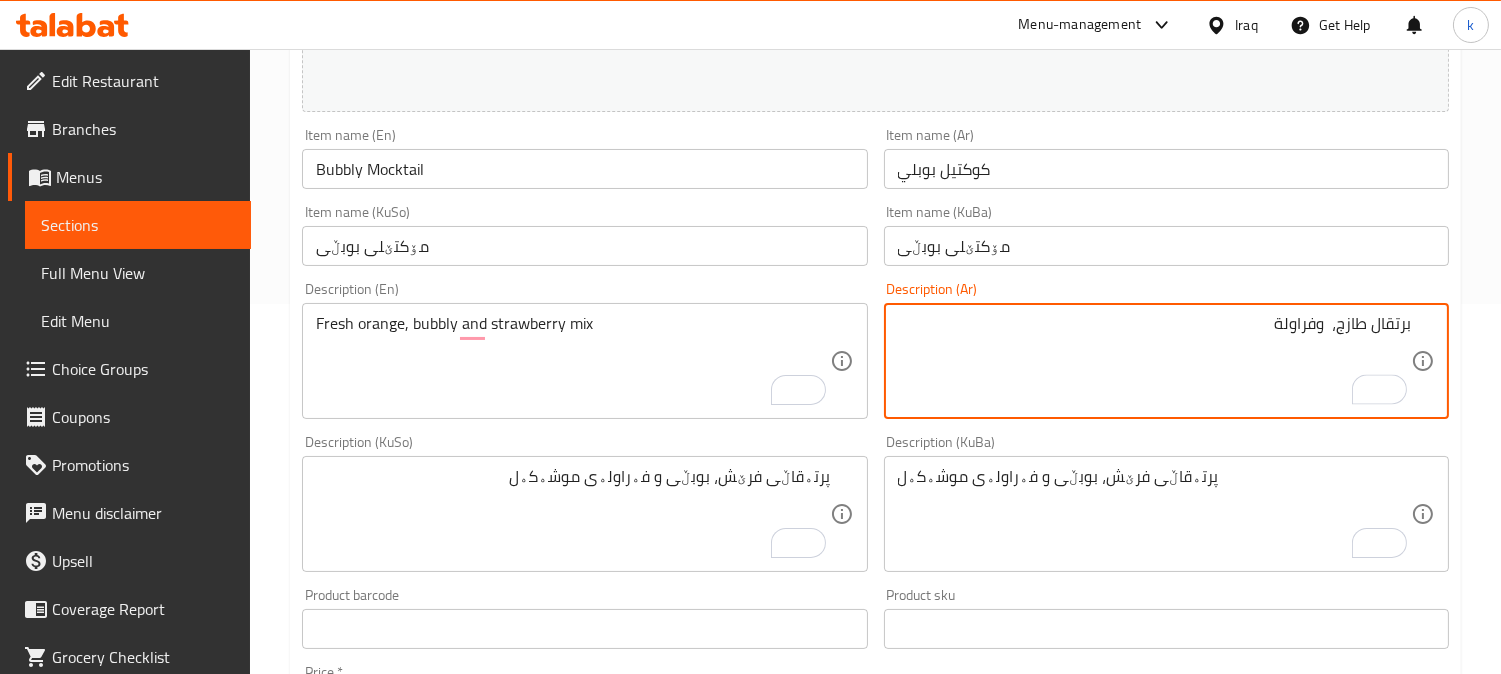 paste on "بوبلي" 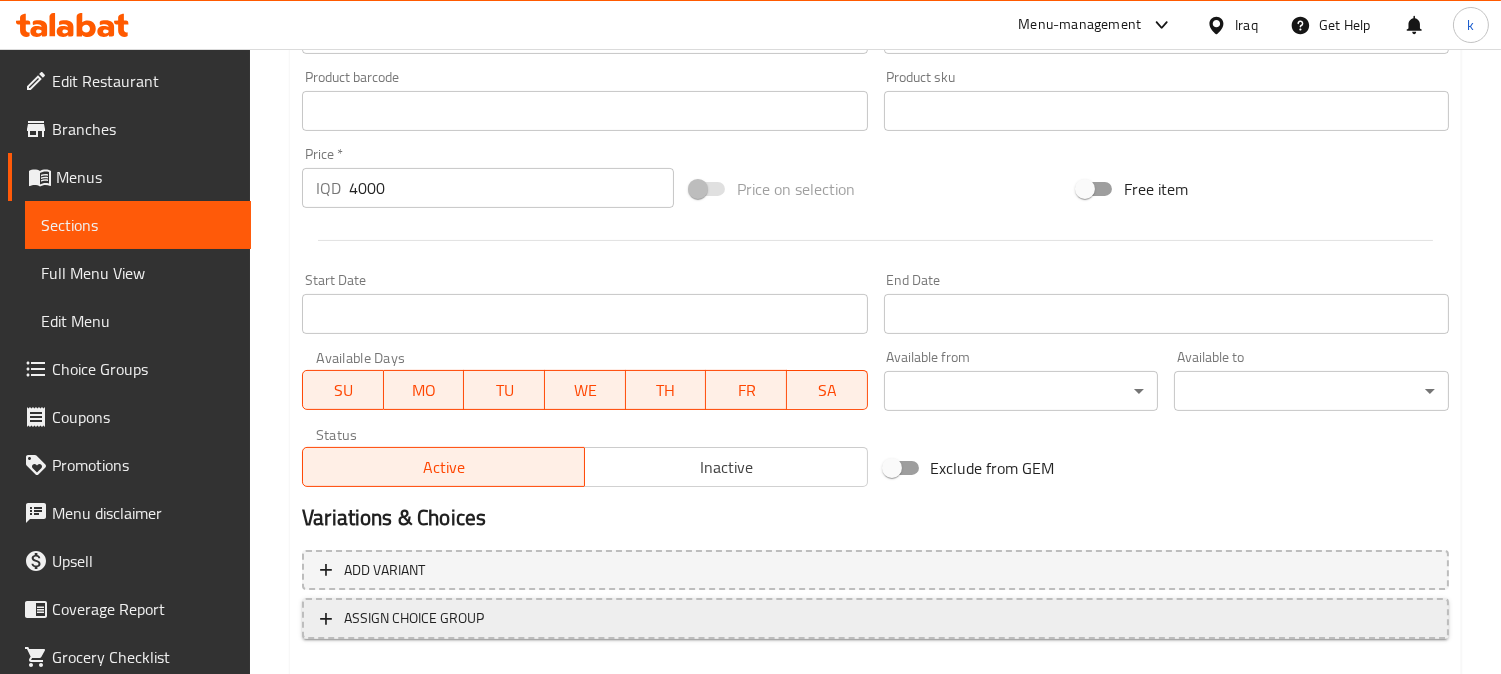 scroll, scrollTop: 994, scrollLeft: 0, axis: vertical 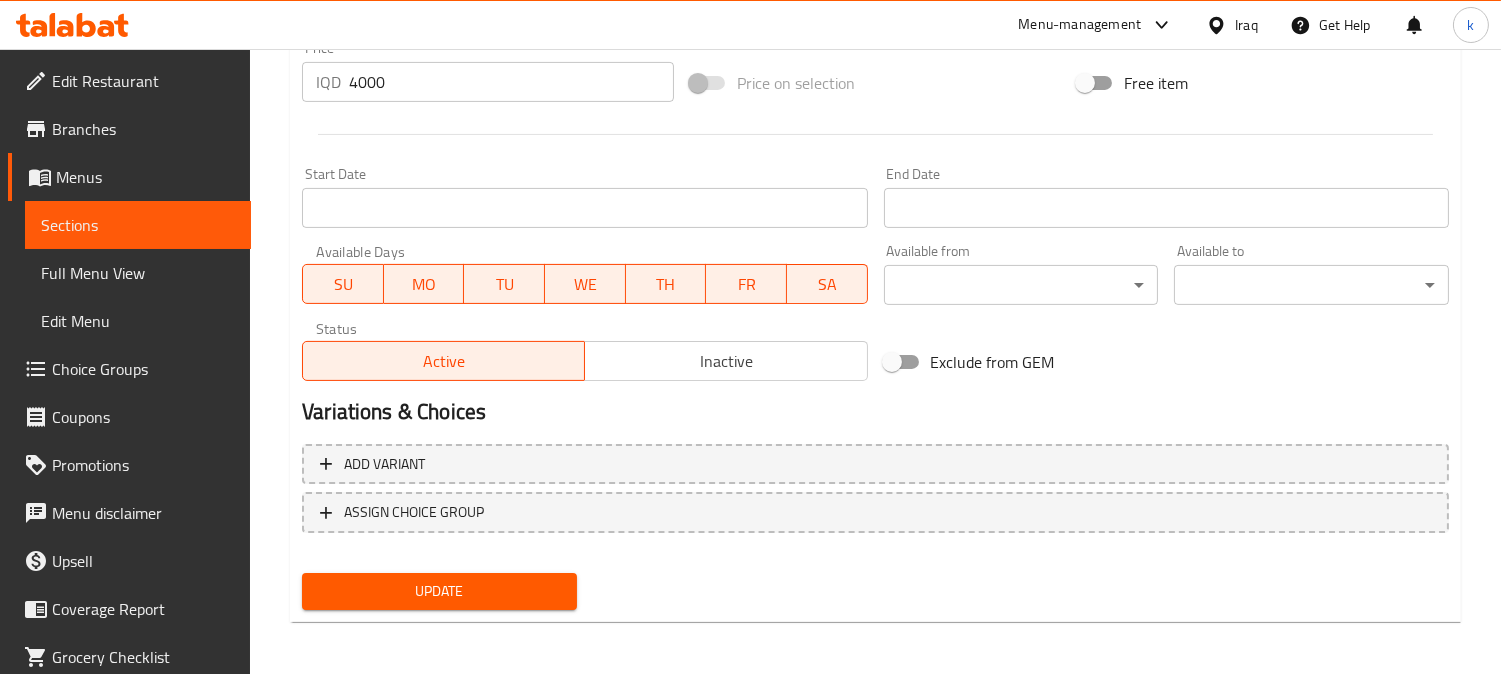 type on "برتقال طازج، بوبلي وفراولة مشكلة" 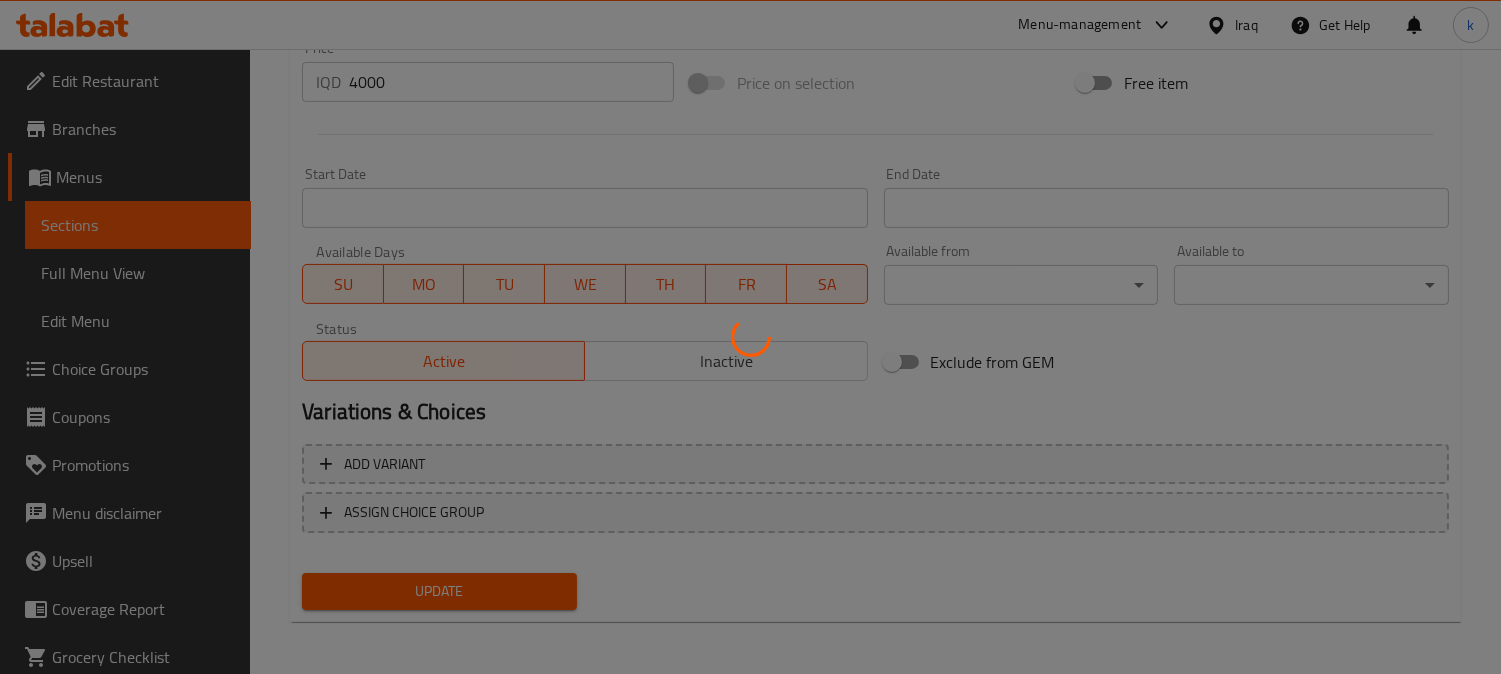 scroll, scrollTop: 438, scrollLeft: 0, axis: vertical 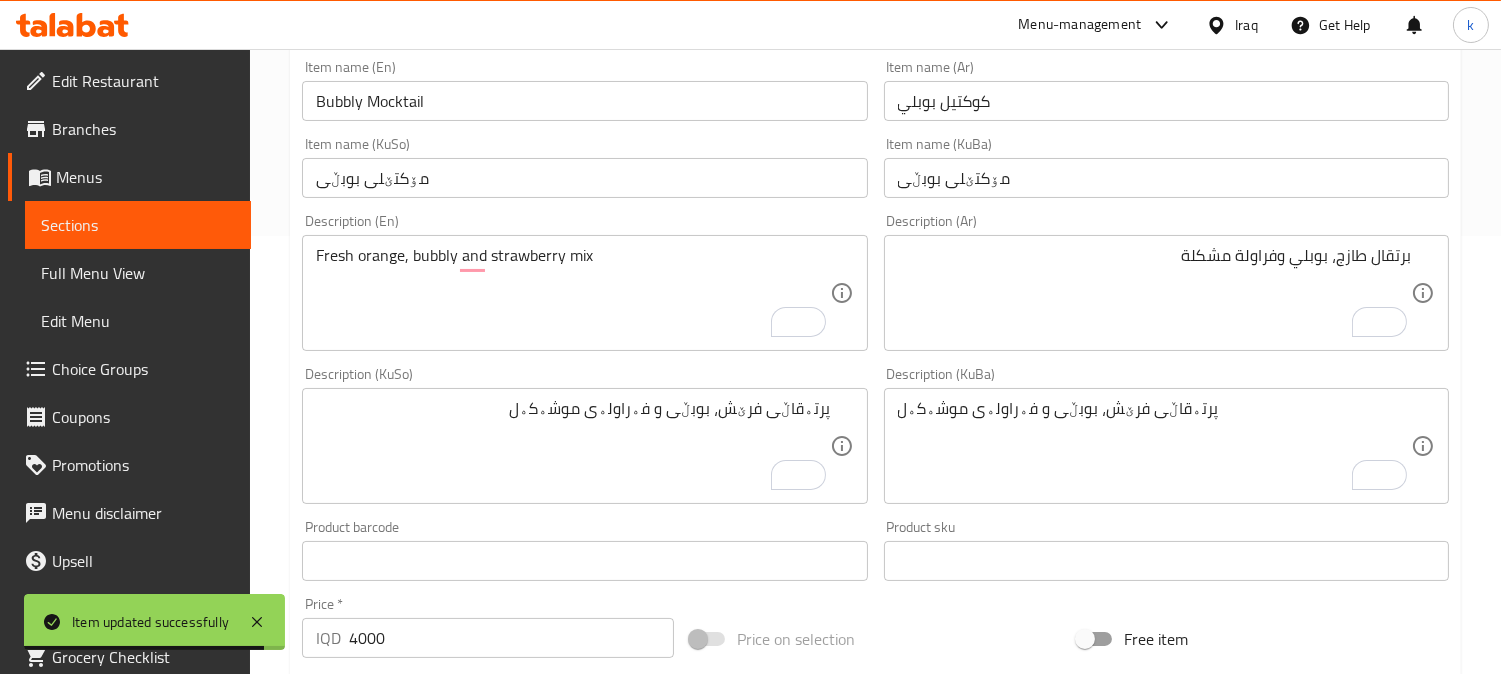 click on "Bubbly Mocktail" at bounding box center (584, 101) 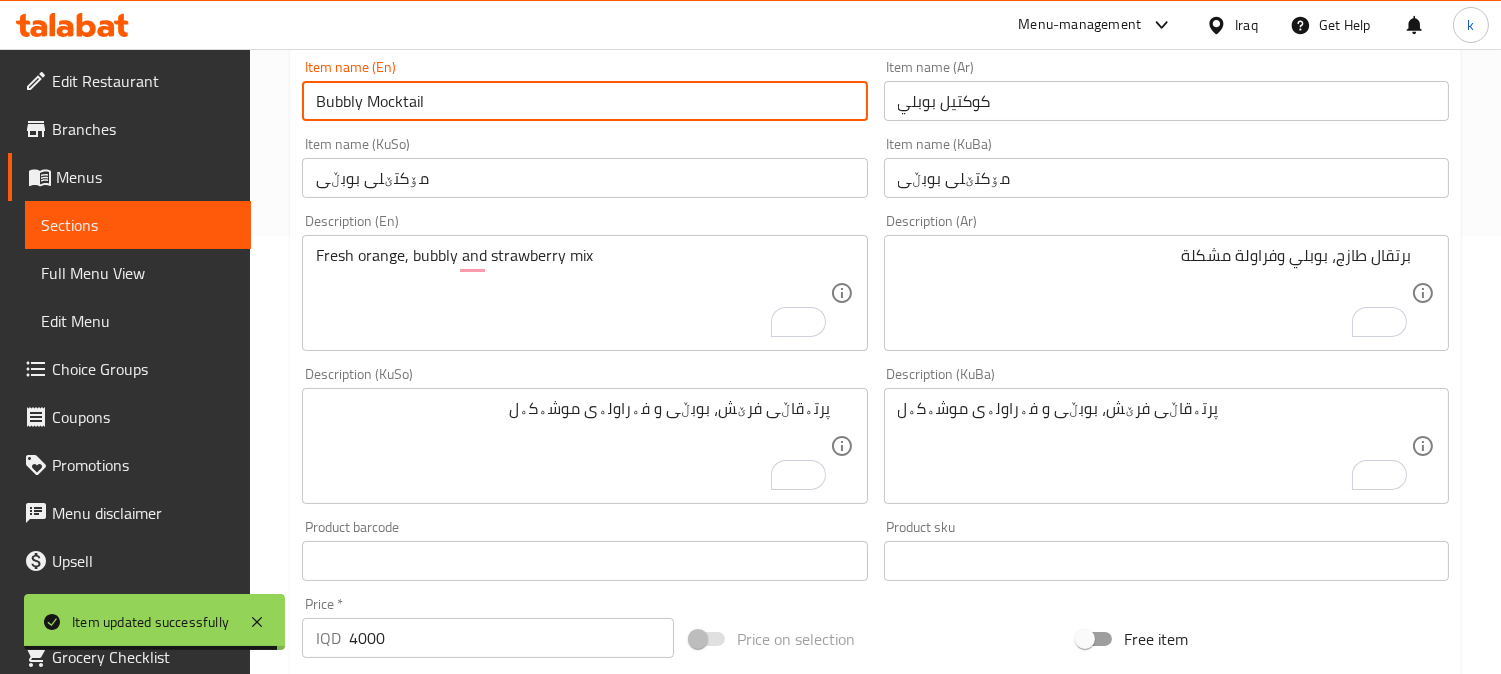 click on "Bubbly Mocktail" at bounding box center (584, 101) 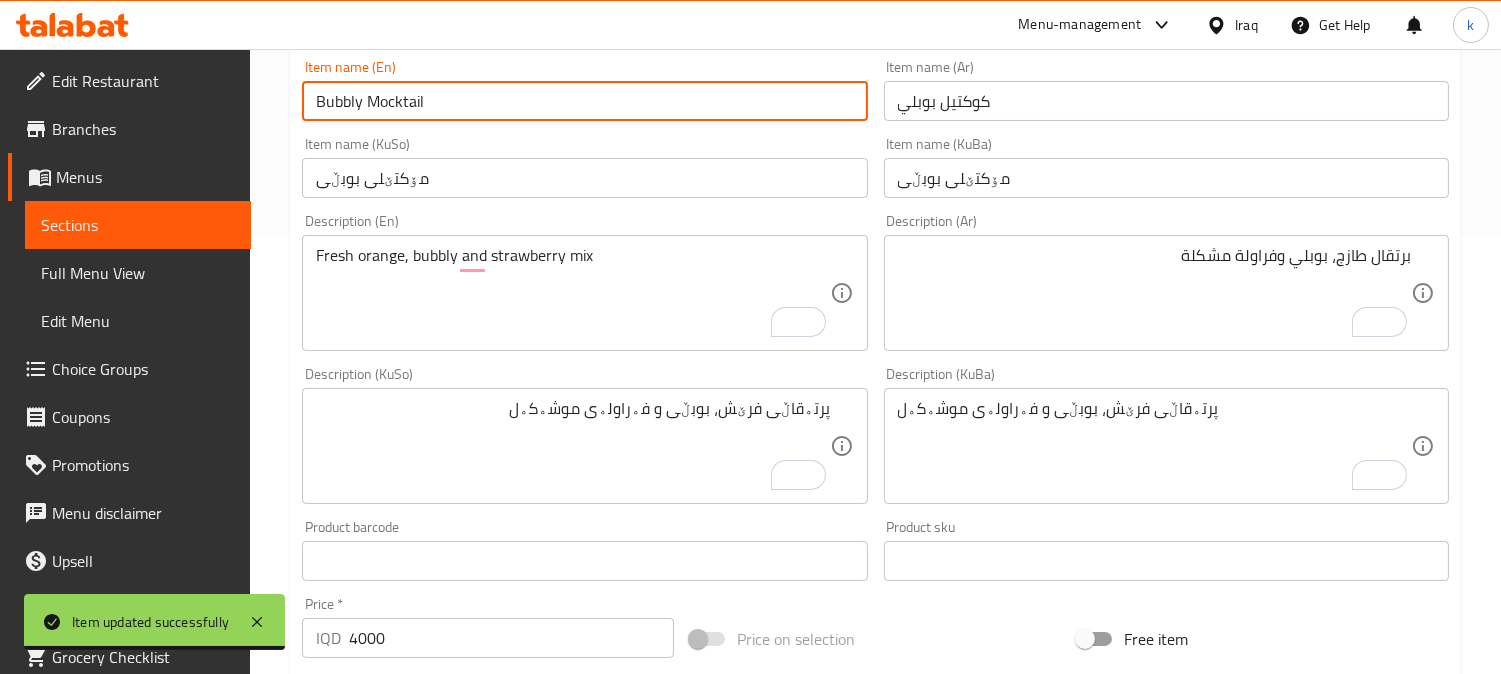 click on "Bubbly Mocktail" at bounding box center [584, 101] 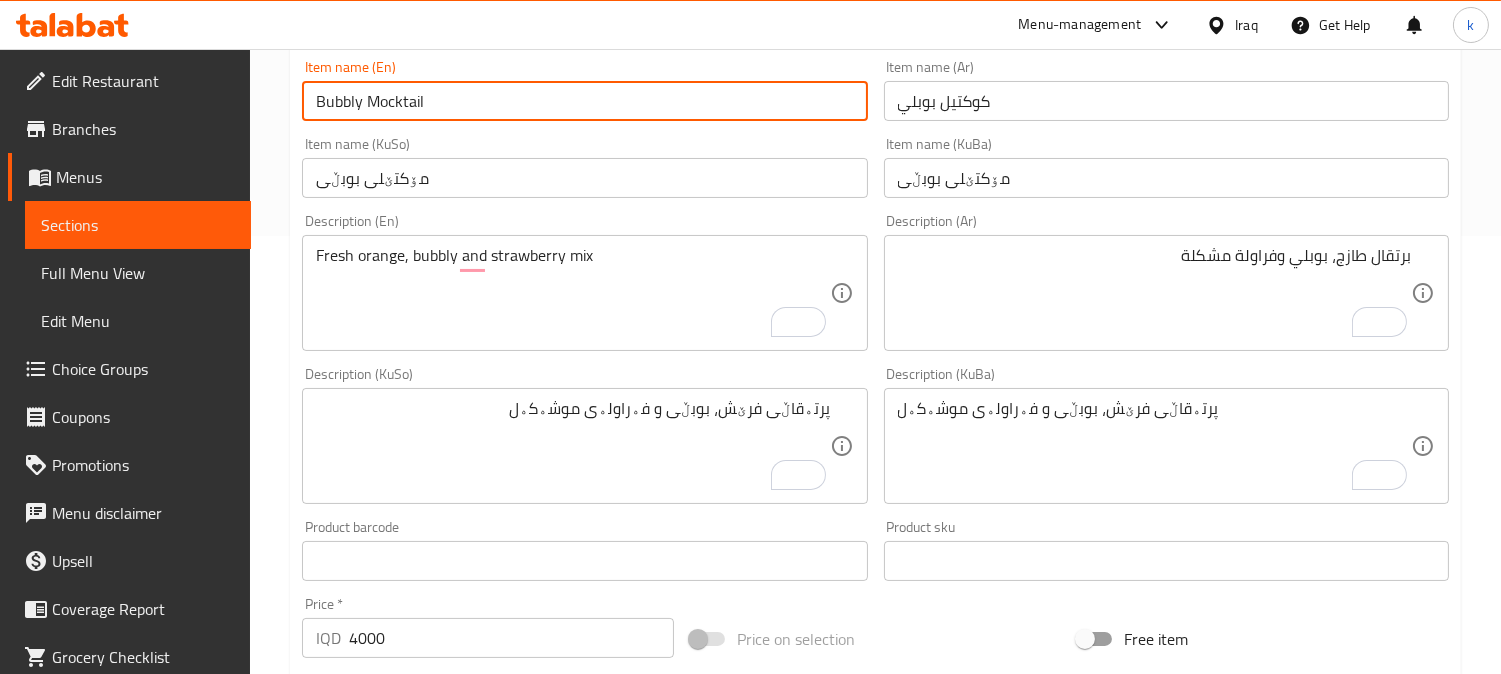 click on "Full Menu View" at bounding box center [138, 273] 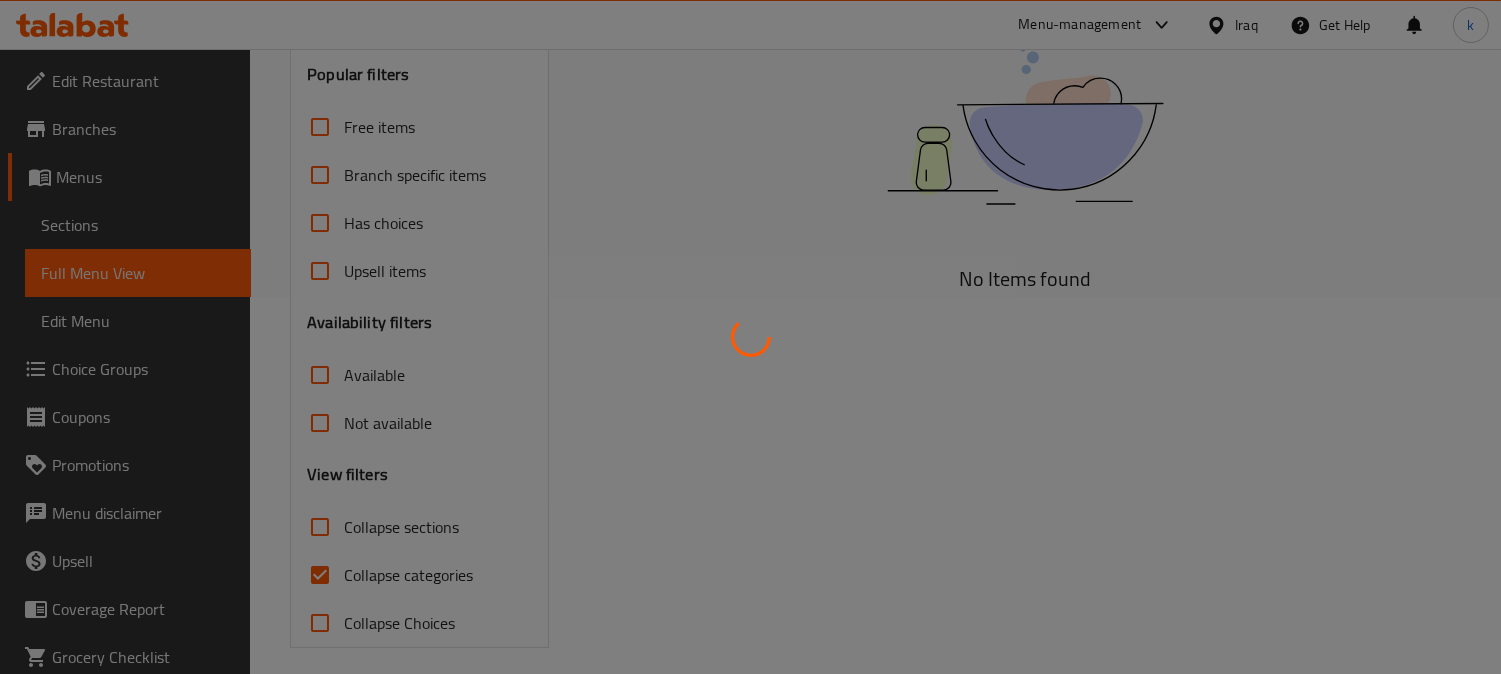 scroll, scrollTop: 6, scrollLeft: 0, axis: vertical 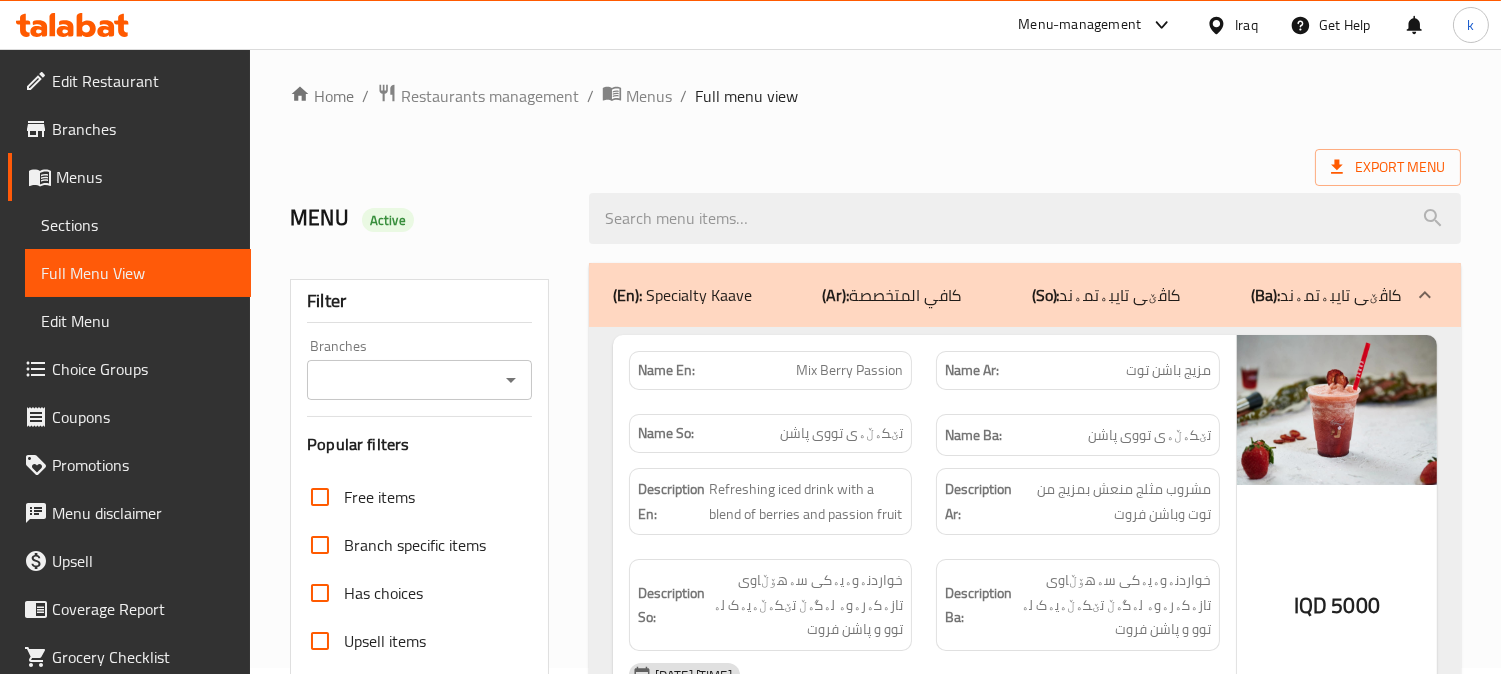 click on "Branches" at bounding box center [403, 380] 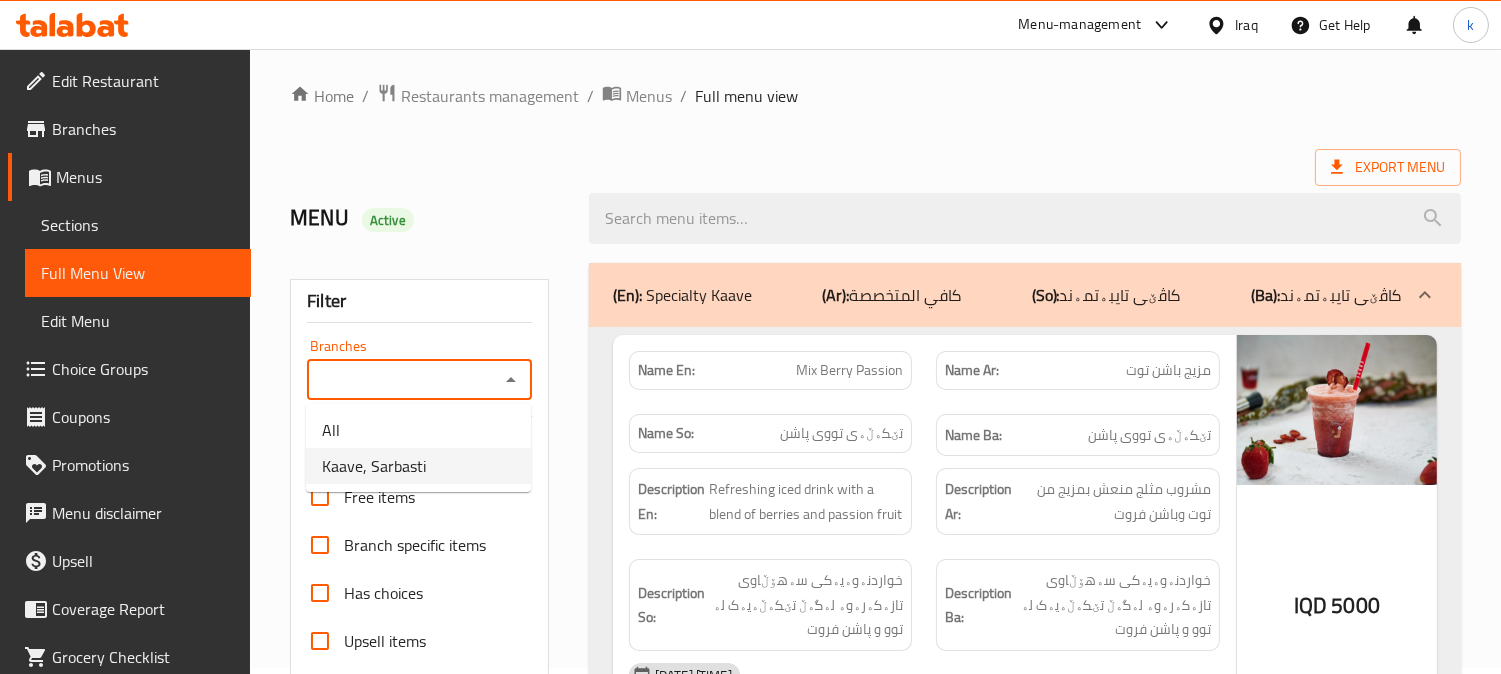 click on "Kaave, Sarbasti" at bounding box center (418, 466) 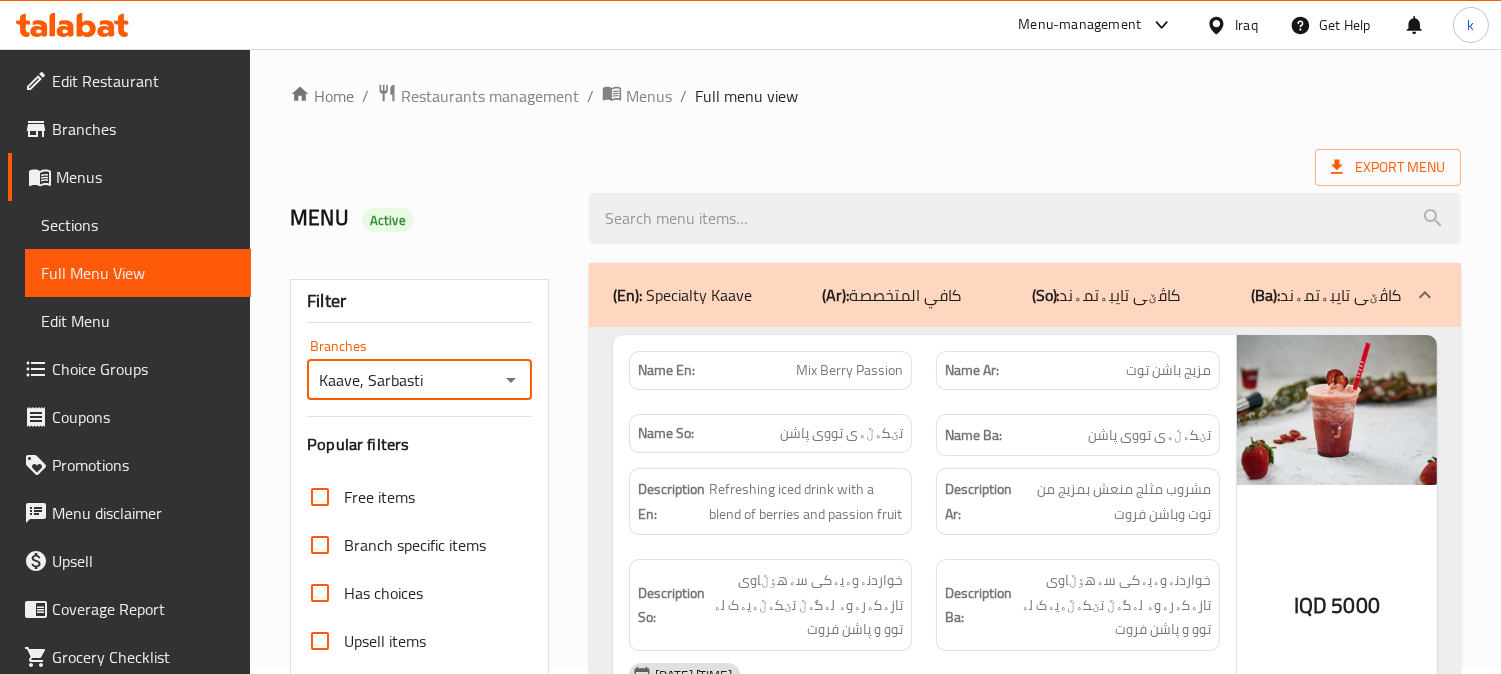 click at bounding box center (1025, 218) 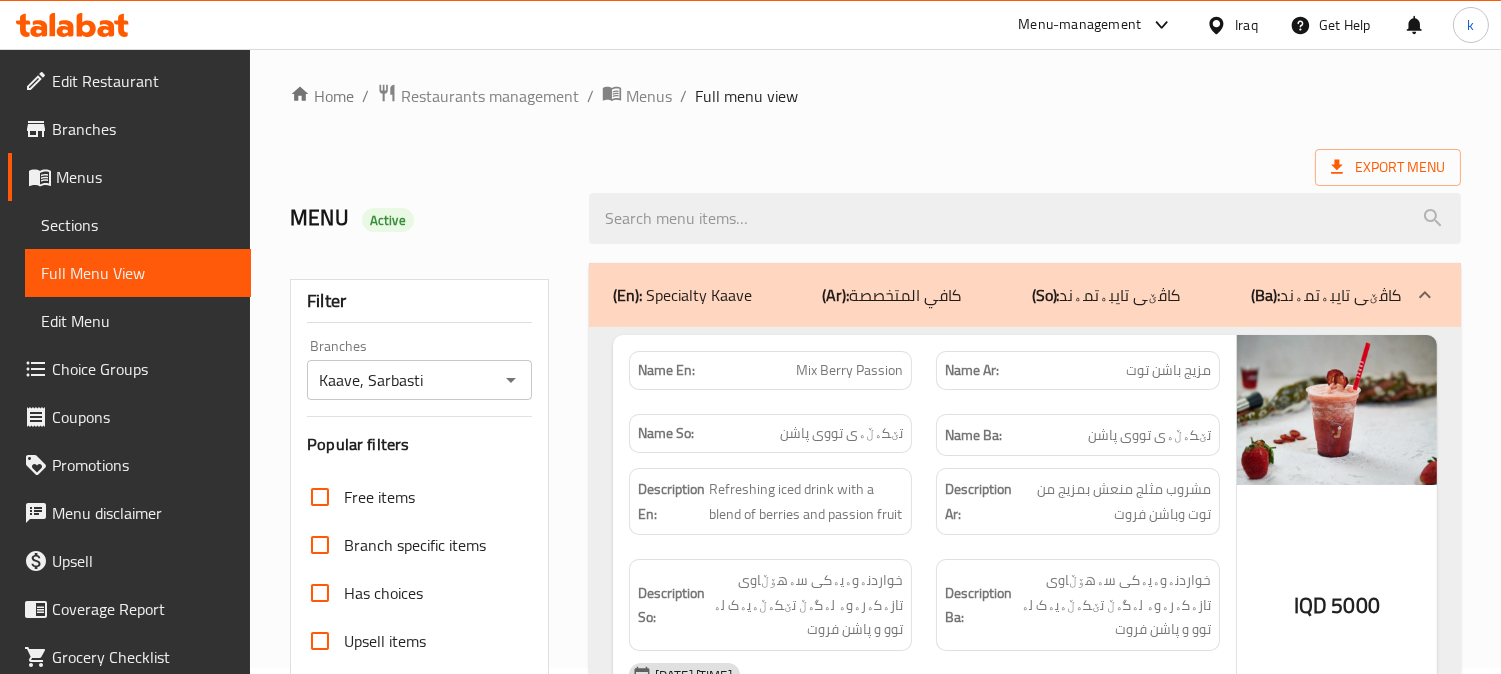 paste on "Bubbly Mocktail" 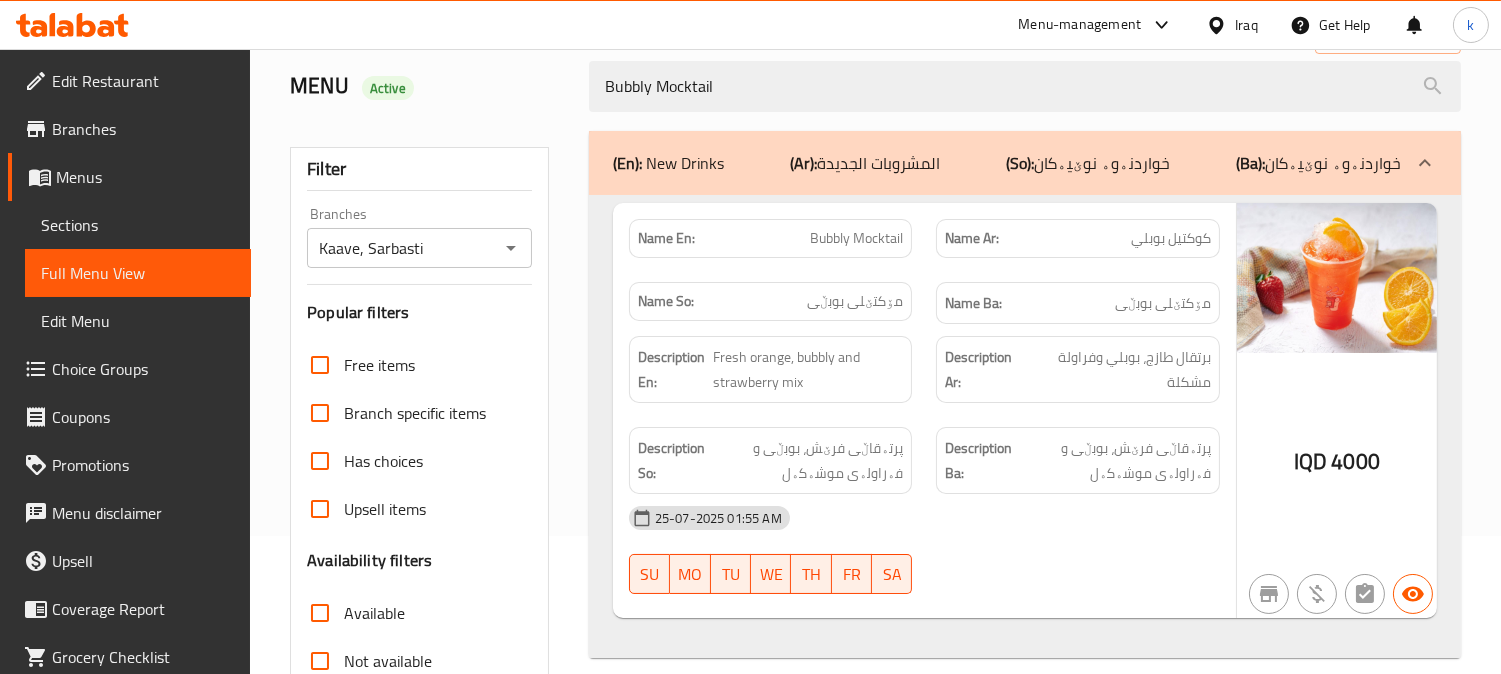 scroll, scrollTop: 191, scrollLeft: 0, axis: vertical 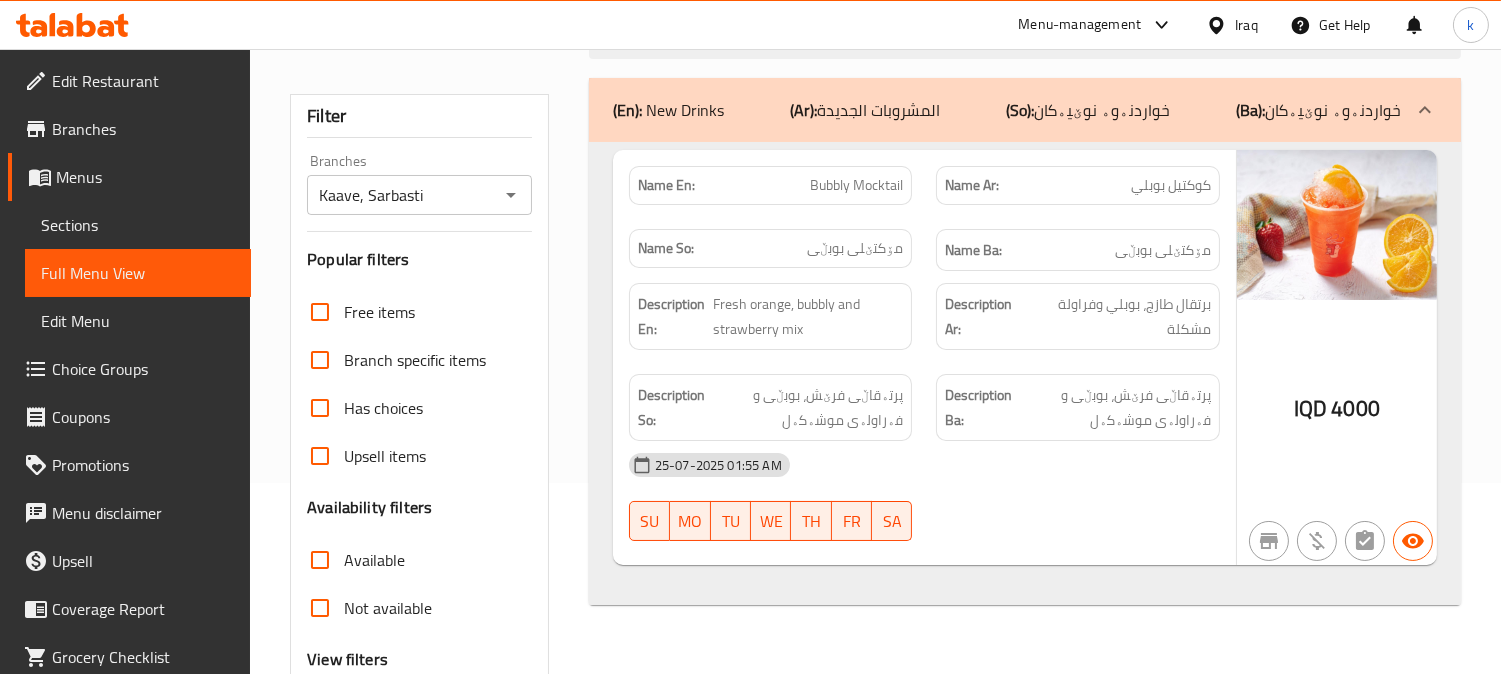 type on "Bubbly Mocktail" 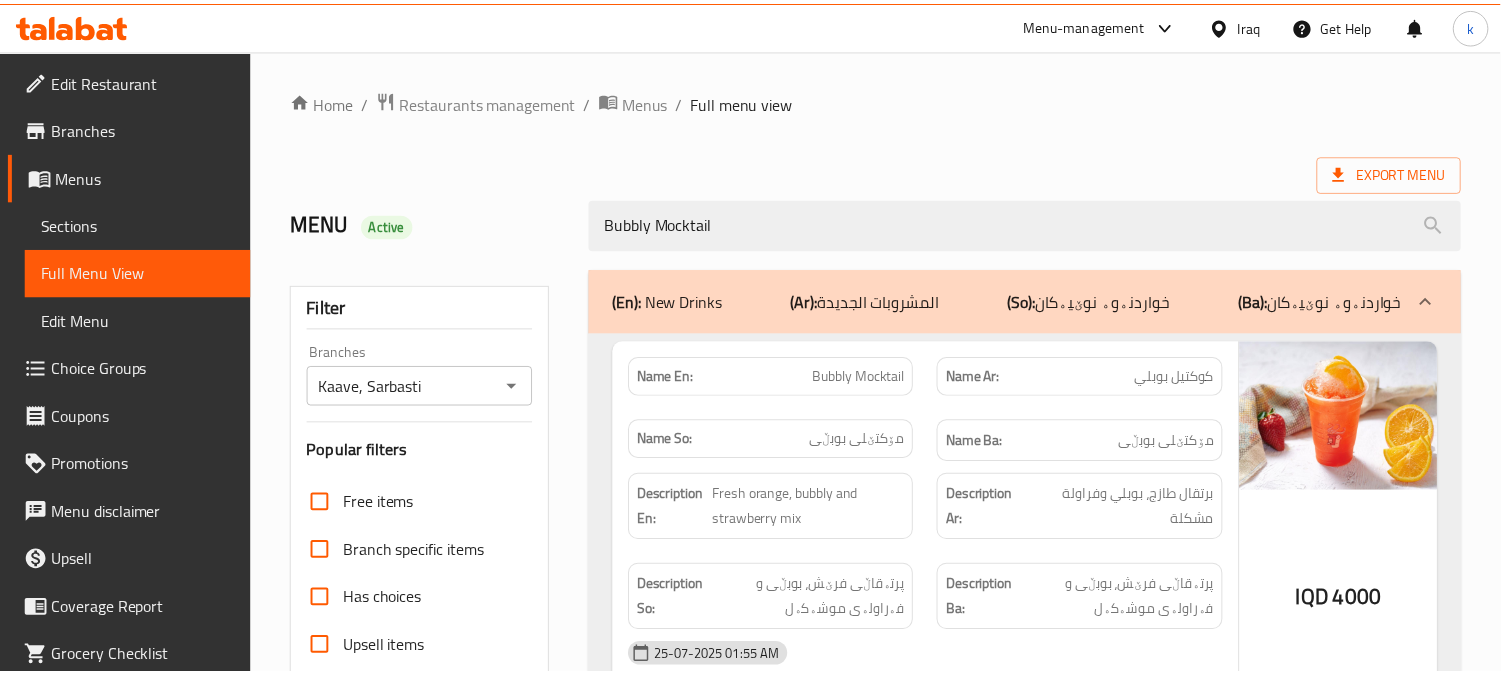 scroll, scrollTop: 390, scrollLeft: 0, axis: vertical 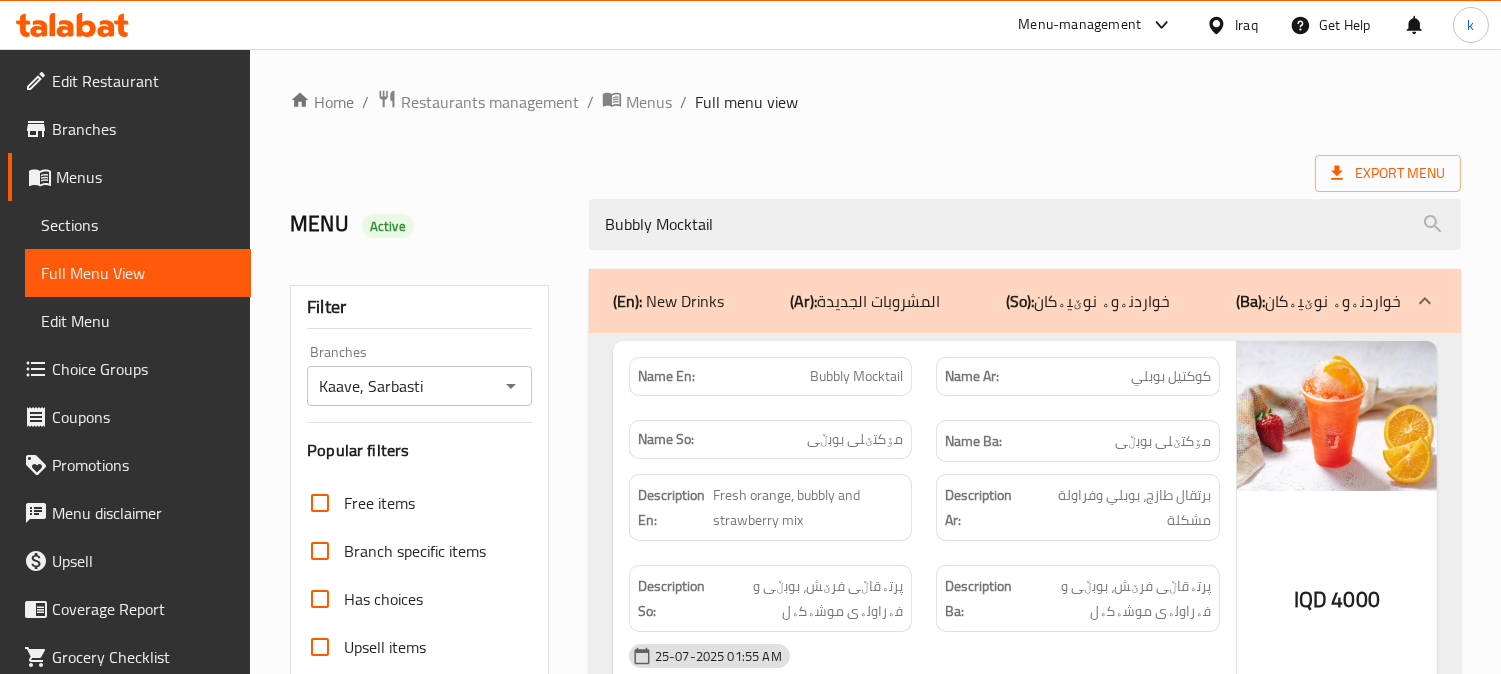 click on "Home / Restaurants management / Menus / Full menu view Export Menu MENU   Active Bubbly Mocktail Filter Branches Kaave, Sarbasti Branches Popular filters Free items Branch specific items Has choices Upsell items Availability filters Available Not available View filters Collapse sections Collapse categories Collapse Choices (En):   New Drinks (Ar): المشروبات الجديدة (So): خواردنەوە نوێیەکان (Ba): خواردنەوە نوێیەکان Name En: Bubbly Mocktail Name Ar: كوكتيل بوبلي Name So: مۆکتێلی بوبڵی Name Ba: مۆکتێلی بوبڵی Description En: Fresh orange, bubbly and strawberry mix Description Ar: برتقال طازج، بوبلي وفراولة مشكلة Description So: پرتەقاڵی فرێش، بوبڵی و فەراولەی موشەکەل Description Ba: پرتەقاڵی فرێش، بوبڵی و فەراولەی موشەکەل [DATE] [TIME] SU MO TU WE TH FR SA IQD 4000" at bounding box center [875, 556] 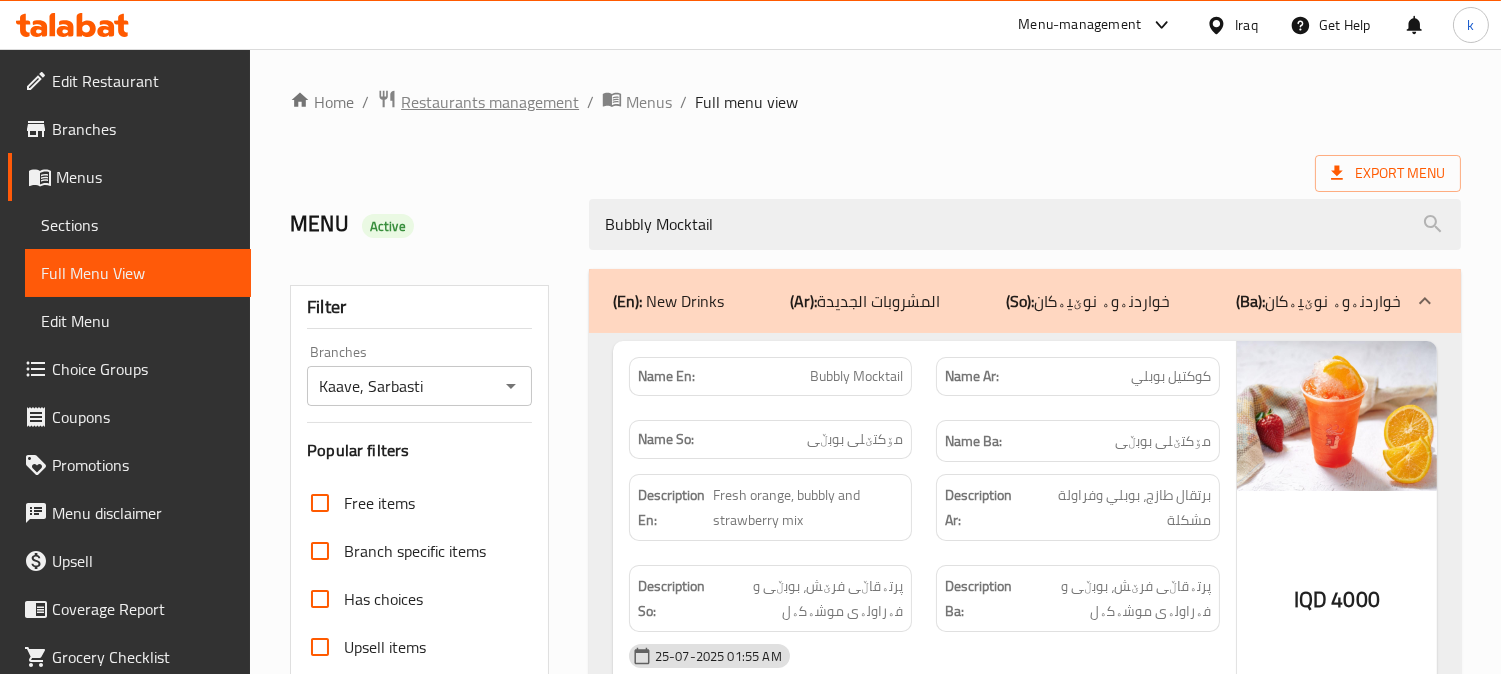 click on "Restaurants management" at bounding box center (490, 102) 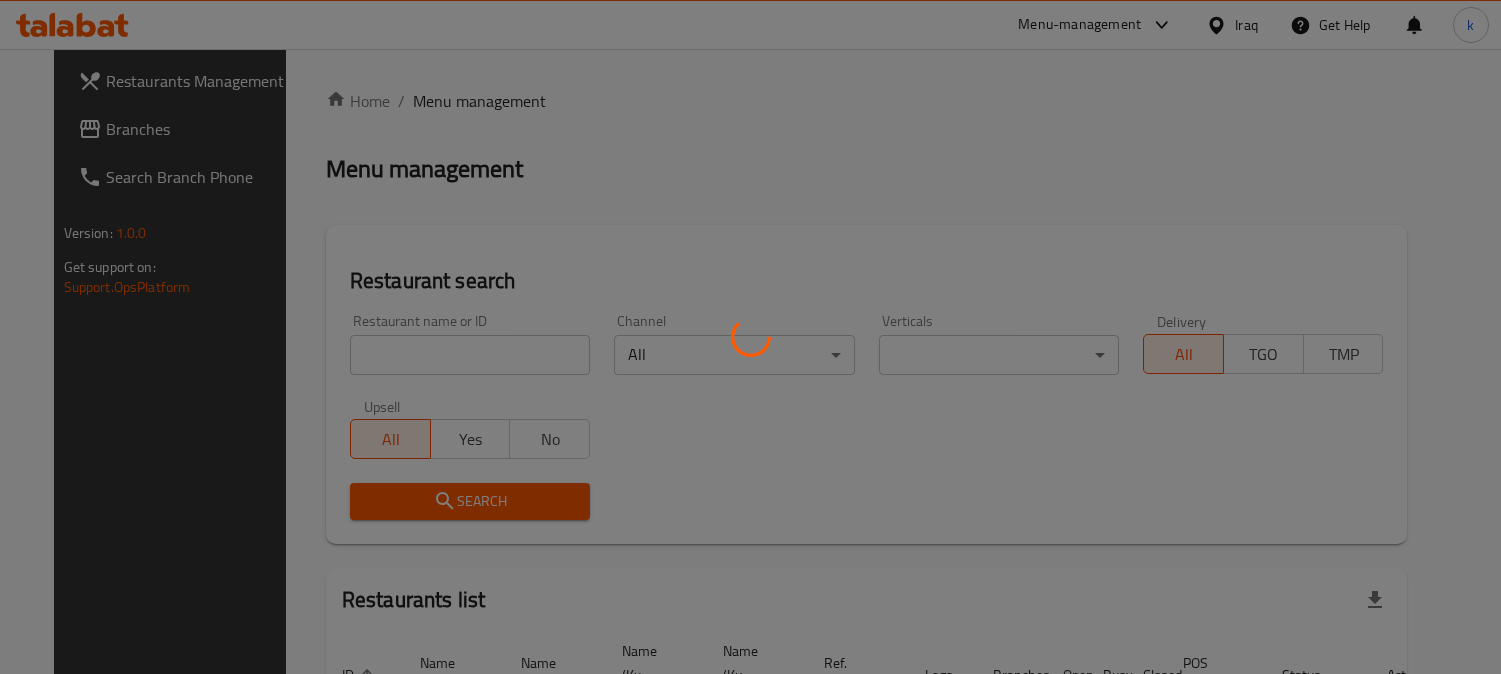 scroll, scrollTop: 0, scrollLeft: 0, axis: both 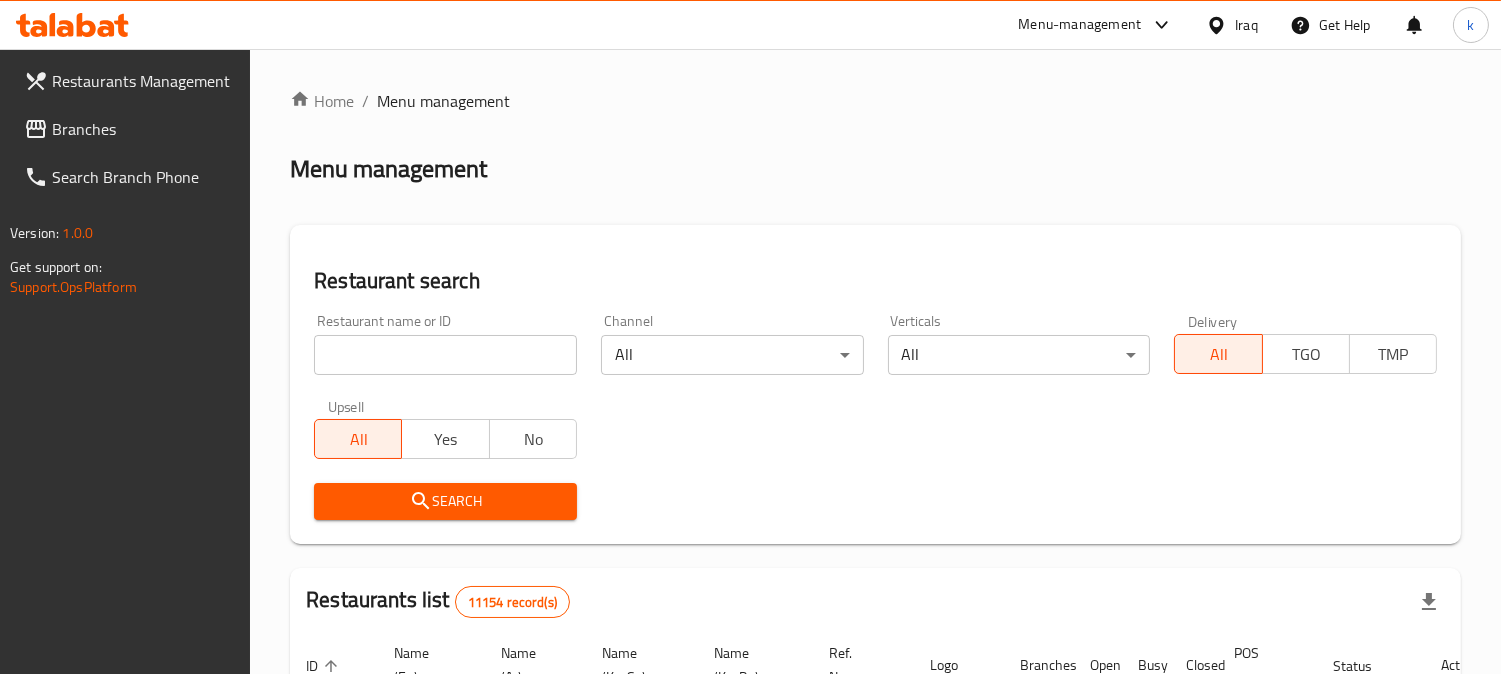 click at bounding box center (445, 355) 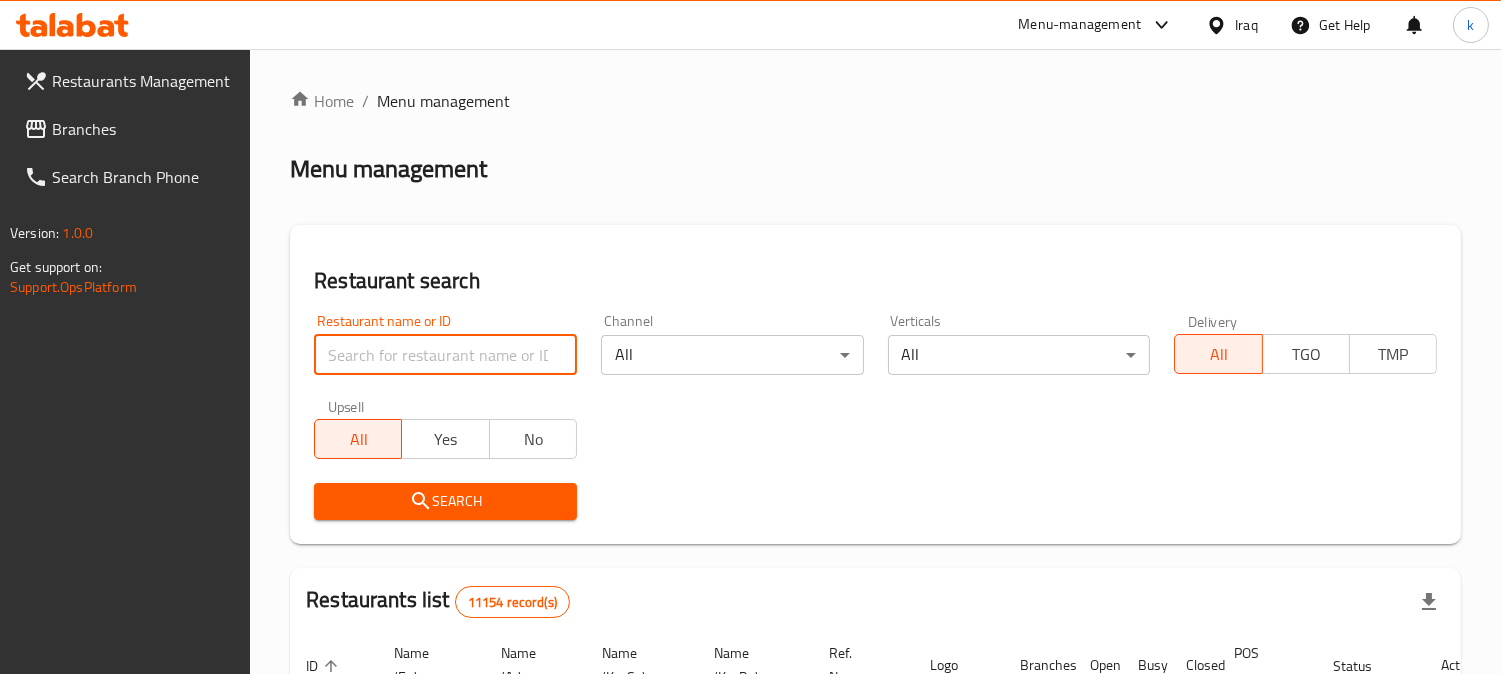 paste on "The point Burger" 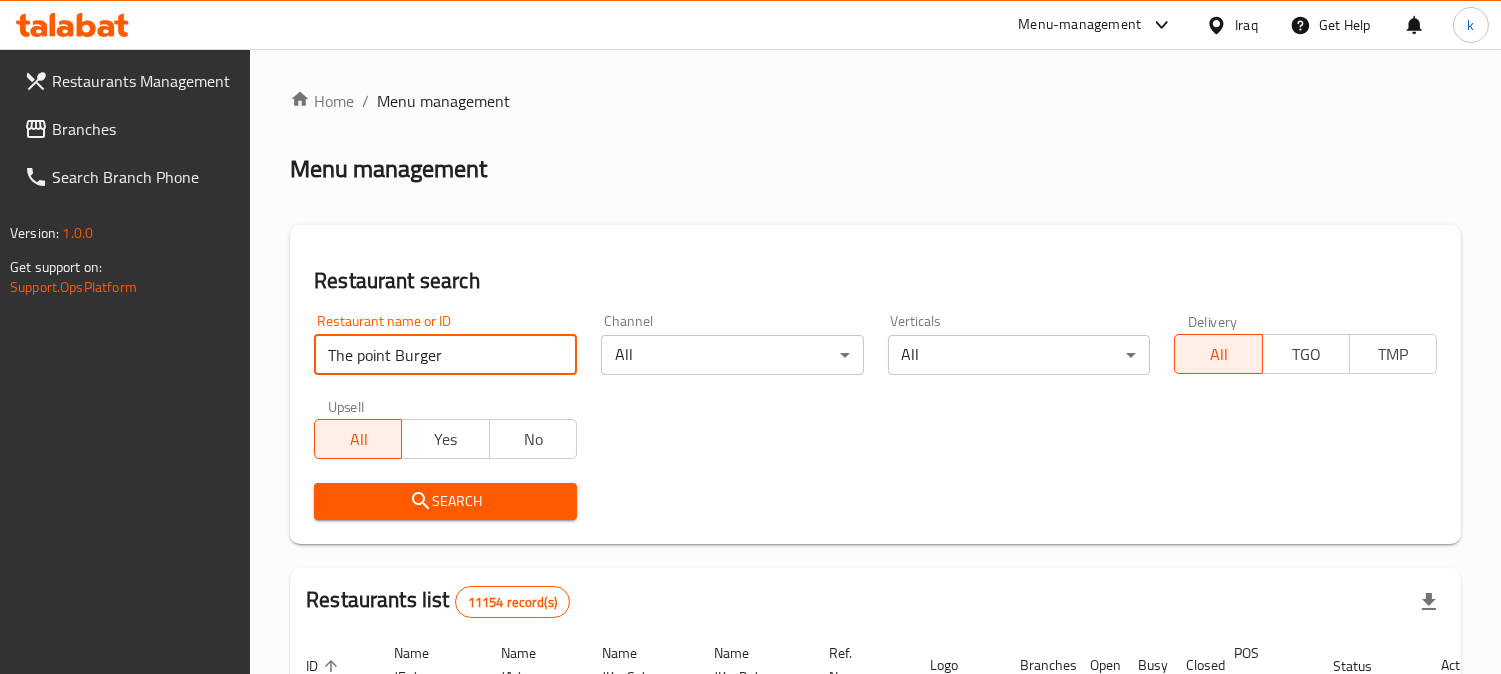 type on "The point Burger" 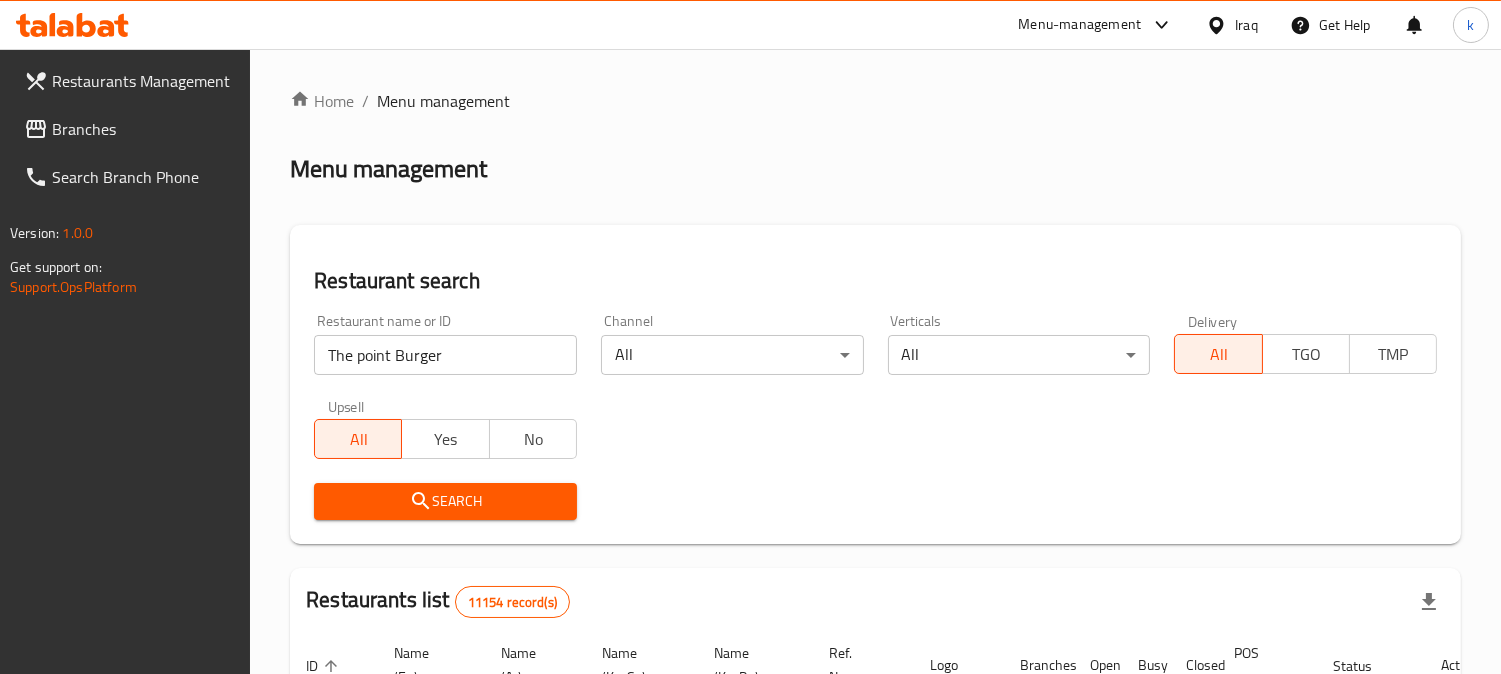 click on "Search" at bounding box center [445, 501] 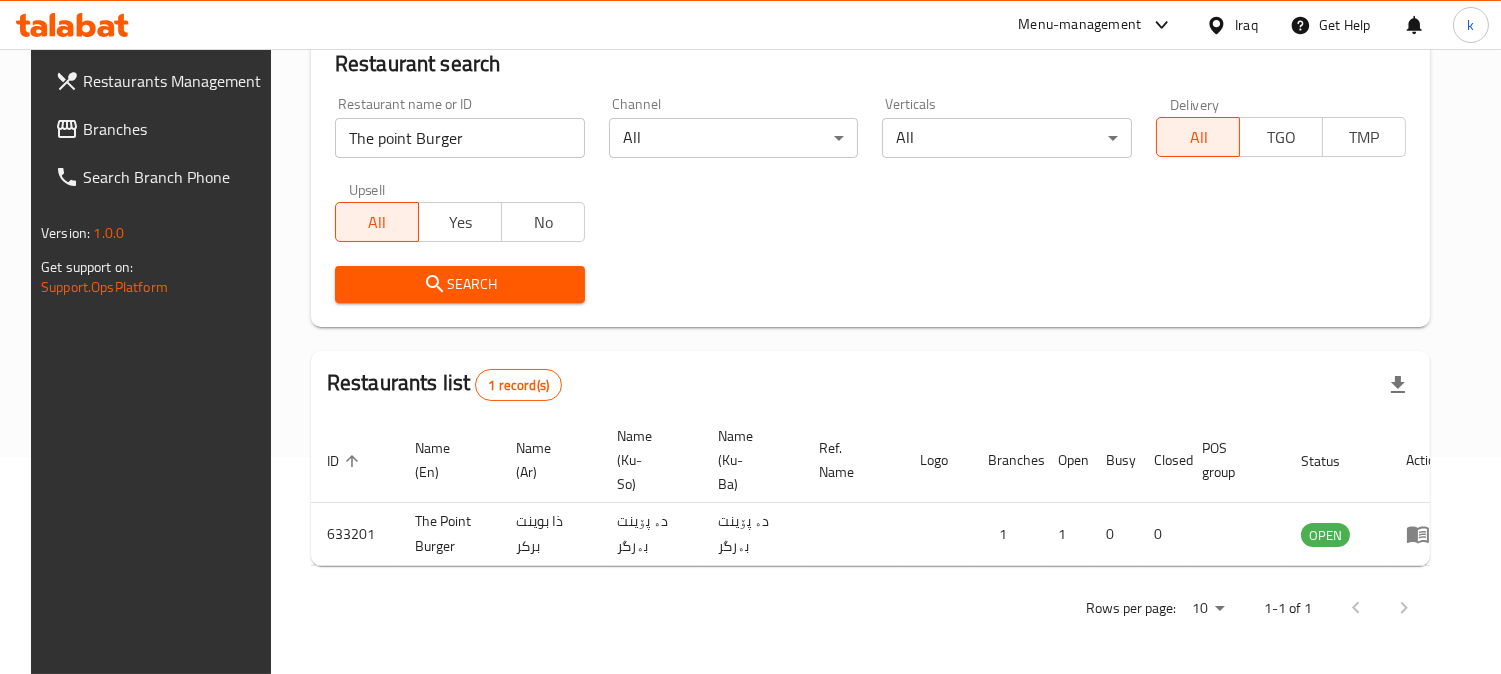 scroll, scrollTop: 225, scrollLeft: 0, axis: vertical 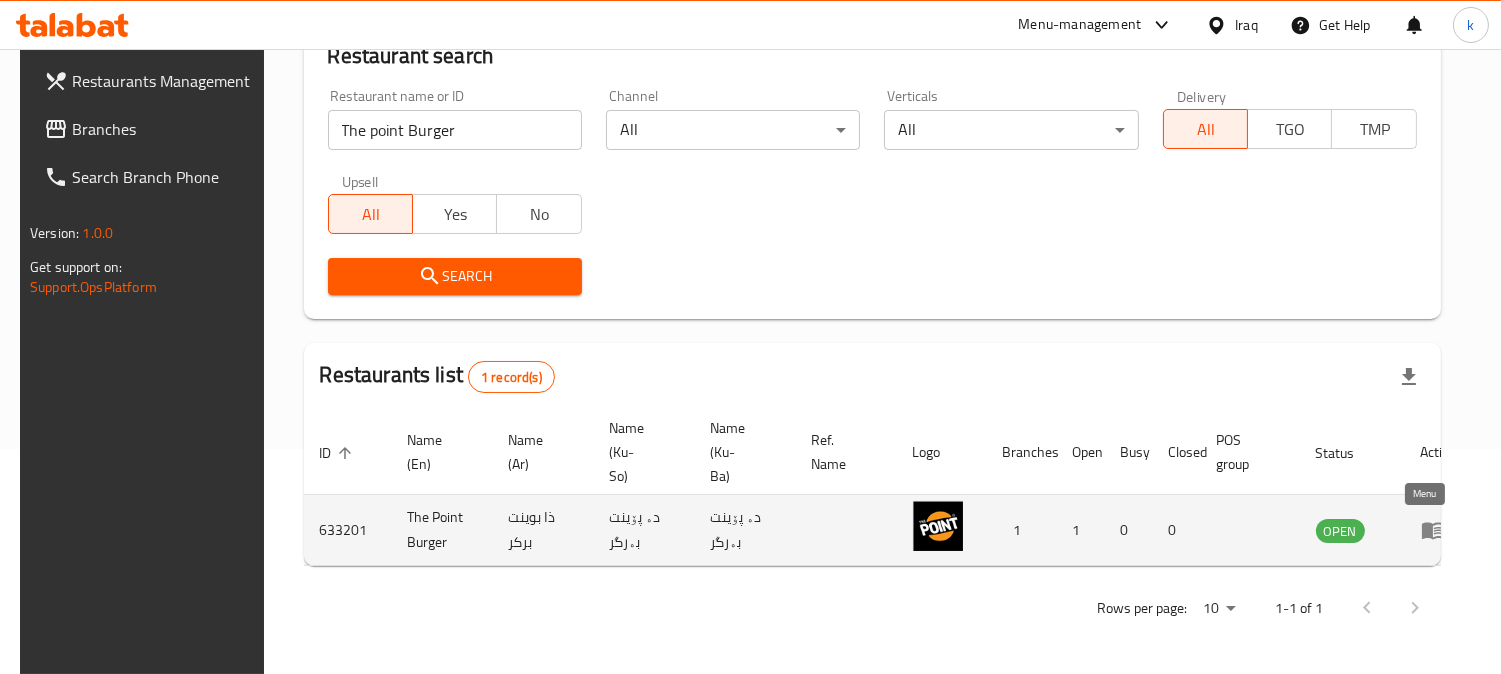 click 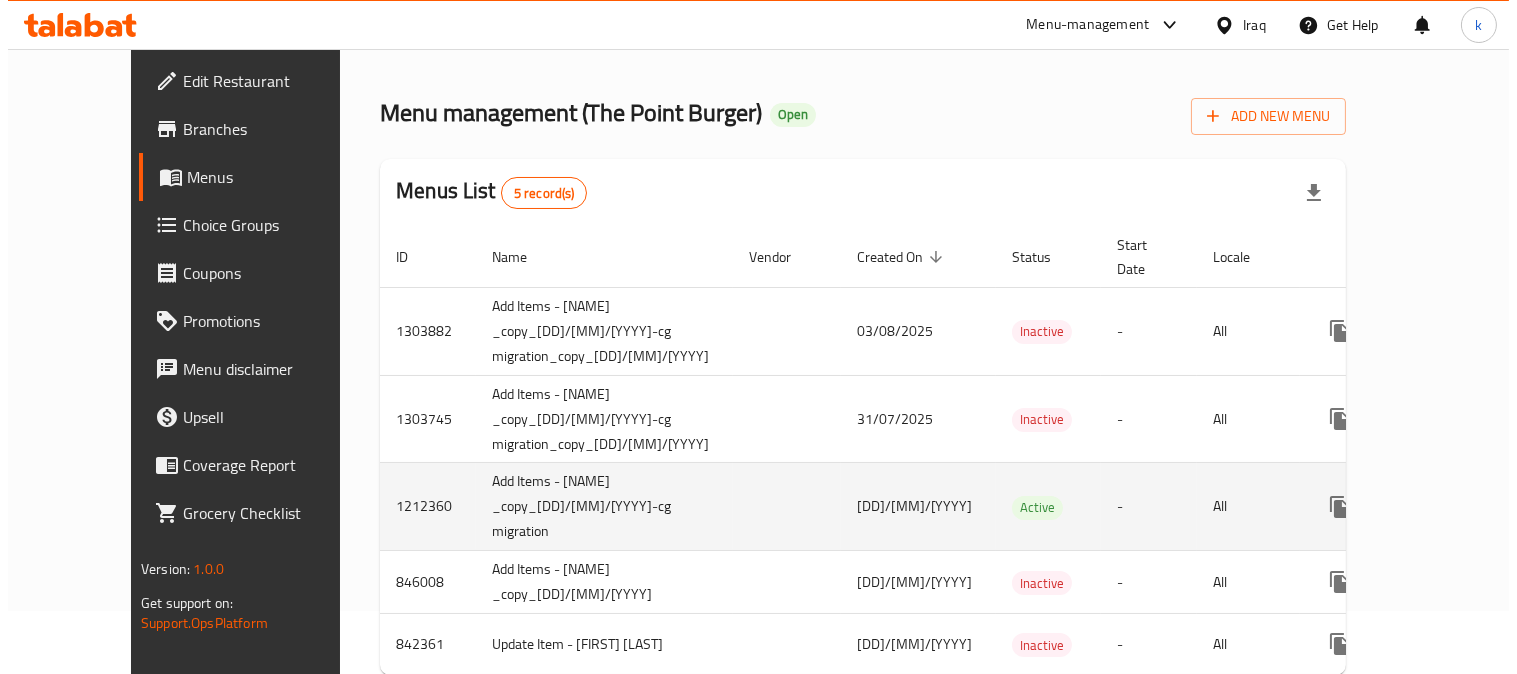 scroll, scrollTop: 97, scrollLeft: 0, axis: vertical 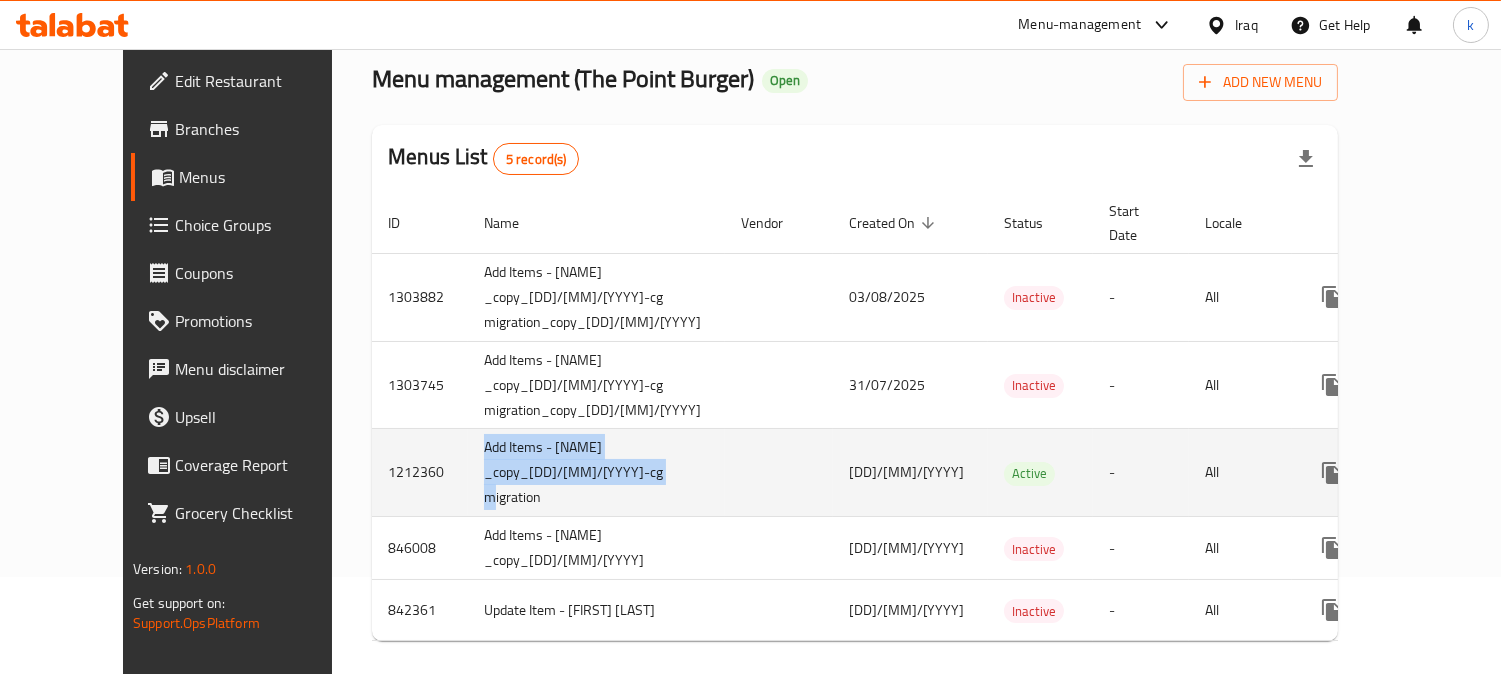 drag, startPoint x: 426, startPoint y: 490, endPoint x: 364, endPoint y: 472, distance: 64.56005 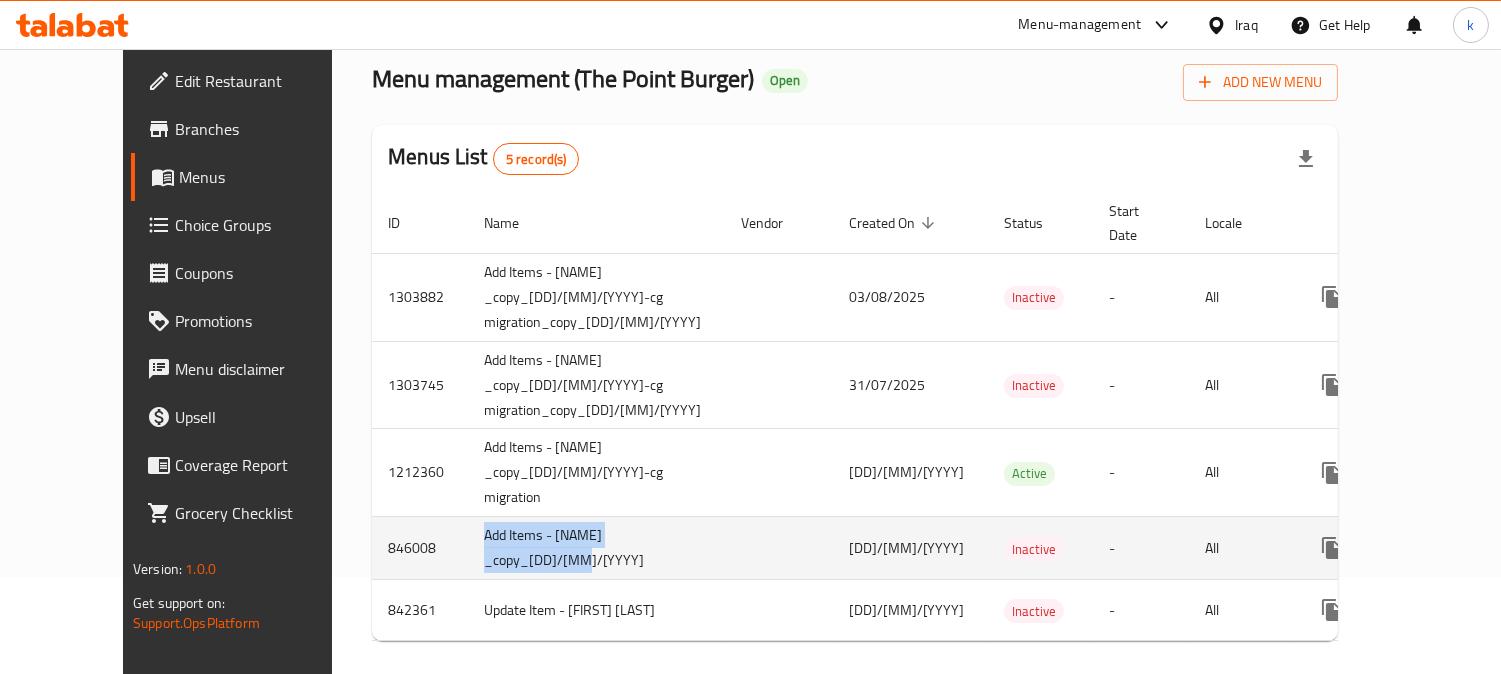 drag, startPoint x: 564, startPoint y: 537, endPoint x: 400, endPoint y: 508, distance: 166.54428 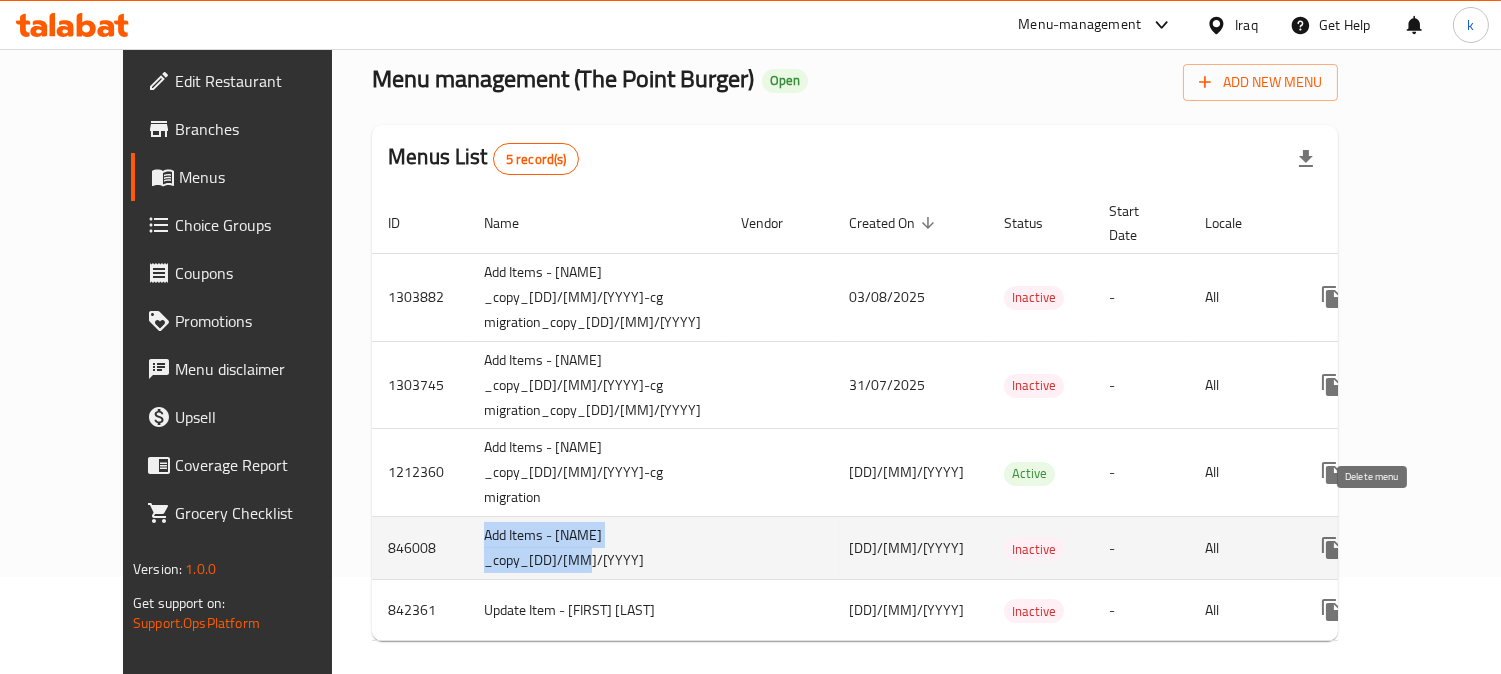click 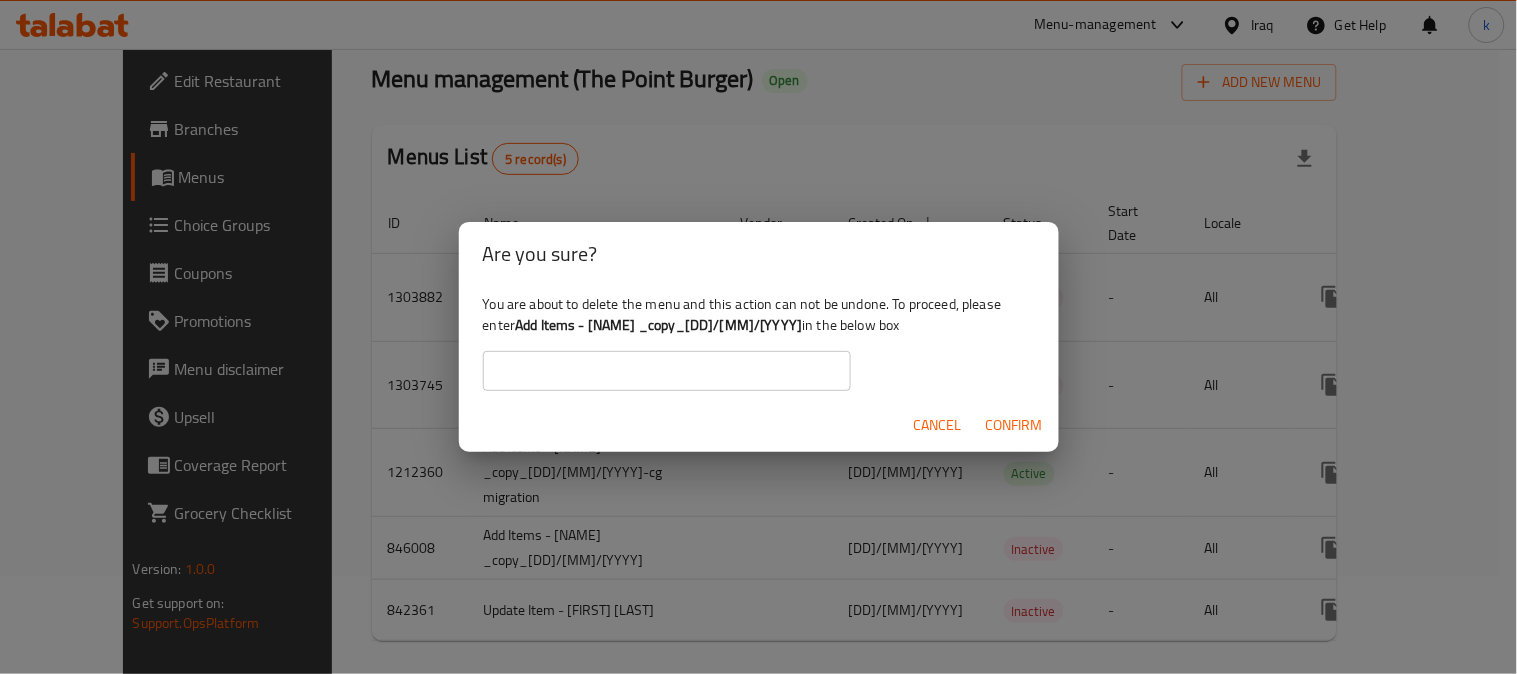 click at bounding box center (667, 371) 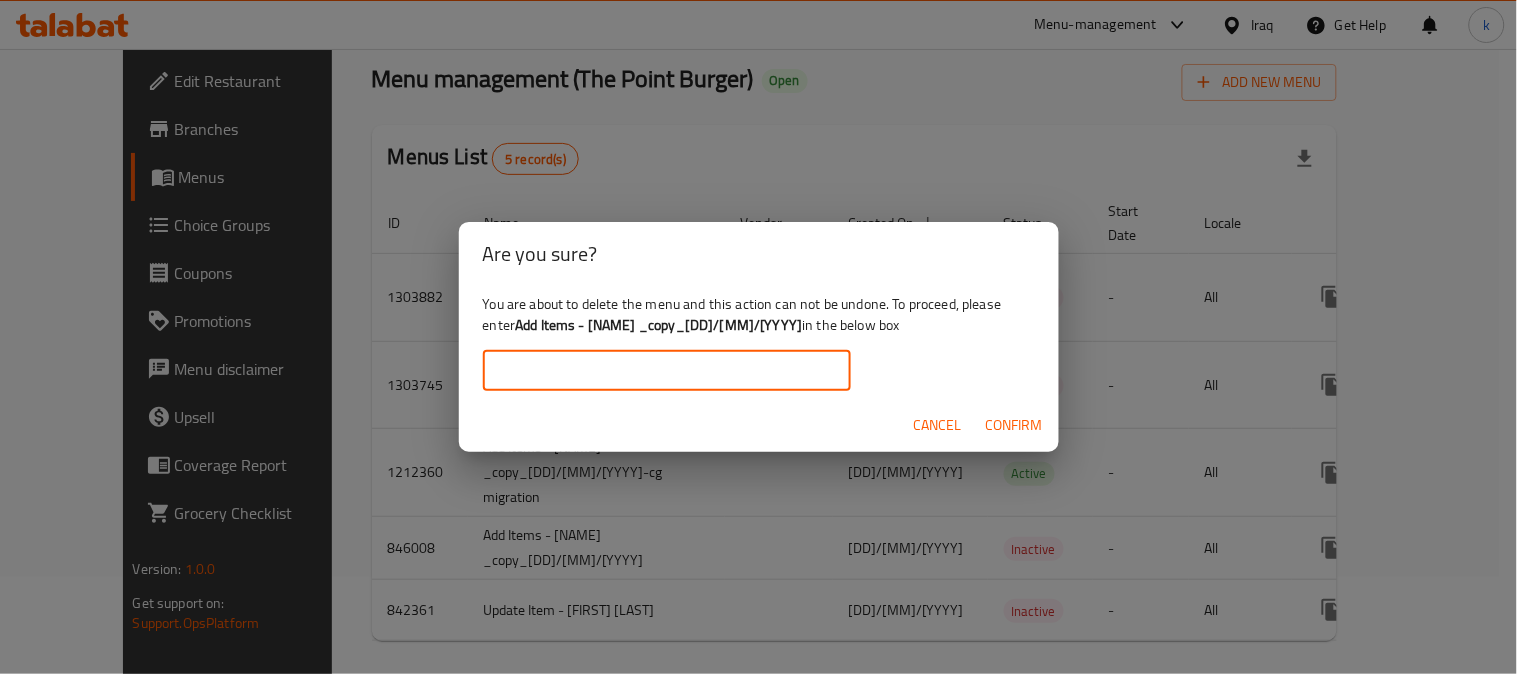 paste on "Add Items - [NAME] _copy_[DD]/[MM]/[YYYY]" 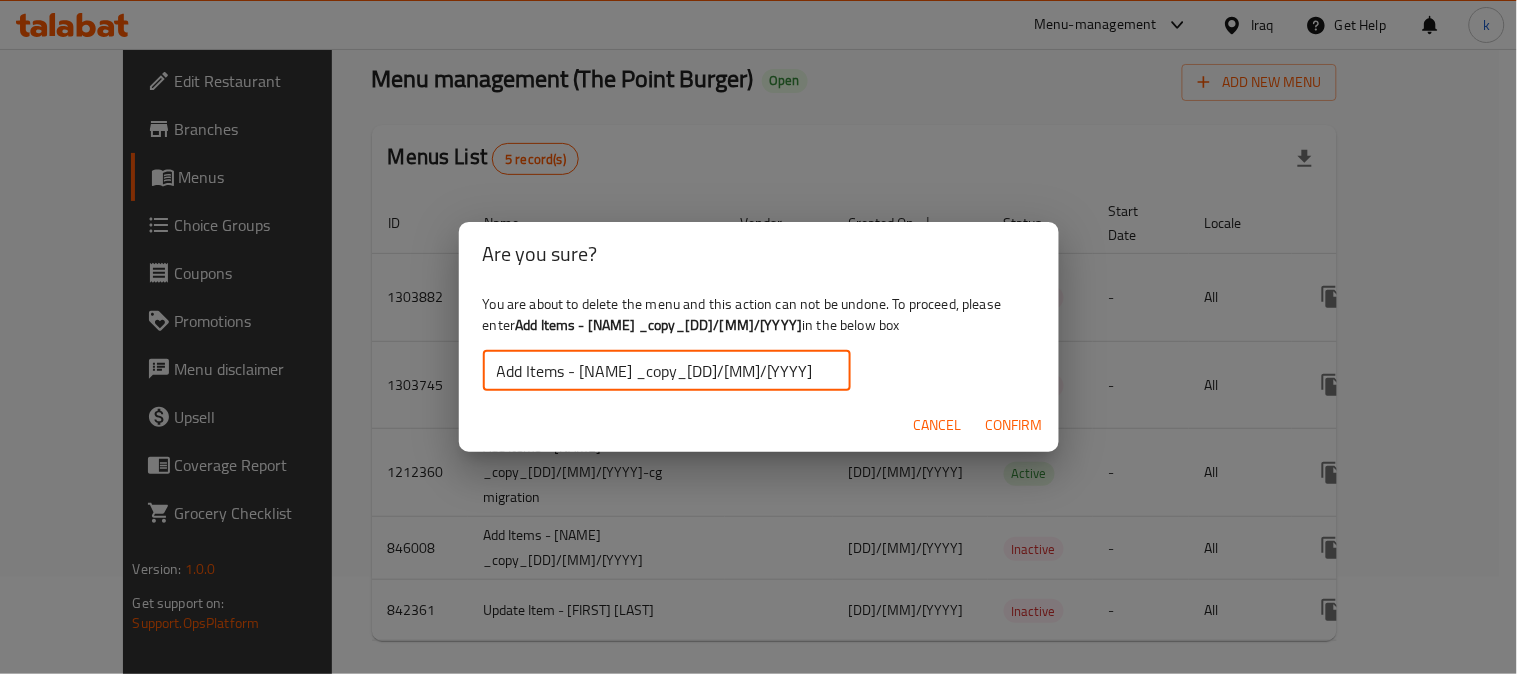 type on "Add Items - [NAME] _copy_[DD]/[MM]/[YYYY]" 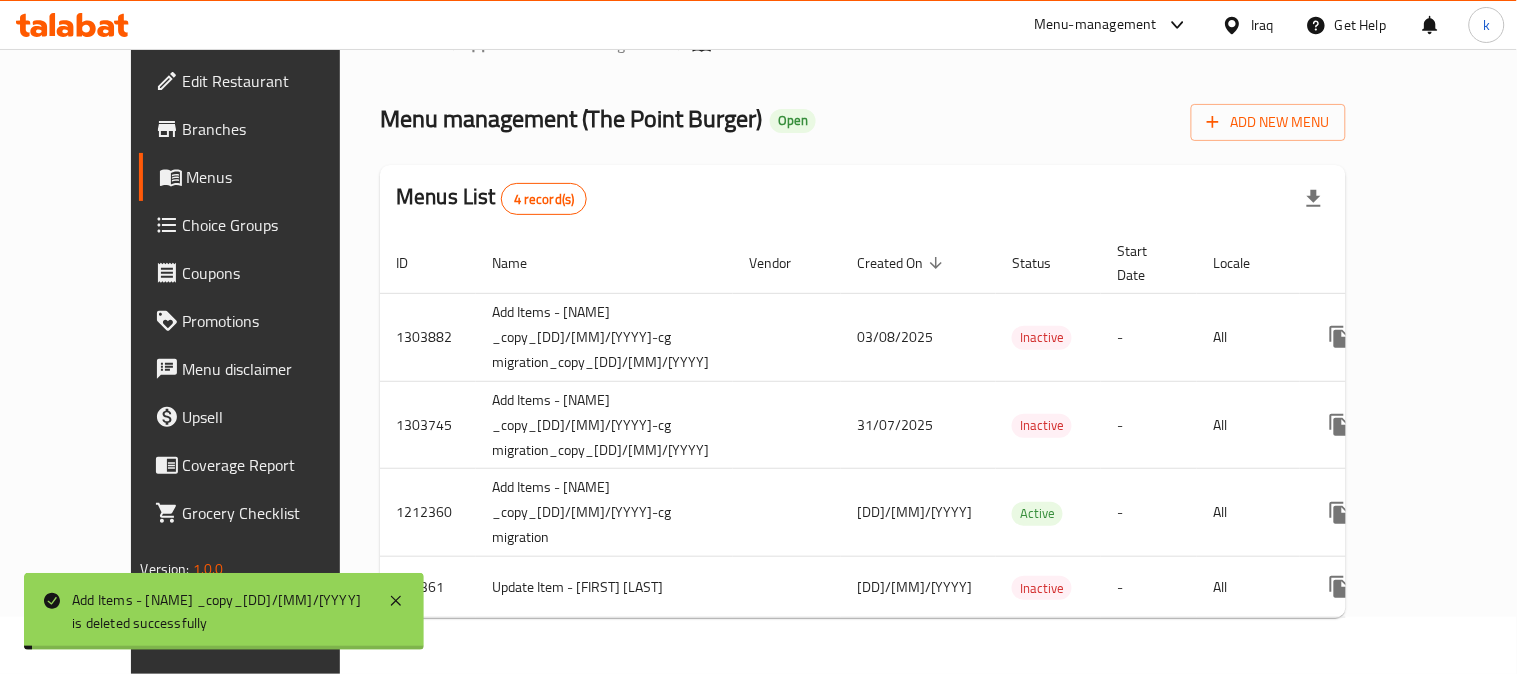 scroll, scrollTop: 34, scrollLeft: 0, axis: vertical 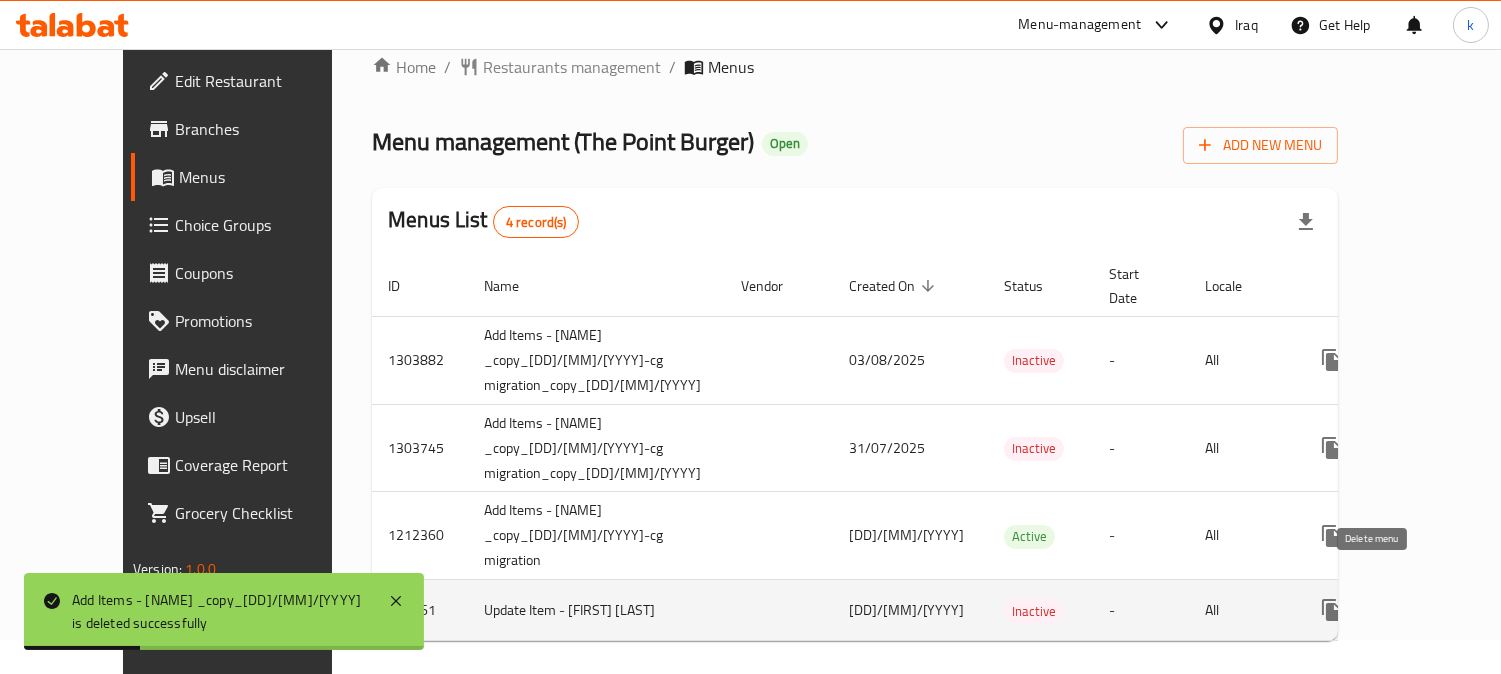 click 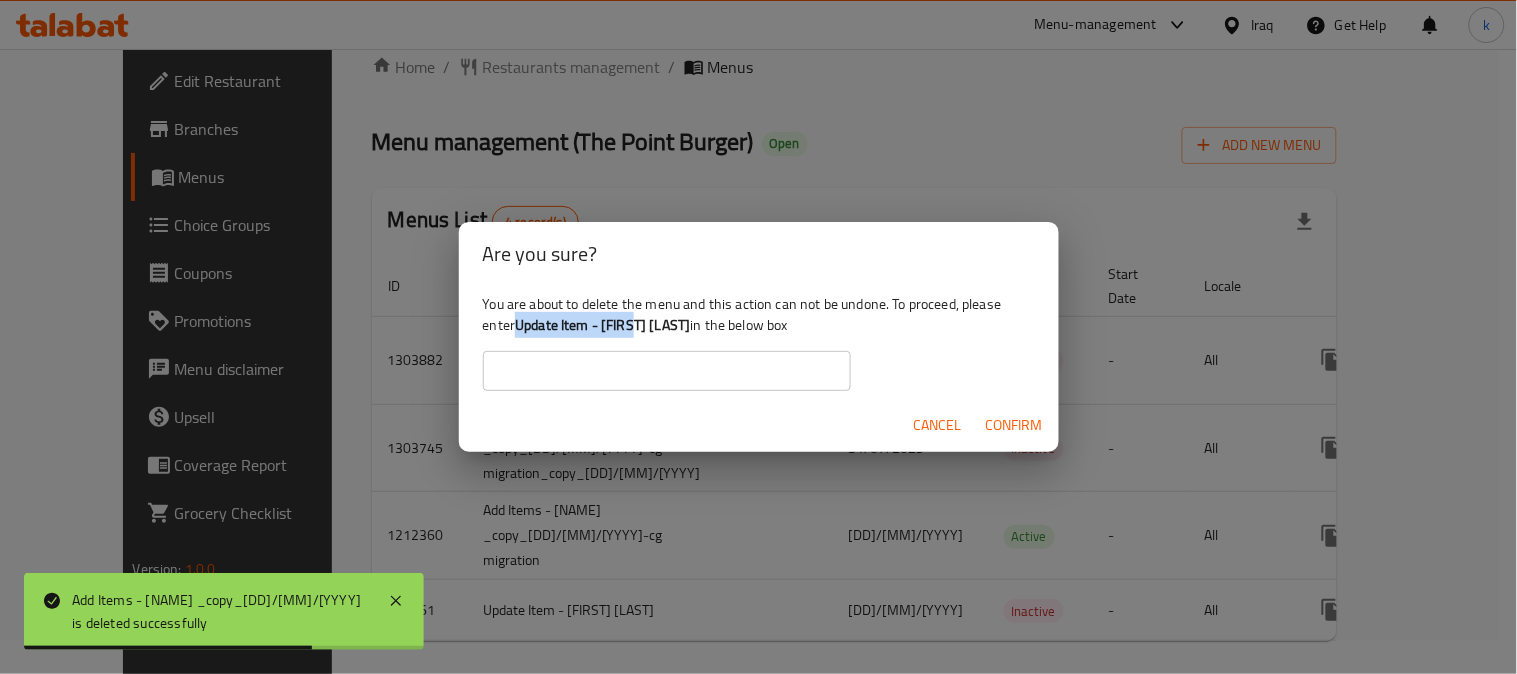drag, startPoint x: 638, startPoint y: 325, endPoint x: 522, endPoint y: 314, distance: 116.520386 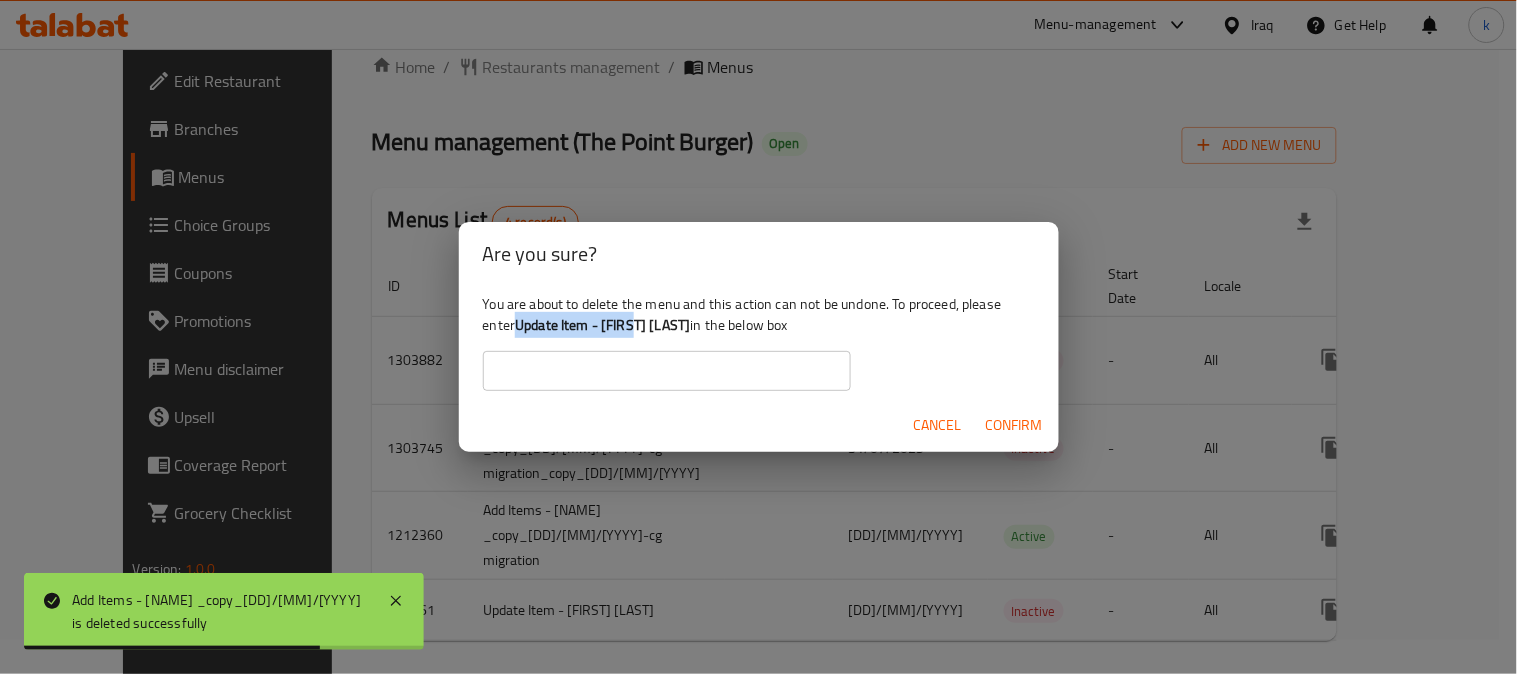 copy on "Update Item - [FIRST] [LAST]" 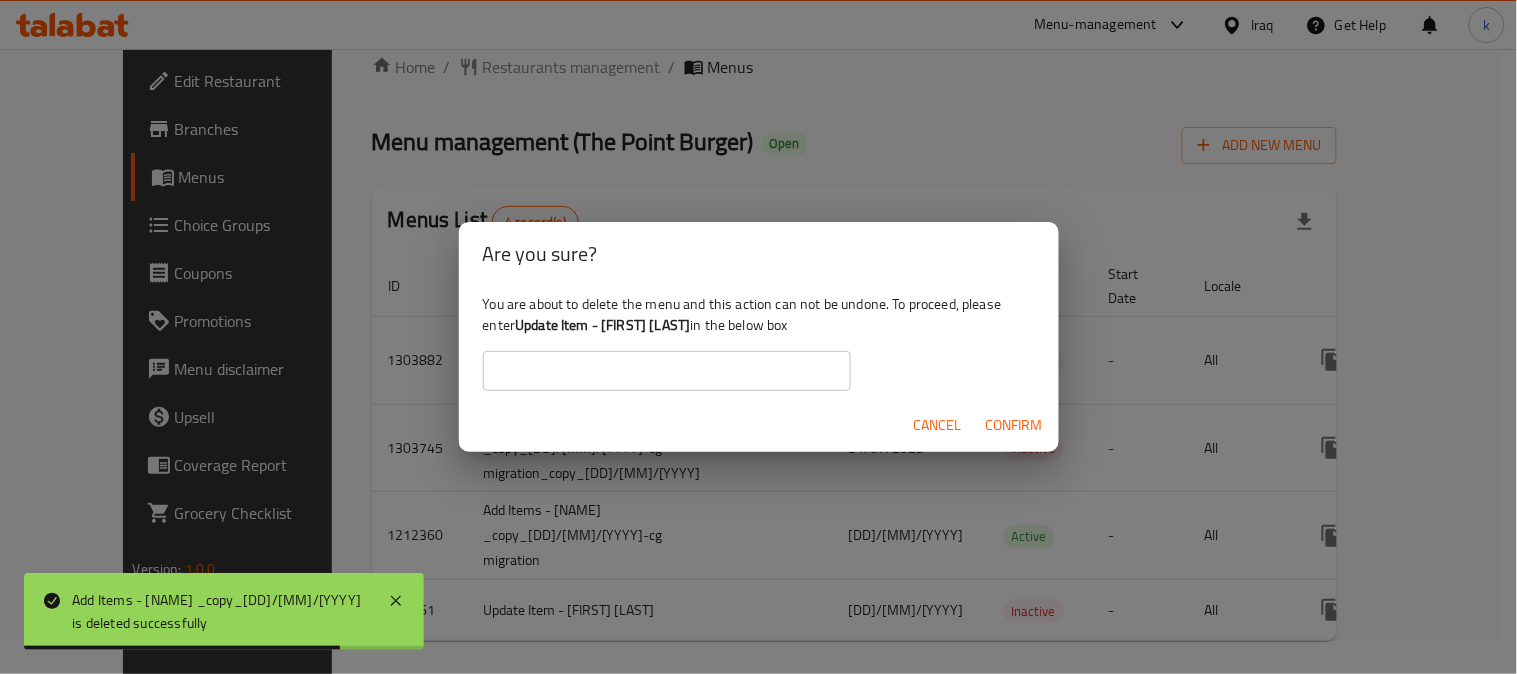 click at bounding box center (667, 371) 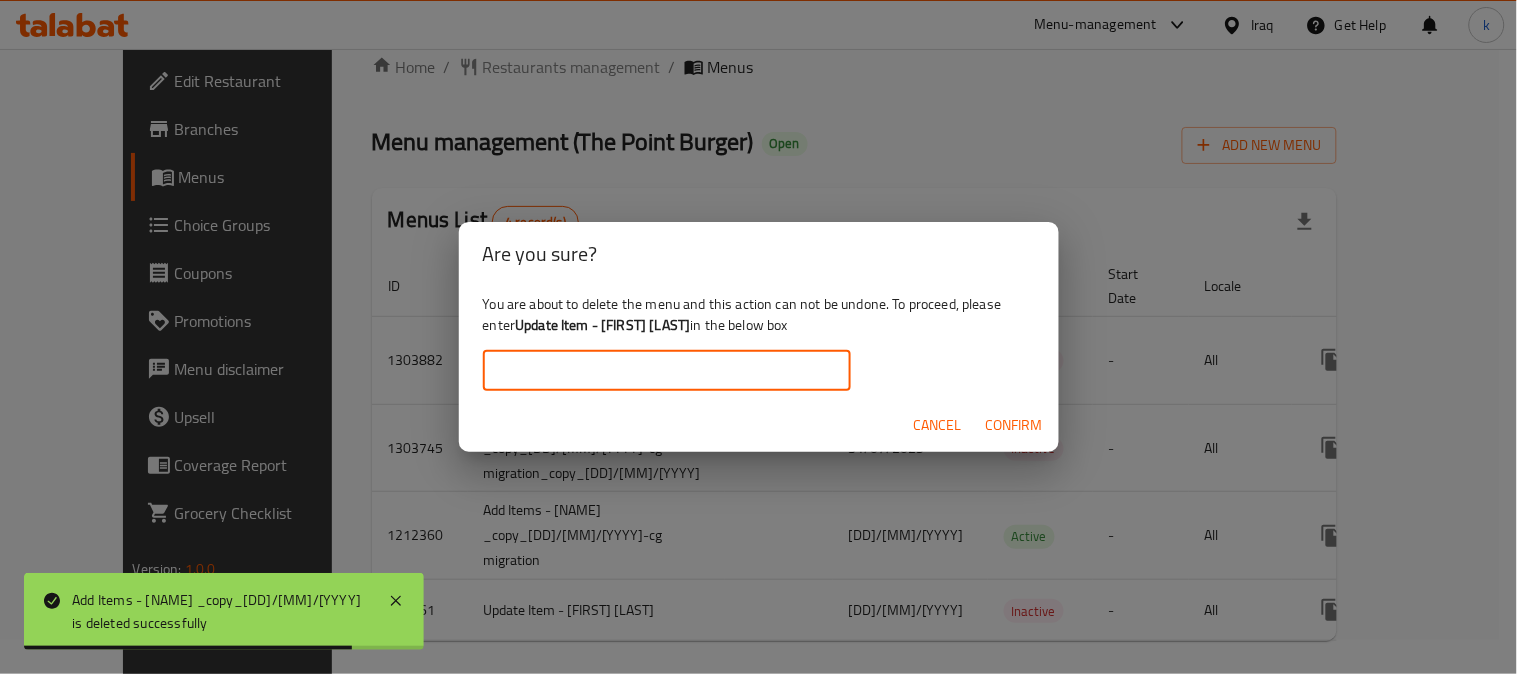 paste on "Update Item - [FIRST] [LAST]" 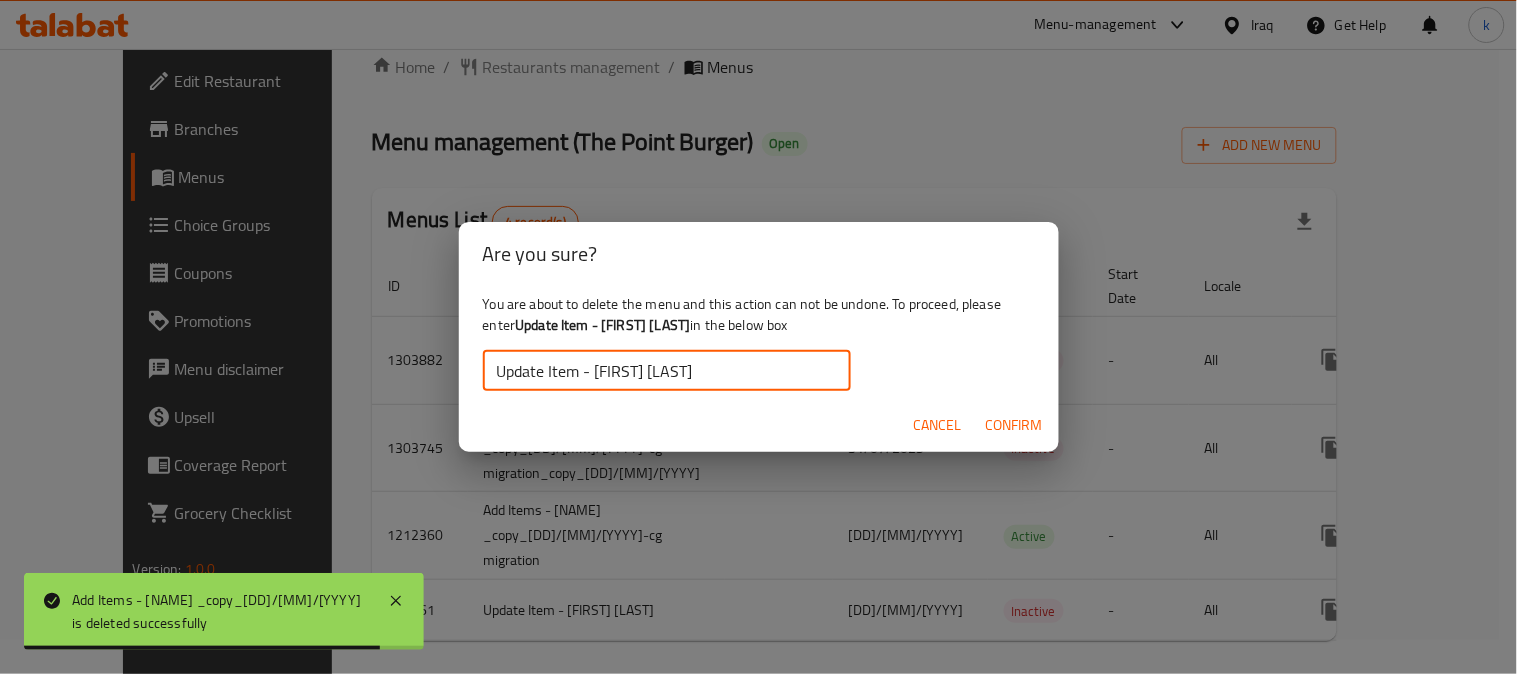type on "Update Item - [FIRST] [LAST]" 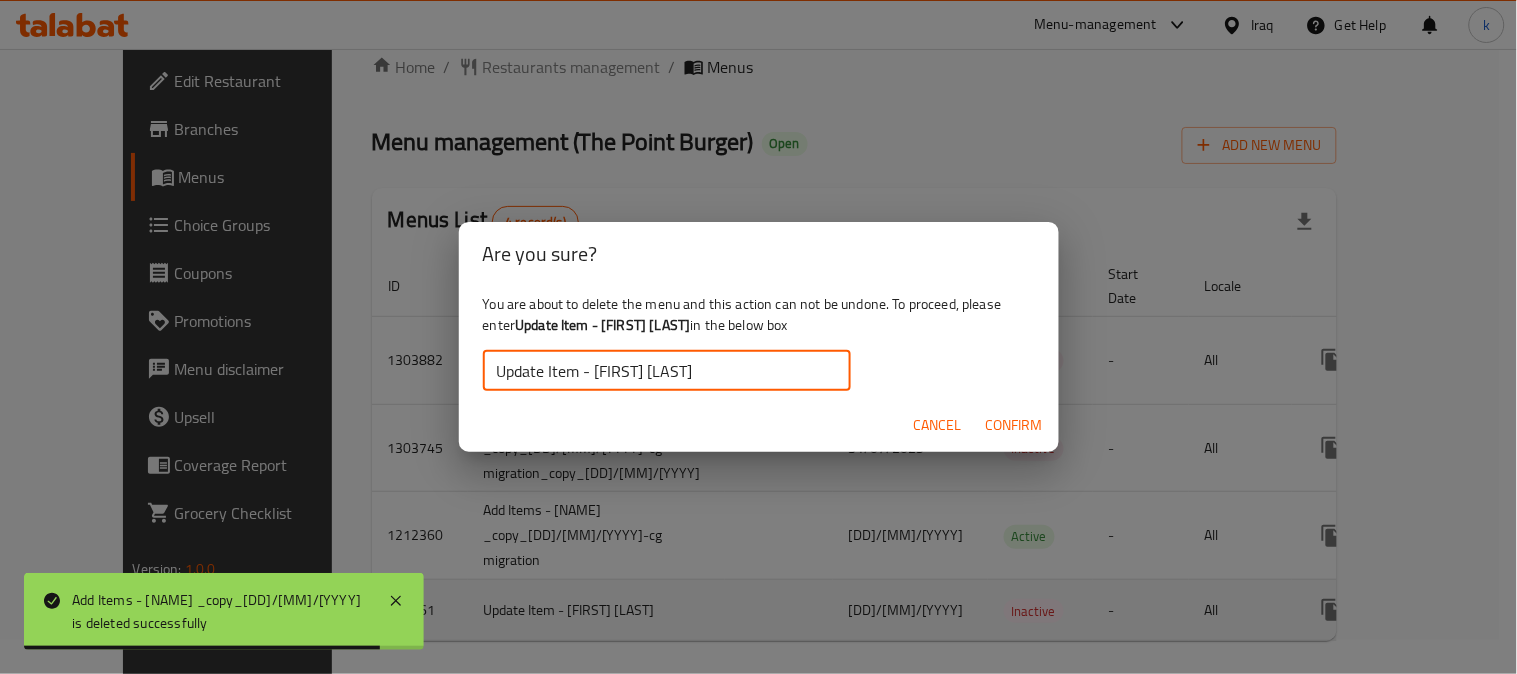 drag, startPoint x: 1002, startPoint y: 413, endPoint x: 1011, endPoint y: 421, distance: 12.0415945 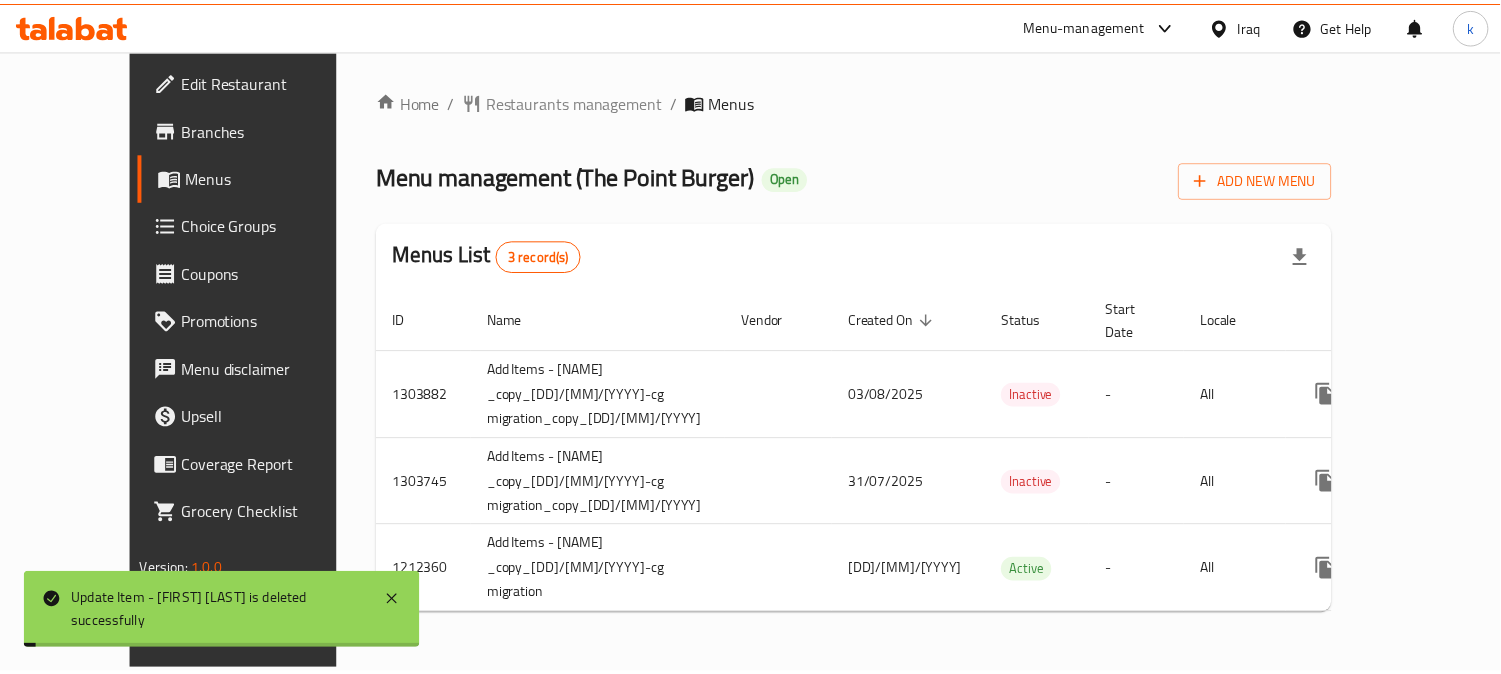 scroll, scrollTop: 0, scrollLeft: 0, axis: both 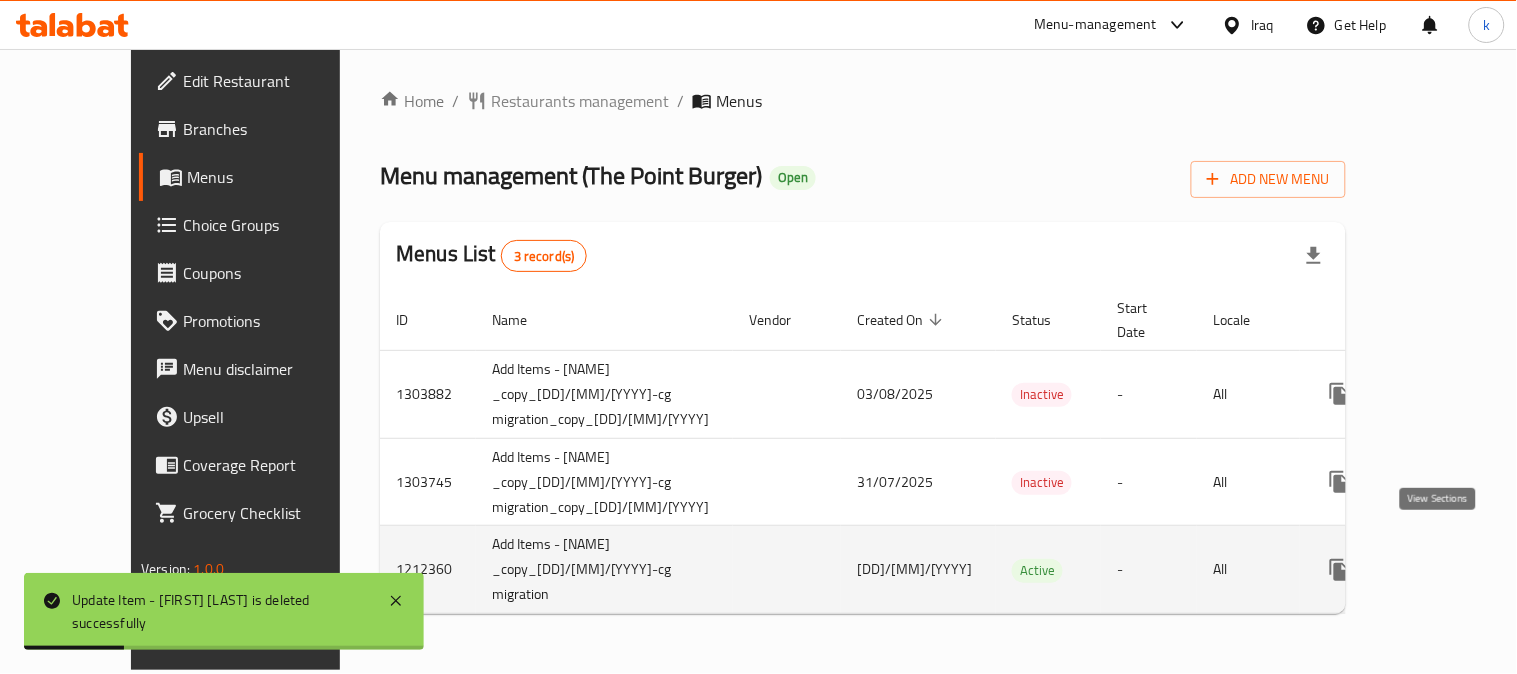 click 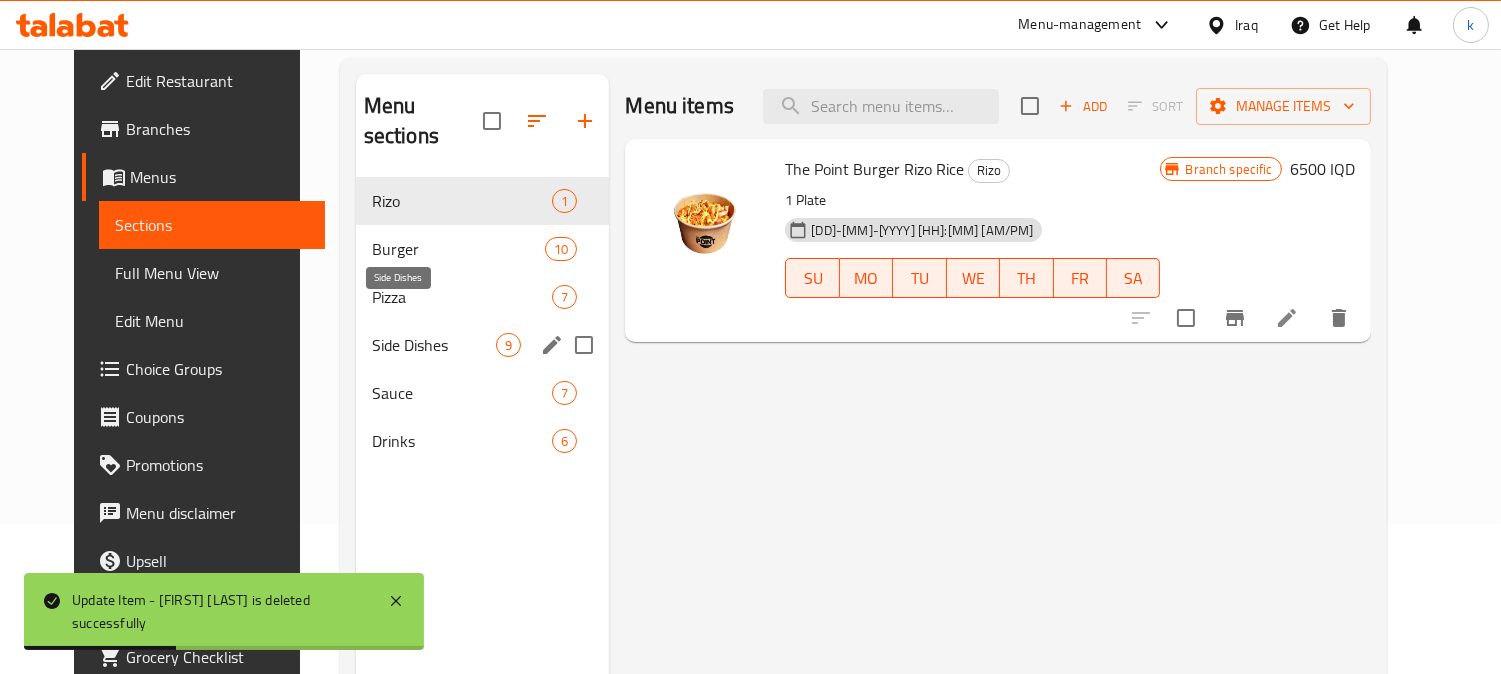 scroll, scrollTop: 280, scrollLeft: 0, axis: vertical 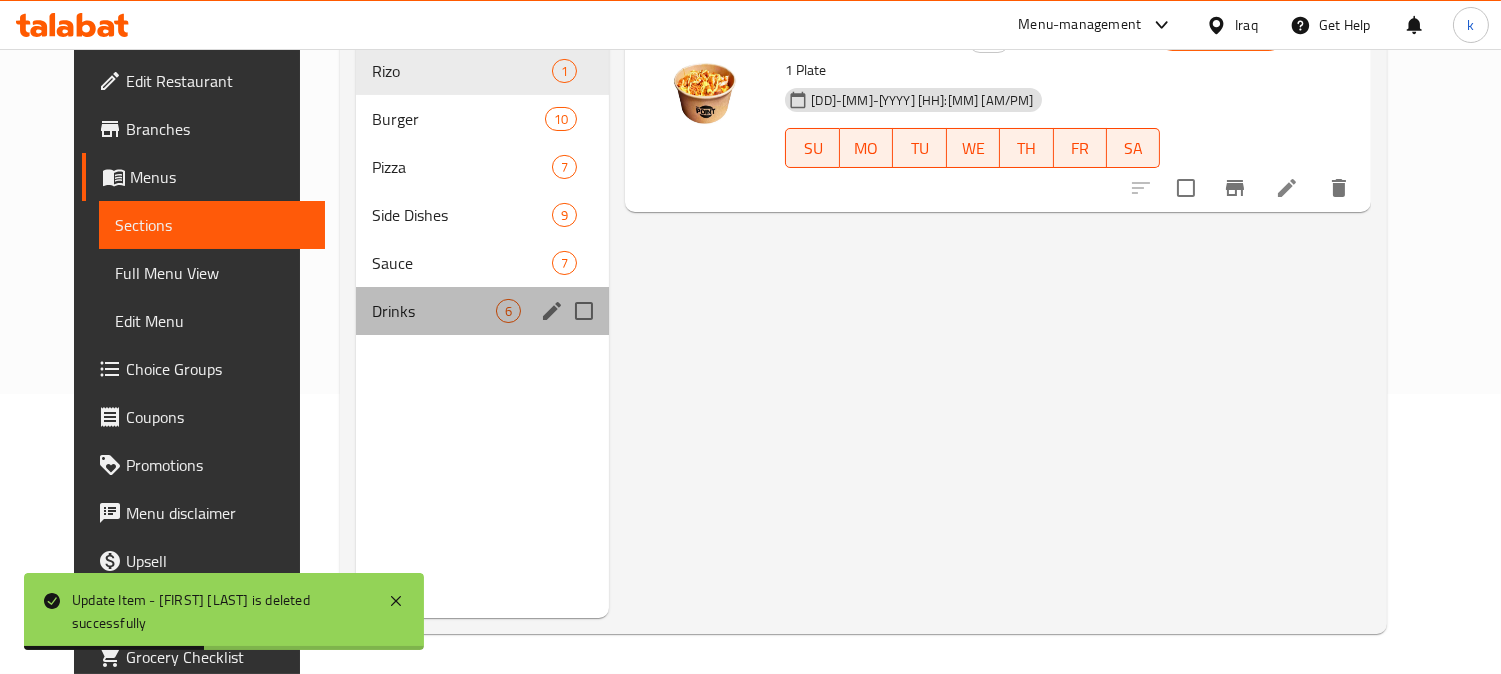 click on "Drinks 6" at bounding box center [483, 311] 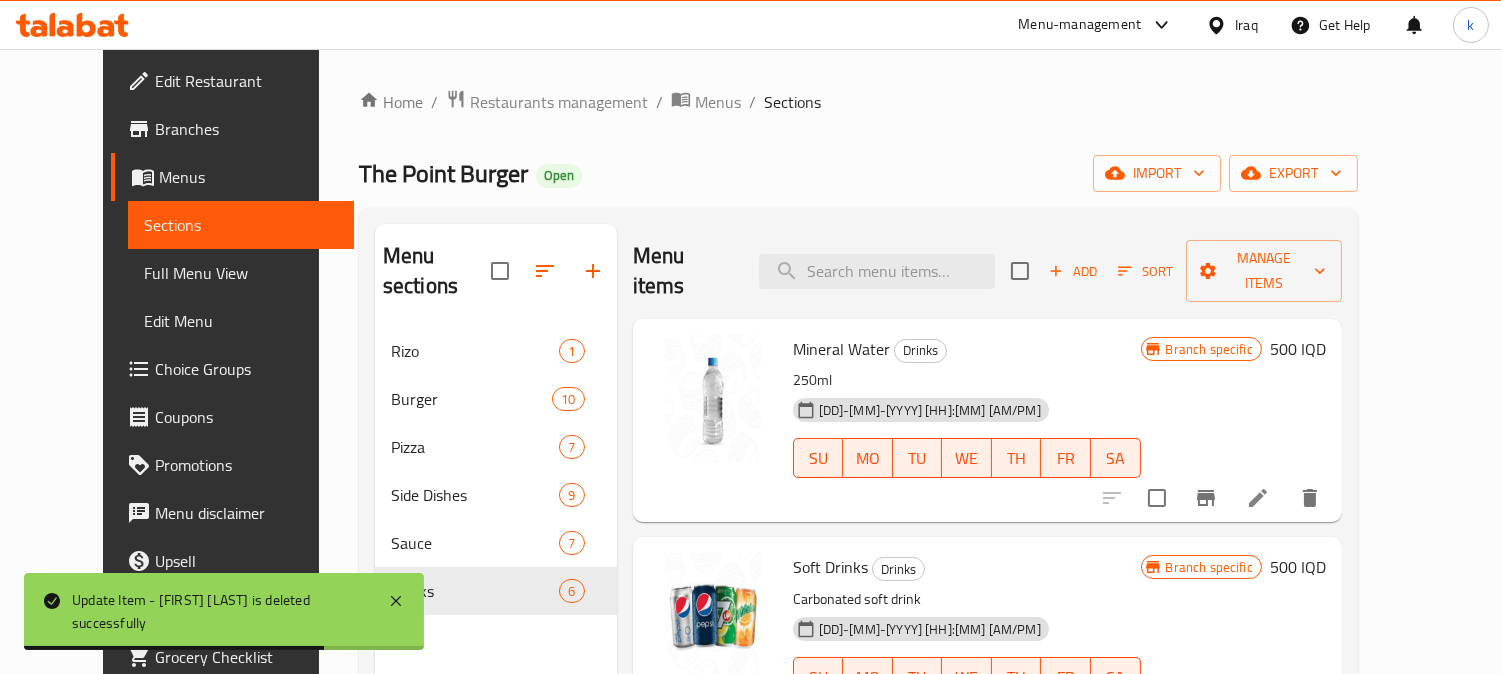 scroll, scrollTop: 280, scrollLeft: 0, axis: vertical 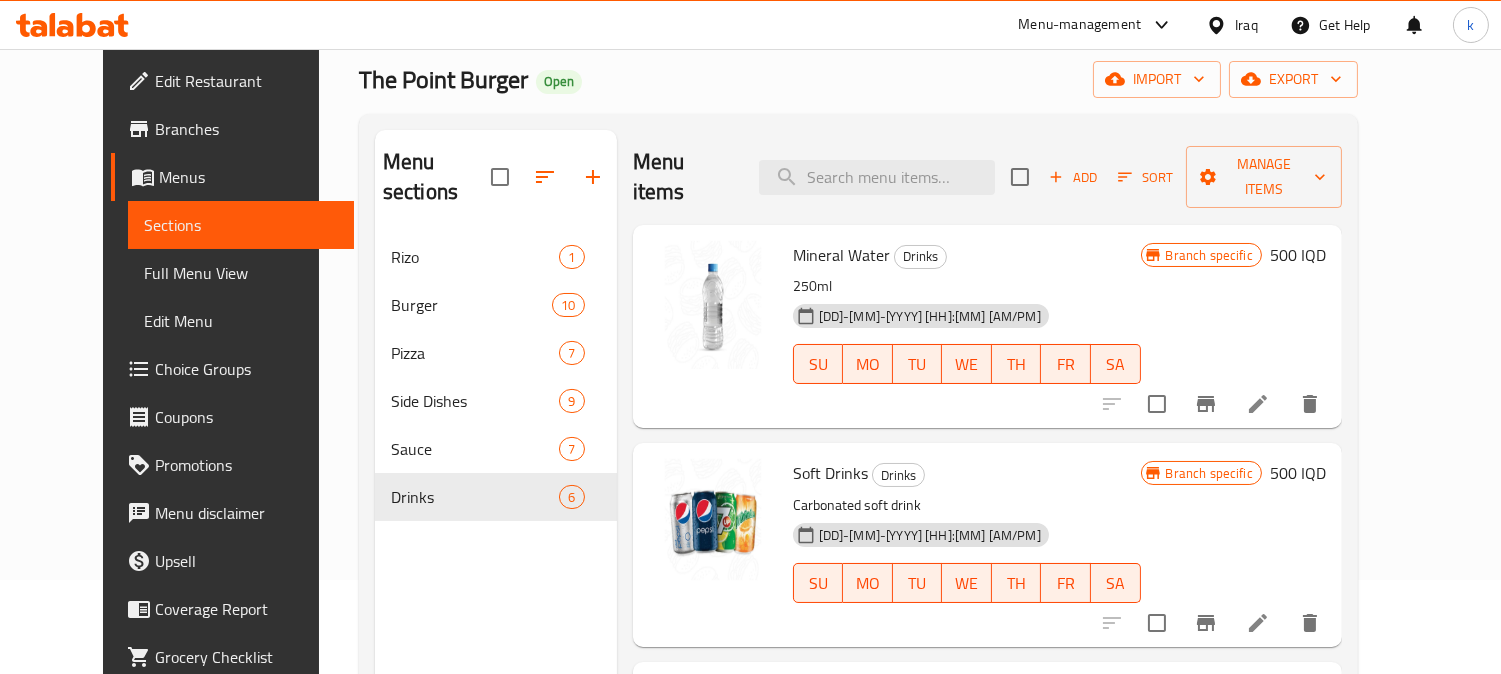 click on "Soft Drinks" at bounding box center (830, 473) 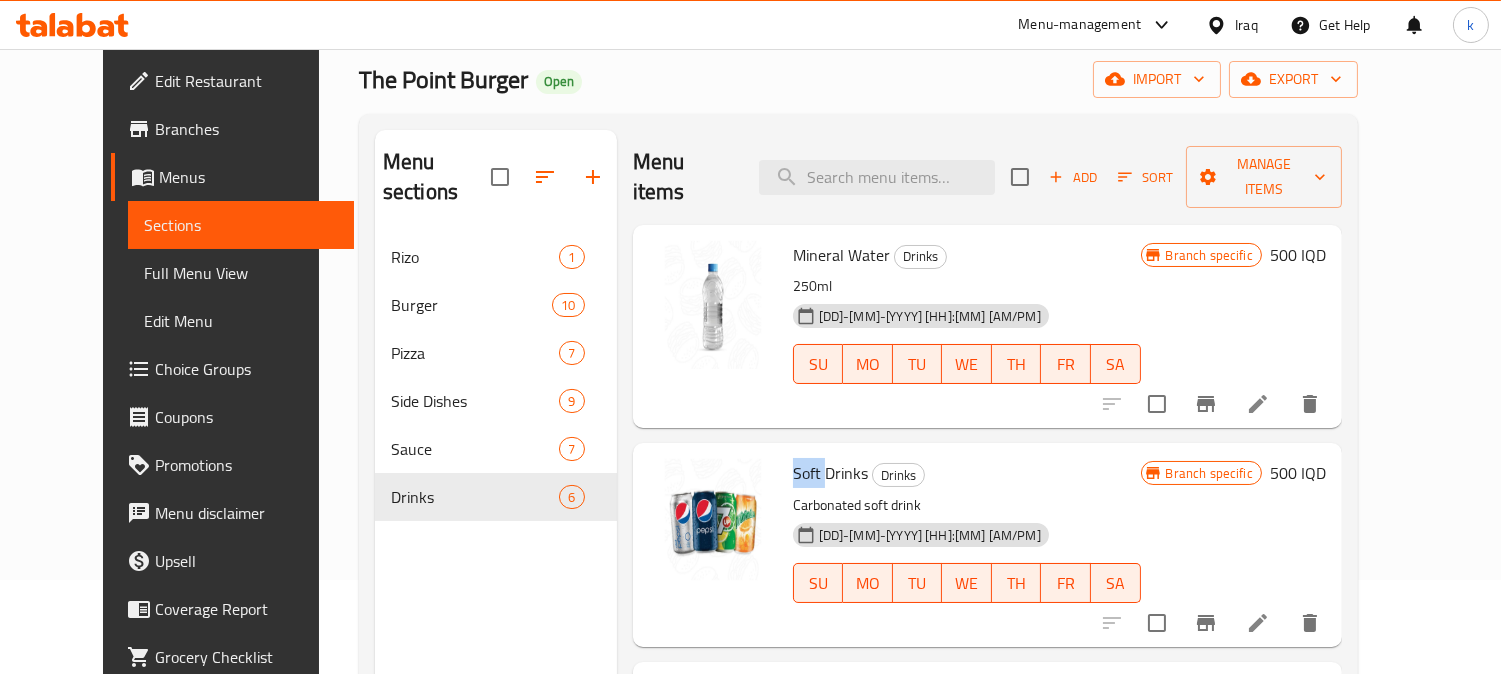 click on "Soft Drinks" at bounding box center (830, 473) 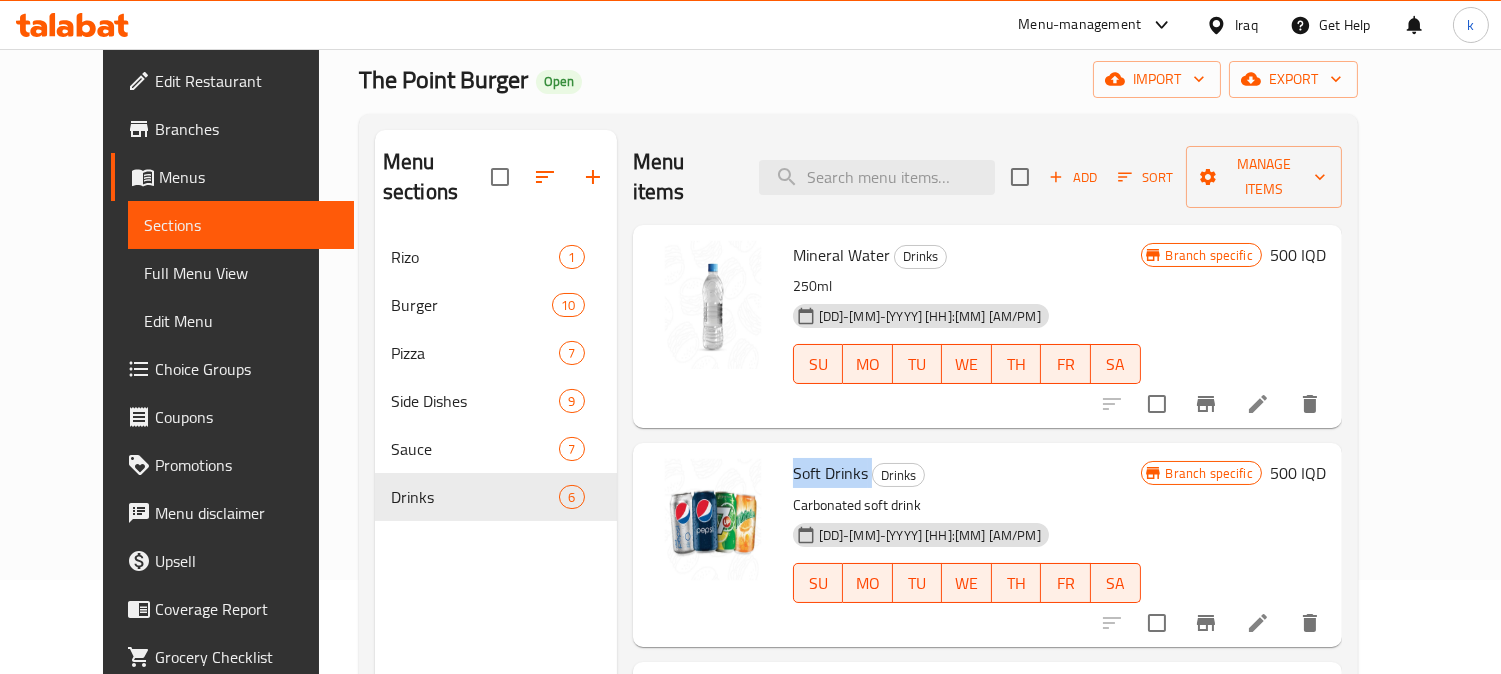 click on "Soft Drinks" at bounding box center (830, 473) 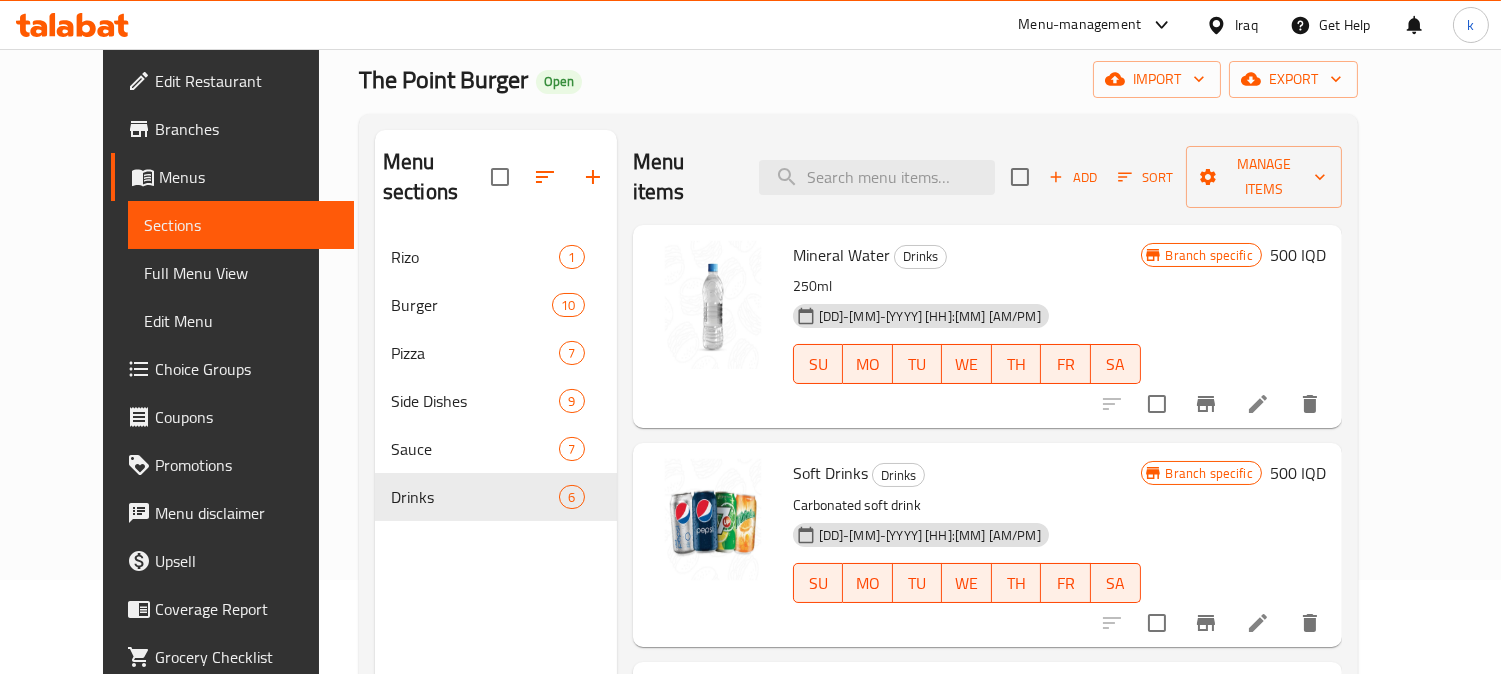 click on "Soft Drinks   Drinks" at bounding box center (967, 473) 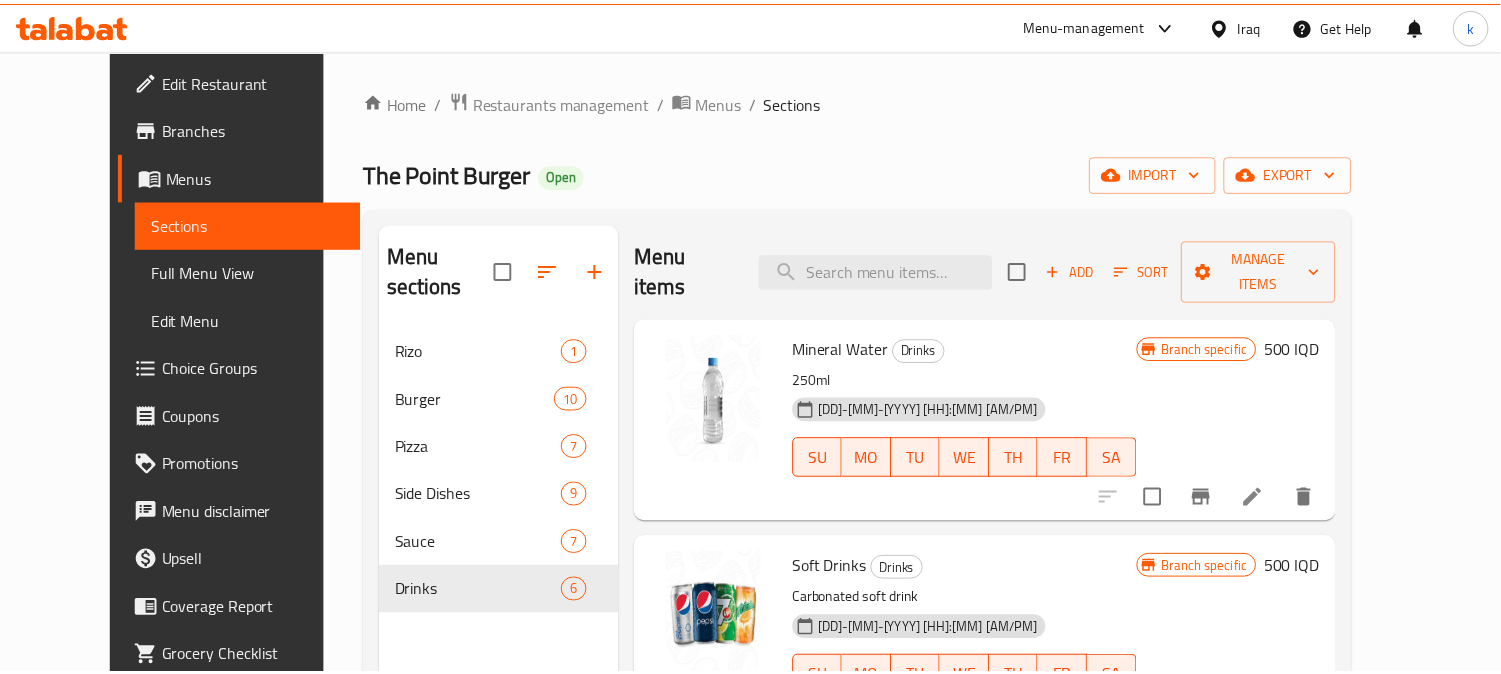 scroll, scrollTop: 280, scrollLeft: 0, axis: vertical 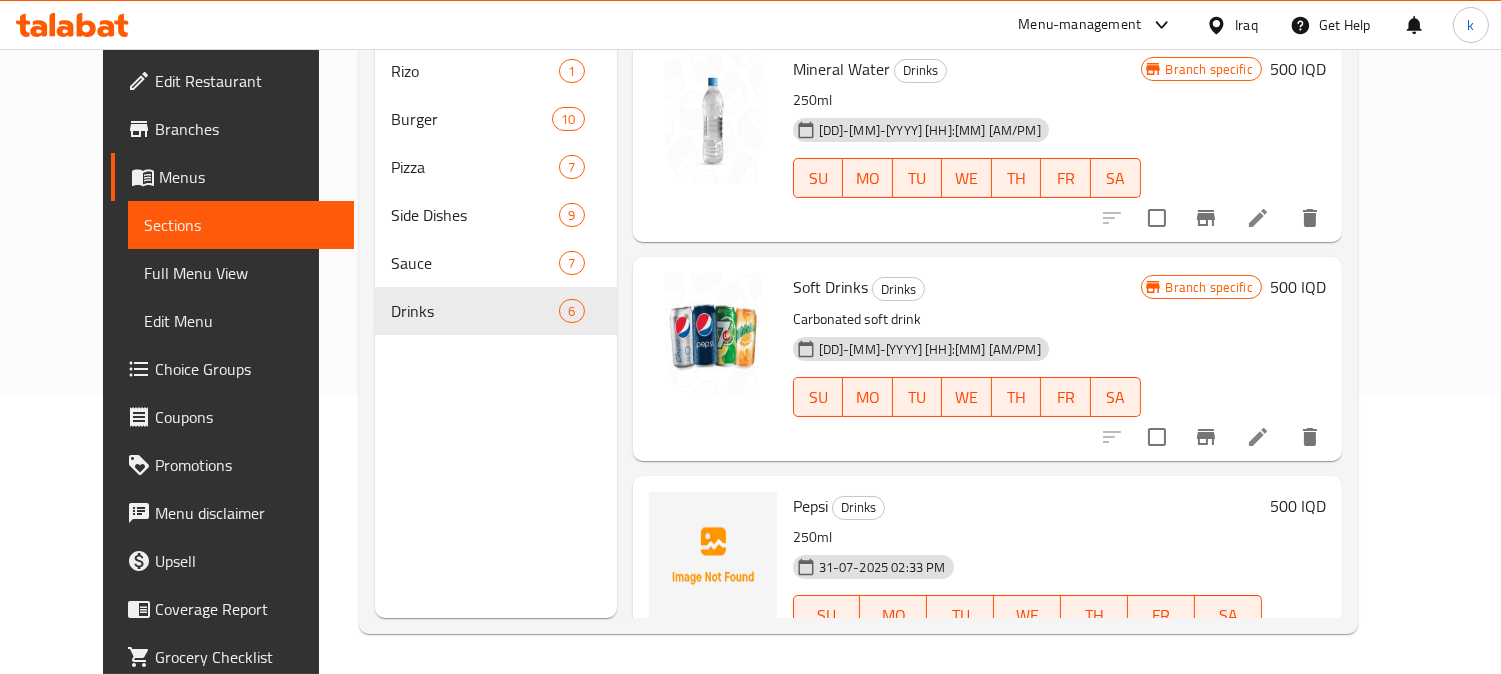 click on "Full Menu View" at bounding box center [241, 273] 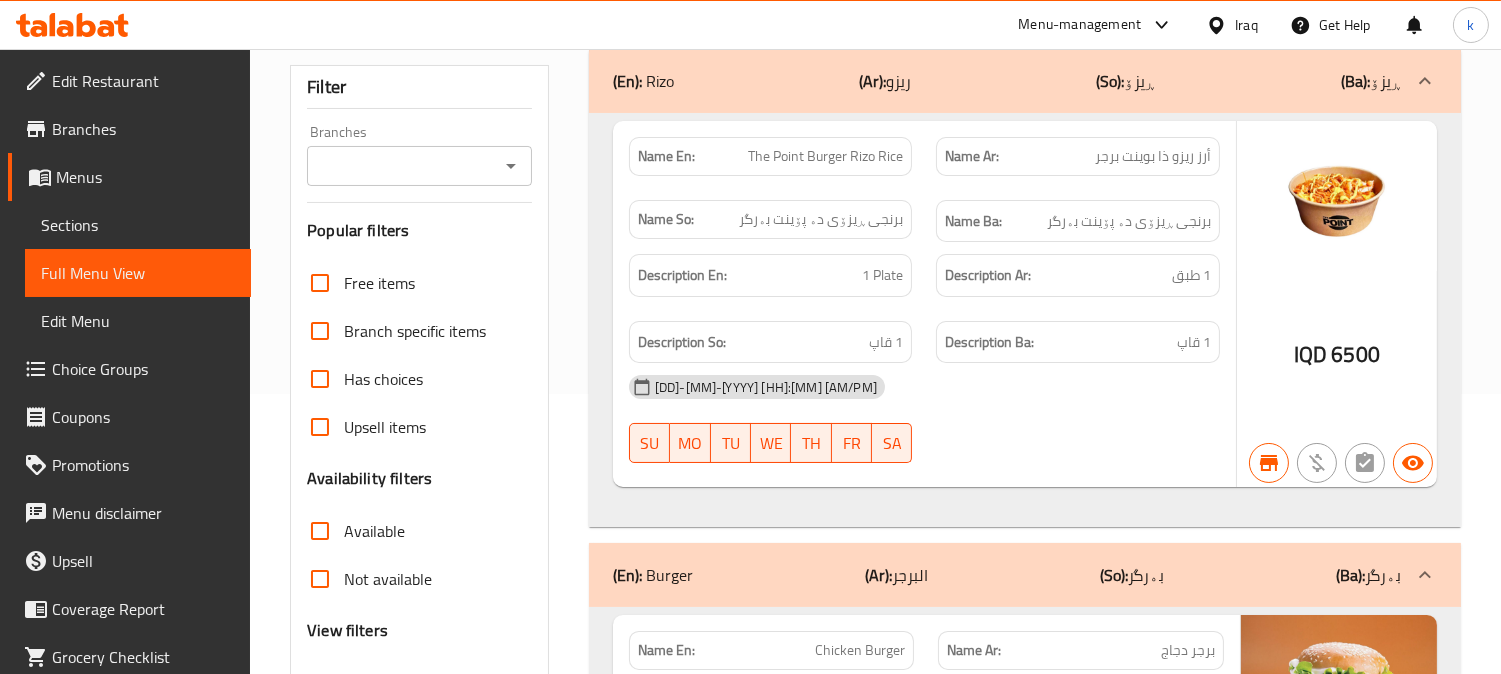click on "Sections" at bounding box center (138, 225) 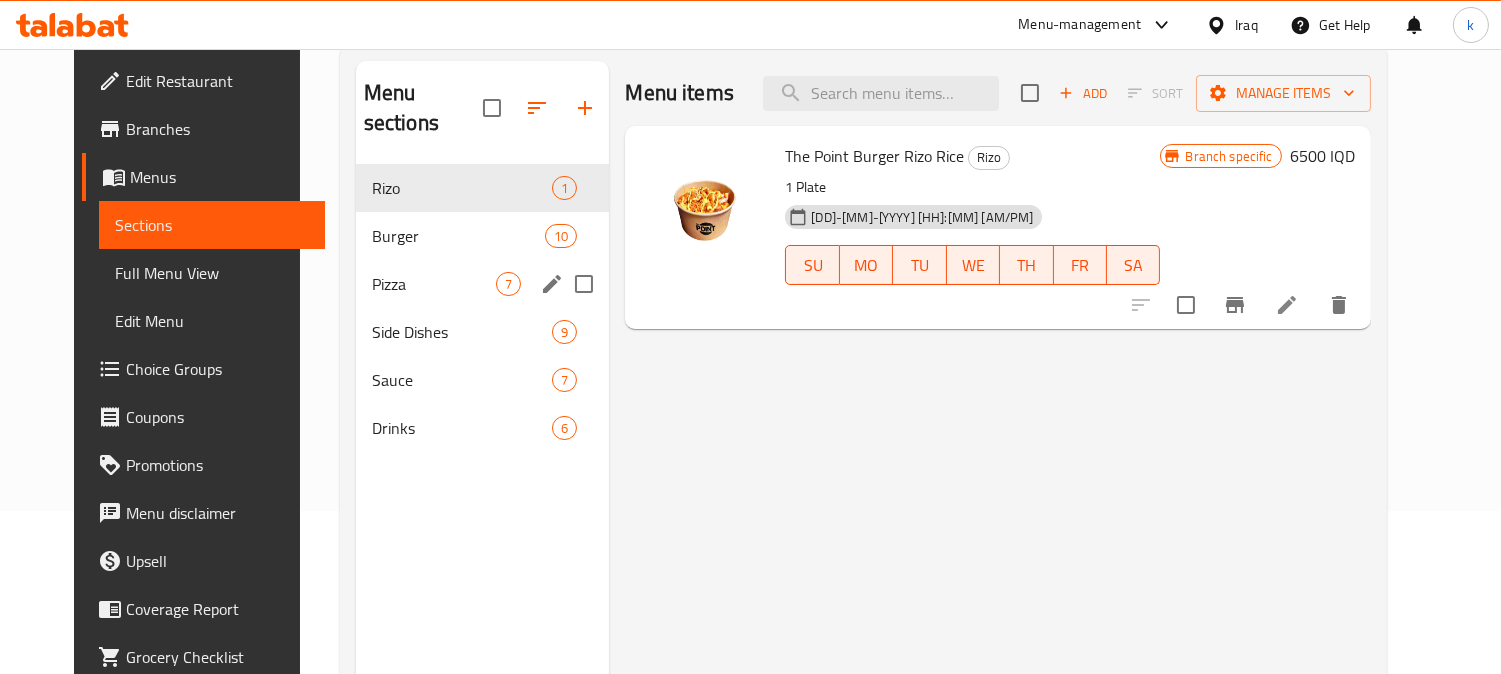 scroll, scrollTop: 0, scrollLeft: 0, axis: both 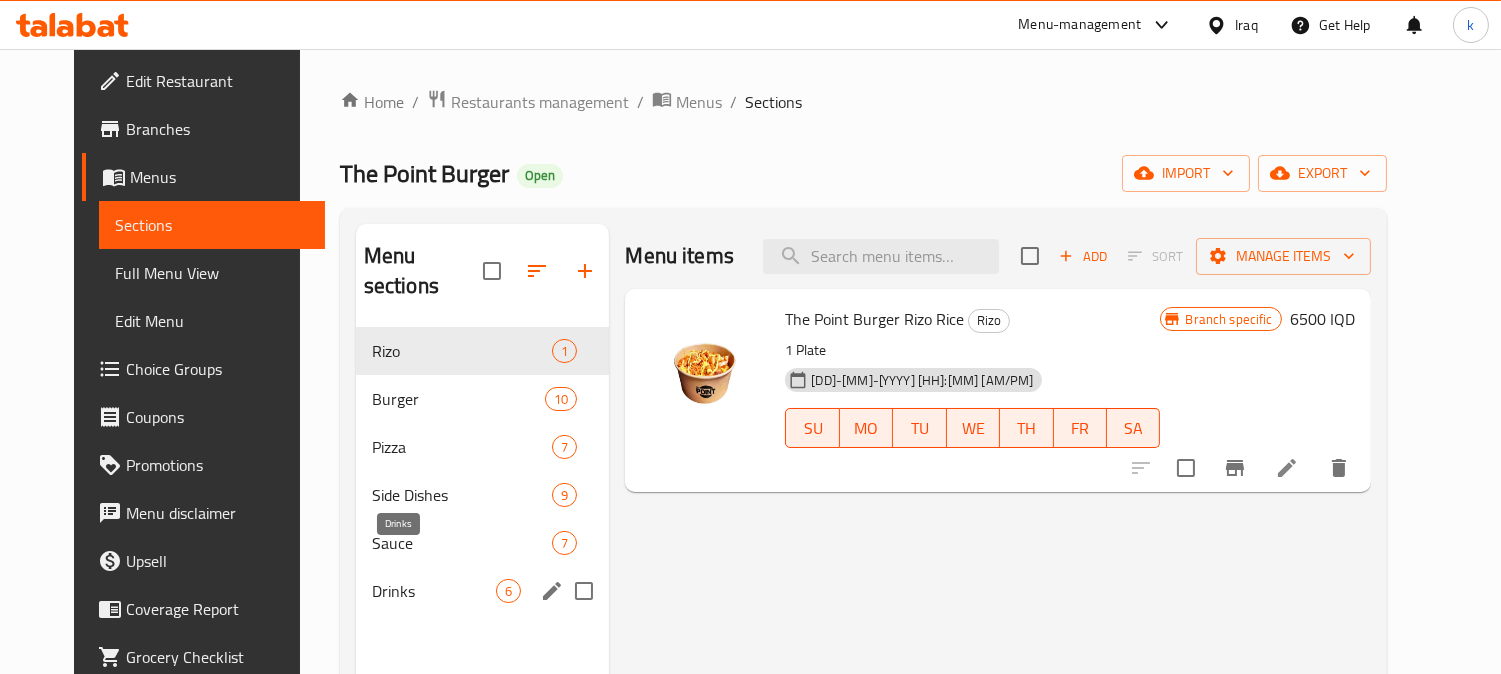 click on "Drinks" at bounding box center [434, 591] 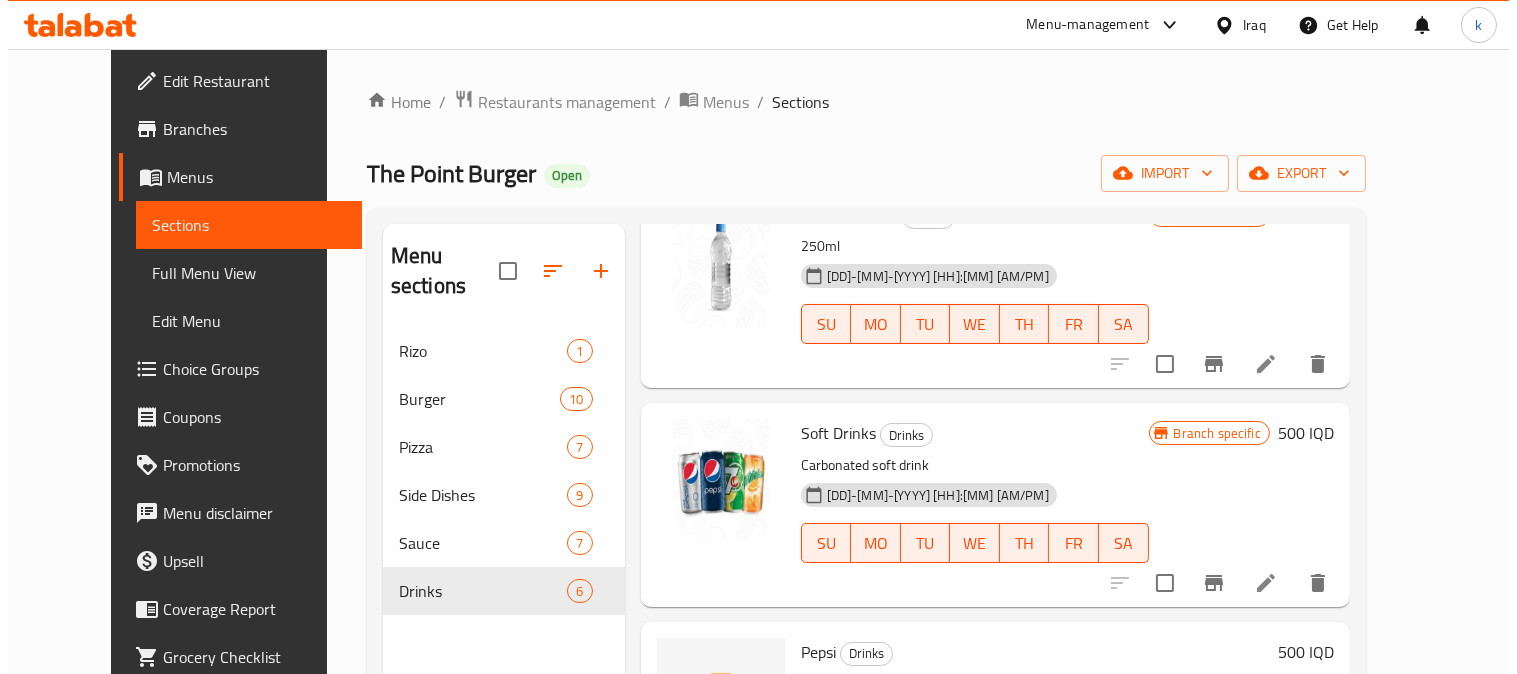 scroll, scrollTop: 185, scrollLeft: 0, axis: vertical 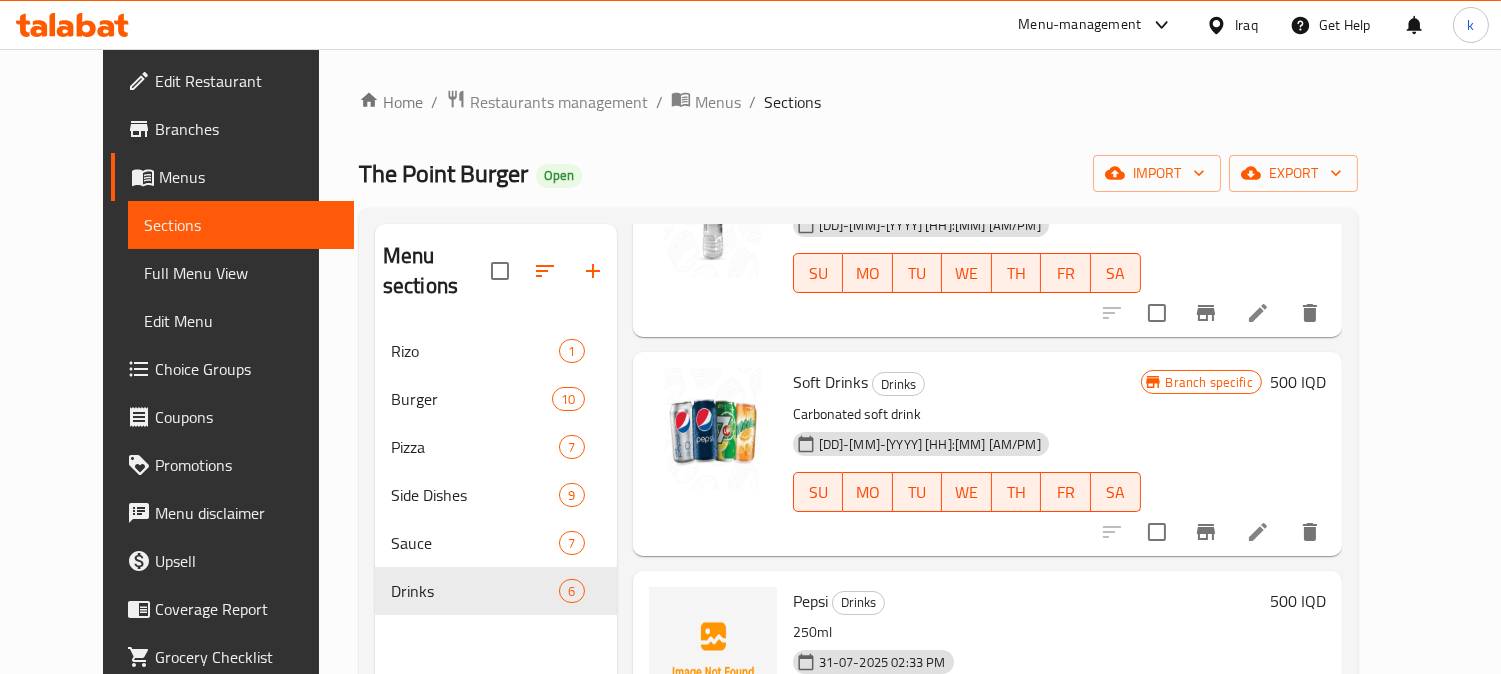 click 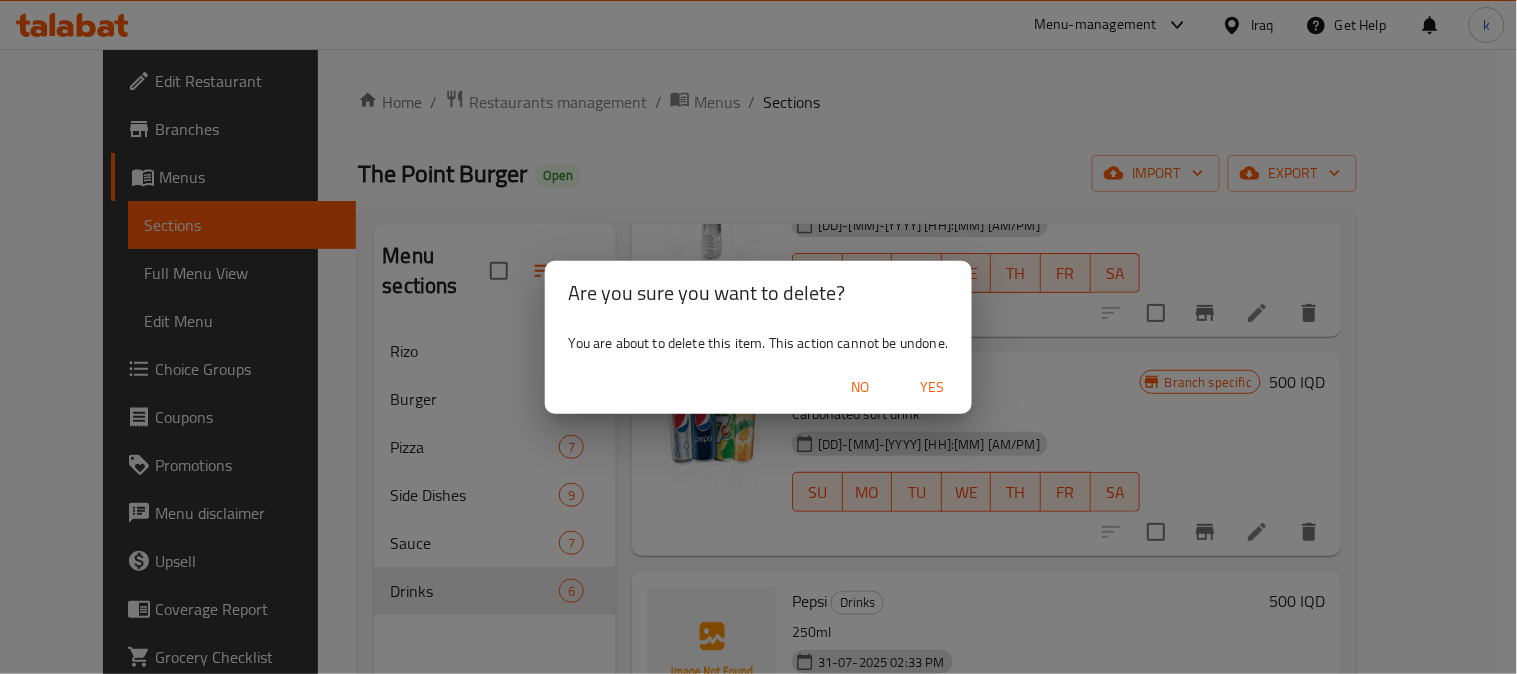 click on "Yes" at bounding box center (932, 387) 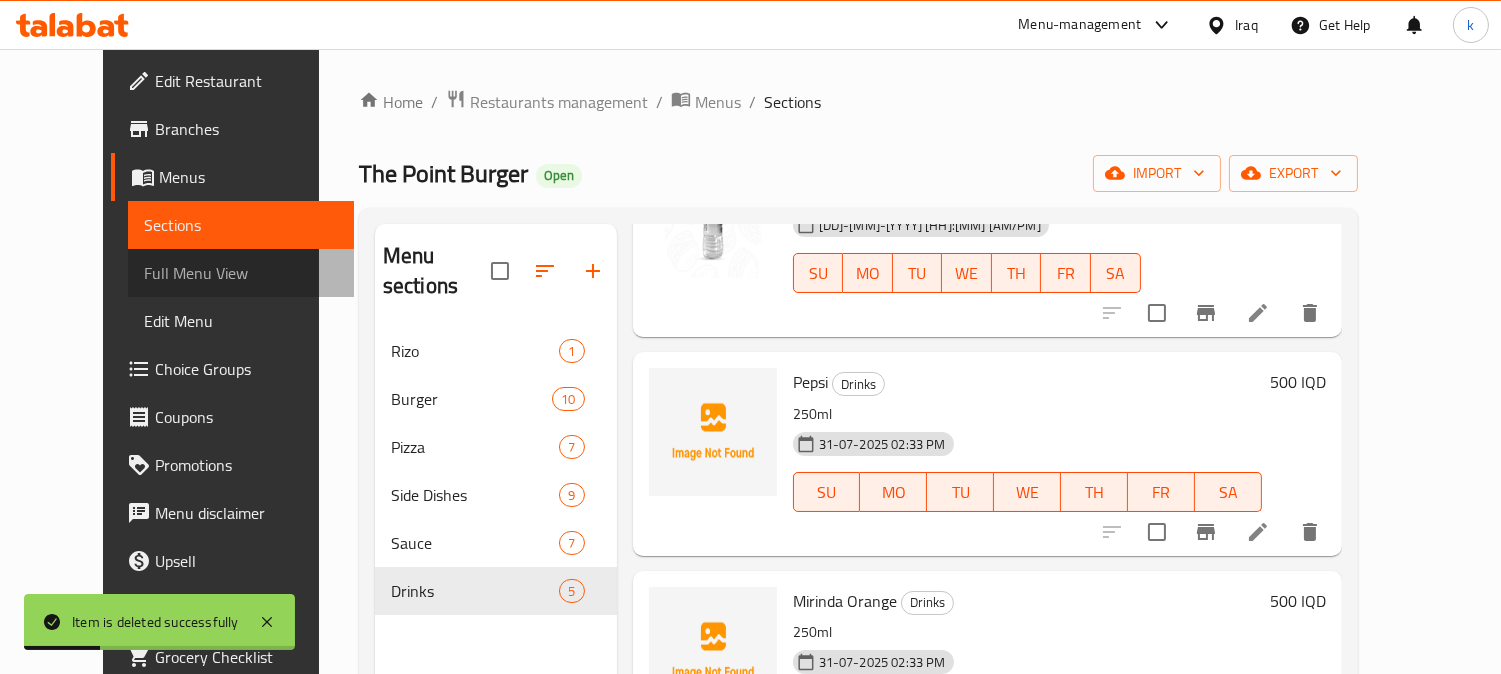 click on "Full Menu View" at bounding box center (241, 273) 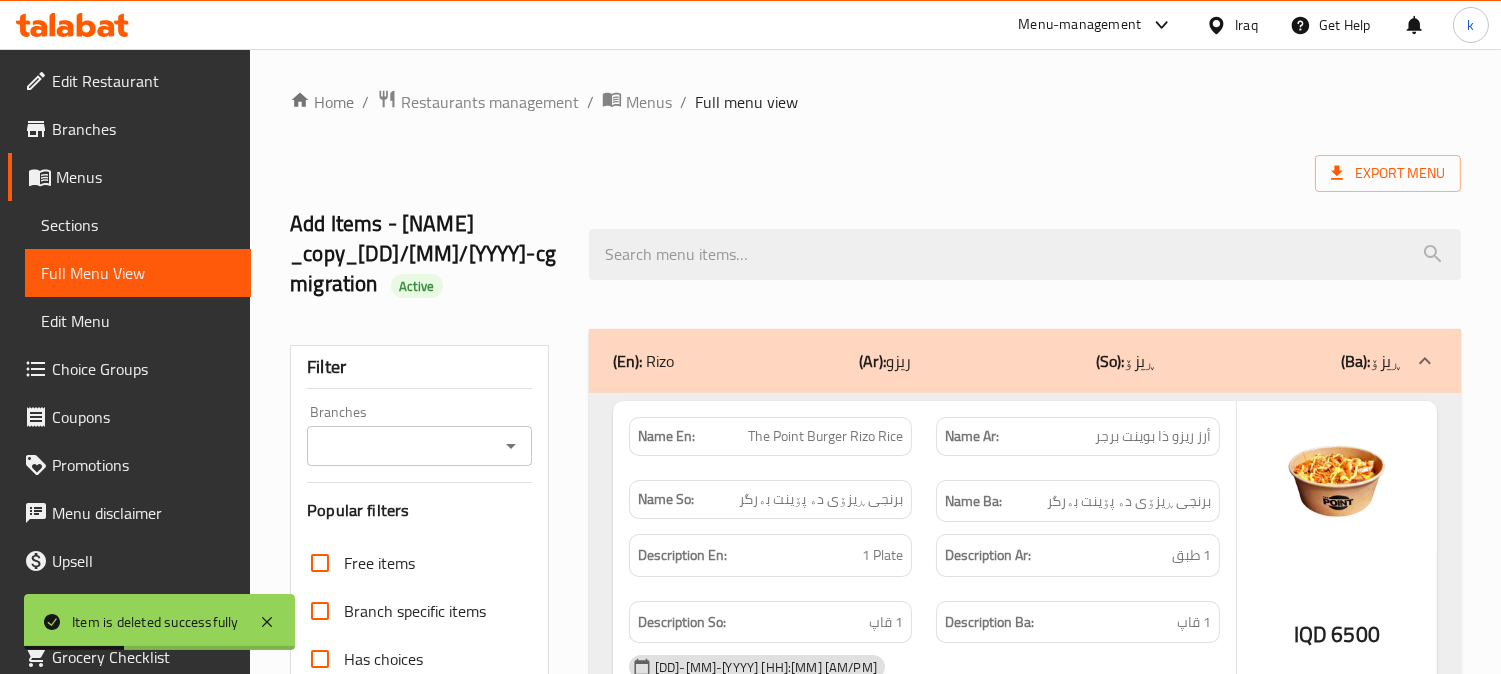 click on "Branches" at bounding box center (403, 446) 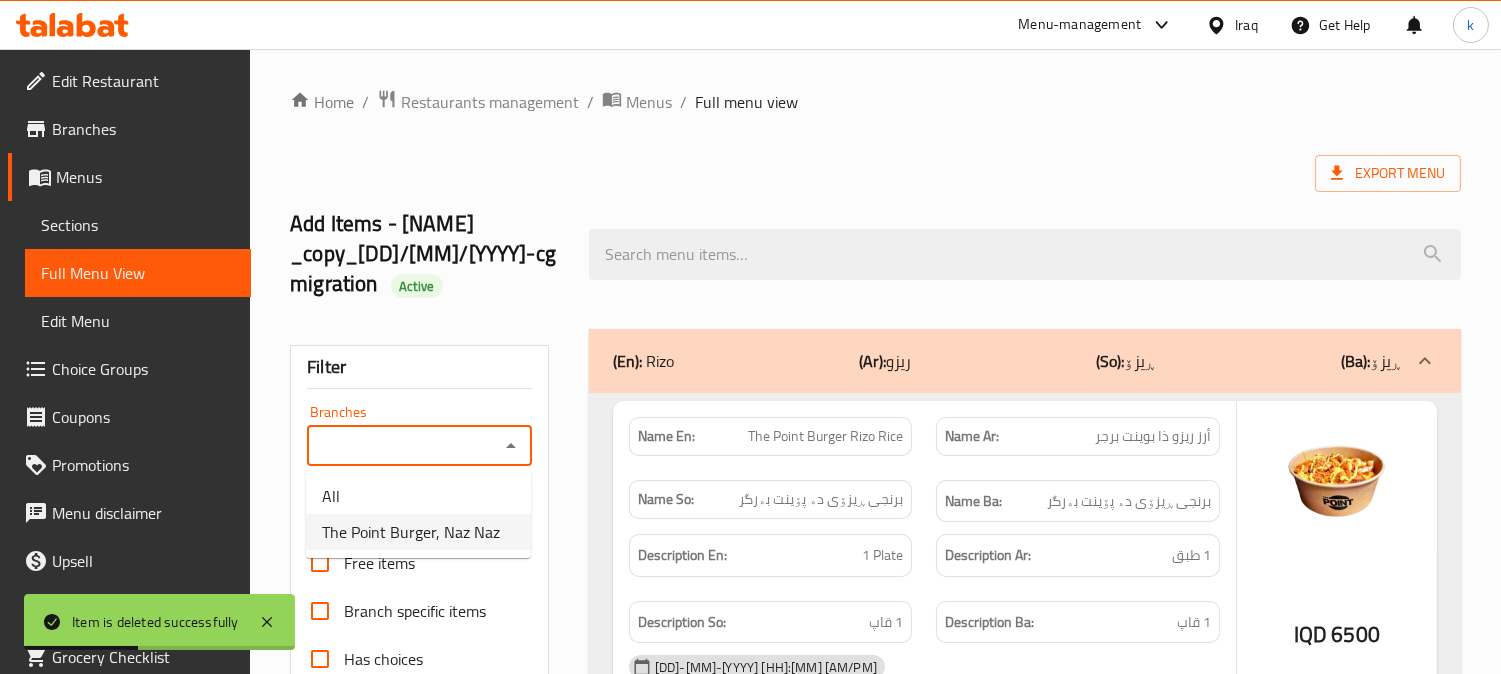 click on "The Point Burger, Naz Naz" at bounding box center [411, 532] 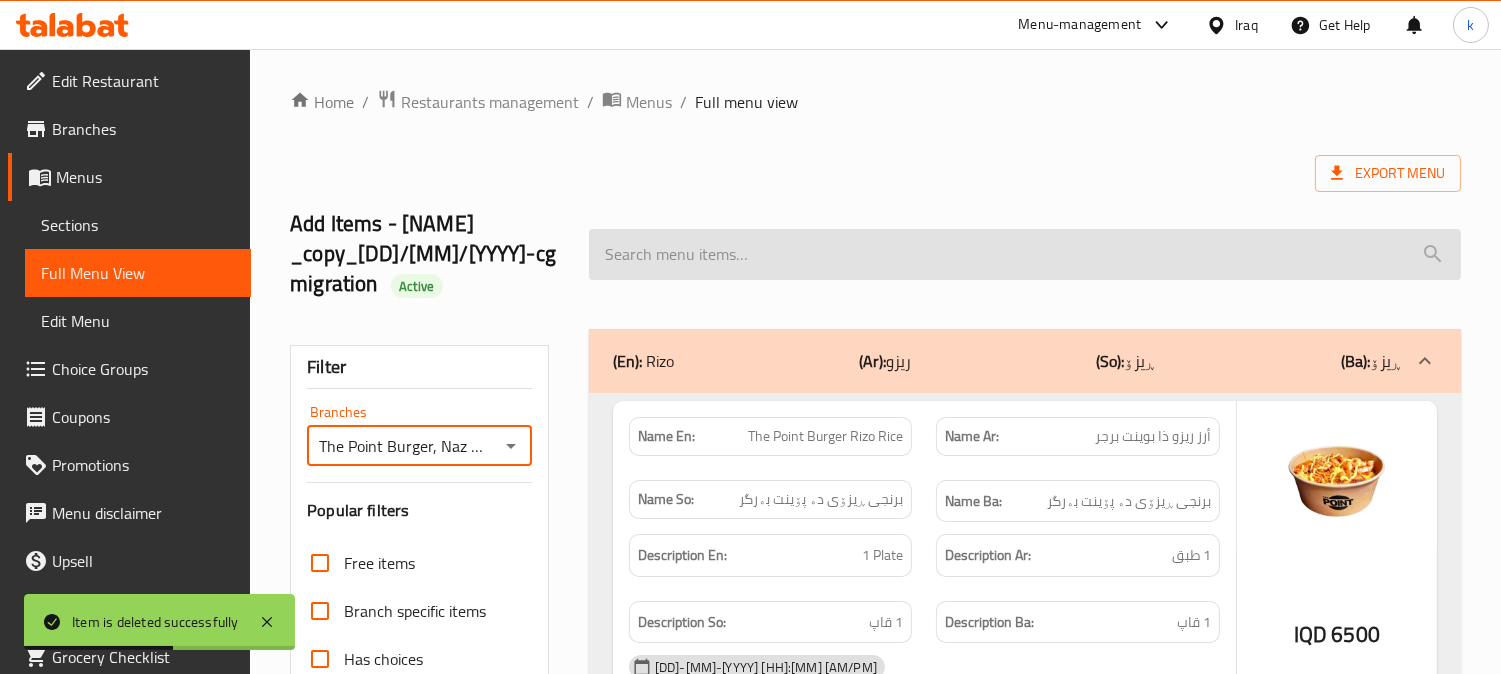 click at bounding box center (1025, 254) 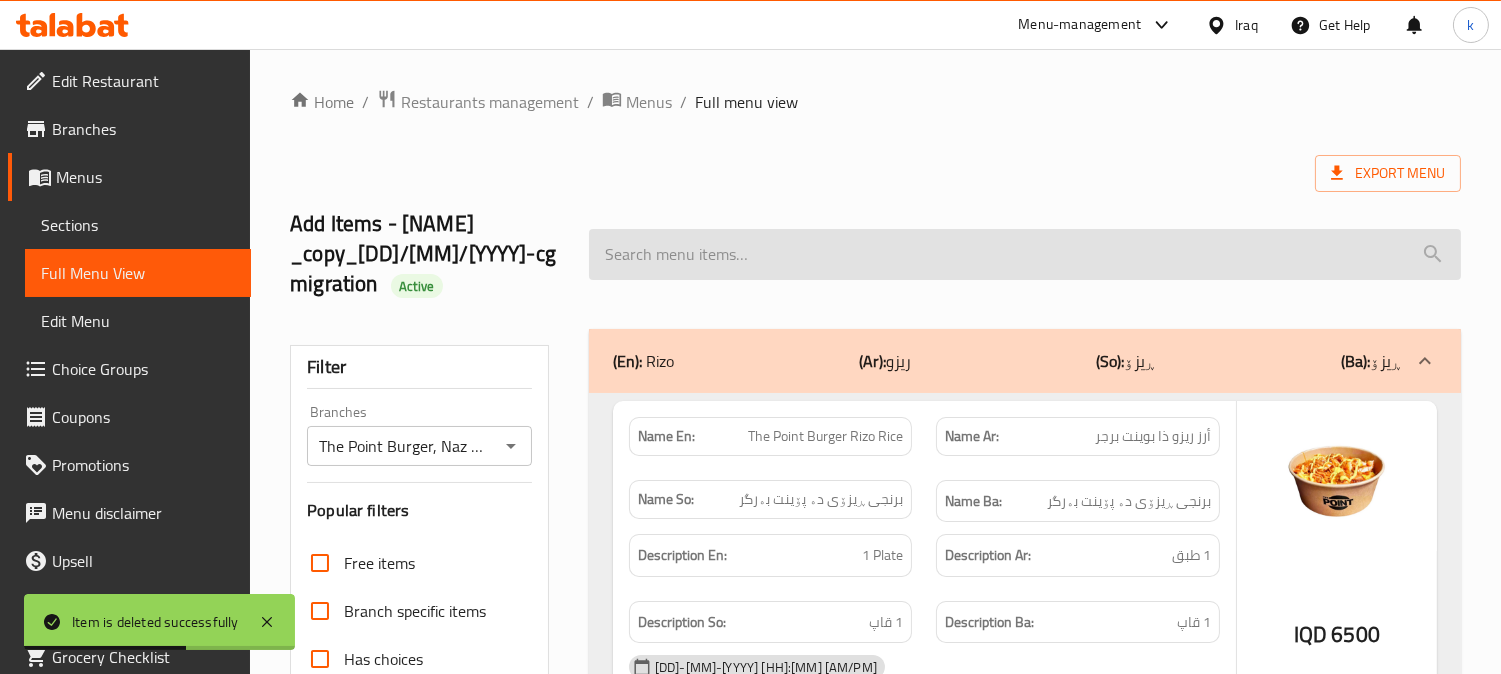 paste on "Soft Drinks" 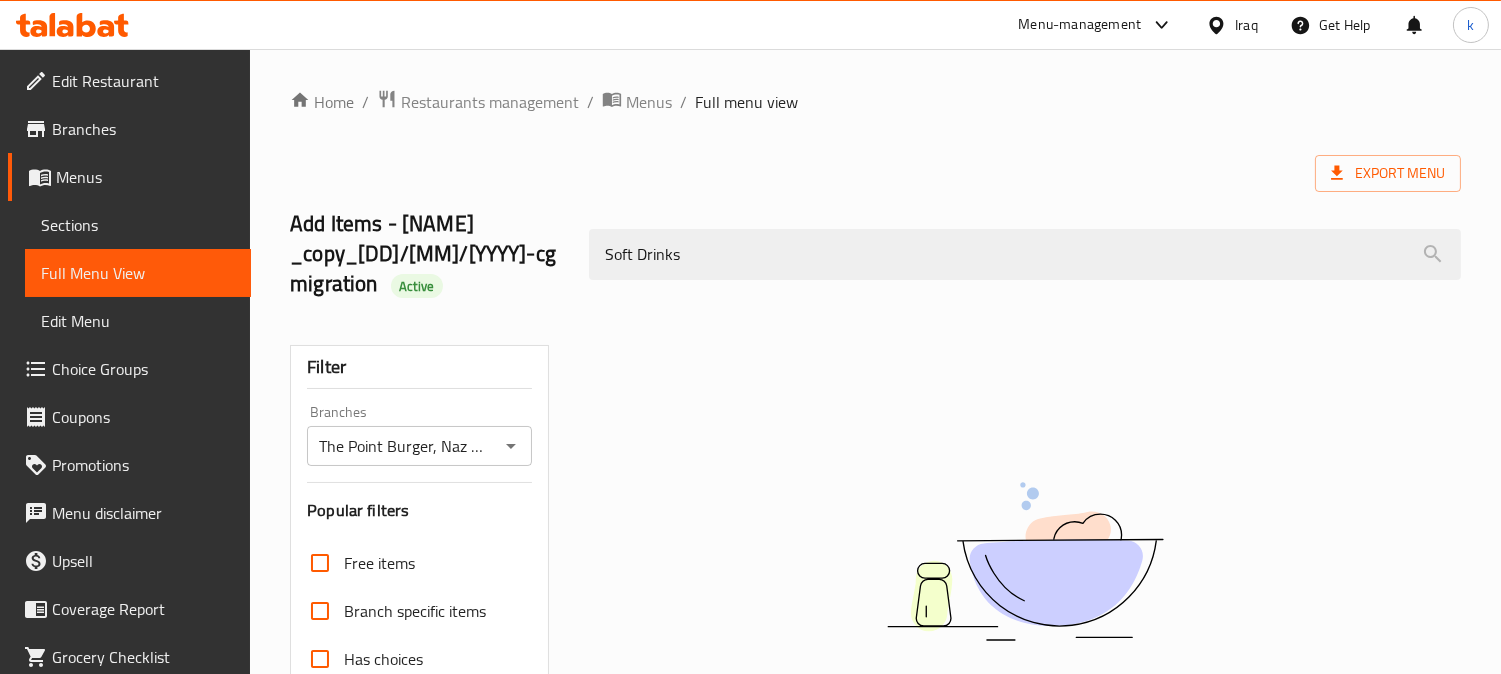 type on "Soft Drinks" 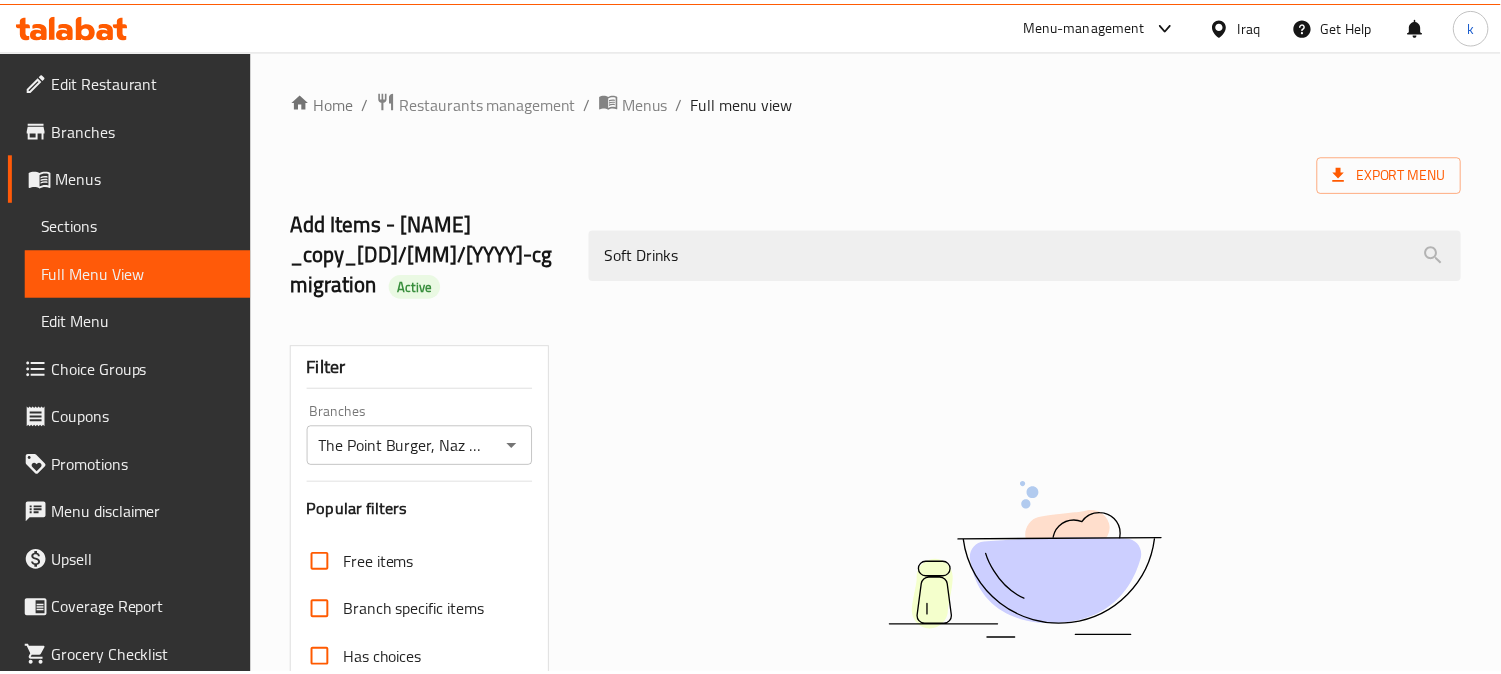 scroll, scrollTop: 450, scrollLeft: 0, axis: vertical 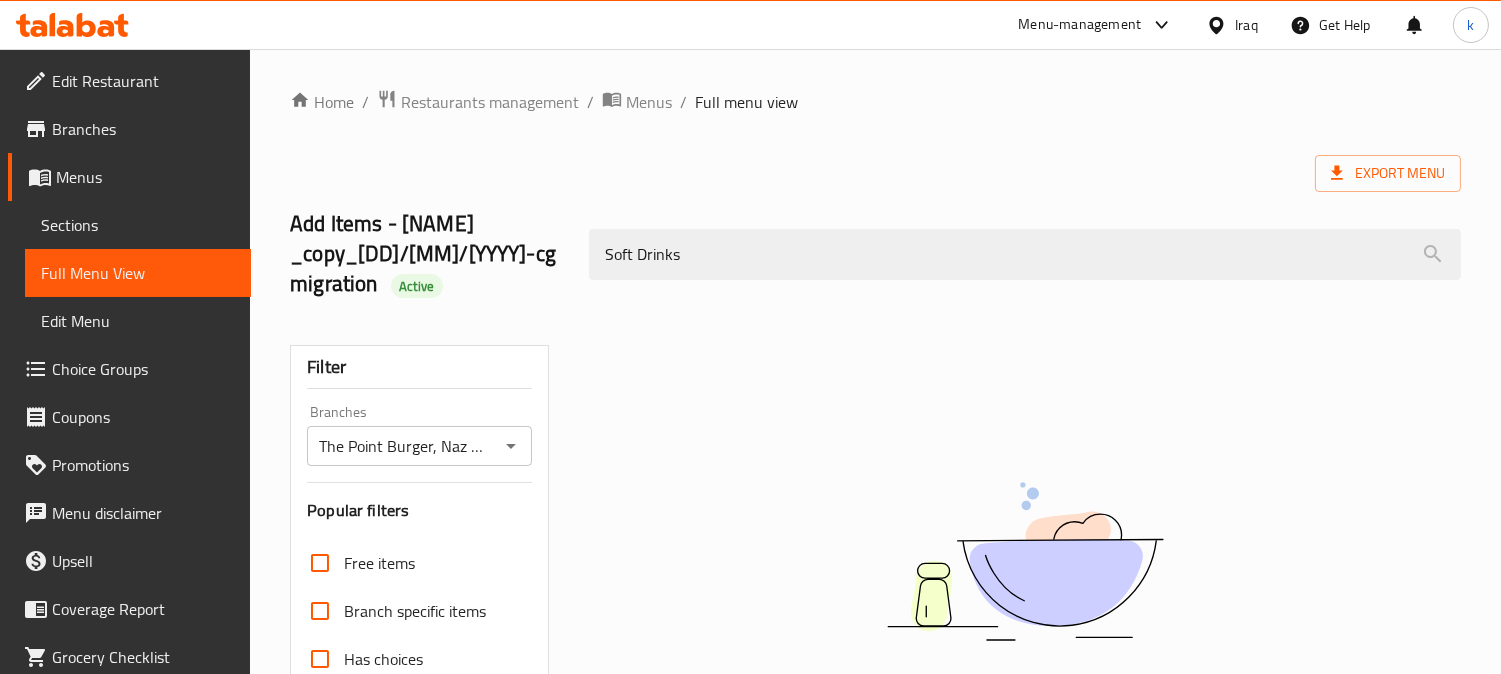 drag, startPoint x: 781, startPoint y: 253, endPoint x: 375, endPoint y: 258, distance: 406.0308 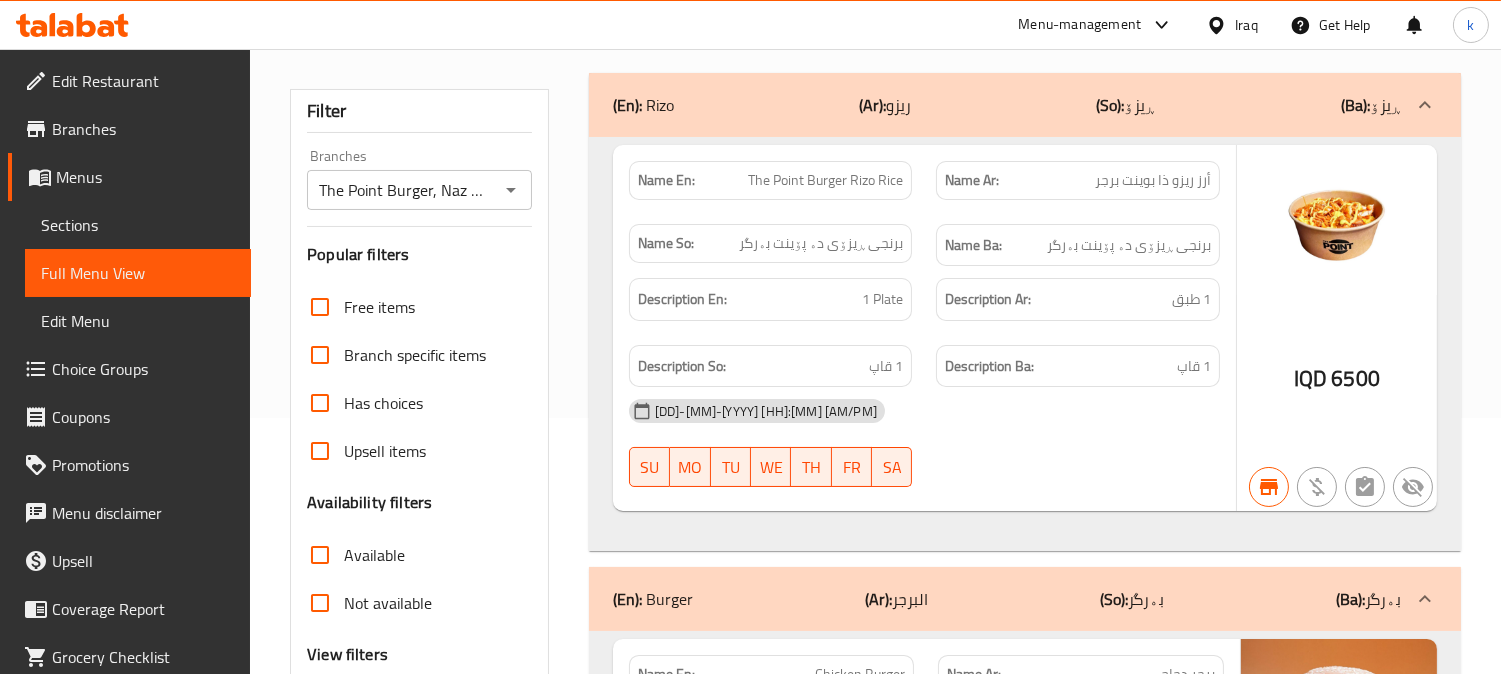 scroll, scrollTop: 370, scrollLeft: 0, axis: vertical 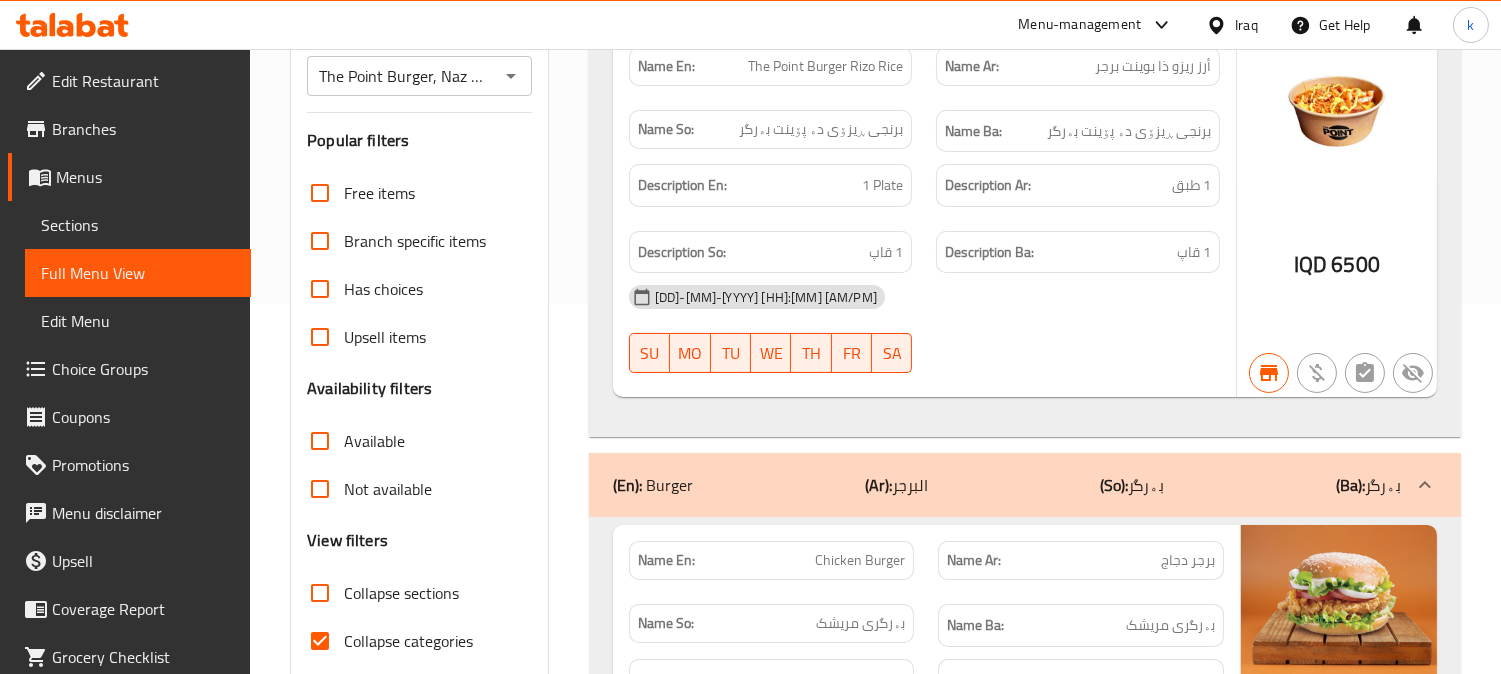 type 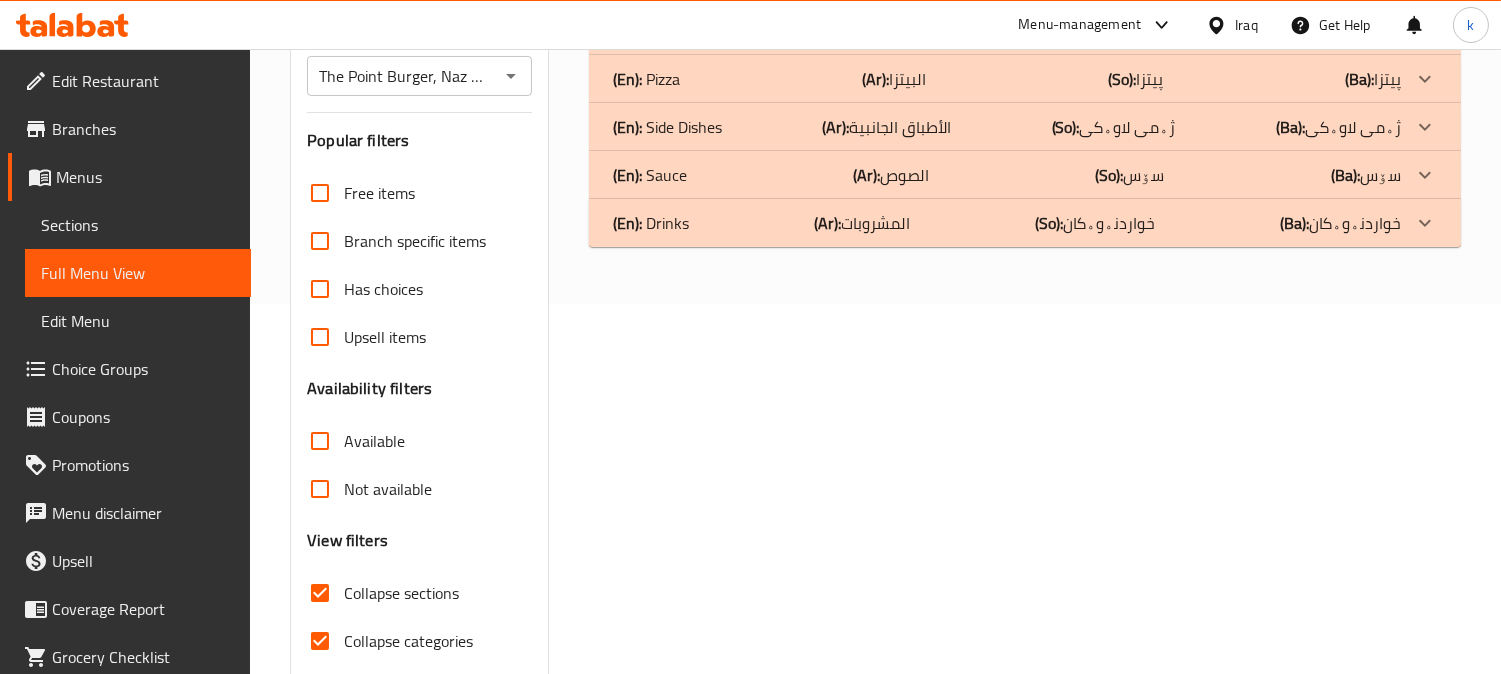 click on "(Ar): المشروبات" at bounding box center (885, -17) 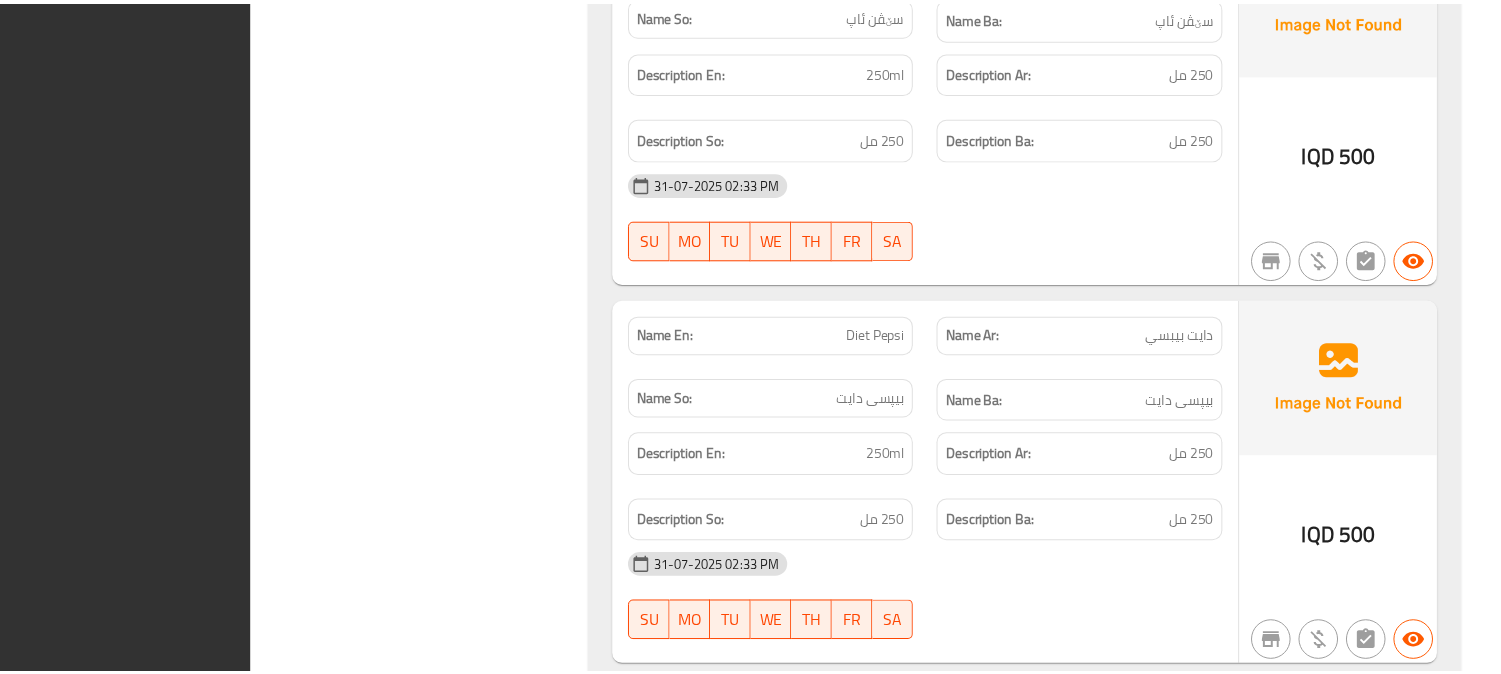 scroll, scrollTop: 1962, scrollLeft: 0, axis: vertical 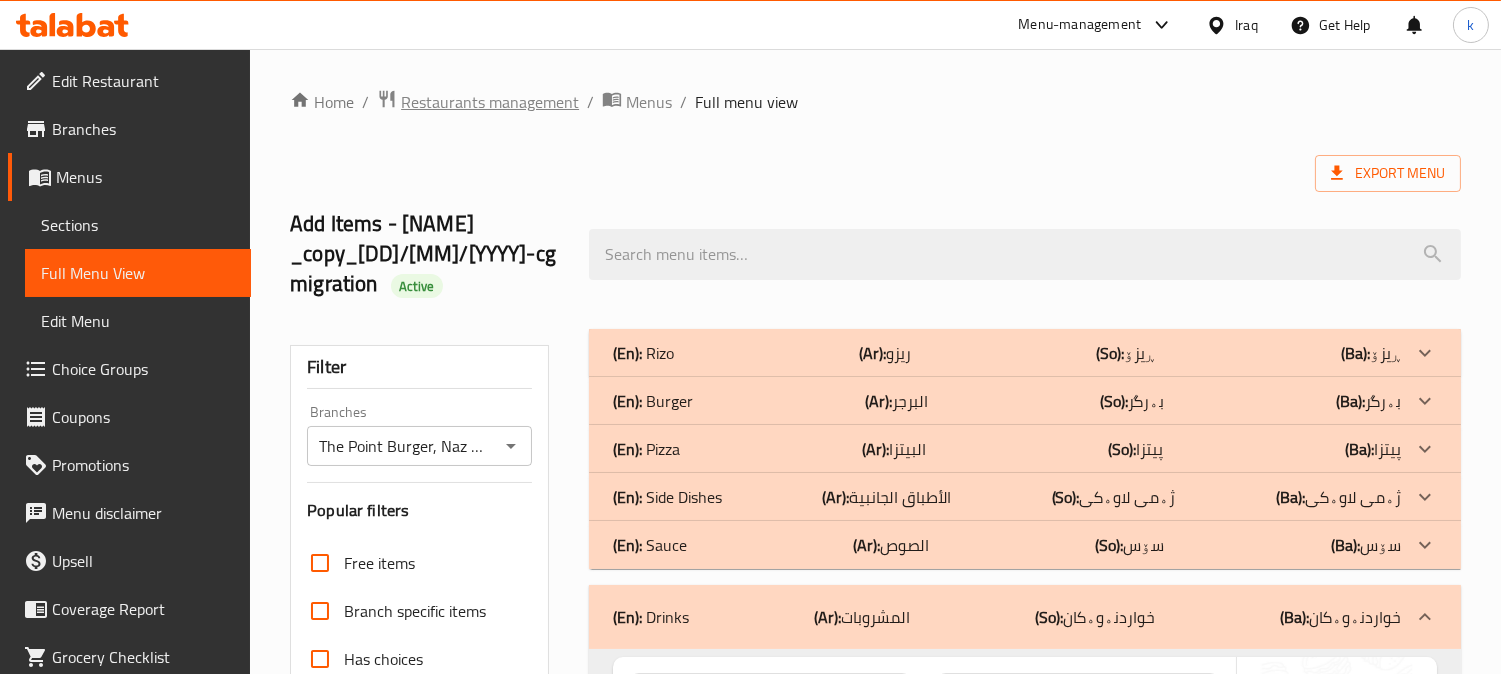 click on "Restaurants management" at bounding box center (490, 102) 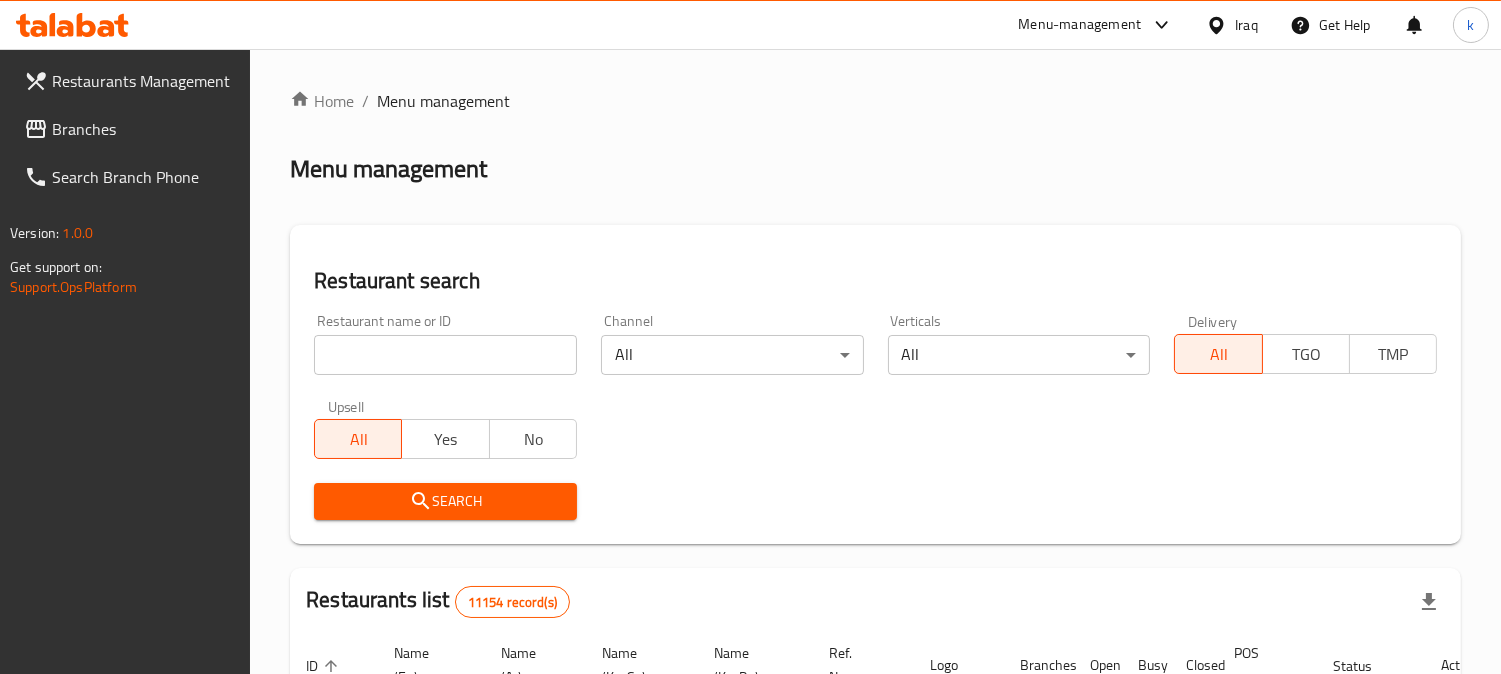 drag, startPoint x: 363, startPoint y: 346, endPoint x: 368, endPoint y: 367, distance: 21.587032 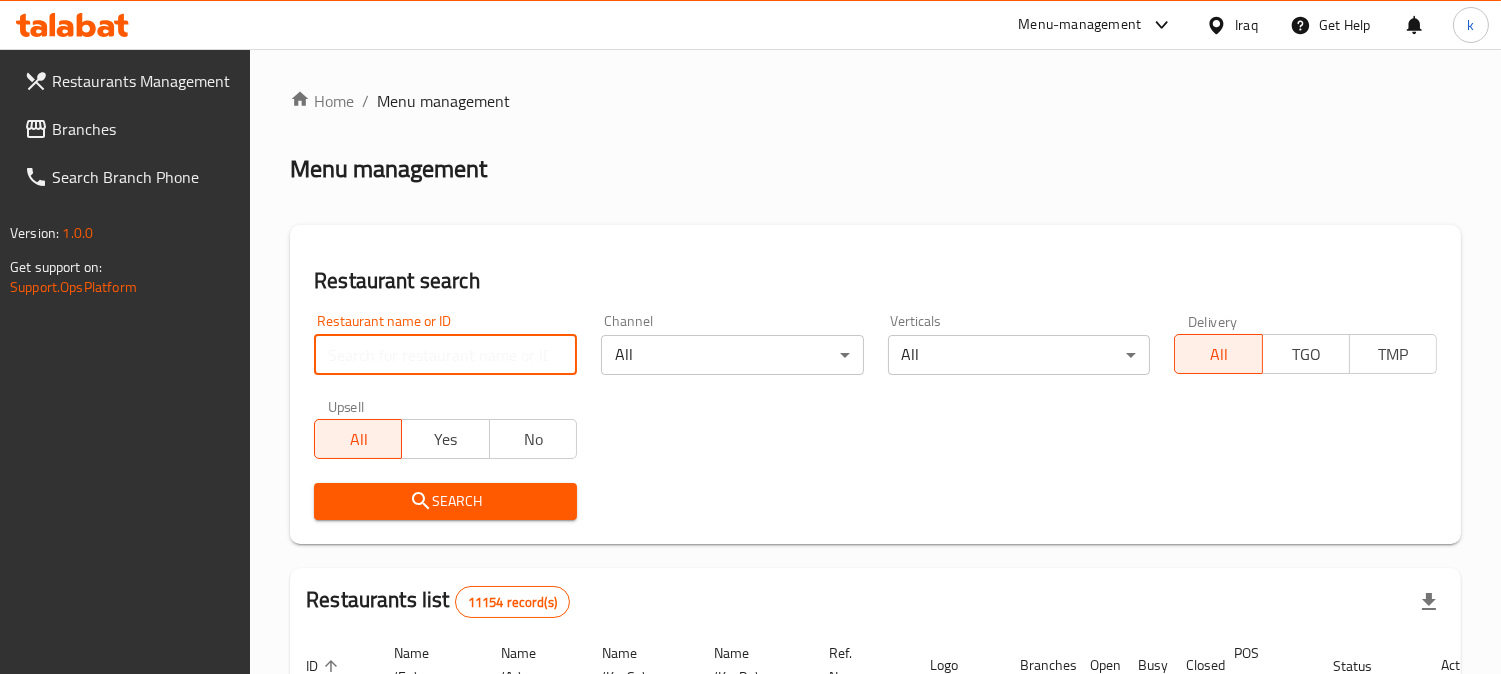 paste on "684692" 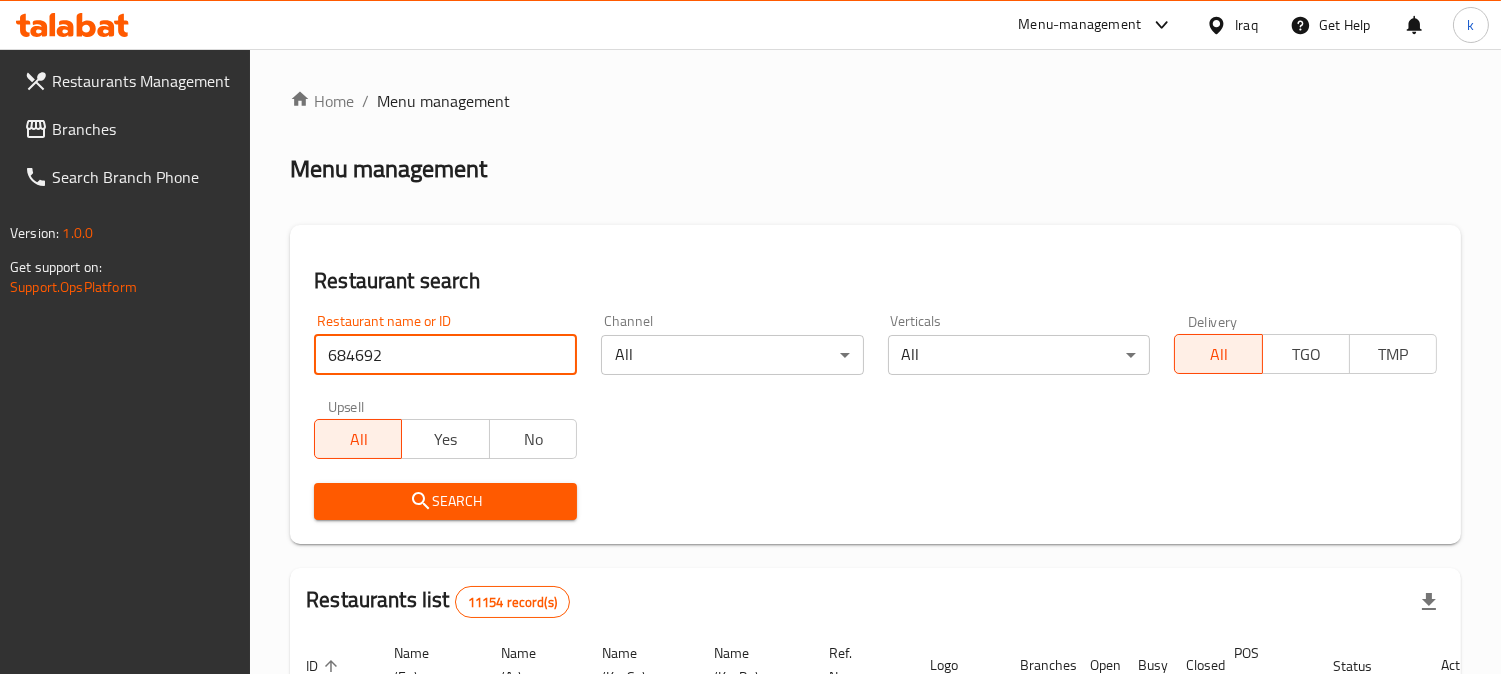 type on "684692" 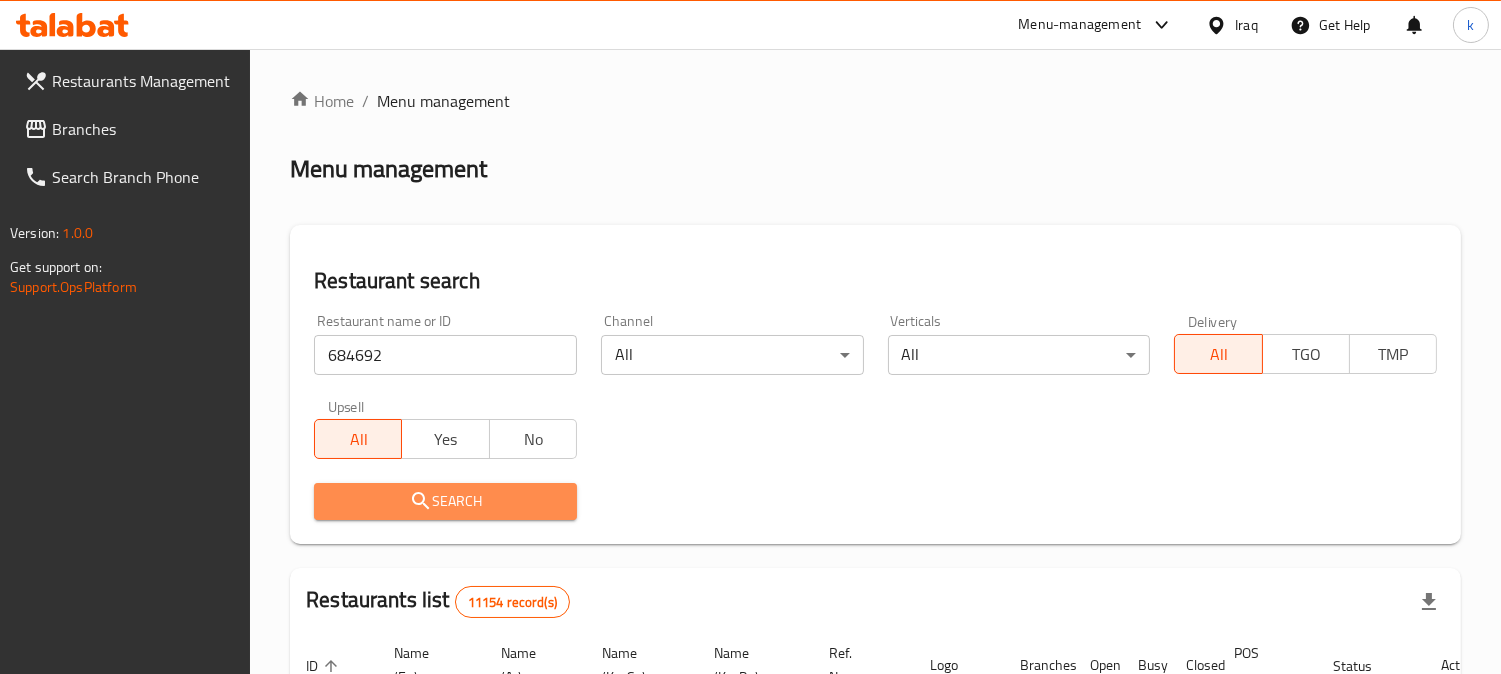 click on "Search" at bounding box center (445, 501) 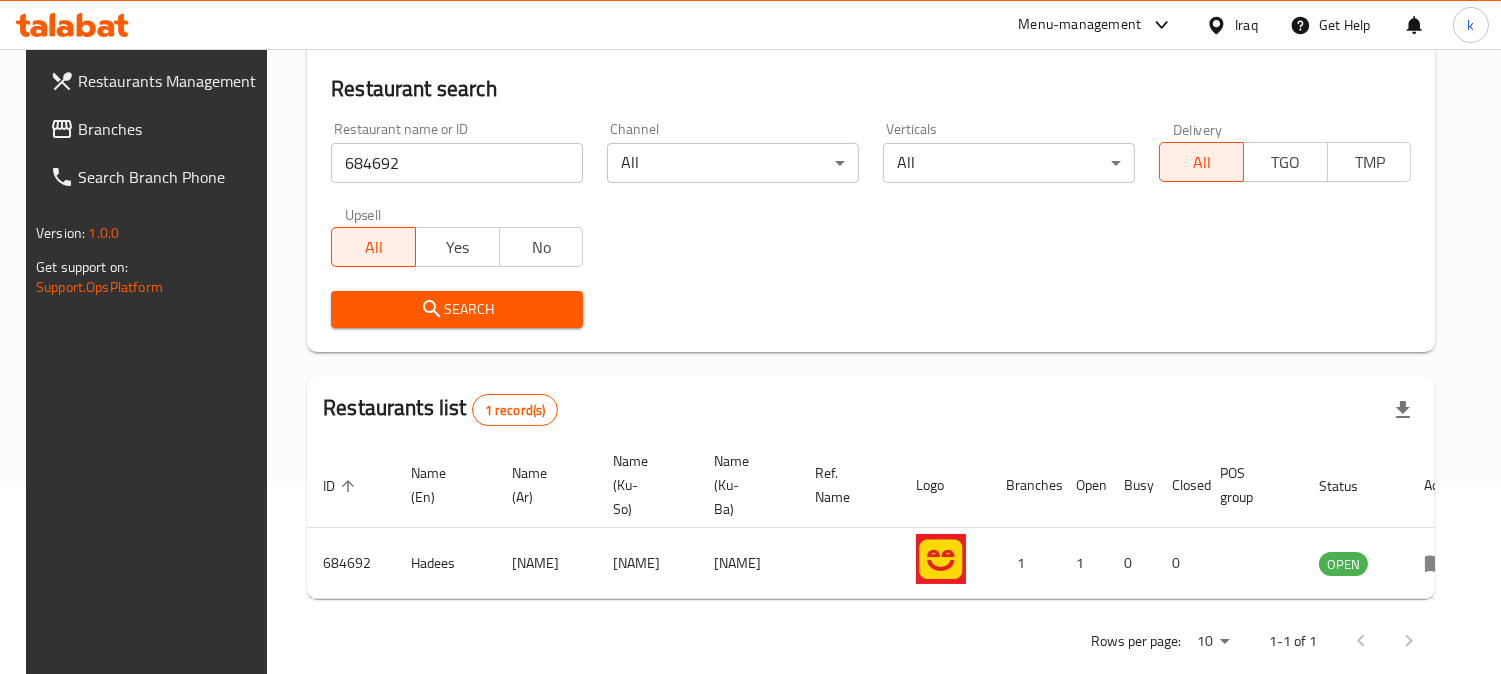 scroll, scrollTop: 225, scrollLeft: 0, axis: vertical 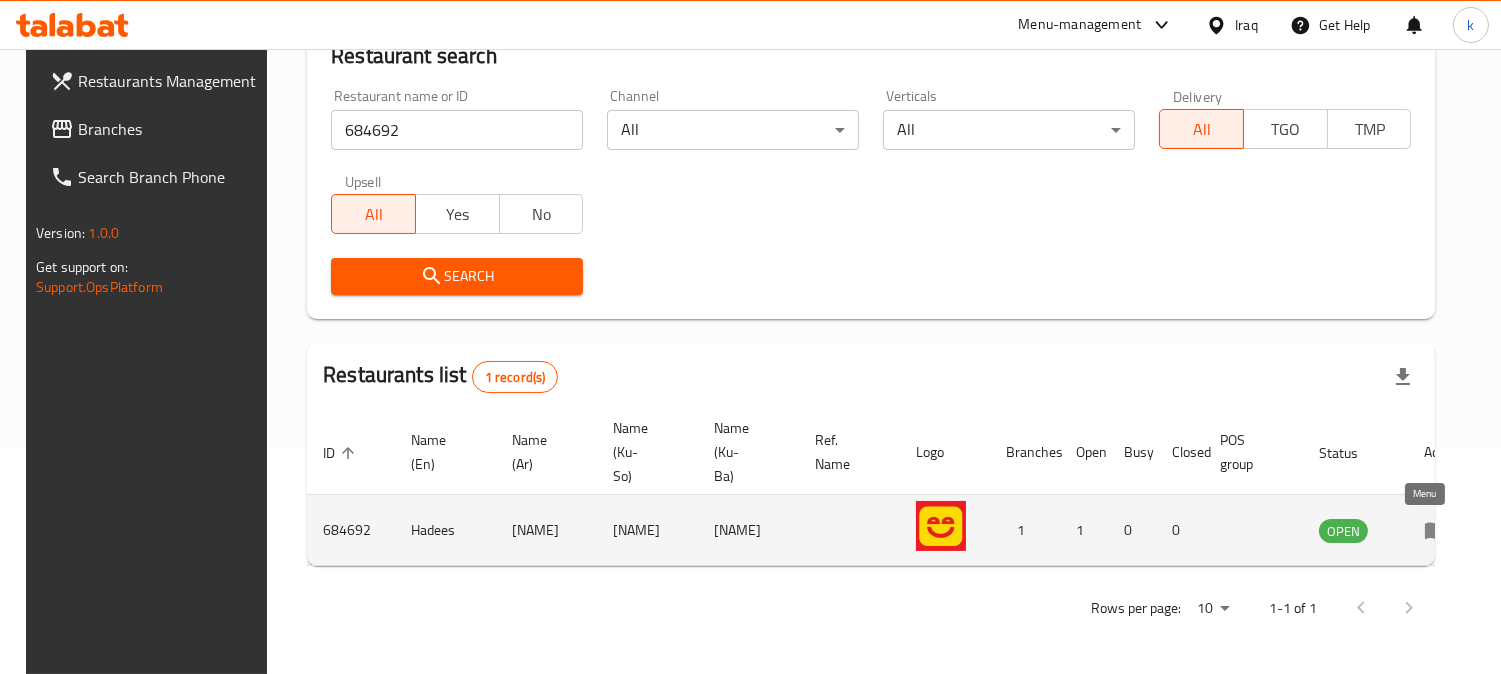 click 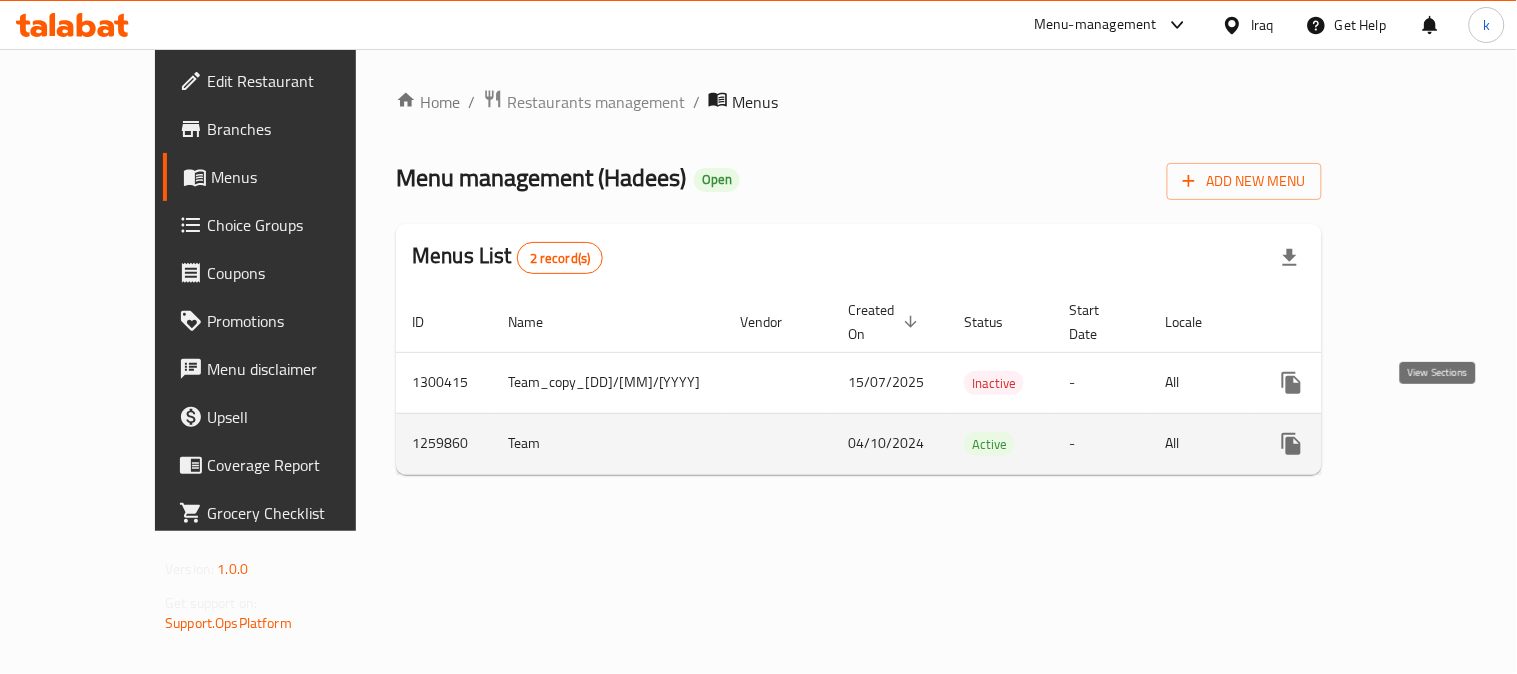 click 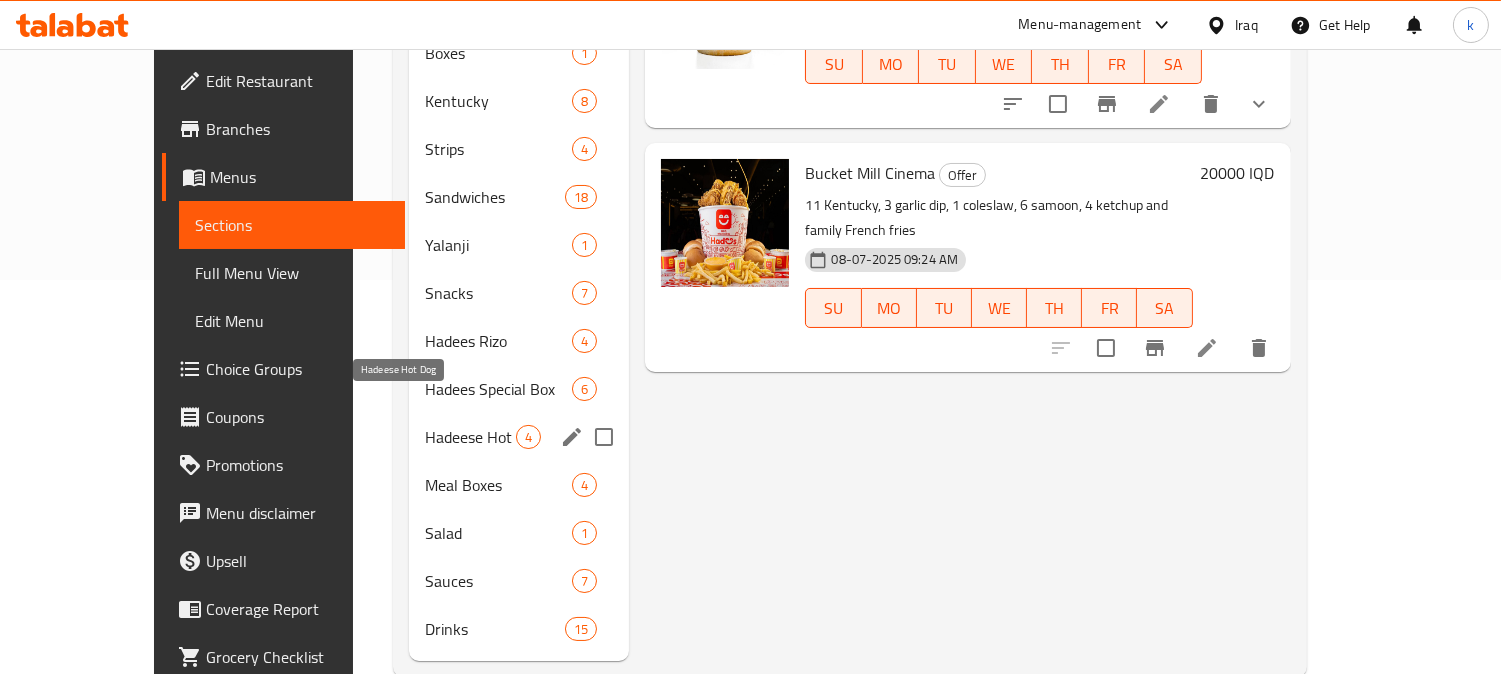scroll, scrollTop: 406, scrollLeft: 0, axis: vertical 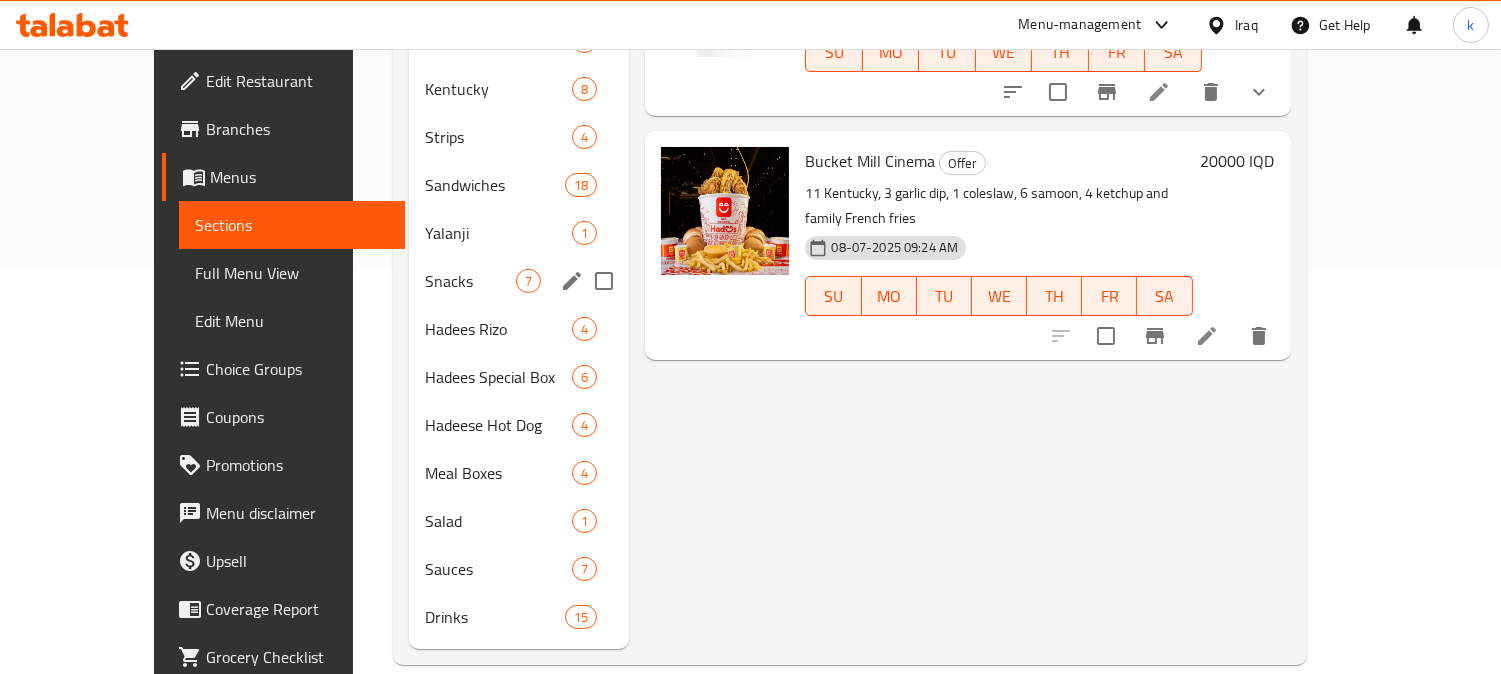 click on "Snacks" at bounding box center [470, 281] 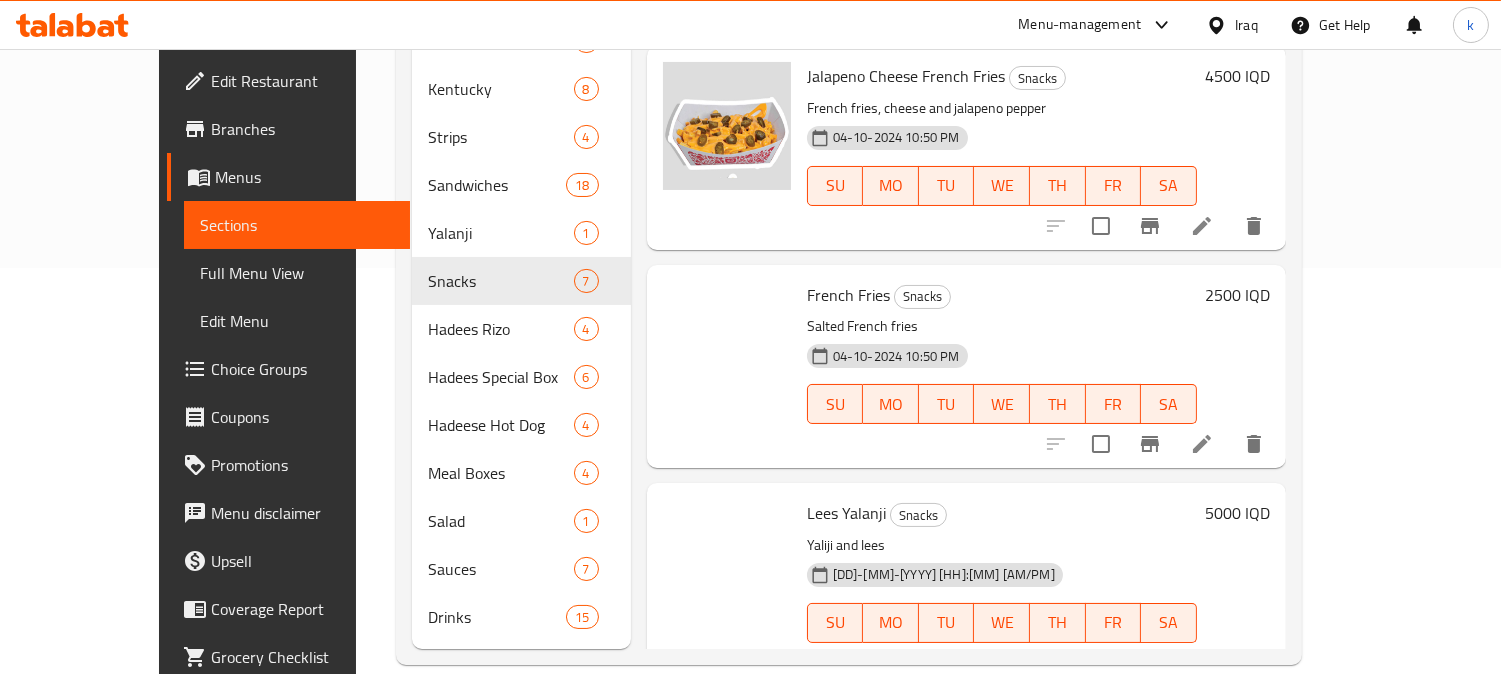 scroll, scrollTop: 748, scrollLeft: 0, axis: vertical 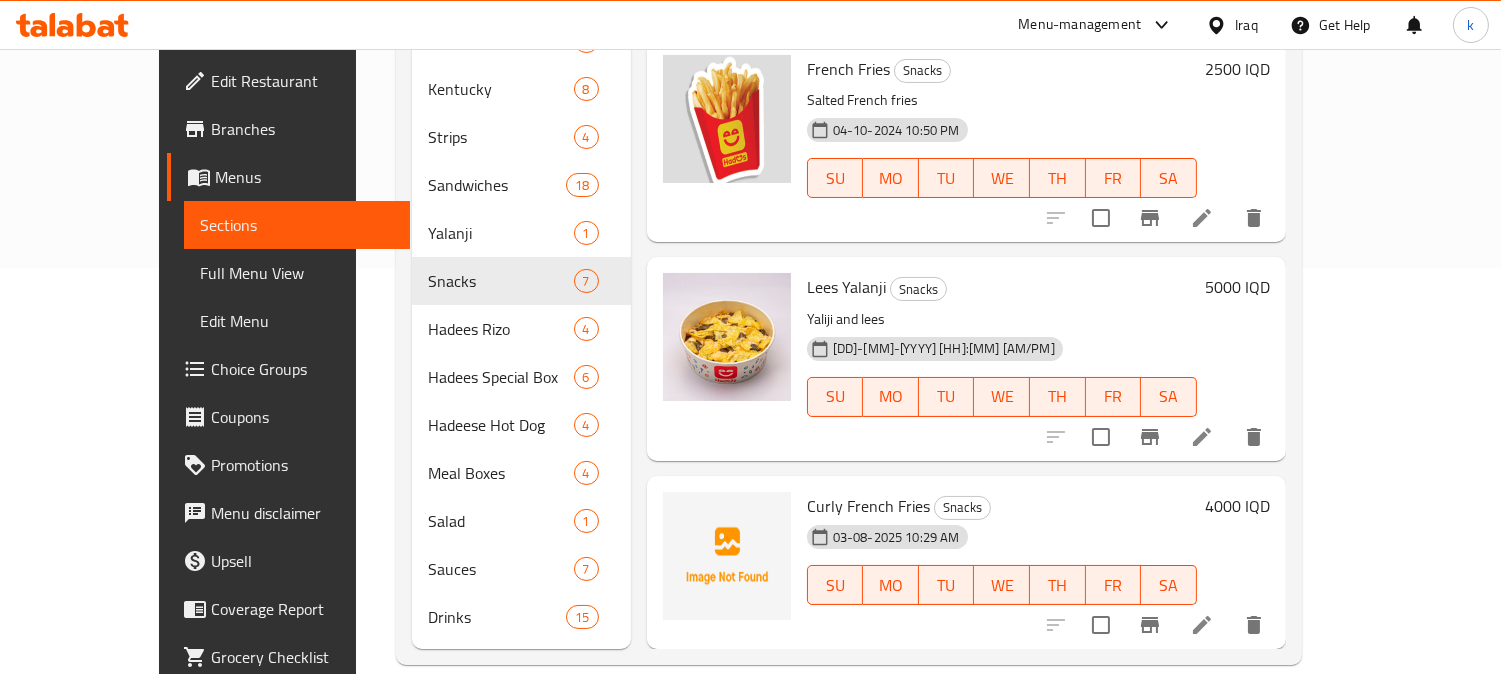 click on "Curly French Fries" at bounding box center (868, 506) 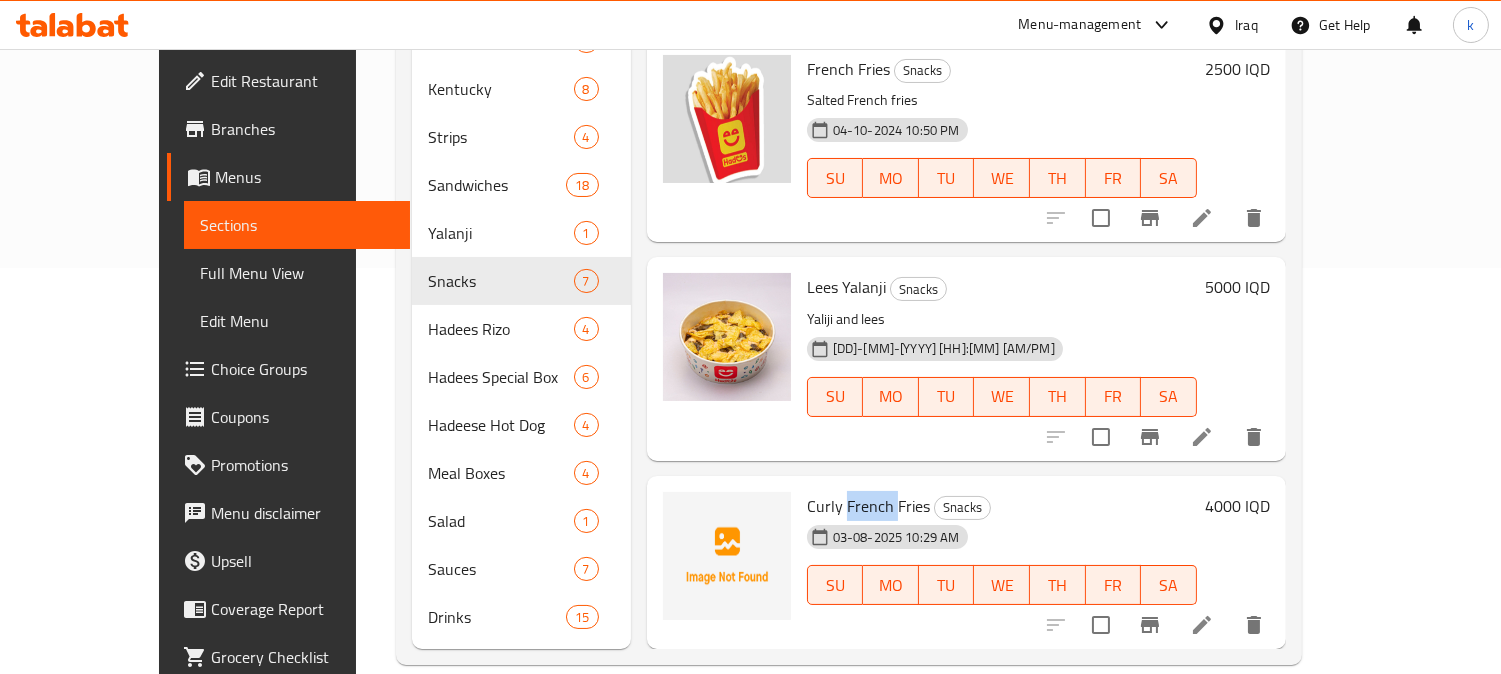 click on "Curly French Fries" at bounding box center (868, 506) 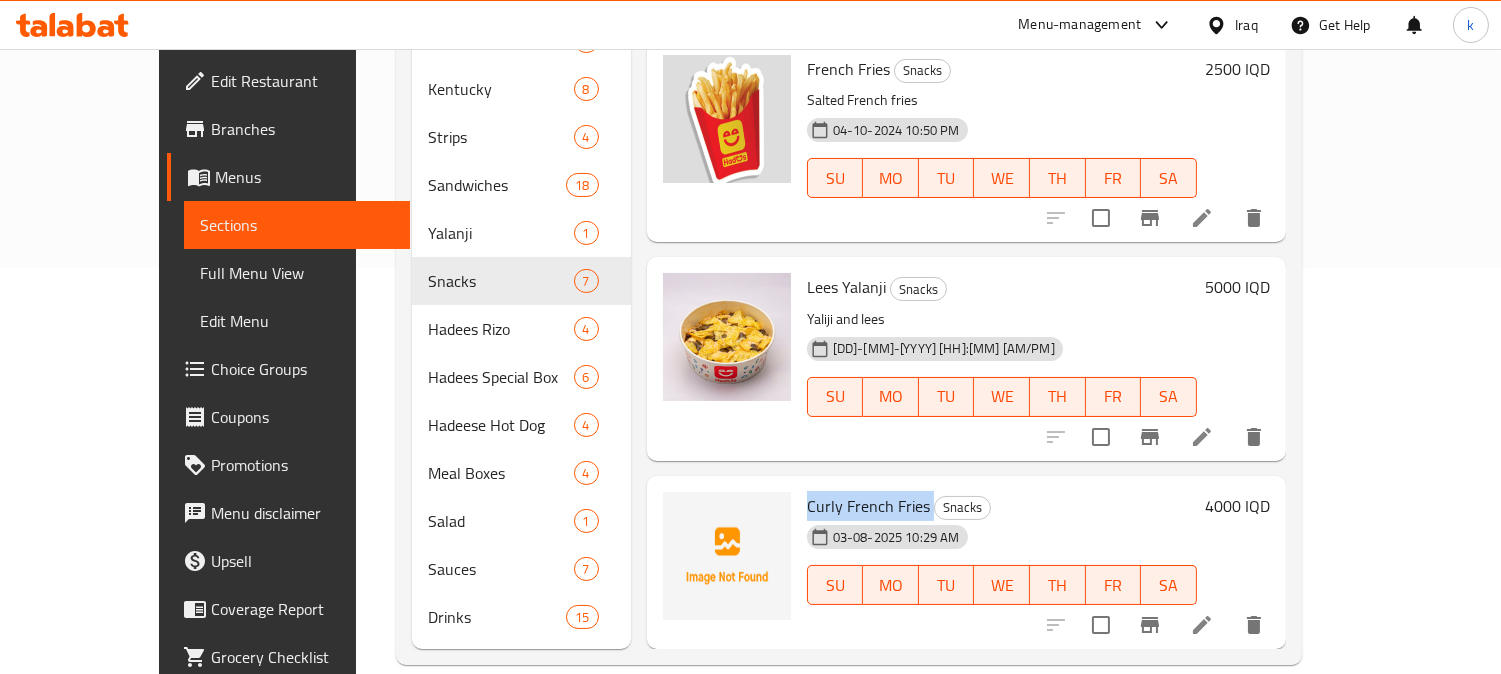 click on "Curly French Fries" at bounding box center (868, 506) 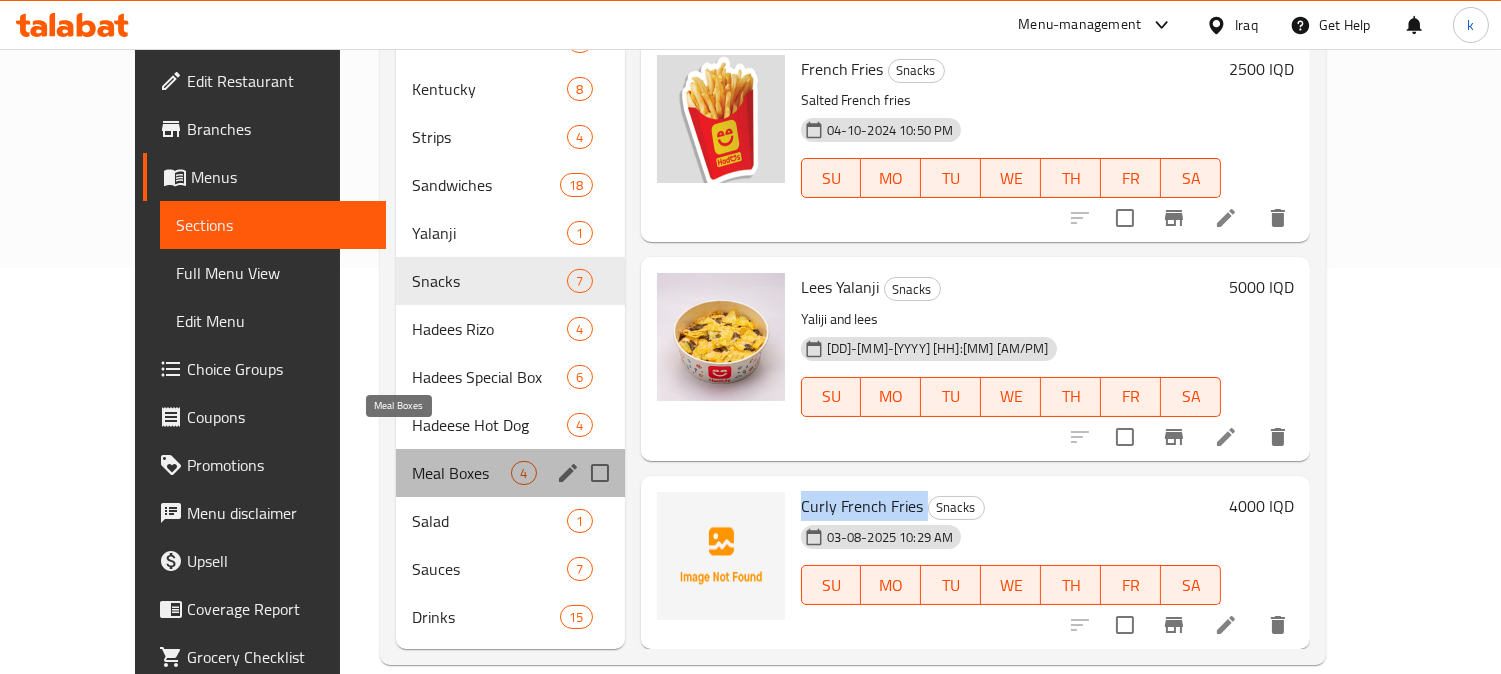 click on "Meal Boxes" at bounding box center (461, 473) 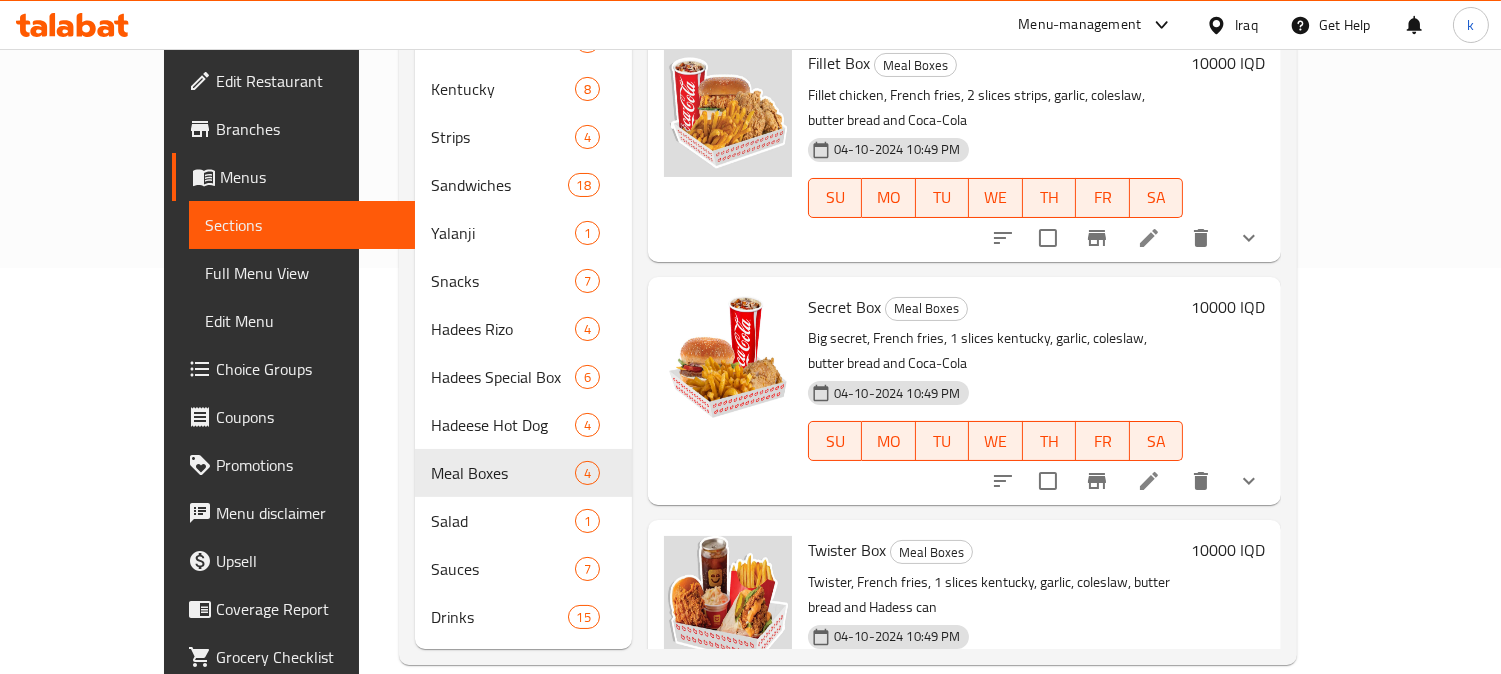 click 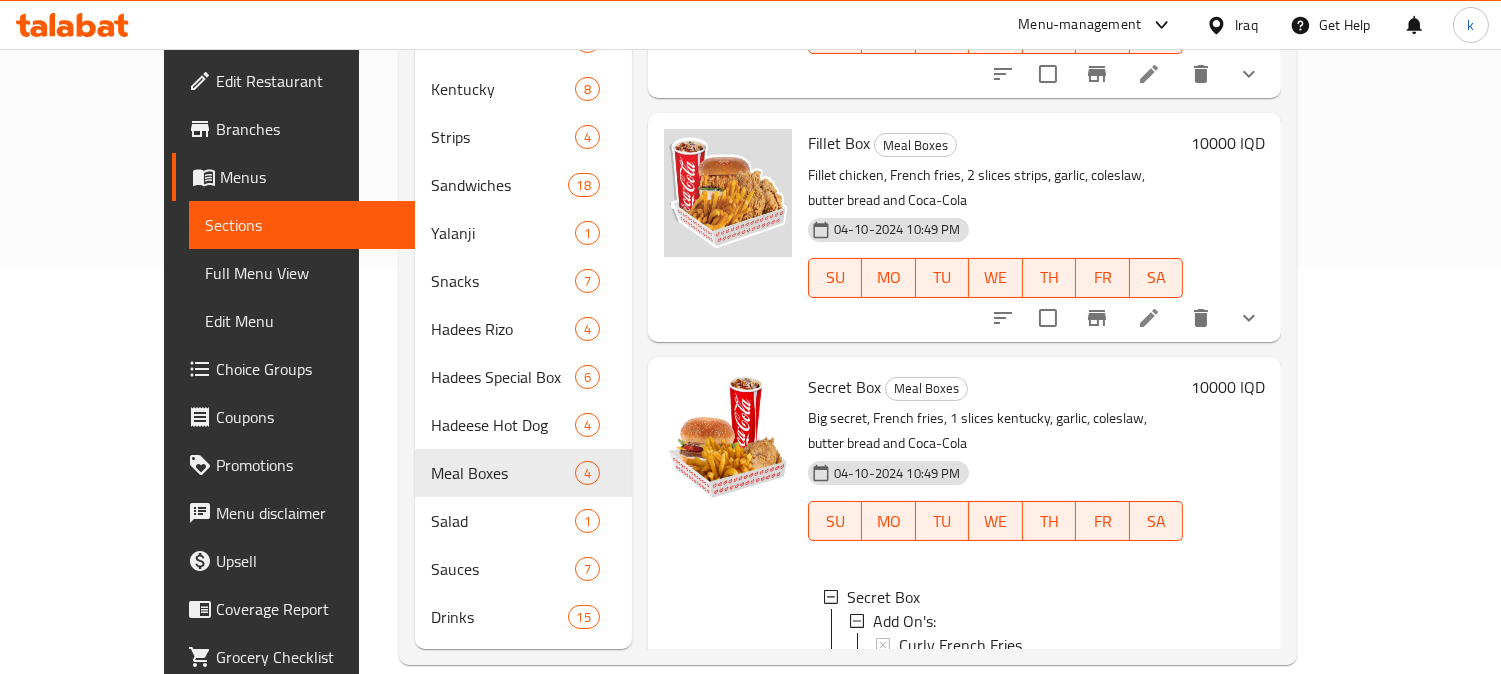 scroll, scrollTop: 0, scrollLeft: 0, axis: both 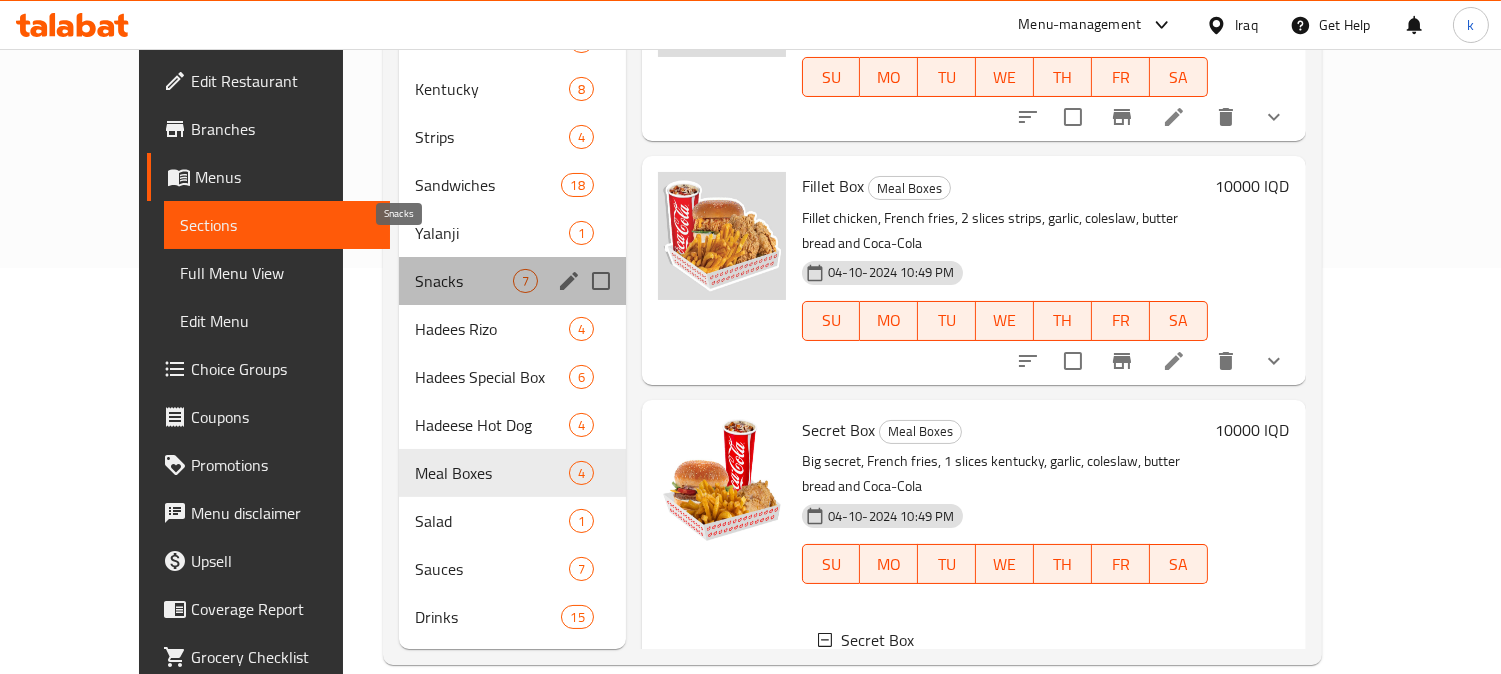 click on "Snacks" at bounding box center [463, 281] 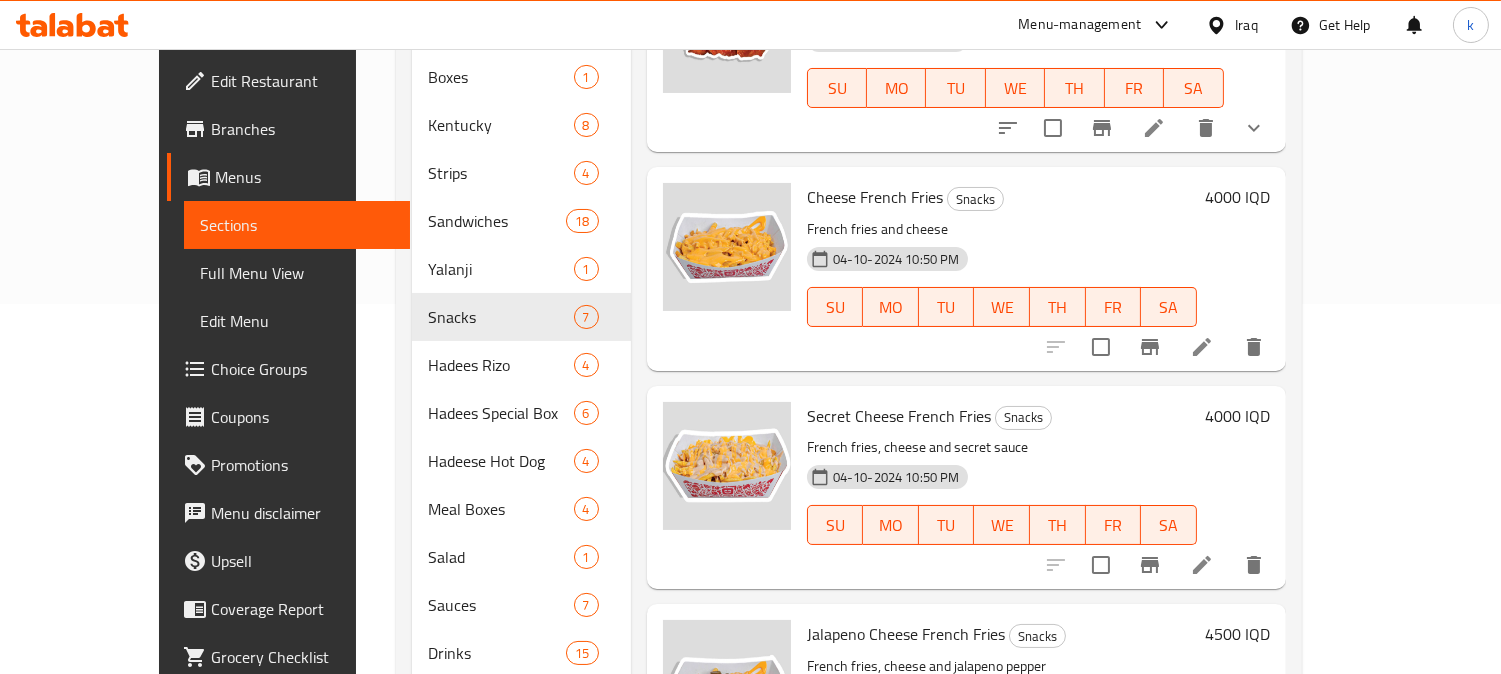 scroll, scrollTop: 406, scrollLeft: 0, axis: vertical 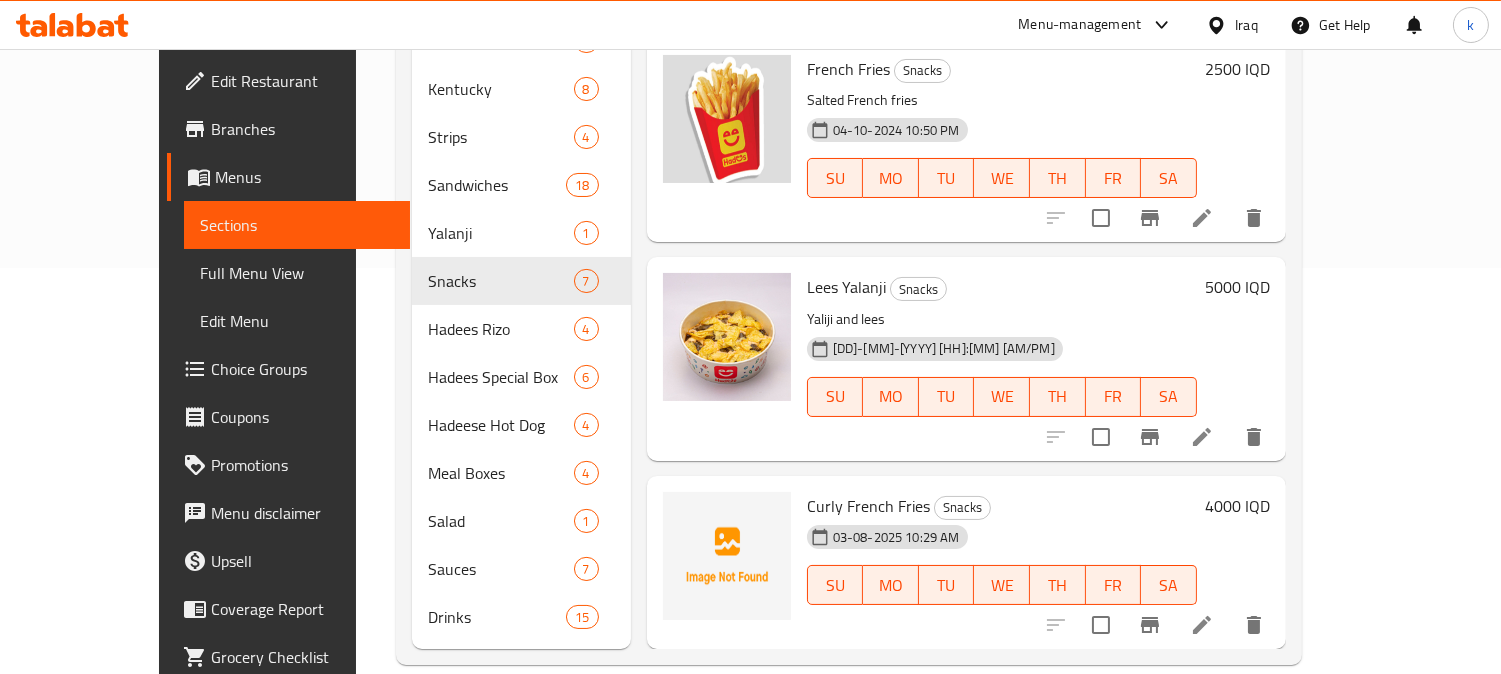 click on "Curly French Fries" at bounding box center (868, 506) 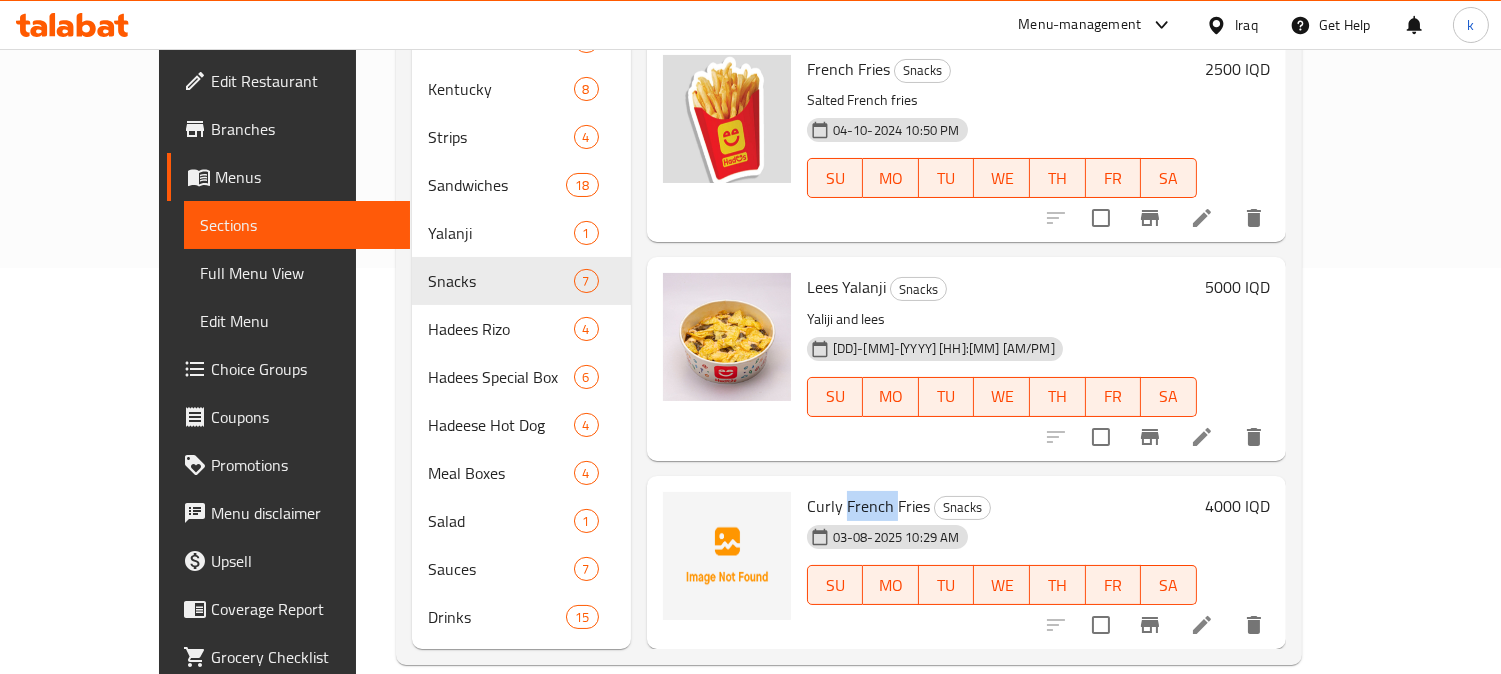 click on "Curly French Fries" at bounding box center (868, 506) 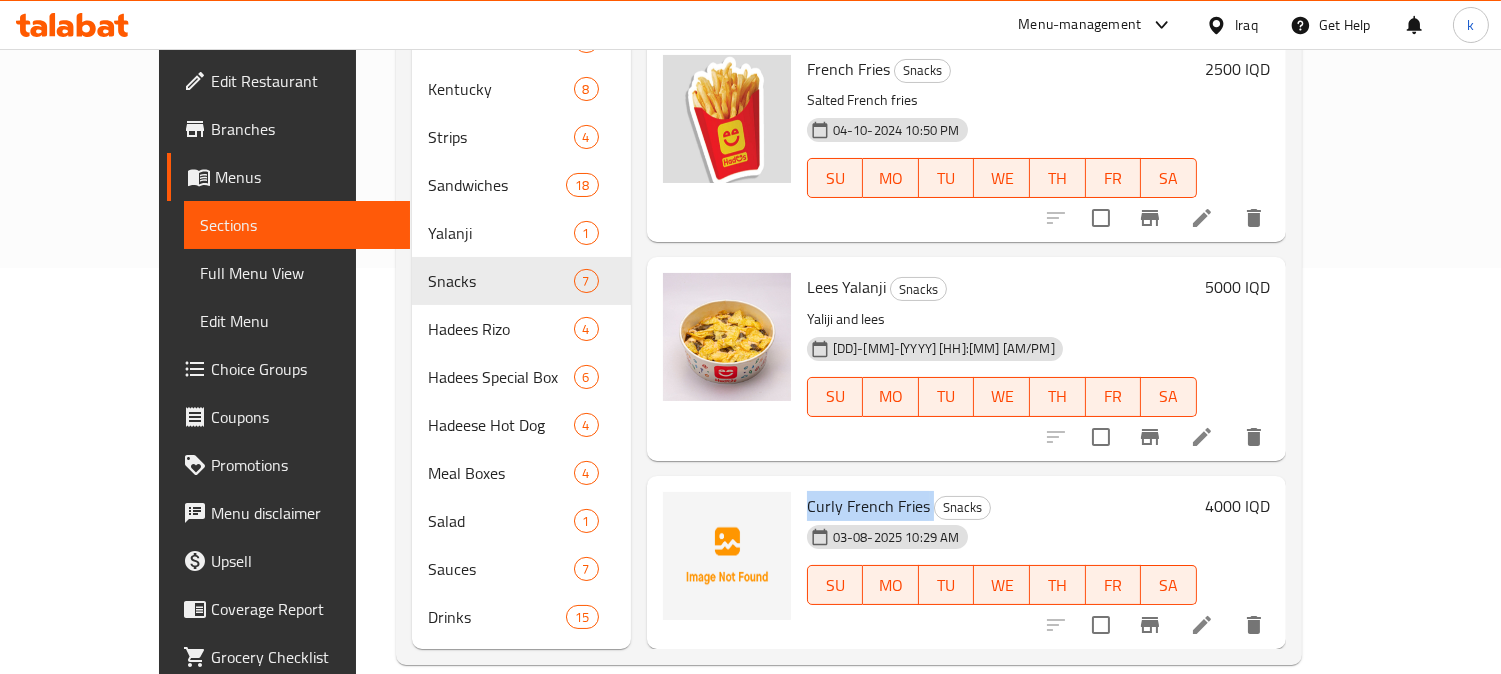 click on "Curly French Fries" at bounding box center (868, 506) 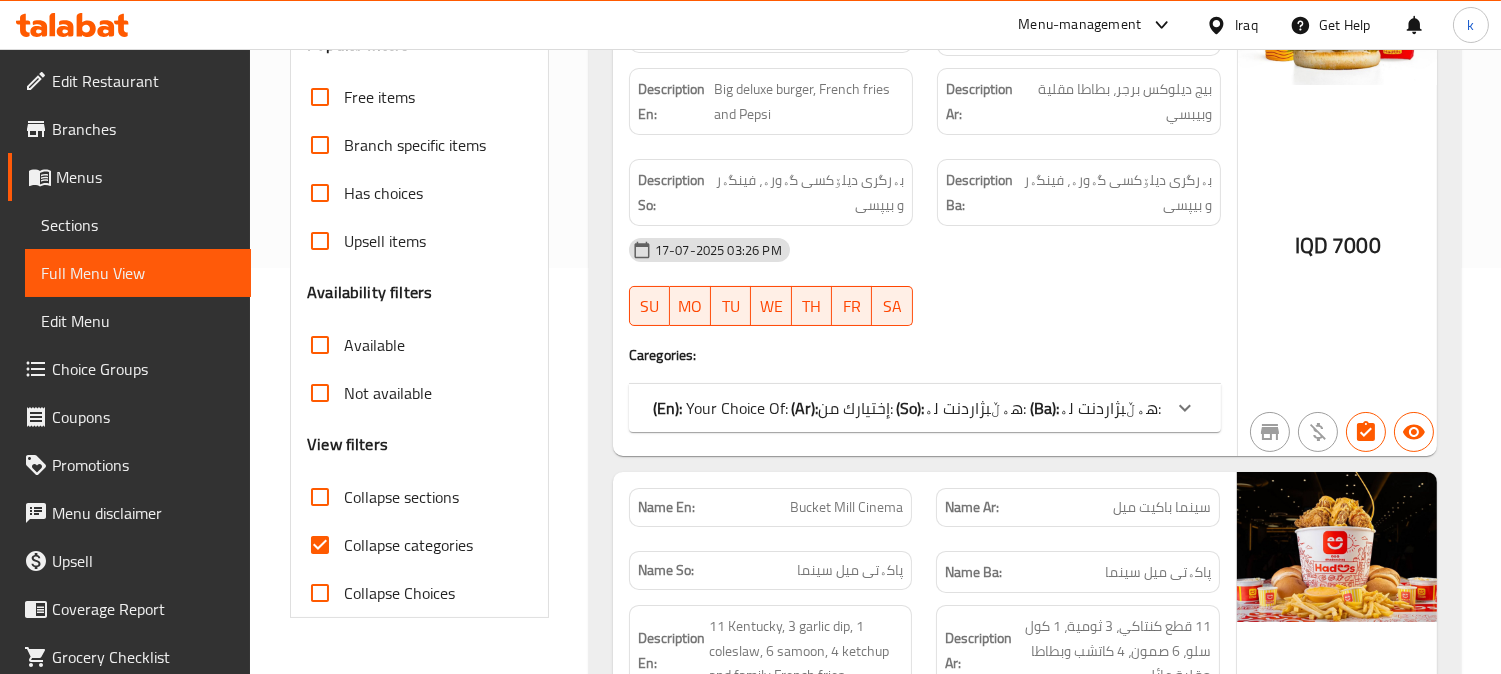scroll, scrollTop: 0, scrollLeft: 0, axis: both 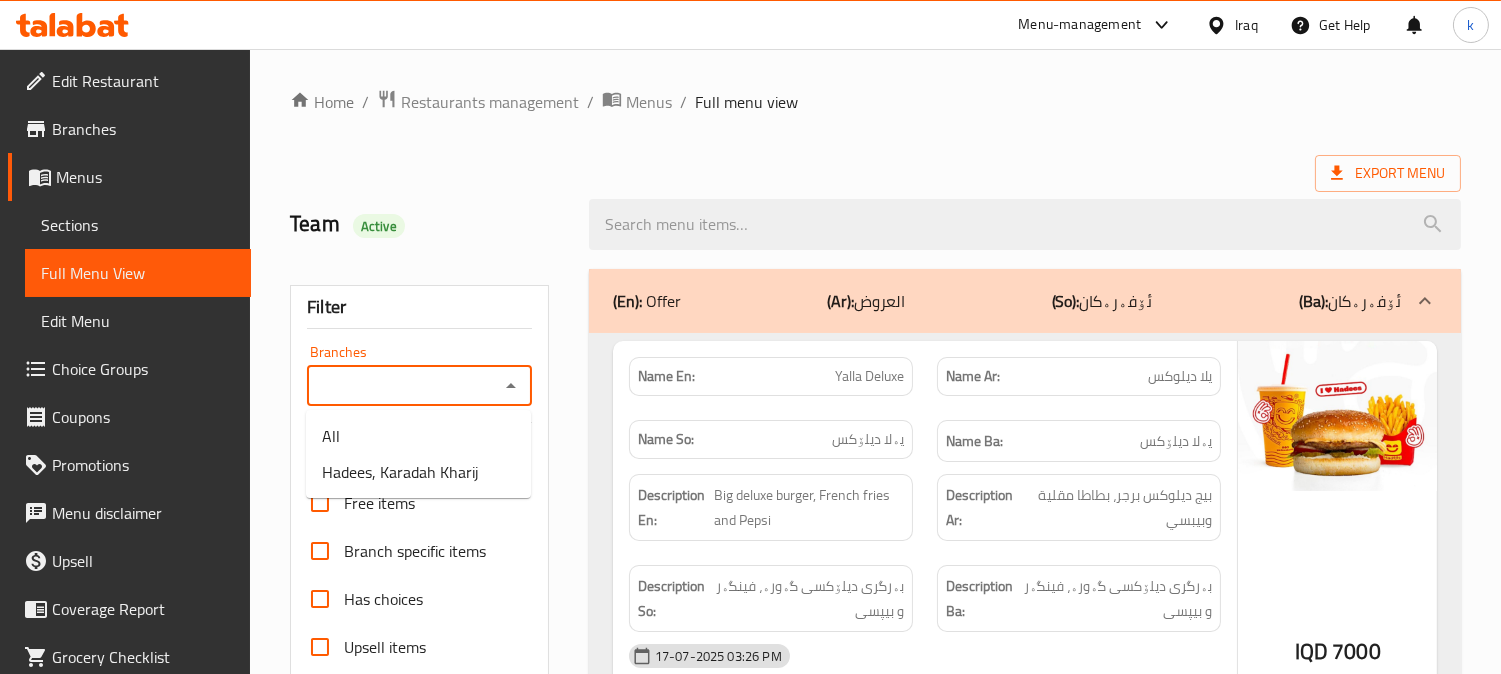 click on "Branches" at bounding box center (403, 386) 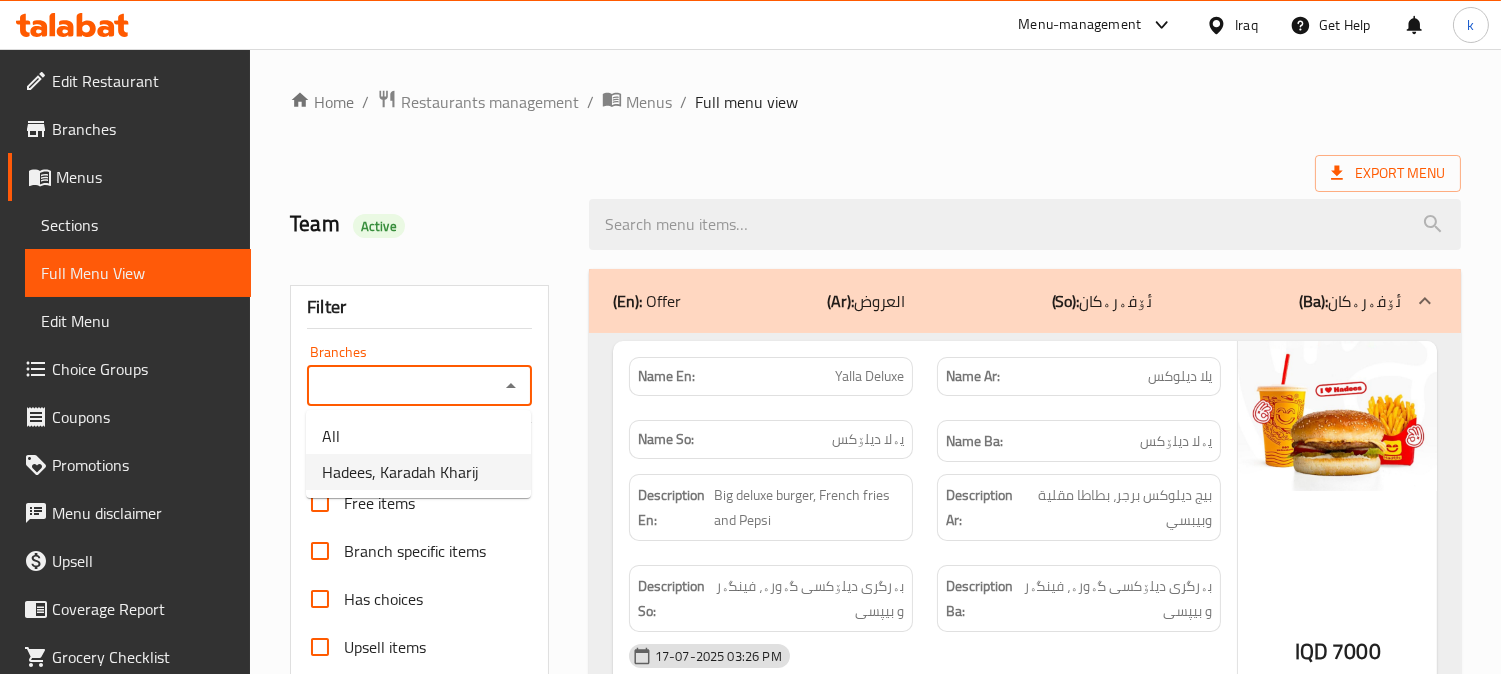 click on "Hadees, Karadah Kharij" at bounding box center (418, 472) 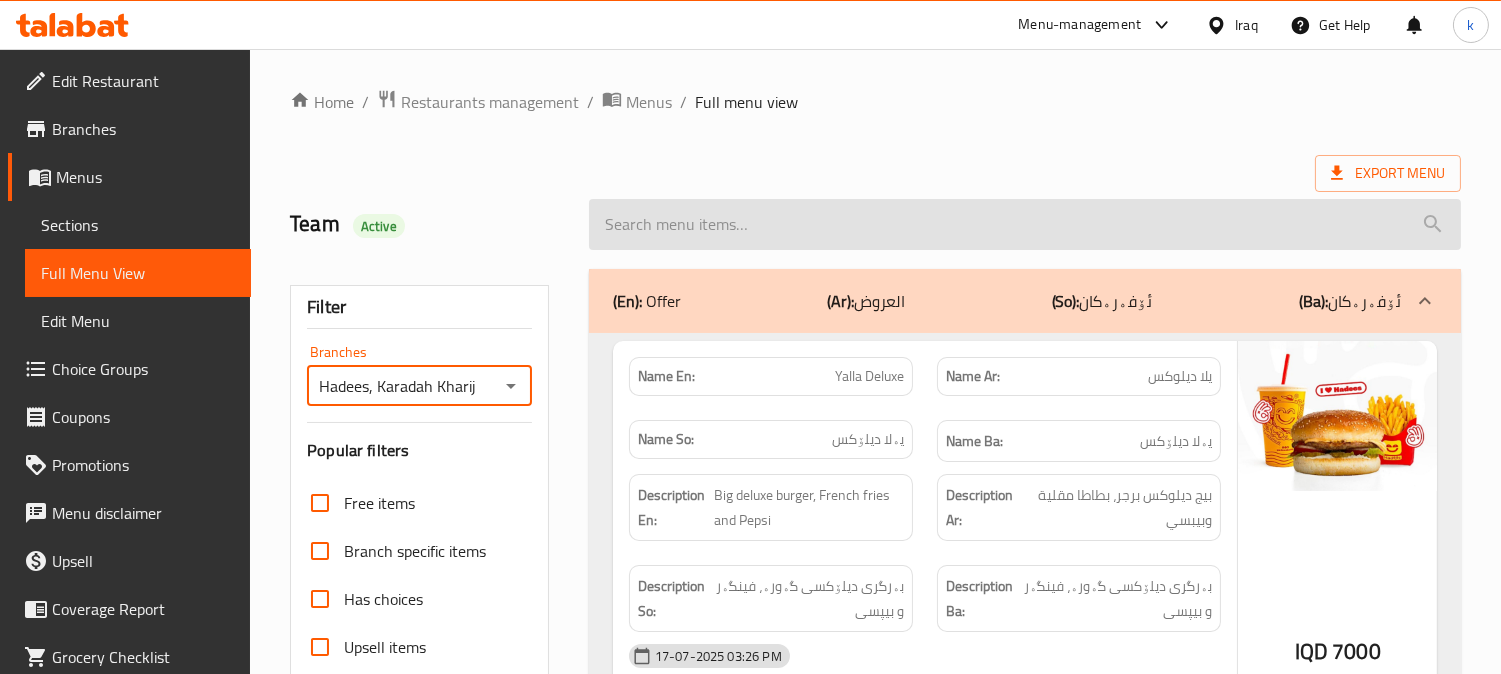 click at bounding box center (1025, 224) 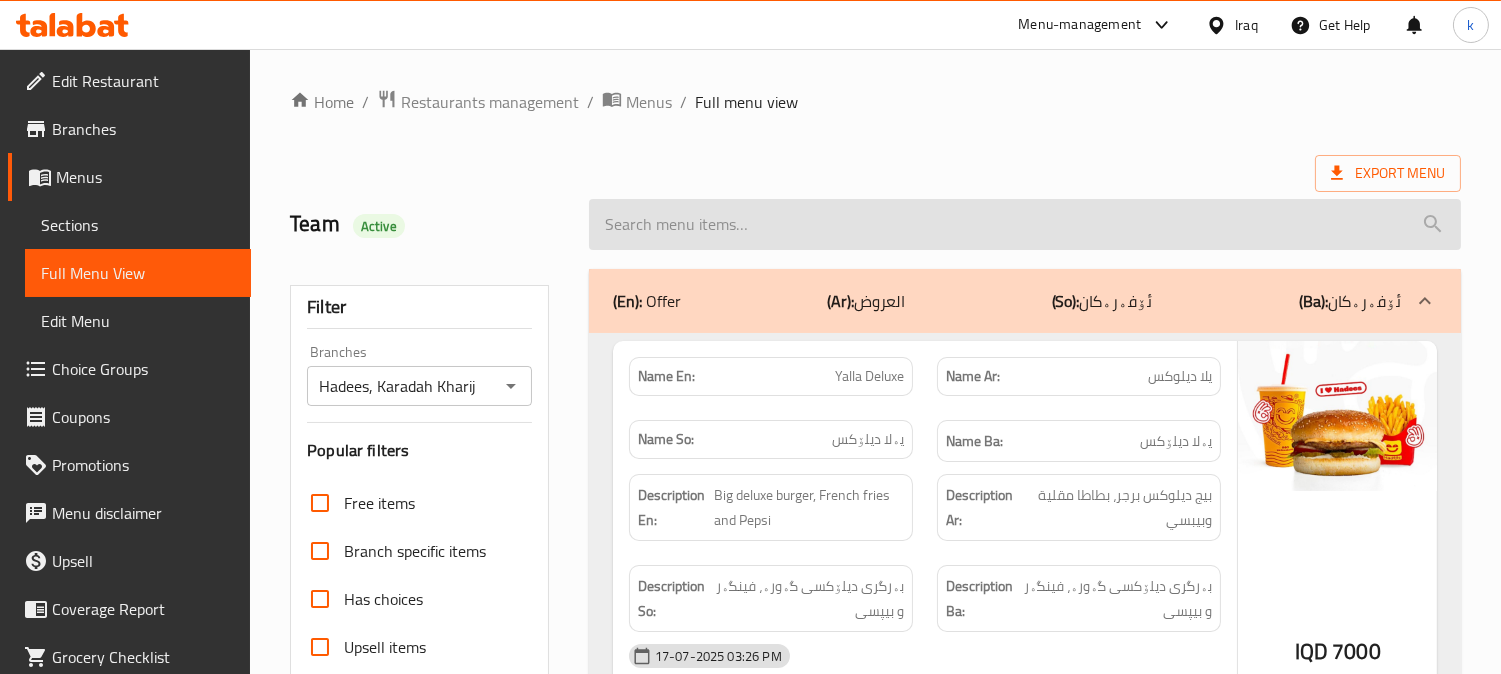 paste on "Curly French Fries" 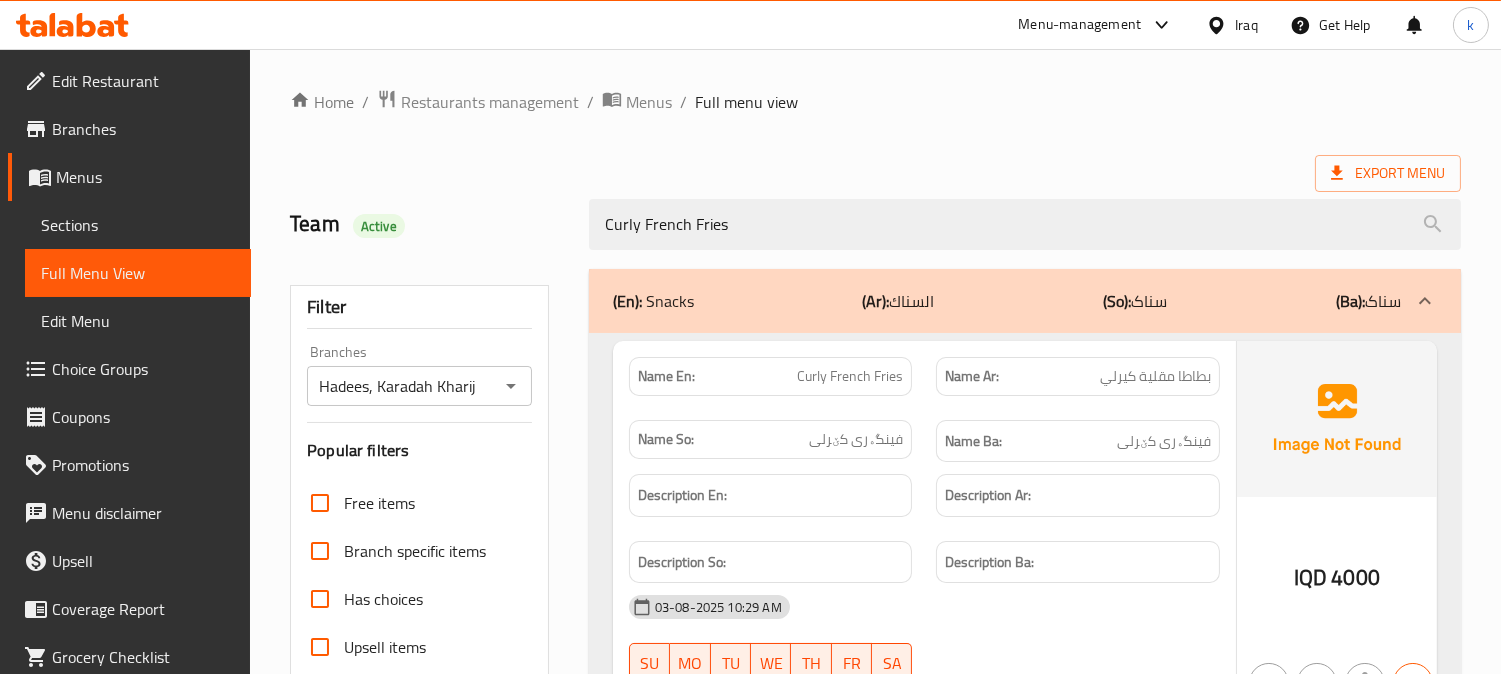 scroll, scrollTop: 185, scrollLeft: 0, axis: vertical 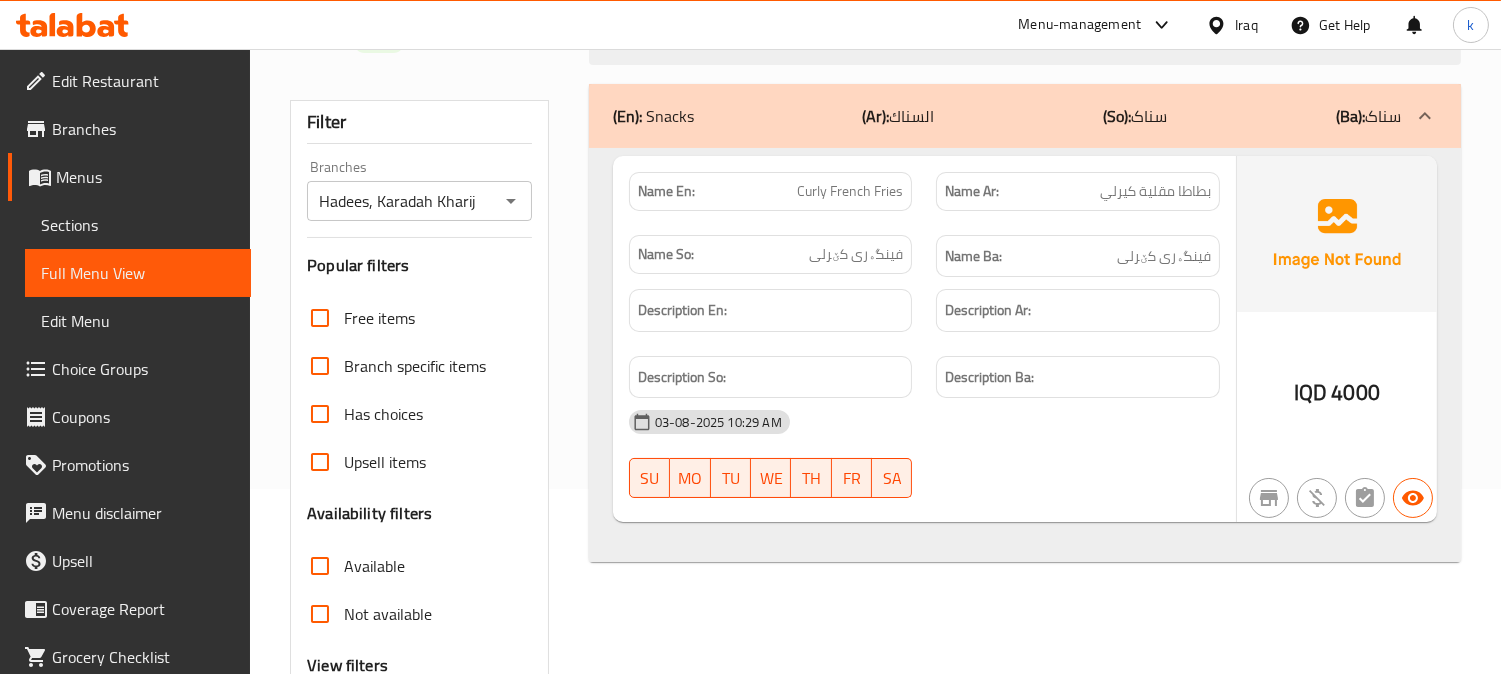 type on "Curly French Fries" 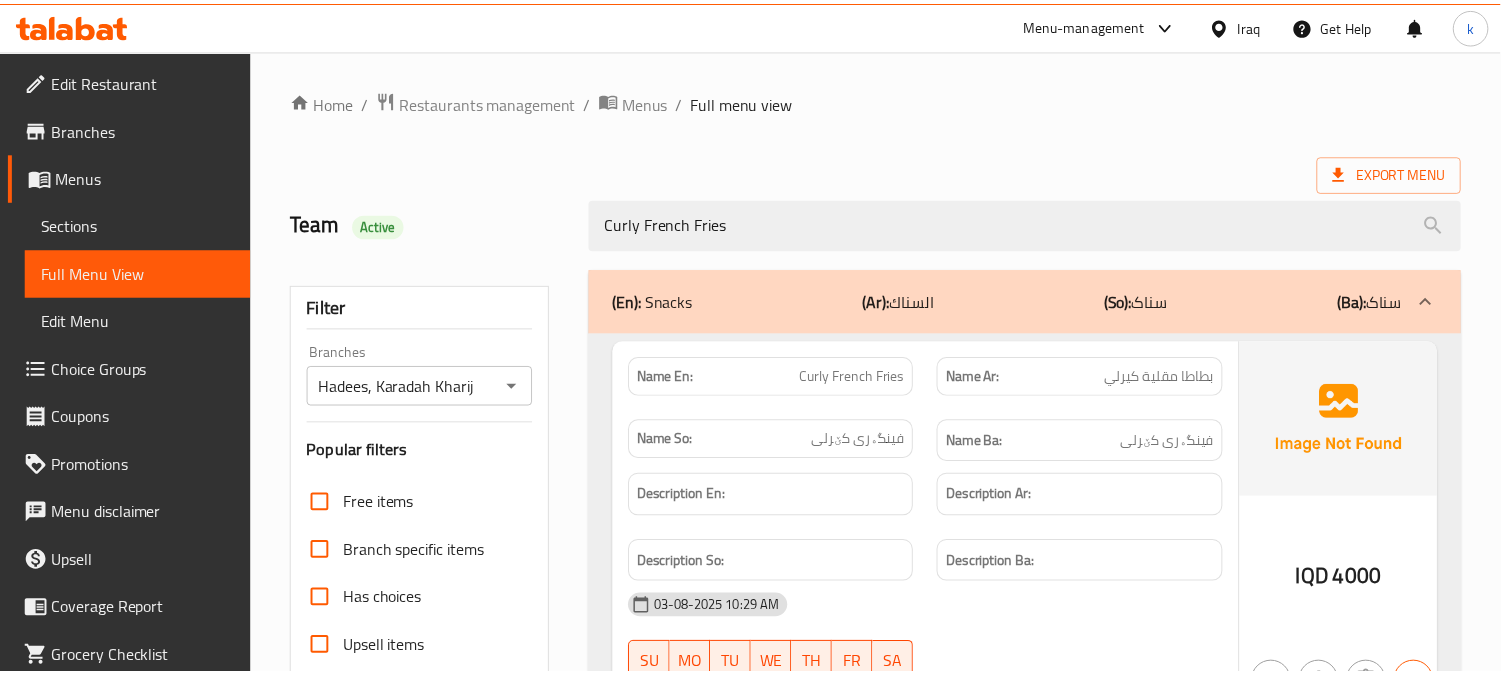 scroll, scrollTop: 390, scrollLeft: 0, axis: vertical 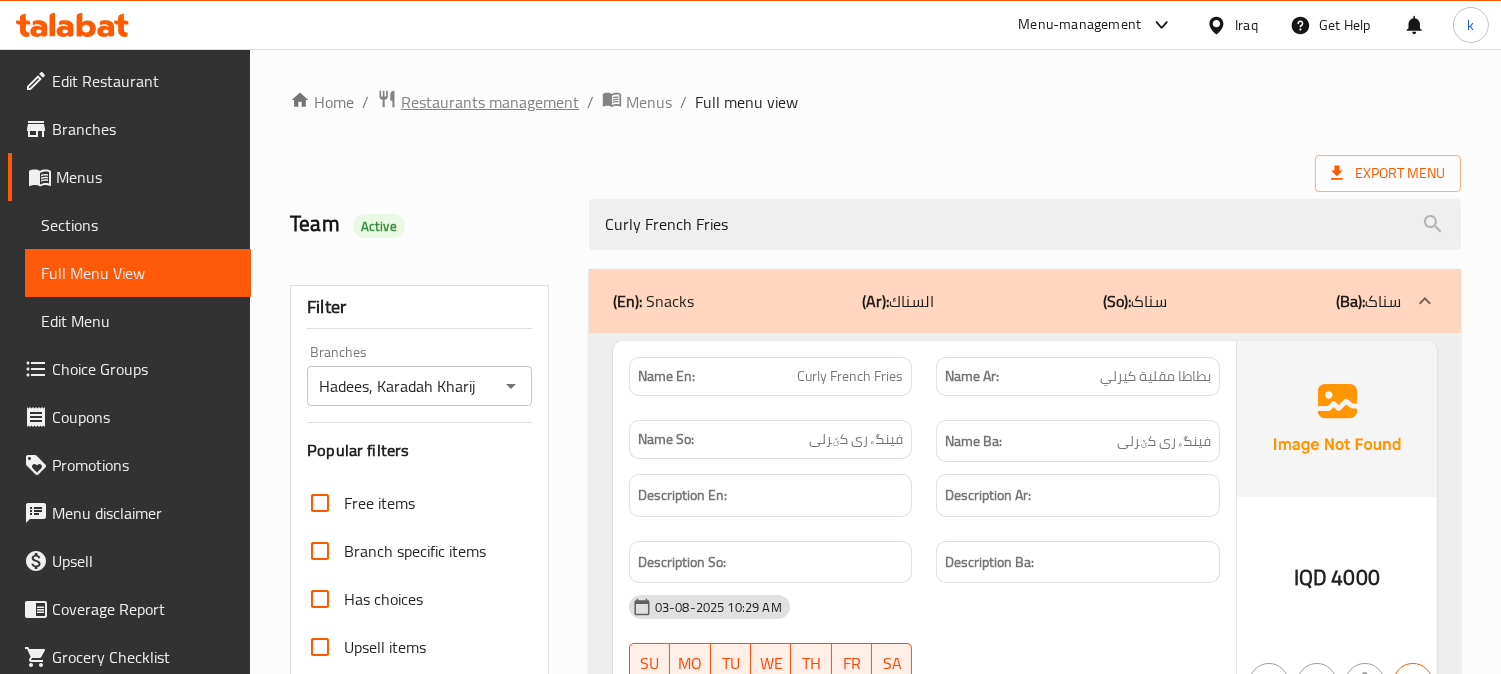 click at bounding box center (389, 102) 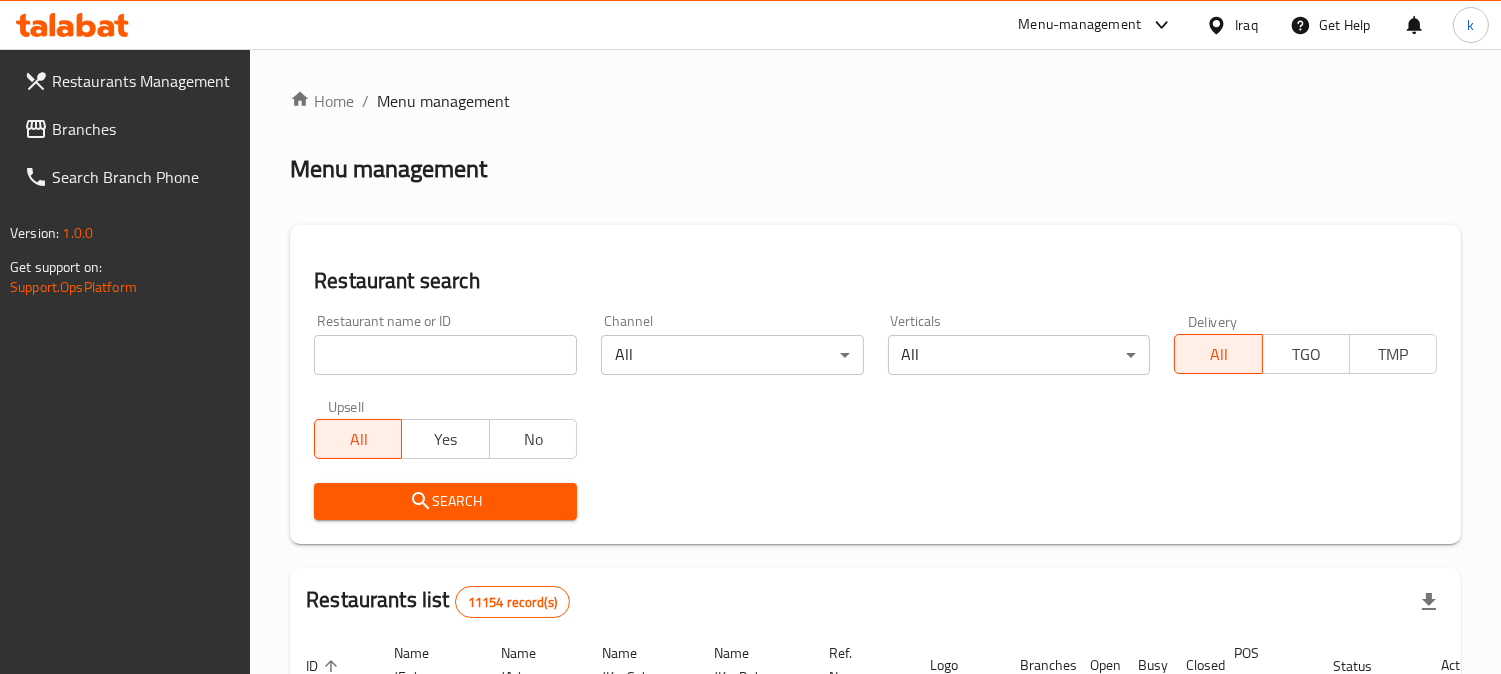drag, startPoint x: 414, startPoint y: 351, endPoint x: 381, endPoint y: 373, distance: 39.661064 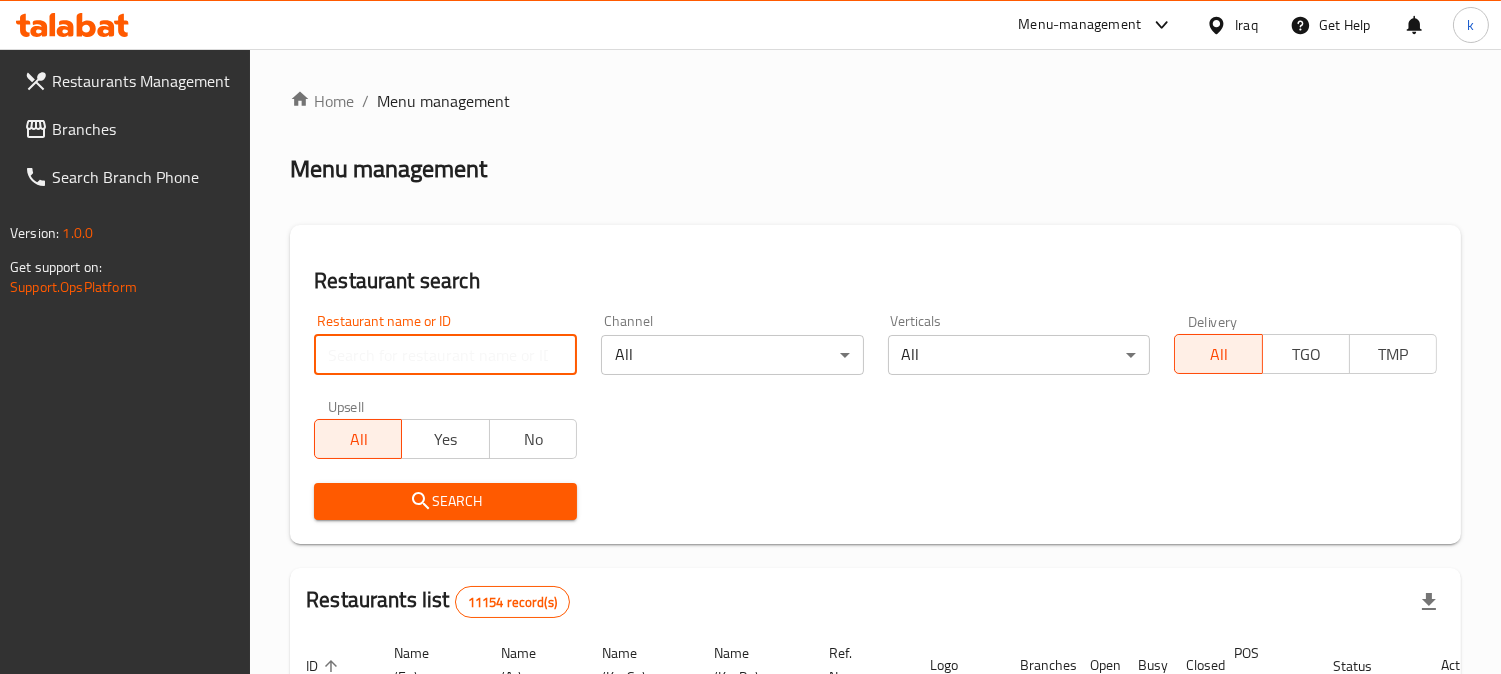 paste on "694010" 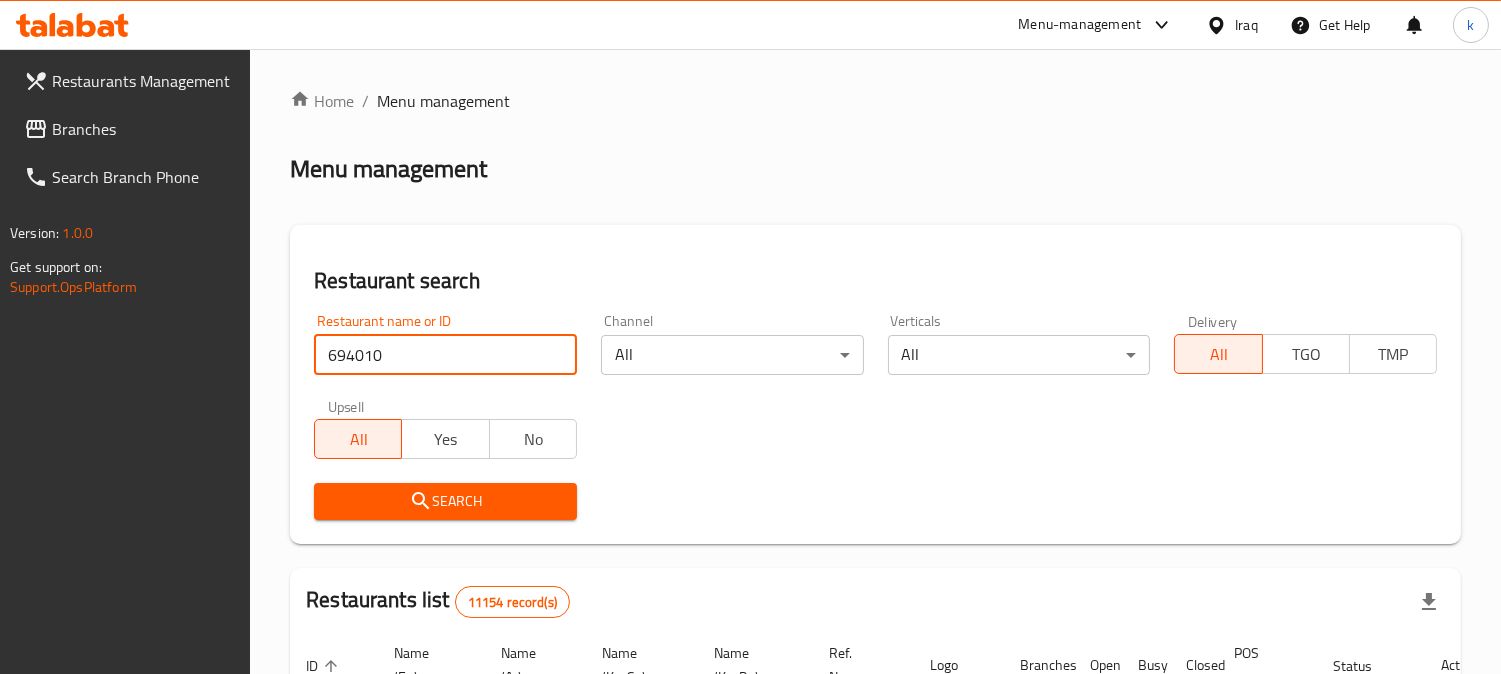 type on "694010" 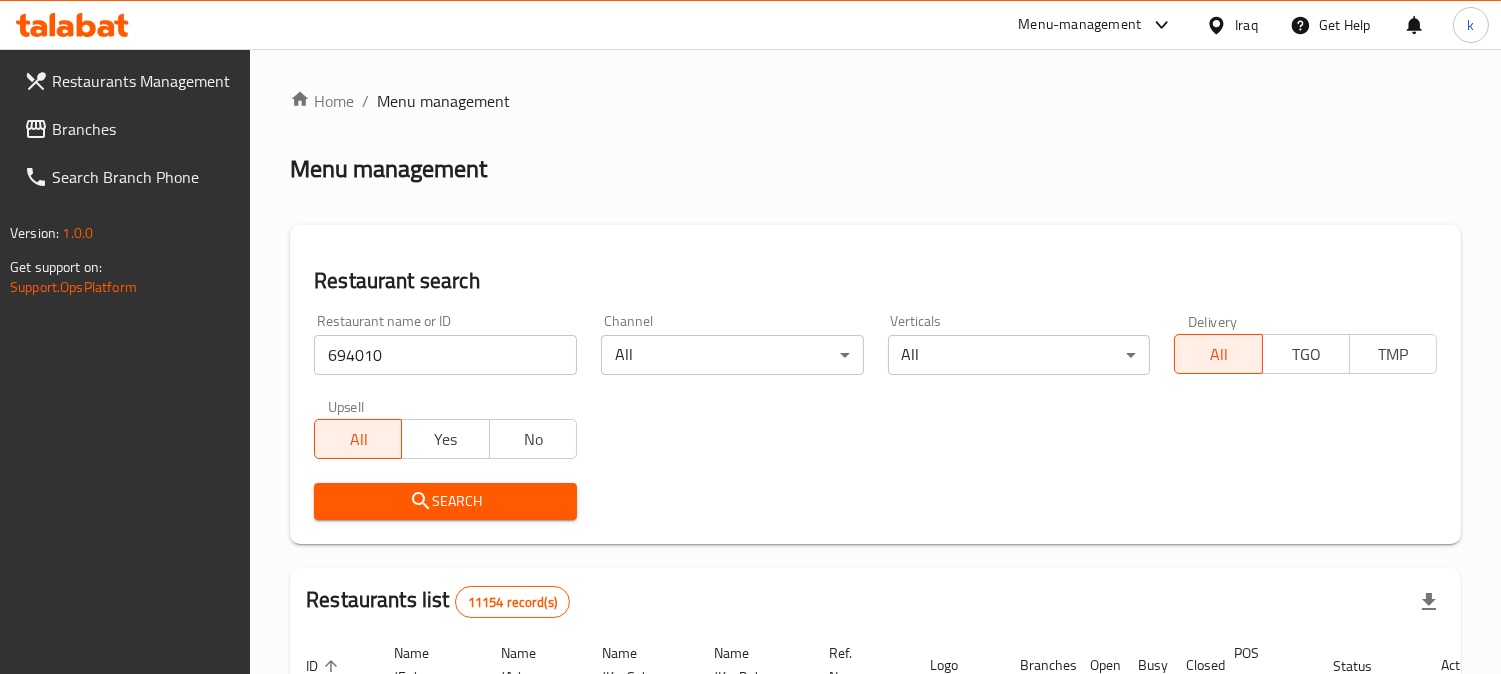 click on "Search" at bounding box center (445, 501) 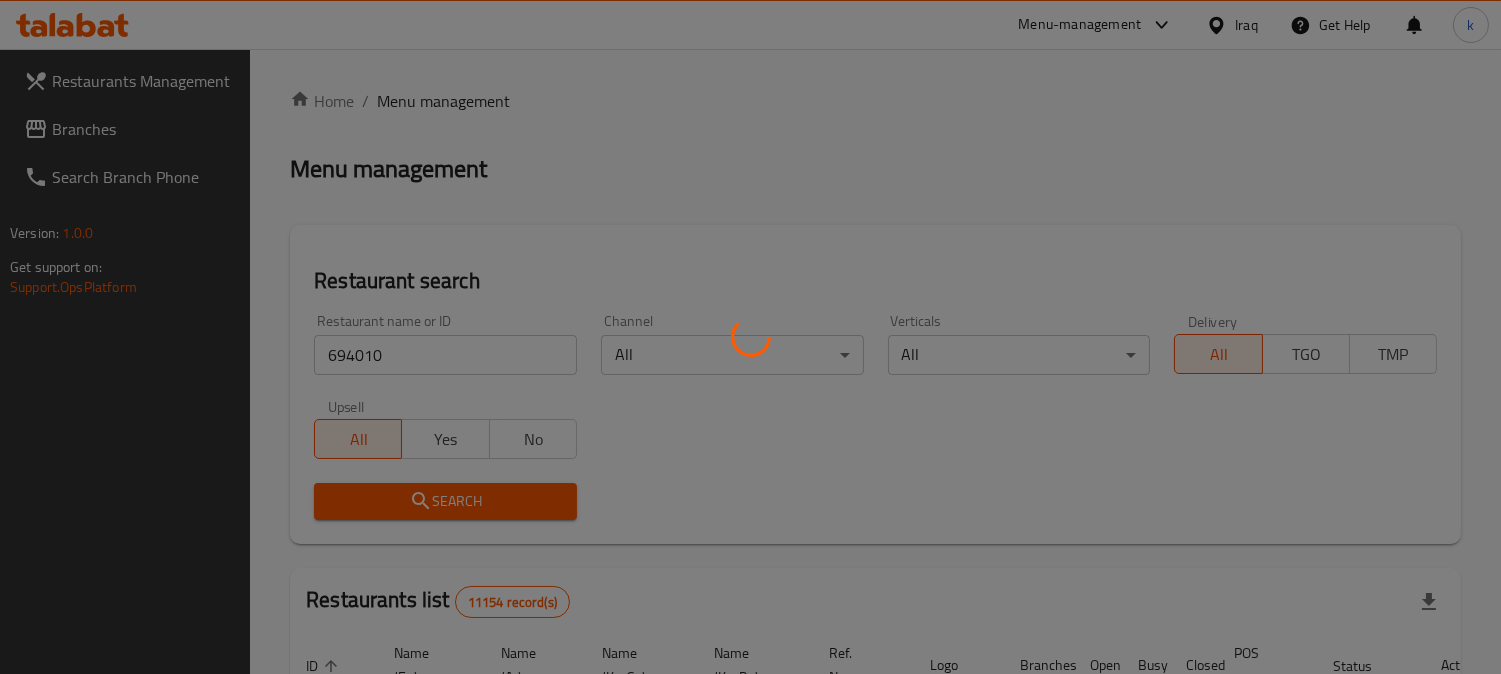 scroll, scrollTop: 225, scrollLeft: 0, axis: vertical 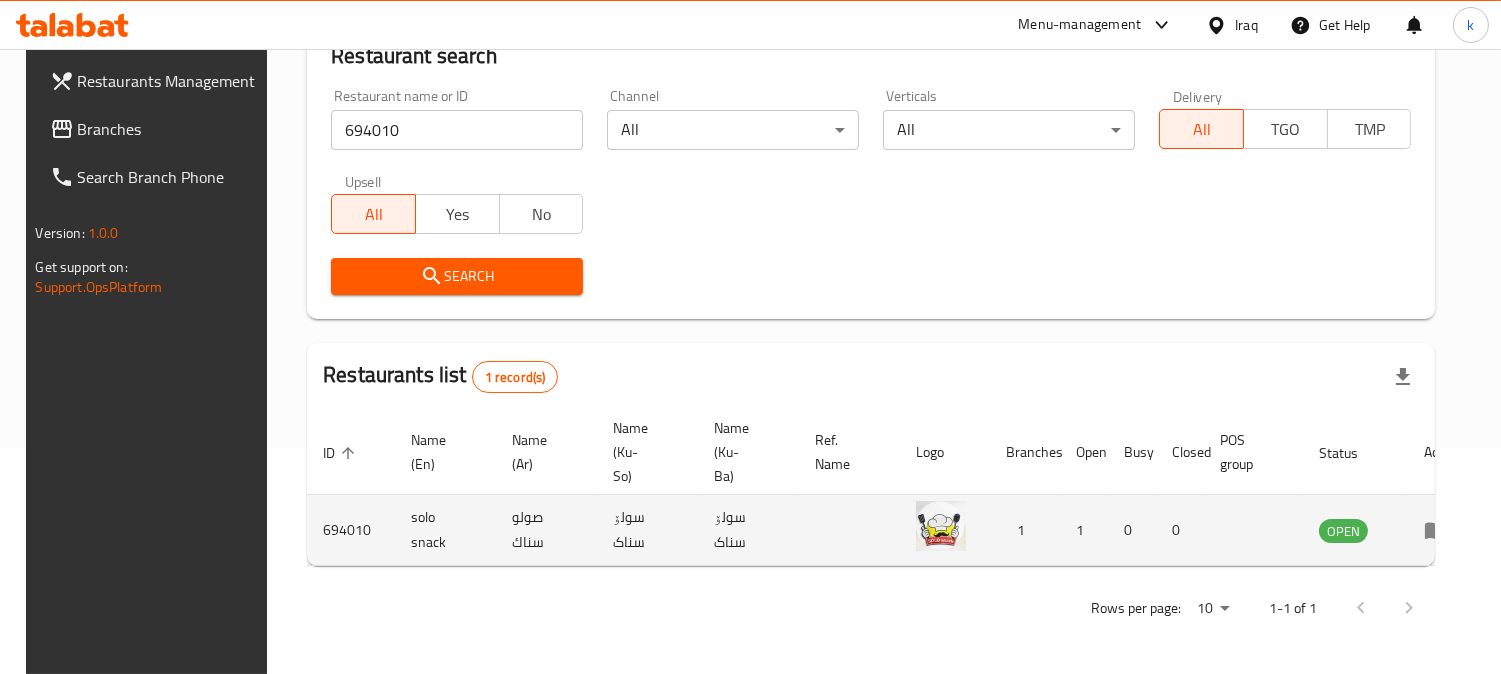 click at bounding box center [1442, 530] 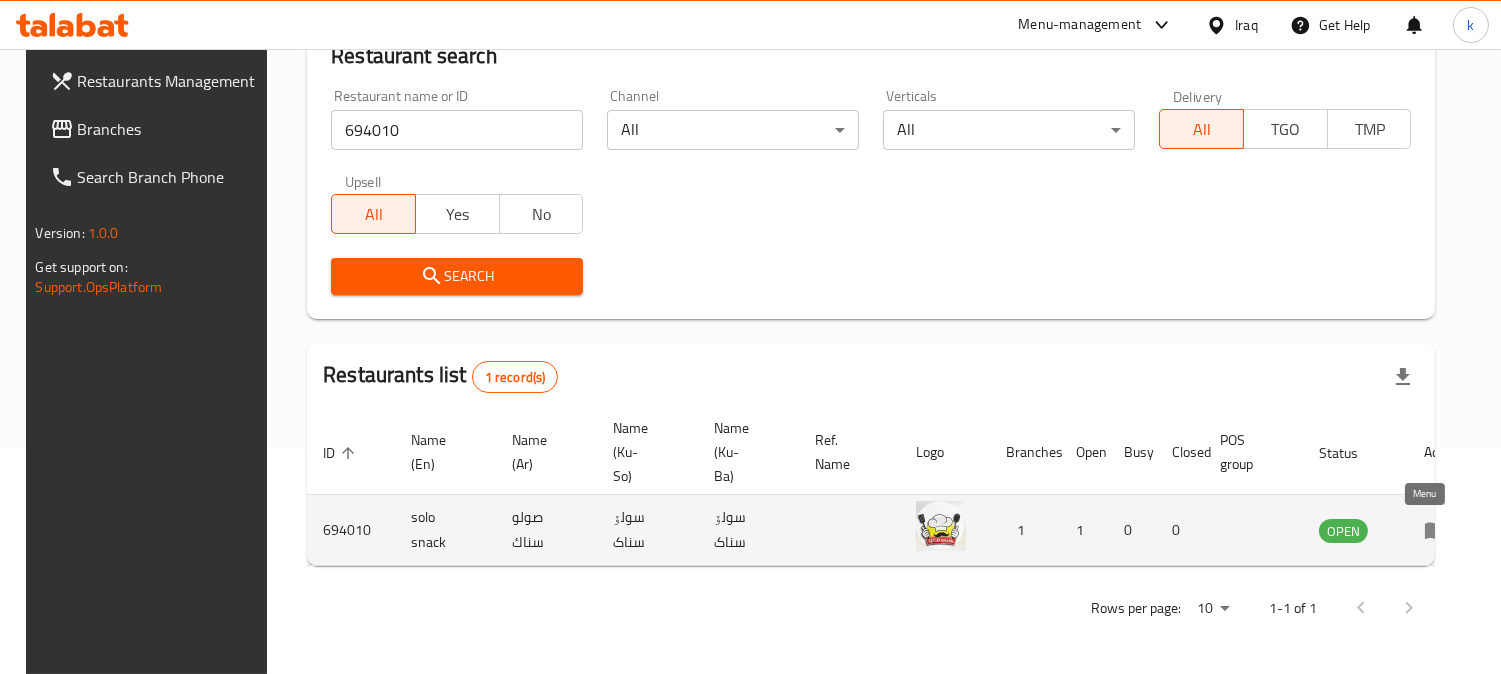 click 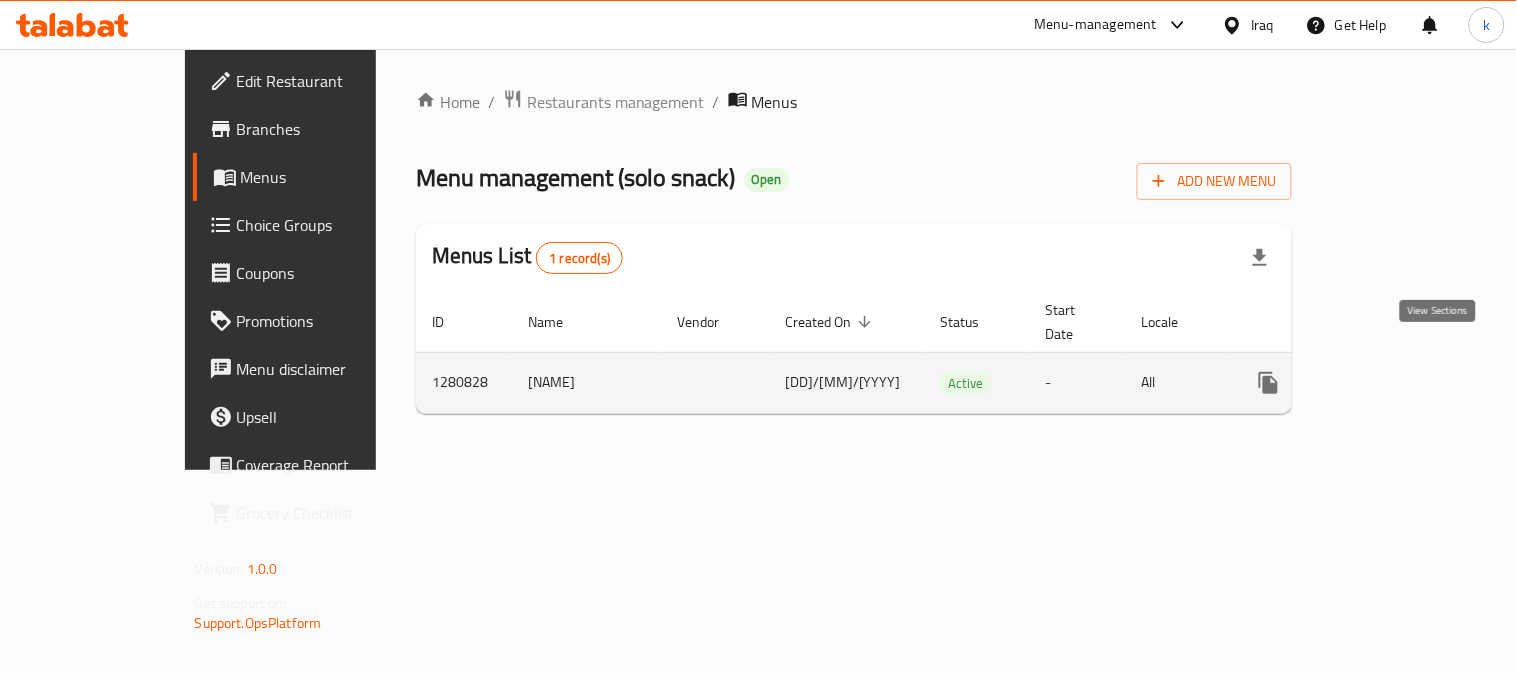 click at bounding box center (1413, 383) 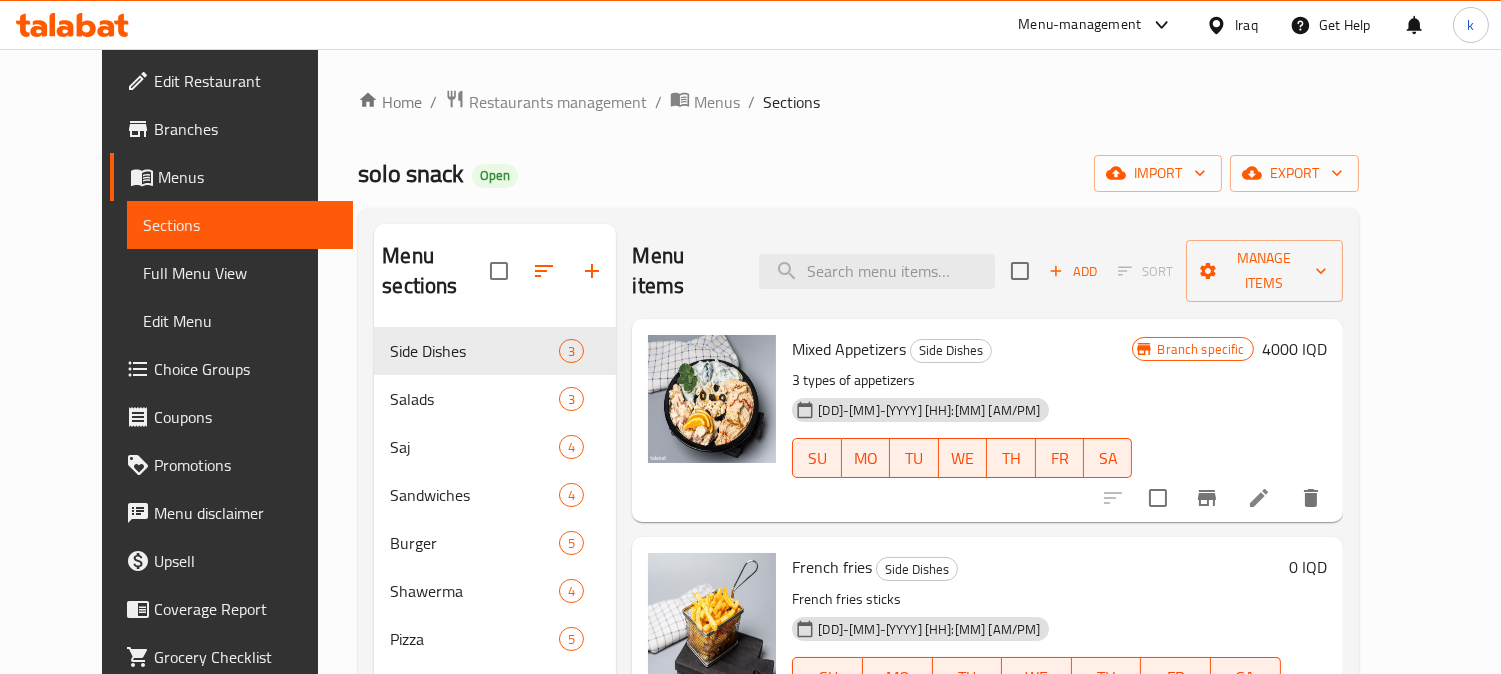 click on "Edit Menu" at bounding box center [240, 321] 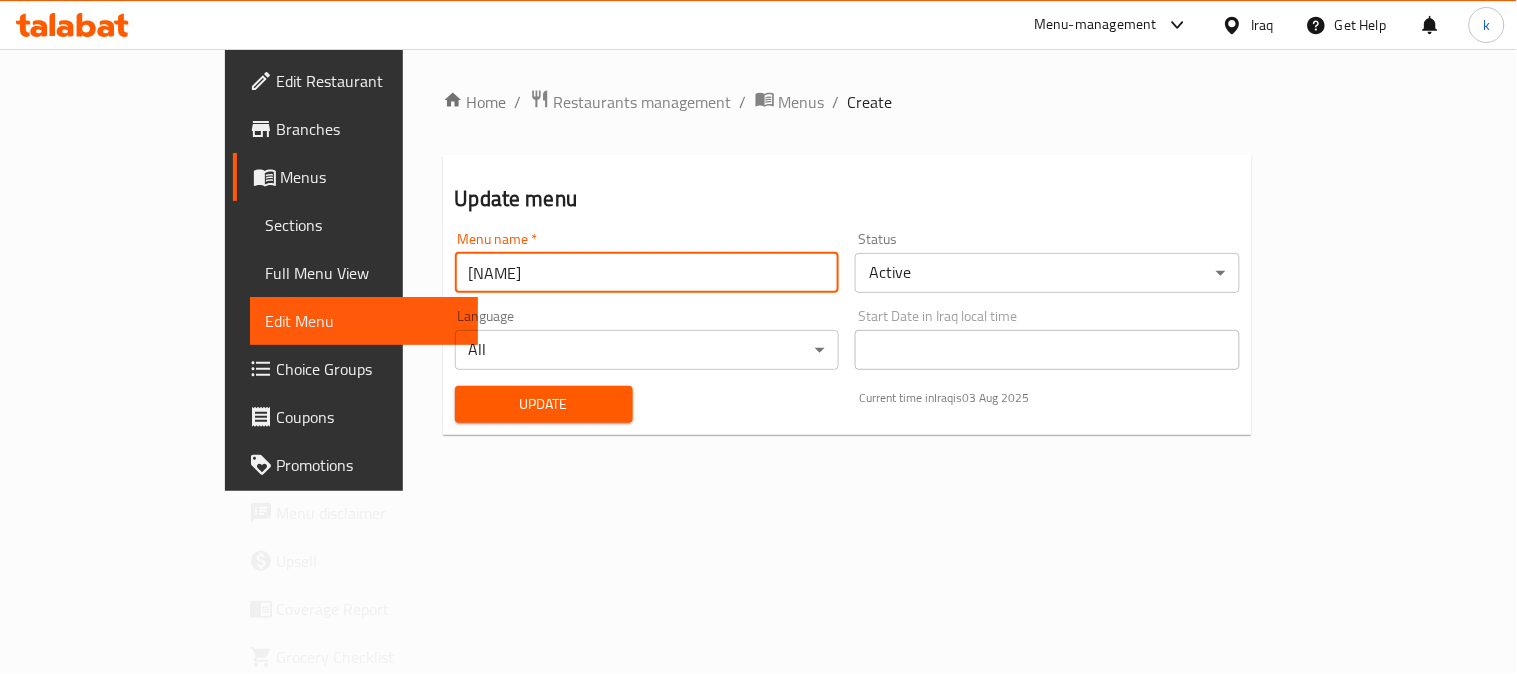 click on "[NAME]" at bounding box center [647, 273] 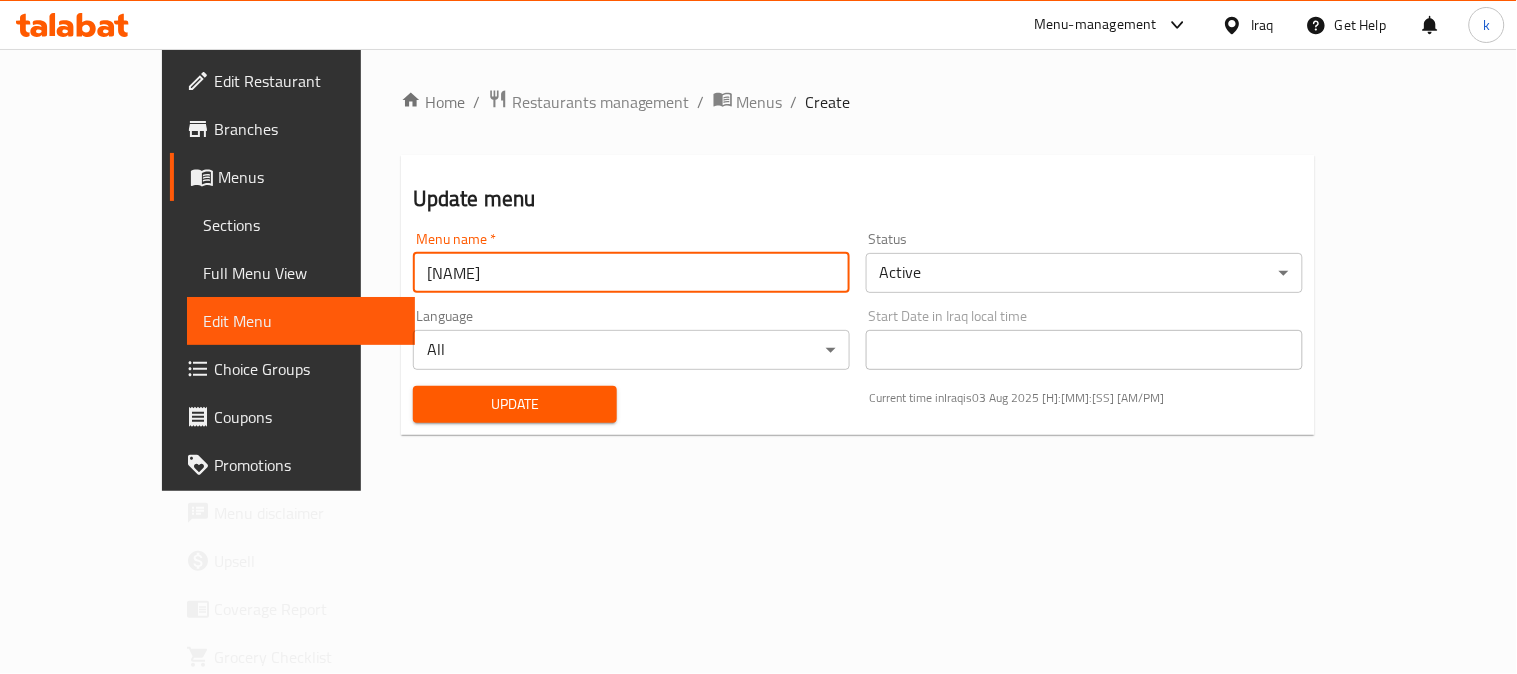 click on "[NAME]" at bounding box center [631, 273] 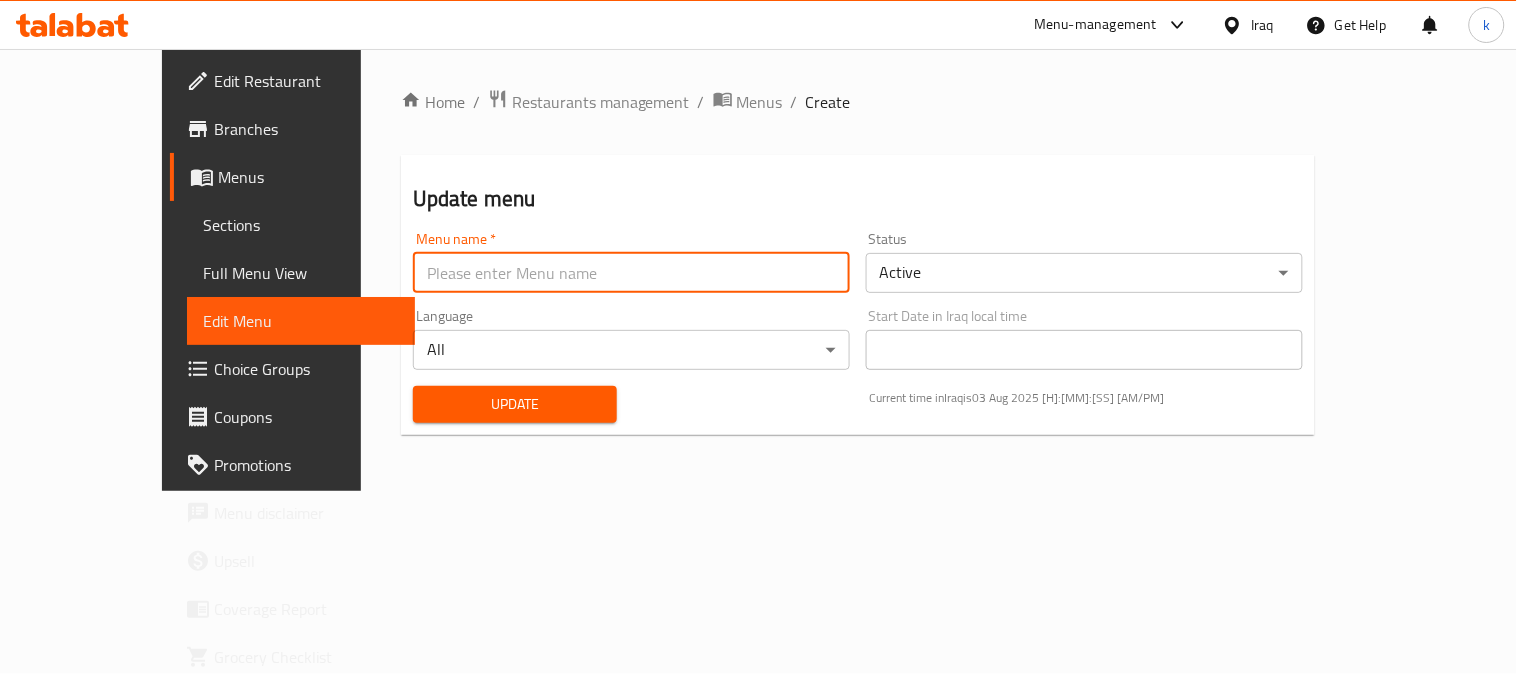 click at bounding box center [631, 273] 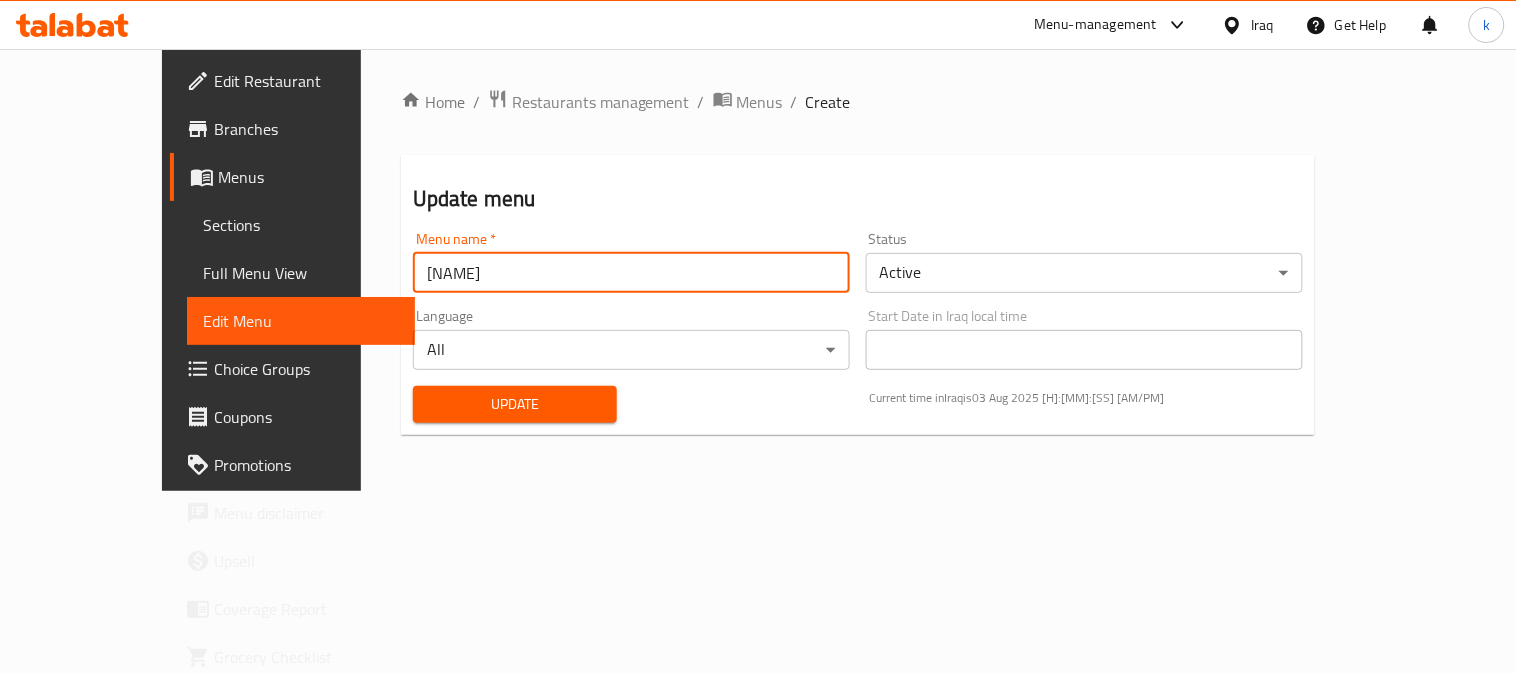 click on "Update" at bounding box center [515, 404] 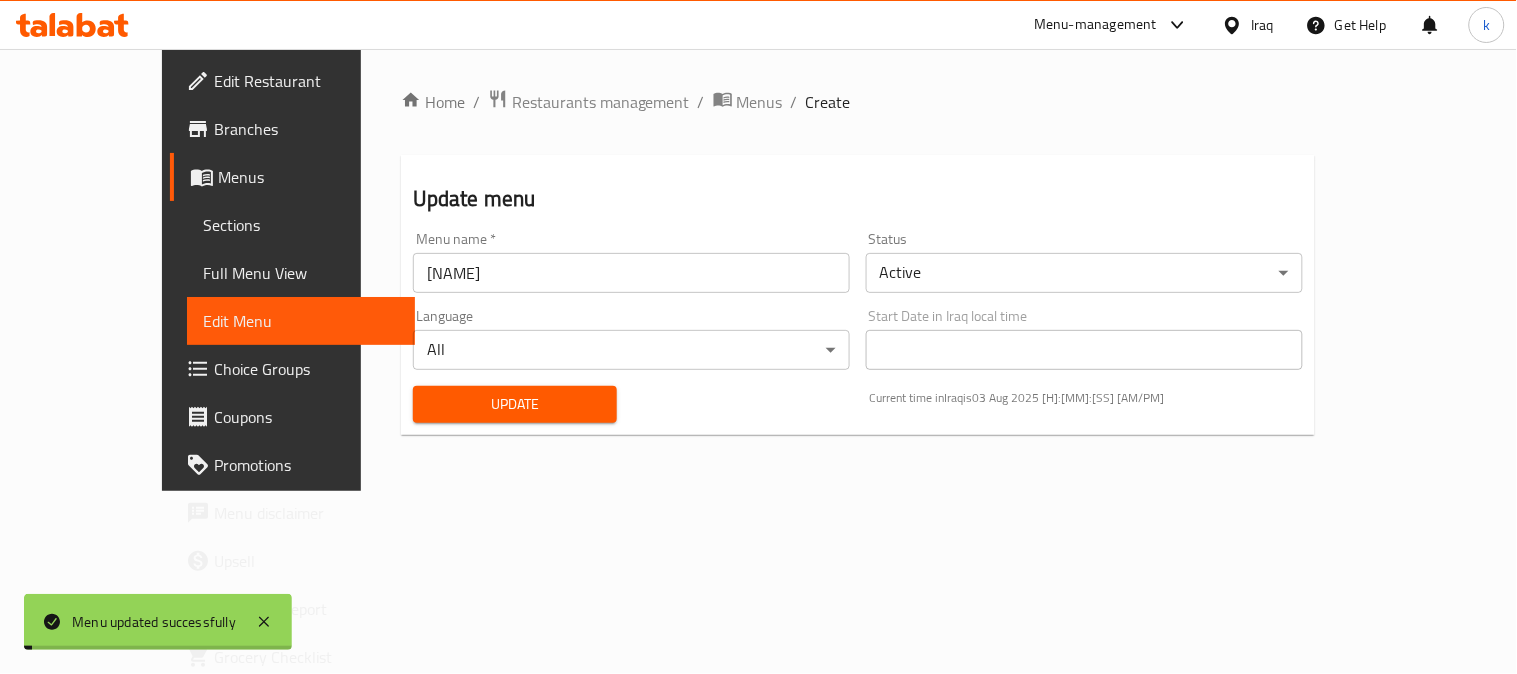 click on "Menus" at bounding box center [760, 102] 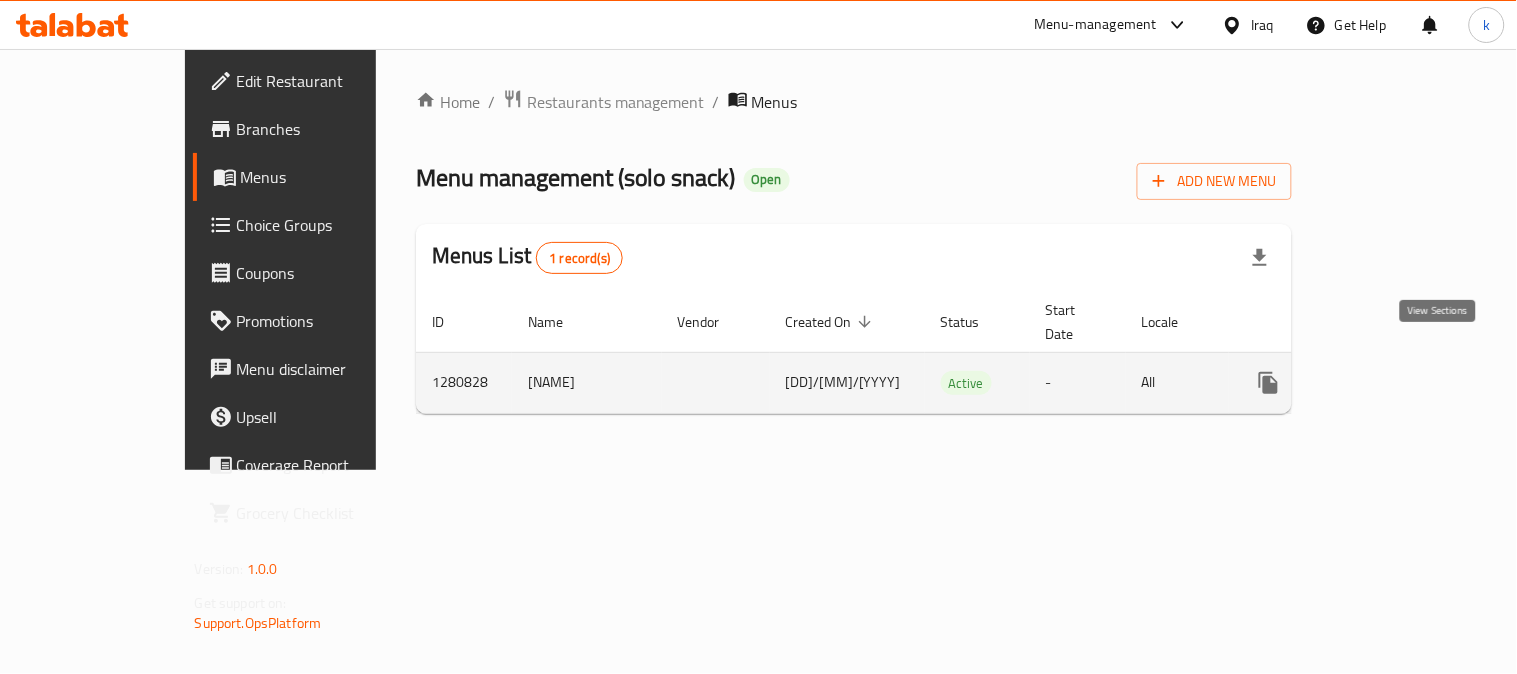 click 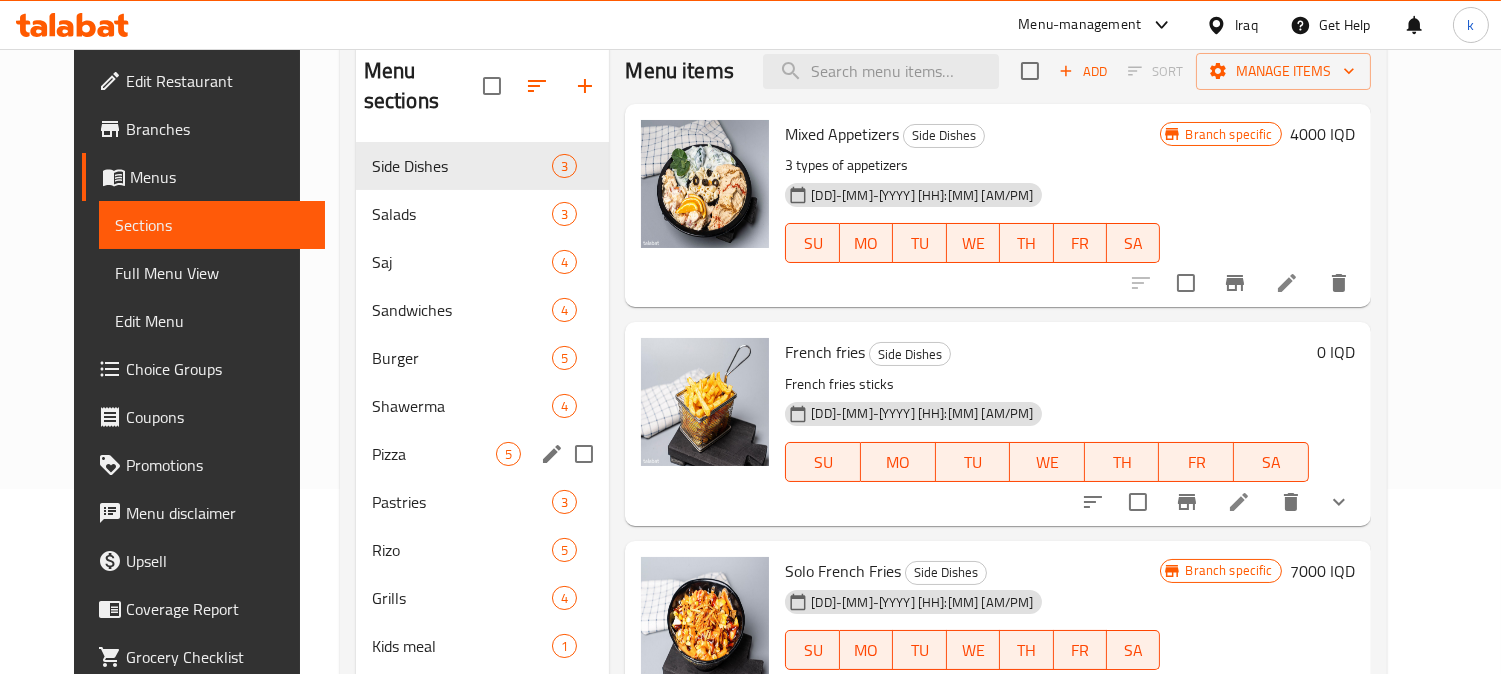 scroll, scrollTop: 310, scrollLeft: 0, axis: vertical 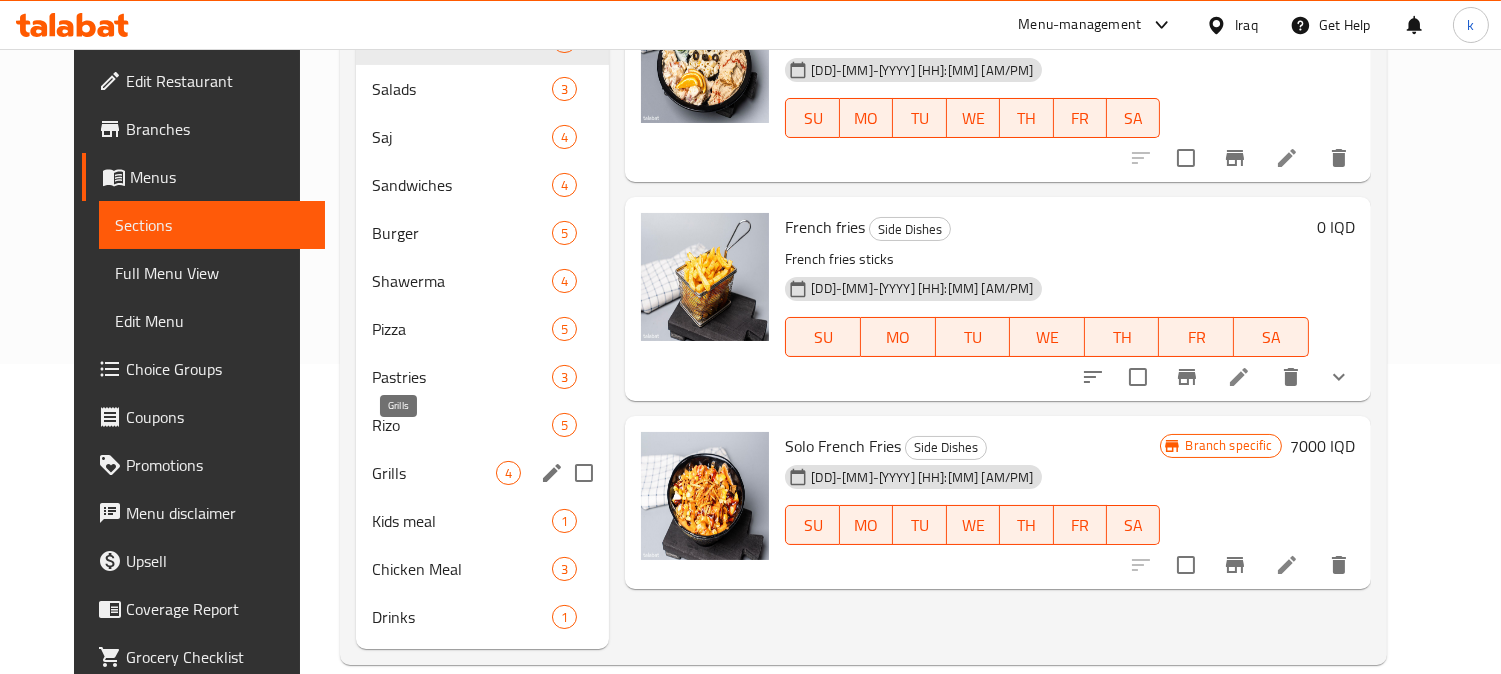 click on "Grills" at bounding box center (434, 473) 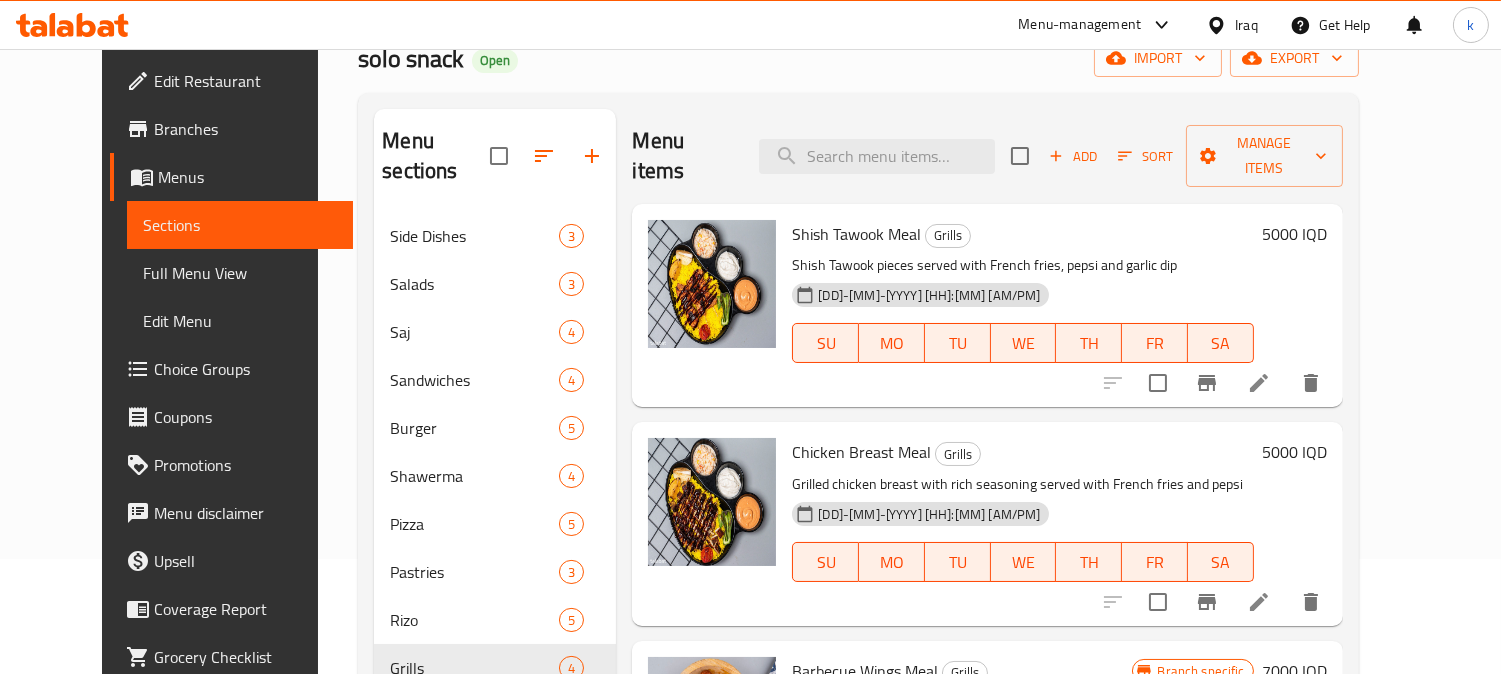 scroll, scrollTop: 0, scrollLeft: 0, axis: both 